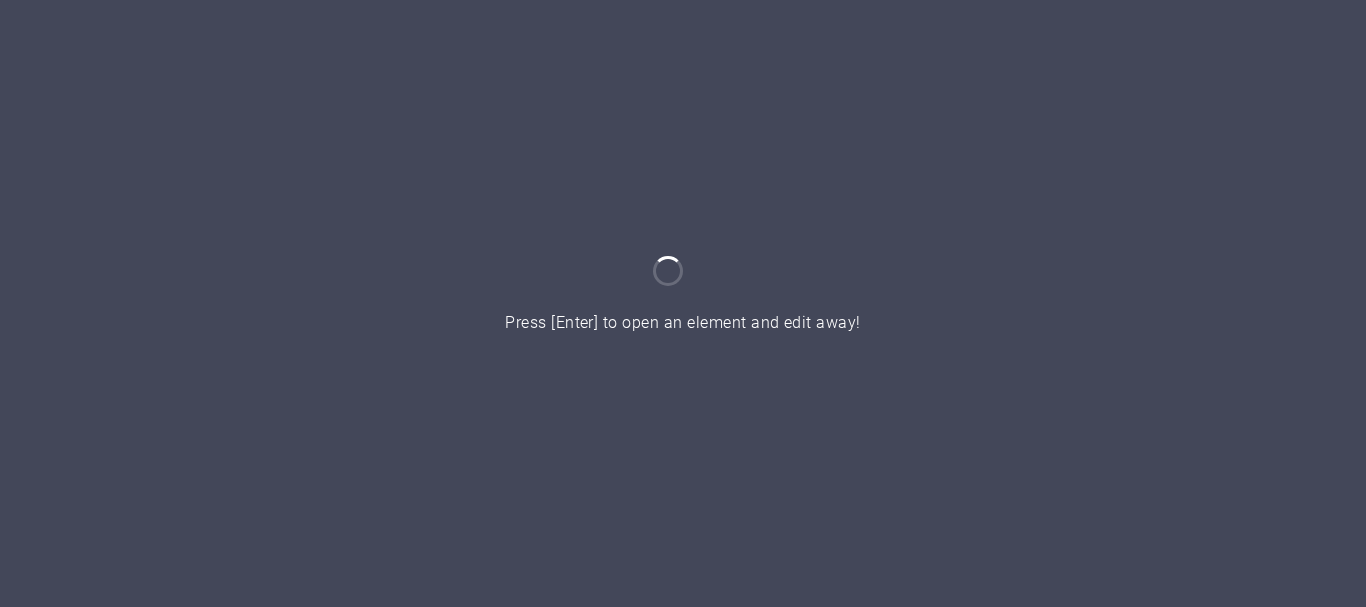 scroll, scrollTop: 0, scrollLeft: 0, axis: both 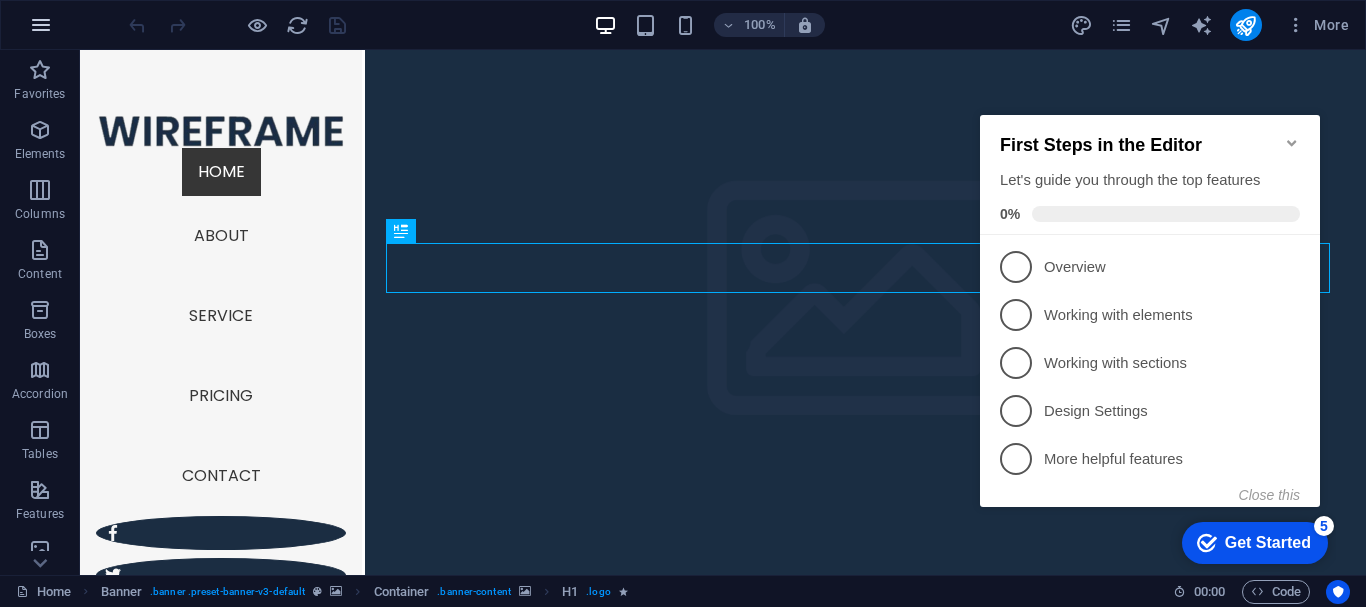 click at bounding box center [41, 25] 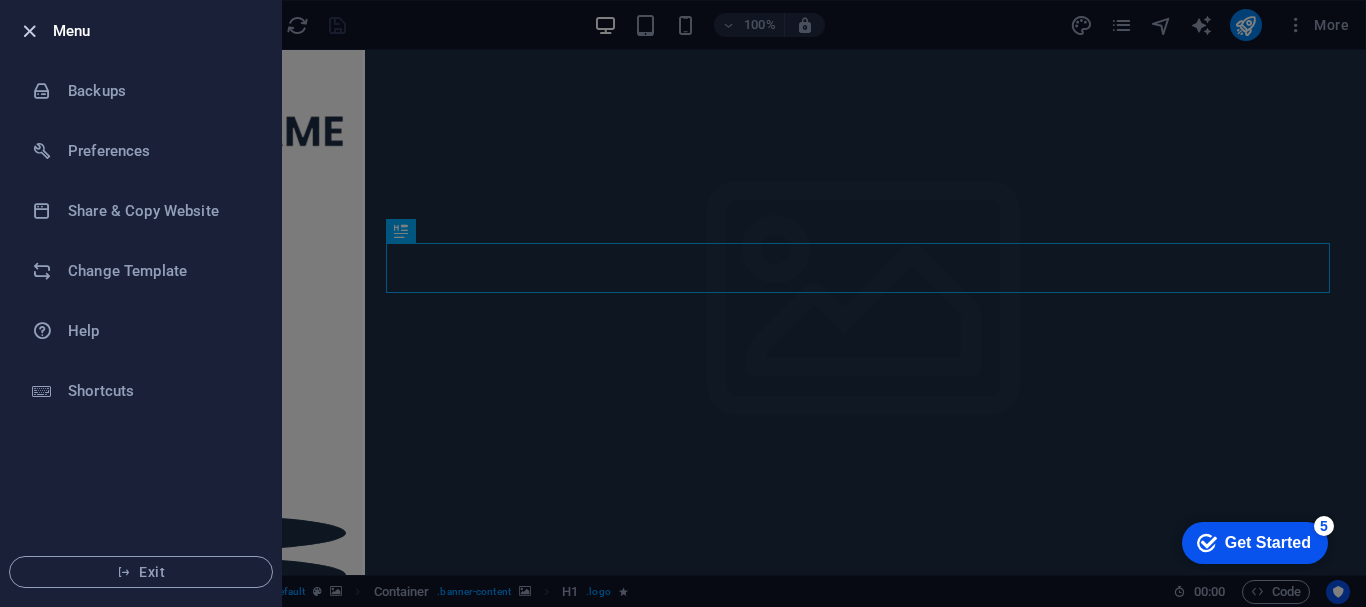click at bounding box center (29, 31) 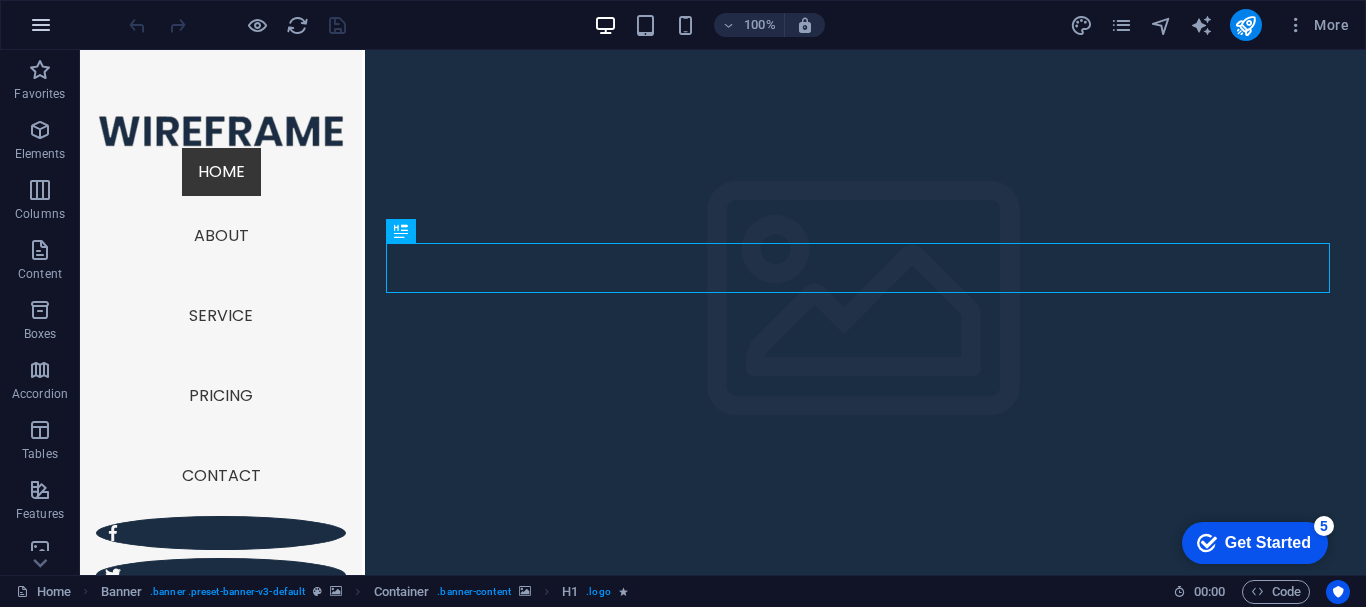 click at bounding box center [41, 25] 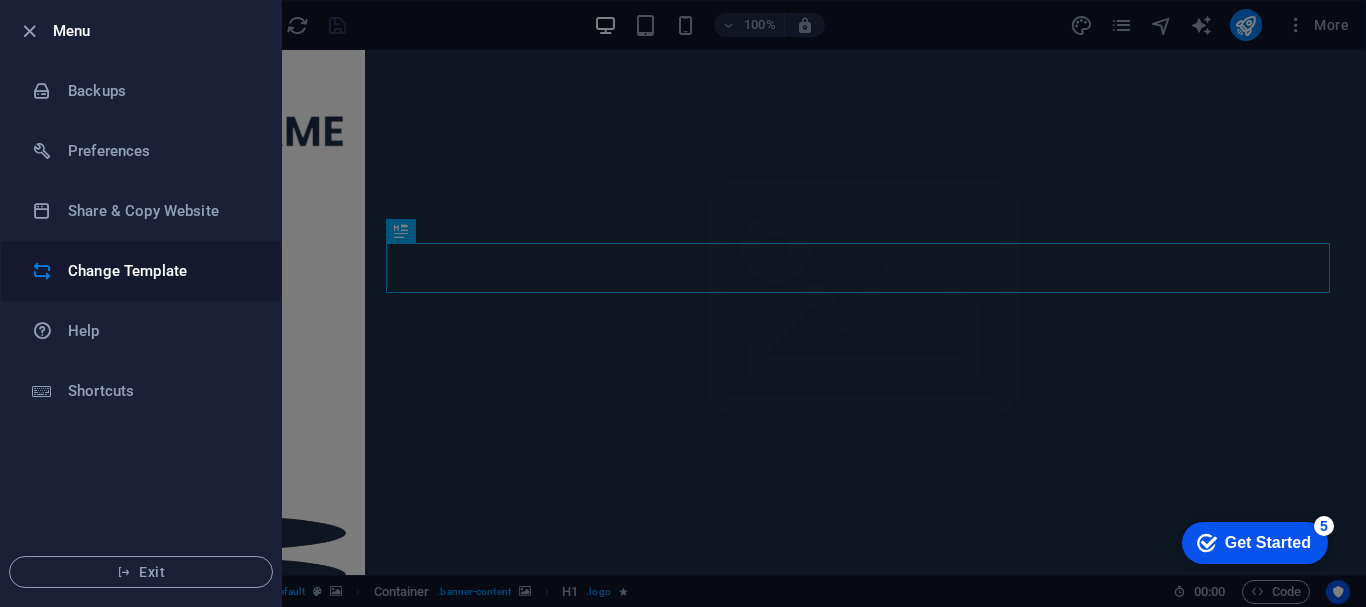 click on "Change Template" at bounding box center (160, 271) 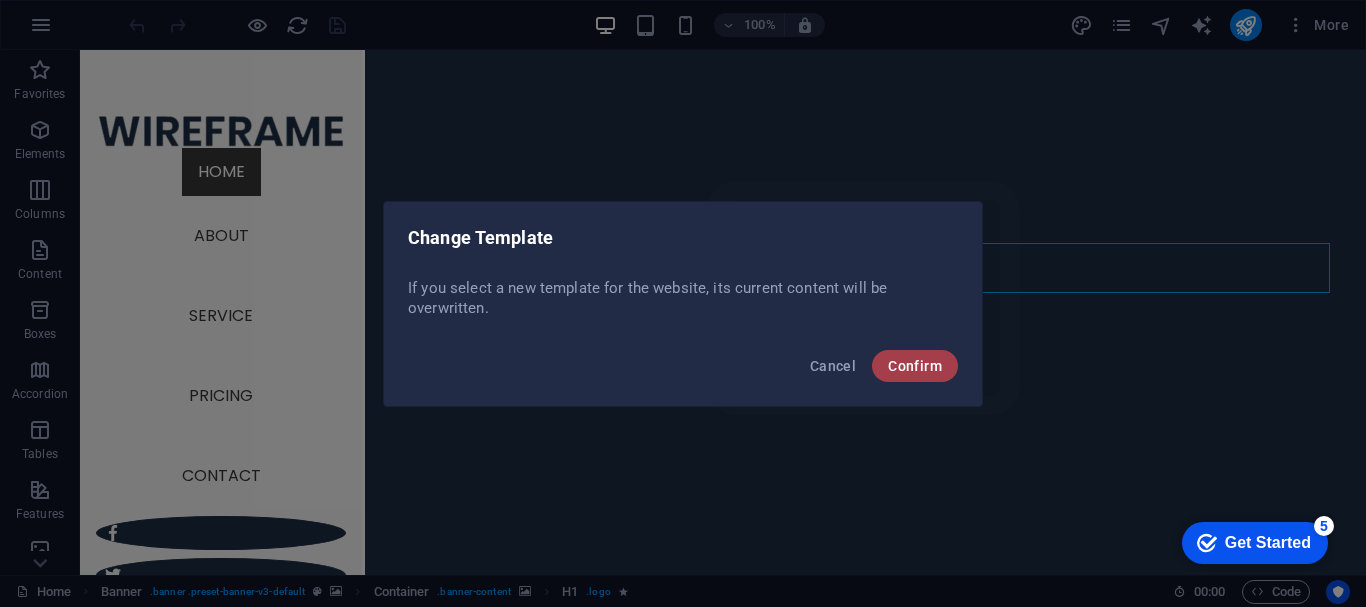 click on "Confirm" at bounding box center [915, 366] 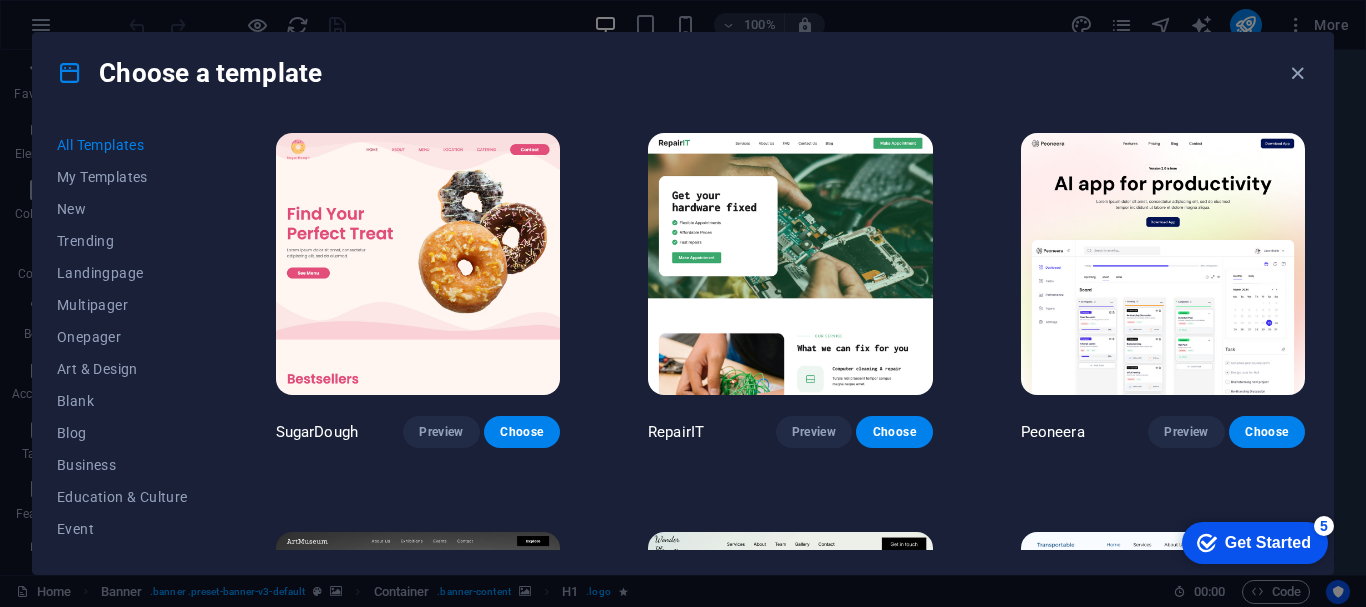 drag, startPoint x: 215, startPoint y: 291, endPoint x: 217, endPoint y: 330, distance: 39.051247 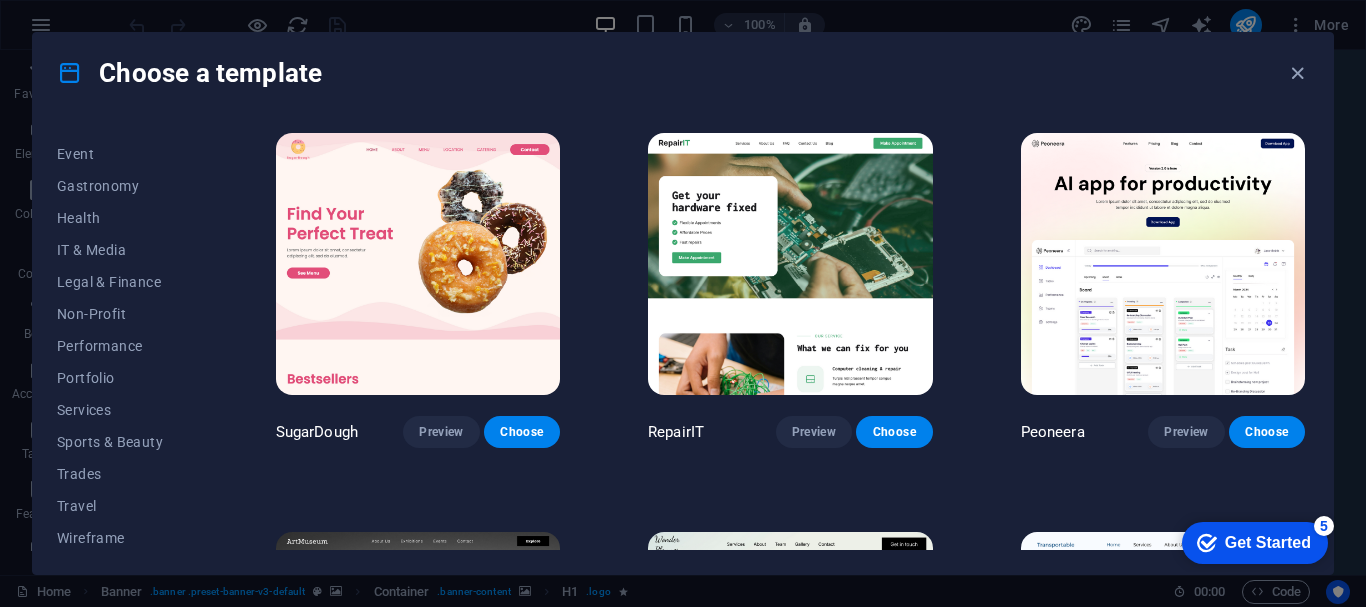 scroll, scrollTop: 379, scrollLeft: 0, axis: vertical 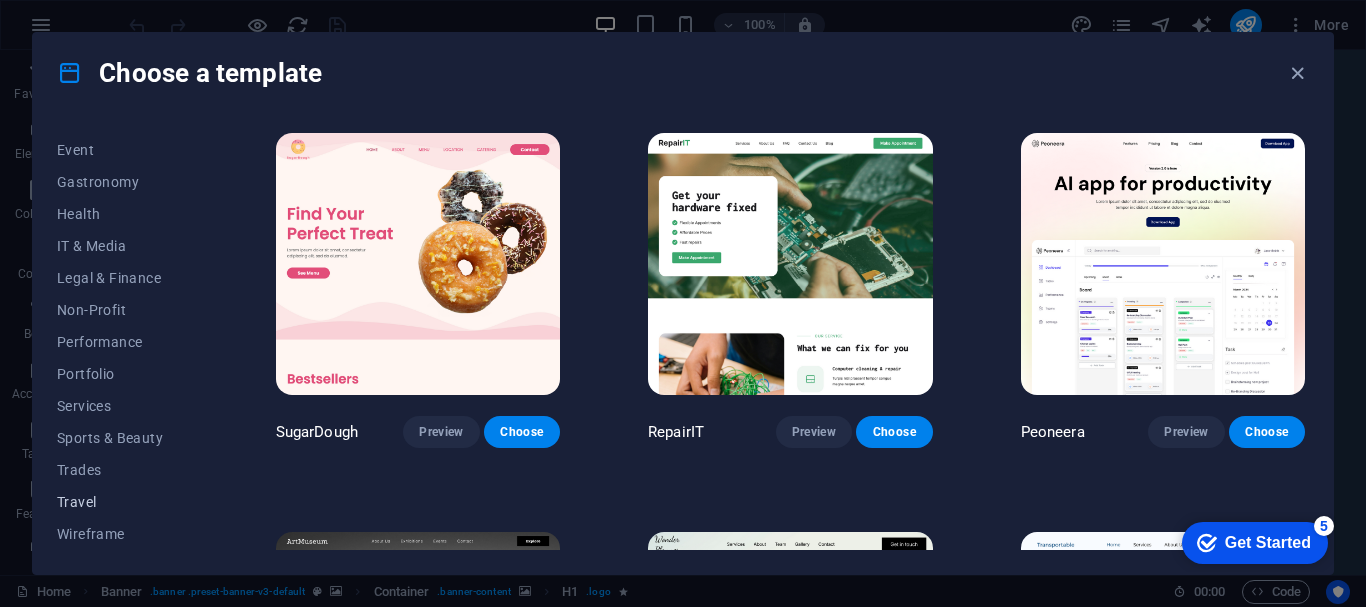 click on "Travel" at bounding box center (122, 502) 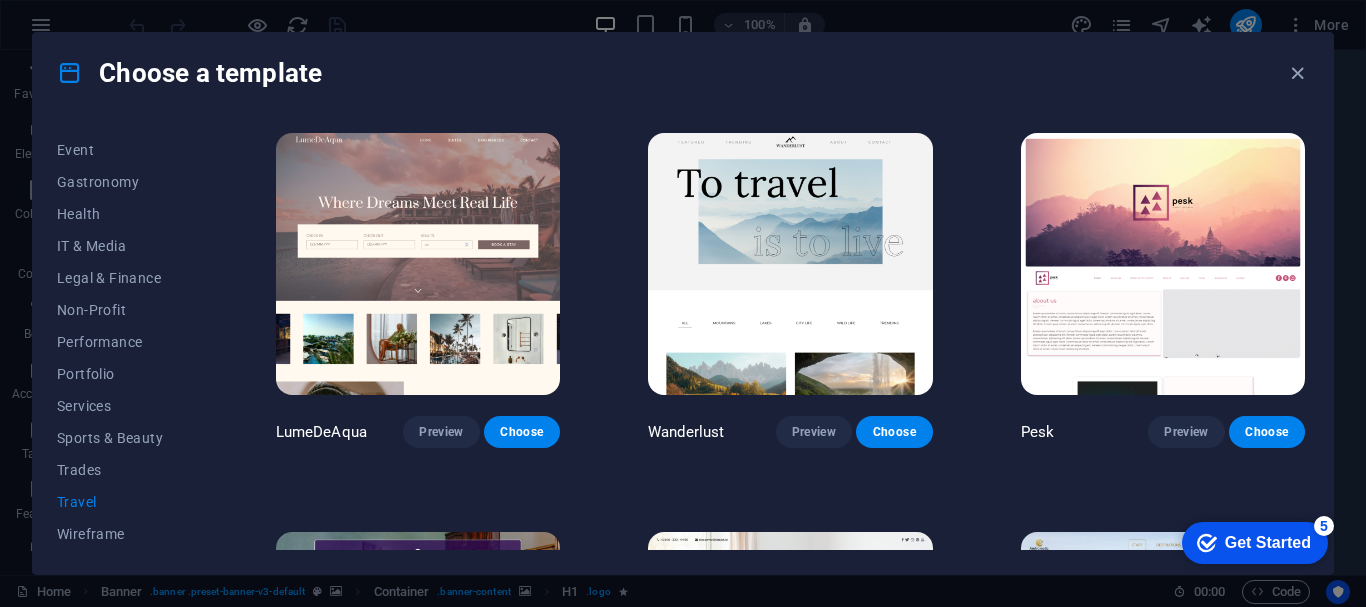 drag, startPoint x: 1358, startPoint y: 82, endPoint x: 1351, endPoint y: 152, distance: 70.34913 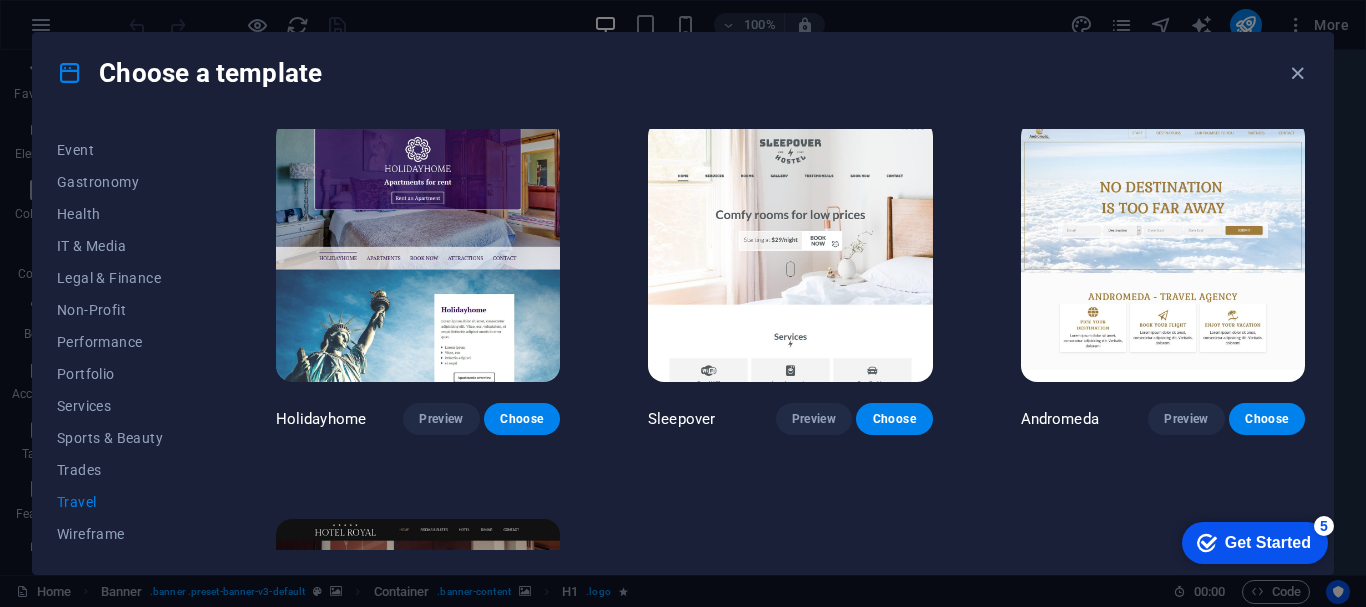 scroll, scrollTop: 414, scrollLeft: 0, axis: vertical 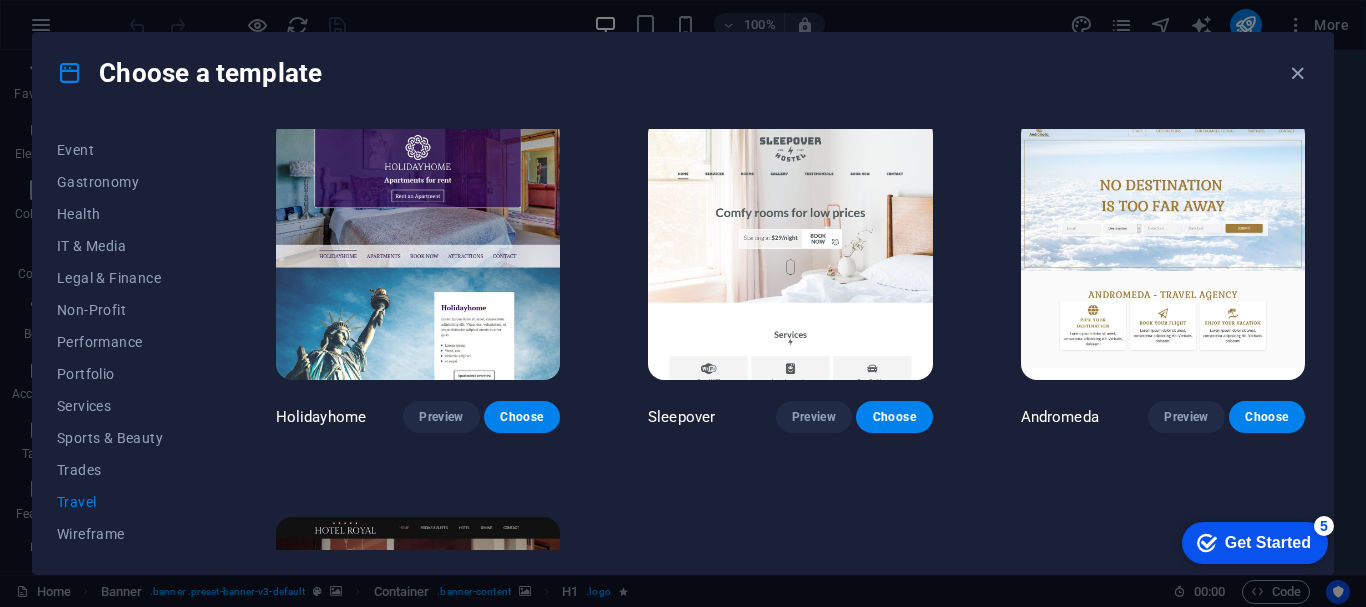 drag, startPoint x: 1304, startPoint y: 345, endPoint x: 1308, endPoint y: 406, distance: 61.13101 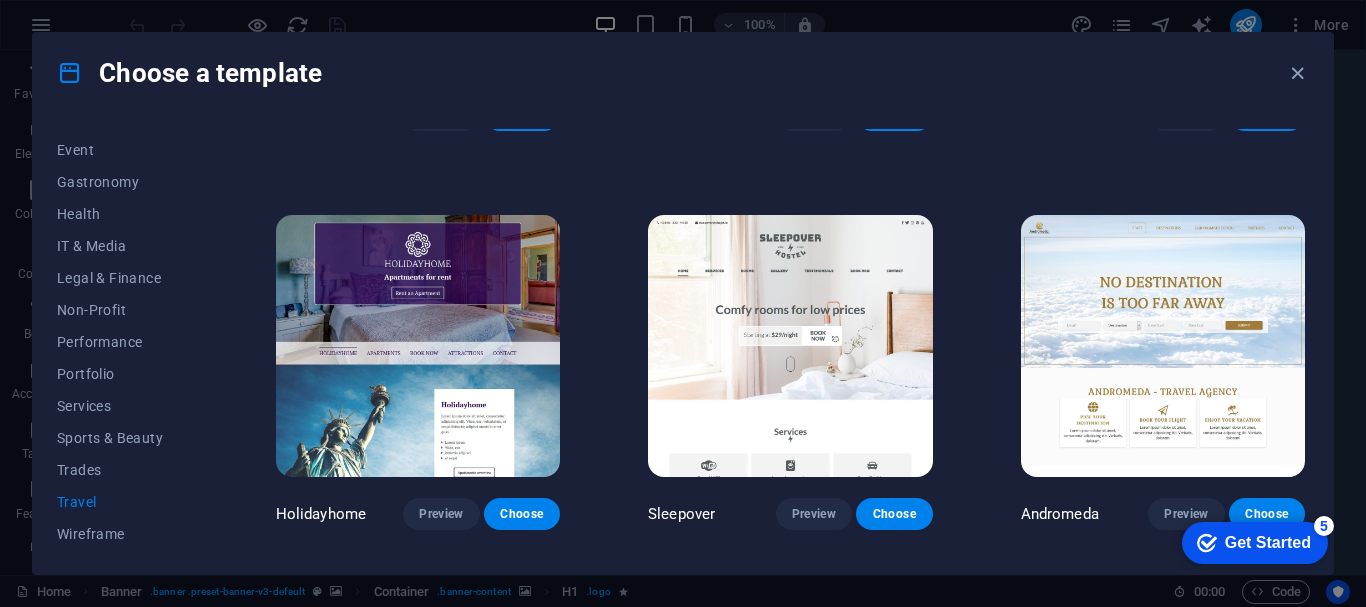 scroll, scrollTop: 404, scrollLeft: 0, axis: vertical 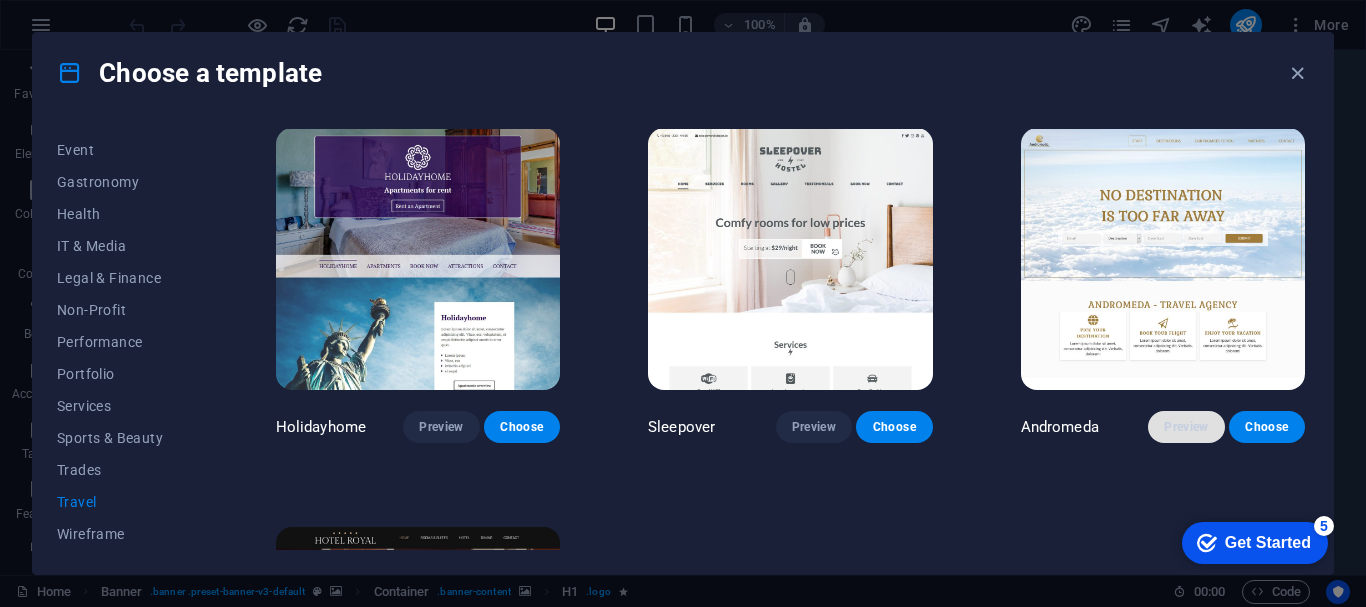 click on "Preview" at bounding box center (1186, 427) 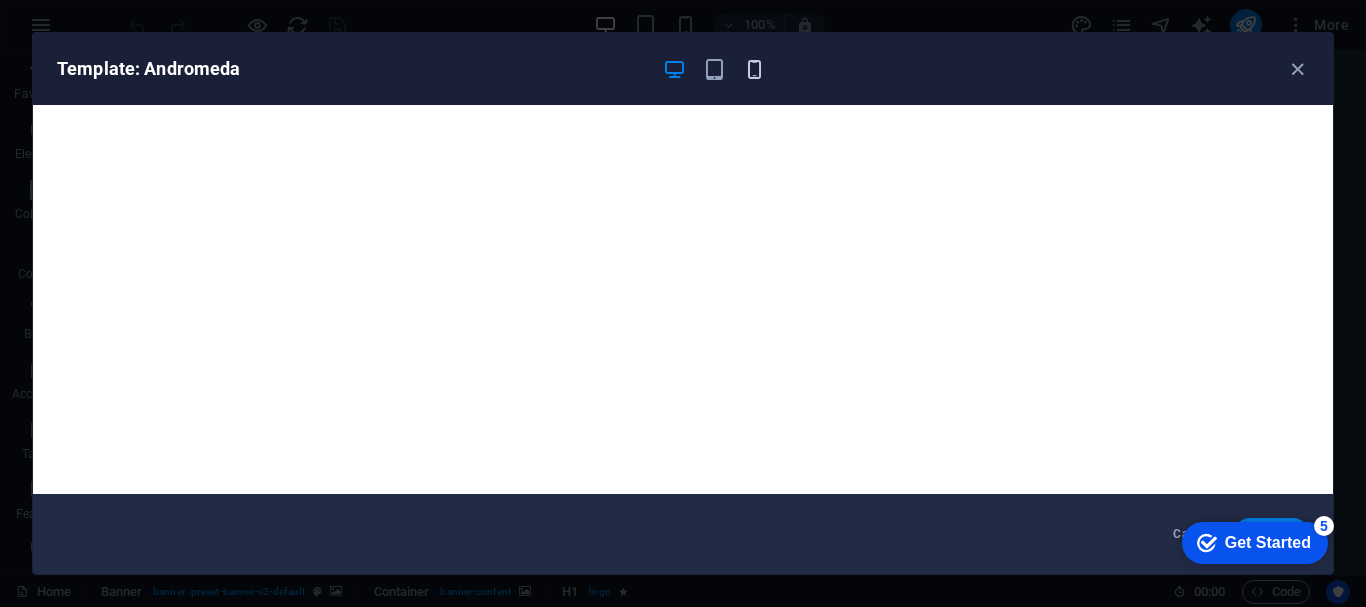 click at bounding box center [754, 69] 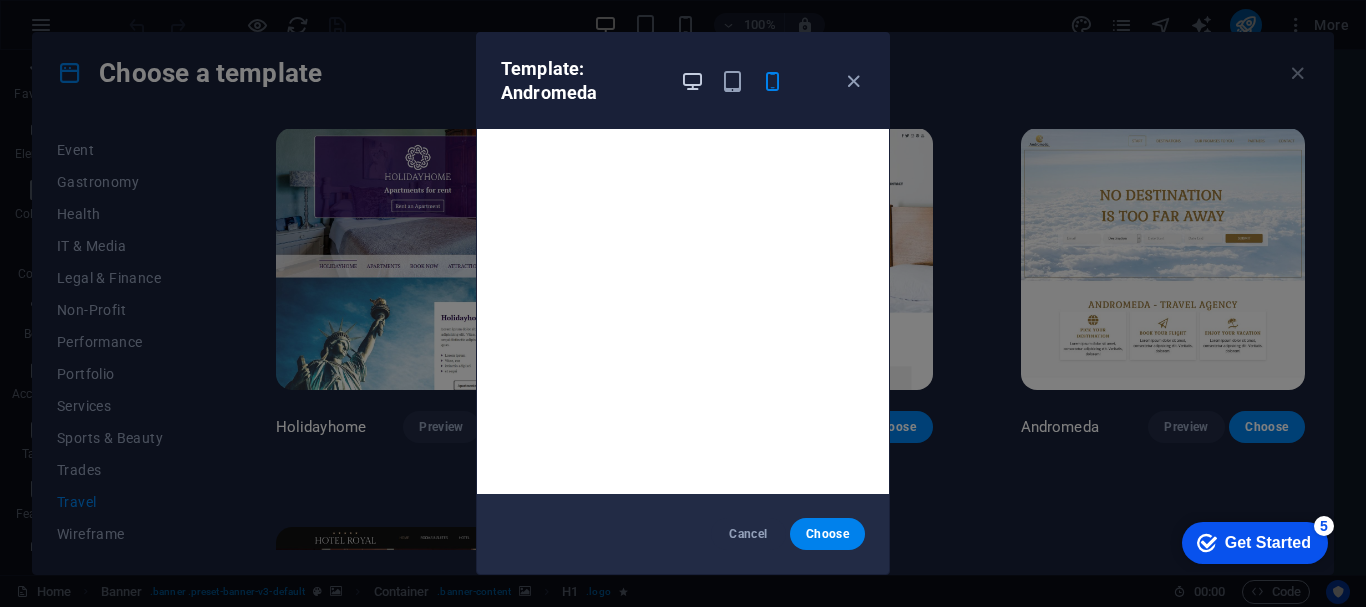 click at bounding box center (692, 81) 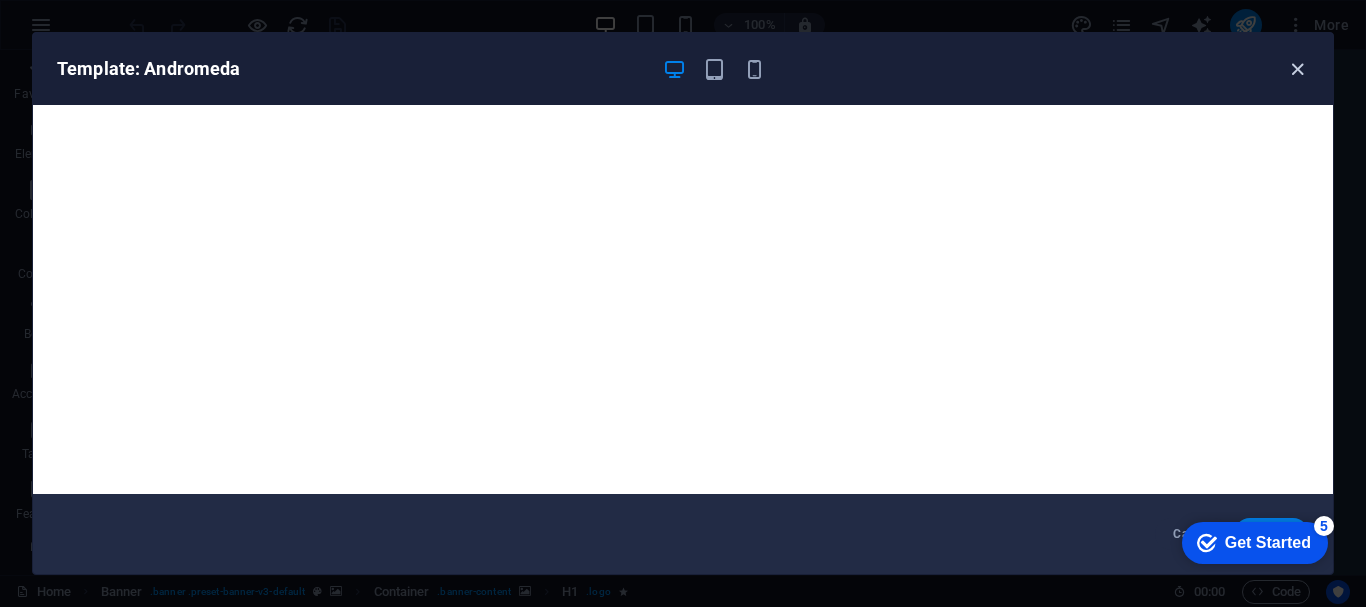 click at bounding box center (1297, 69) 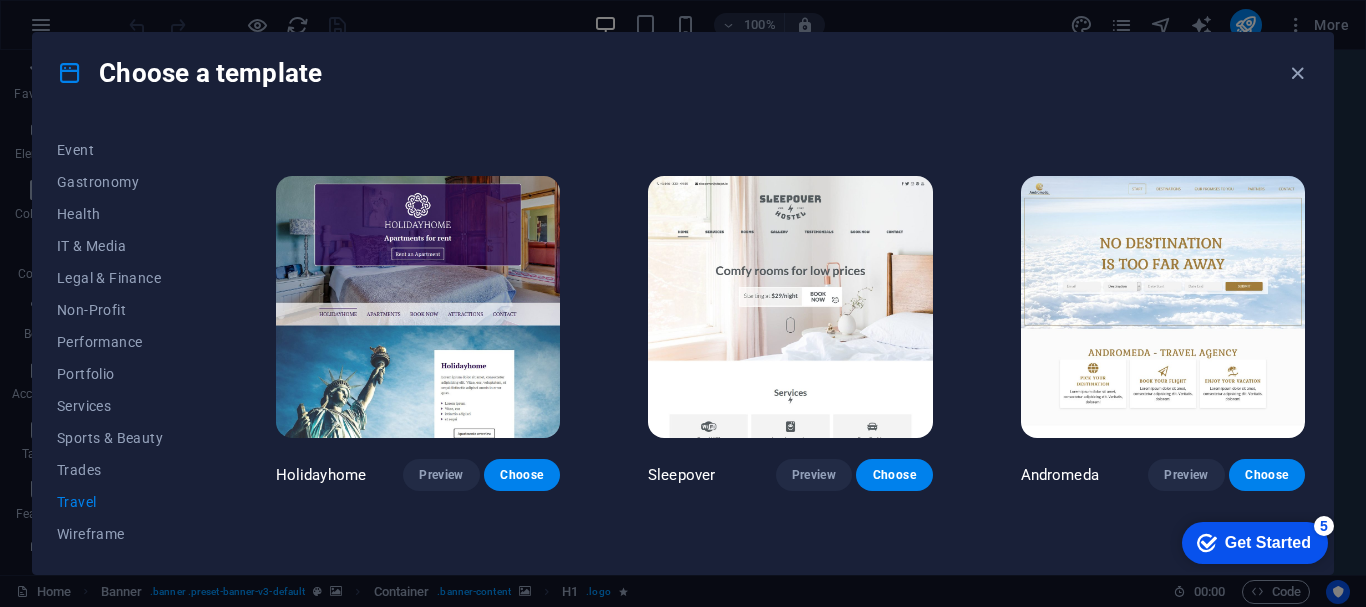scroll, scrollTop: 364, scrollLeft: 0, axis: vertical 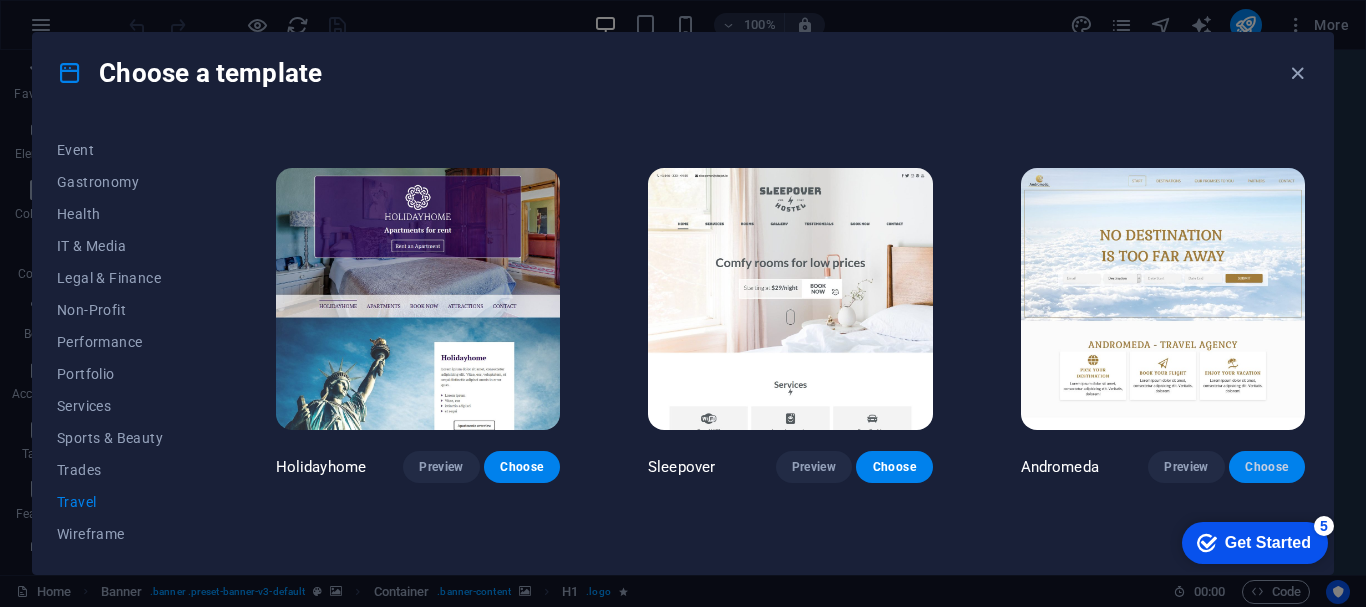 click on "Choose" at bounding box center (1267, 467) 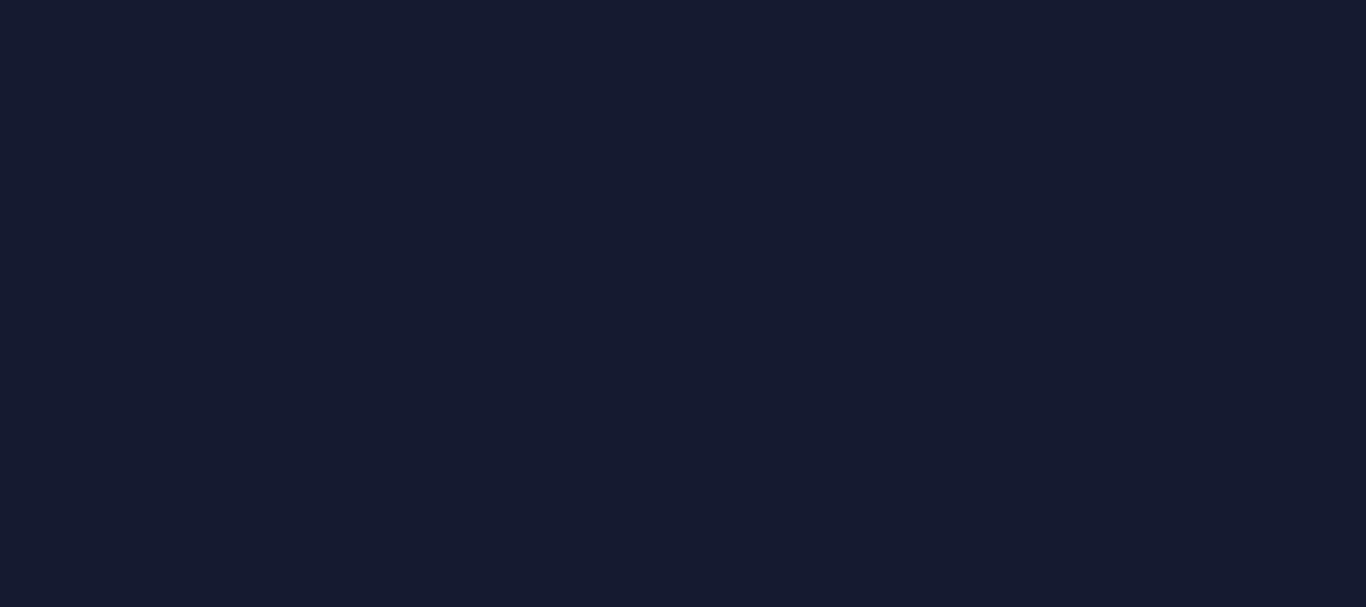 scroll, scrollTop: 0, scrollLeft: 0, axis: both 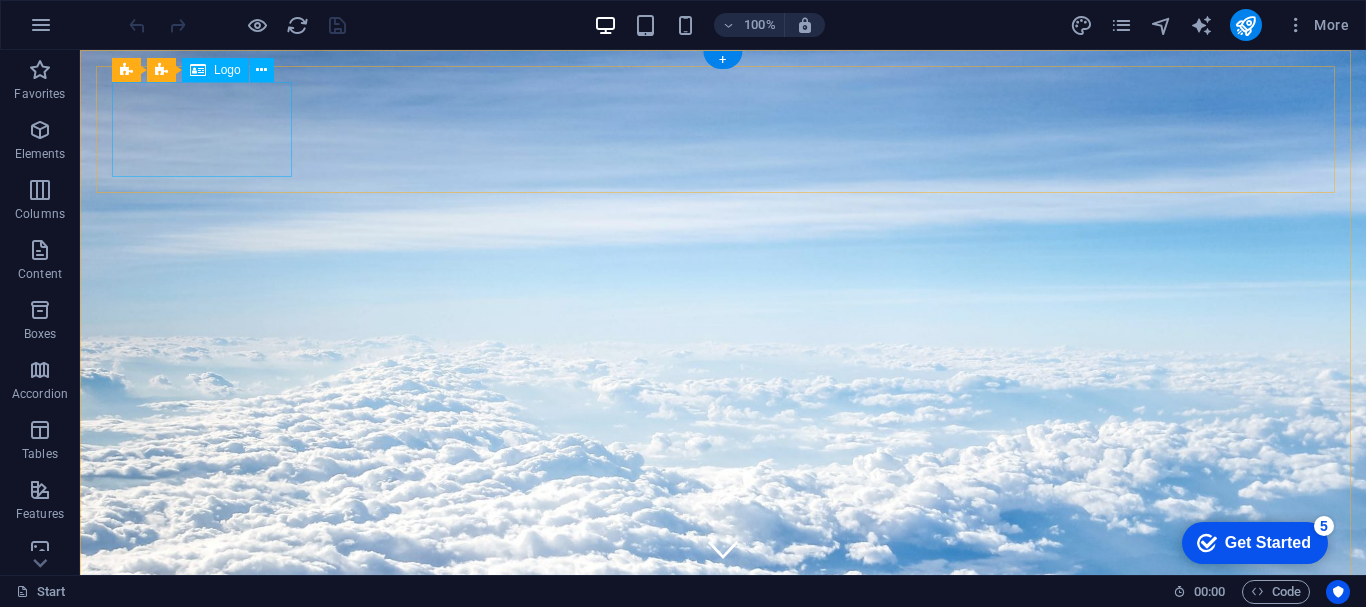 click at bounding box center (723, 830) 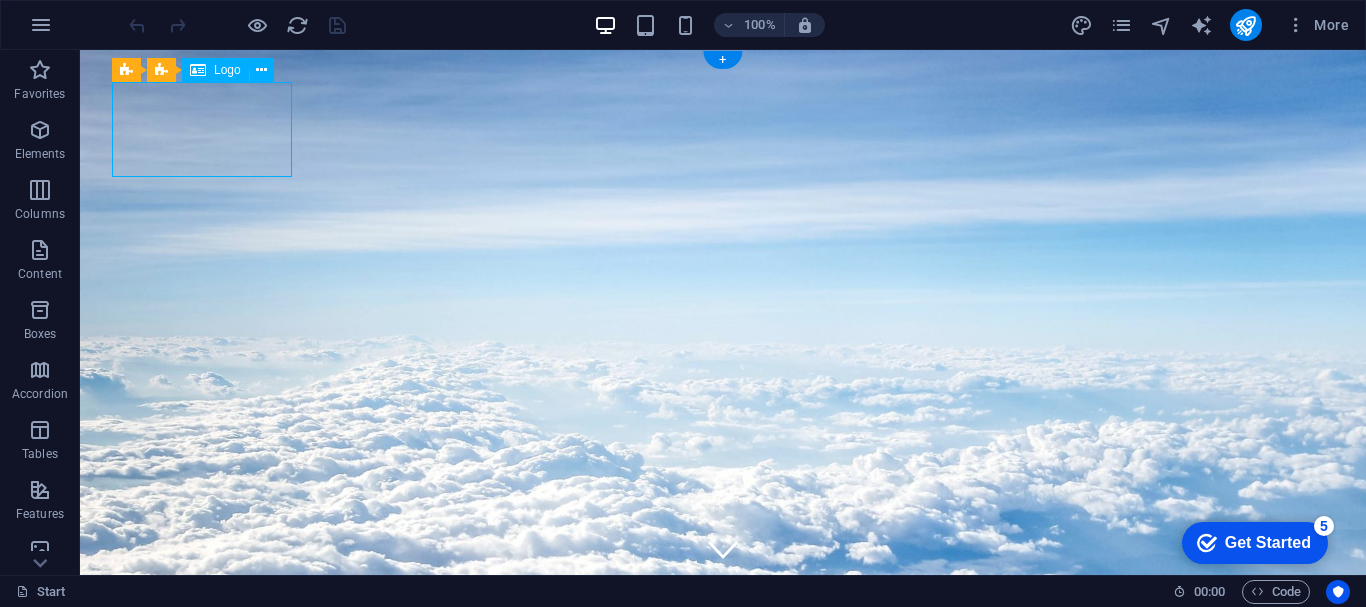 click at bounding box center (723, 830) 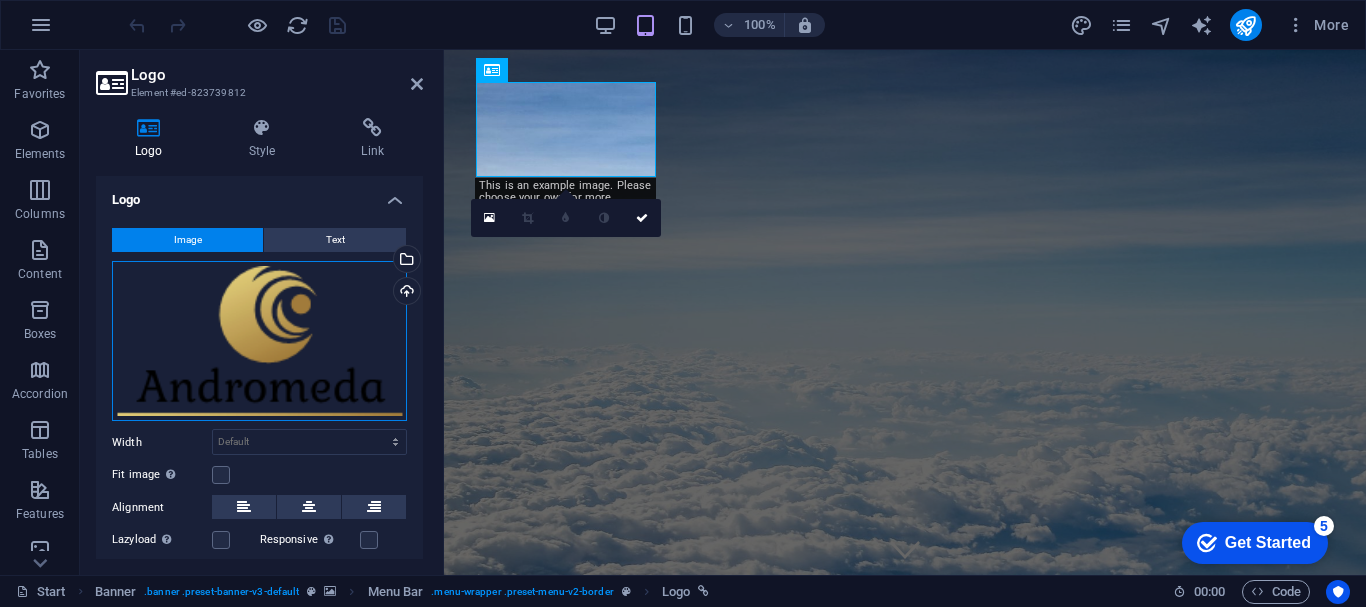 click on "Drag files here, click to choose files or select files from Files or our free stock photos & videos" at bounding box center (259, 341) 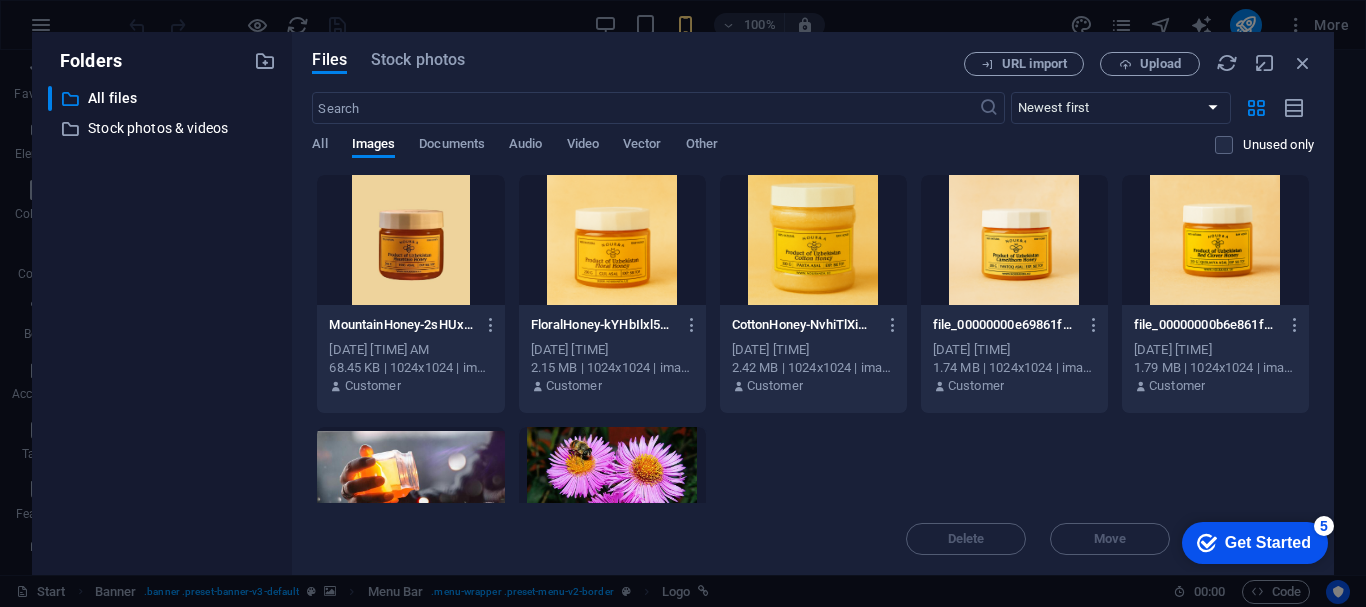 drag, startPoint x: 1315, startPoint y: 241, endPoint x: 1318, endPoint y: 348, distance: 107.042046 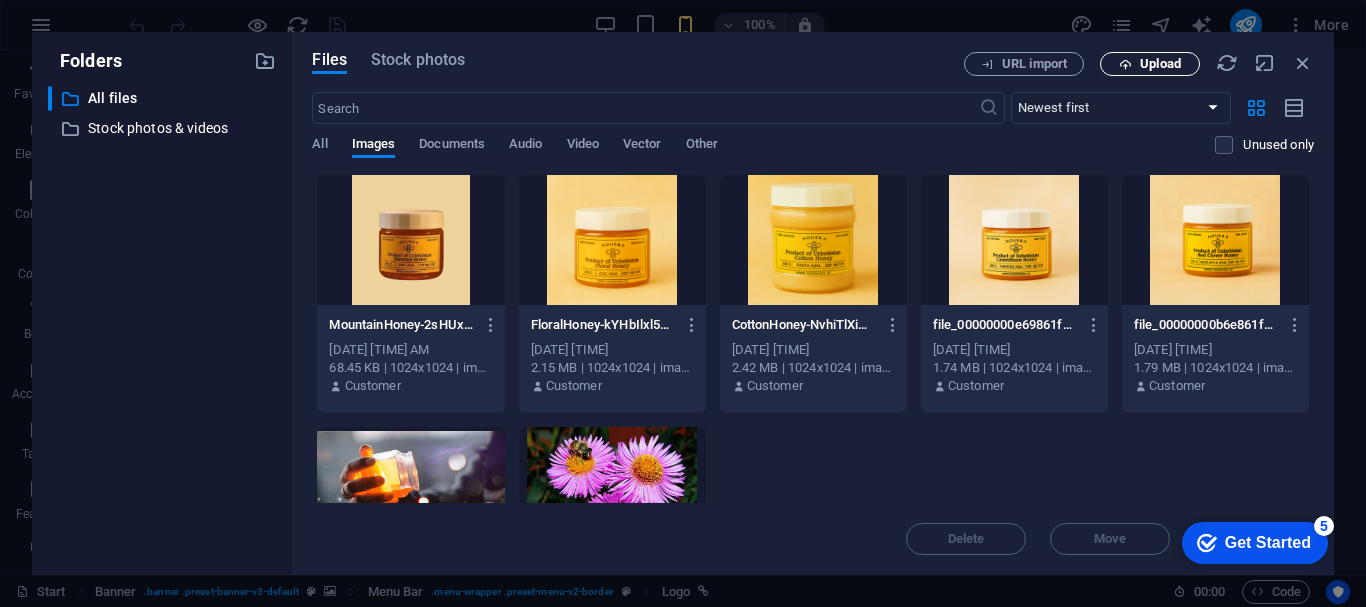 click on "Upload" at bounding box center [1150, 64] 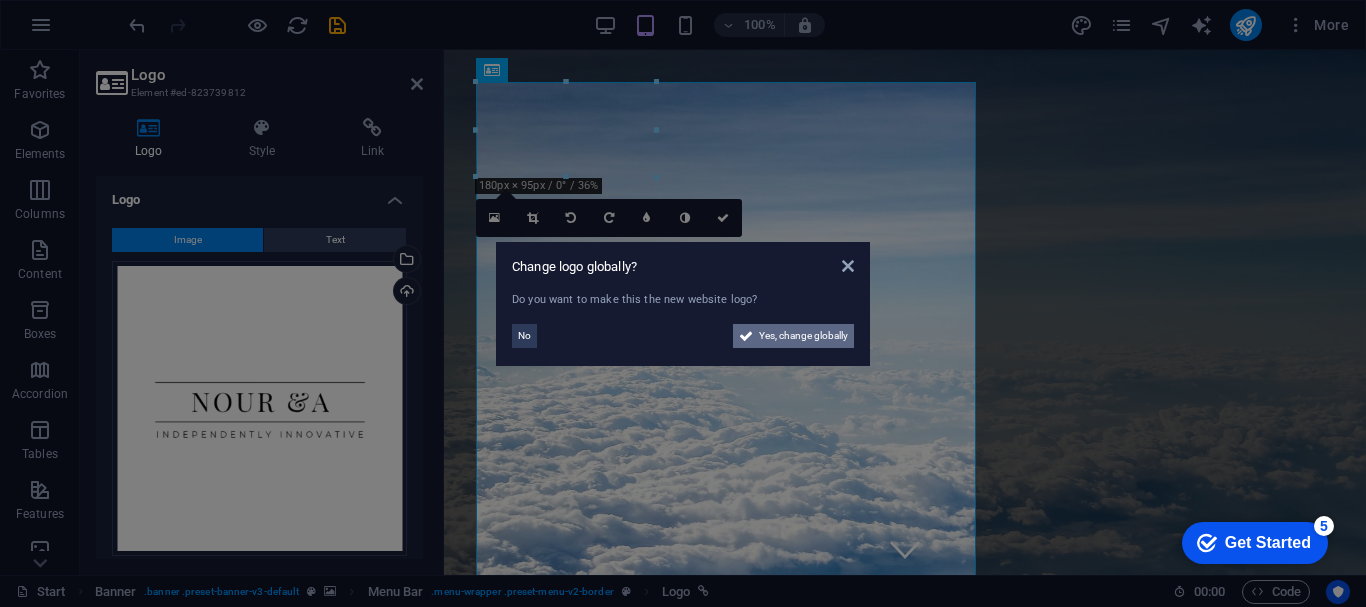 click on "Yes, change globally" at bounding box center [803, 336] 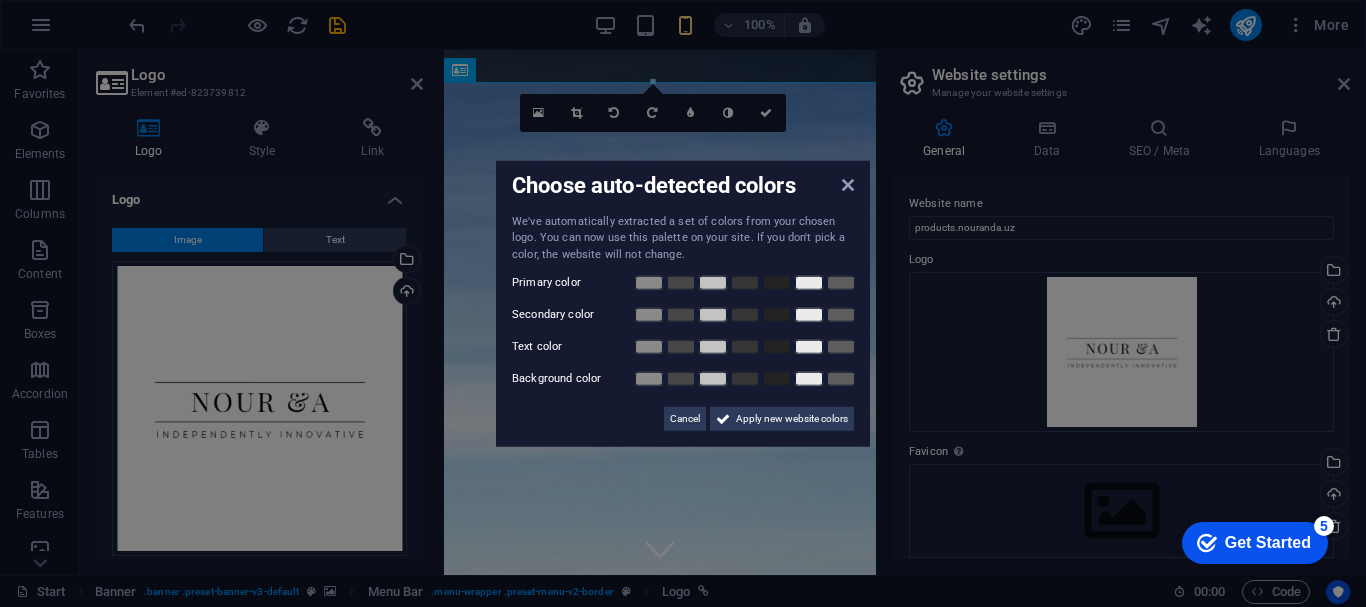 click on "Choose auto-detected colors We've automatically extracted a set of colors from your chosen logo. You can now use this palette on your site. If you don't pick a color, the website will not change.  Primary color Secondary color Text color Background color Cancel Apply new website colors" at bounding box center (683, 303) 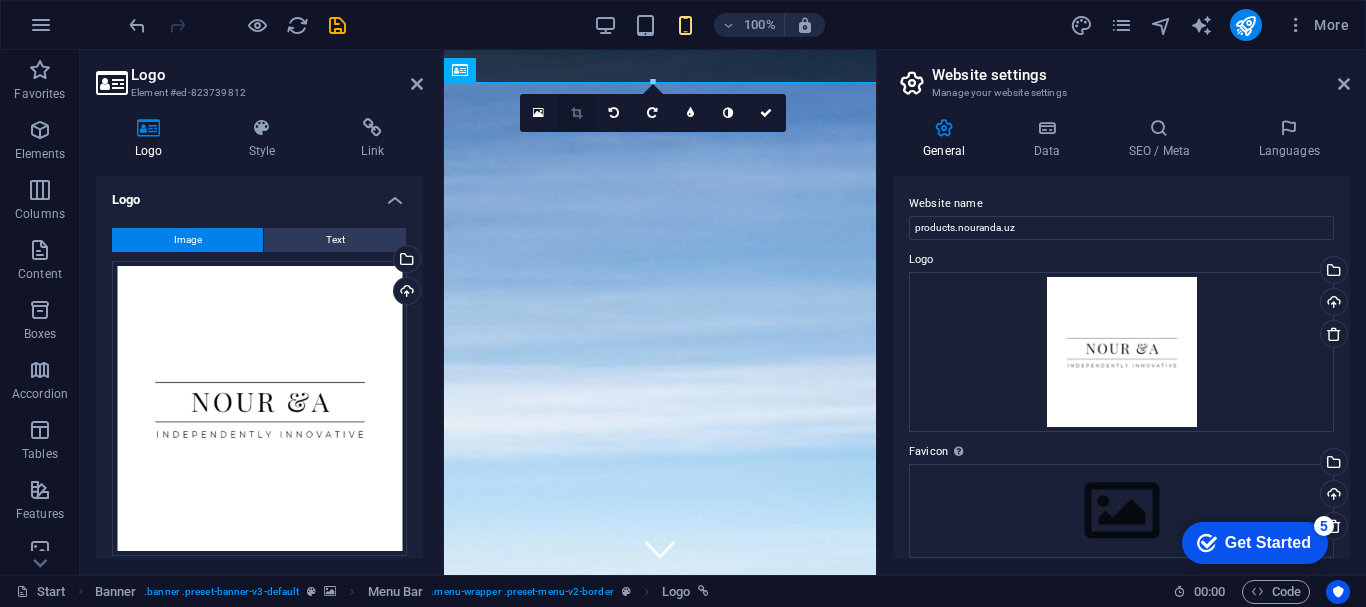 click at bounding box center (576, 113) 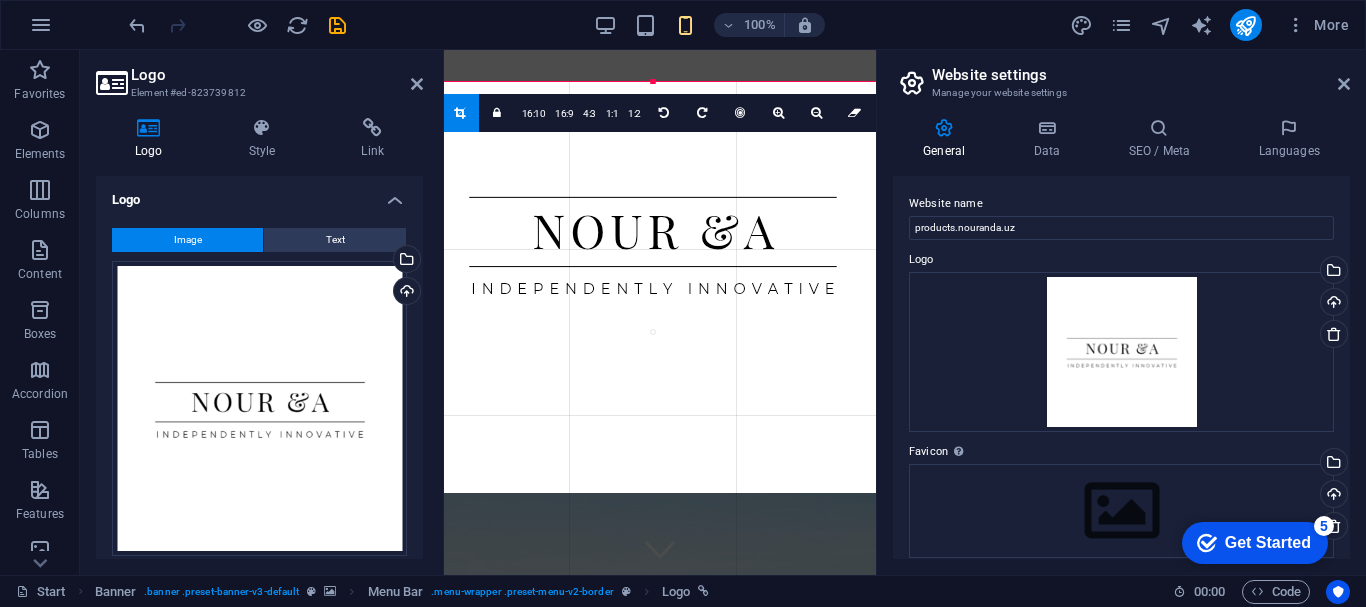 drag, startPoint x: 729, startPoint y: 507, endPoint x: 723, endPoint y: 480, distance: 27.658634 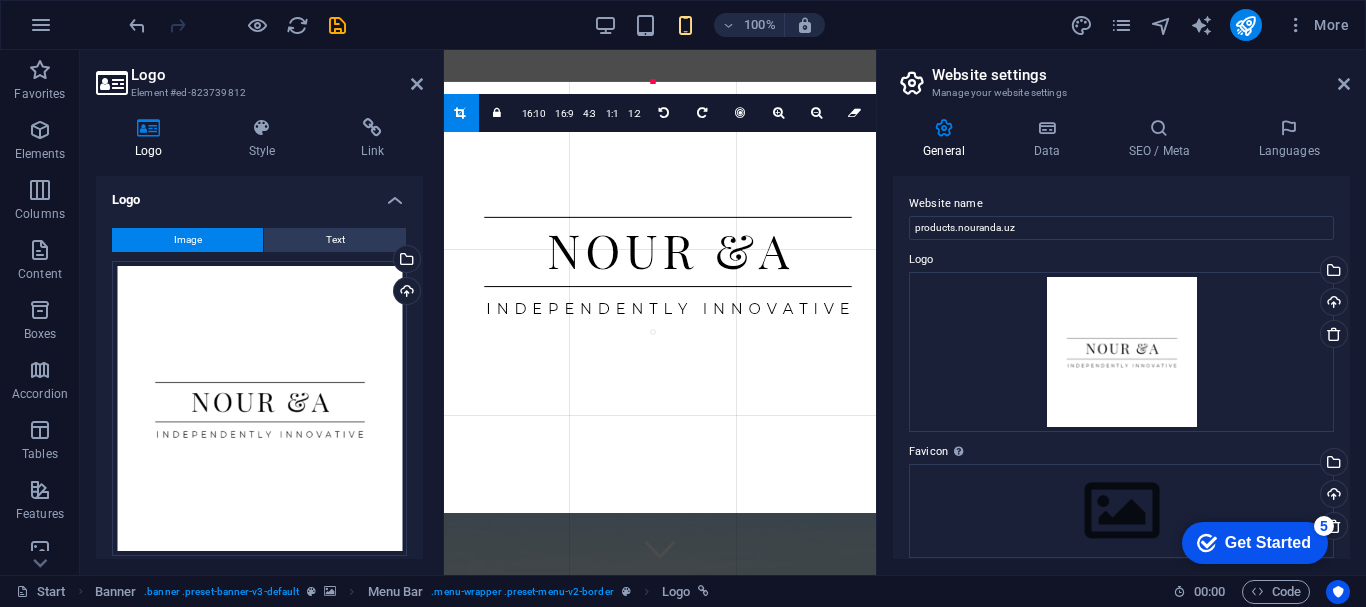 drag, startPoint x: 658, startPoint y: 541, endPoint x: 673, endPoint y: 472, distance: 70.61161 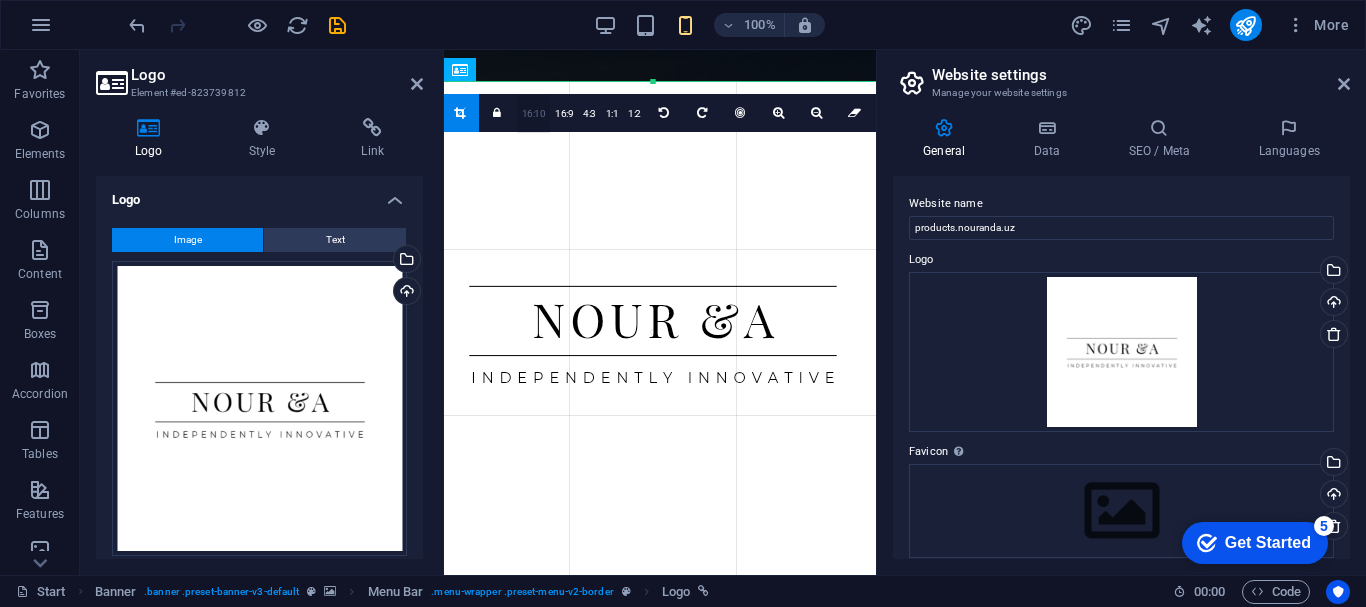 click on "16:10" at bounding box center (534, 114) 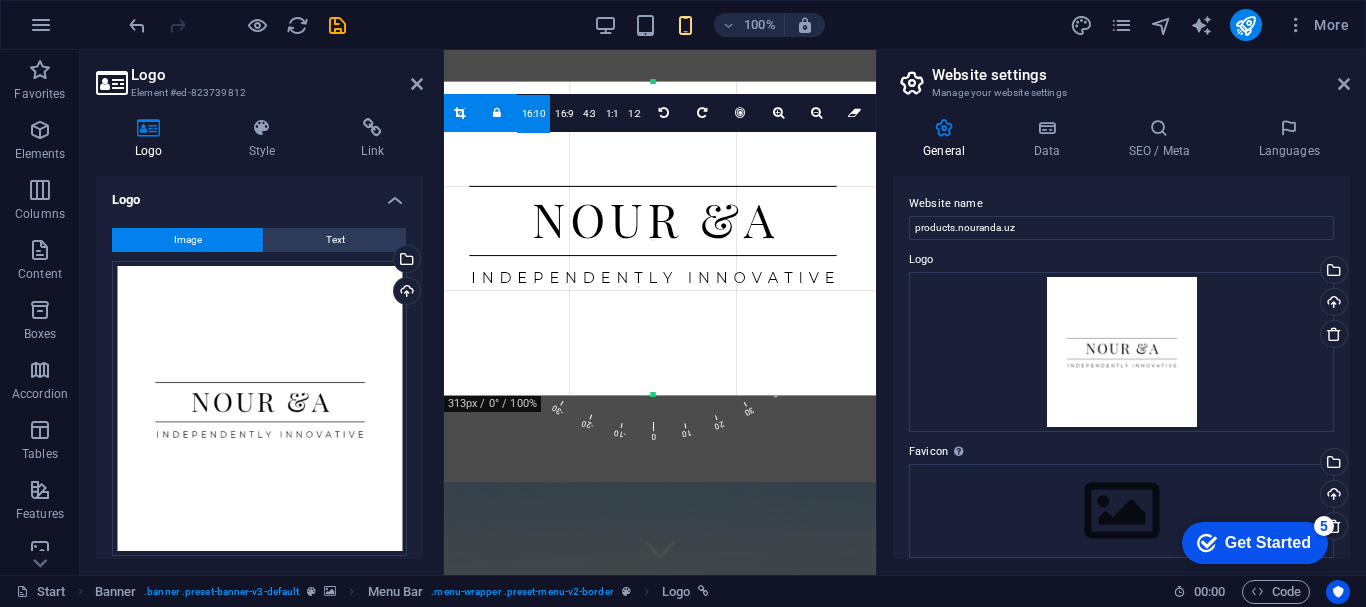 drag, startPoint x: 680, startPoint y: 309, endPoint x: 678, endPoint y: 209, distance: 100.02 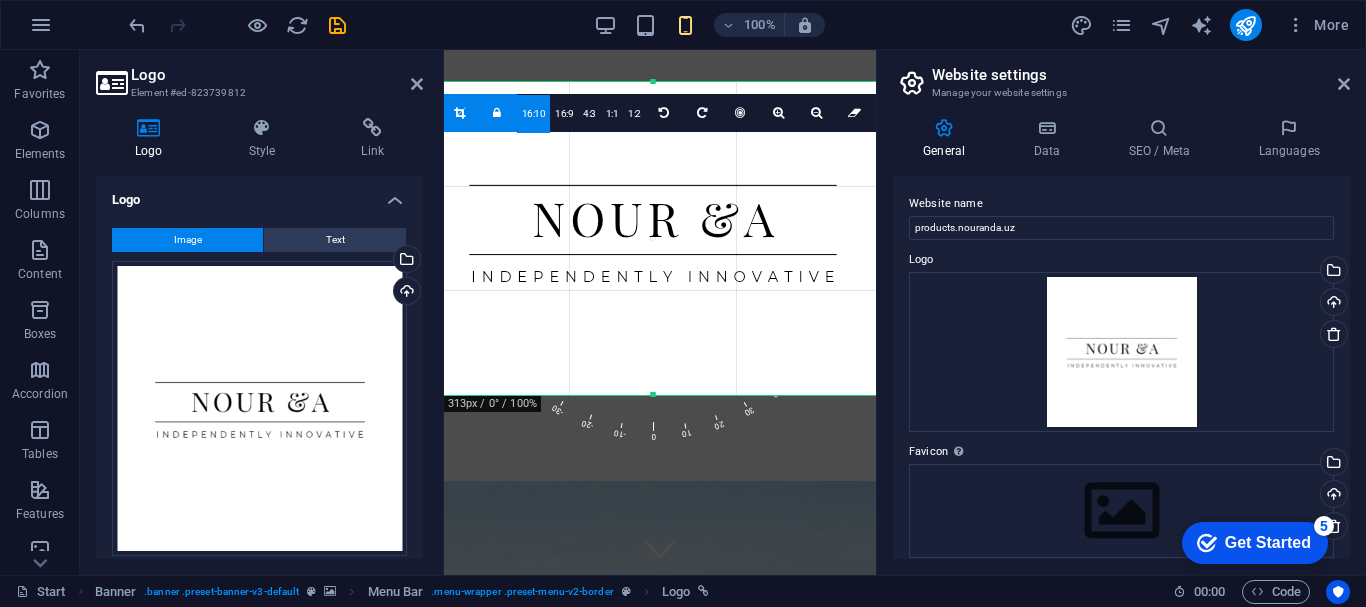 click on "Logo" at bounding box center [277, 75] 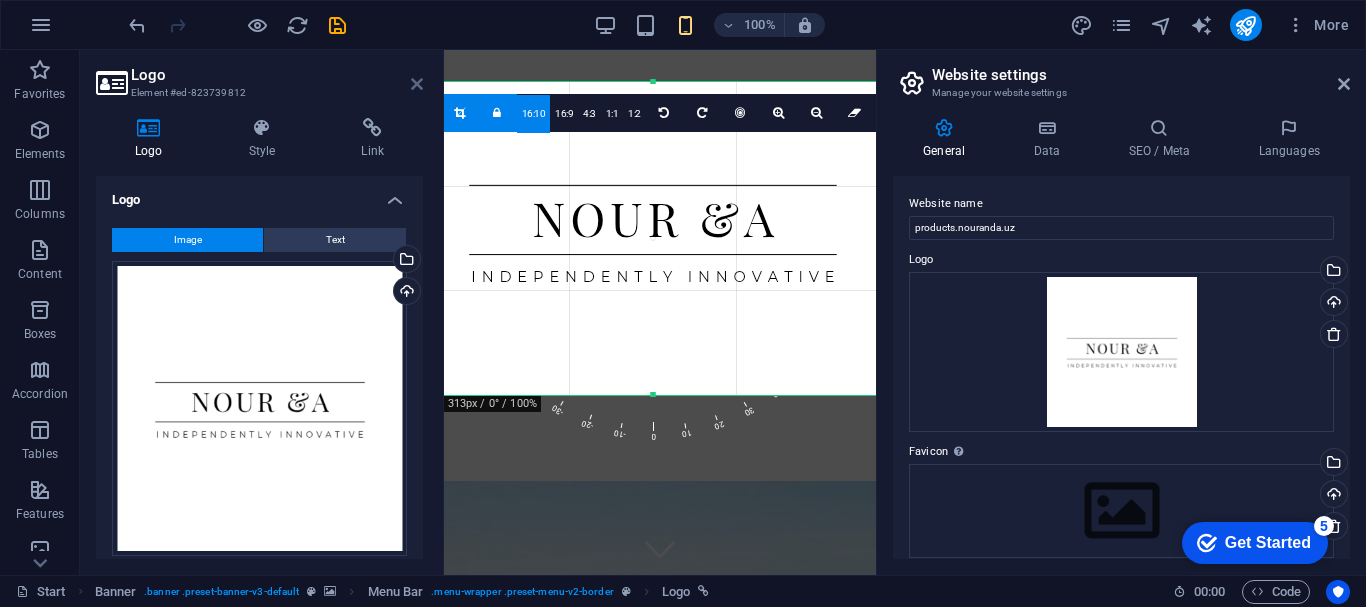 click at bounding box center (417, 84) 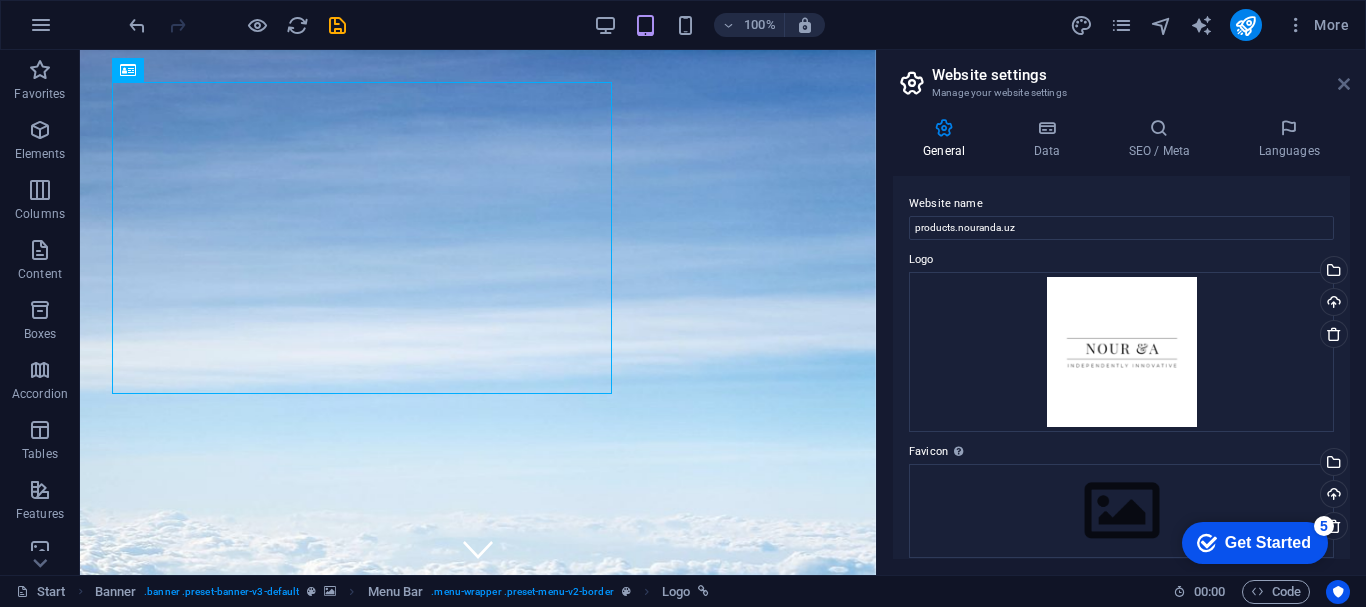 click at bounding box center [1344, 84] 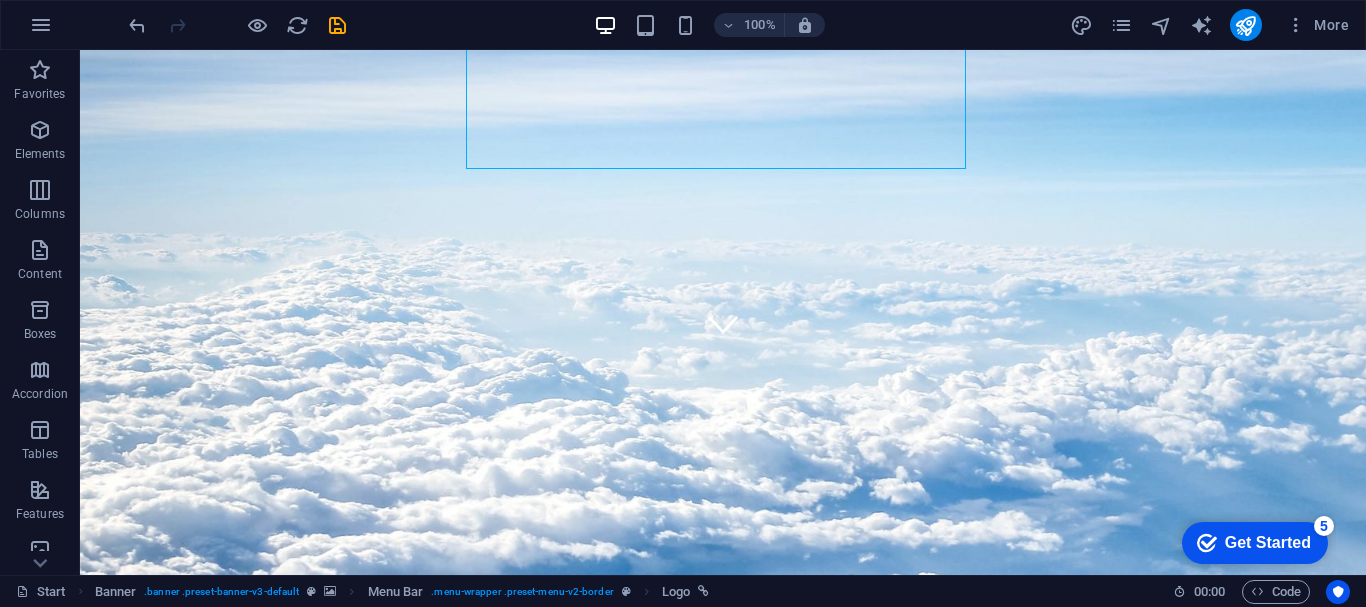 scroll, scrollTop: 0, scrollLeft: 0, axis: both 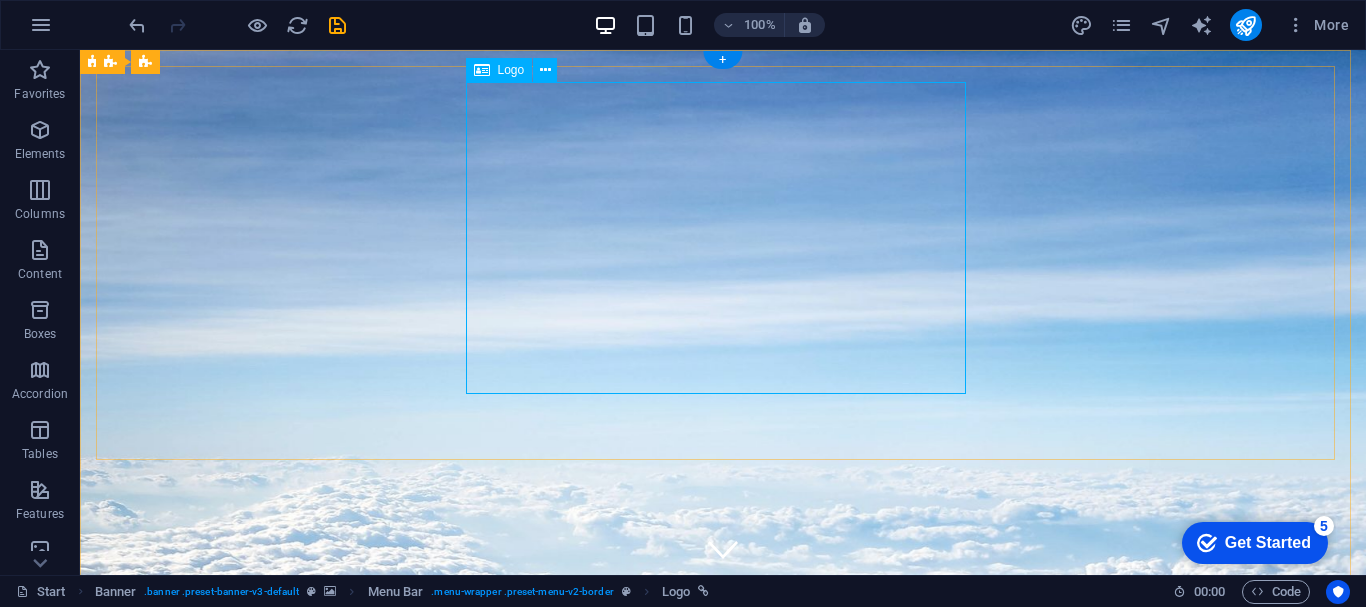 click at bounding box center [723, 1206] 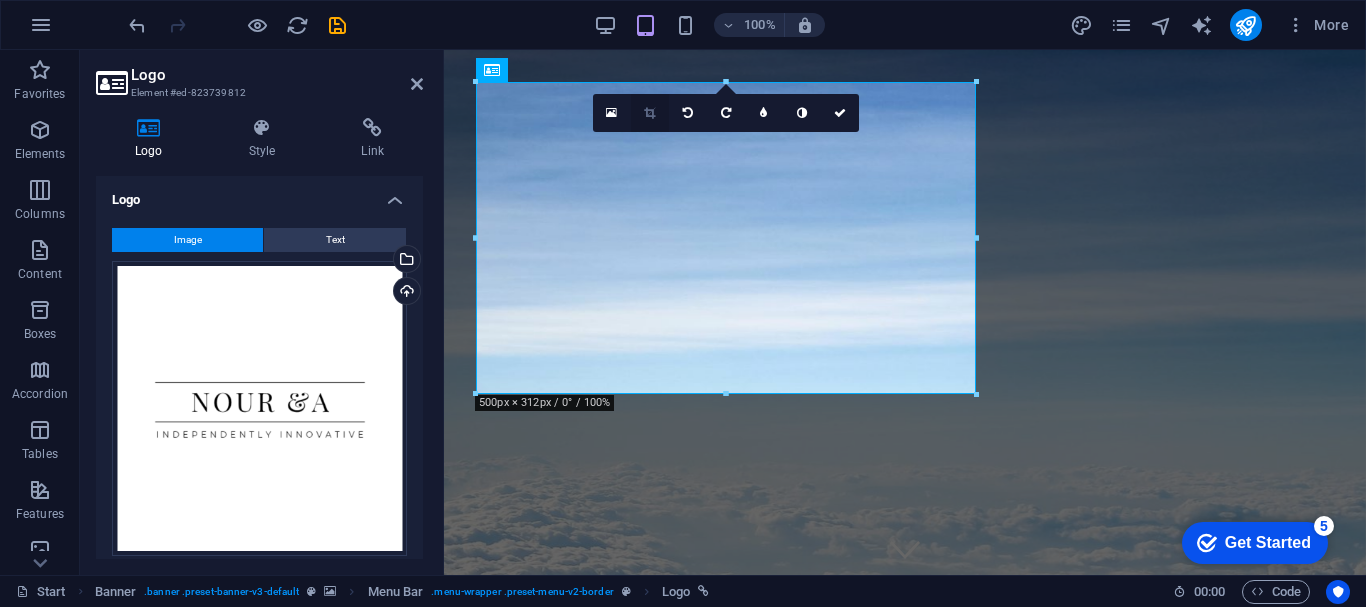 click at bounding box center (649, 113) 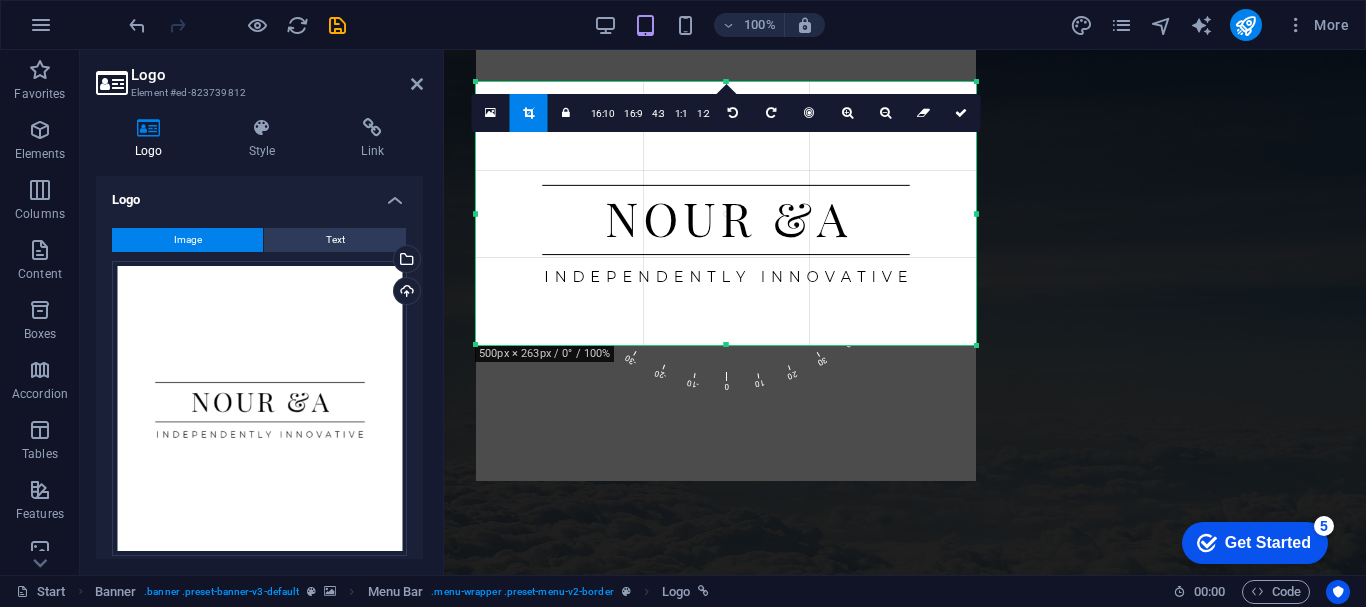 drag, startPoint x: 974, startPoint y: 392, endPoint x: 970, endPoint y: 343, distance: 49.162994 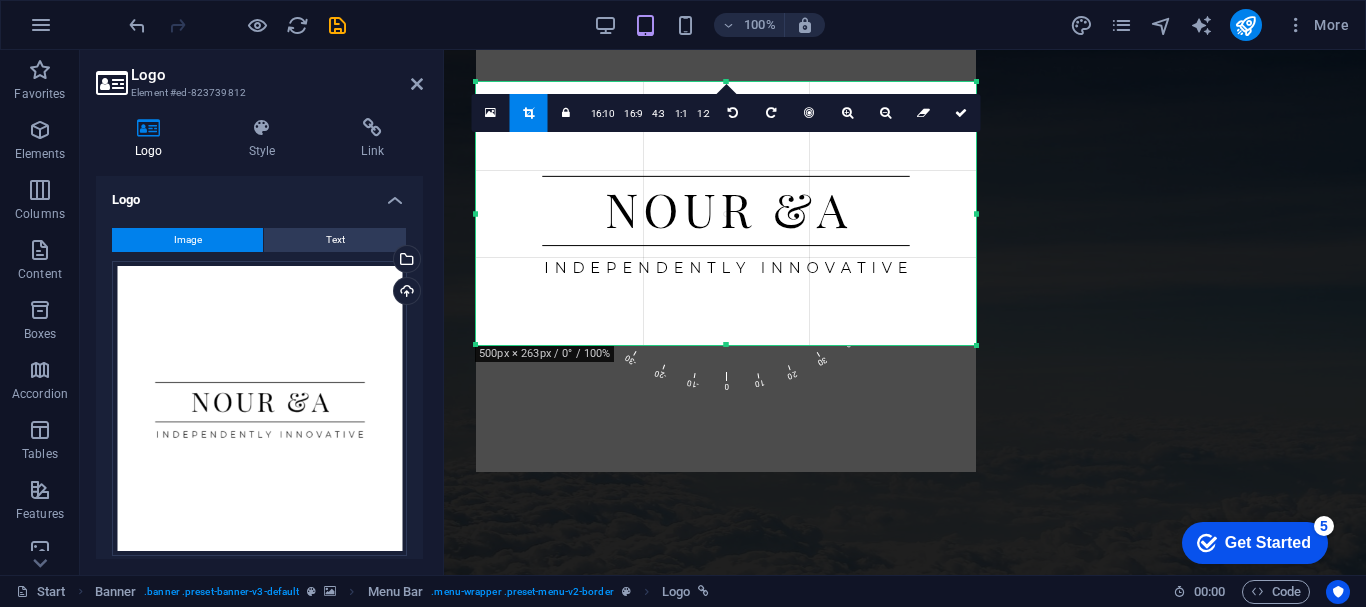 click at bounding box center [726, 222] 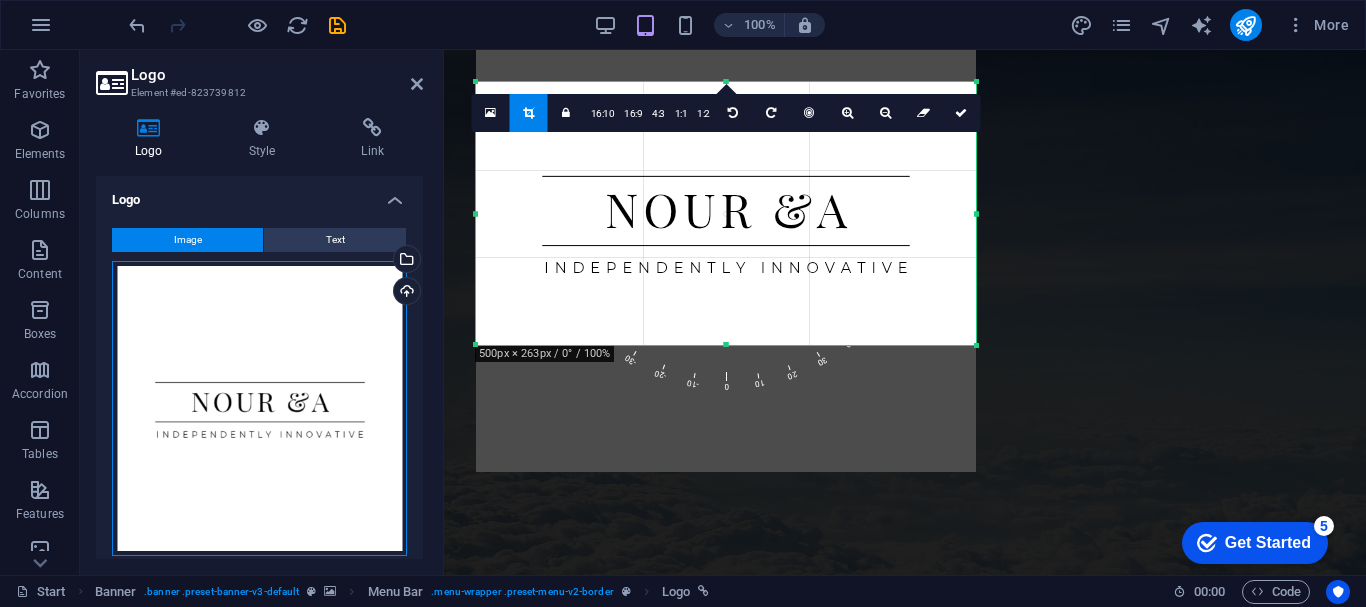 click on "Drag files here, click to choose files or select files from Files or our free stock photos & videos" at bounding box center (259, 408) 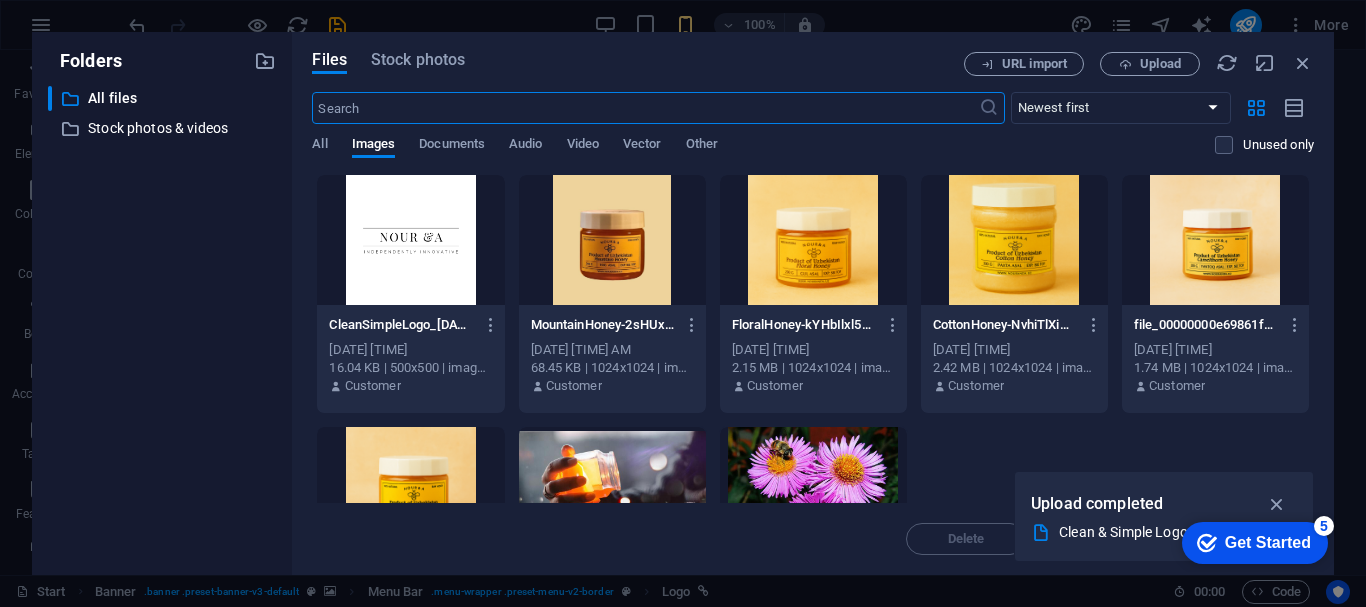 click at bounding box center (410, 240) 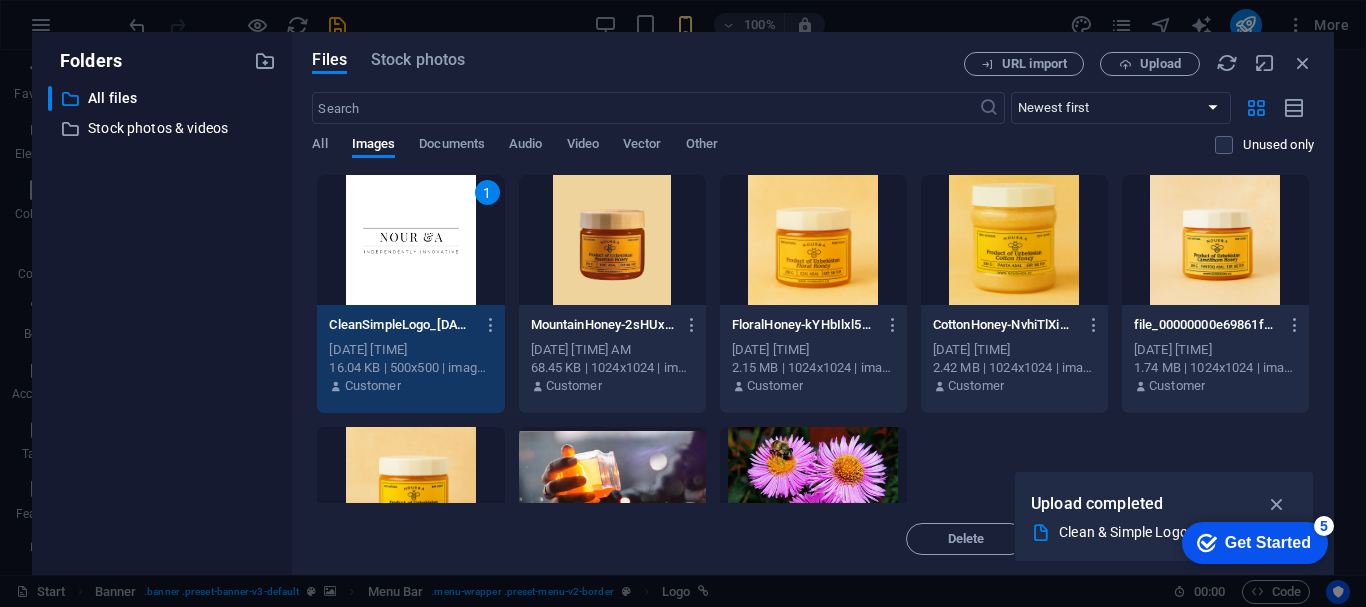 click on "1" at bounding box center (410, 240) 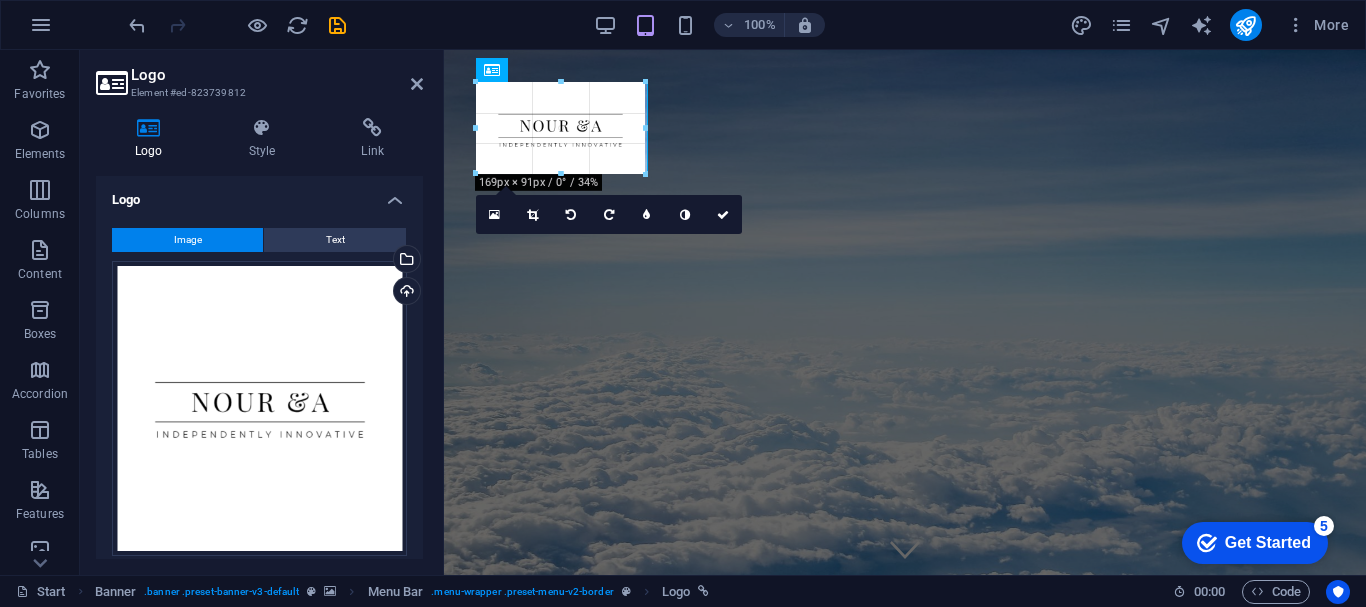 drag, startPoint x: 975, startPoint y: 340, endPoint x: 347, endPoint y: 303, distance: 629.08905 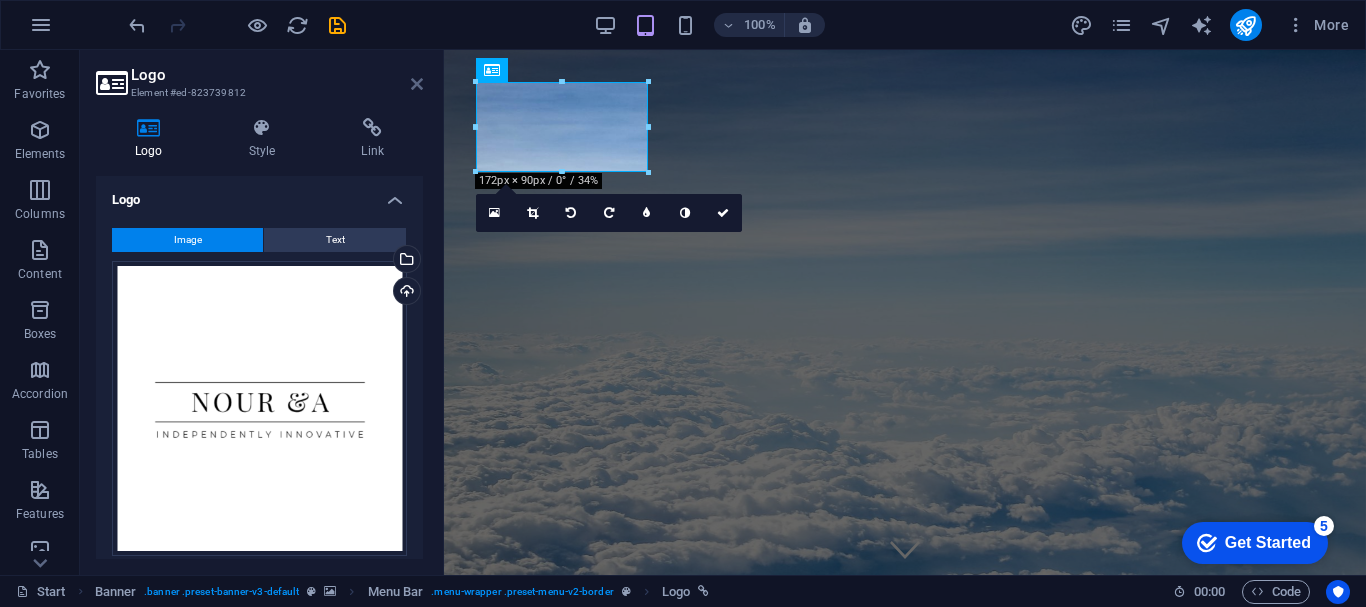 click at bounding box center [417, 84] 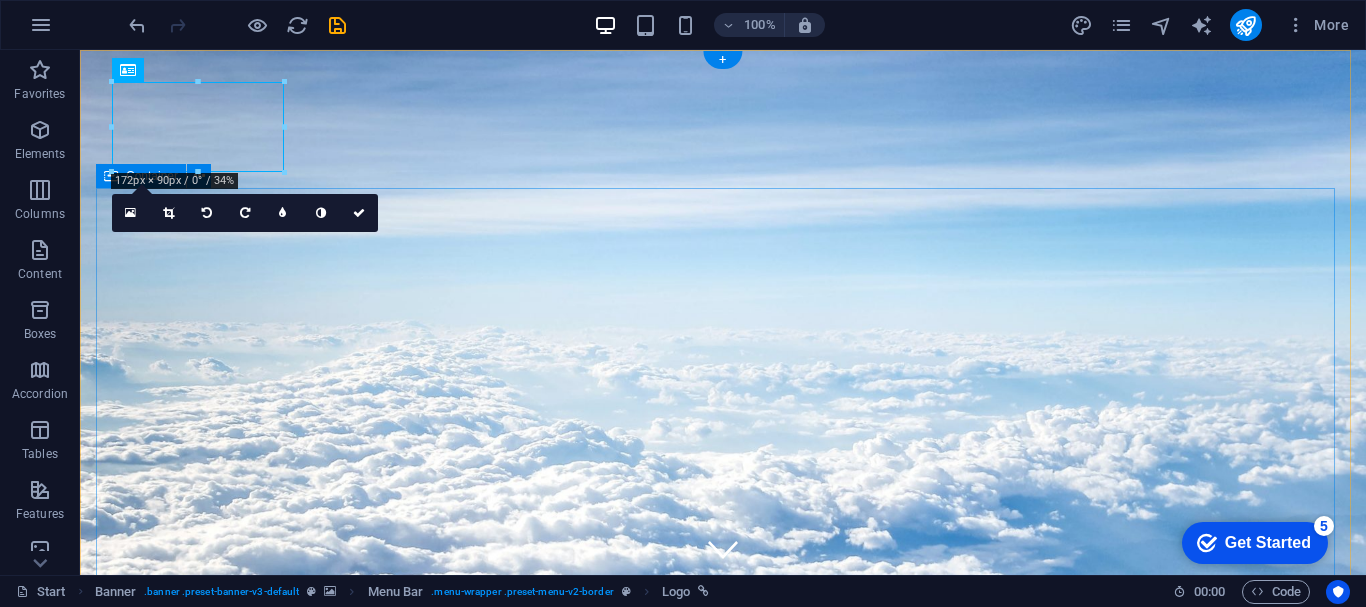 click on "No destination  is too far away
Destination
Maldives
Antarctica
China
Submit   I have read and understand the privacy policy. Unreadable? Load new" at bounding box center (723, 1229) 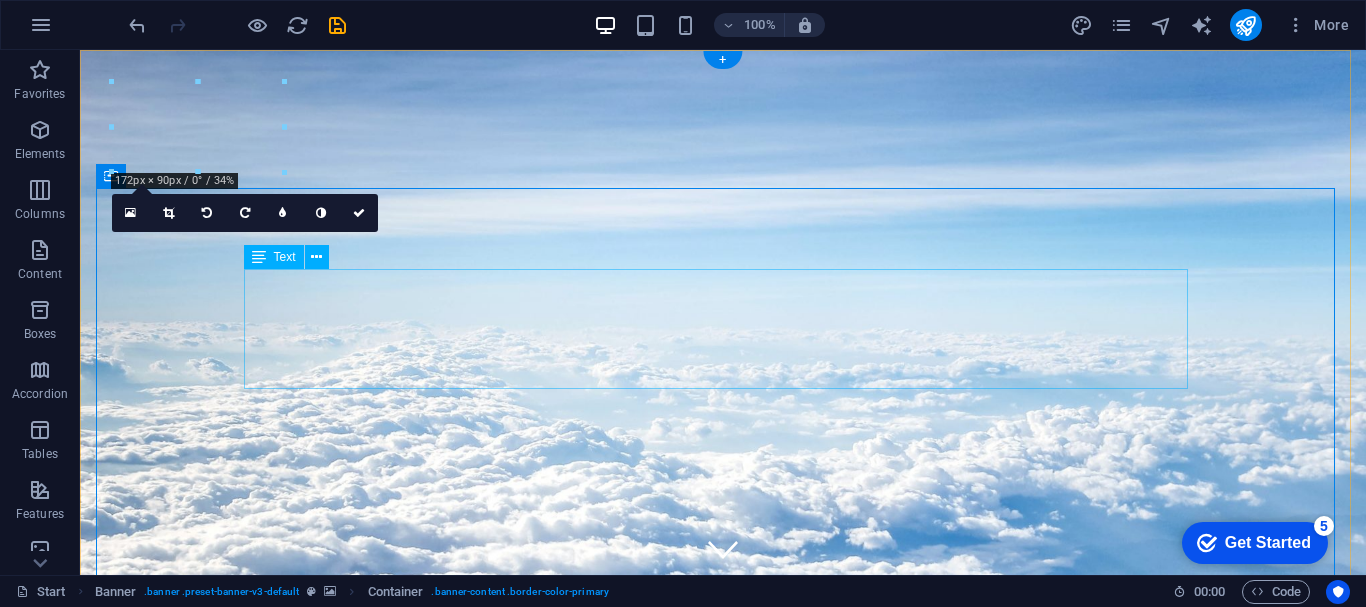 click on "No destination  is too far away" at bounding box center [723, 1051] 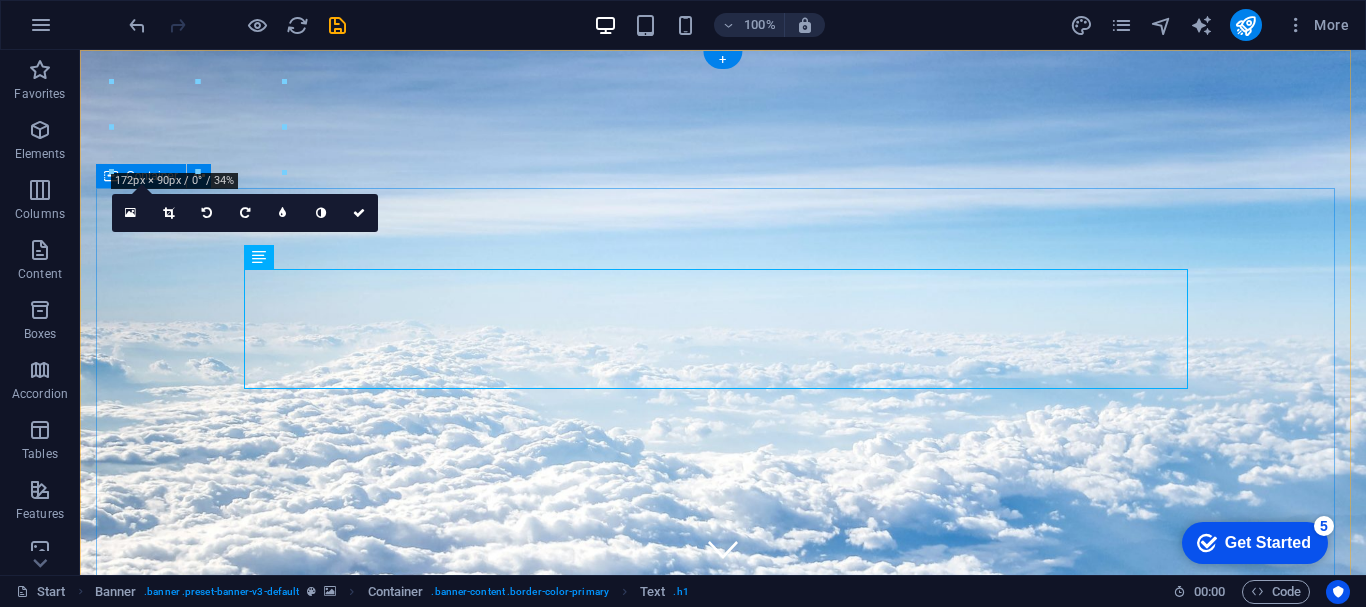click on "No destination  is too far away
Destination
Maldives
Antarctica
China
Submit   I have read and understand the privacy policy. Unreadable? Load new" at bounding box center [723, 1229] 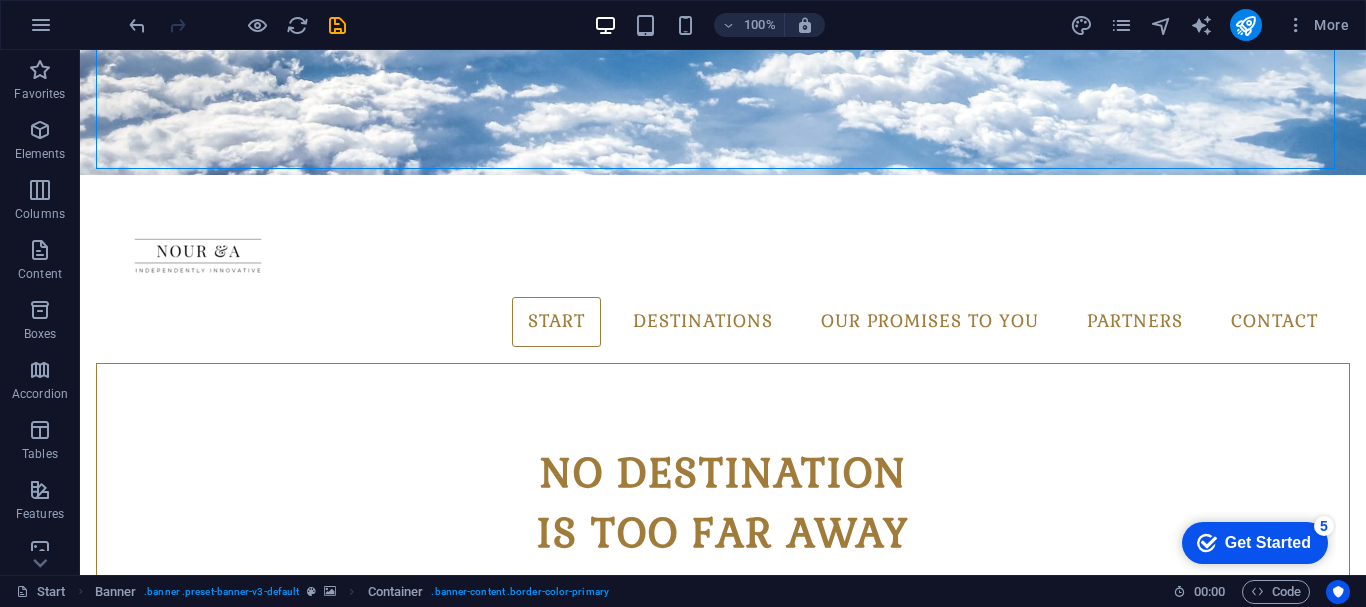 scroll, scrollTop: 629, scrollLeft: 0, axis: vertical 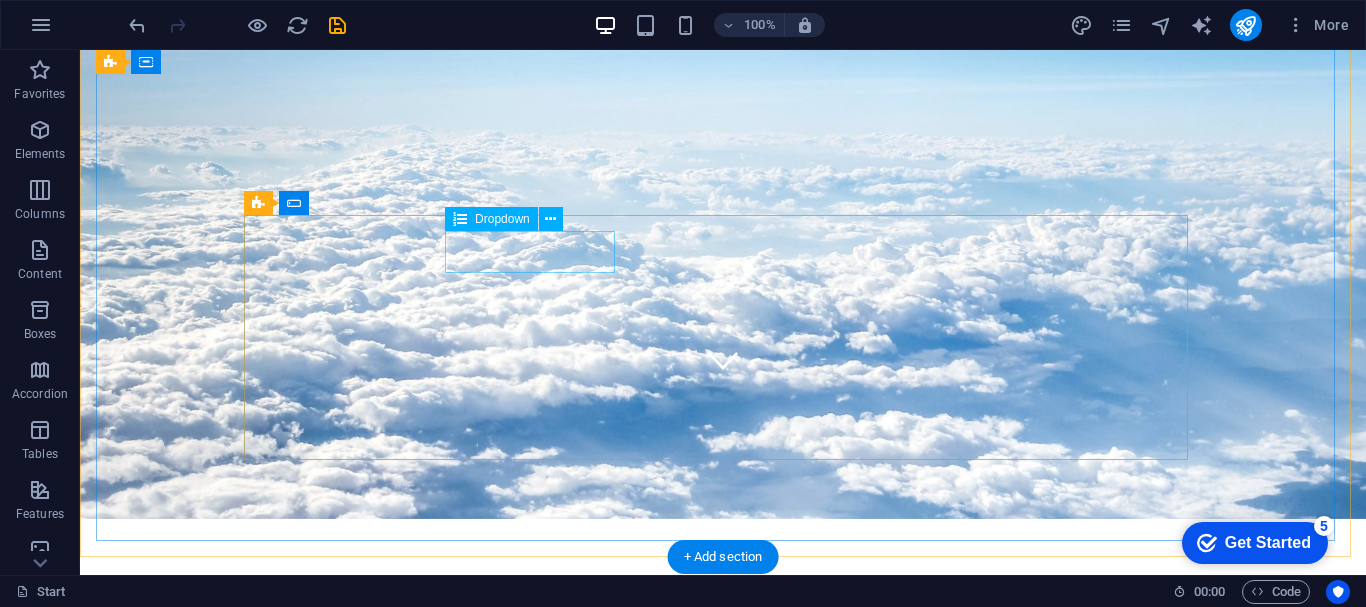 click on "Destination
Maldives
Antarctica
China" 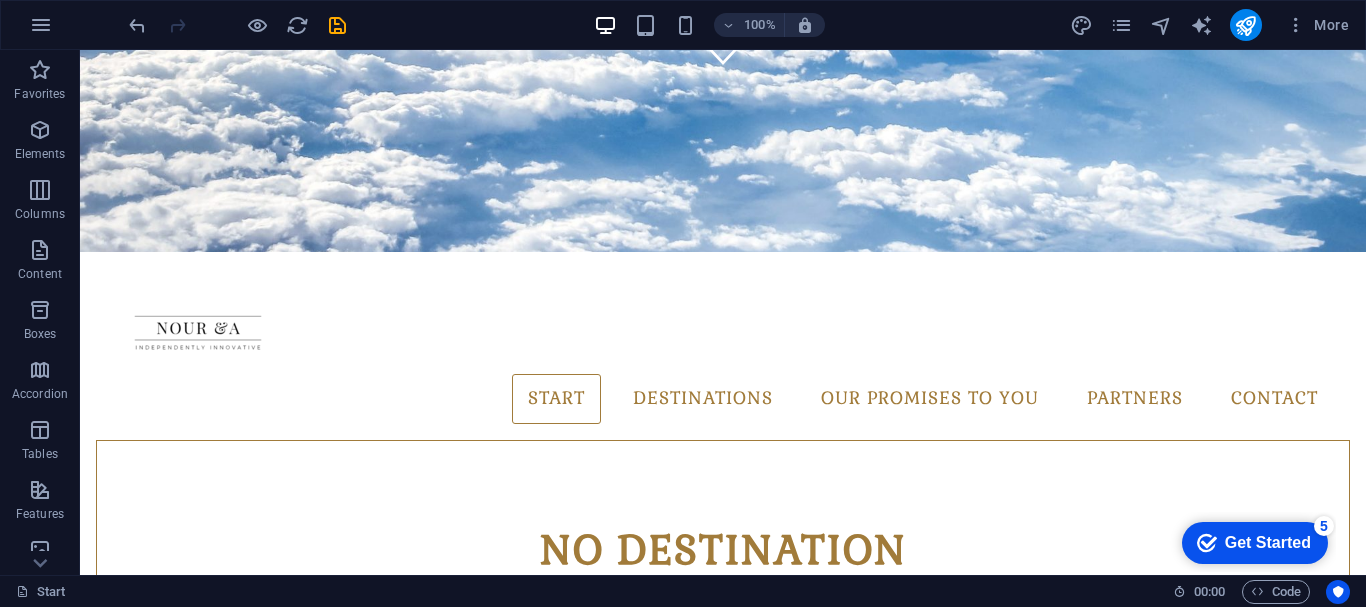 scroll, scrollTop: 484, scrollLeft: 0, axis: vertical 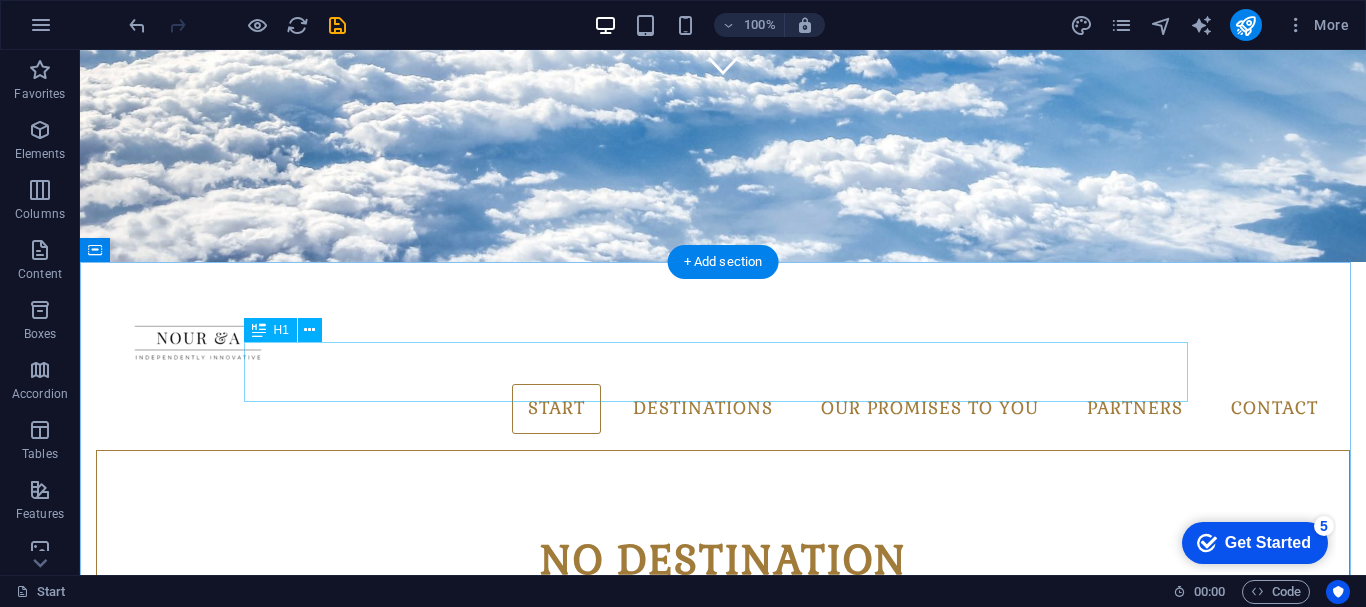 click on "products.nouranda.uz  - Travel Agency" at bounding box center (723, 1215) 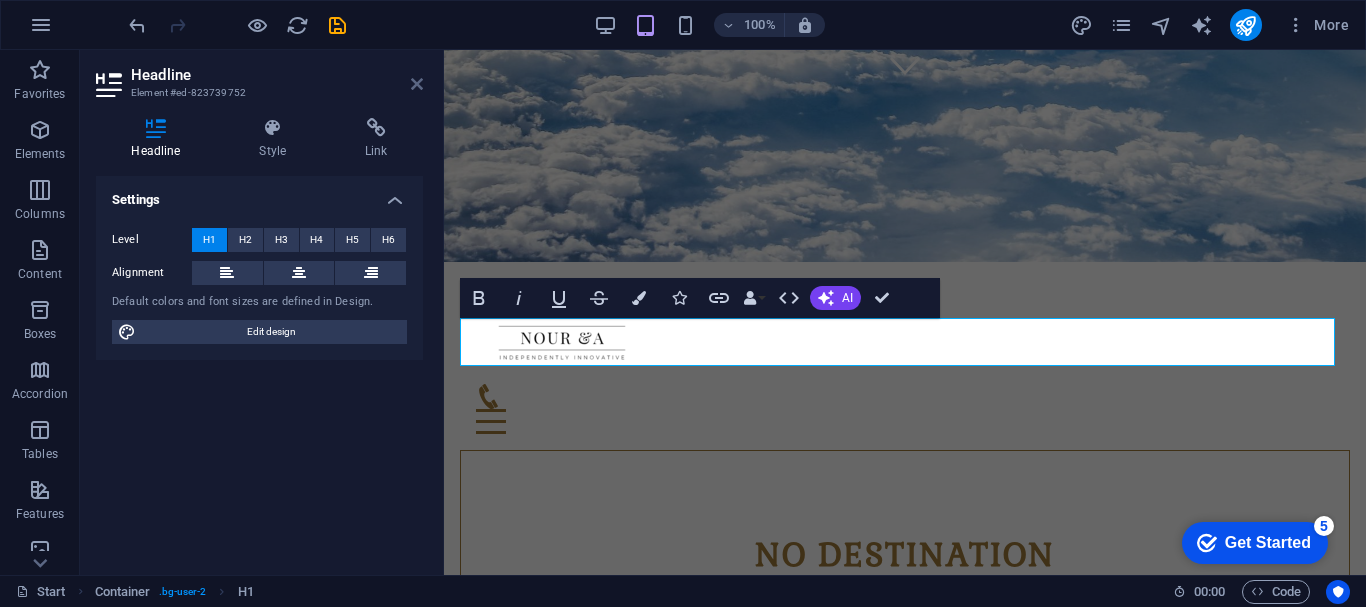 click at bounding box center [417, 84] 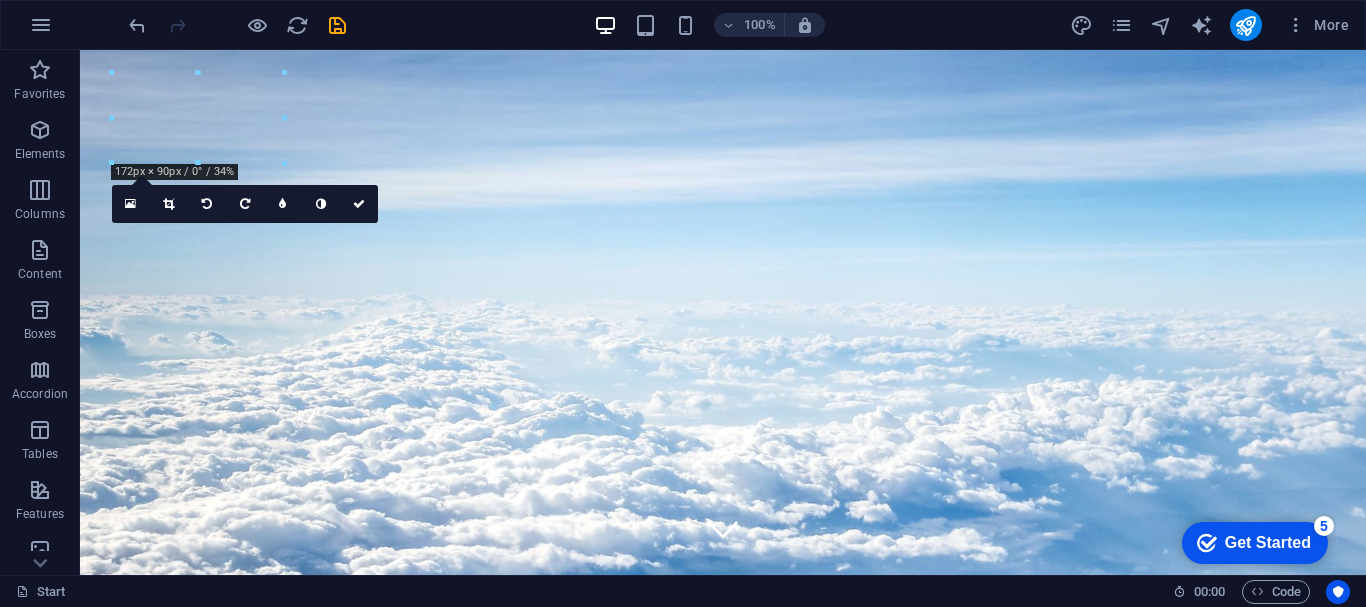 scroll, scrollTop: 0, scrollLeft: 0, axis: both 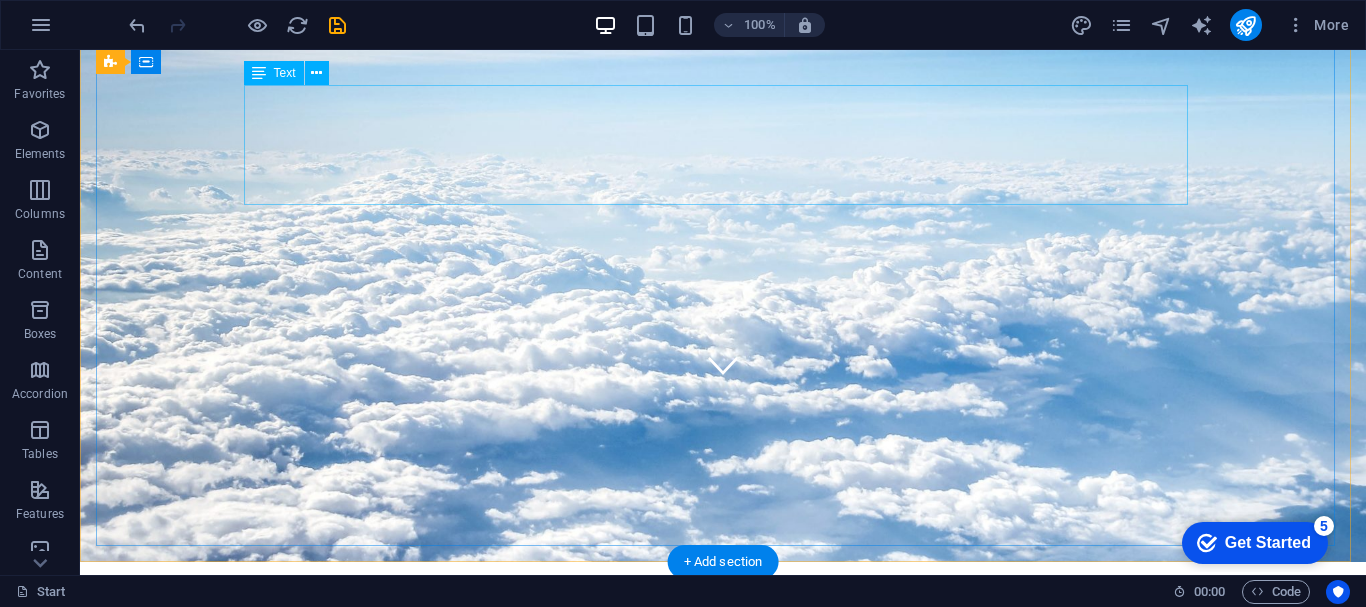 click on "No destination  is too far away" at bounding box center (723, 891) 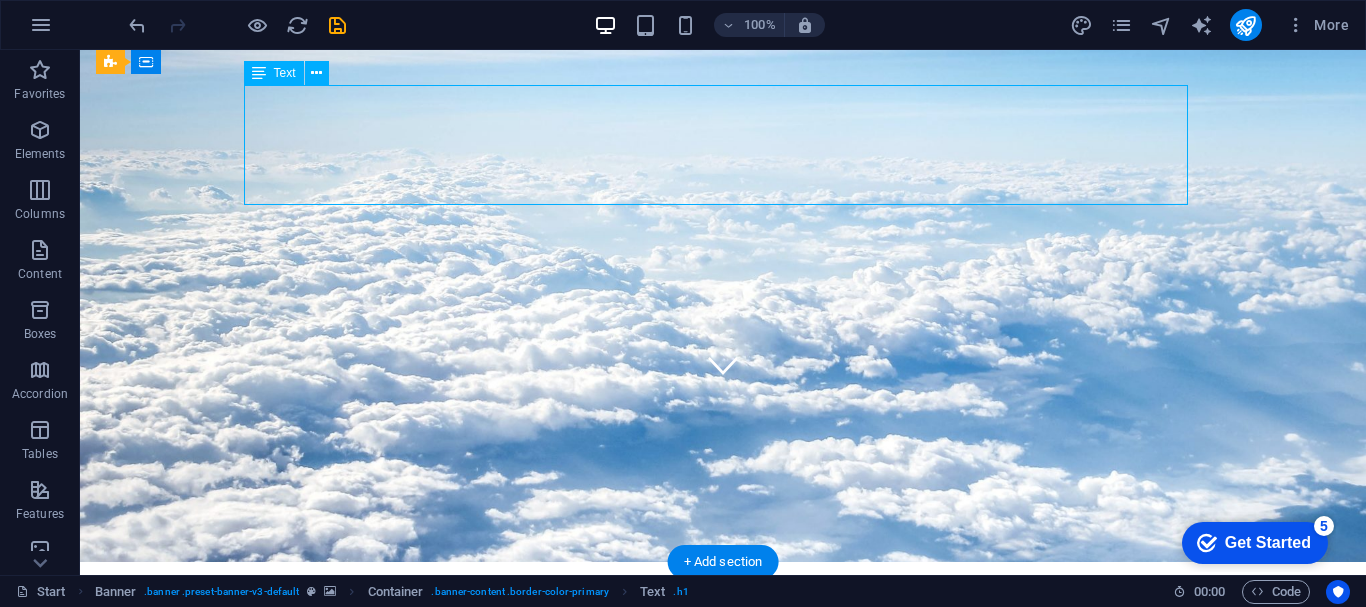 click on "No destination  is too far away" at bounding box center (723, 891) 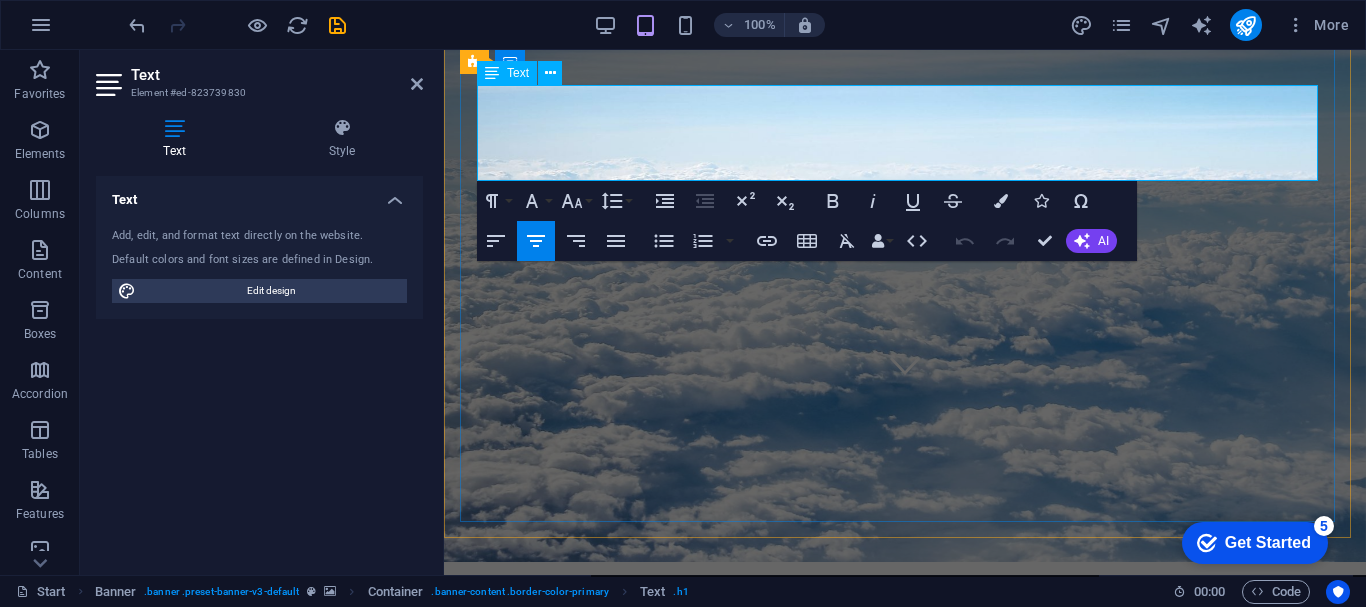 type 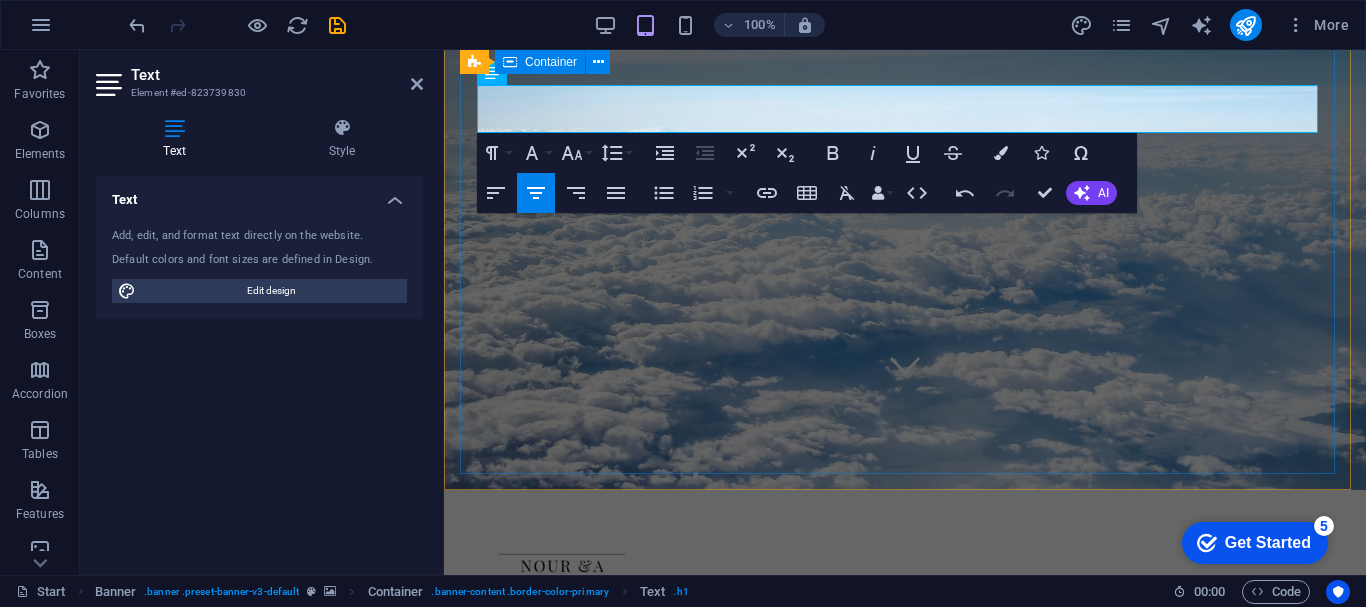 click on "uz trip series
Destination
Maldives
Antarctica
China
Submit   I have read and understand the privacy policy. Unreadable? Load new" at bounding box center [905, 961] 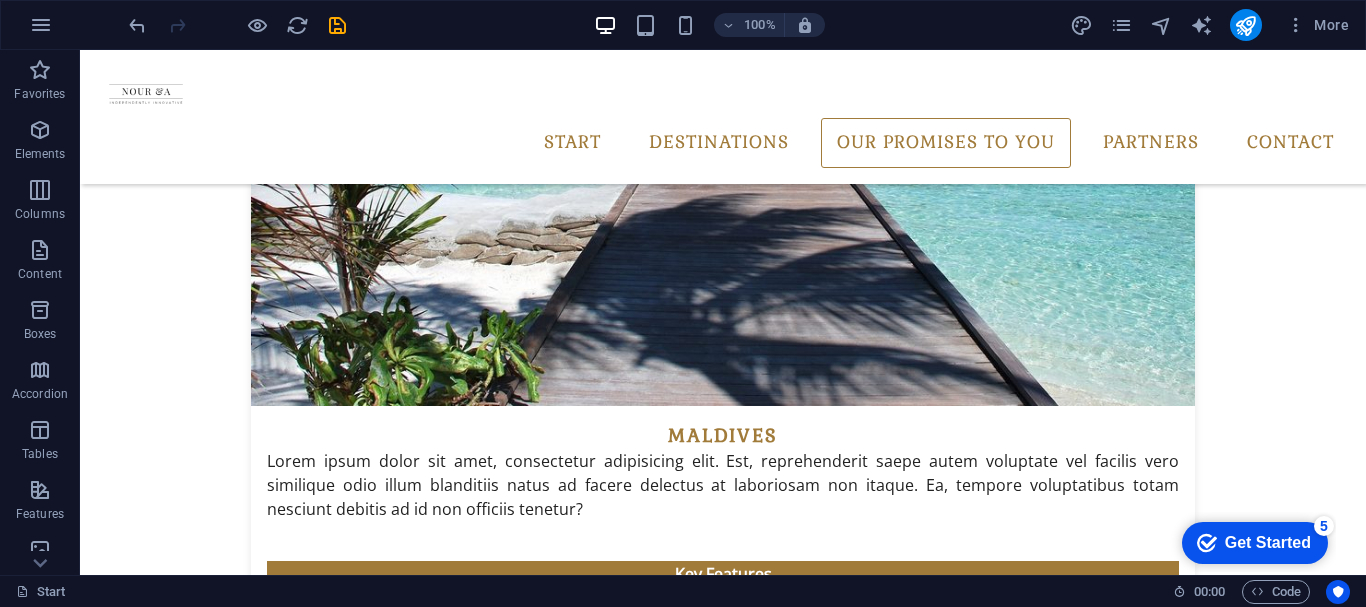 scroll, scrollTop: 2462, scrollLeft: 0, axis: vertical 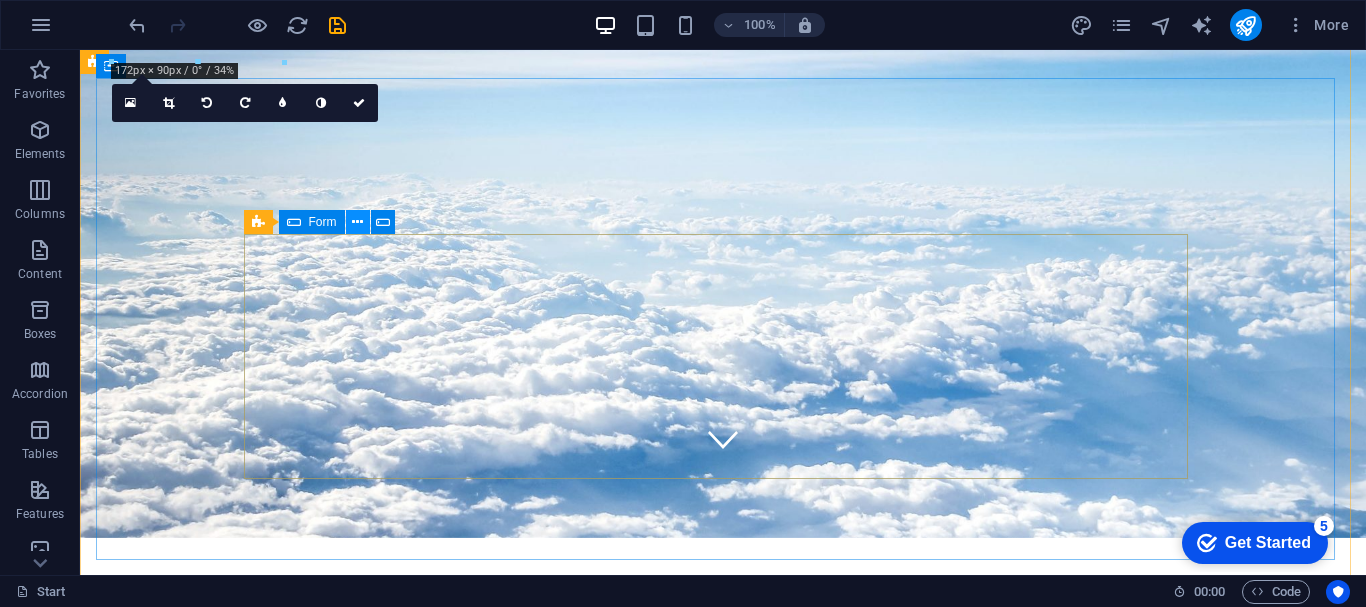 click at bounding box center (357, 222) 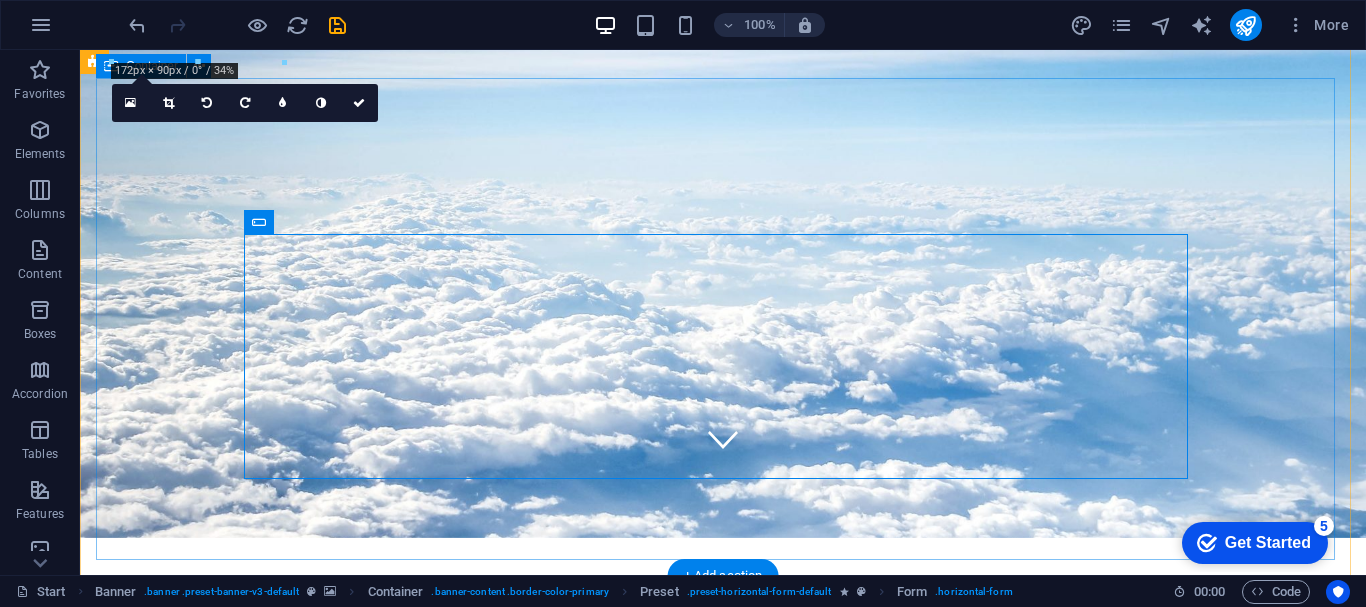 click on "uz trip series
Destination
Maldives
Antarctica
China
Submit   I have read and understand the privacy policy. Unreadable? Load new" at bounding box center [723, 1015] 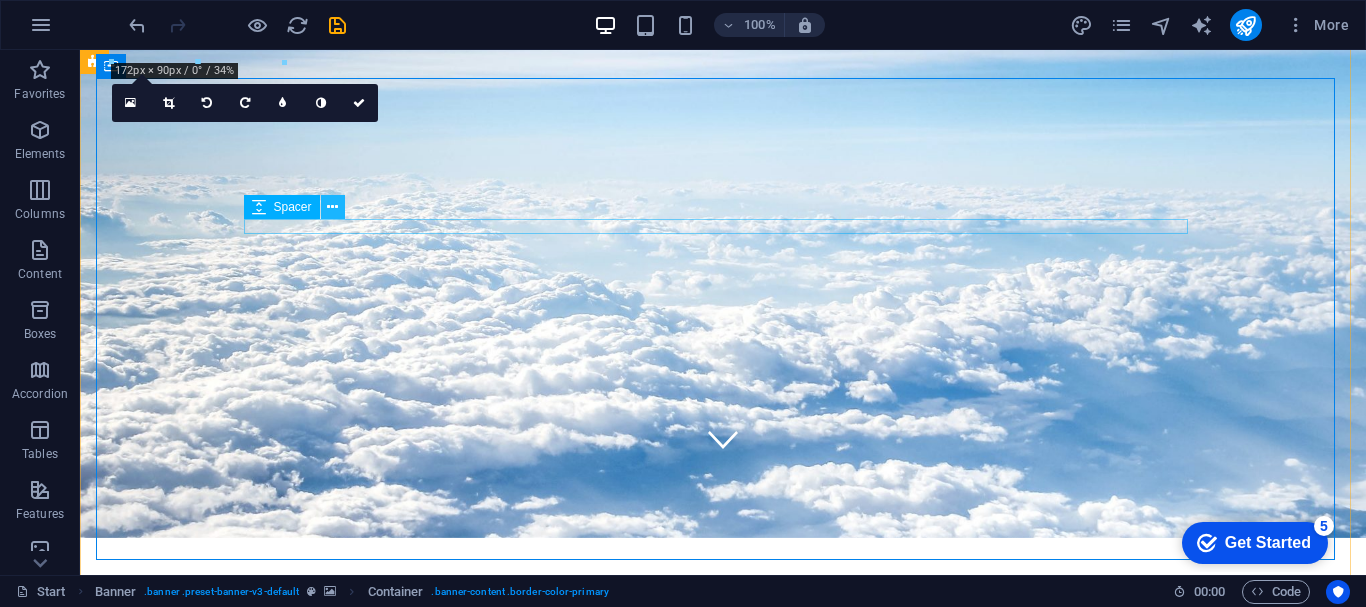 click at bounding box center (332, 207) 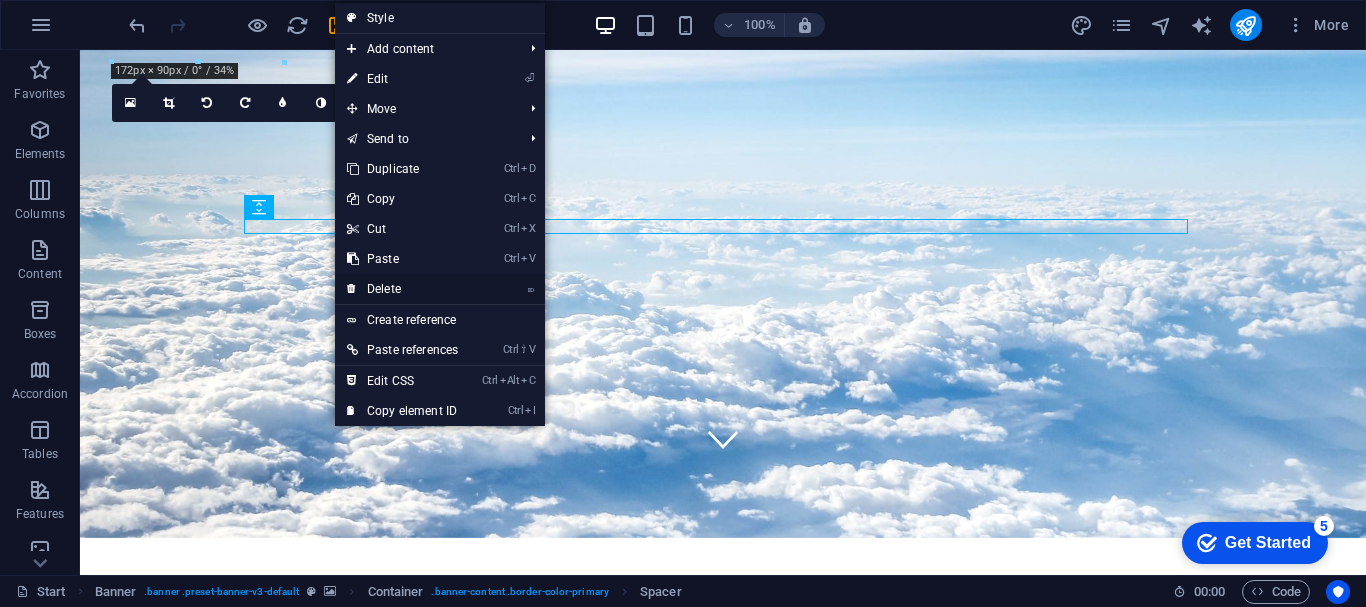 click on "⌦  Delete" at bounding box center (402, 289) 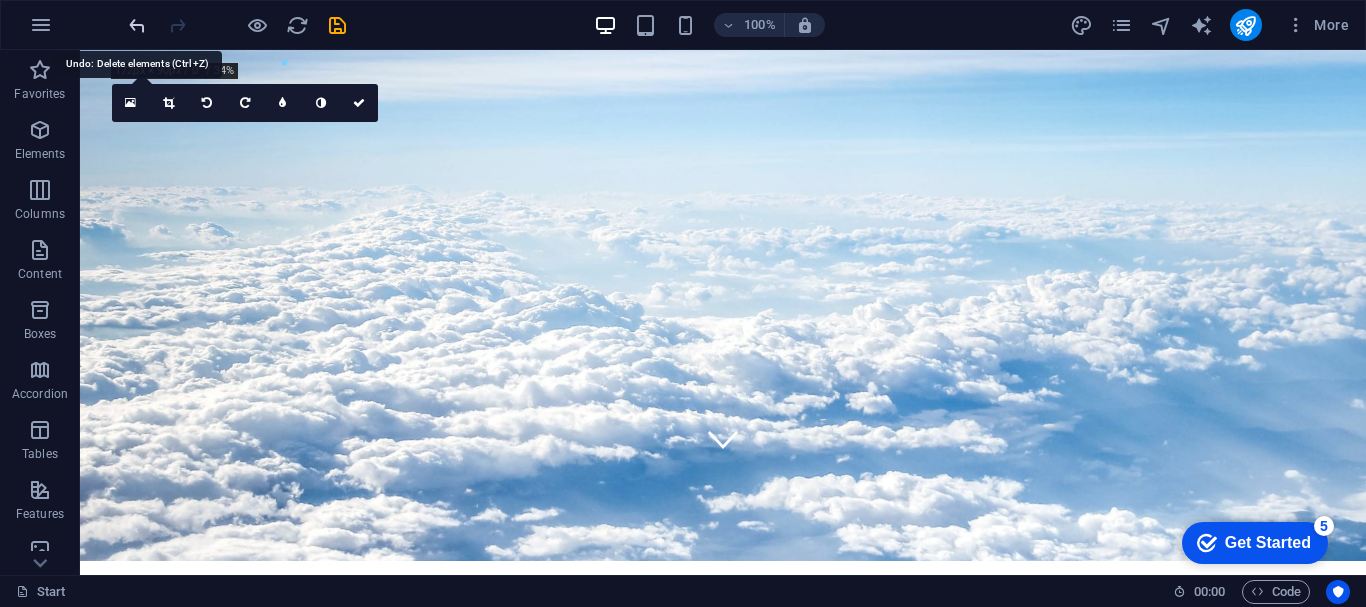 click at bounding box center (137, 25) 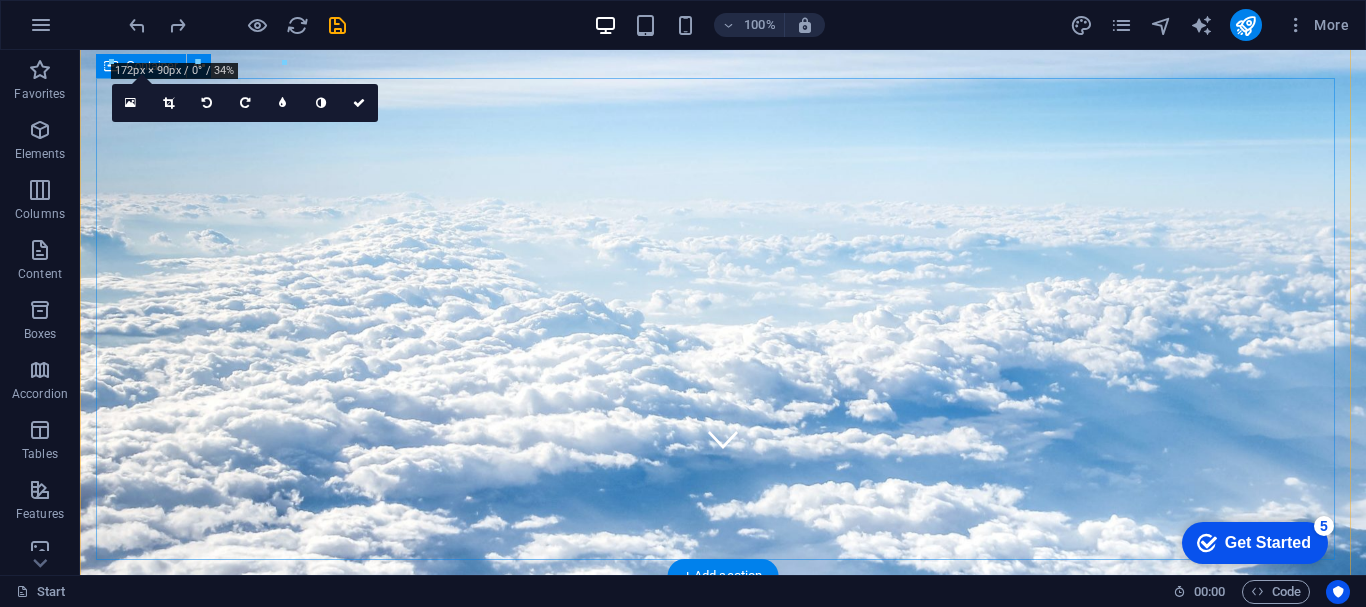 click on "uz trip series
Destination
Maldives
Antarctica
China
Submit   I have read and understand the privacy policy. Unreadable? Load new" at bounding box center [723, 1053] 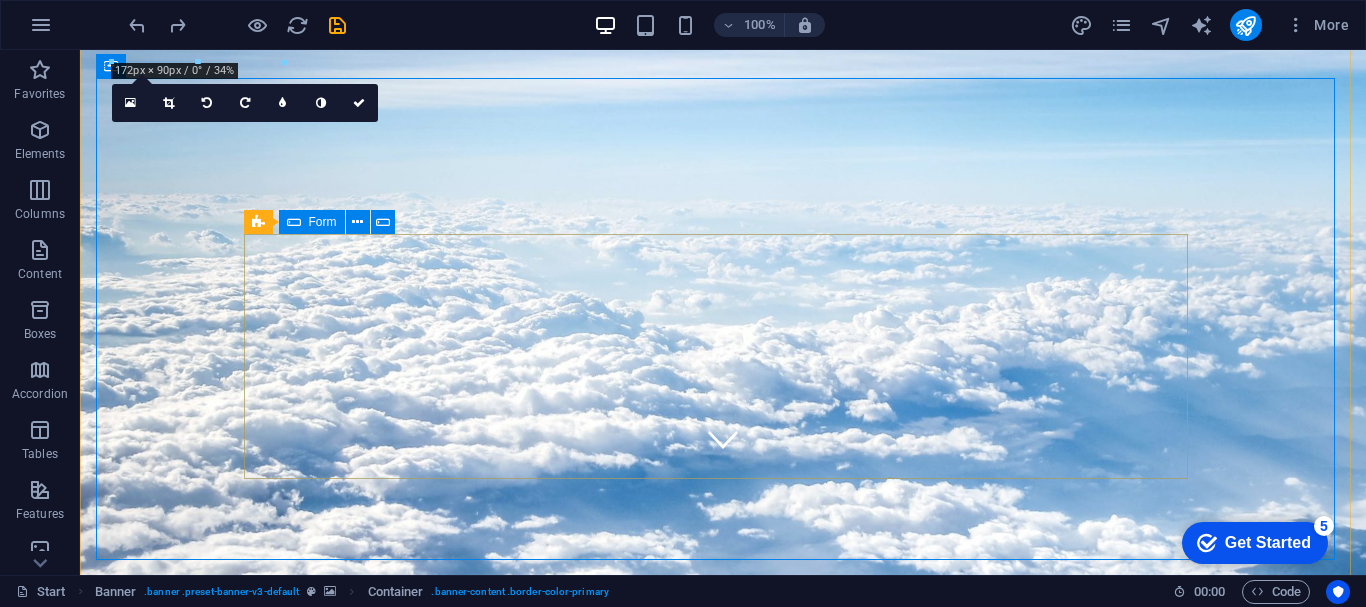 click on "Form" at bounding box center [323, 222] 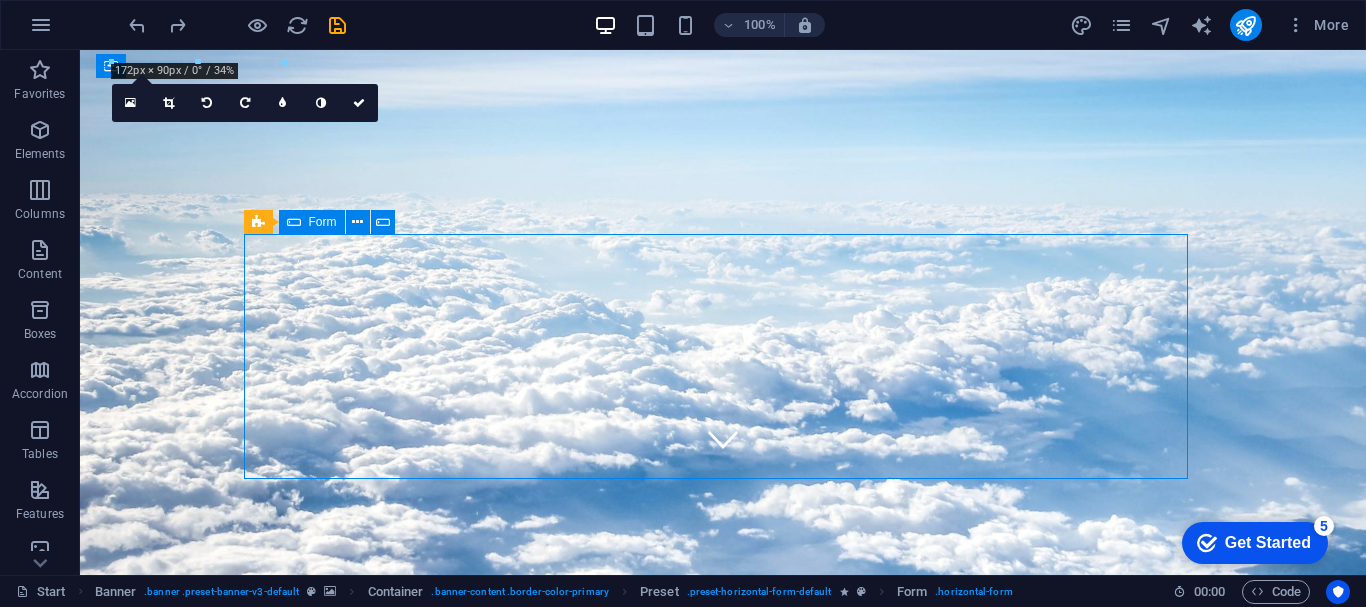 click on "Form" at bounding box center (323, 222) 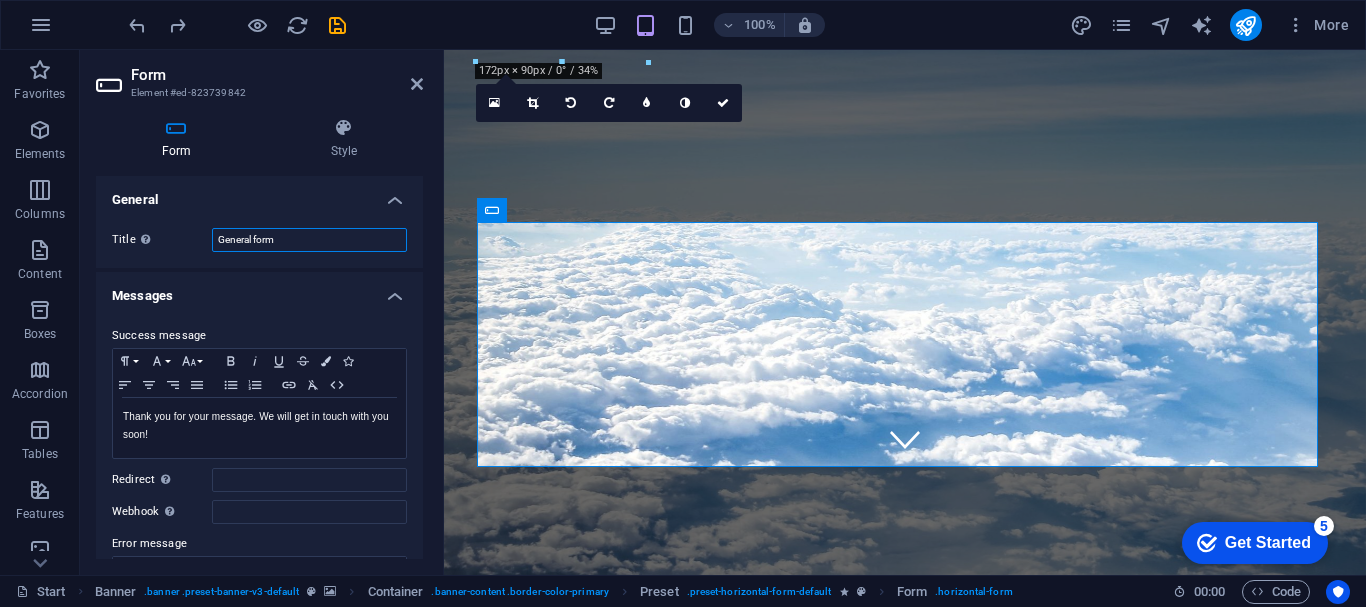 click on "General form" at bounding box center (309, 240) 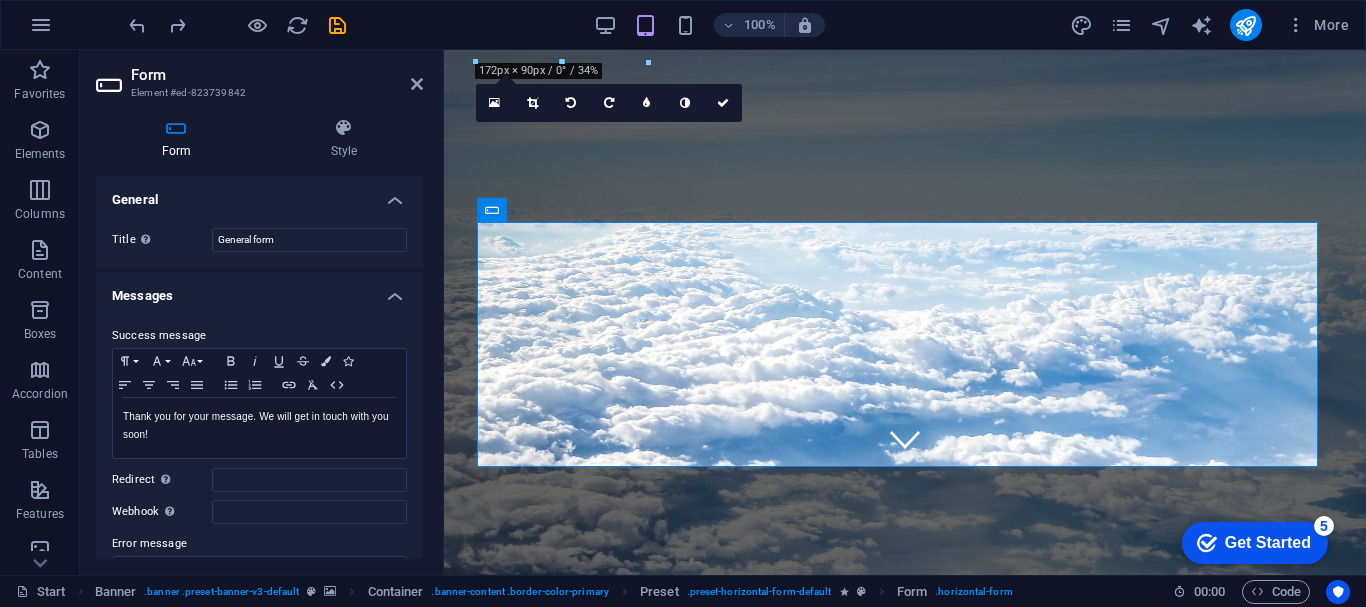 click on "General" at bounding box center [259, 194] 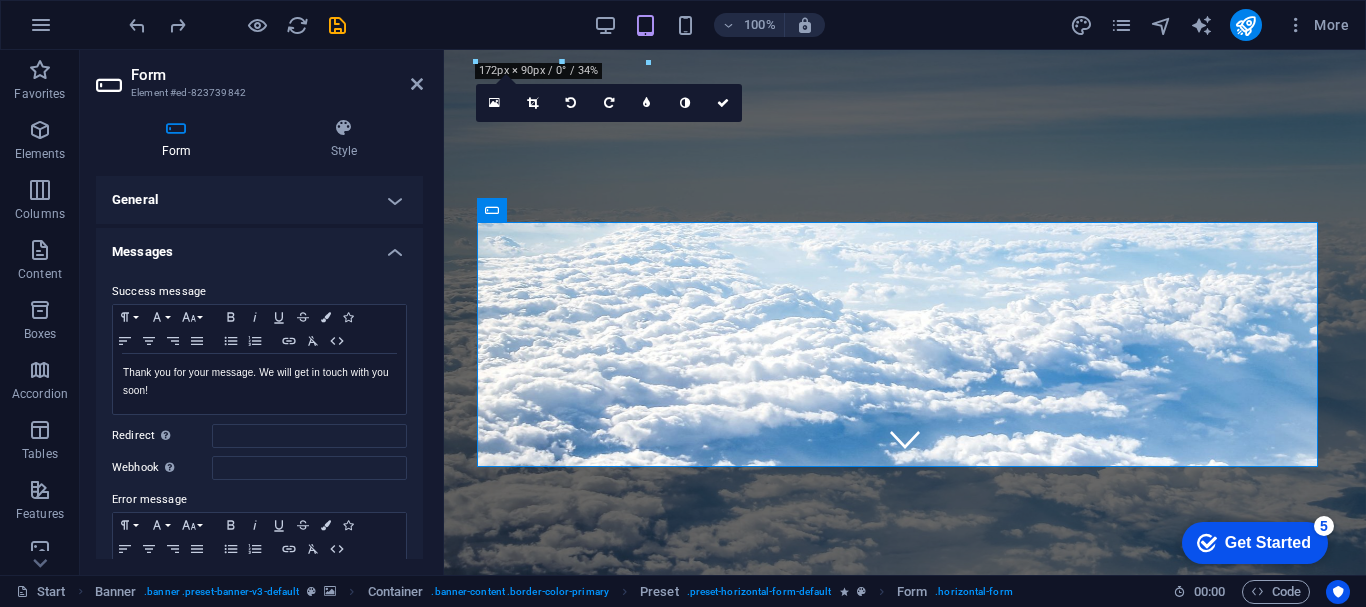 click on "General" at bounding box center (259, 200) 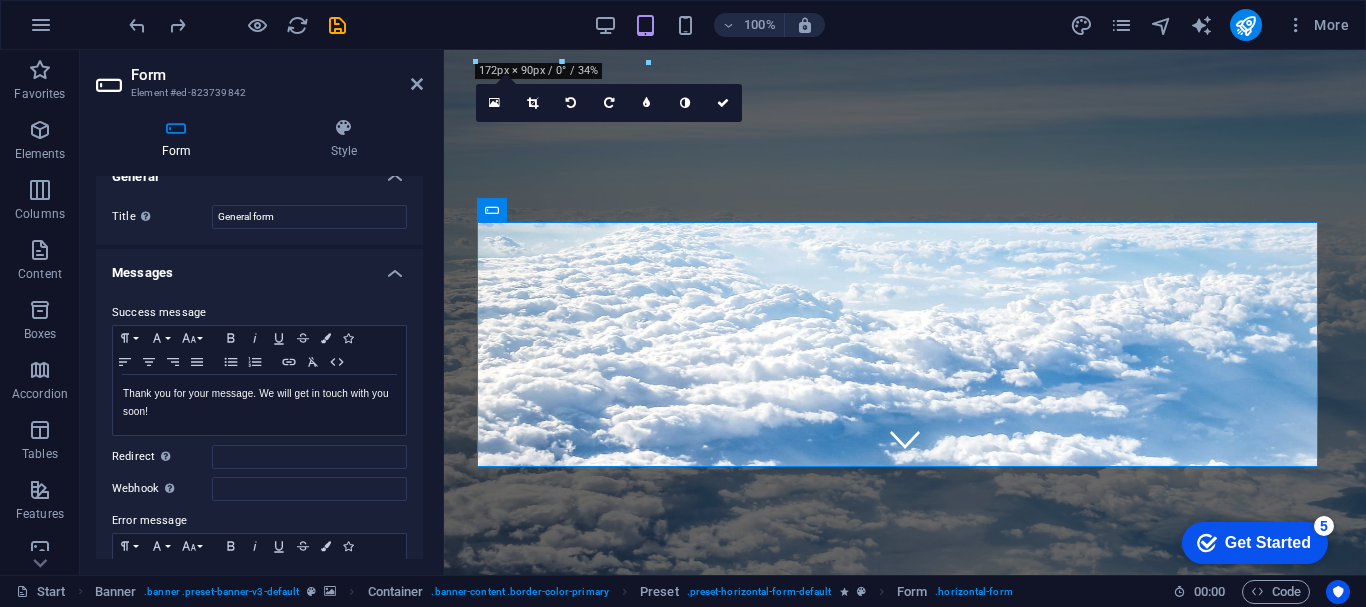 scroll, scrollTop: 0, scrollLeft: 0, axis: both 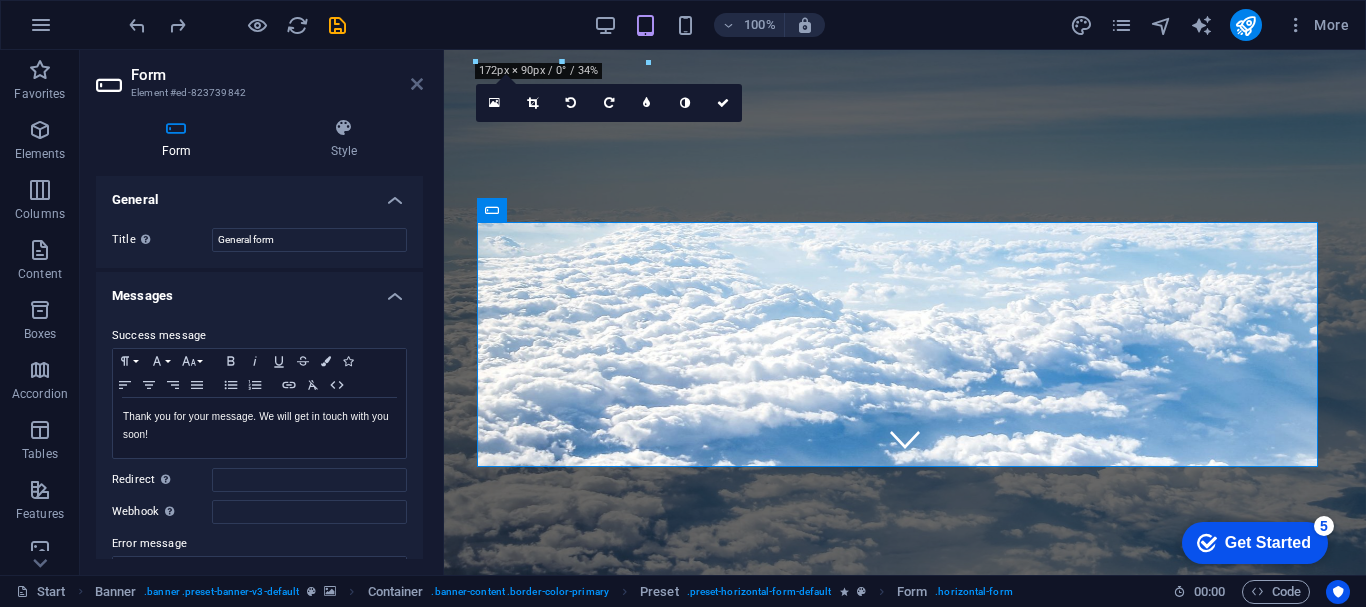 click at bounding box center (417, 84) 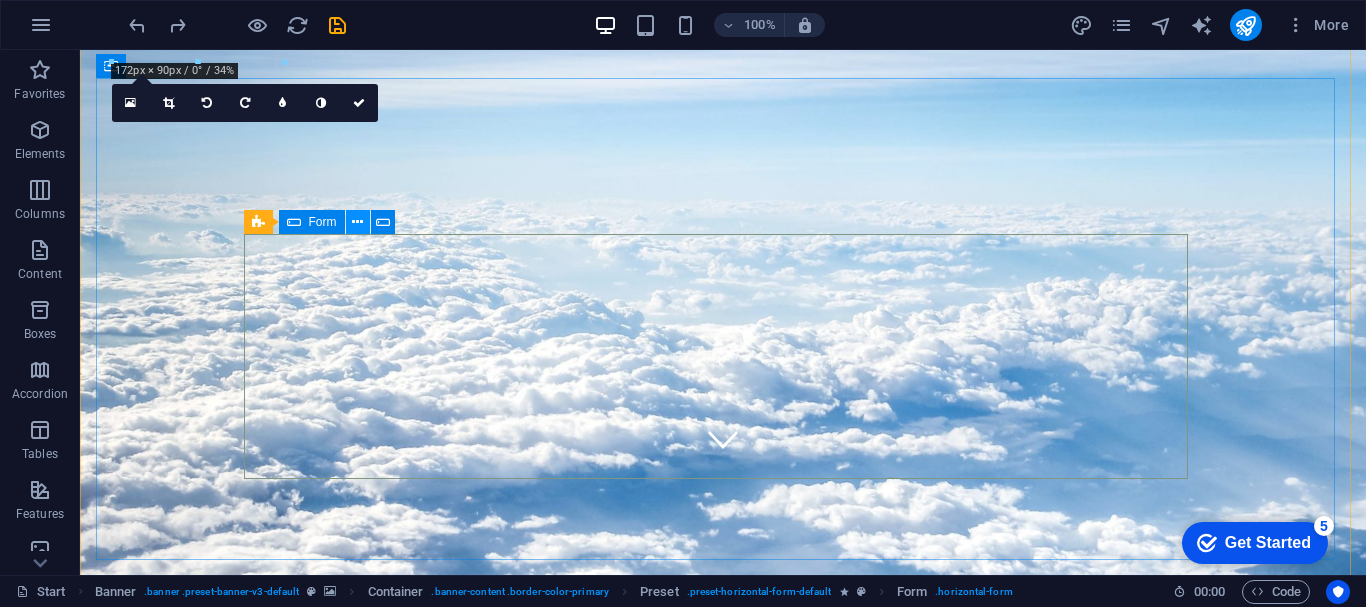 click at bounding box center (358, 222) 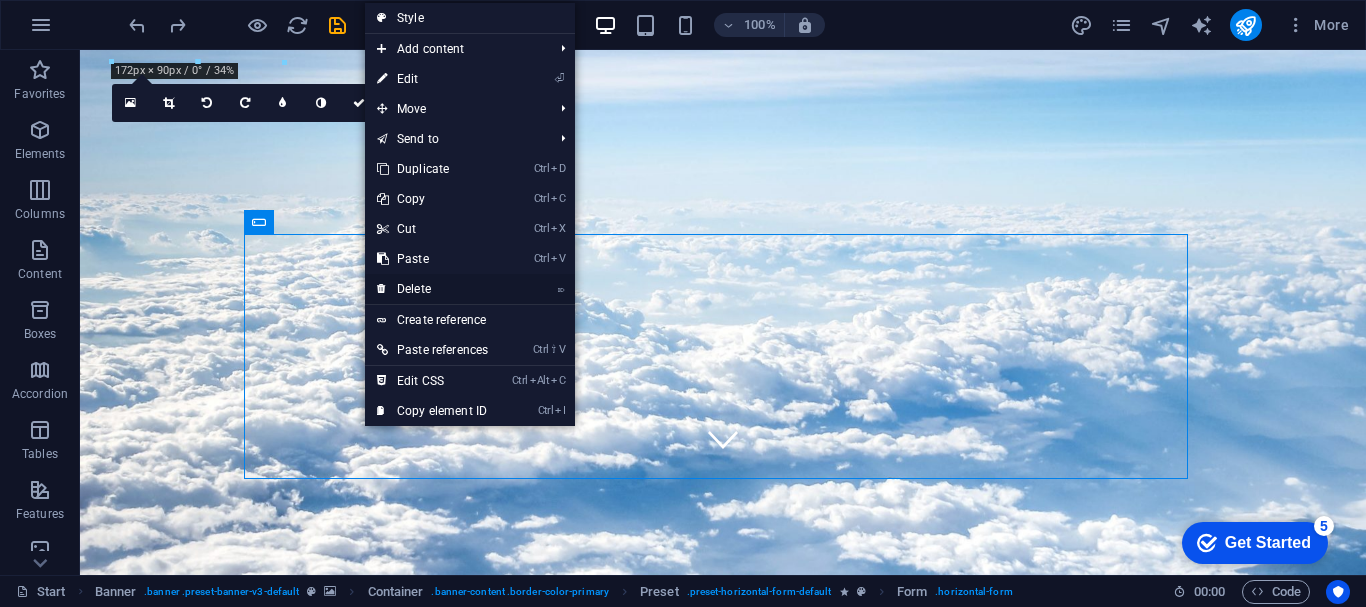 click on "⌦  Delete" at bounding box center (432, 289) 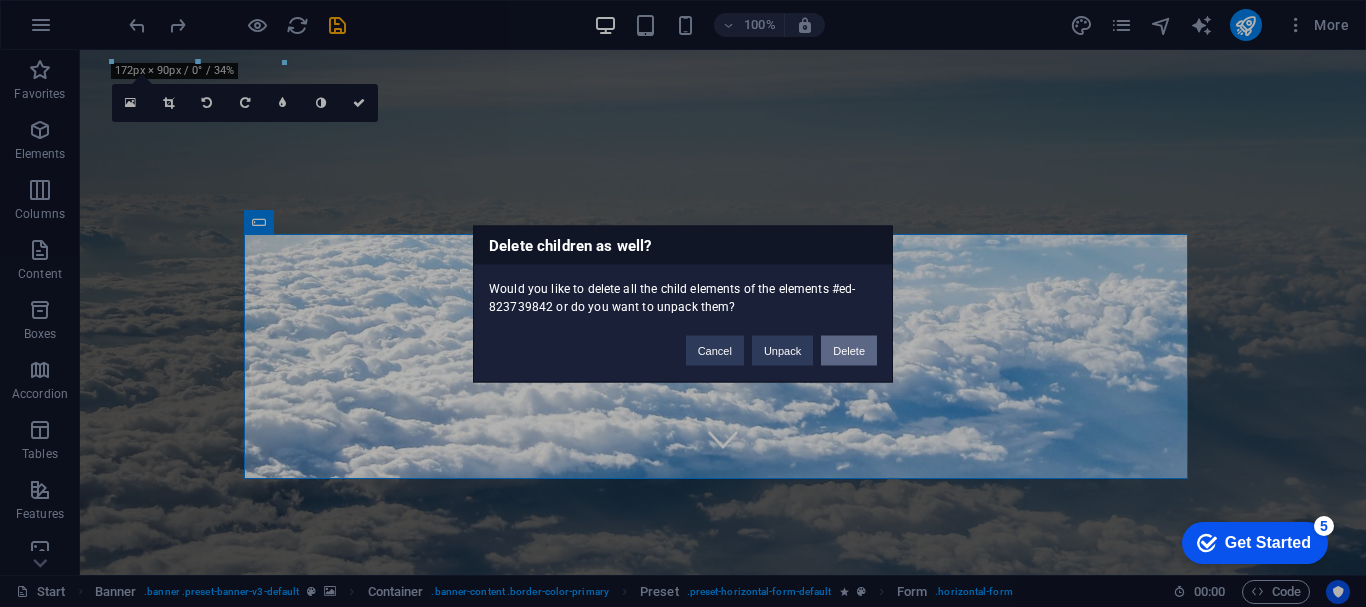 click on "Delete" at bounding box center [849, 350] 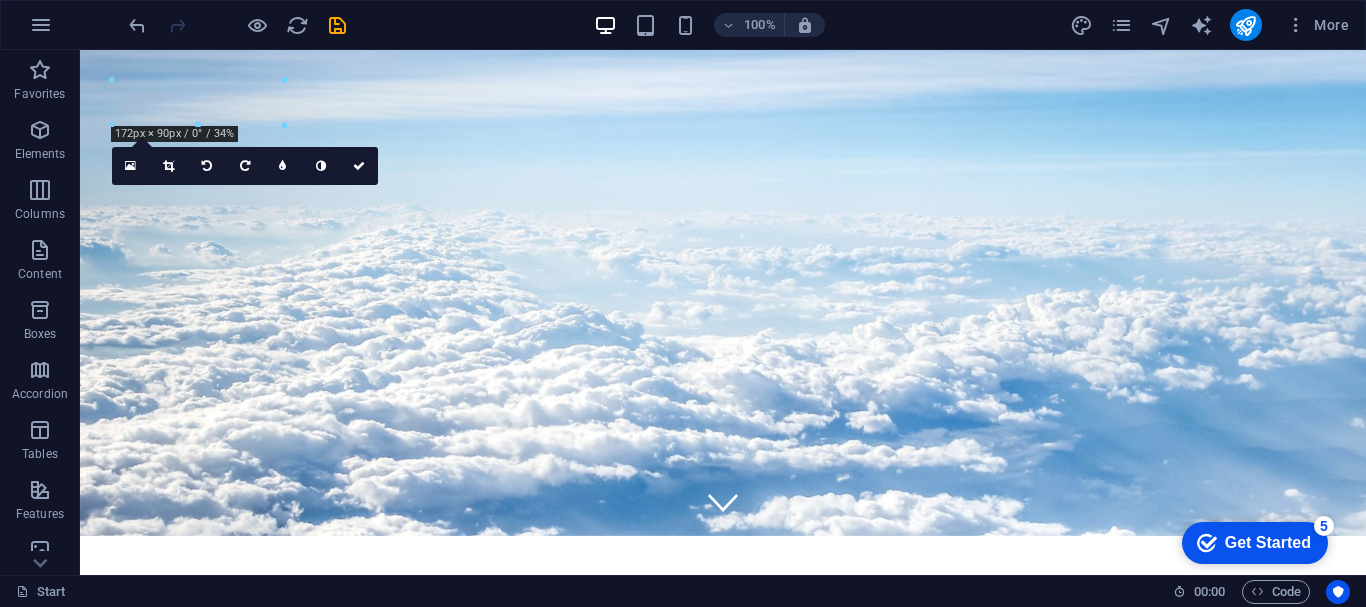 scroll, scrollTop: 0, scrollLeft: 0, axis: both 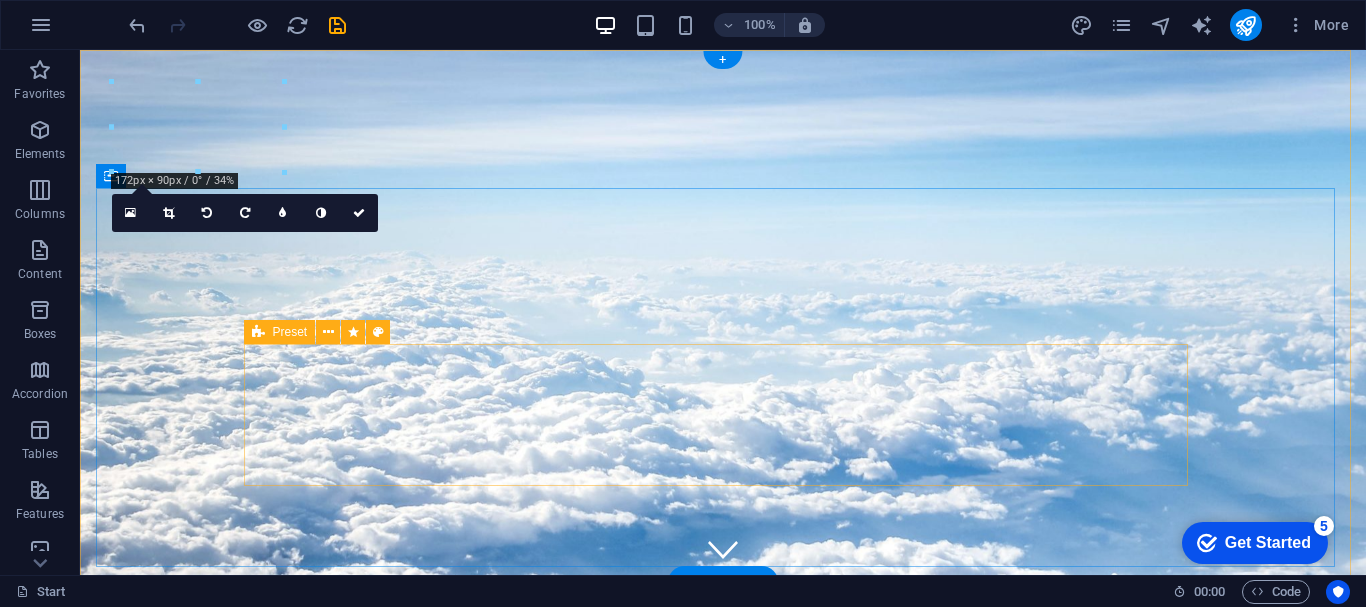 click on "Add elements" at bounding box center (664, 1028) 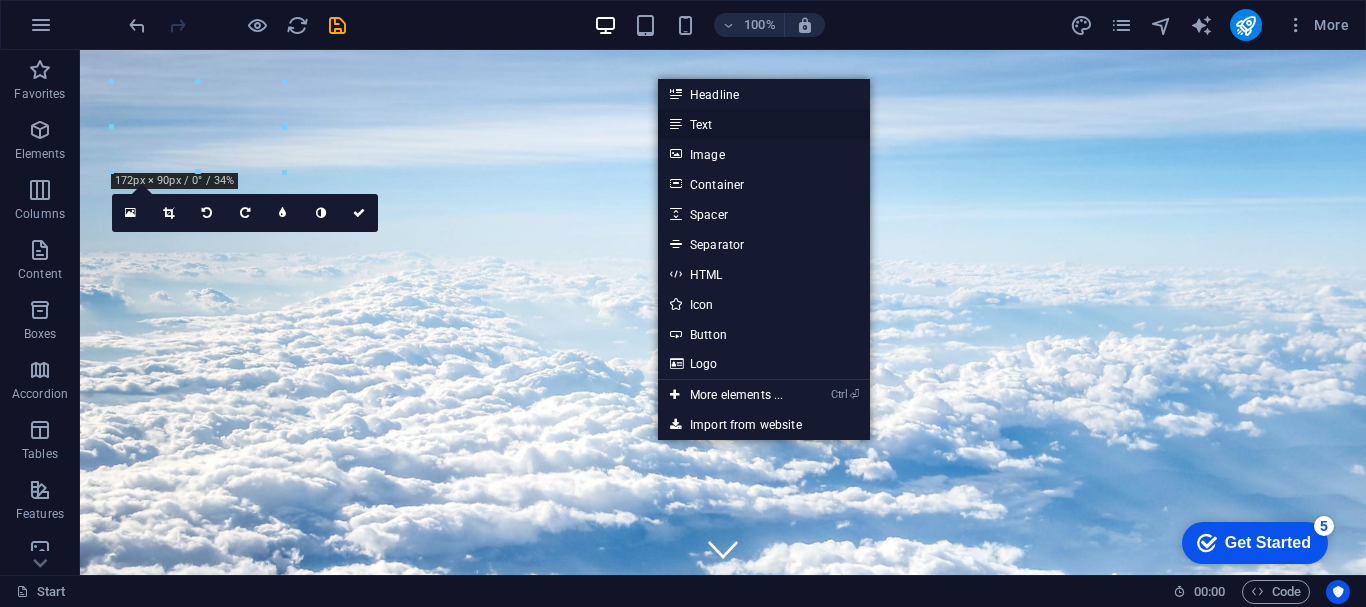 click on "Text" at bounding box center (764, 124) 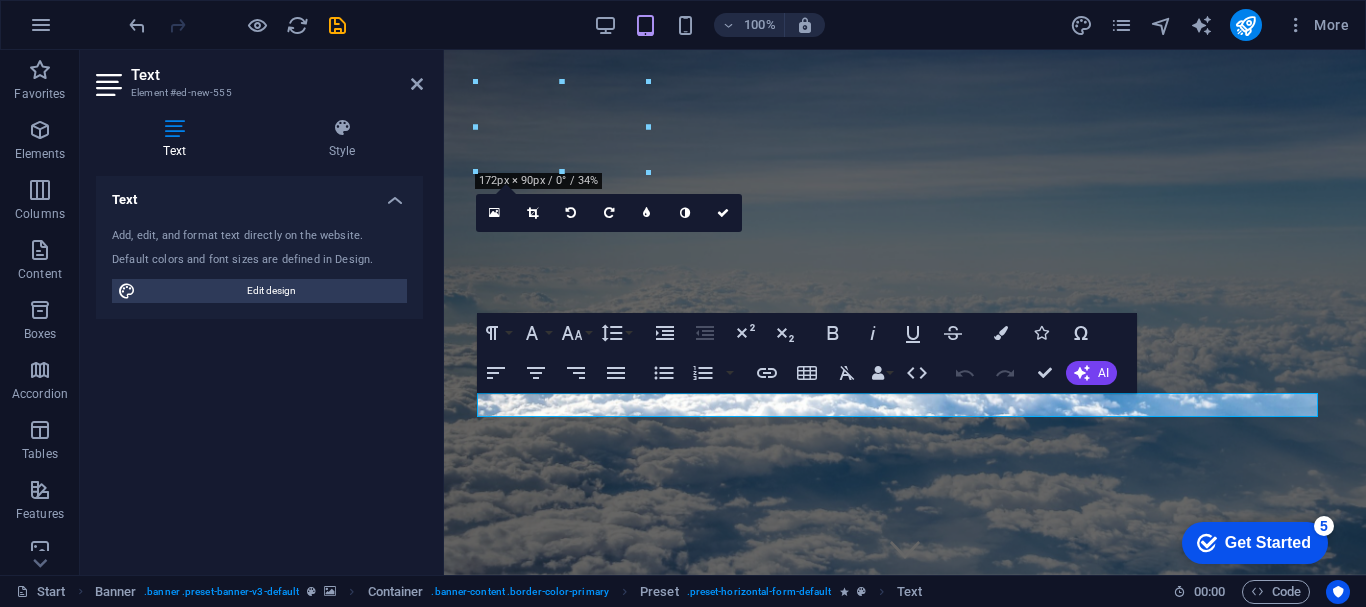 click on "Add, edit, and format text directly on the website." at bounding box center (259, 236) 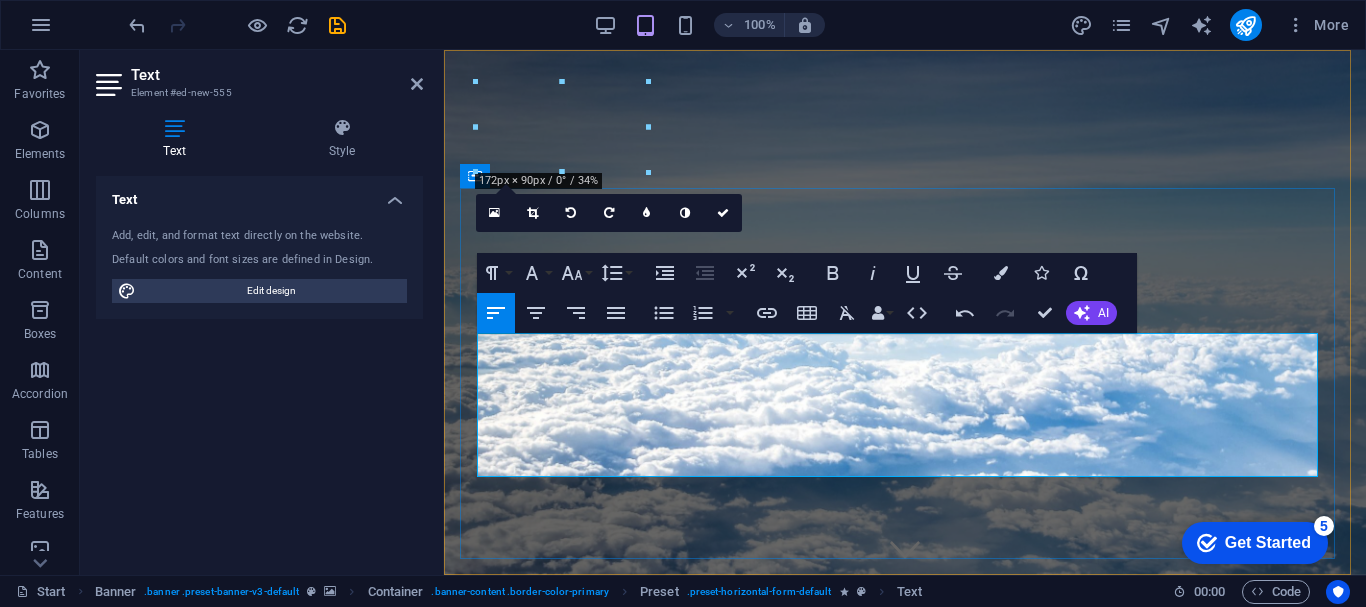 click on "New text element Welcome to Trip by Nour & A – Your Trusted Travel Companion in [COUNTRY] At Trip by Nour & A, we craft immersive and meaningful travel experiences across [COUNTRY]. Headquartered in [CITY], our boutique agency offers curated private tours, Muslim-friendly services, and culturally rich itineraries tailored for discerning travelers from Southeast Asia and beyond. Whether you’re exploring the historic Silk Road cities or indulging in authentic local encounters, our expert team ensures every journey is seamless, personal, and unforgettable." at bounding box center (903, 979) 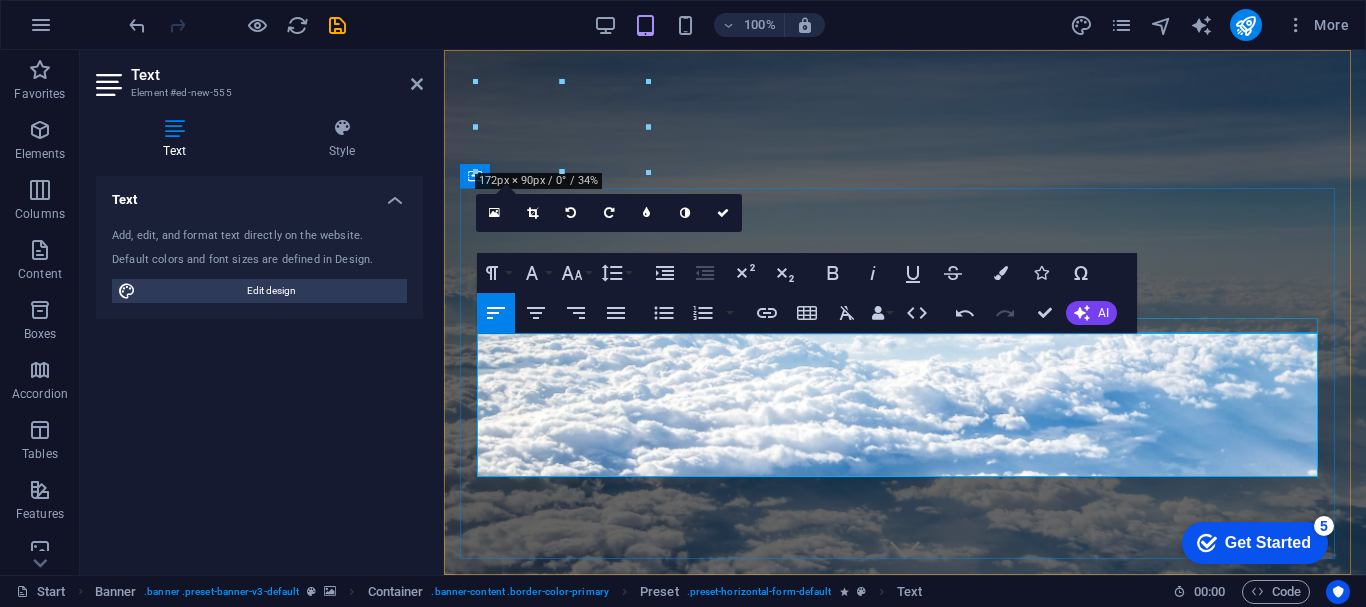 drag, startPoint x: 606, startPoint y: 343, endPoint x: 482, endPoint y: 319, distance: 126.30122 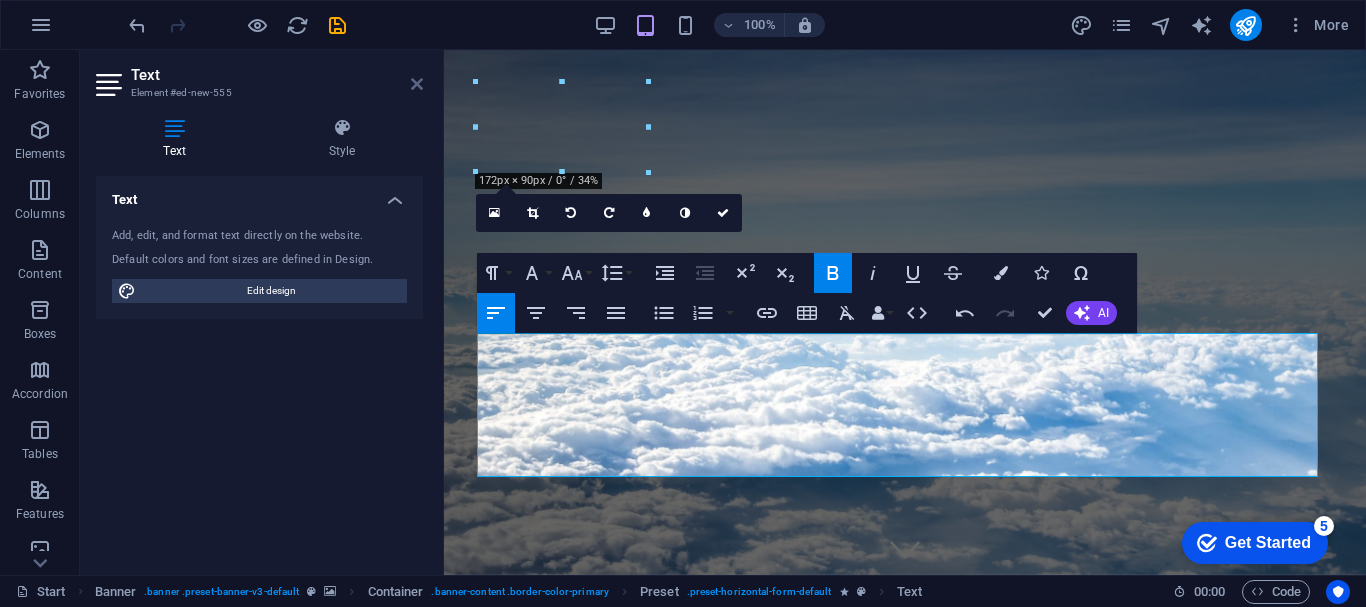 click at bounding box center (417, 84) 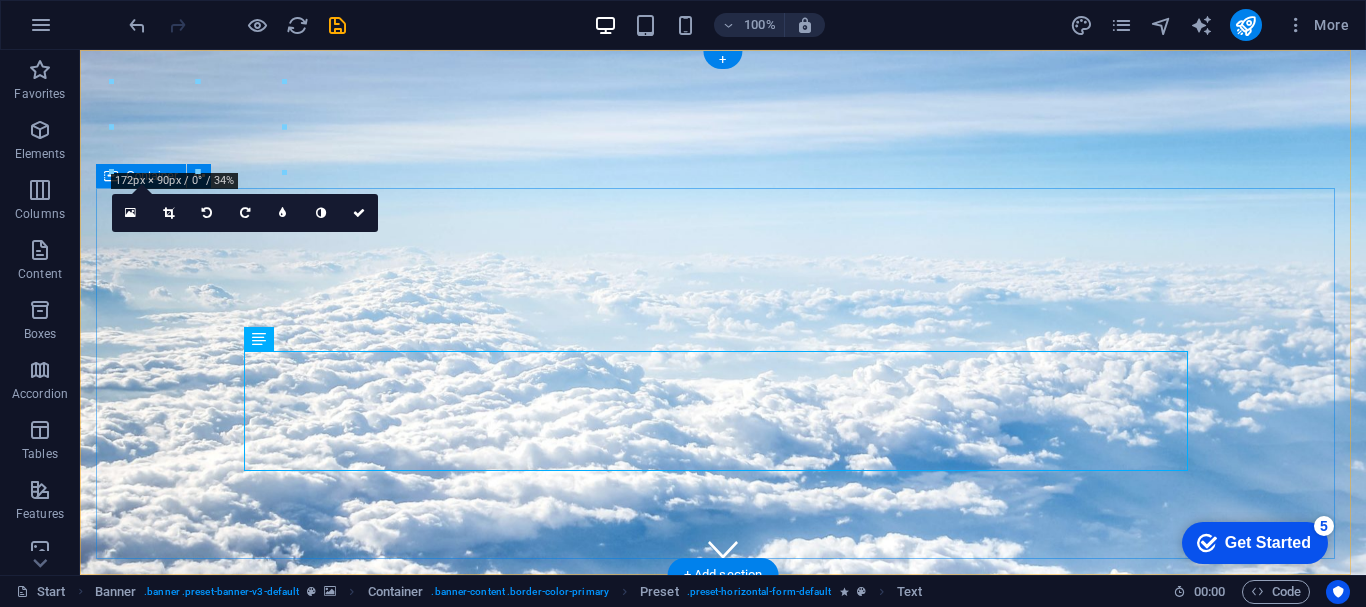 click on "uz trip series Welcome to Trip by Nour & A – Your Trusted Travel Companion in Uzbekistan At Trip by Nour & A, we craft immersive and meaningful travel experiences across Uzbekistan. Headquartered in Tashkent, our boutique agency offers curated private tours, Muslim-friendly services, and culturally rich itineraries tailored for discerning travelers from Southeast Asia and beyond. Whether you’re exploring the historic Silk Road cities or indulging in authentic local encounters, our expert team ensures every journey is seamless, personal, and unforgettable." at bounding box center [723, 941] 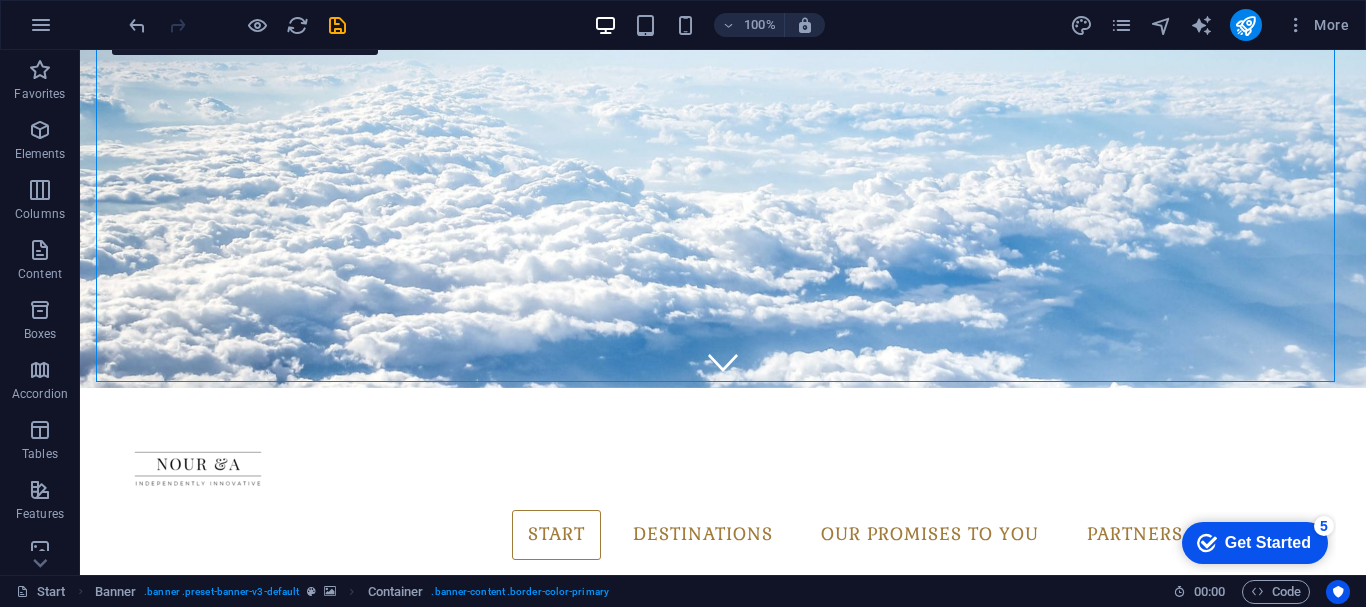 scroll, scrollTop: 205, scrollLeft: 0, axis: vertical 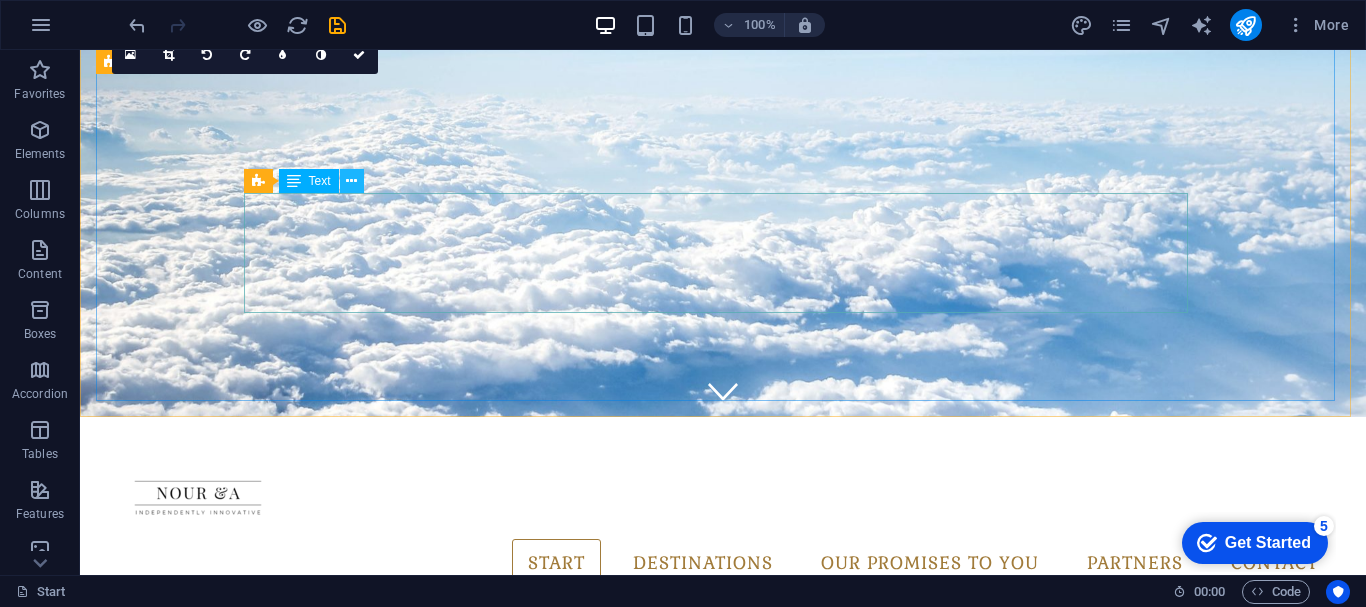 click at bounding box center (351, 181) 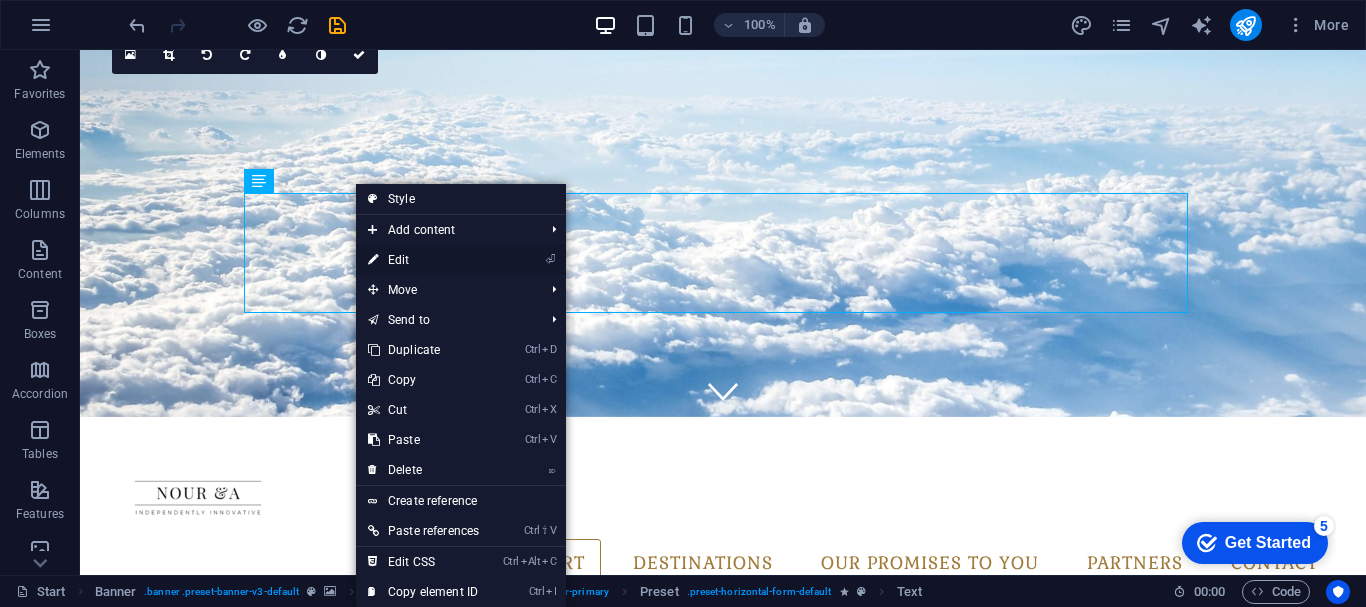 click on "⏎  Edit" at bounding box center (423, 260) 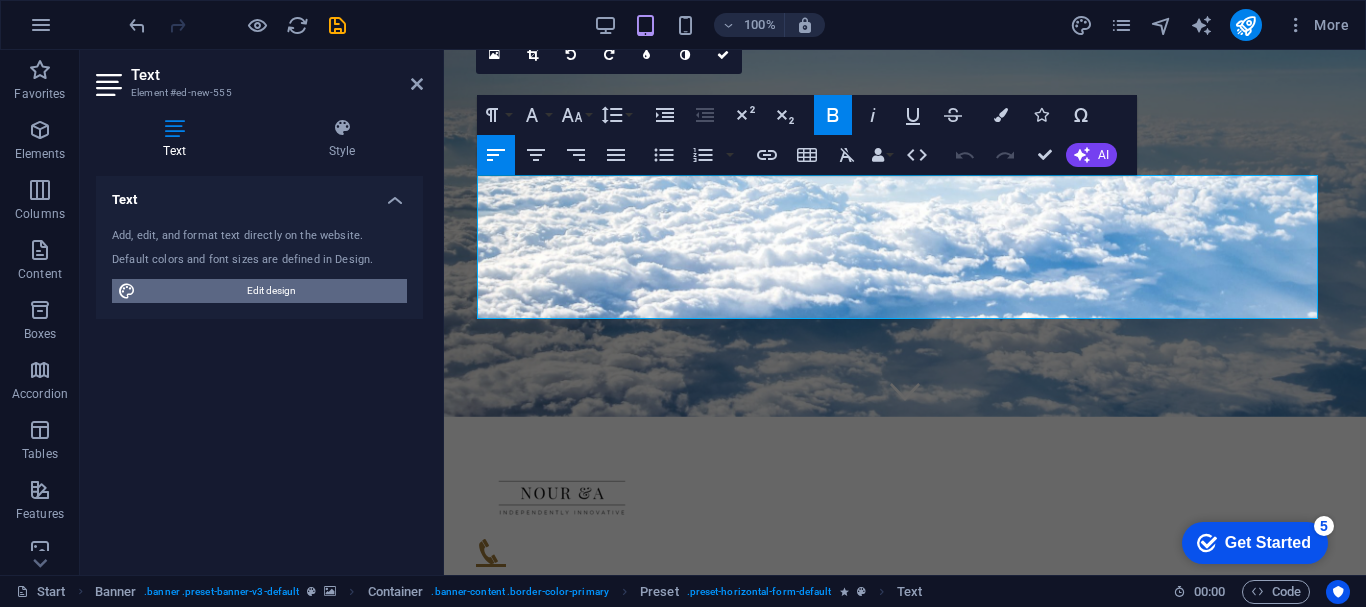 click on "Edit design" at bounding box center [271, 291] 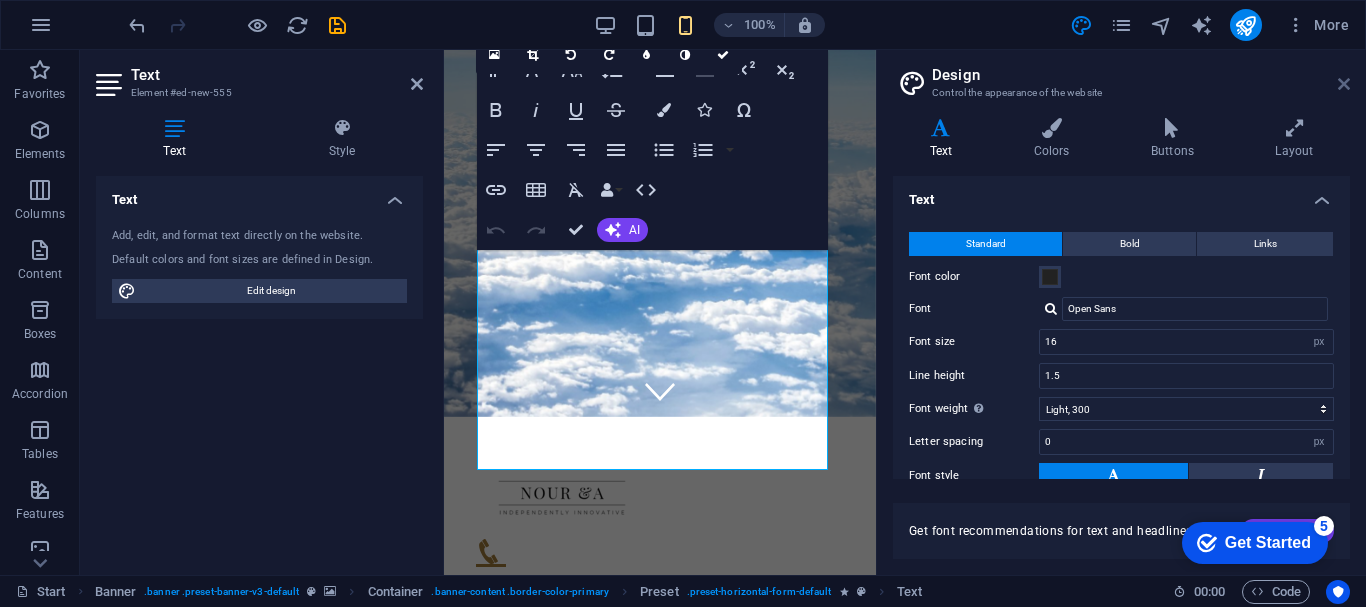 drag, startPoint x: 1346, startPoint y: 78, endPoint x: 901, endPoint y: 29, distance: 447.68964 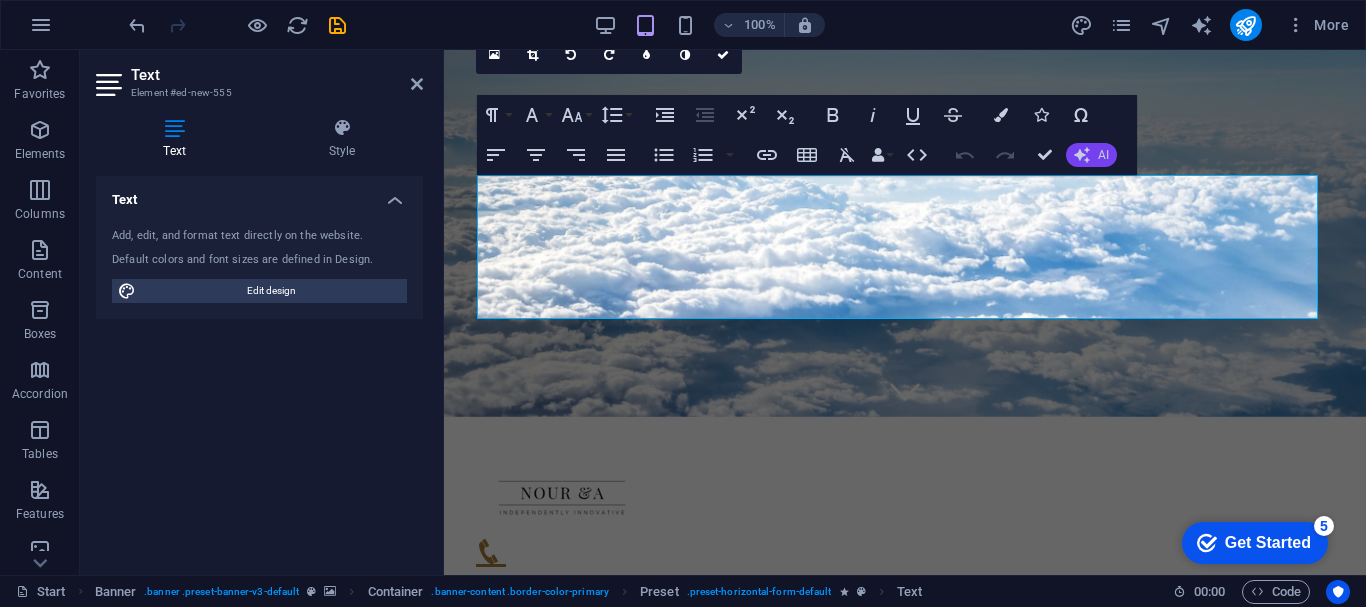 click on "AI" at bounding box center [1103, 155] 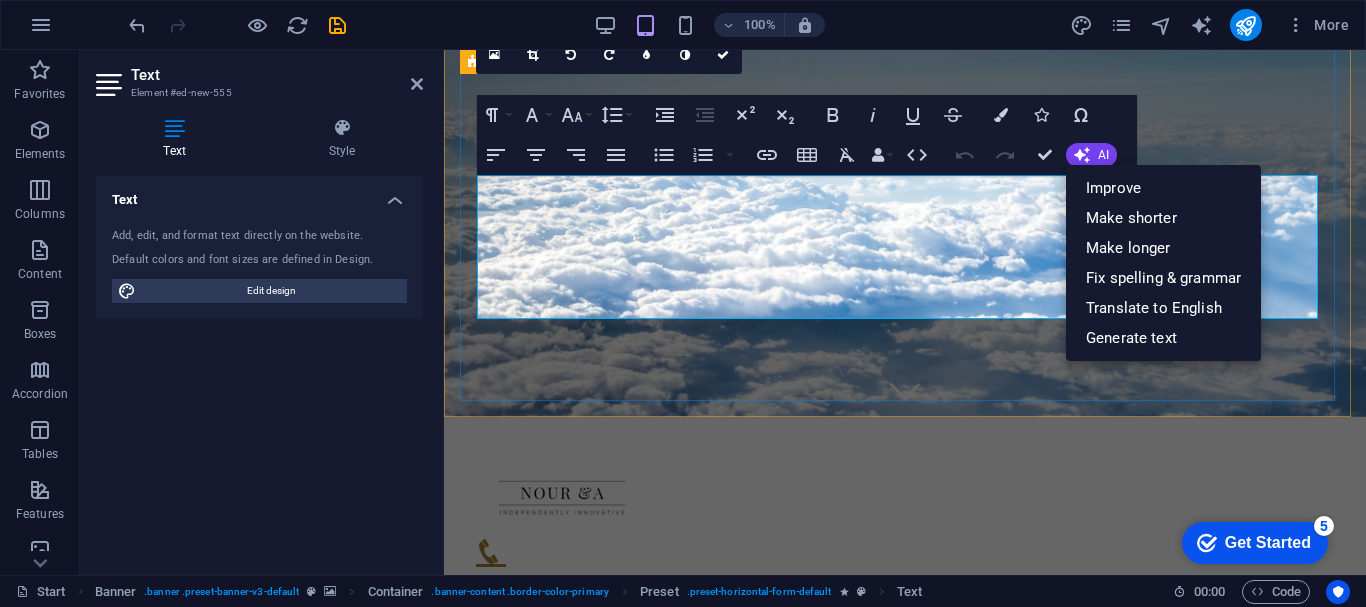 click on "uz trip series Welcome to Trip by Nour & A – Your Trusted Travel Companion in Uzbekistan At Trip by Nour & A, we craft immersive and meaningful travel experiences across Uzbekistan. Headquartered in Tashkent, our boutique agency offers curated private tours, Muslim-friendly services, and culturally rich itineraries tailored for discerning travelers from Southeast Asia and beyond. Whether you’re exploring the historic Silk Road cities or indulging in authentic local encounters, our expert team ensures every journey is seamless, personal, and unforgettable." at bounding box center [905, 789] 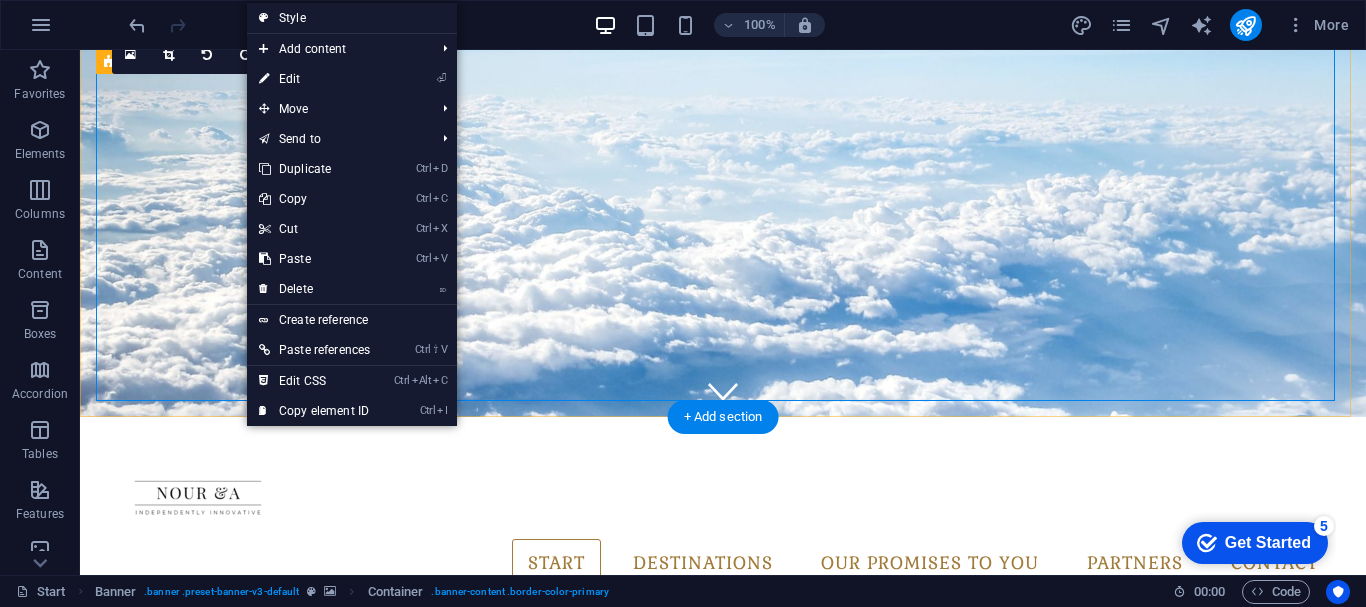 click on "uz trip series Welcome to Trip by Nour & A – Your Trusted Travel Companion in Uzbekistan At Trip by Nour & A, we craft immersive and meaningful travel experiences across Uzbekistan. Headquartered in Tashkent, our boutique agency offers curated private tours, Muslim-friendly services, and culturally rich itineraries tailored for discerning travelers from Southeast Asia and beyond. Whether you’re exploring the historic Silk Road cities or indulging in authentic local encounters, our expert team ensures every journey is seamless, personal, and unforgettable." at bounding box center (723, 783) 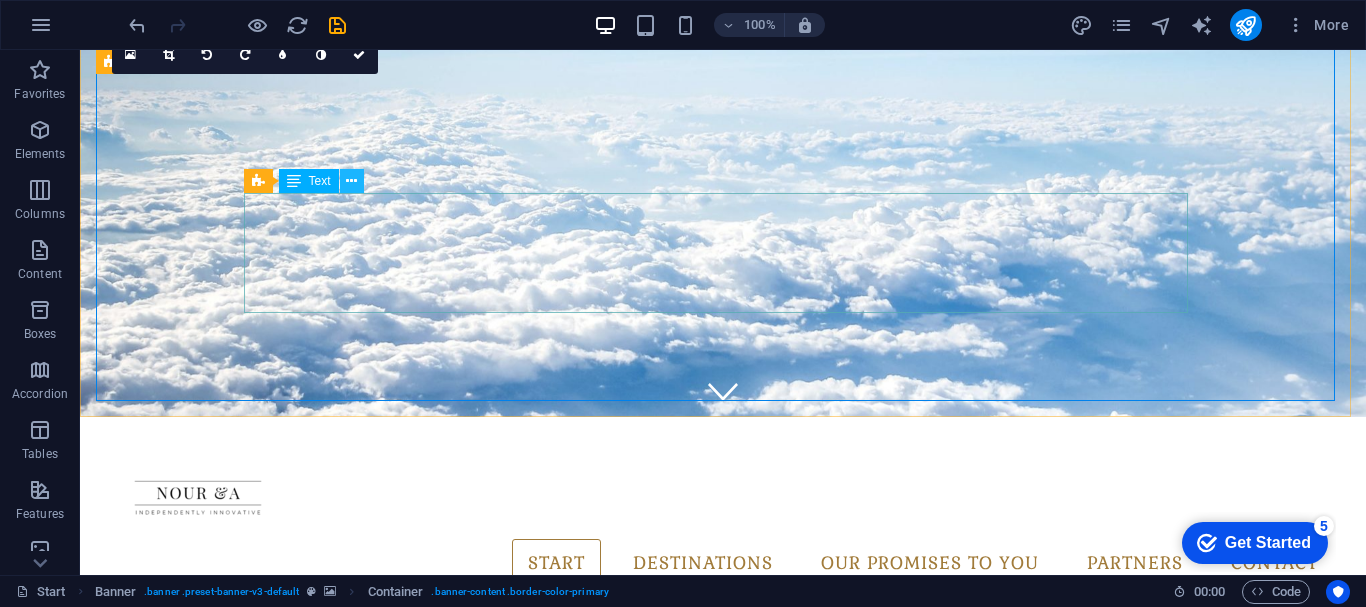 click at bounding box center [351, 181] 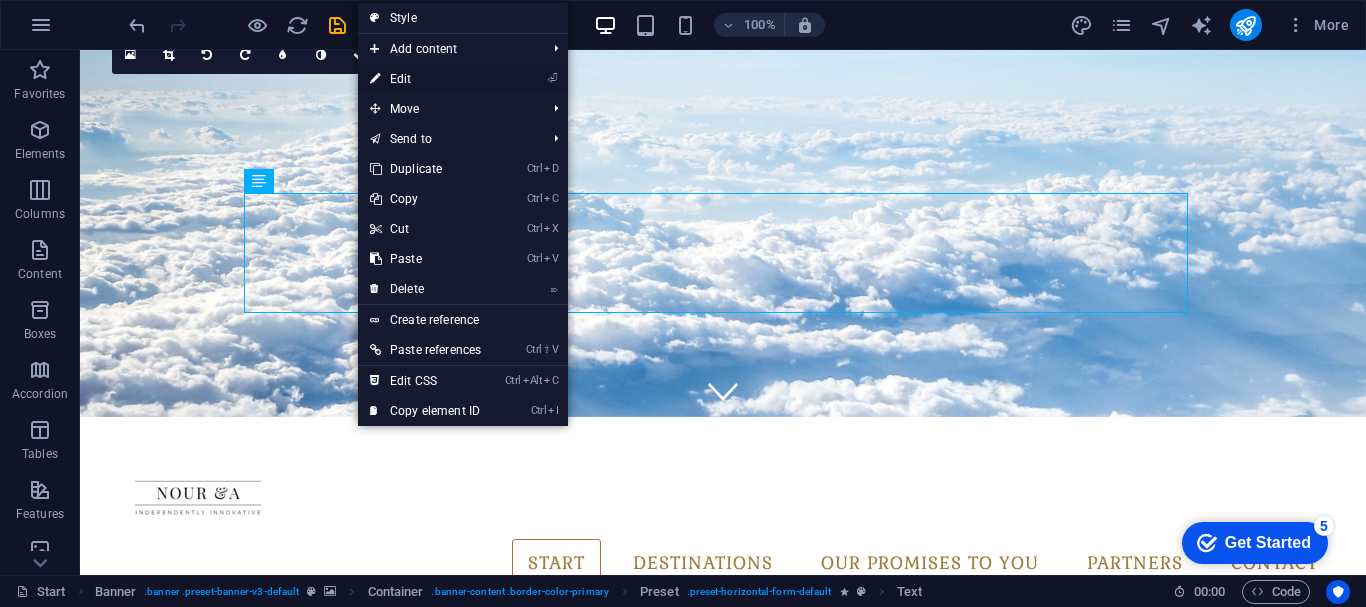 click on "⏎  Edit" at bounding box center [425, 79] 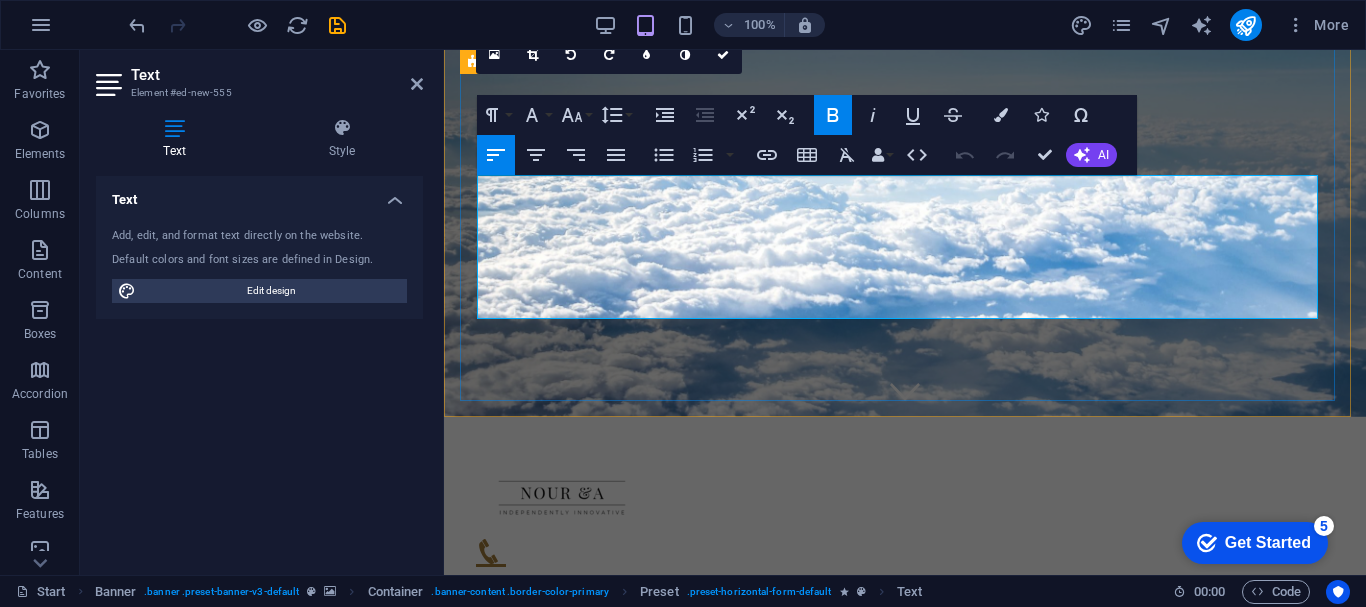 drag, startPoint x: 484, startPoint y: 182, endPoint x: 929, endPoint y: 318, distance: 465.31818 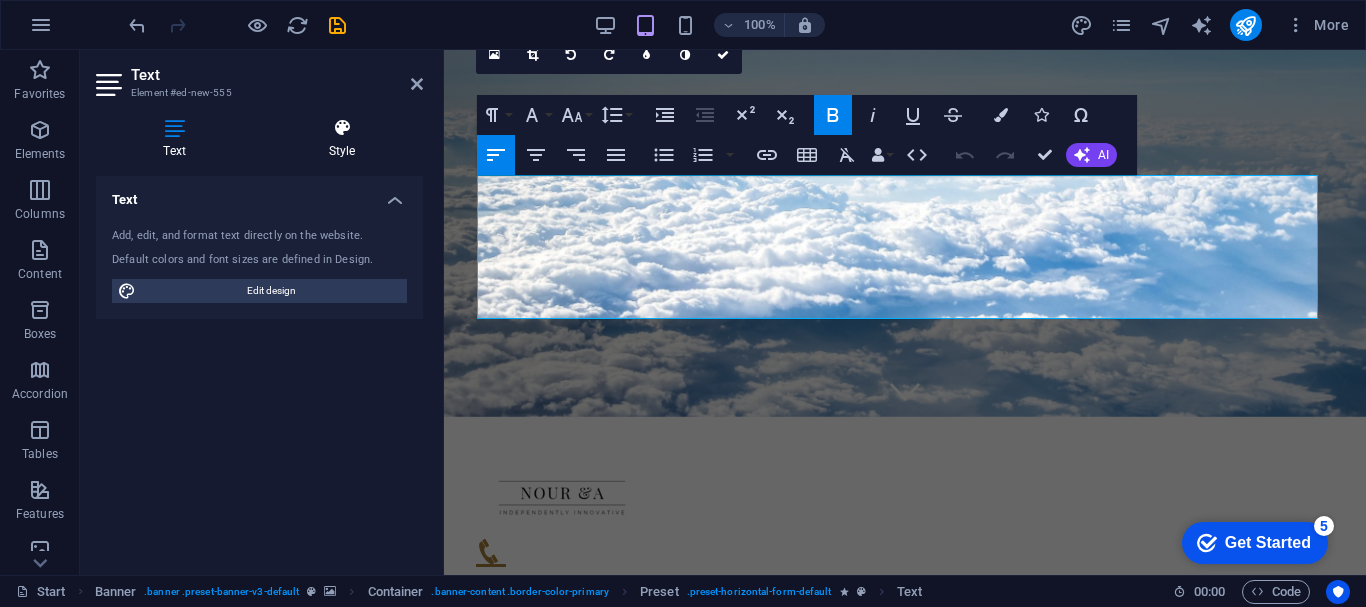 click at bounding box center (342, 128) 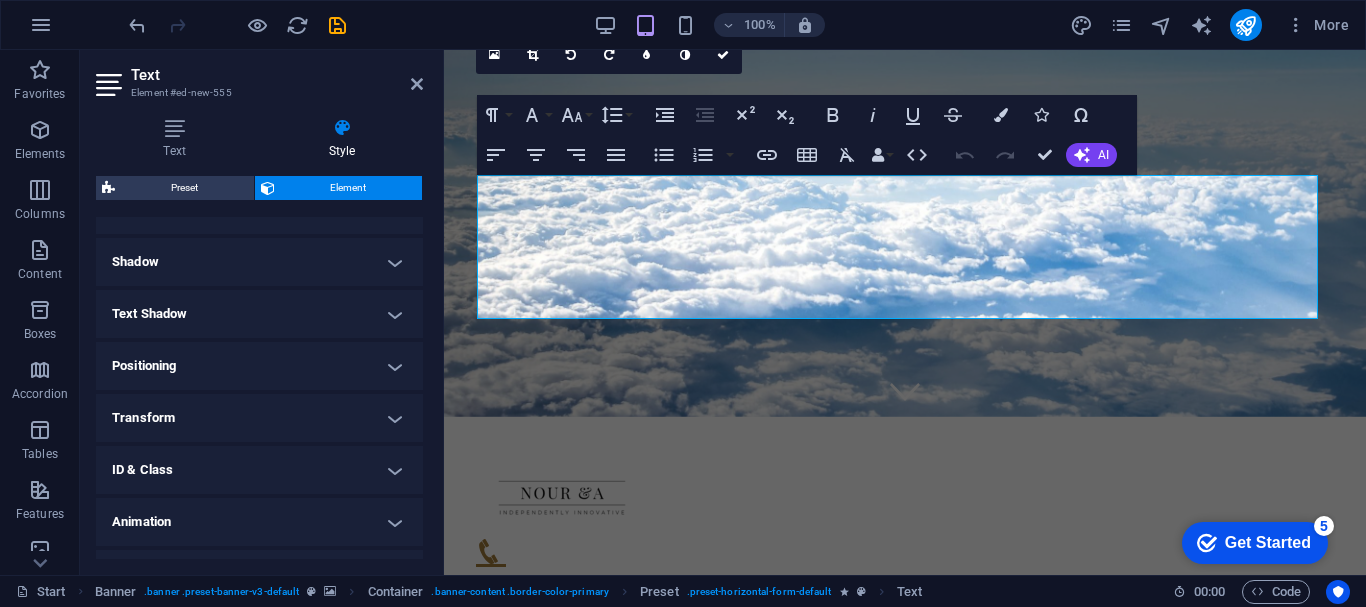 scroll, scrollTop: 470, scrollLeft: 0, axis: vertical 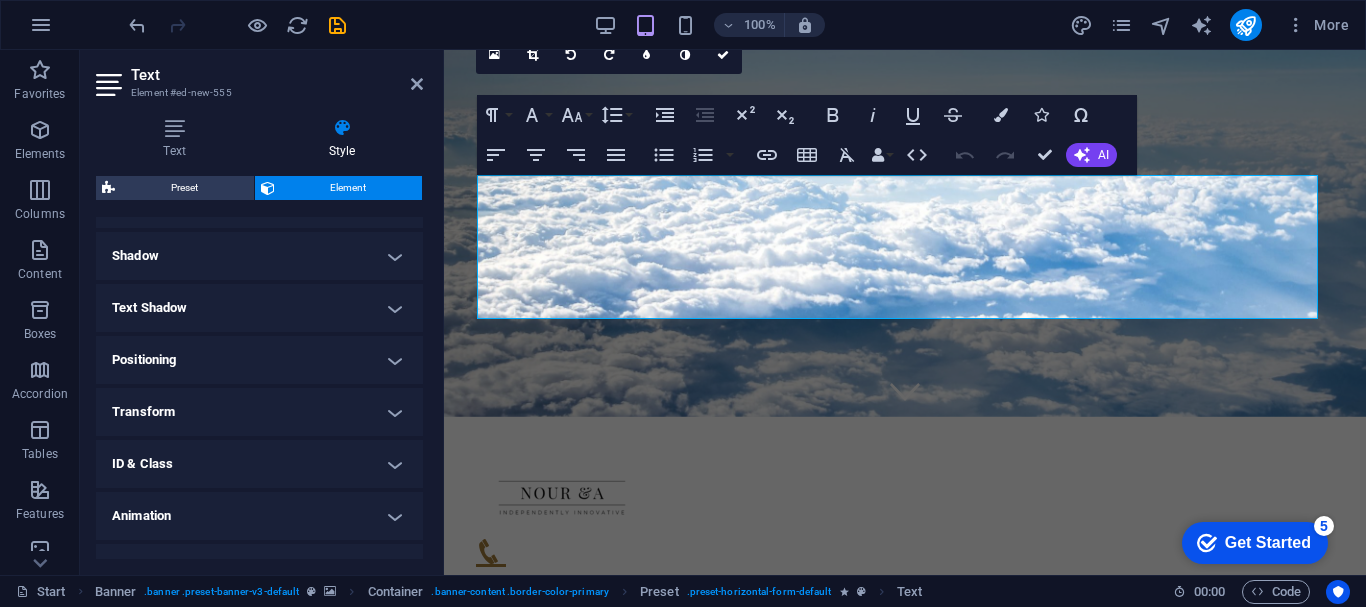 click on "Shadow" at bounding box center [259, 256] 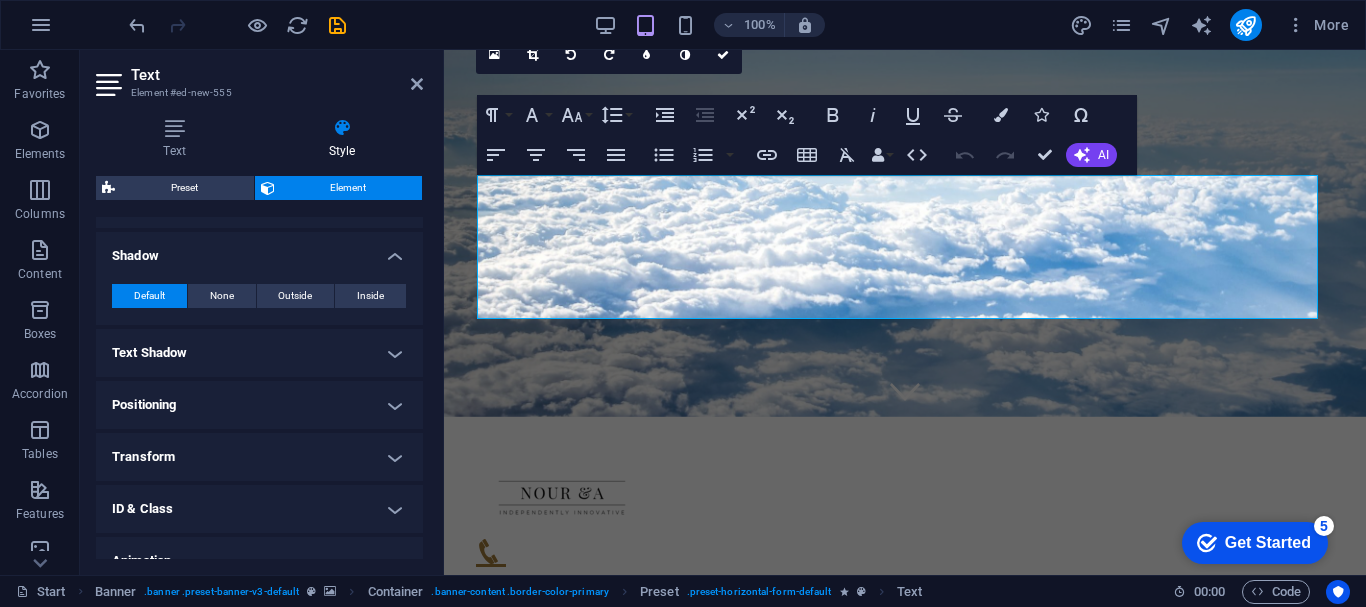 click on "Text Shadow" at bounding box center [259, 353] 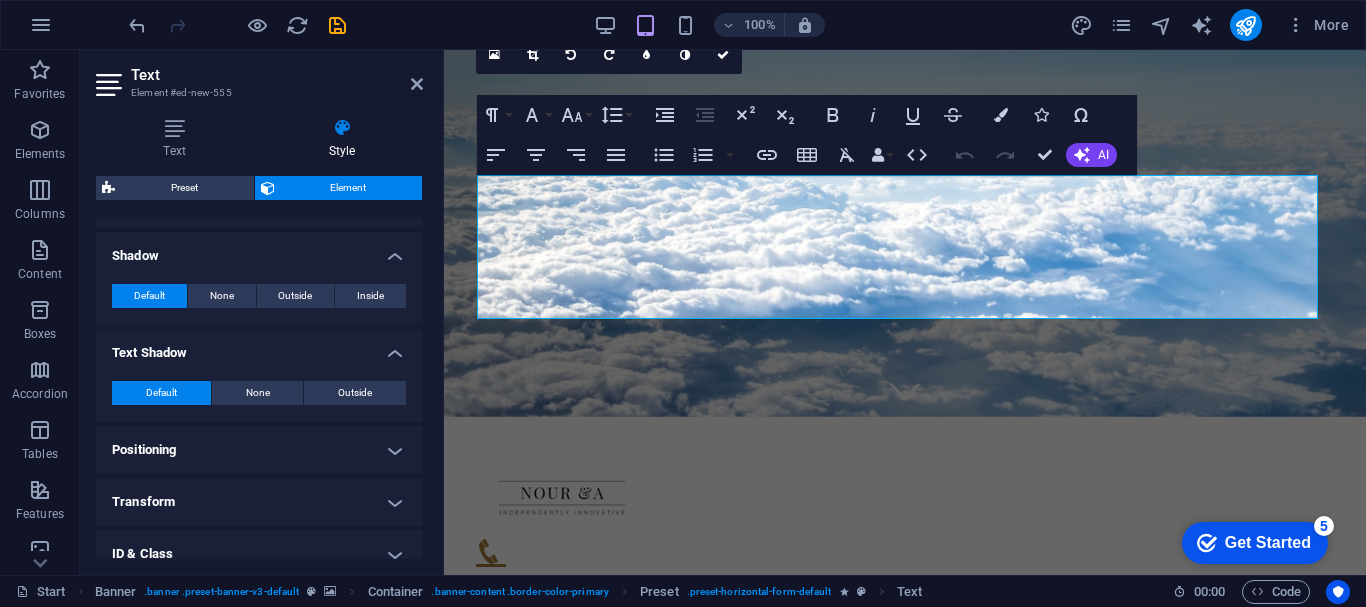drag, startPoint x: 418, startPoint y: 473, endPoint x: 418, endPoint y: 512, distance: 39 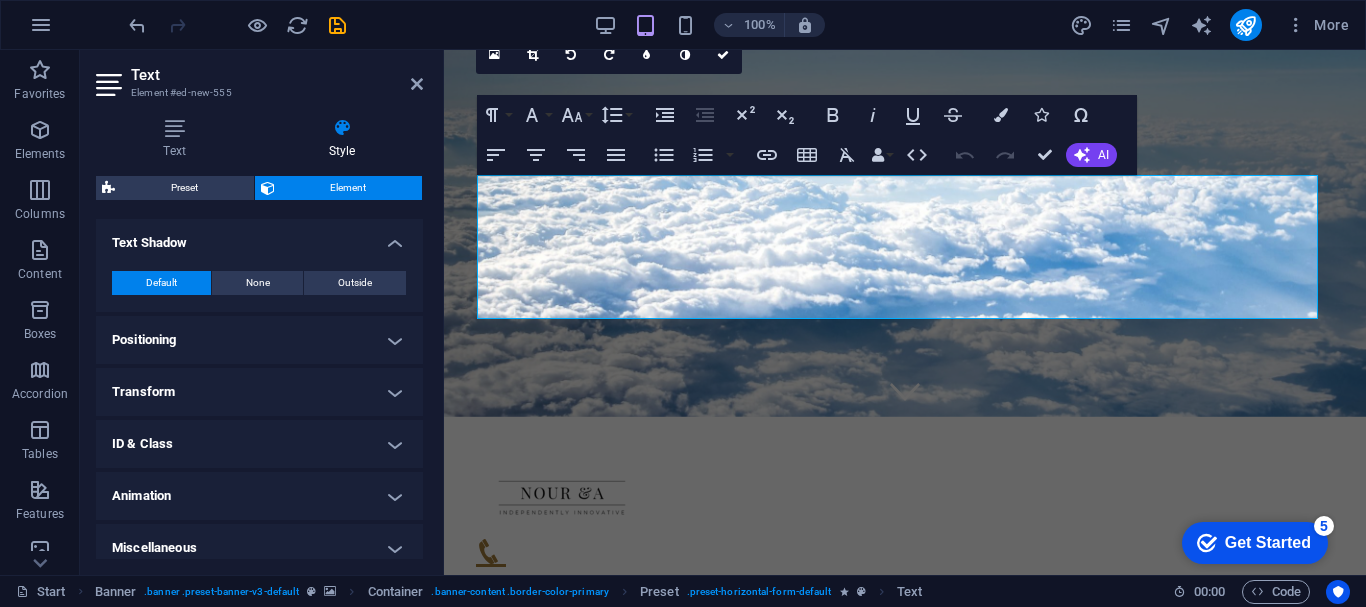 scroll, scrollTop: 593, scrollLeft: 0, axis: vertical 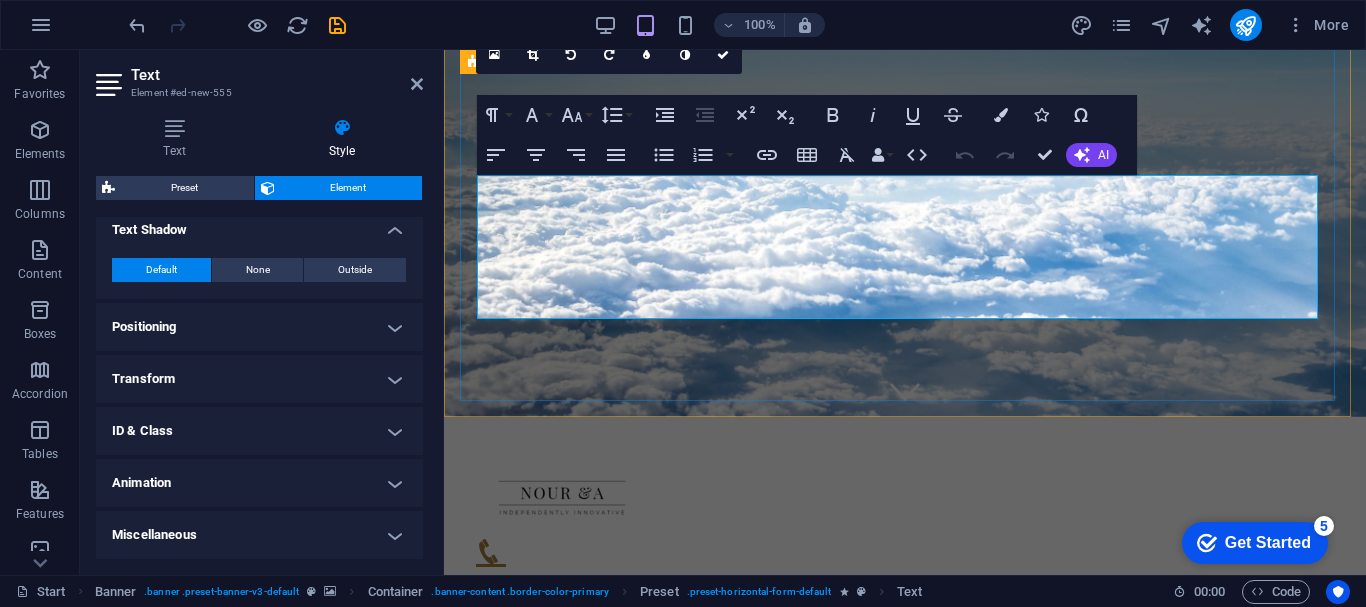 click on "Welcome to Trip by Nour & A – Your Trusted Travel Companion in [COUNTRY] At Trip by Nour & A, we craft immersive and meaningful travel experiences across [COUNTRY]. Headquartered in [CITY], our boutique agency offers curated private tours, Muslim-friendly services, and culturally rich itineraries tailored for discerning travelers from Southeast Asia and beyond. Whether you’re exploring the historic Silk Road cities or indulging in authentic local encounters, our expert team ensures every journey is seamless, personal, and unforgettable." at bounding box center (903, 821) 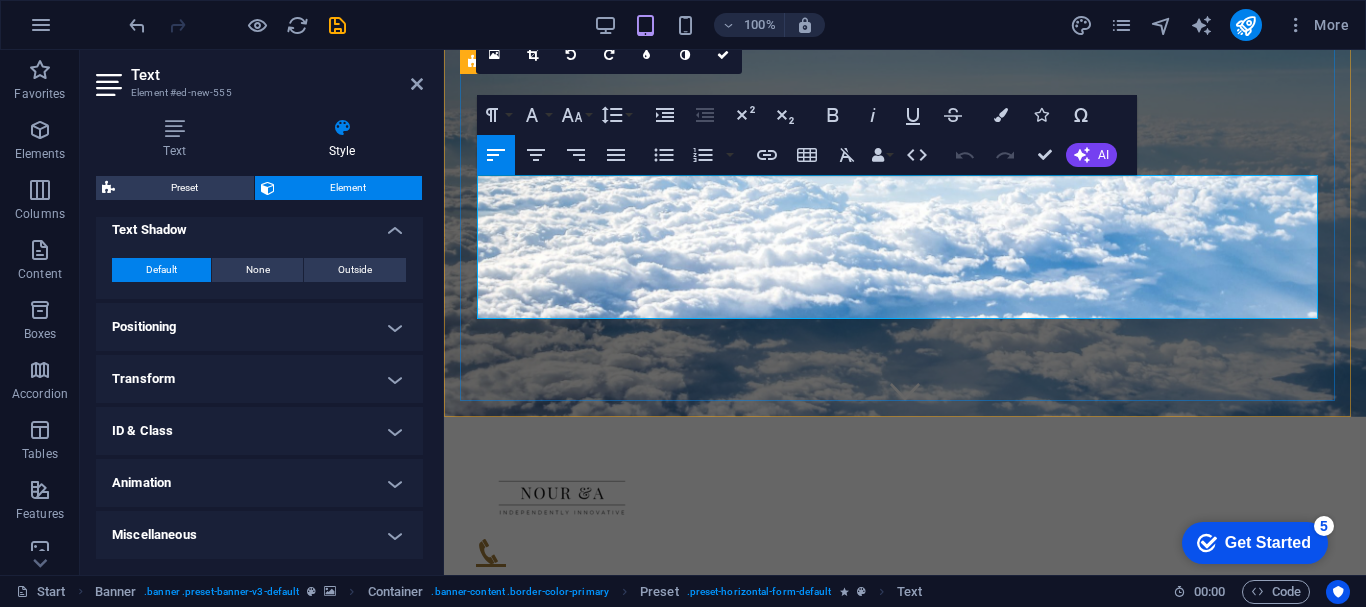 click on "Welcome to Trip by Nour & A – Your Trusted Travel Companion in [COUNTRY] At Trip by Nour & A, we craft immersive and meaningful travel experiences across [COUNTRY]. Headquartered in [CITY], our boutique agency offers curated private tours, Muslim-friendly services, and culturally rich itineraries tailored for discerning travelers from Southeast Asia and beyond. Whether you’re exploring the historic Silk Road cities or indulging in authentic local encounters, our expert team ensures every journey is seamless, personal, and unforgettable." at bounding box center (905, 821) 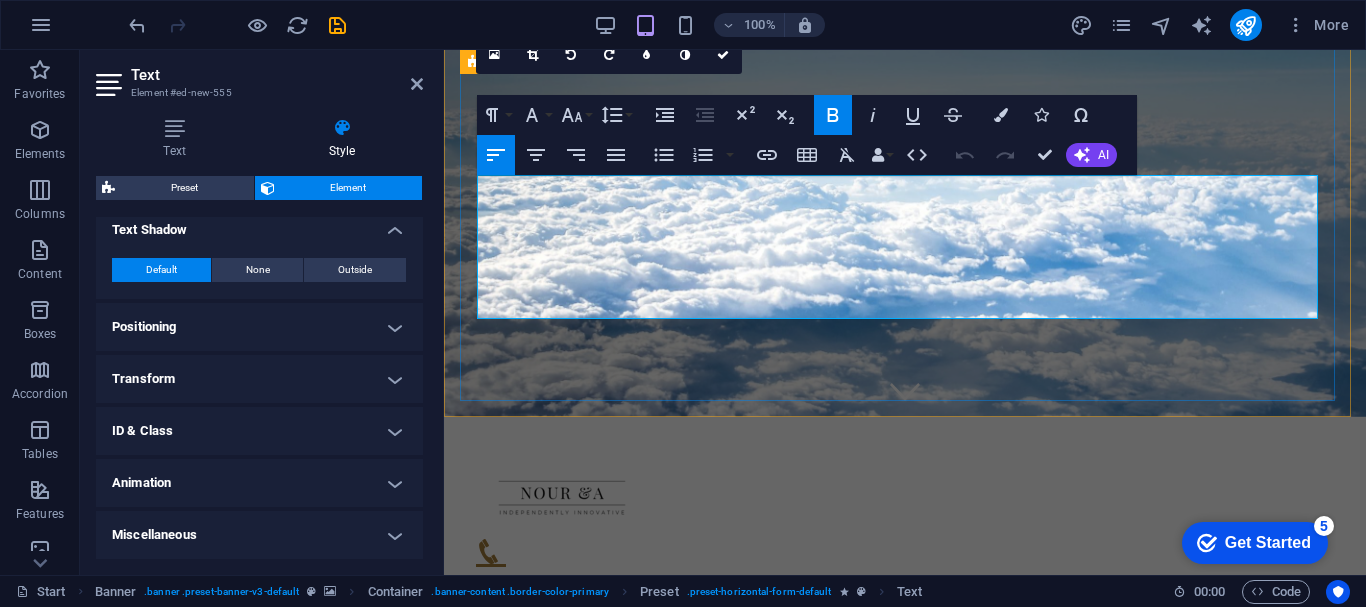 click on "uz trip series Welcome to Trip by Nour & A – Your Trusted Travel Companion in Uzbekistan At Trip by Nour & A, we craft immersive and meaningful travel experiences across Uzbekistan. Headquartered in Tashkent, our boutique agency offers curated private tours, Muslim-friendly services, and culturally rich itineraries tailored for discerning travelers from Southeast Asia and beyond. Whether you’re exploring the historic Silk Road cities or indulging in authentic local encounters, our expert team ensures every journey is seamless, personal, and unforgettable." at bounding box center (905, 789) 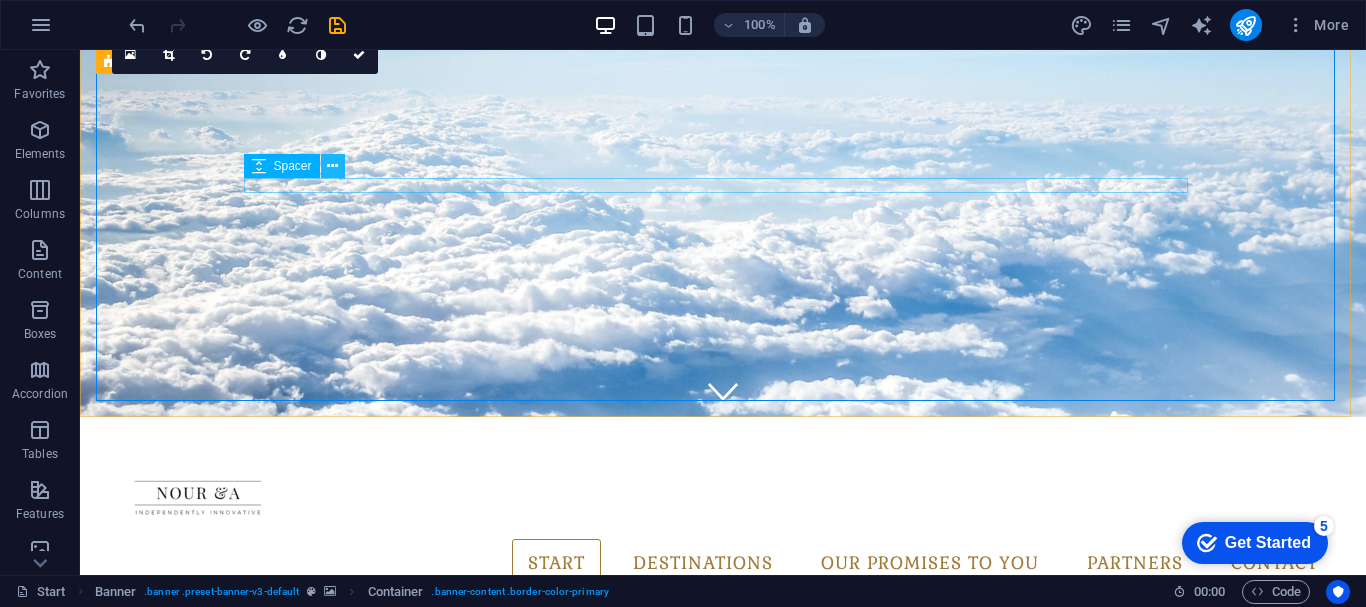 click at bounding box center (332, 166) 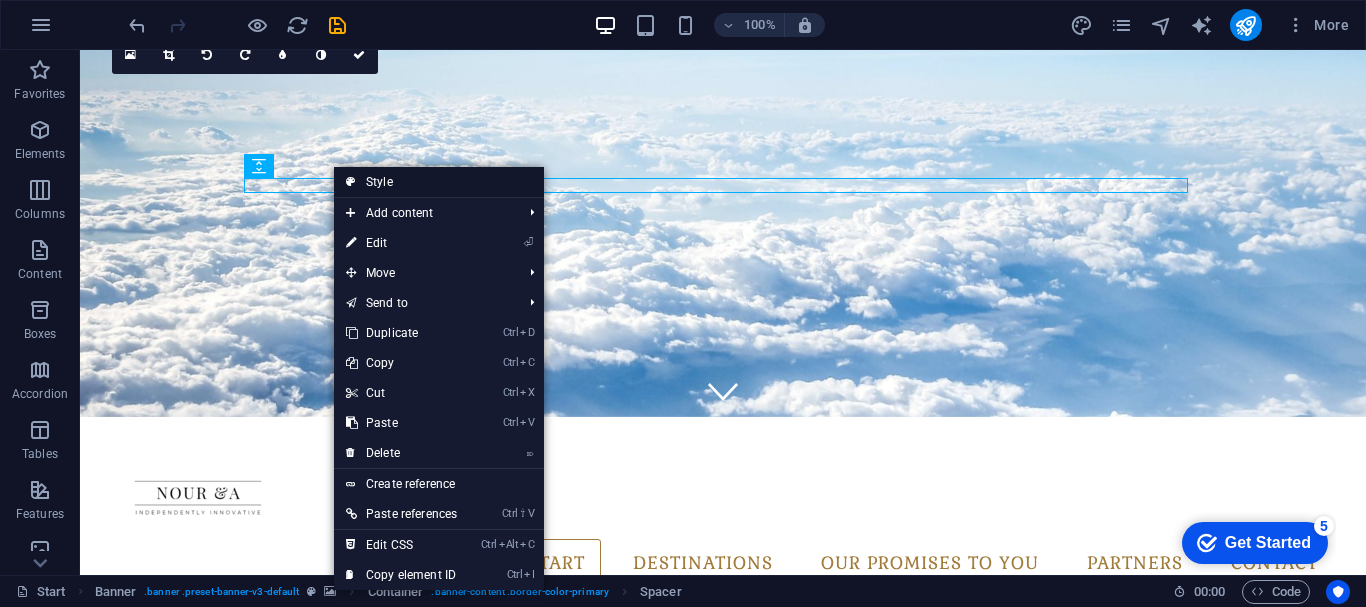click on "Style" at bounding box center [439, 182] 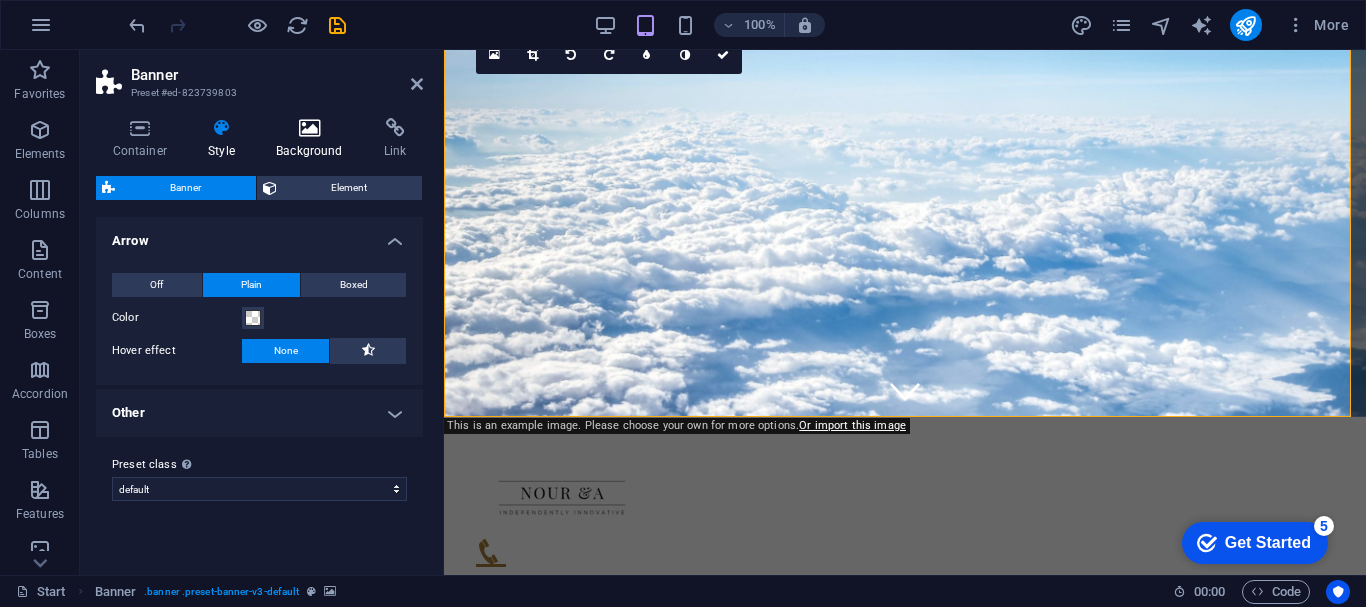 click at bounding box center [310, 128] 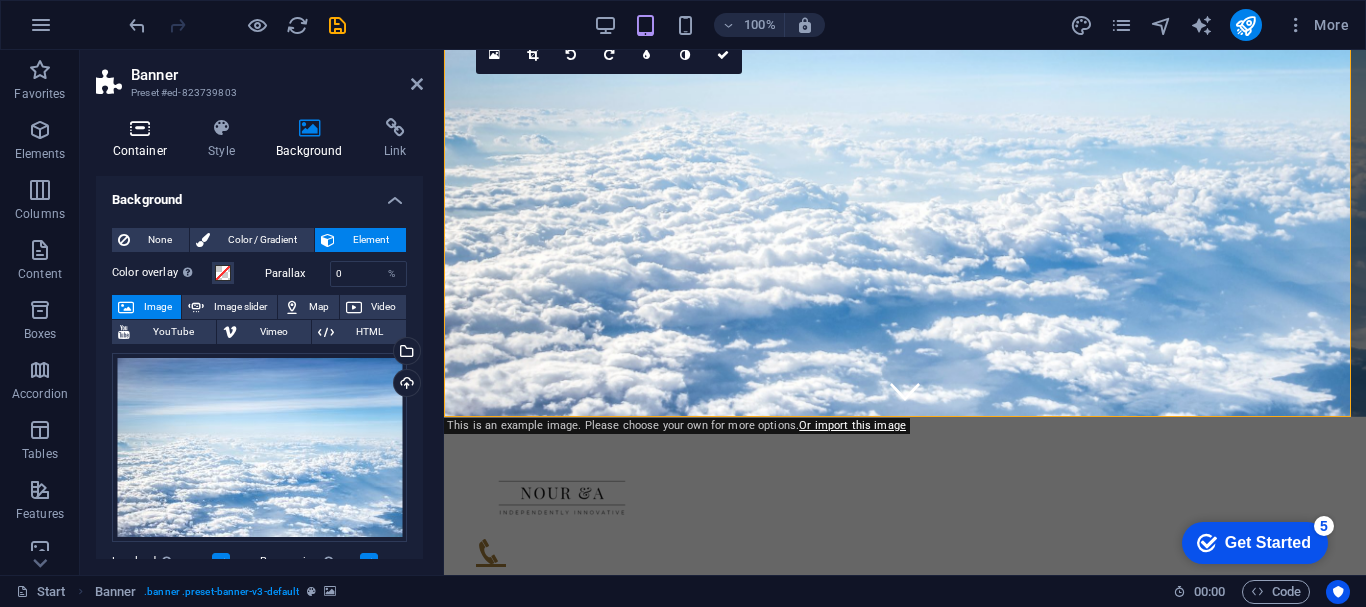 click at bounding box center [140, 128] 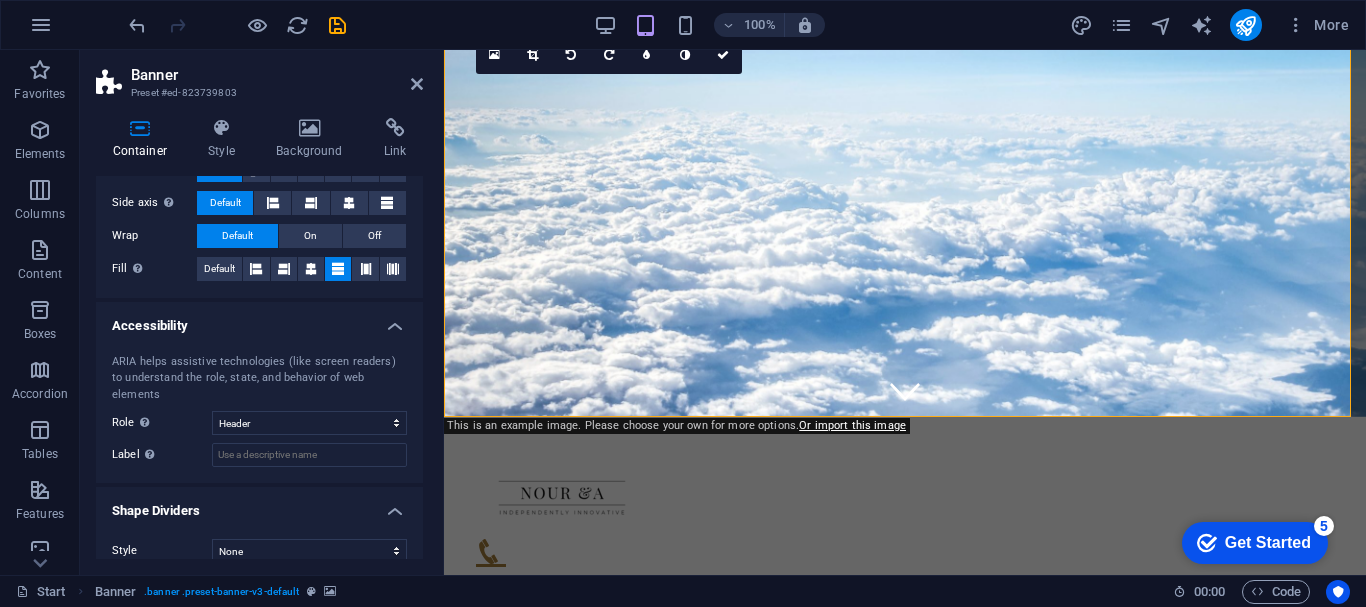 scroll, scrollTop: 410, scrollLeft: 0, axis: vertical 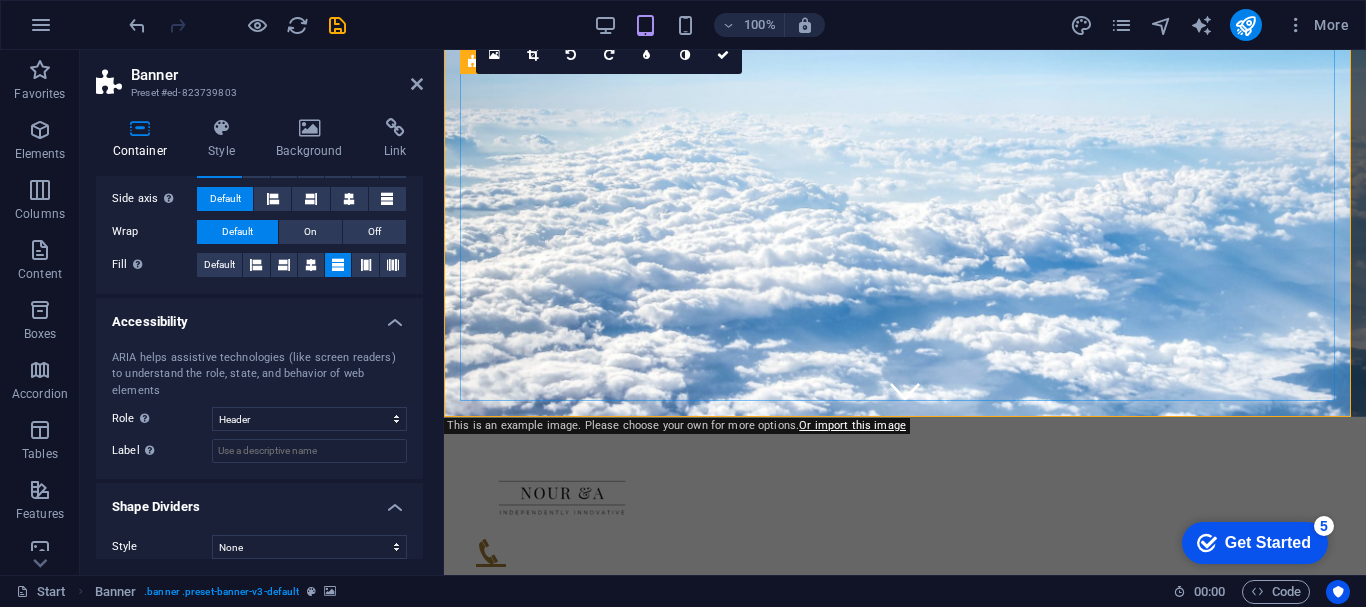 click on "uz trip series Welcome to Trip by Nour & A – Your Trusted Travel Companion in Uzbekistan At Trip by Nour & A, we craft immersive and meaningful travel experiences across Uzbekistan. Headquartered in Tashkent, our boutique agency offers curated private tours, Muslim-friendly services, and culturally rich itineraries tailored for discerning travelers from Southeast Asia and beyond. Whether you’re exploring the historic Silk Road cities or indulging in authentic local encounters, our expert team ensures every journey is seamless, personal, and unforgettable." at bounding box center [905, 789] 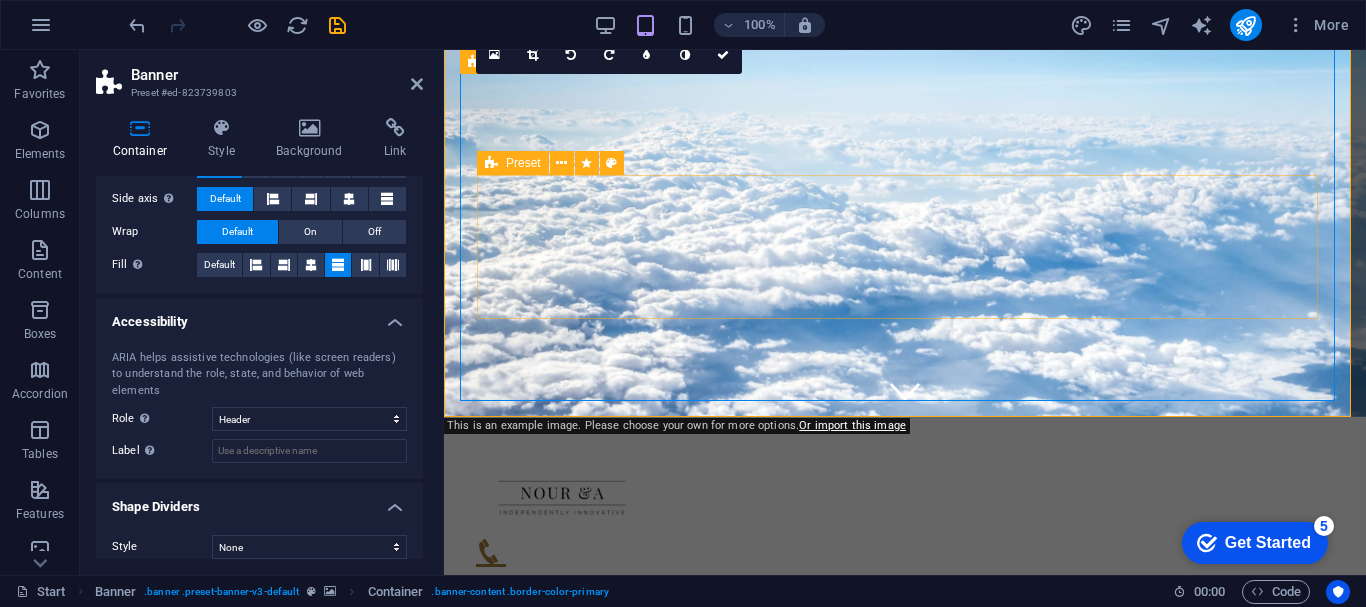 click at bounding box center (491, 163) 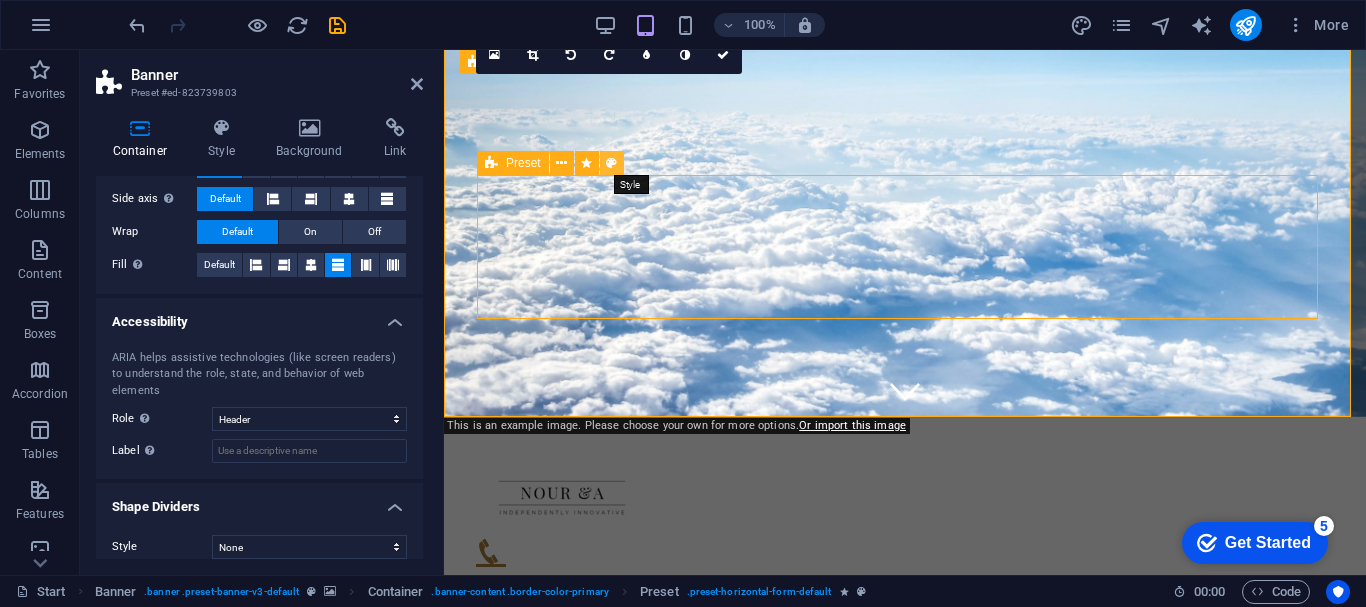 click at bounding box center [611, 163] 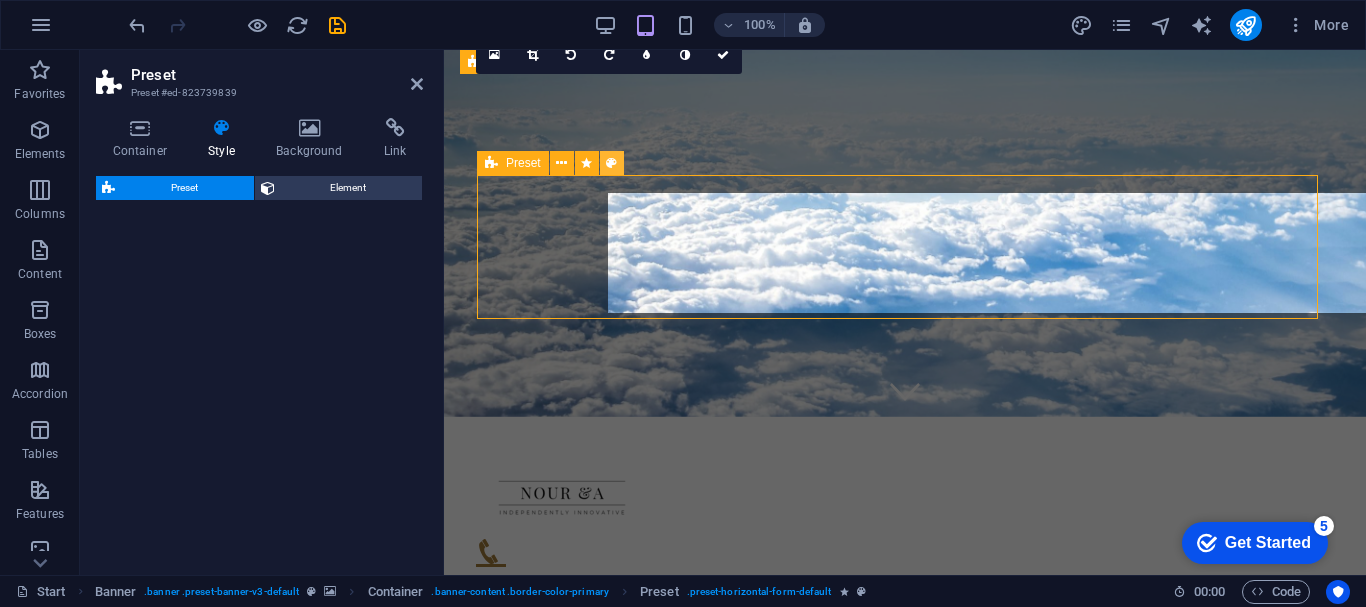 select on "px" 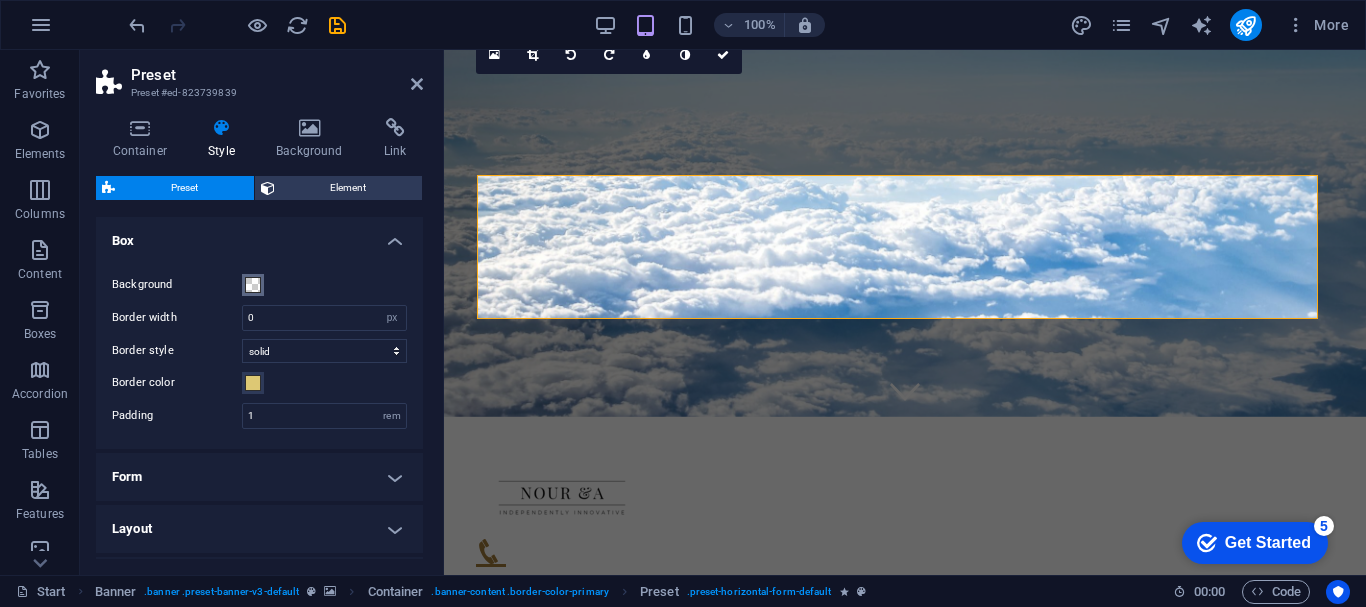 click at bounding box center (253, 285) 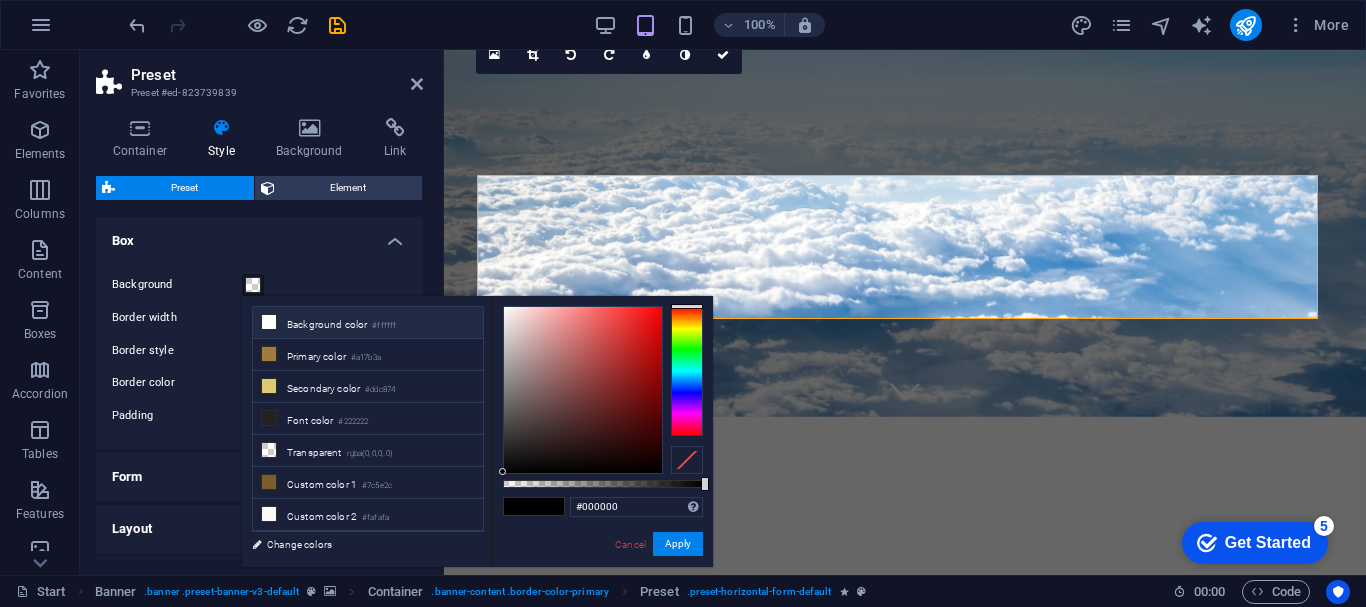 click at bounding box center (269, 322) 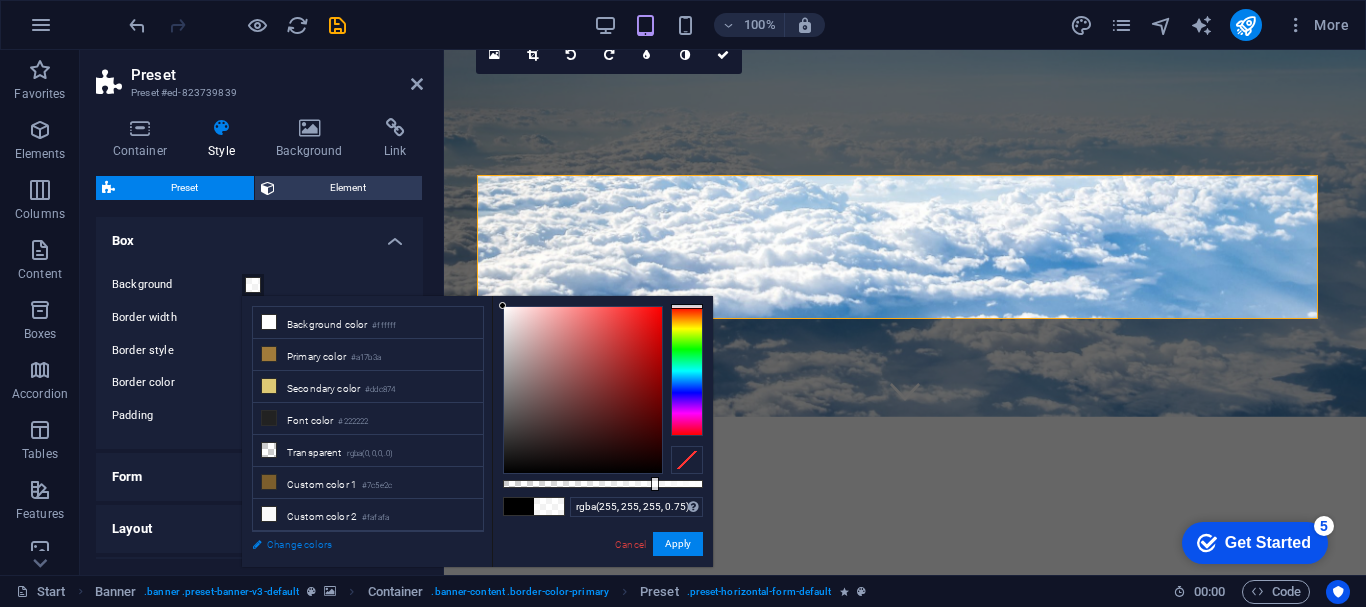 click on "Change colors" at bounding box center (358, 544) 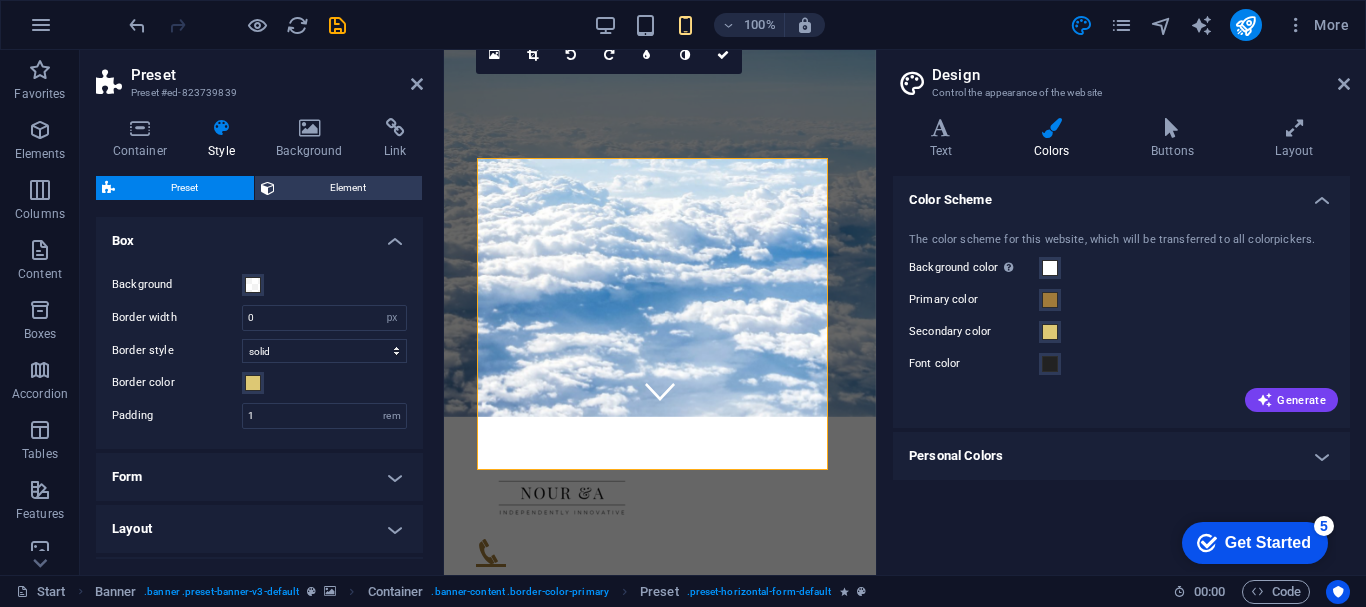 click on "Form" at bounding box center [259, 477] 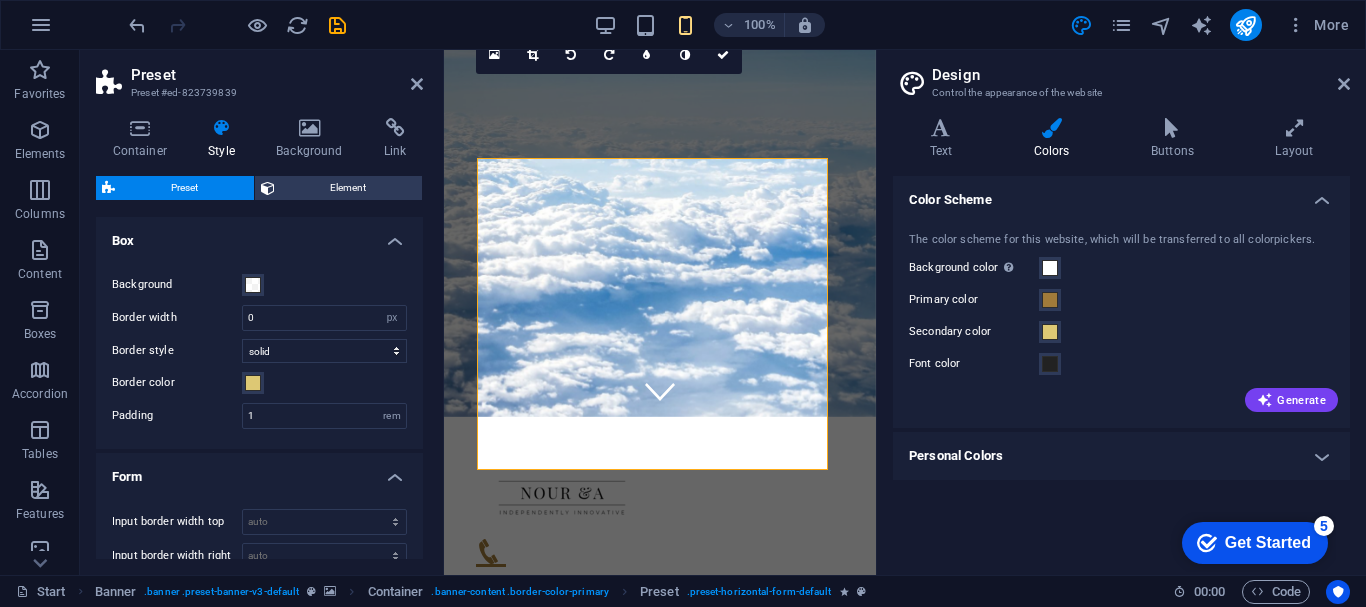 click on "Form" at bounding box center [259, 471] 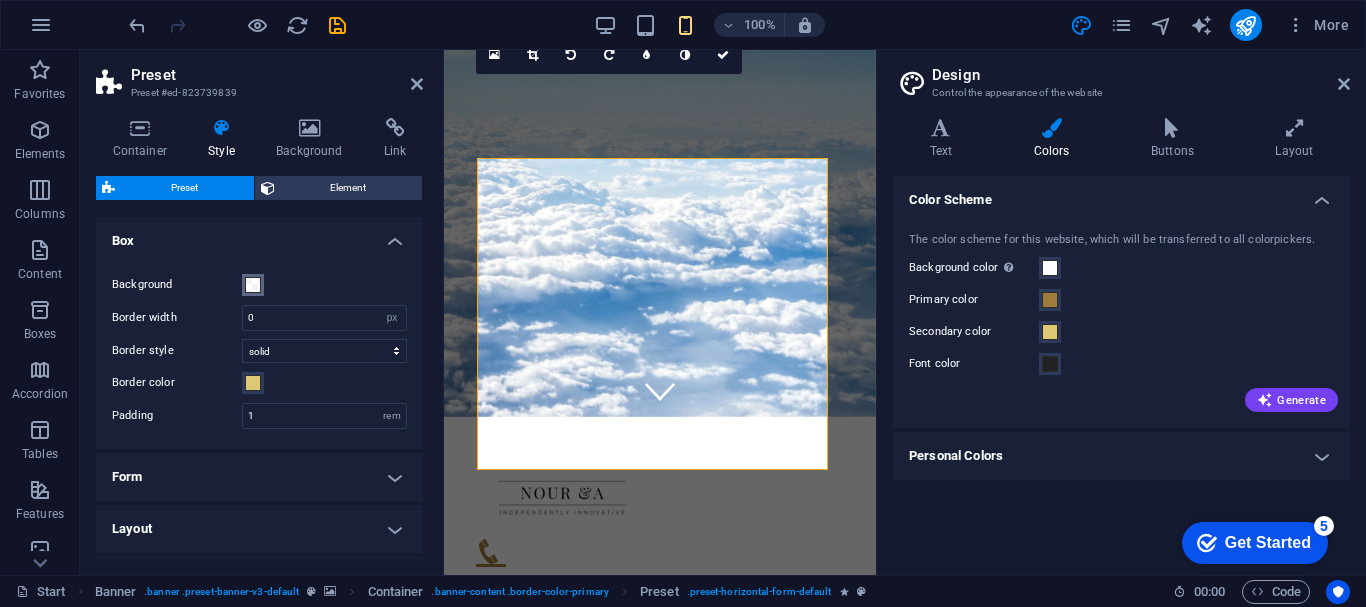 click at bounding box center [253, 285] 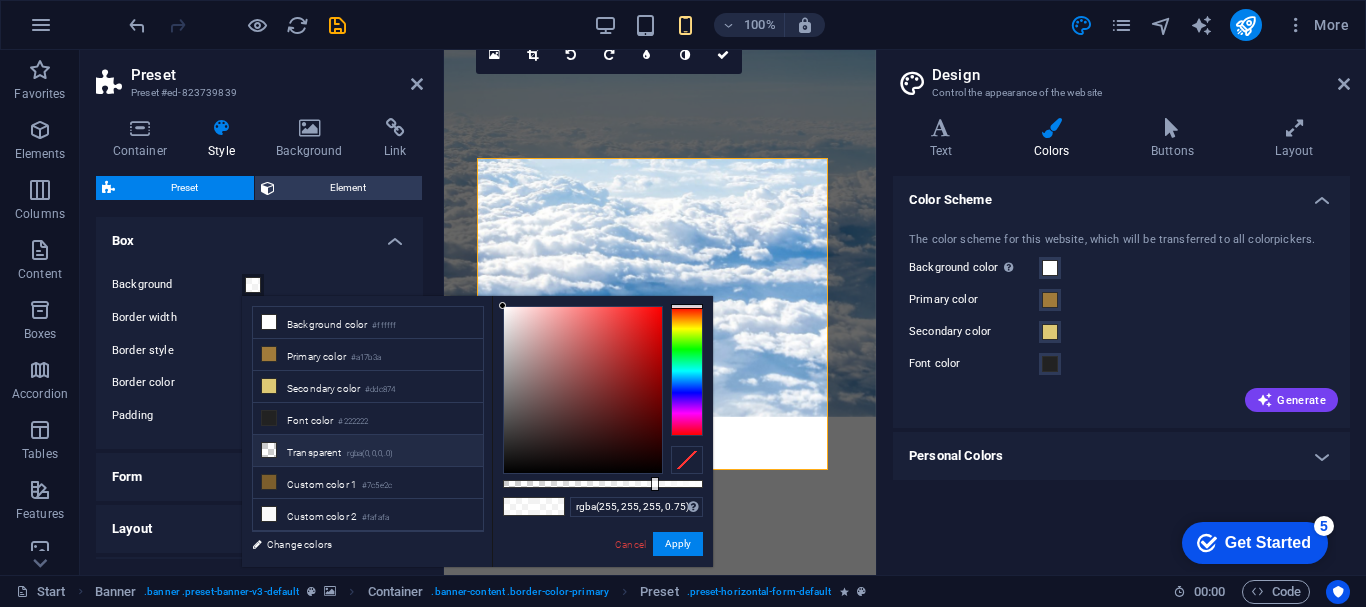 click on "Transparent
rgba(0,0,0,.0)" at bounding box center (368, 451) 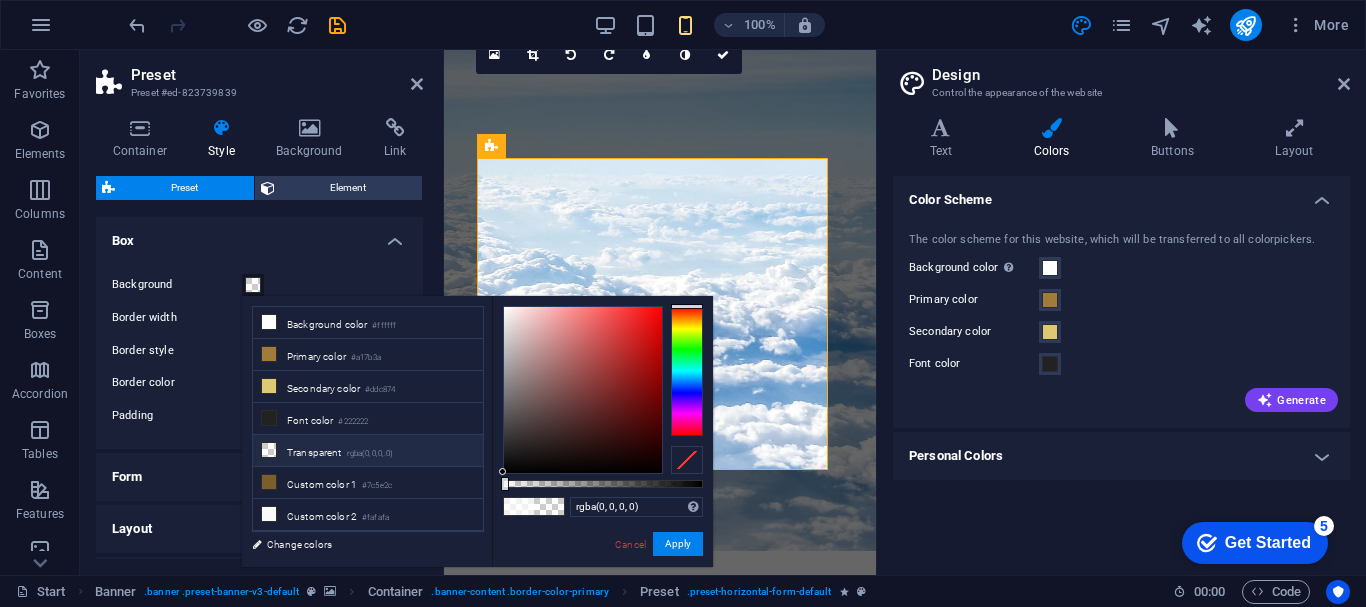 drag, startPoint x: 329, startPoint y: 447, endPoint x: 186, endPoint y: 454, distance: 143.17122 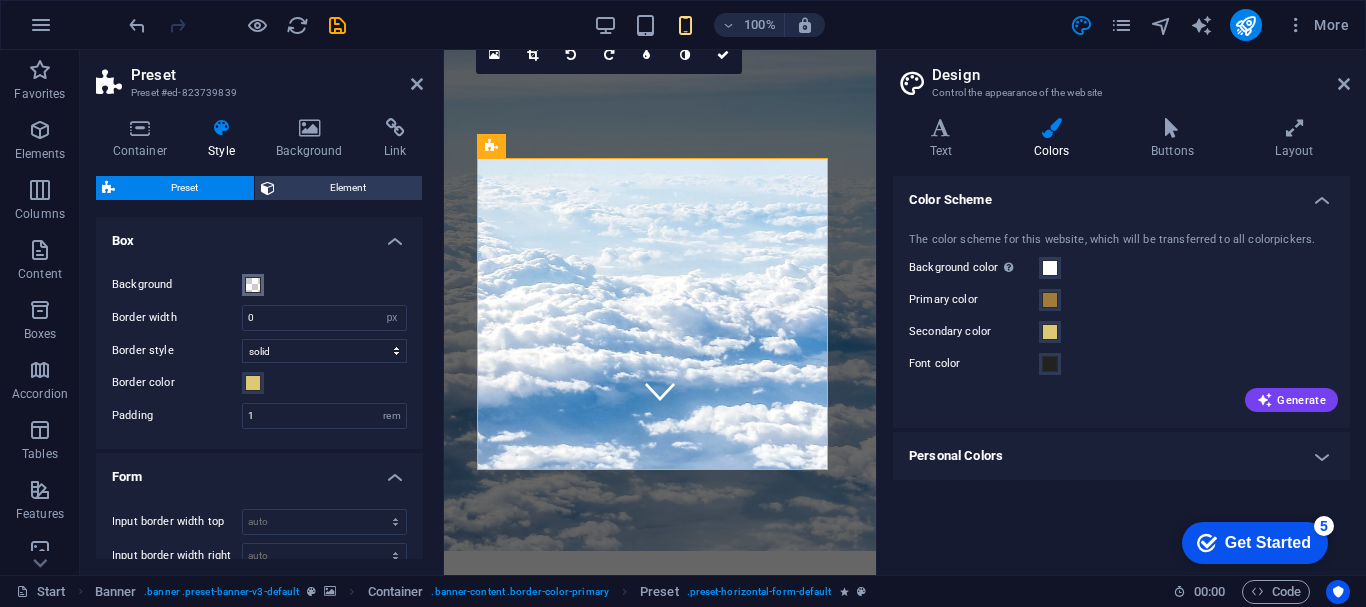 click at bounding box center [253, 285] 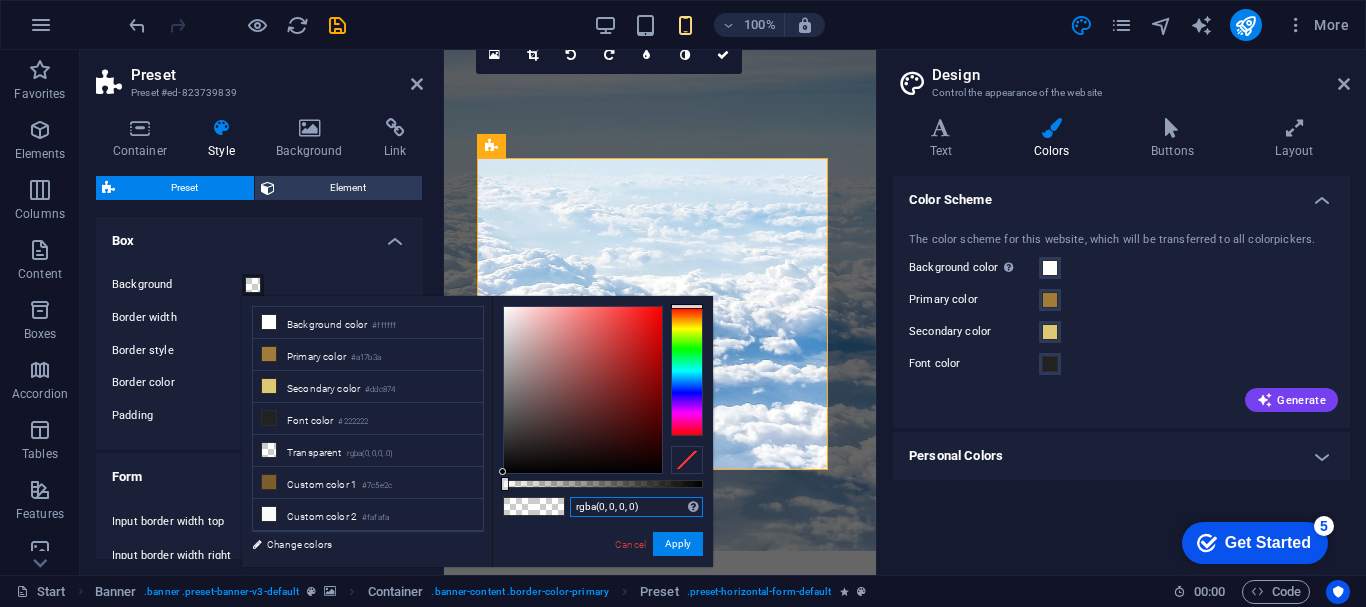 drag, startPoint x: 352, startPoint y: 452, endPoint x: 642, endPoint y: 508, distance: 295.35742 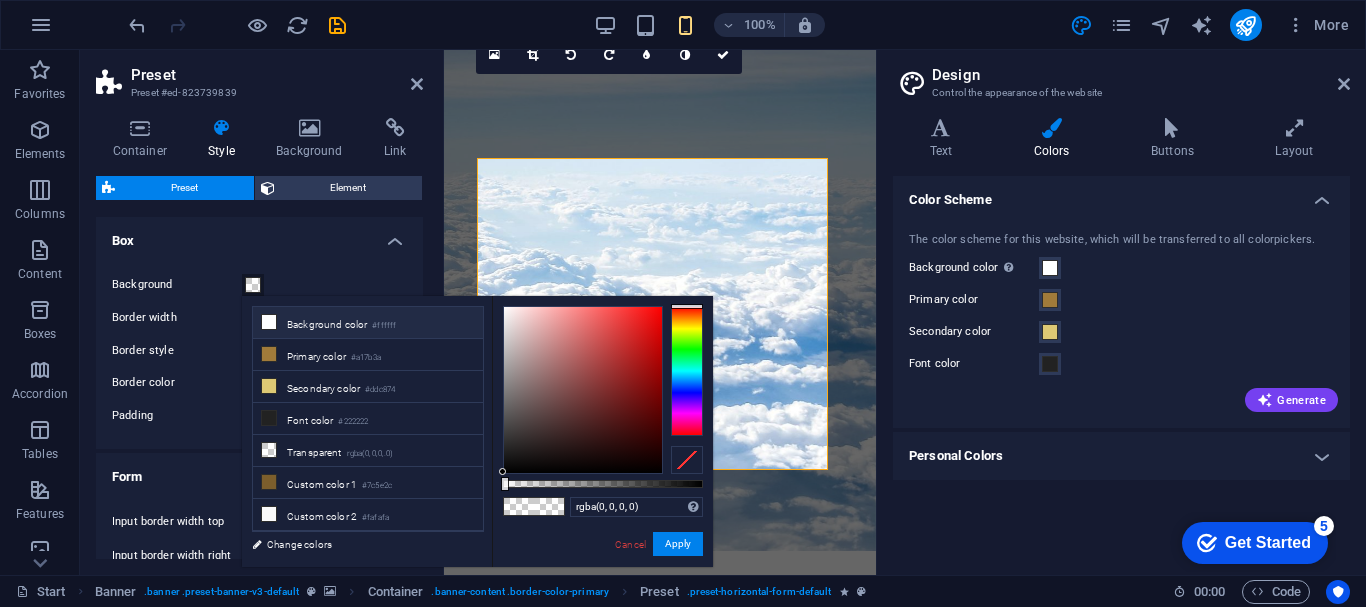 click on "#ffffff" at bounding box center (384, 326) 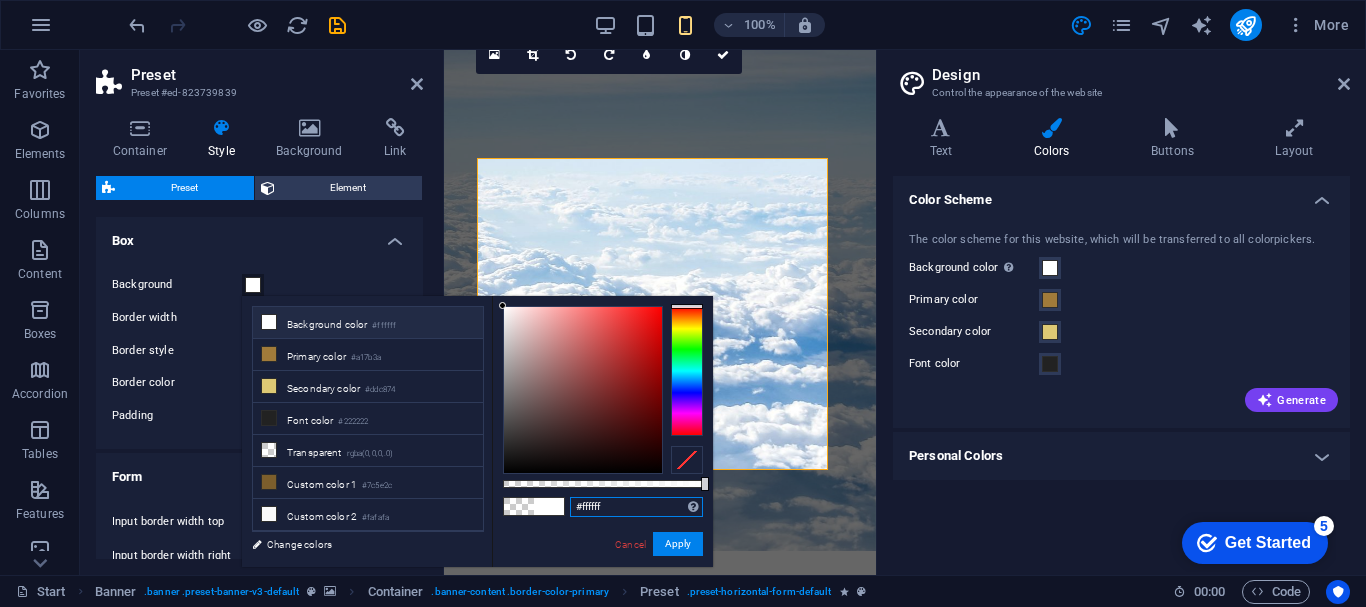 click on "#ffffff" at bounding box center [636, 507] 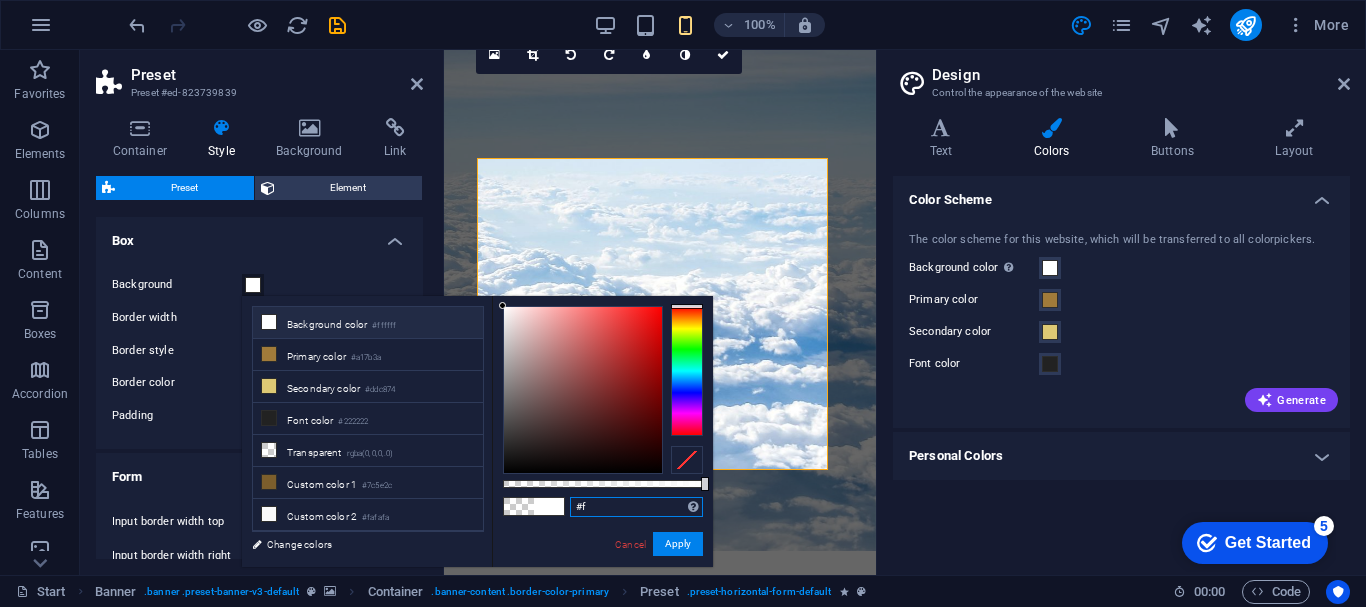 type on "#" 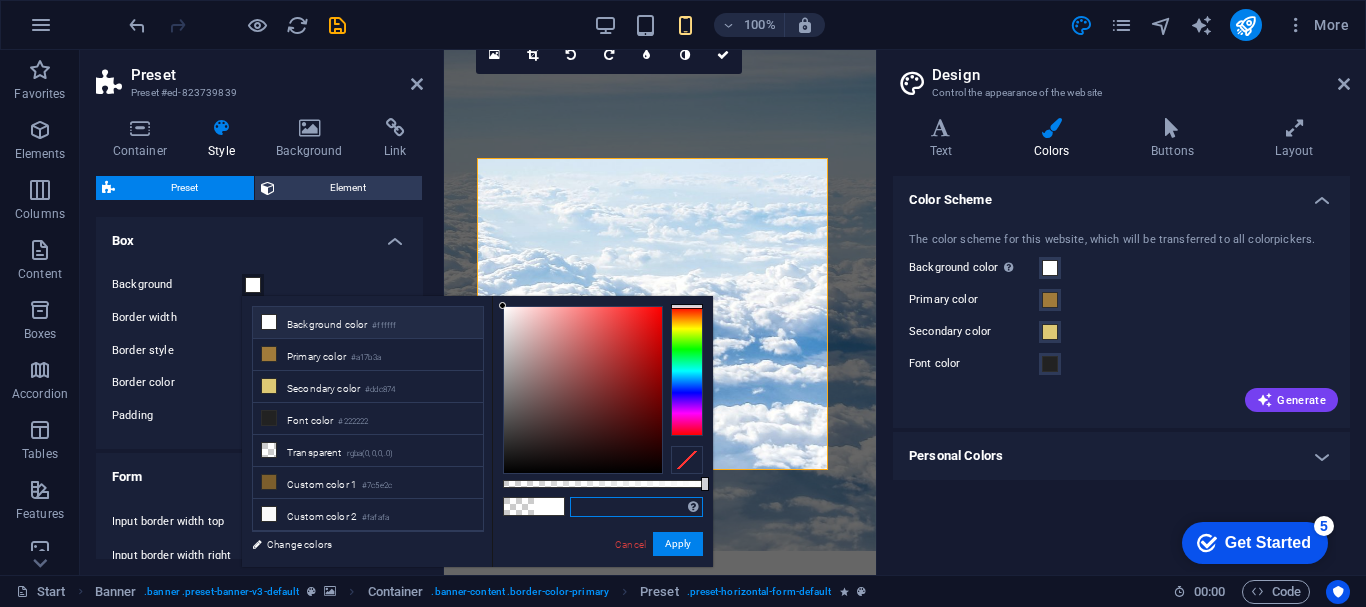 paste on "rgba(0, 0, 0, 0)" 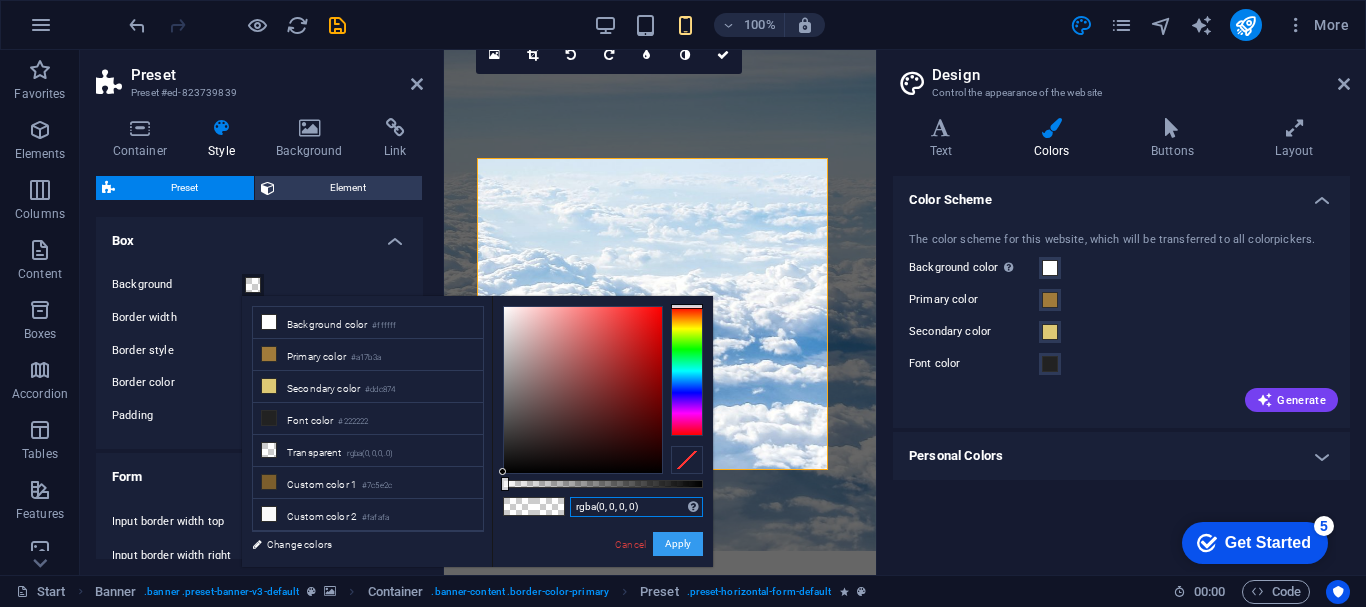 type on "rgba(0, 0, 0, 0)" 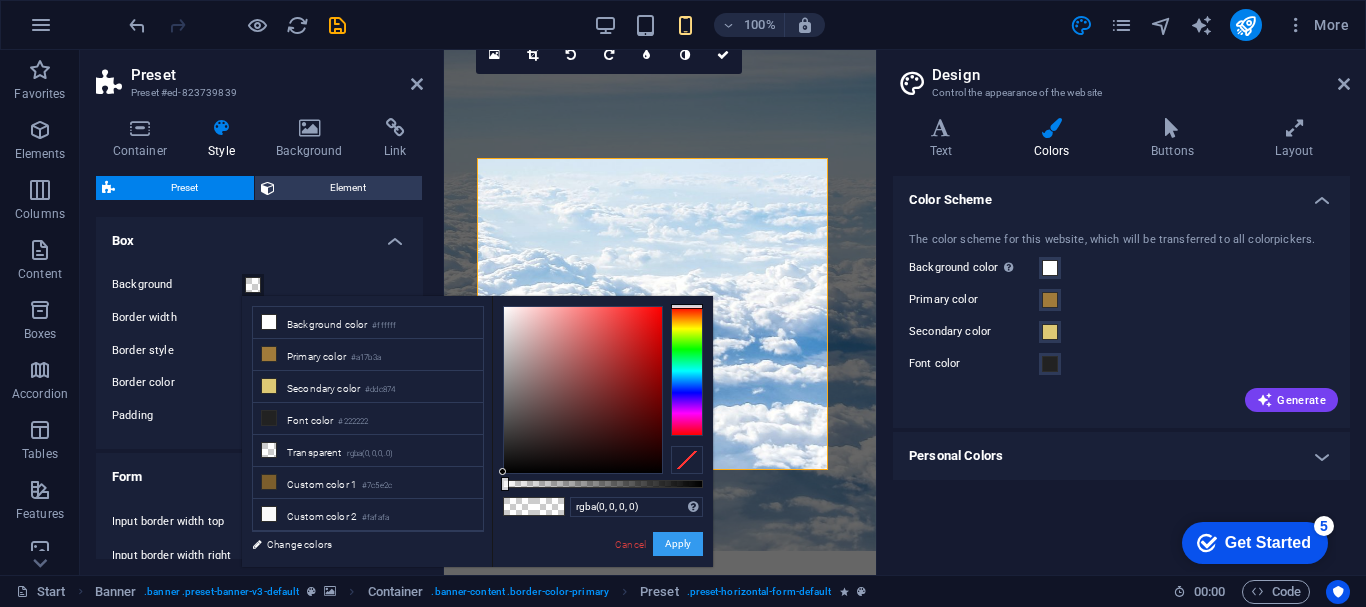 click on "Apply" at bounding box center [678, 544] 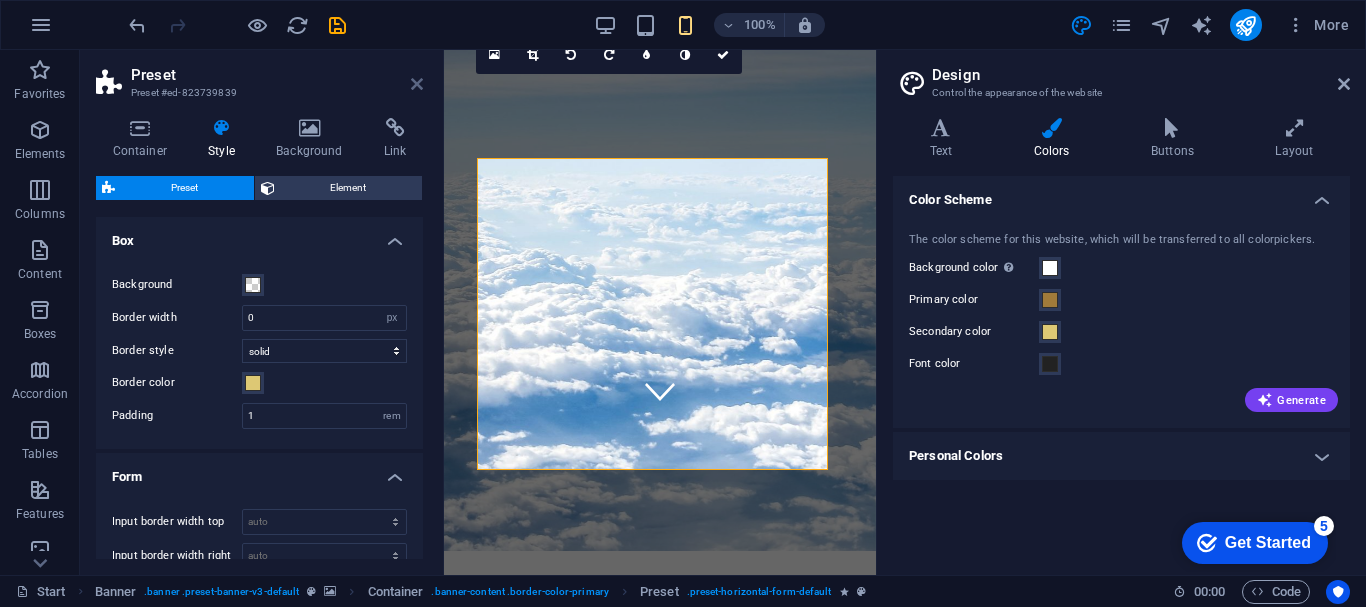 click at bounding box center (417, 84) 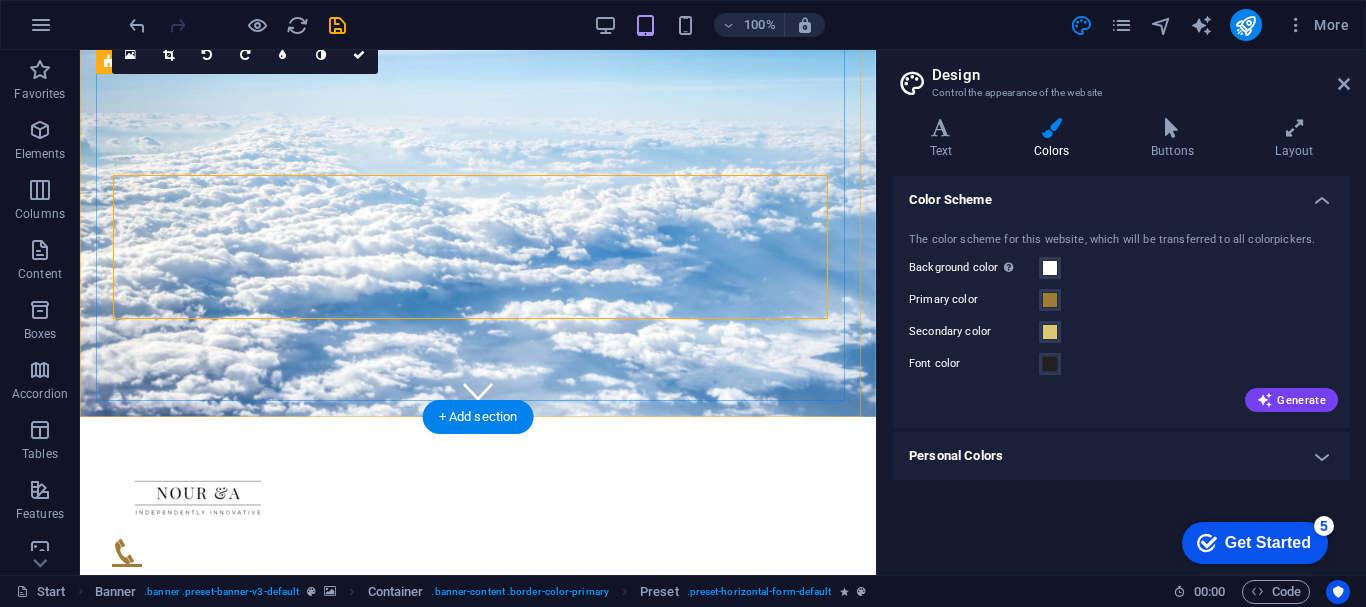 click on "uz trip series Welcome to Trip by Nour & A – Your Trusted Travel Companion in Uzbekistan At Trip by Nour & A, we craft immersive and meaningful travel experiences across Uzbekistan. Headquartered in Tashkent, our boutique agency offers curated private tours, Muslim-friendly services, and culturally rich itineraries tailored for discerning travelers from Southeast Asia and beyond. Whether you’re exploring the historic Silk Road cities or indulging in authentic local encounters, our expert team ensures every journey is seamless, personal, and unforgettable." at bounding box center [478, 789] 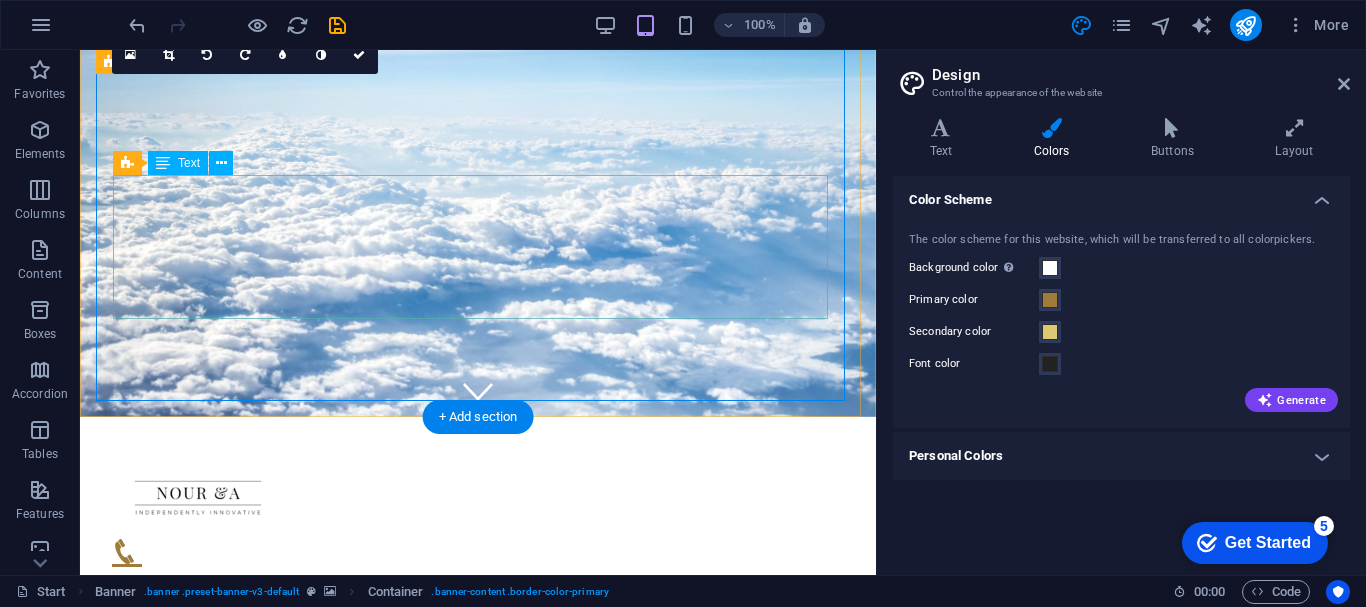 click on "Welcome to Trip by Nour & A – Your Trusted Travel Companion in [COUNTRY] At Trip by Nour & A, we craft immersive and meaningful travel experiences across [COUNTRY]. Headquartered in [CITY], our boutique agency offers curated private tours, Muslim-friendly services, and culturally rich itineraries tailored for discerning travelers from Southeast Asia and beyond. Whether you’re exploring the historic Silk Road cities or indulging in authentic local encounters, our expert team ensures every journey is seamless, personal, and unforgettable." at bounding box center (478, 821) 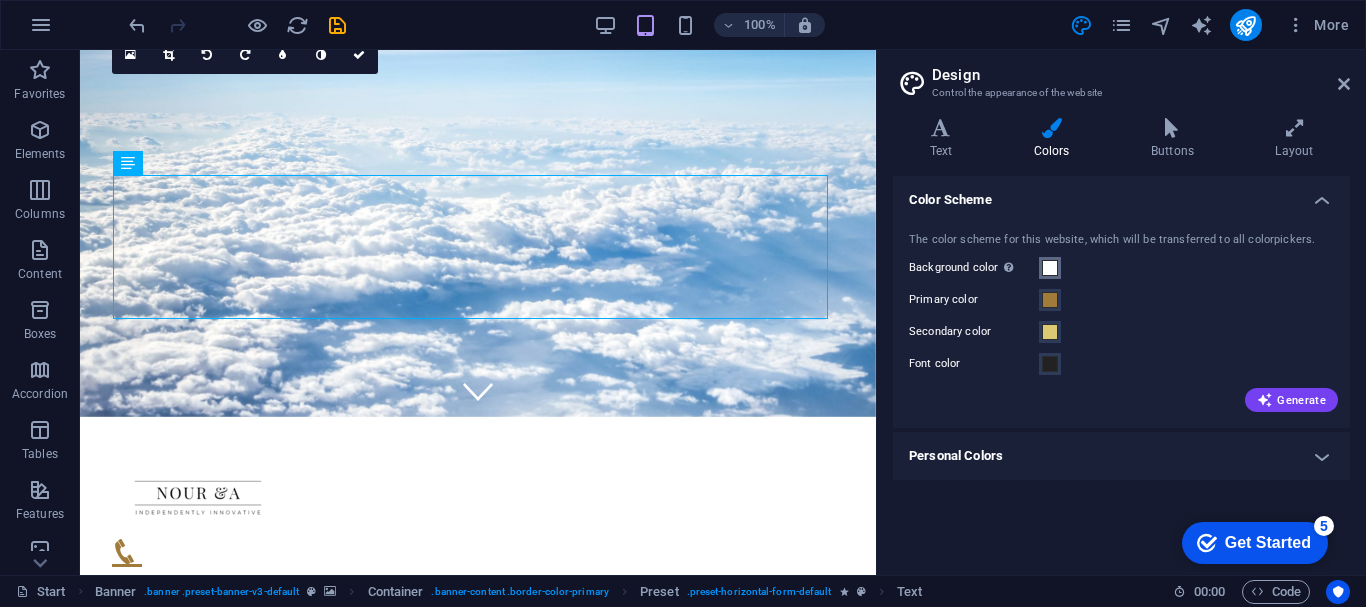 click at bounding box center [1050, 268] 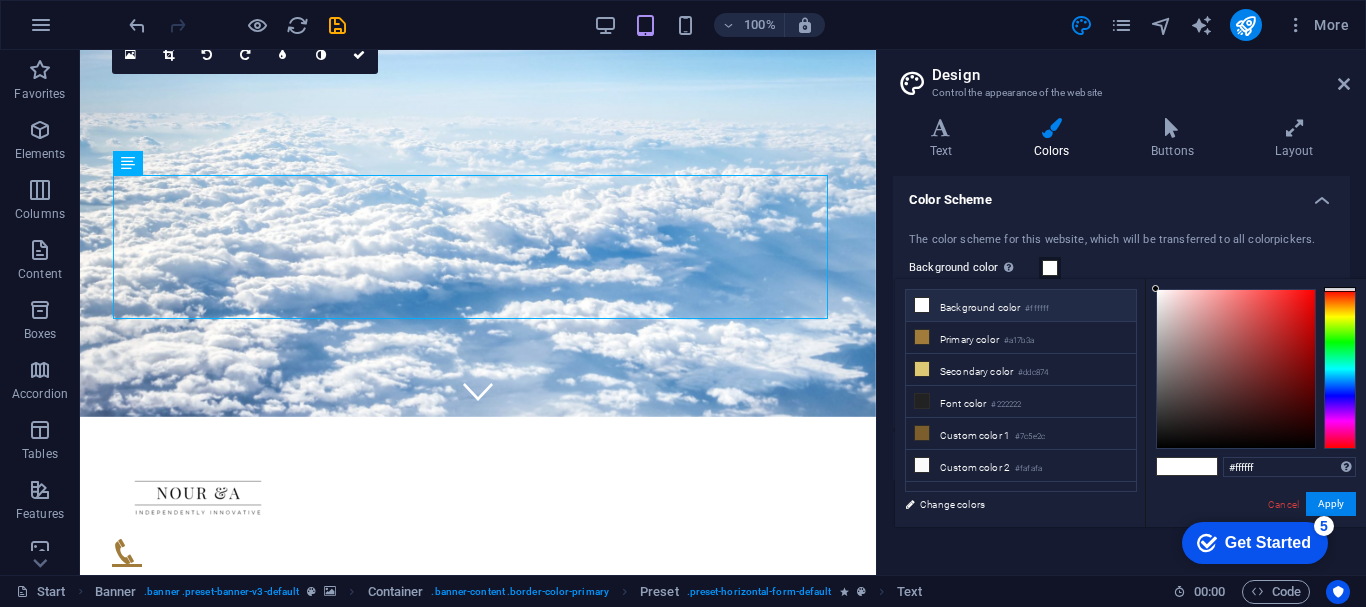 click on "Background color
#ffffff" at bounding box center (1021, 306) 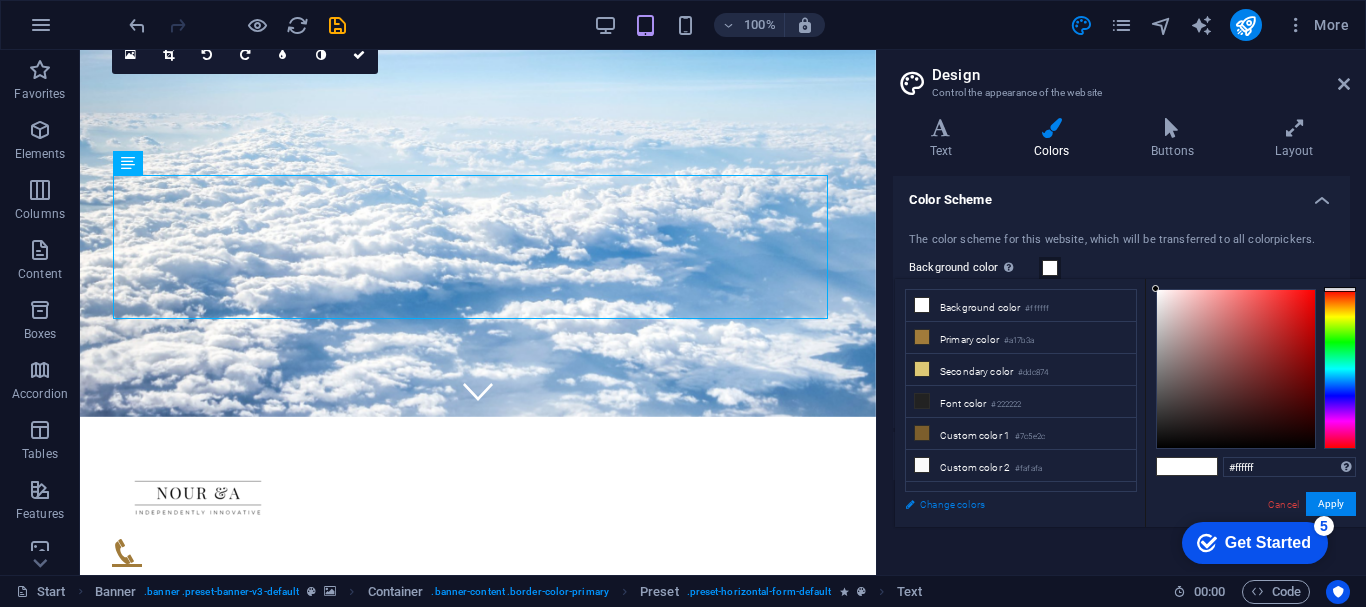 click on "Change colors" at bounding box center (1011, 504) 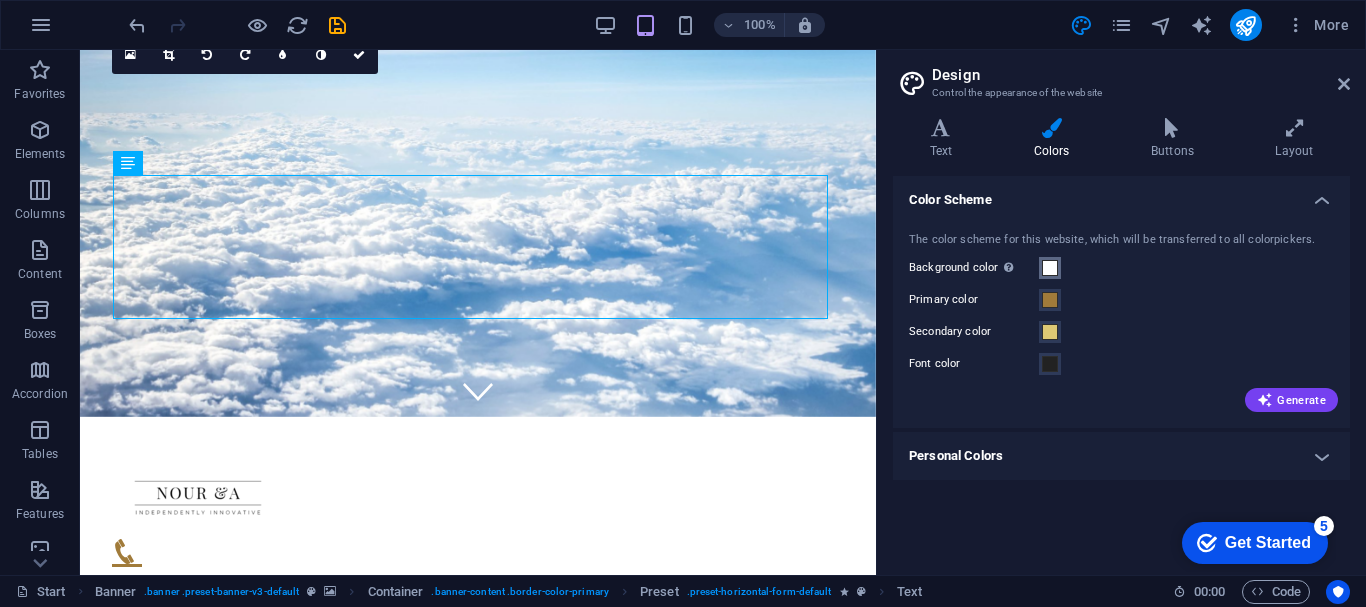 click at bounding box center (1050, 268) 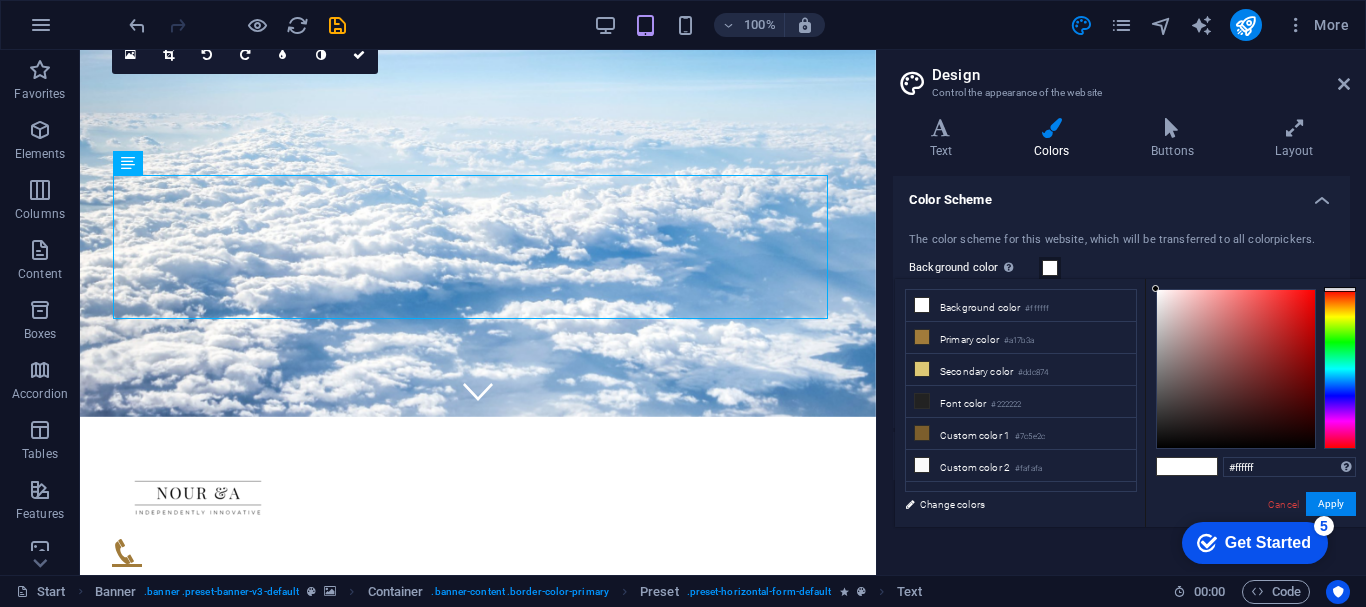 click at bounding box center [1050, 268] 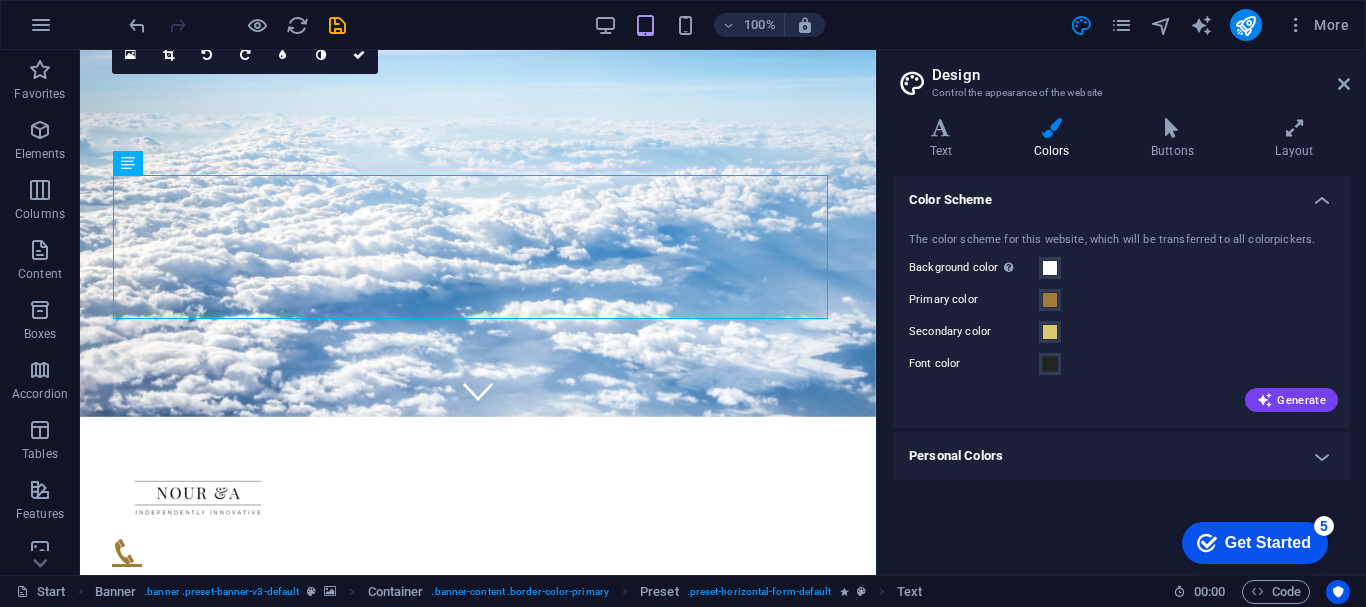 click on "Personal Colors" at bounding box center [1121, 456] 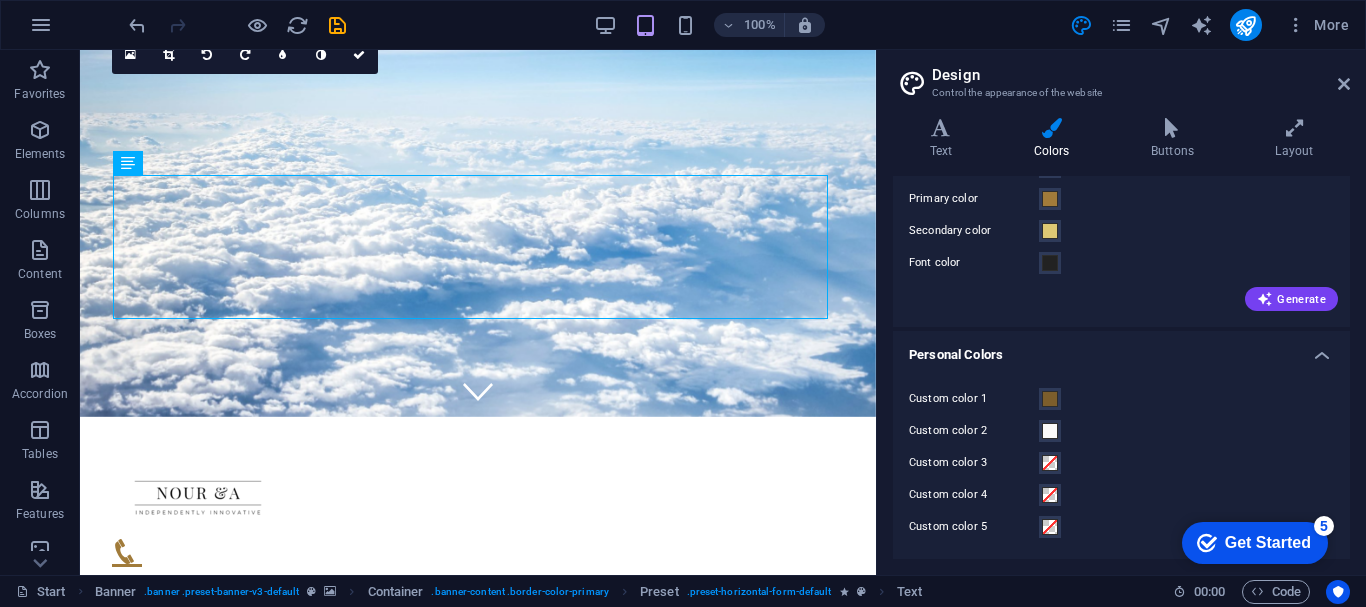 scroll, scrollTop: 0, scrollLeft: 0, axis: both 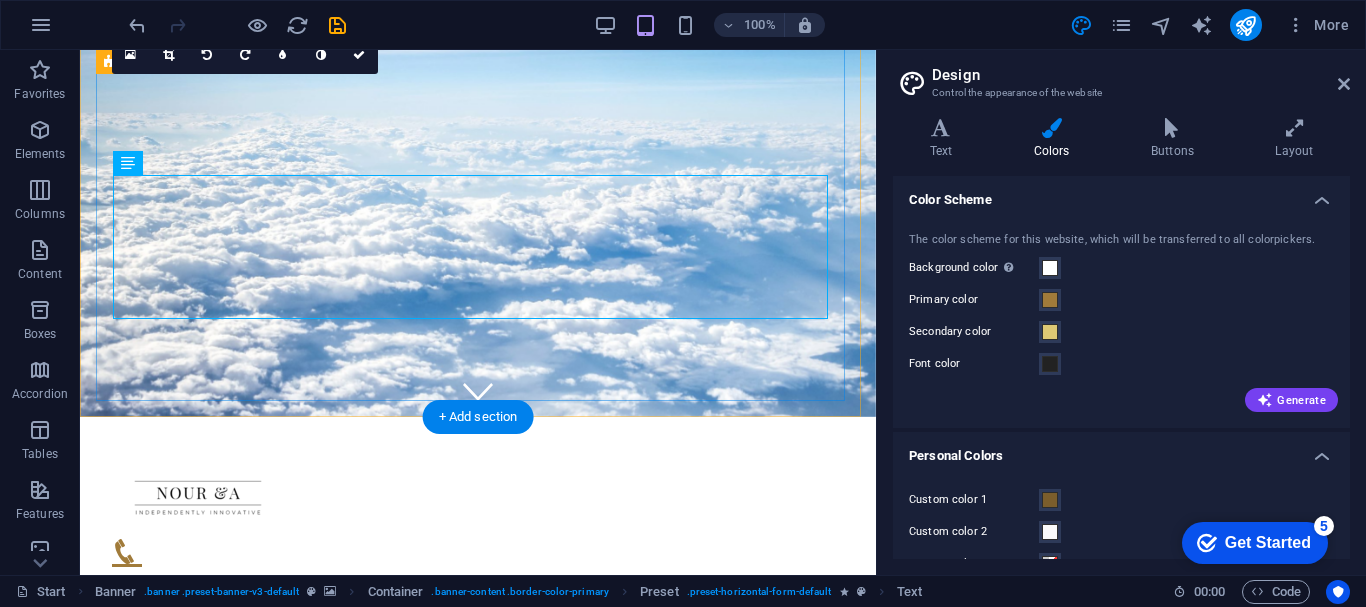click on "uz trip series Welcome to Trip by Nour & A – Your Trusted Travel Companion in Uzbekistan At Trip by Nour & A, we craft immersive and meaningful travel experiences across Uzbekistan. Headquartered in Tashkent, our boutique agency offers curated private tours, Muslim-friendly services, and culturally rich itineraries tailored for discerning travelers from Southeast Asia and beyond. Whether you’re exploring the historic Silk Road cities or indulging in authentic local encounters, our expert team ensures every journey is seamless, personal, and unforgettable." at bounding box center [478, 789] 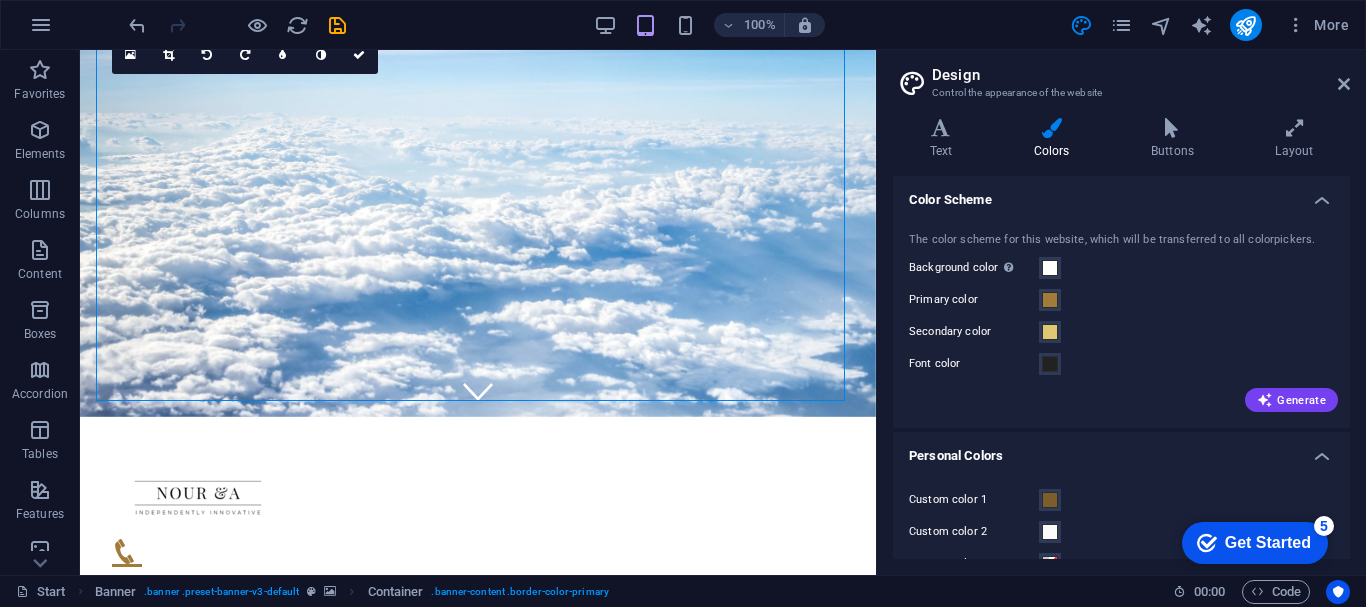 click on "Design Control the appearance of the website Variants  Text  Colors  Buttons  Layout Text Standard Bold Links Font color Font Open Sans Font size 16 rem px Line height 1.5 Font weight To display the font weight correctly, it may need to be enabled.  Manage Fonts Thin, 100 Extra-light, 200 Light, 300 Regular, 400 Medium, 500 Semi-bold, 600 Bold, 700 Extra-bold, 800 Black, 900 Letter spacing 0 rem px Font style Text transform Tt TT tt Text align Font weight To display the font weight correctly, it may need to be enabled.  Manage Fonts Thin, 100 Extra-light, 200 Light, 300 Regular, 400 Medium, 500 Semi-bold, 600 Bold, 700 Extra-bold, 800 Black, 900 Default Hover / Active Font color Font color Decoration None Decoration None Transition duration 0.3 s Transition function Ease Ease In Ease Out Ease In/Ease Out Linear Headlines All H1 / Textlogo H2 H3 H4 H5 H6 Font color Font Gabriela Line height 1.5 Font weight To display the font weight correctly, it may need to be enabled.  Manage Fonts Thin, 100 Extra-light, 200" at bounding box center [1121, 312] 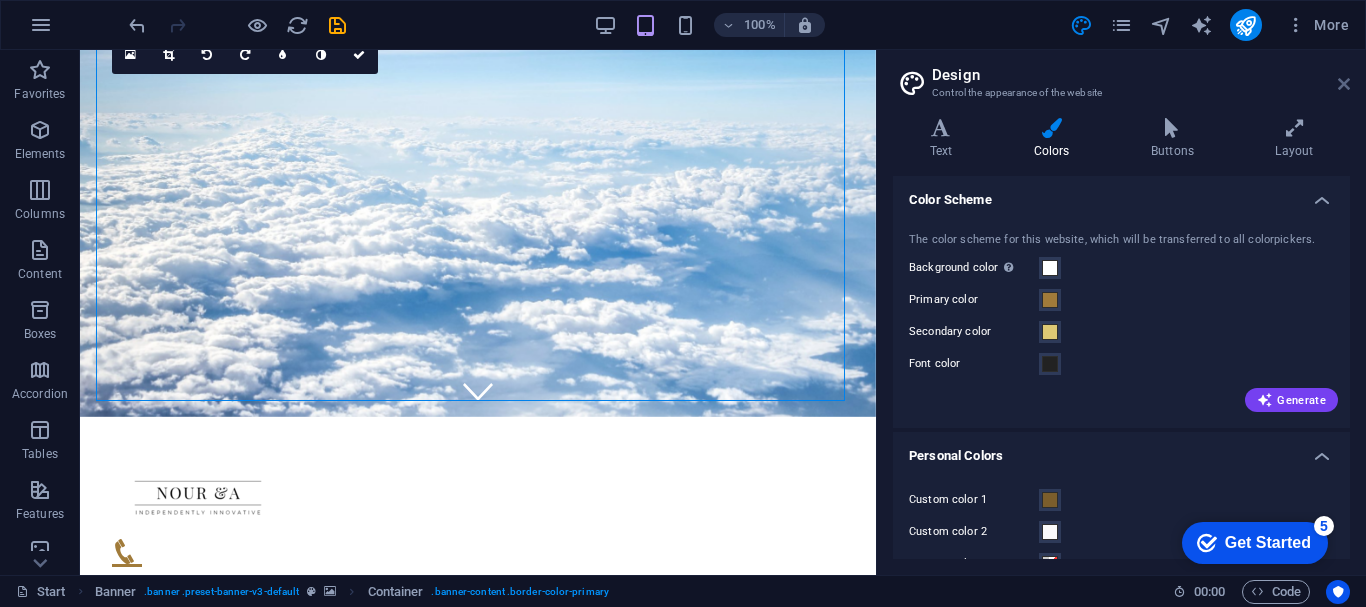 click at bounding box center [1344, 84] 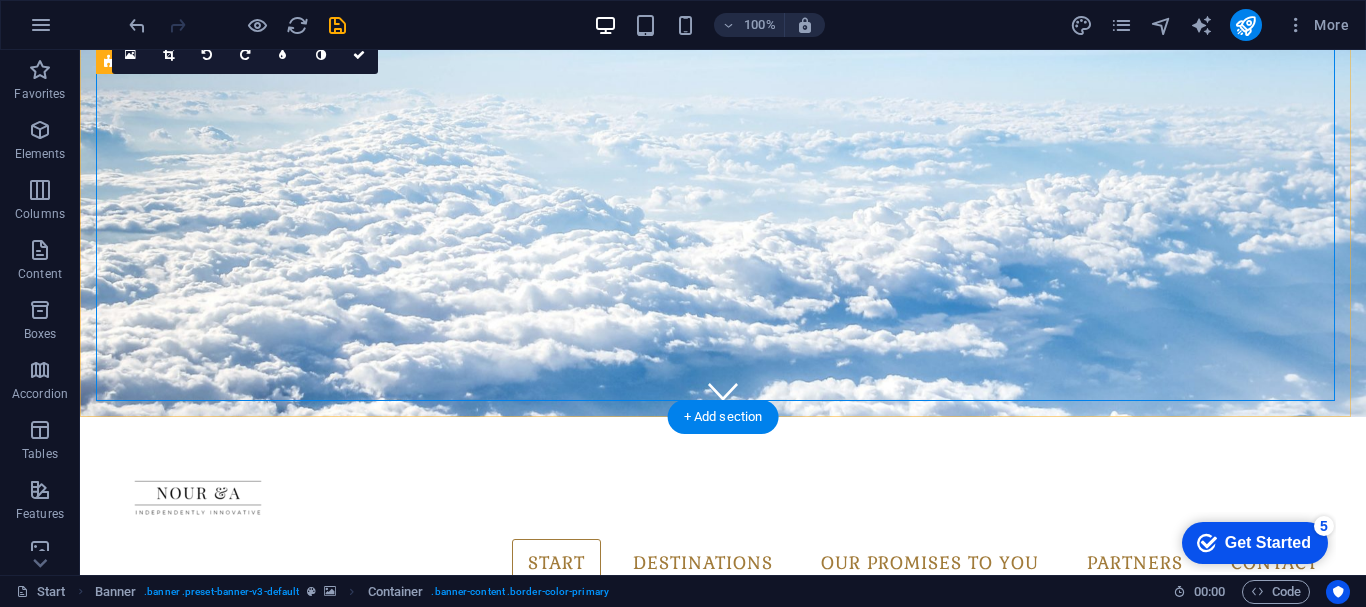 click on "uz trip series Welcome to Trip by Nour & A – Your Trusted Travel Companion in Uzbekistan At Trip by Nour & A, we craft immersive and meaningful travel experiences across Uzbekistan. Headquartered in Tashkent, our boutique agency offers curated private tours, Muslim-friendly services, and culturally rich itineraries tailored for discerning travelers from Southeast Asia and beyond. Whether you’re exploring the historic Silk Road cities or indulging in authentic local encounters, our expert team ensures every journey is seamless, personal, and unforgettable." at bounding box center [723, 783] 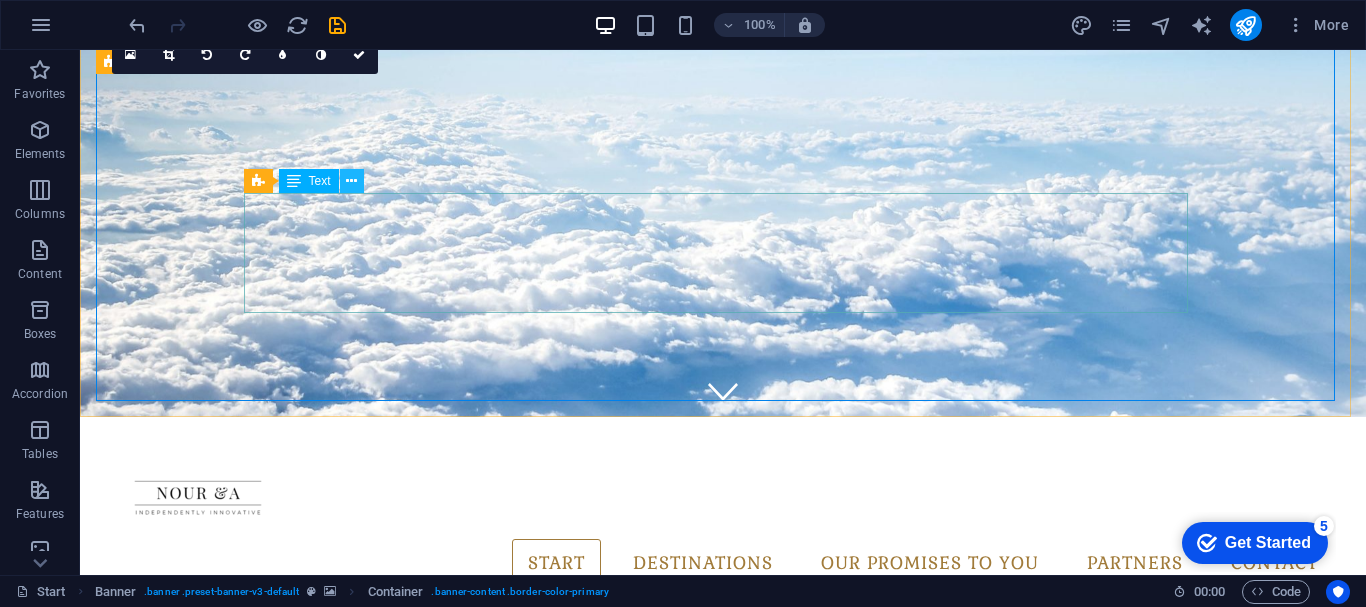 click at bounding box center [351, 181] 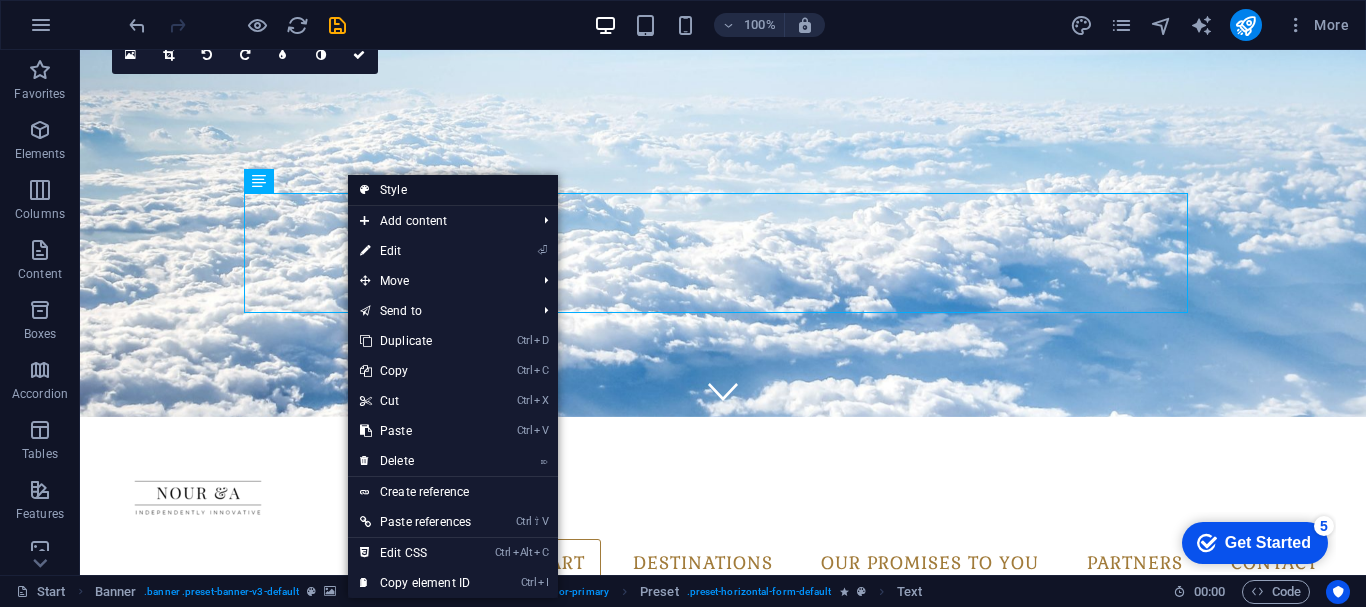 click on "Style" at bounding box center (453, 190) 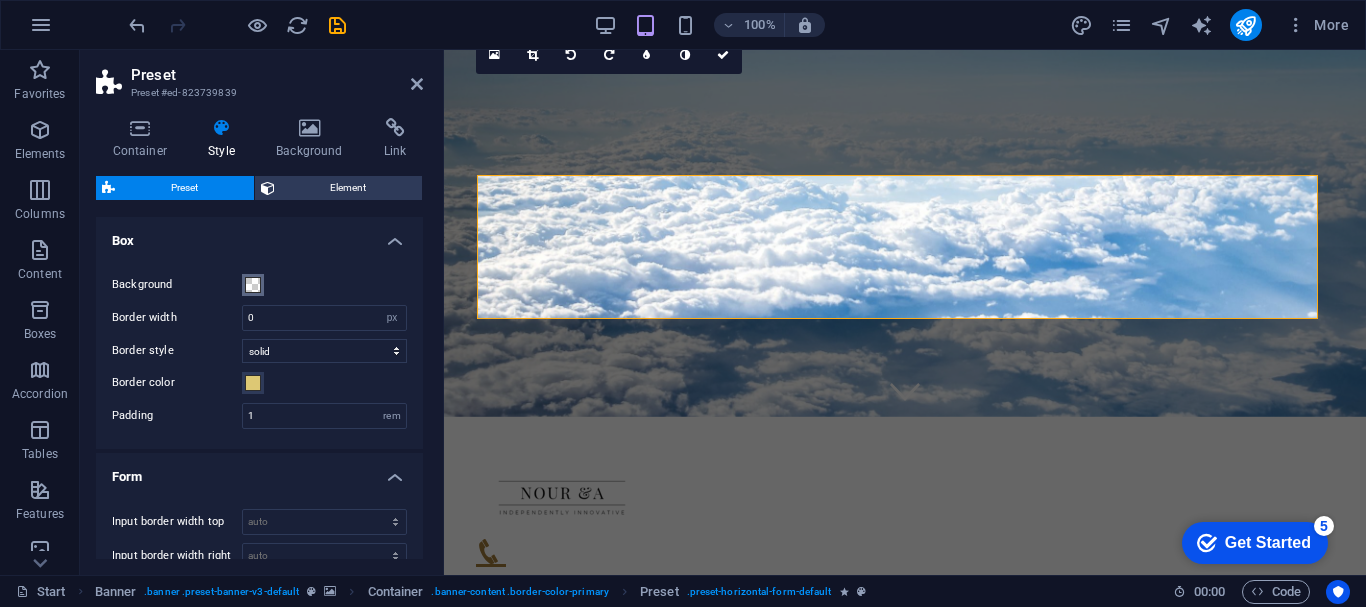 click at bounding box center (253, 285) 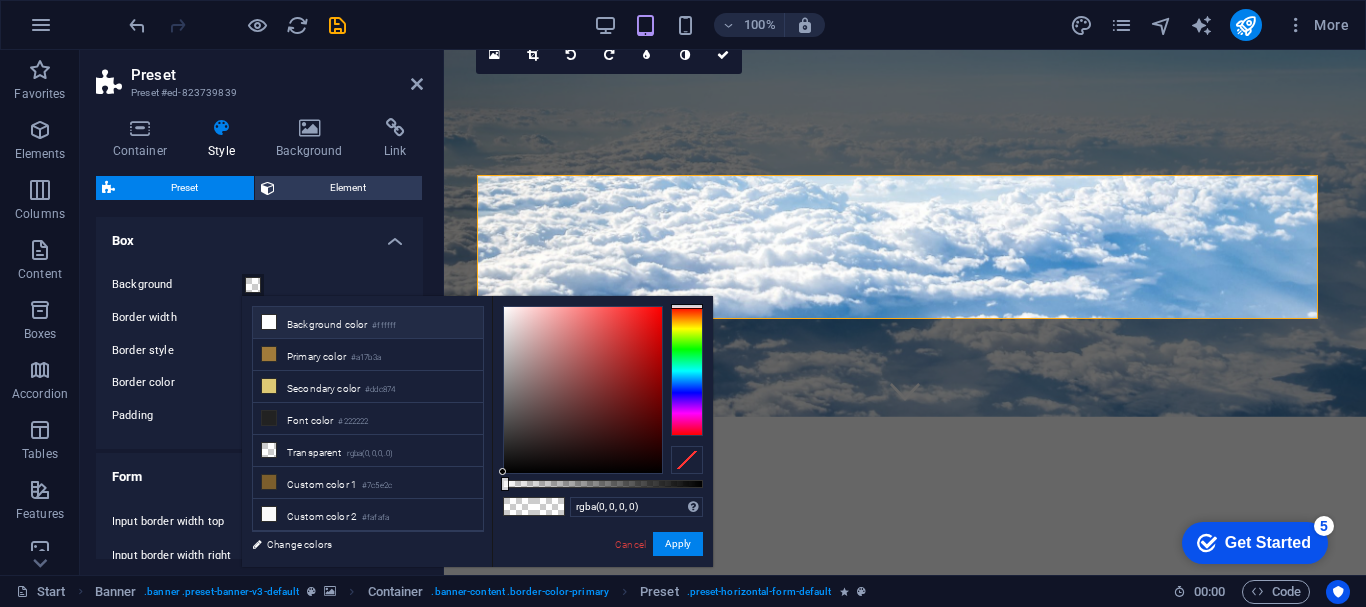 click on "Background color
#ffffff" at bounding box center [368, 323] 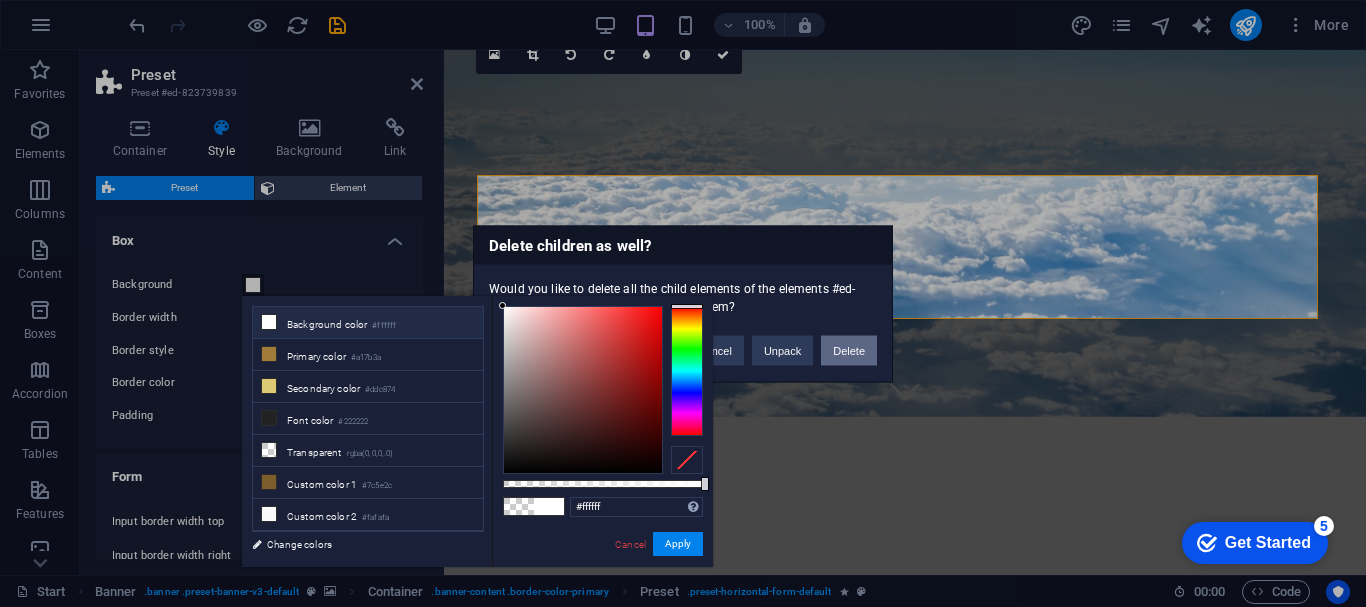 drag, startPoint x: 833, startPoint y: 346, endPoint x: 754, endPoint y: 295, distance: 94.031906 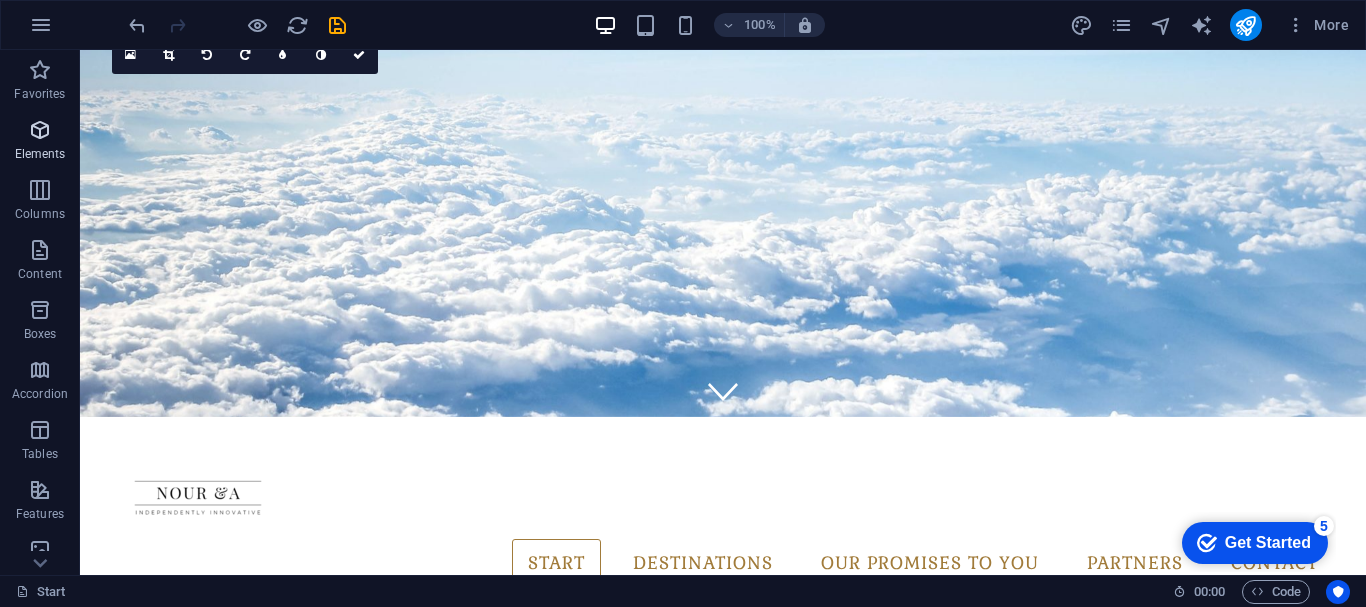 click at bounding box center [40, 130] 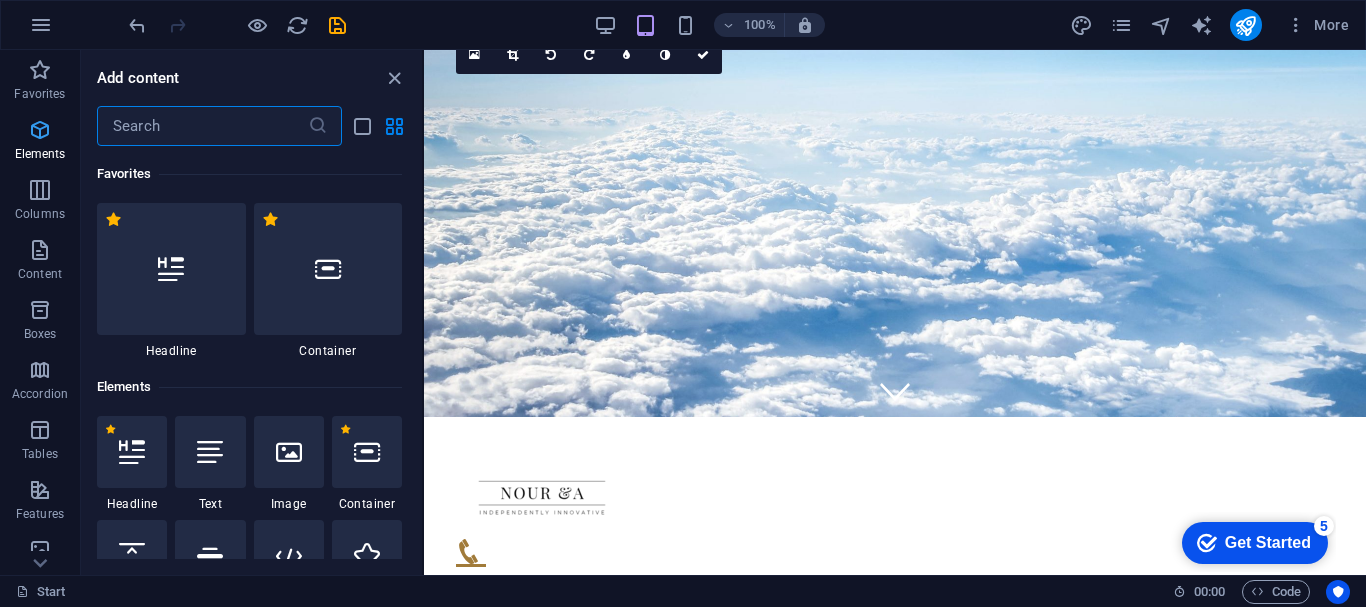 scroll, scrollTop: 213, scrollLeft: 0, axis: vertical 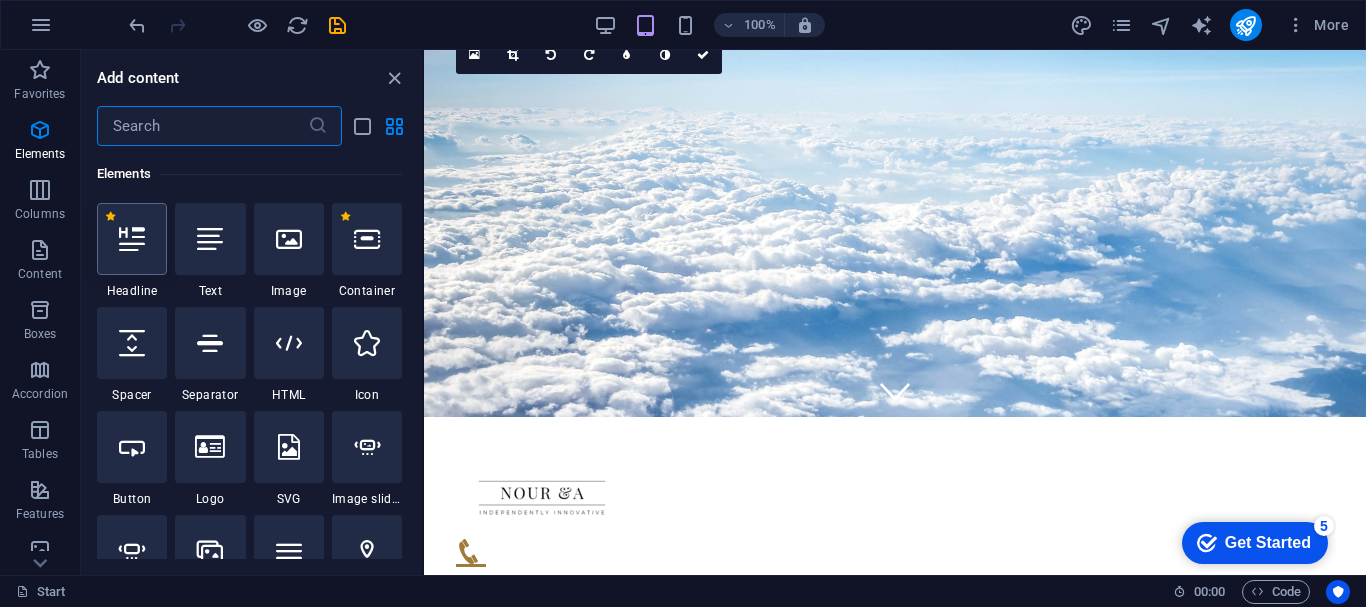 click at bounding box center (132, 239) 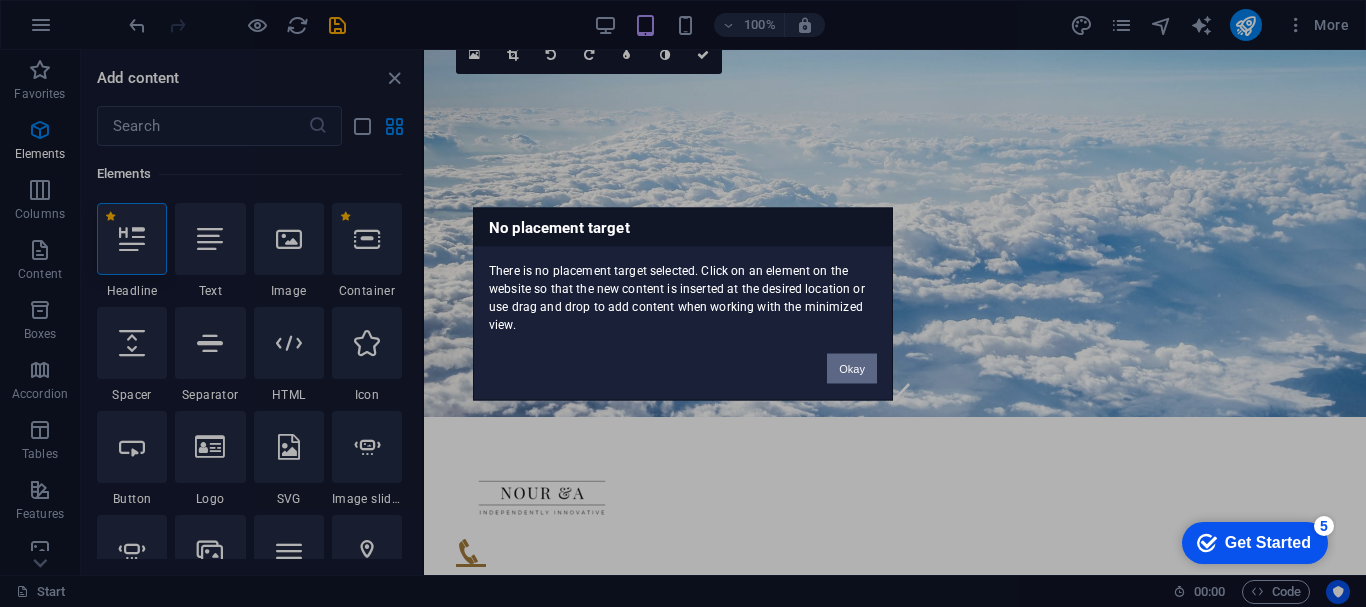 click on "Okay" at bounding box center [852, 368] 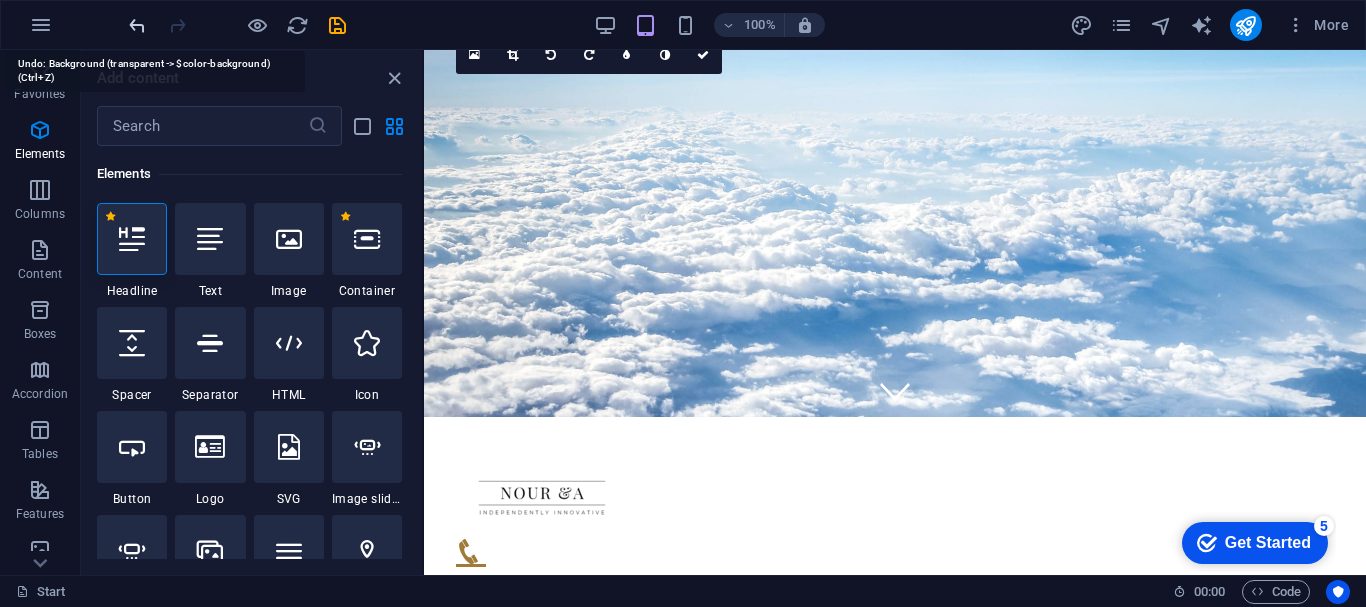 click at bounding box center (137, 25) 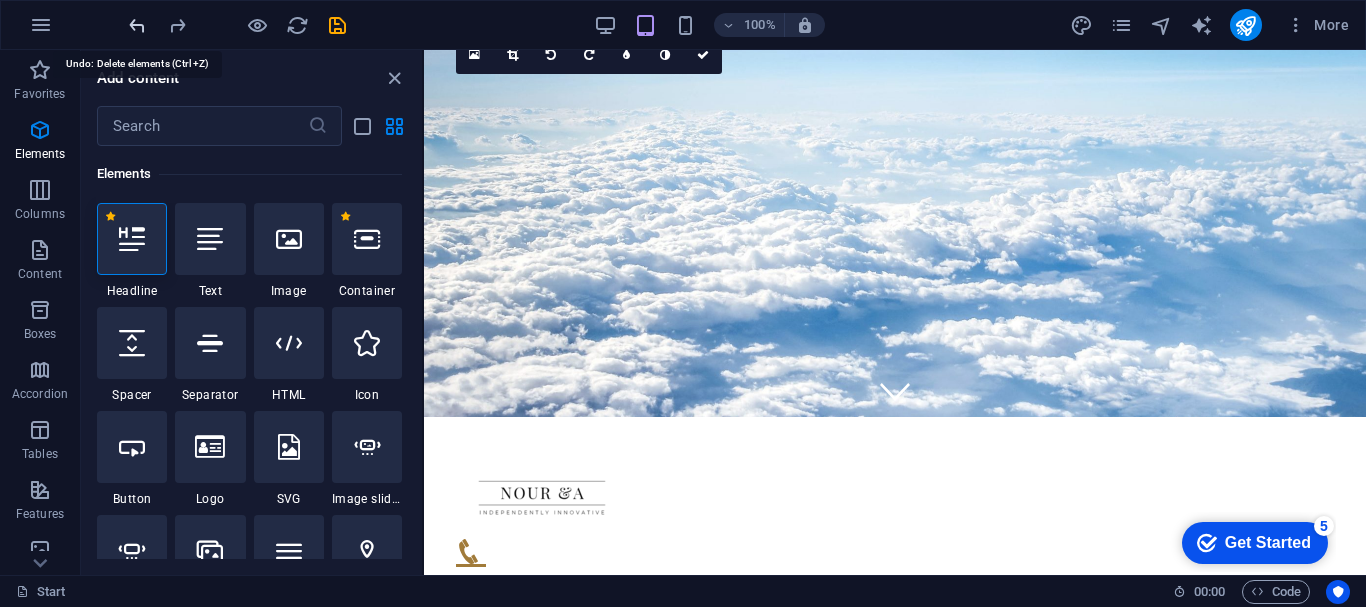 click at bounding box center (137, 25) 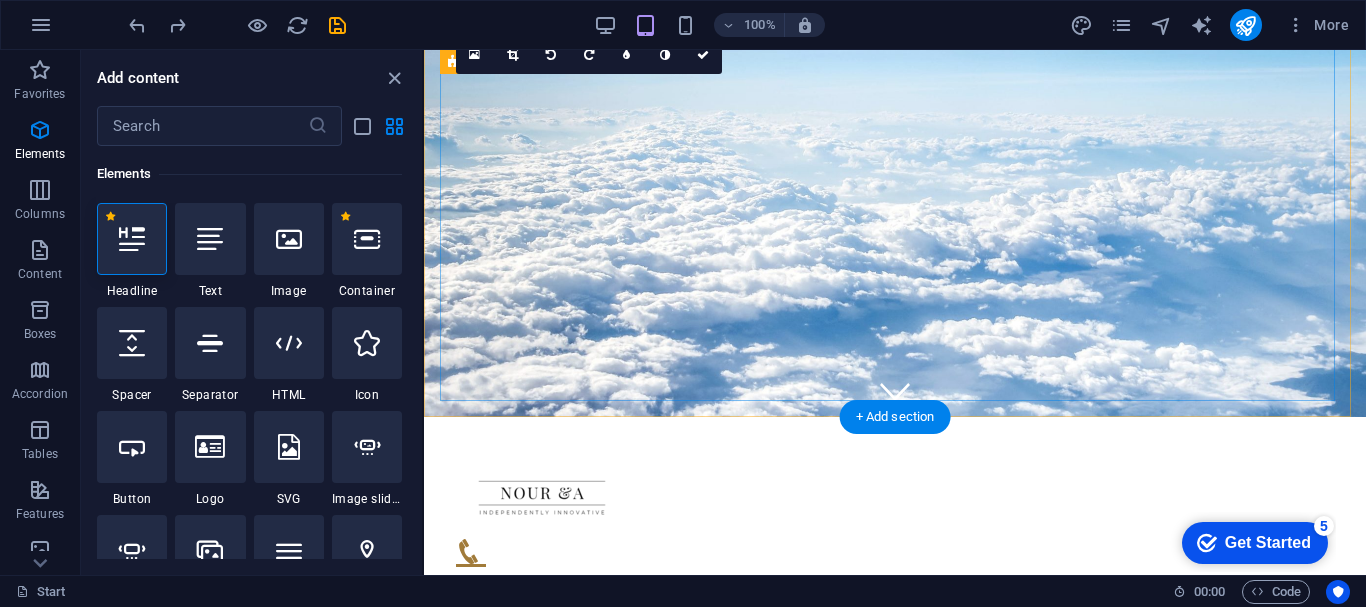 click on "uz trip series Welcome to Trip by Nour & A – Your Trusted Travel Companion in Uzbekistan At Trip by Nour & A, we craft immersive and meaningful travel experiences across Uzbekistan. Headquartered in Tashkent, our boutique agency offers curated private tours, Muslim-friendly services, and culturally rich itineraries tailored for discerning travelers from Southeast Asia and beyond. Whether you’re exploring the historic Silk Road cities or indulging in authentic local encounters, our expert team ensures every journey is seamless, personal, and unforgettable." at bounding box center [895, 789] 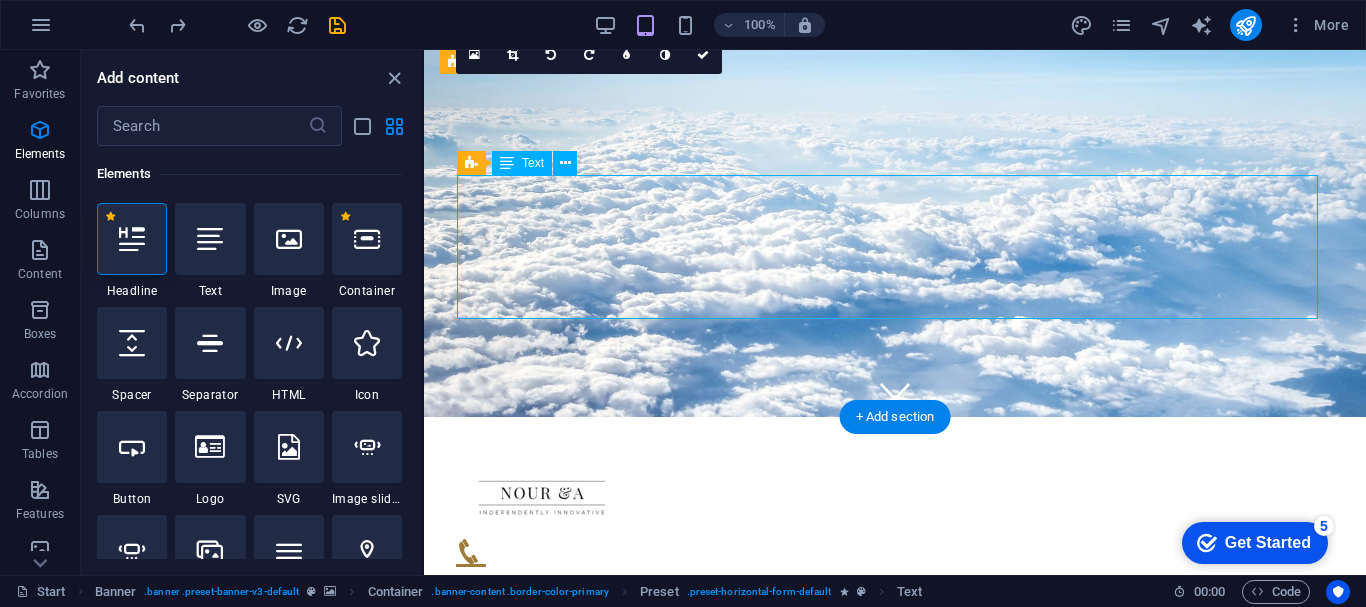 drag, startPoint x: 460, startPoint y: 180, endPoint x: 694, endPoint y: 270, distance: 250.71098 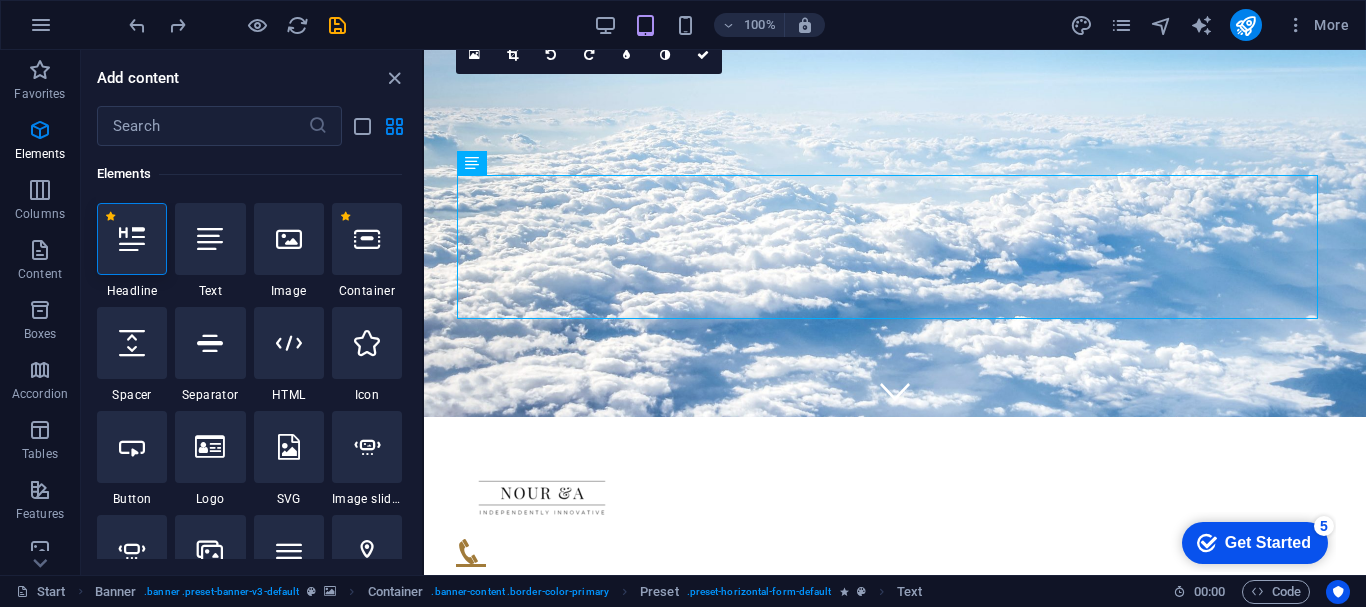 click at bounding box center (132, 239) 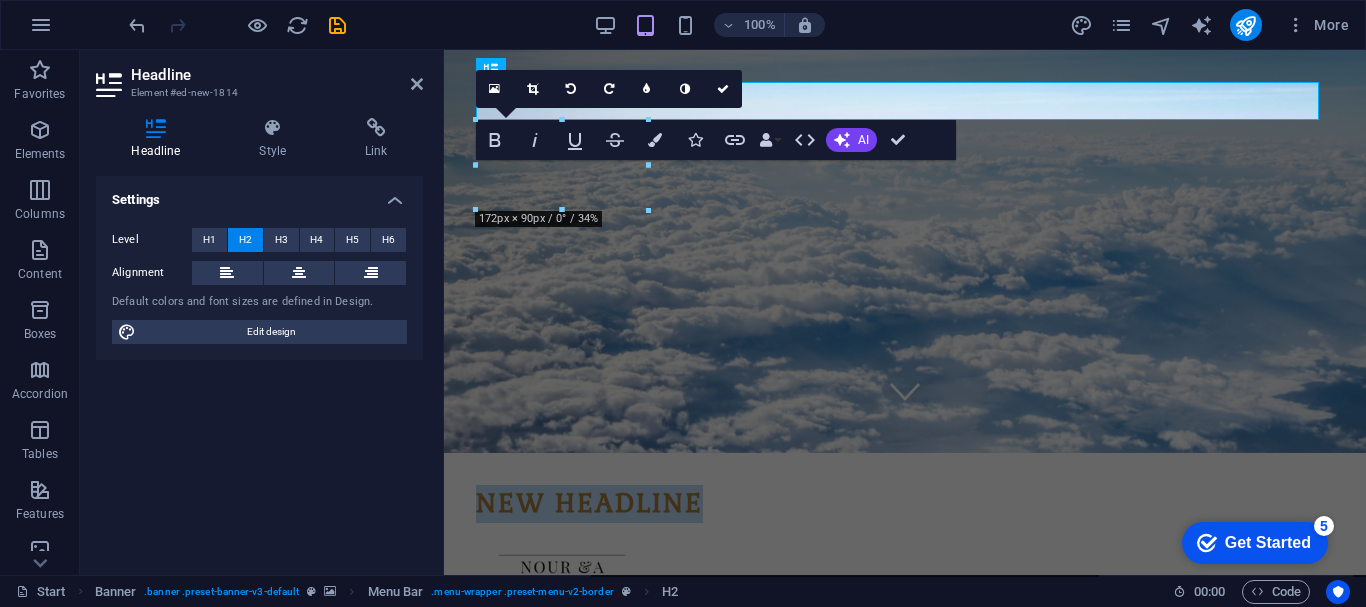 scroll, scrollTop: 0, scrollLeft: 0, axis: both 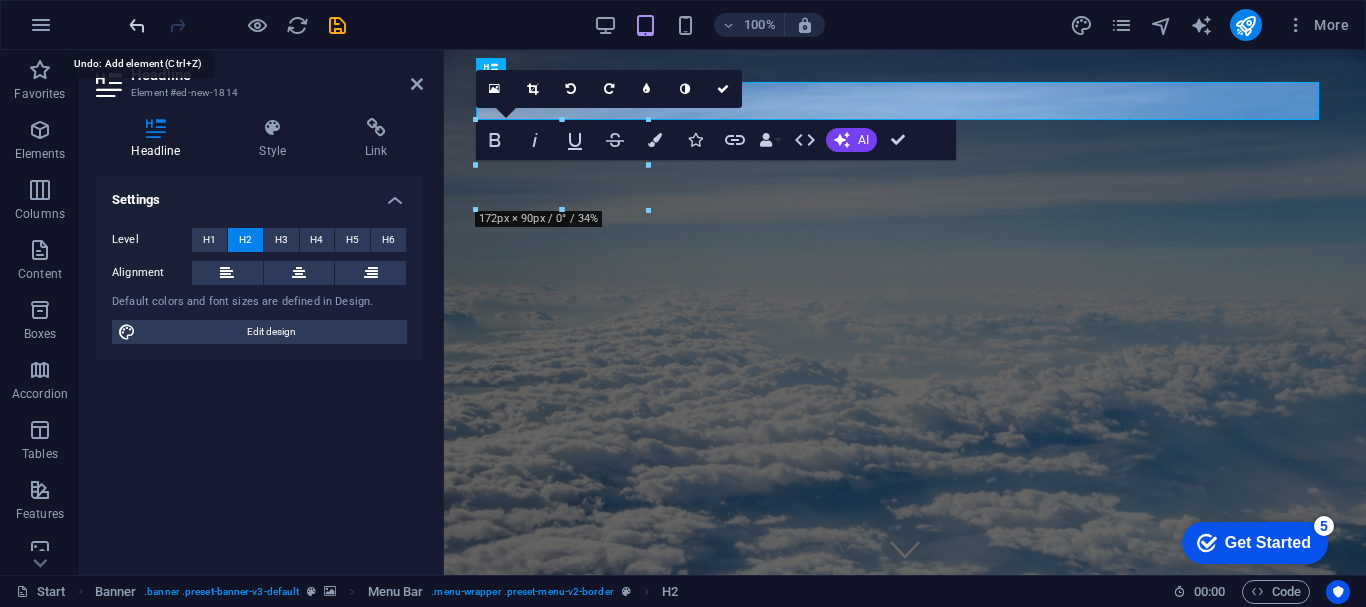 click at bounding box center (137, 25) 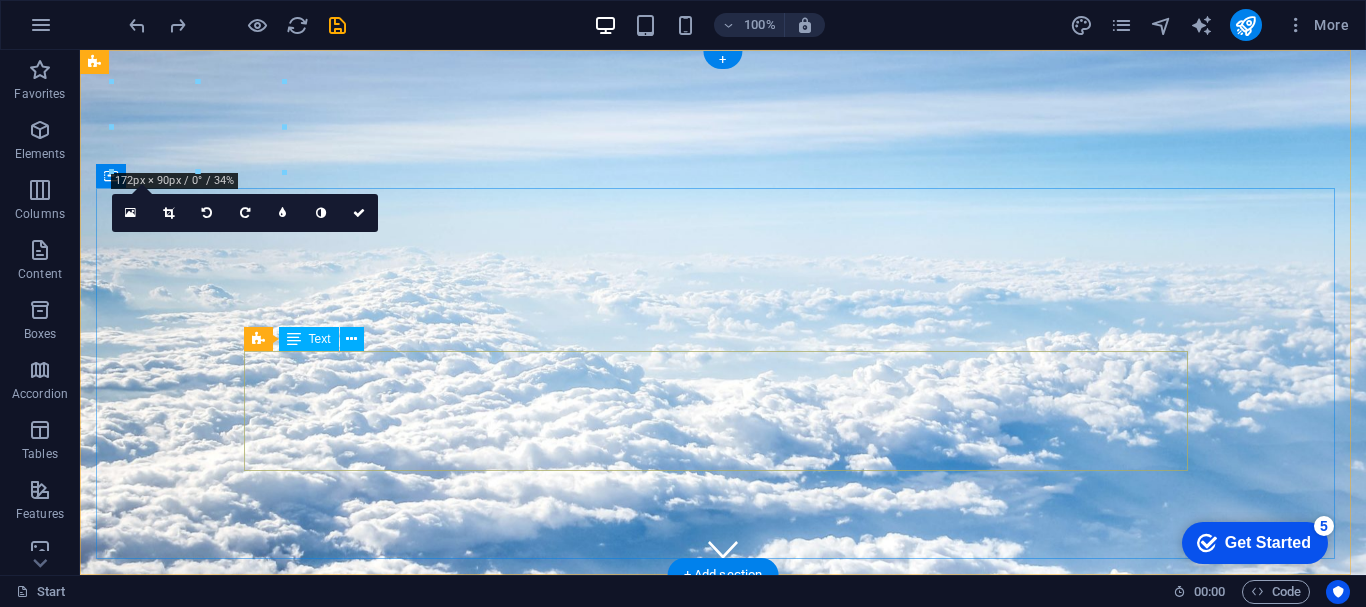 click on "Welcome to Trip by Nour & A – Your Trusted Travel Companion in [COUNTRY] At Trip by Nour & A, we craft immersive and meaningful travel experiences across [COUNTRY]. Headquartered in [CITY], our boutique agency offers curated private tours, Muslim-friendly services, and culturally rich itineraries tailored for discerning travelers from Southeast Asia and beyond. Whether you’re exploring the historic Silk Road cities or indulging in authentic local encounters, our expert team ensures every journey is seamless, personal, and unforgettable." at bounding box center [723, 979] 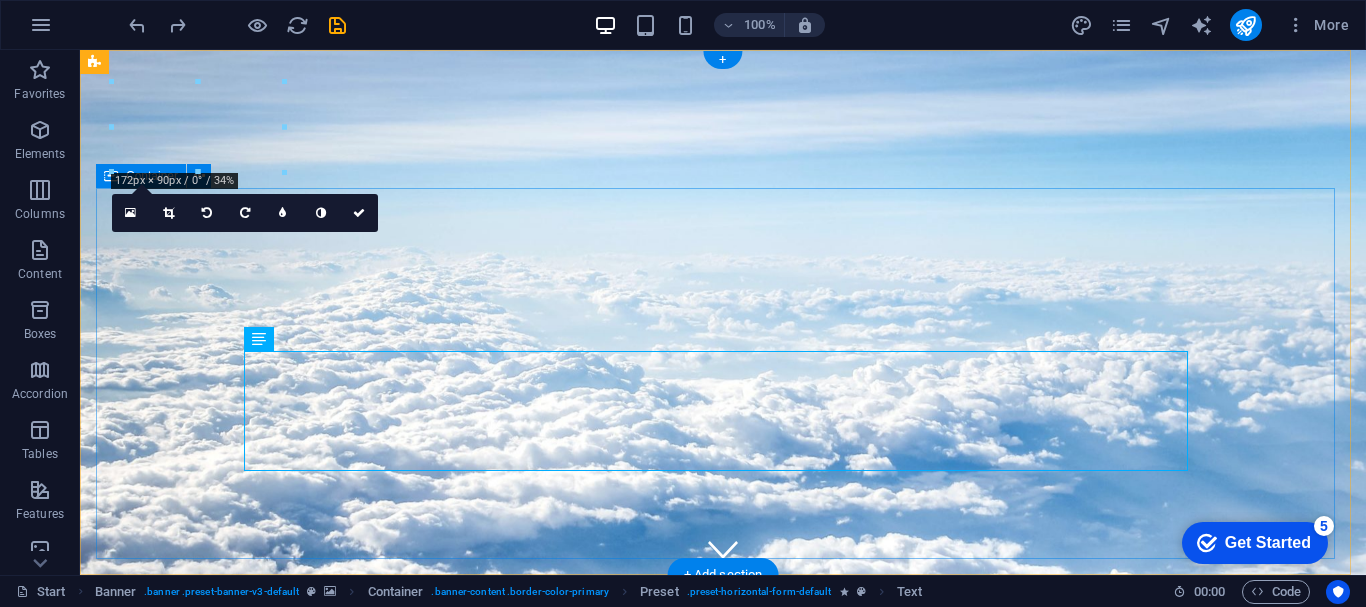 click on "uz trip series Welcome to Trip by Nour & A – Your Trusted Travel Companion in Uzbekistan At Trip by Nour & A, we craft immersive and meaningful travel experiences across Uzbekistan. Headquartered in Tashkent, our boutique agency offers curated private tours, Muslim-friendly services, and culturally rich itineraries tailored for discerning travelers from Southeast Asia and beyond. Whether you’re exploring the historic Silk Road cities or indulging in authentic local encounters, our expert team ensures every journey is seamless, personal, and unforgettable." at bounding box center (723, 941) 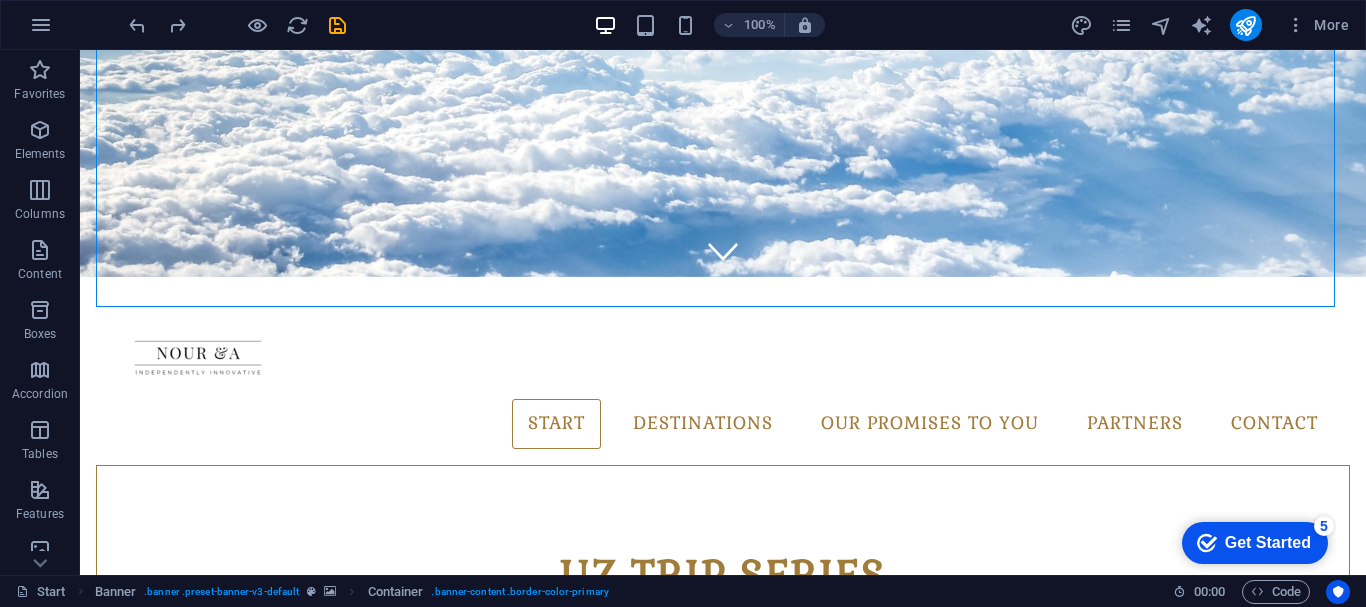 scroll, scrollTop: 308, scrollLeft: 0, axis: vertical 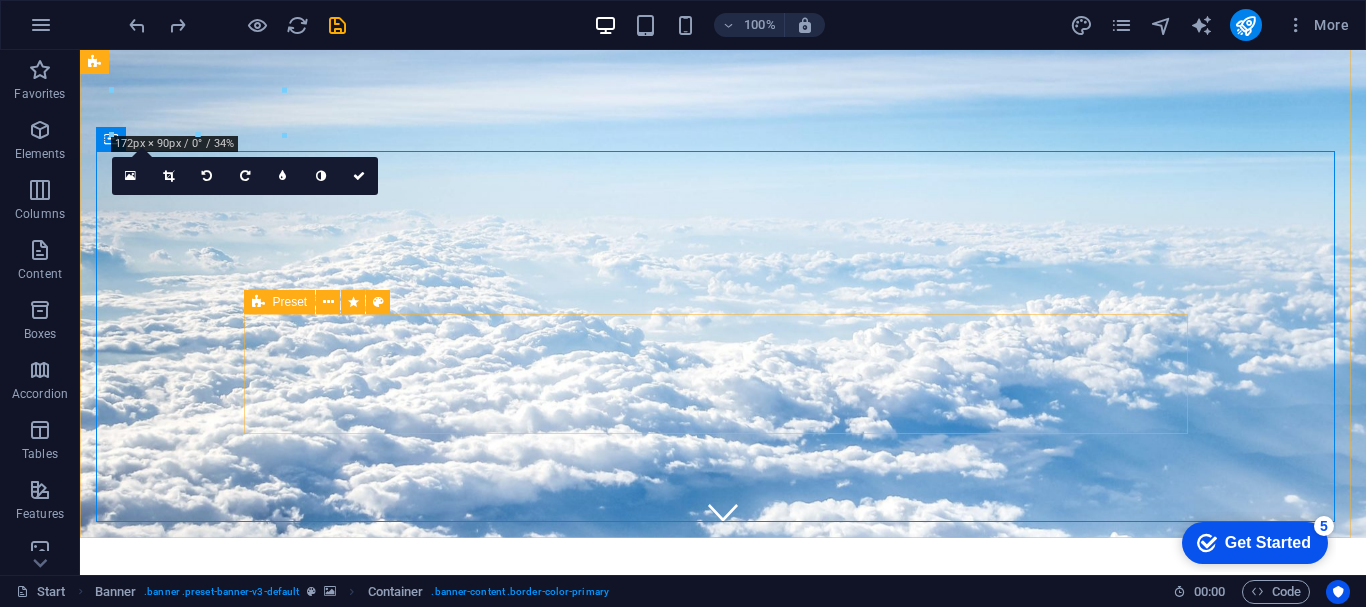 click on "Preset" at bounding box center (290, 302) 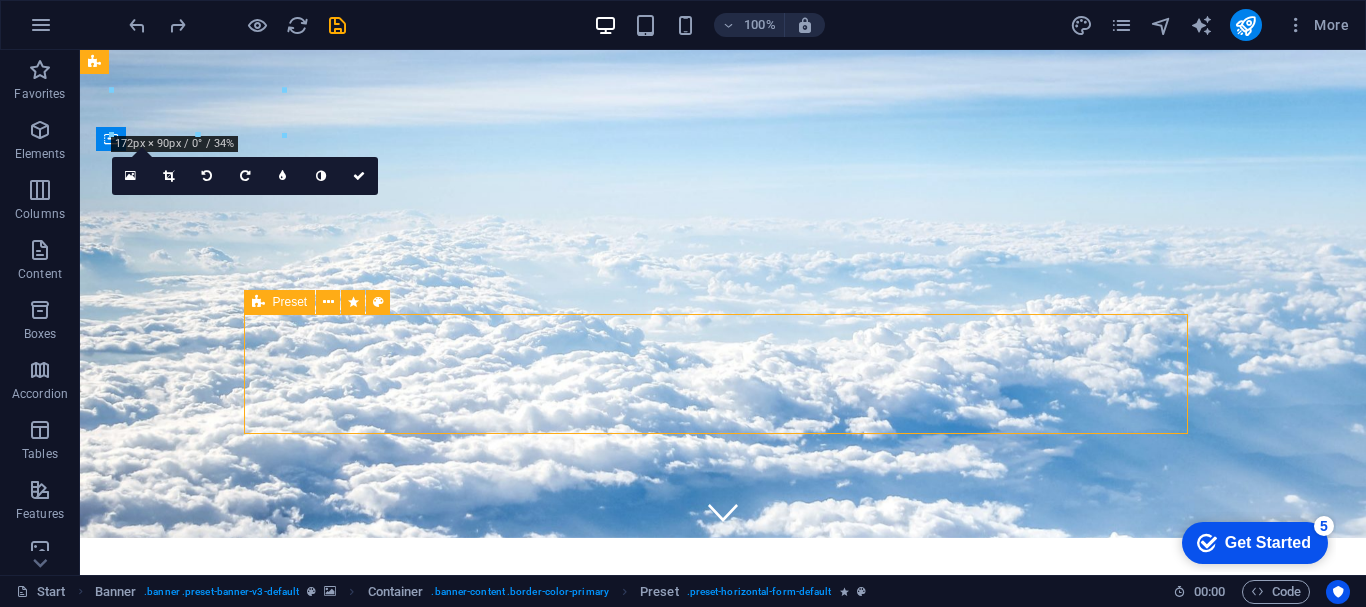 click on "Preset" at bounding box center (290, 302) 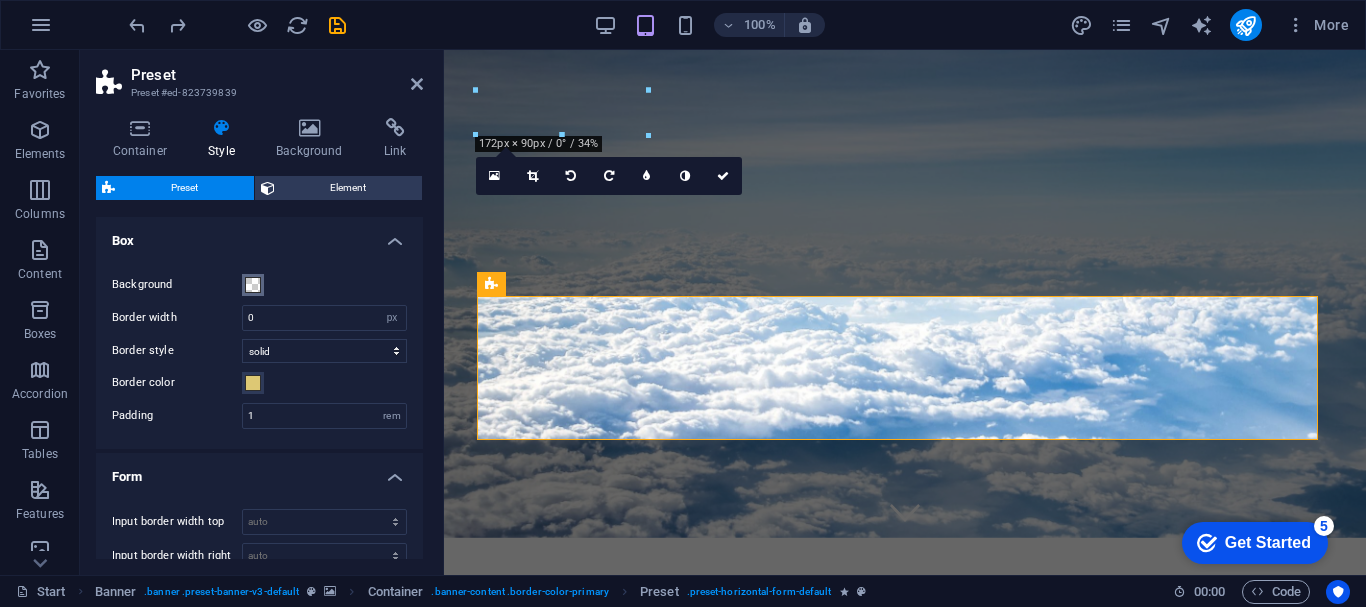 click at bounding box center (253, 285) 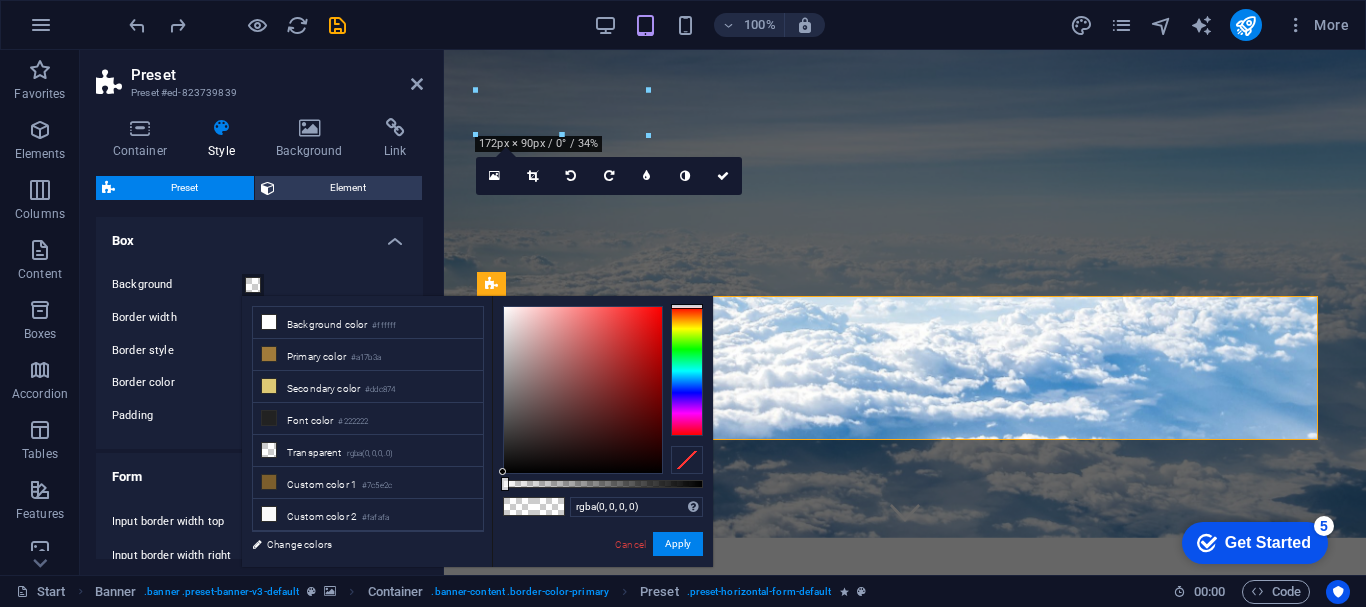click at bounding box center (549, 506) 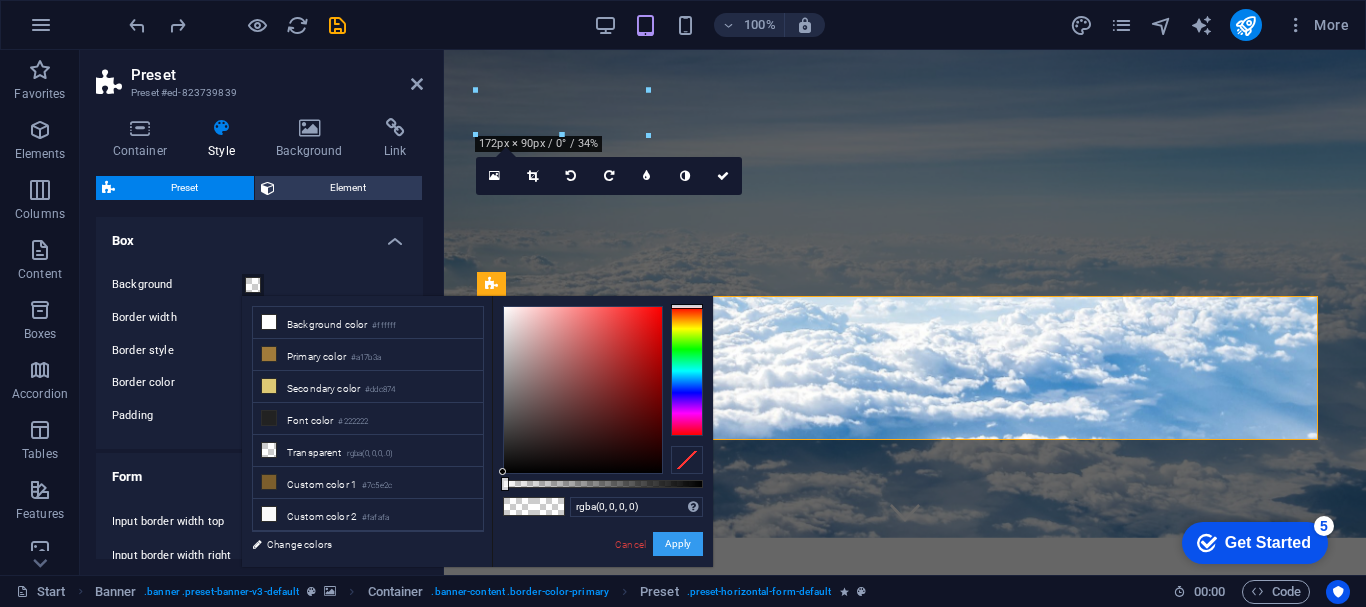 click on "Apply" at bounding box center [678, 544] 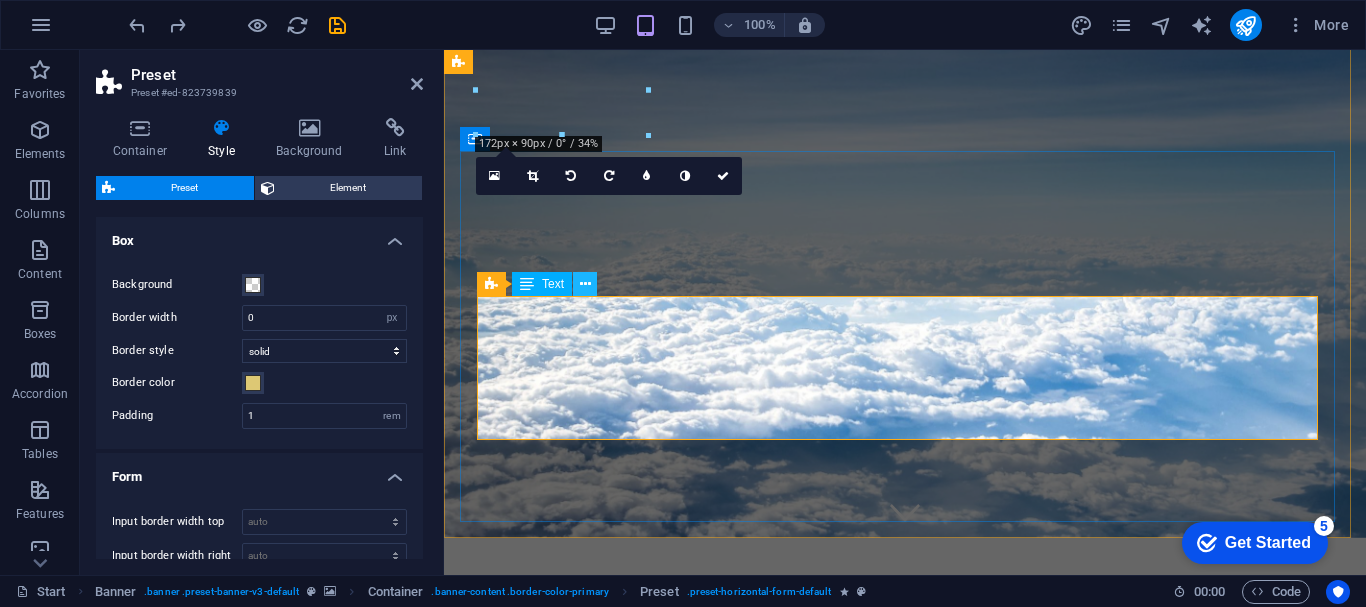 click at bounding box center [585, 284] 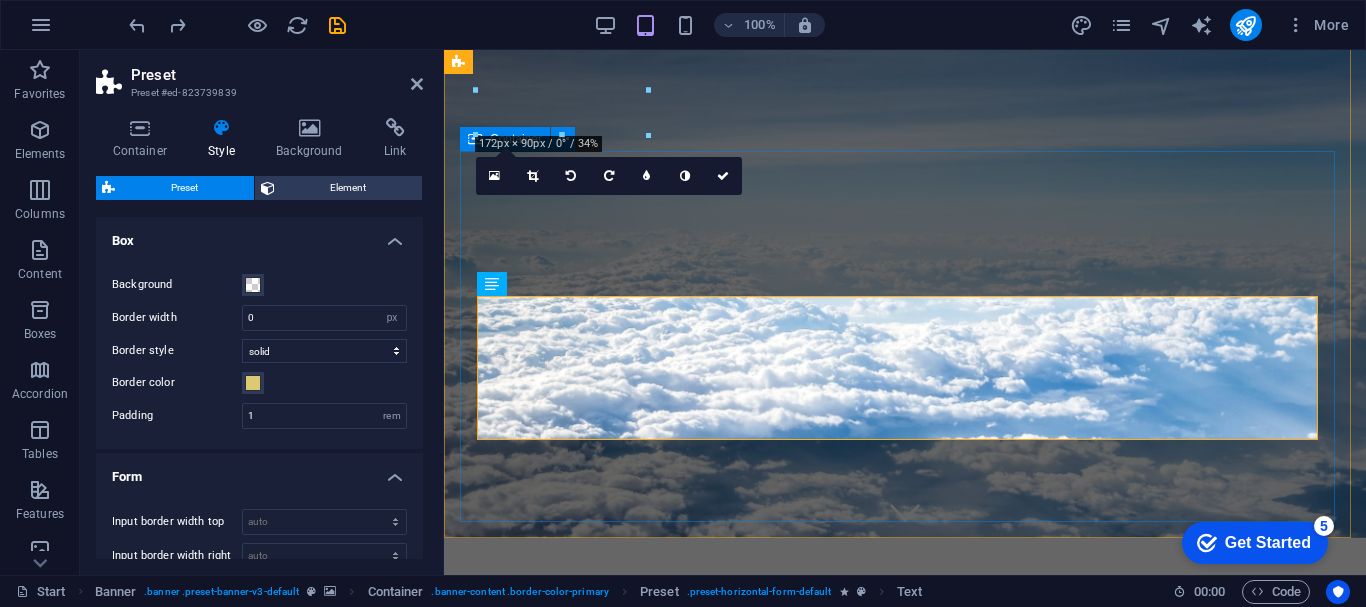 click on "uz trip series Welcome to Trip by Nour & A – Your Trusted Travel Companion in Uzbekistan At Trip by Nour & A, we craft immersive and meaningful travel experiences across Uzbekistan. Headquartered in Tashkent, our boutique agency offers curated private tours, Muslim-friendly services, and culturally rich itineraries tailored for discerning travelers from Southeast Asia and beyond. Whether you’re exploring the historic Silk Road cities or indulging in authentic local encounters, our expert team ensures every journey is seamless, personal, and unforgettable." at bounding box center [905, 910] 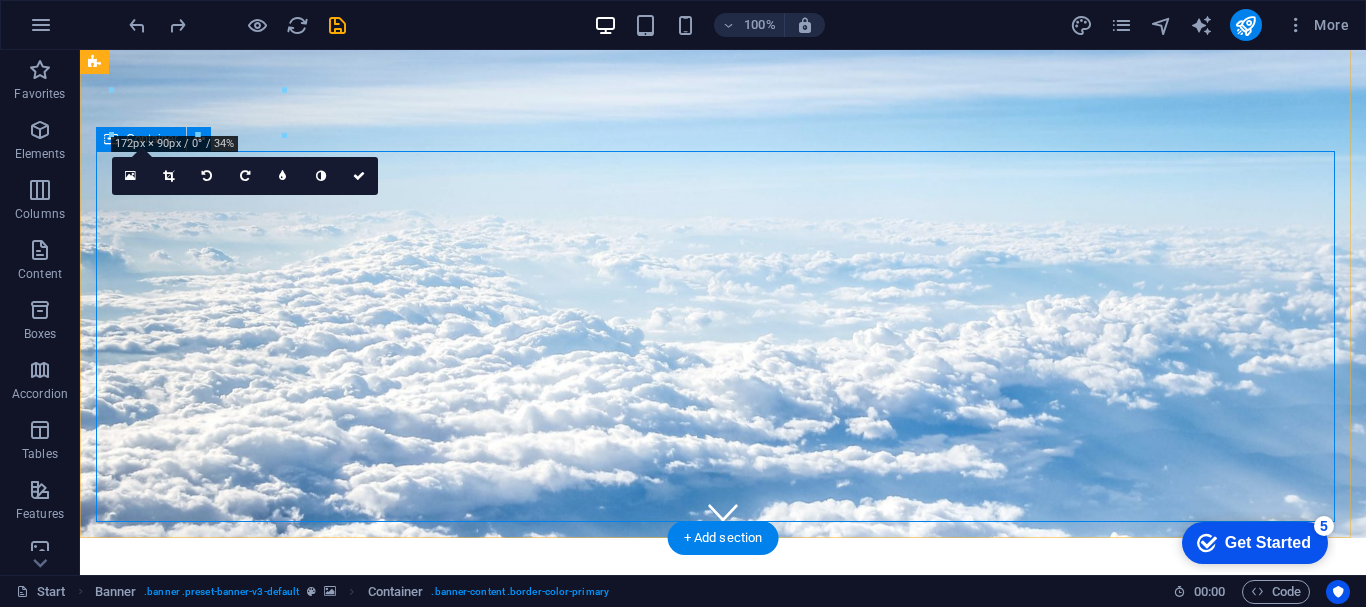 click on "uz trip series Welcome to Trip by Nour & A – Your Trusted Travel Companion in Uzbekistan At Trip by Nour & A, we craft immersive and meaningful travel experiences across Uzbekistan. Headquartered in Tashkent, our boutique agency offers curated private tours, Muslim-friendly services, and culturally rich itineraries tailored for discerning travelers from Southeast Asia and beyond. Whether you’re exploring the historic Silk Road cities or indulging in authentic local encounters, our expert team ensures every journey is seamless, personal, and unforgettable." at bounding box center [723, 904] 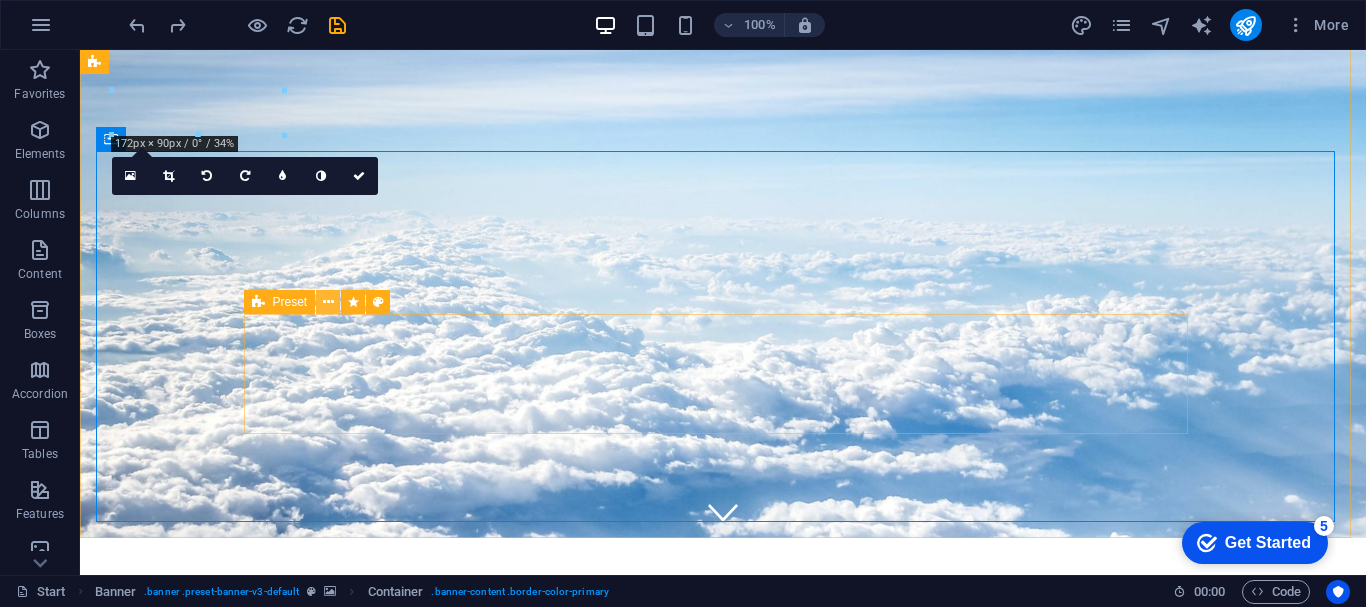click at bounding box center (328, 302) 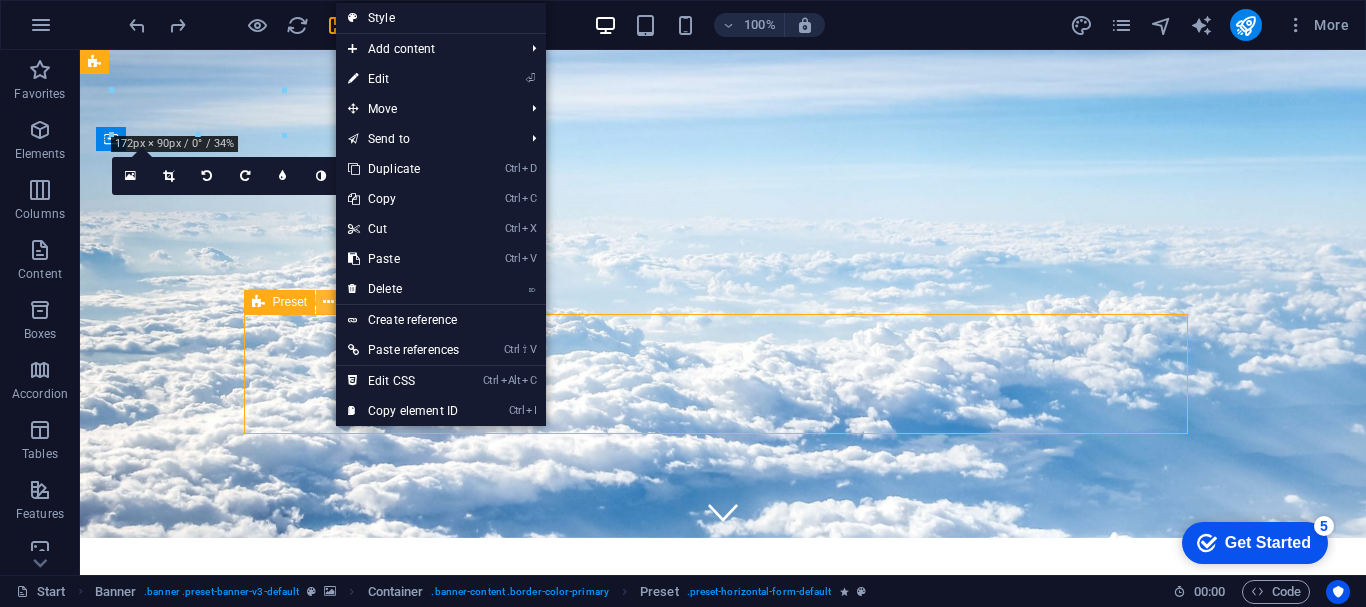 click at bounding box center [328, 302] 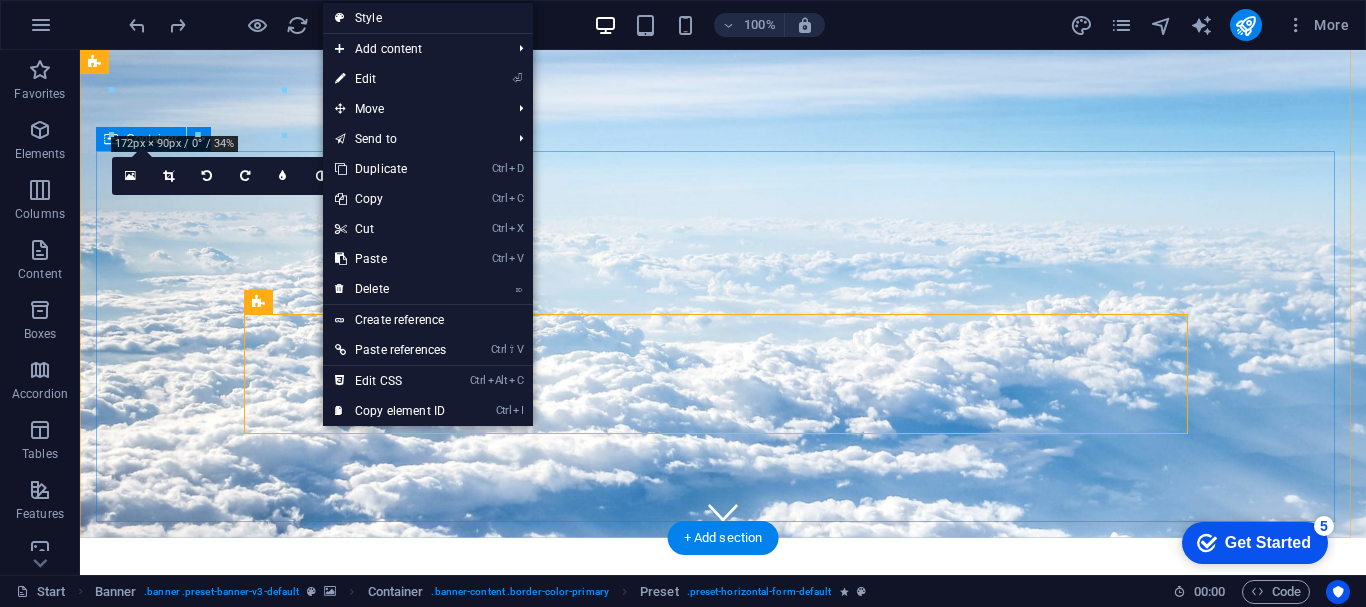 click on "uz trip series Welcome to Trip by Nour & A – Your Trusted Travel Companion in Uzbekistan At Trip by Nour & A, we craft immersive and meaningful travel experiences across Uzbekistan. Headquartered in Tashkent, our boutique agency offers curated private tours, Muslim-friendly services, and culturally rich itineraries tailored for discerning travelers from Southeast Asia and beyond. Whether you’re exploring the historic Silk Road cities or indulging in authentic local encounters, our expert team ensures every journey is seamless, personal, and unforgettable." at bounding box center [723, 904] 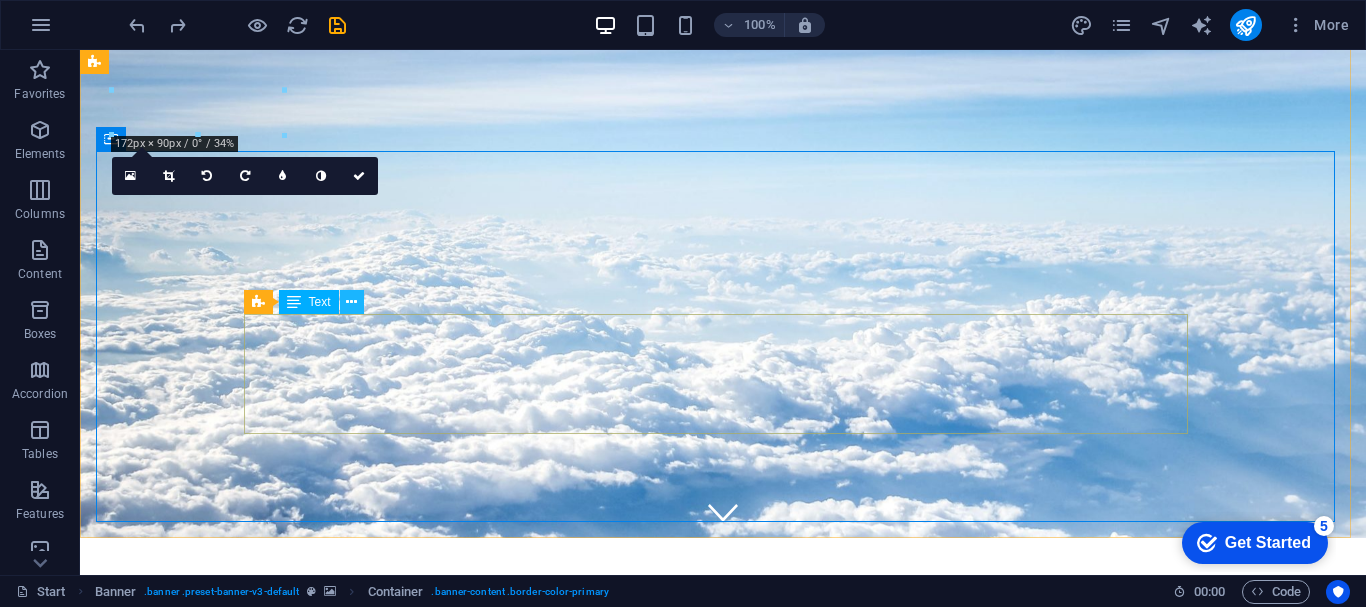 click at bounding box center (352, 302) 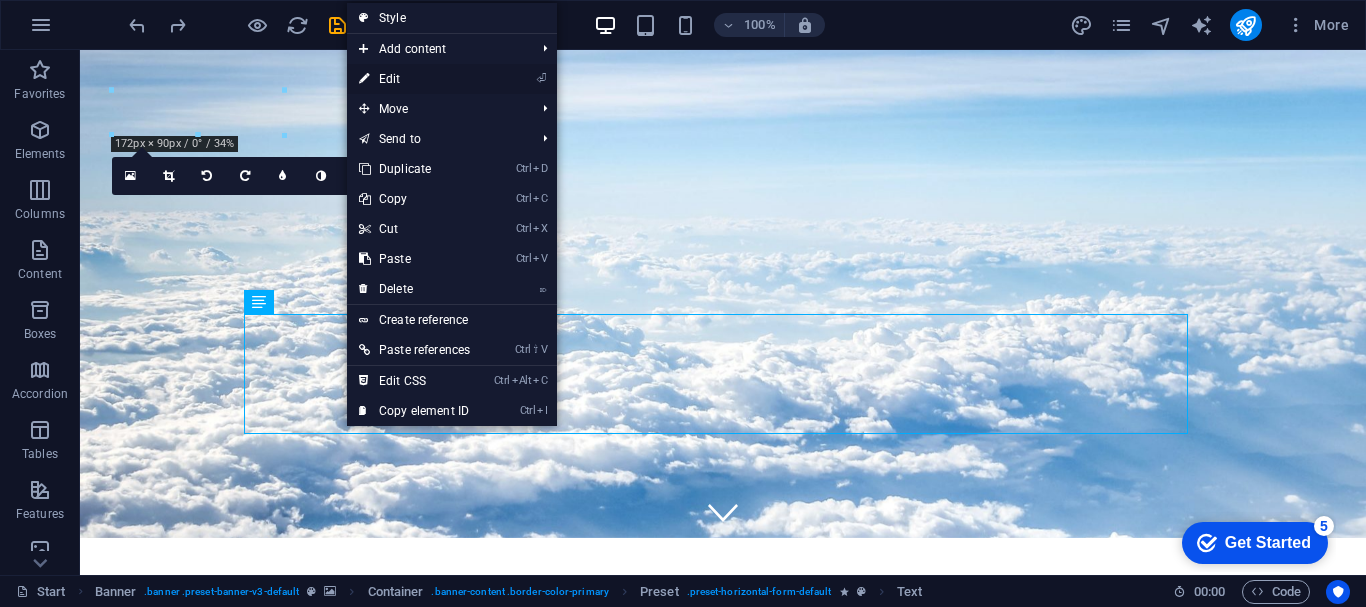 click on "⏎  Edit" at bounding box center (414, 79) 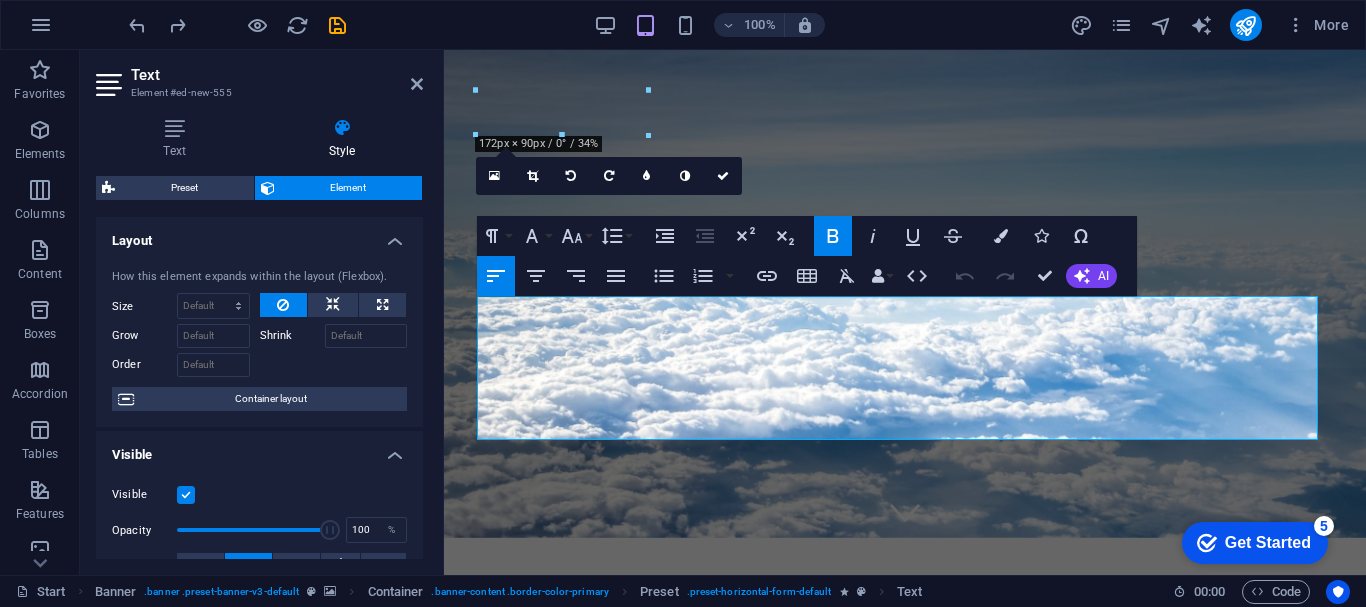 click 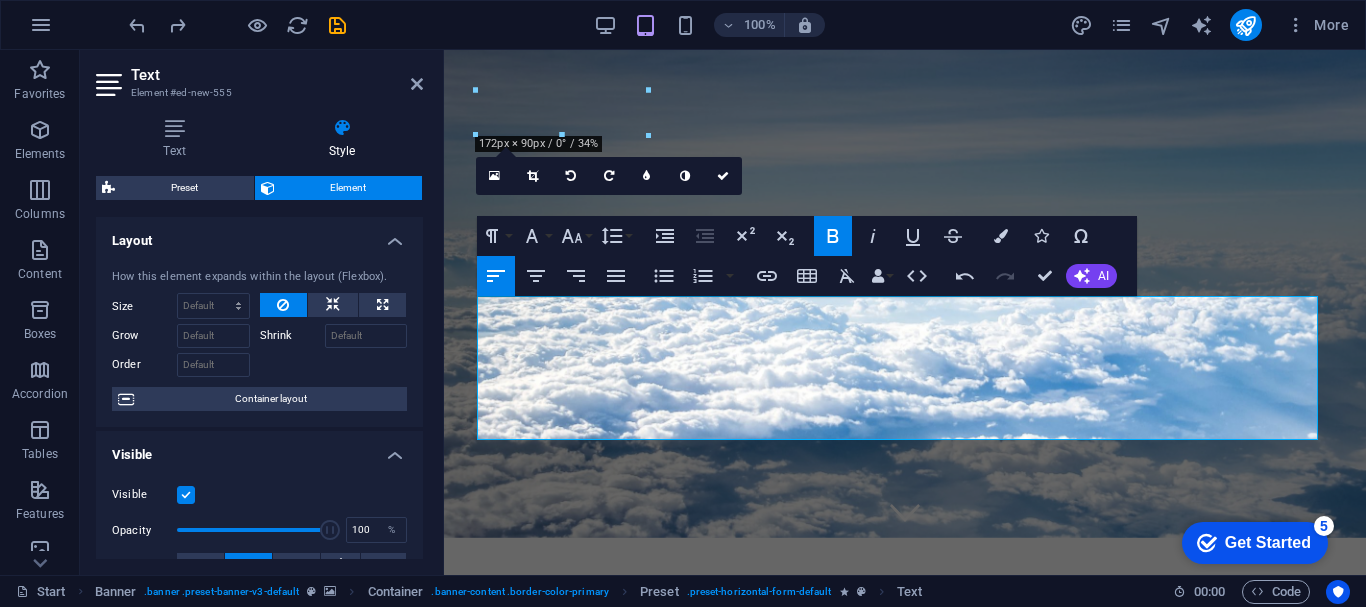 click 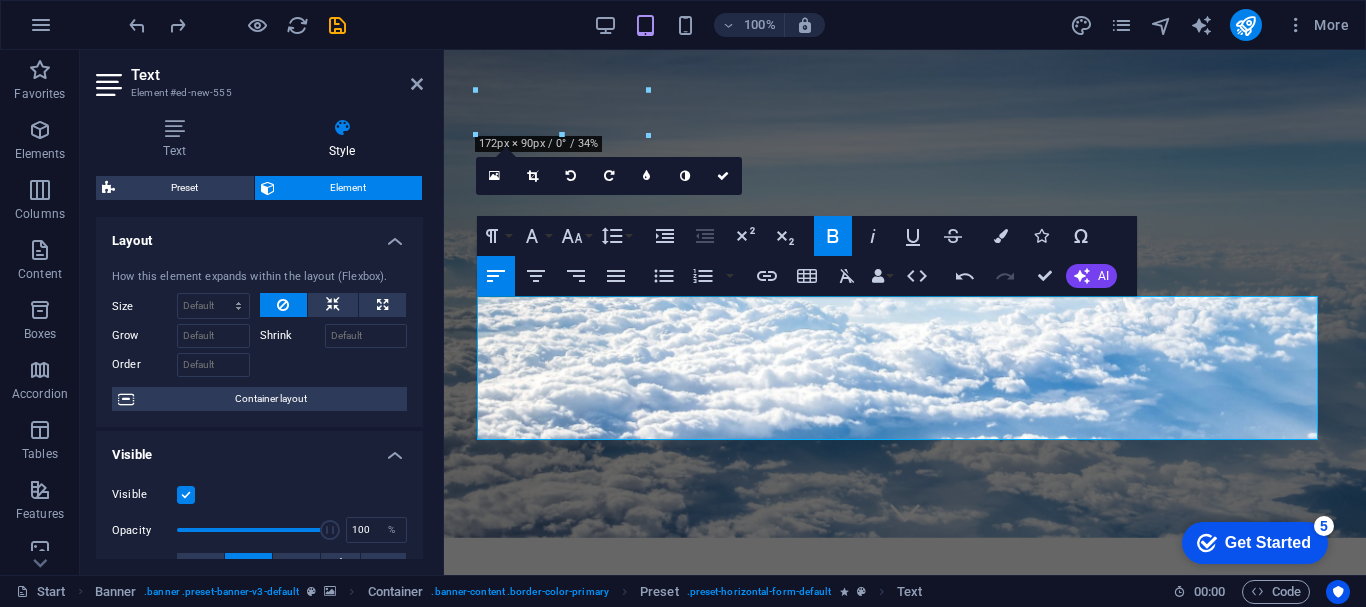 click 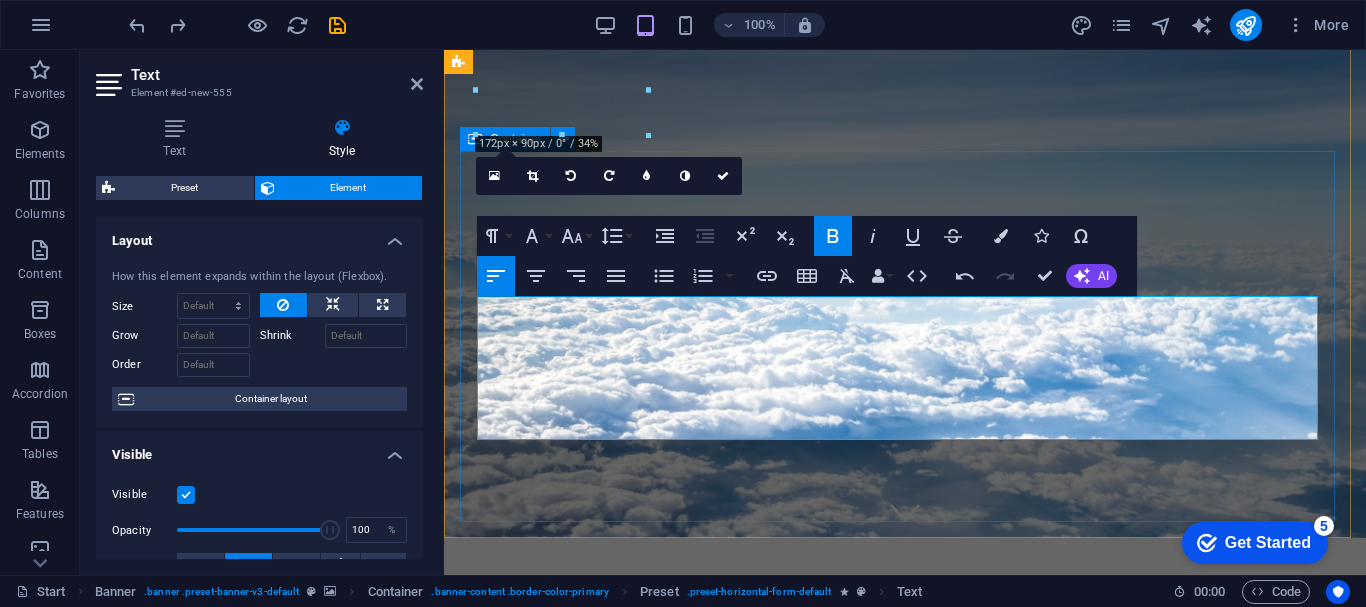 drag, startPoint x: 479, startPoint y: 304, endPoint x: 1063, endPoint y: 461, distance: 604.7355 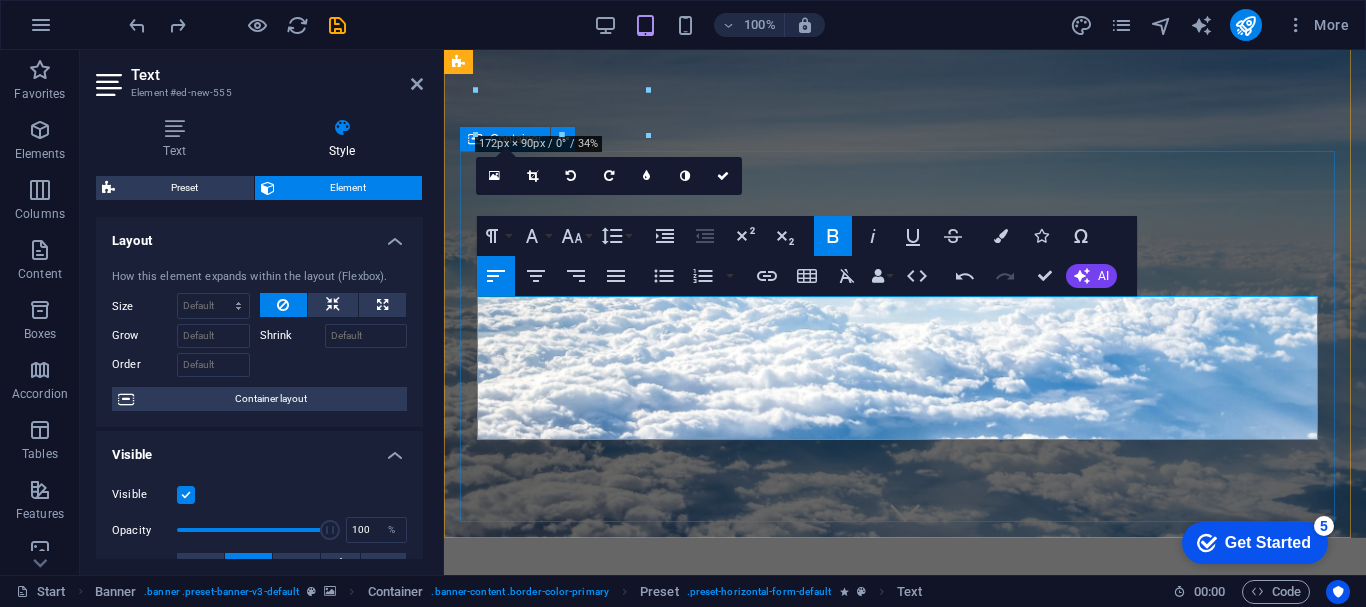 click on "​ Welcome to Trip by Nour & A – Your Trusted Travel Companion in [COUNTRY] At Trip by Nour & A, we craft immersive and meaningful travel experiences across [COUNTRY]. Headquartered in [CITY], our boutique agency offers curated private tours, Muslim-friendly services, and culturally rich itineraries tailored for discerning travelers from Southeast Asia and beyond. Whether you’re exploring the historic Silk Road cities or indulging in authentic local encounters, our expert team ensures every journey is seamless, personal, and unforgettable." at bounding box center [905, 910] 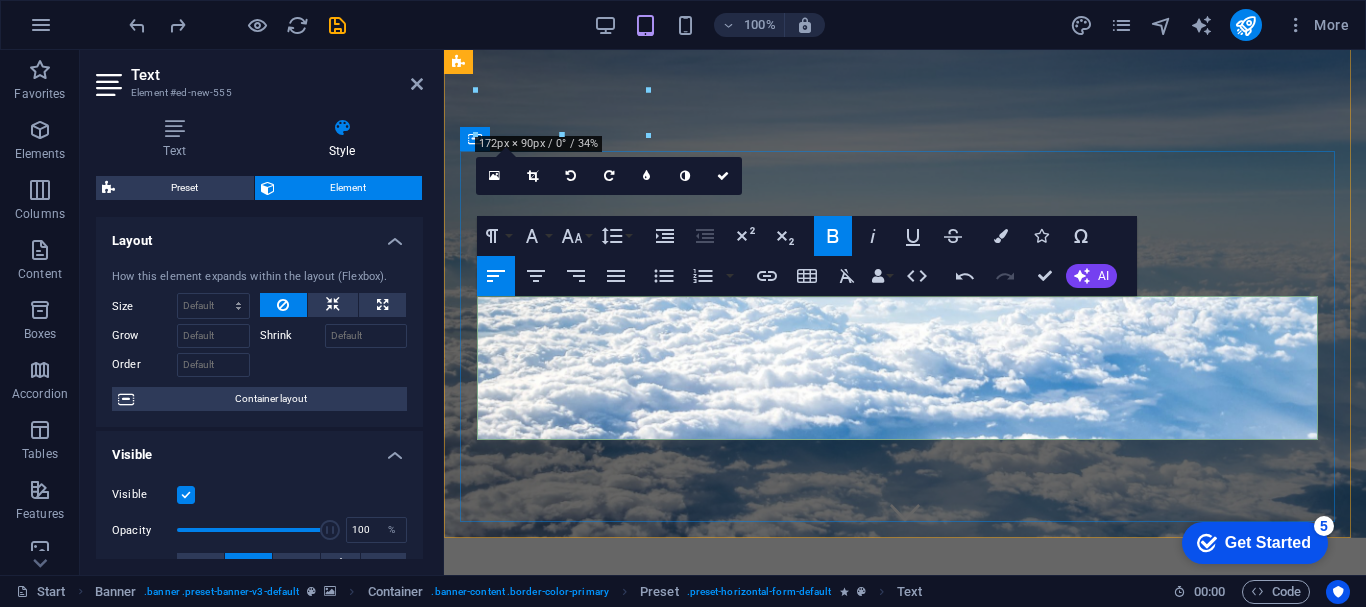 drag, startPoint x: 657, startPoint y: 380, endPoint x: 1261, endPoint y: 193, distance: 632.2855 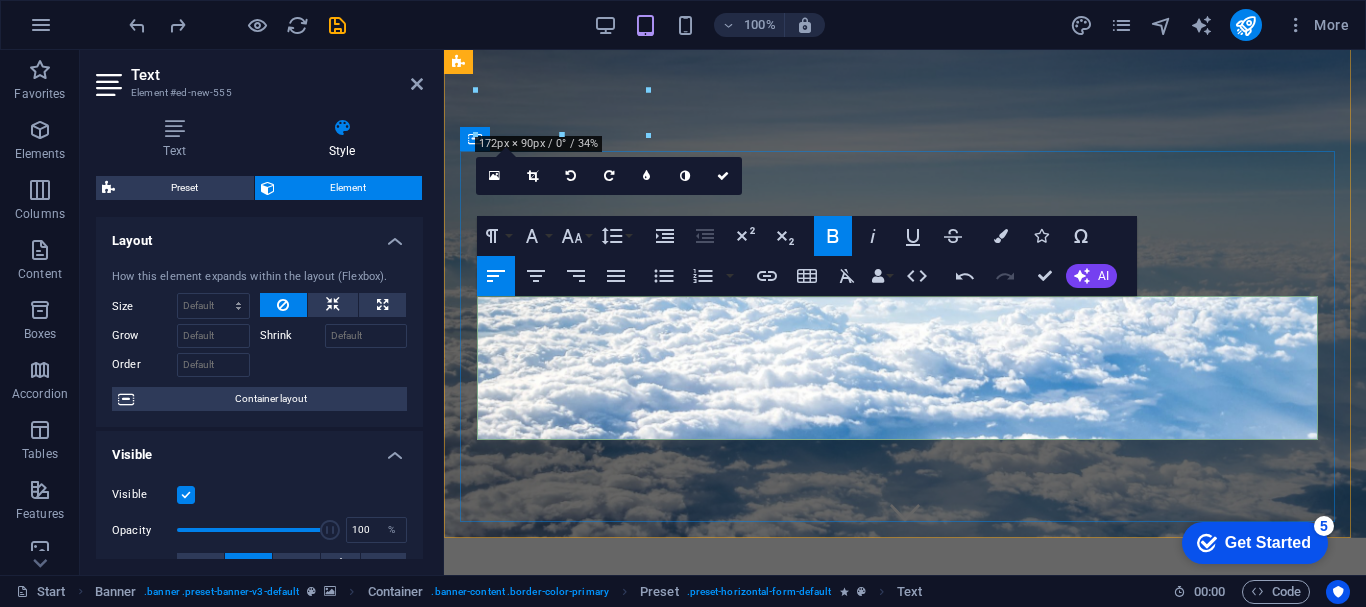 click on "​ Welcome to Trip by Nour & A – Your Trusted Travel Companion in [COUNTRY] At Trip by Nour & A, we craft immersive and meaningful travel experiences across [COUNTRY]. Headquartered in [CITY], our boutique agency offers curated private tours, Muslim-friendly services, and culturally rich itineraries tailored for discerning travelers from Southeast Asia and beyond. Whether you’re exploring the historic Silk Road cities or indulging in authentic local encounters, our expert team ensures every journey is seamless, personal, and unforgettable." at bounding box center (905, 910) 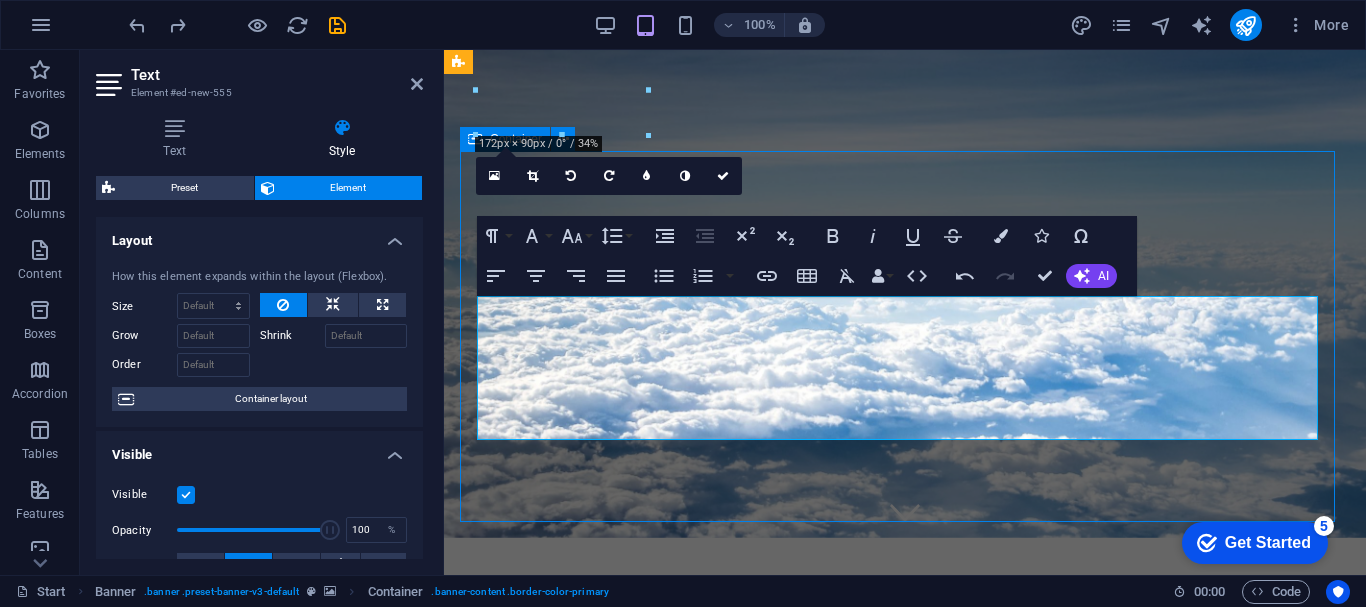 click on "​ Welcome to Trip by Nour & A – Your Trusted Travel Companion in [COUNTRY] At Trip by Nour & A, we craft immersive and meaningful travel experiences across [COUNTRY]. Headquartered in [CITY], our boutique agency offers curated private tours, Muslim-friendly services, and culturally rich itineraries tailored for discerning travelers from Southeast Asia and beyond. Whether you’re exploring the historic Silk Road cities or indulging in authentic local encounters, our expert team ensures every journey is seamless, personal, and unforgettable." at bounding box center (905, 910) 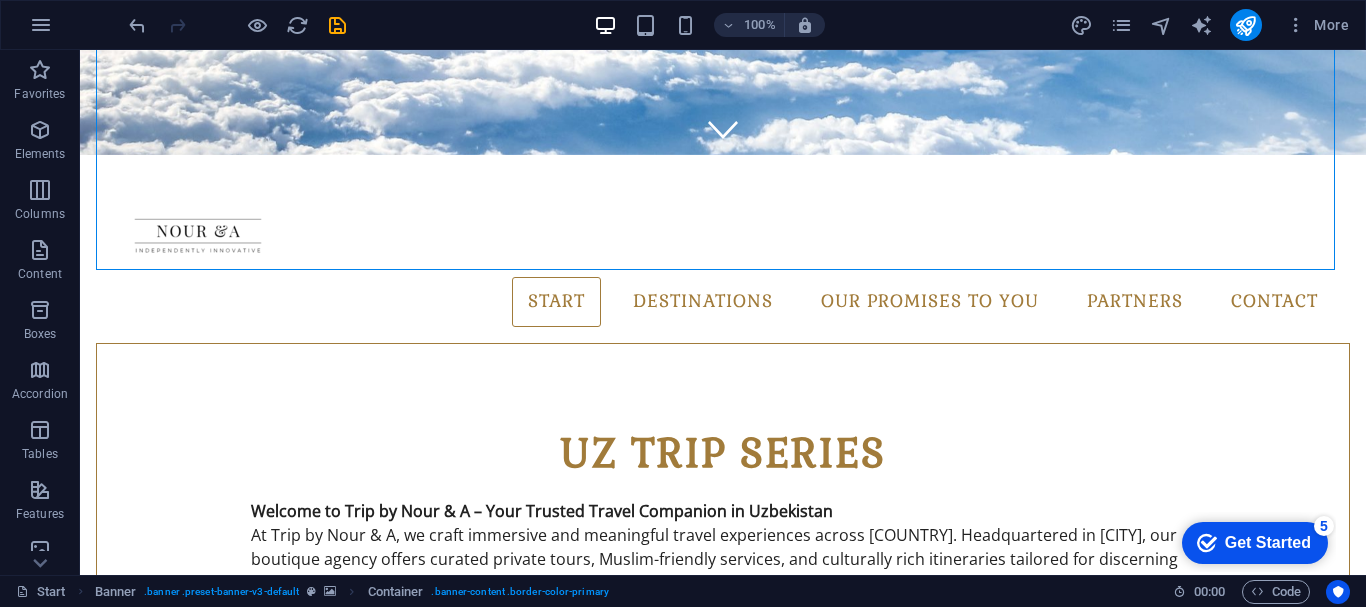 scroll, scrollTop: 448, scrollLeft: 0, axis: vertical 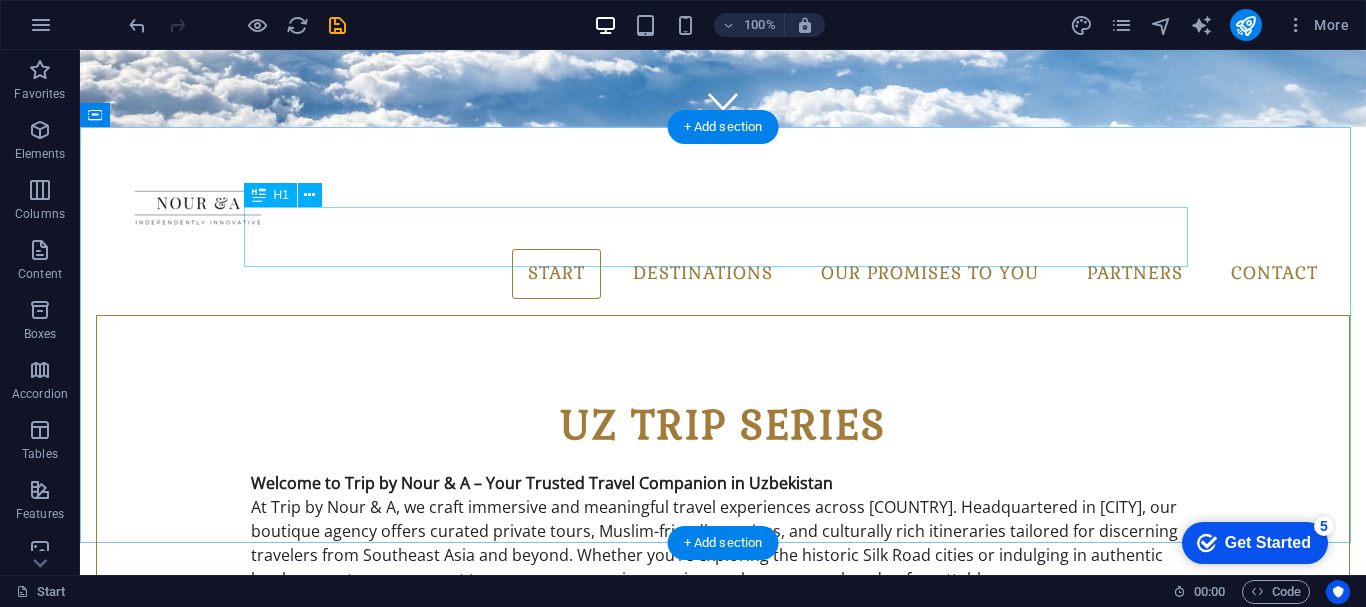 click on "products.nouranda.uz  - Travel Agency" at bounding box center (723, 798) 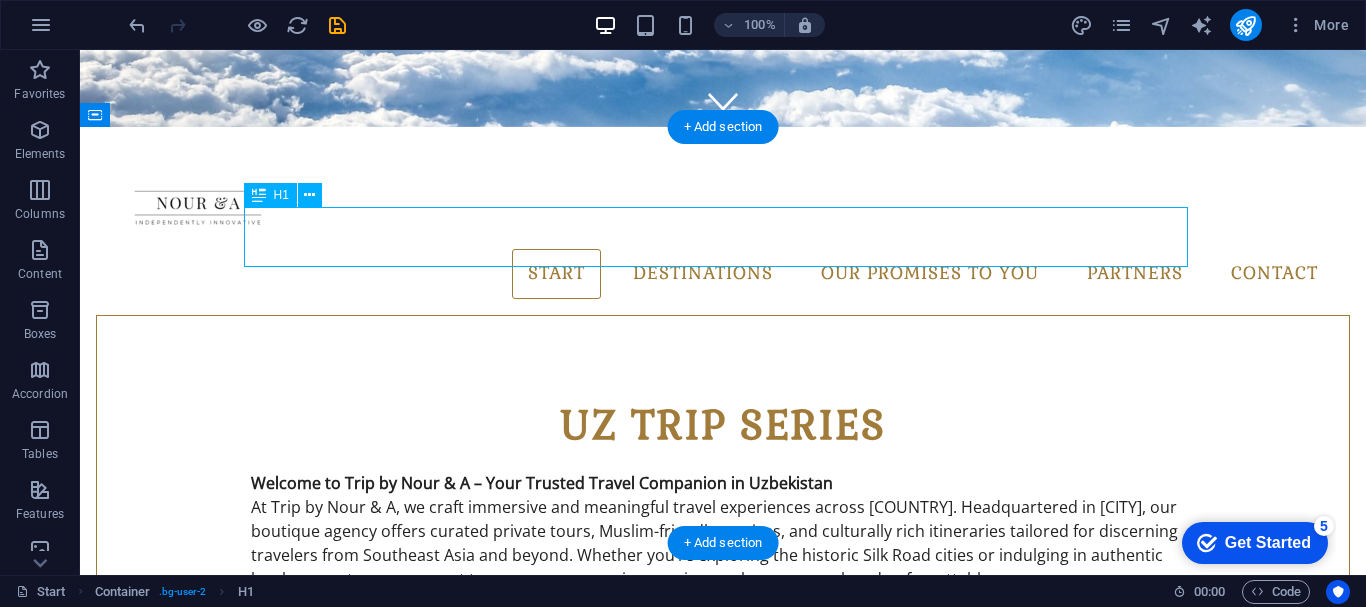 click on "products.nouranda.uz  - Travel Agency" at bounding box center (723, 798) 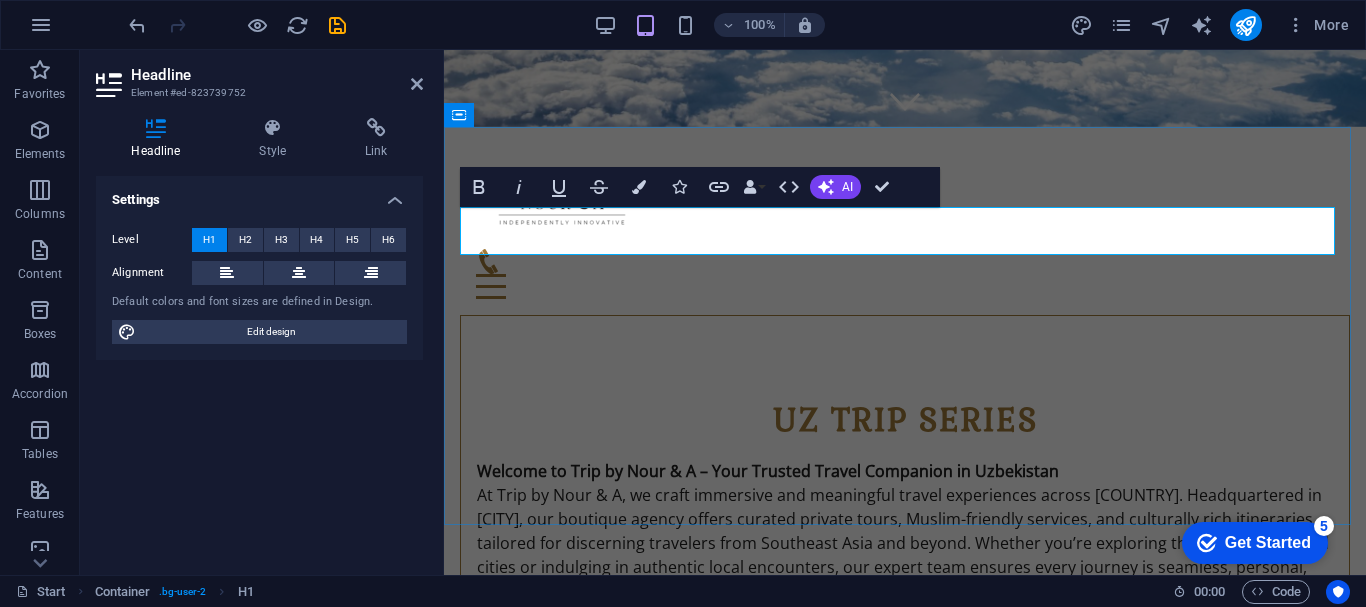 click on "products.nouranda.uz" at bounding box center (752, 803) 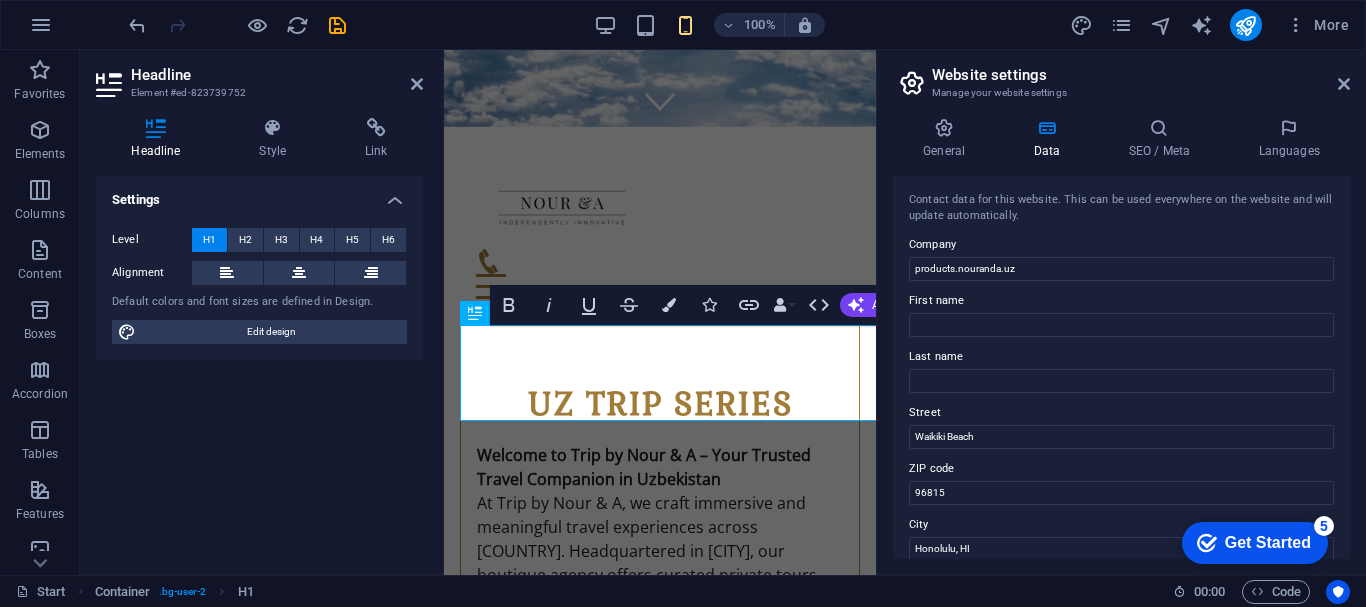 click on "Settings Level H1 H2 H3 H4 H5 H6 Alignment Default colors and font sizes are defined in Design. Edit design" at bounding box center [259, 367] 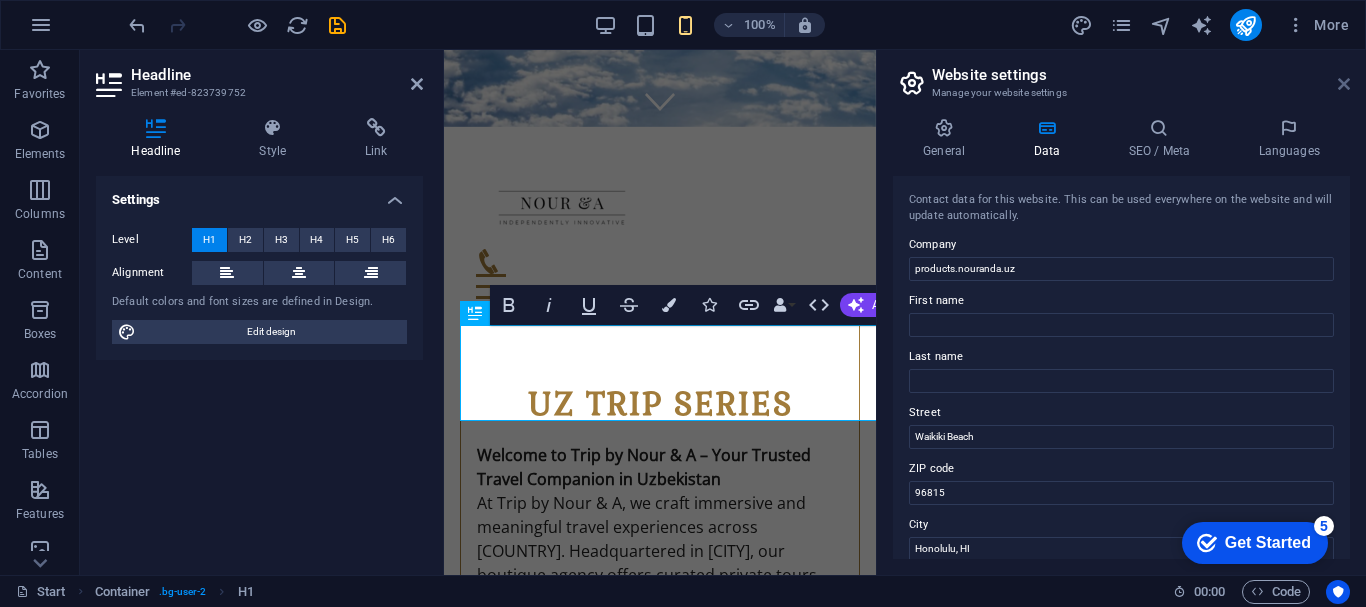 click at bounding box center [1344, 84] 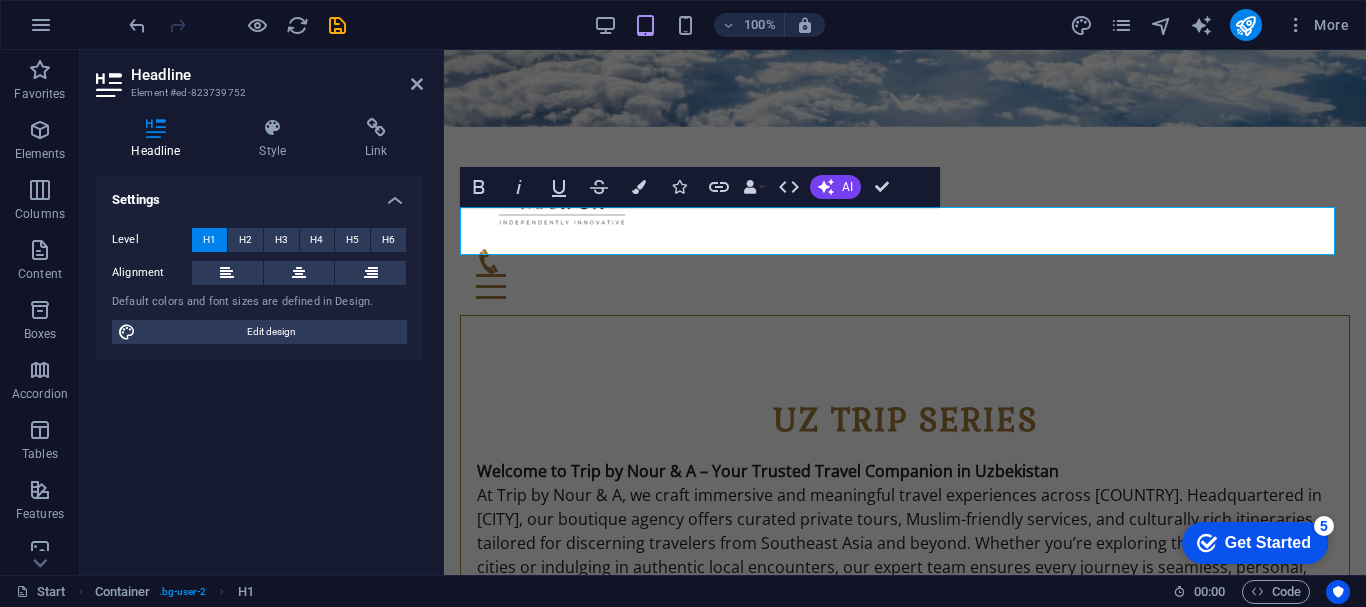 click on "Settings Level H1 H2 H3 H4 H5 H6 Alignment Default colors and font sizes are defined in Design. Edit design" at bounding box center [259, 367] 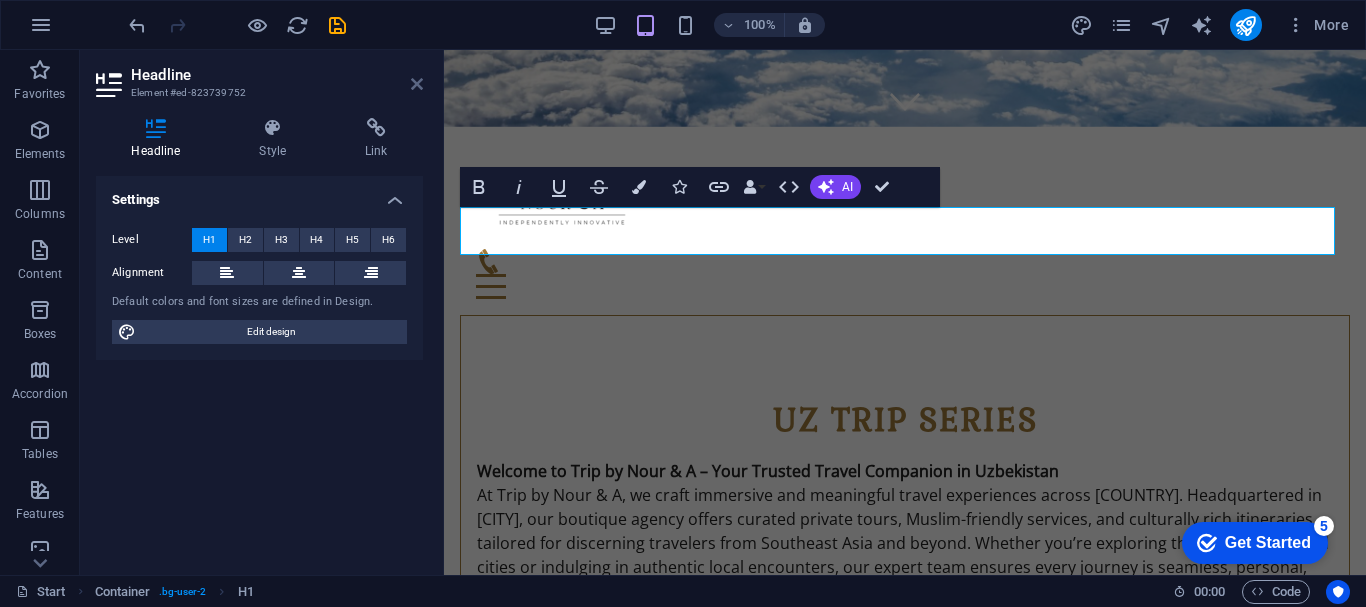 click at bounding box center (417, 84) 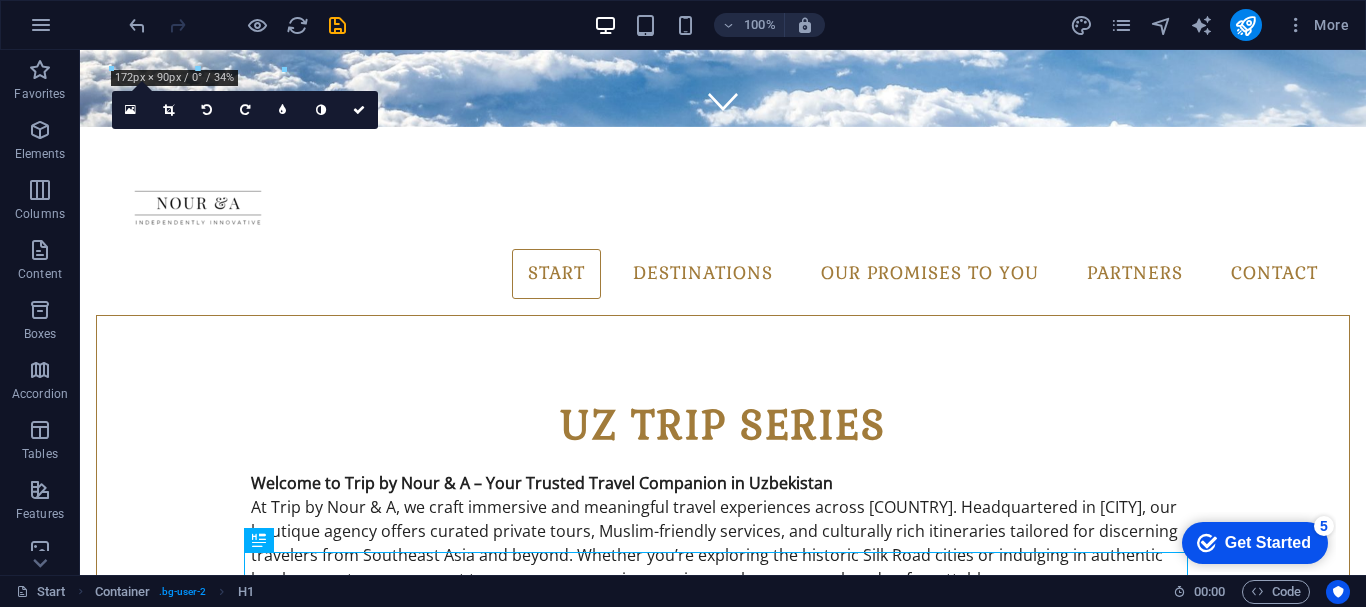 scroll, scrollTop: 0, scrollLeft: 0, axis: both 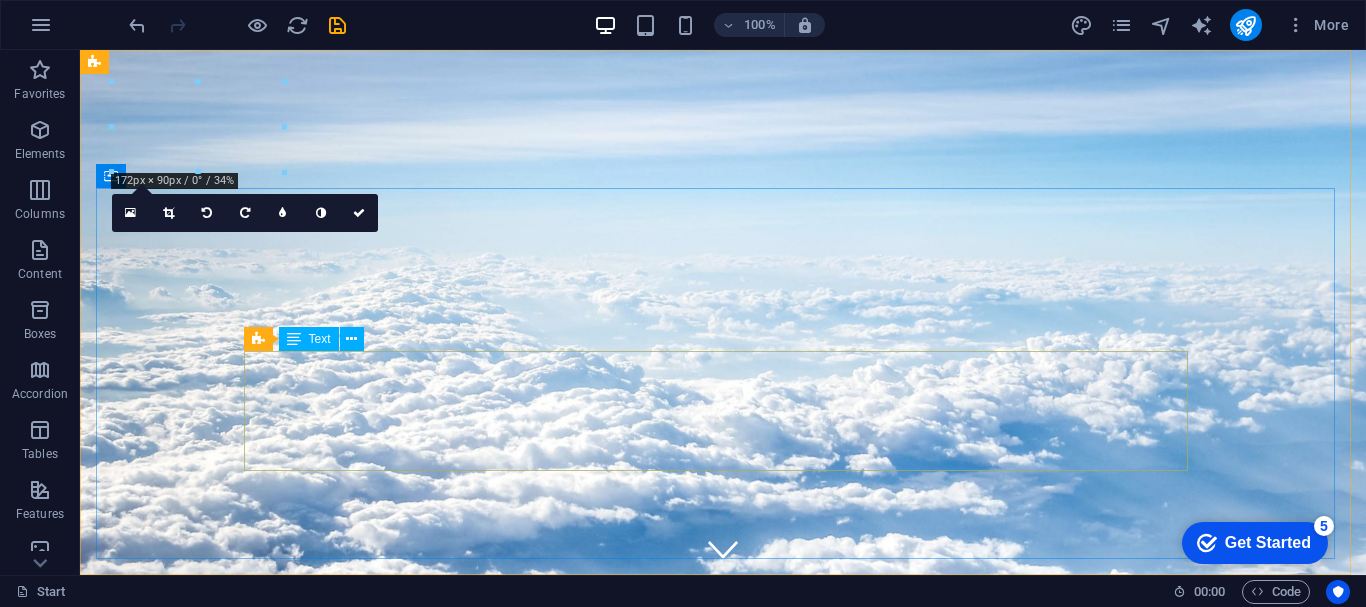 click on "Text" at bounding box center [320, 339] 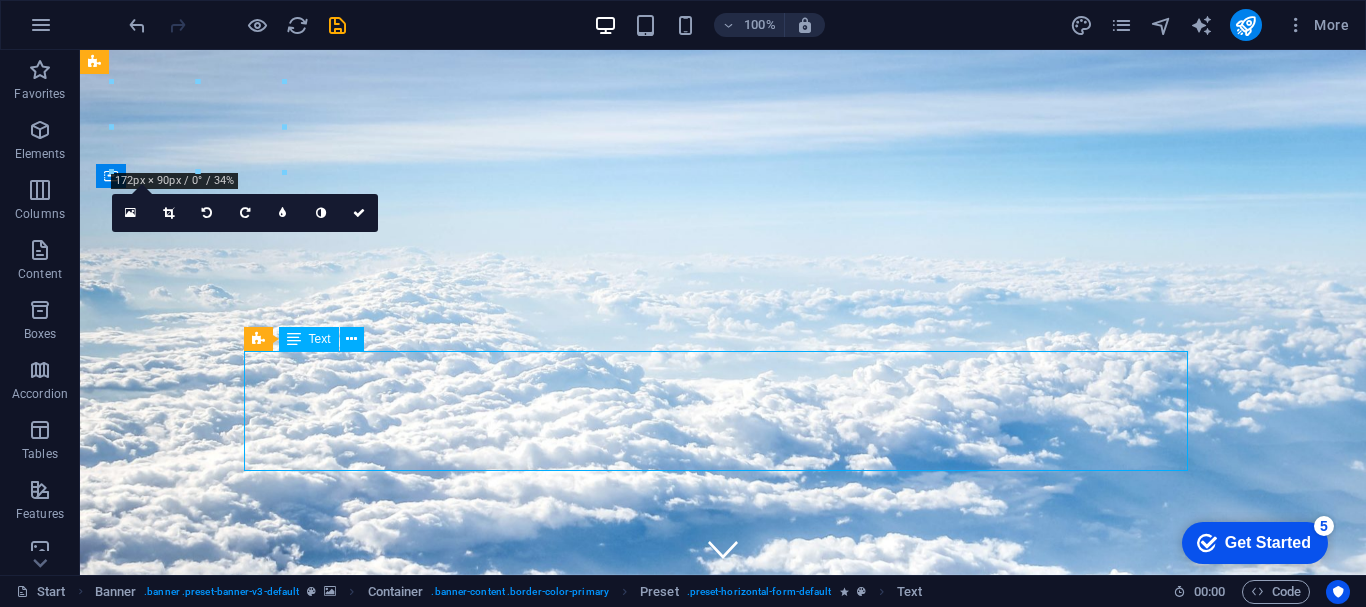 click on "Text" at bounding box center [320, 339] 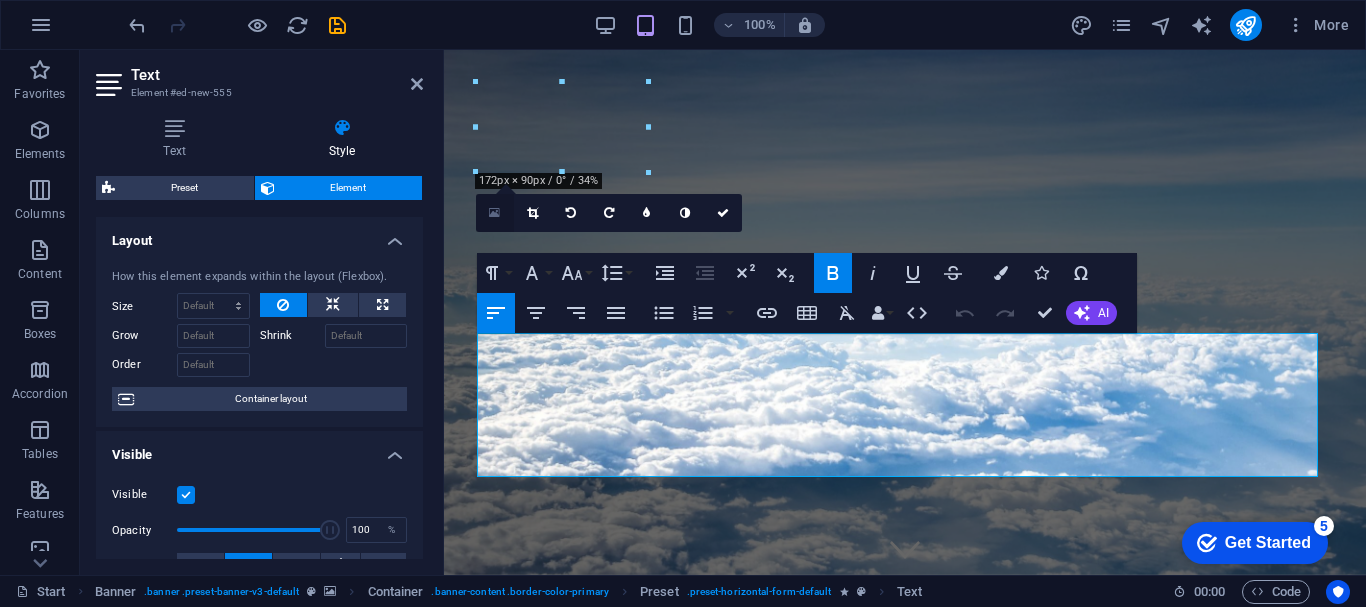 click at bounding box center (494, 213) 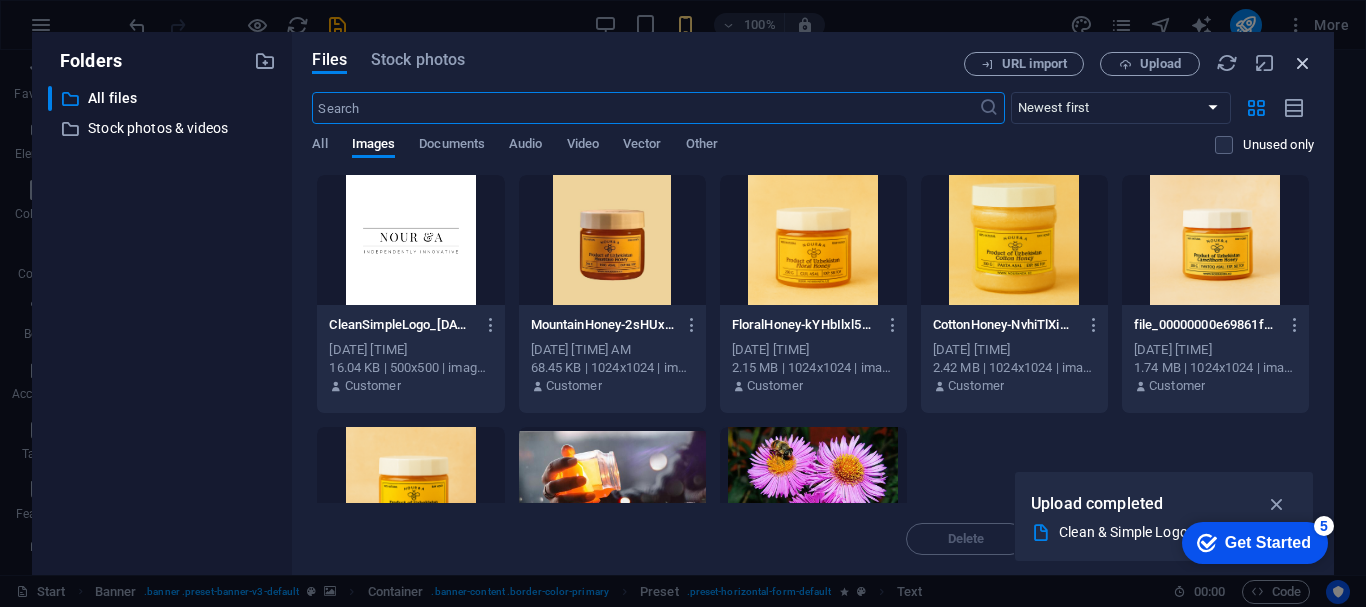 click at bounding box center [1303, 63] 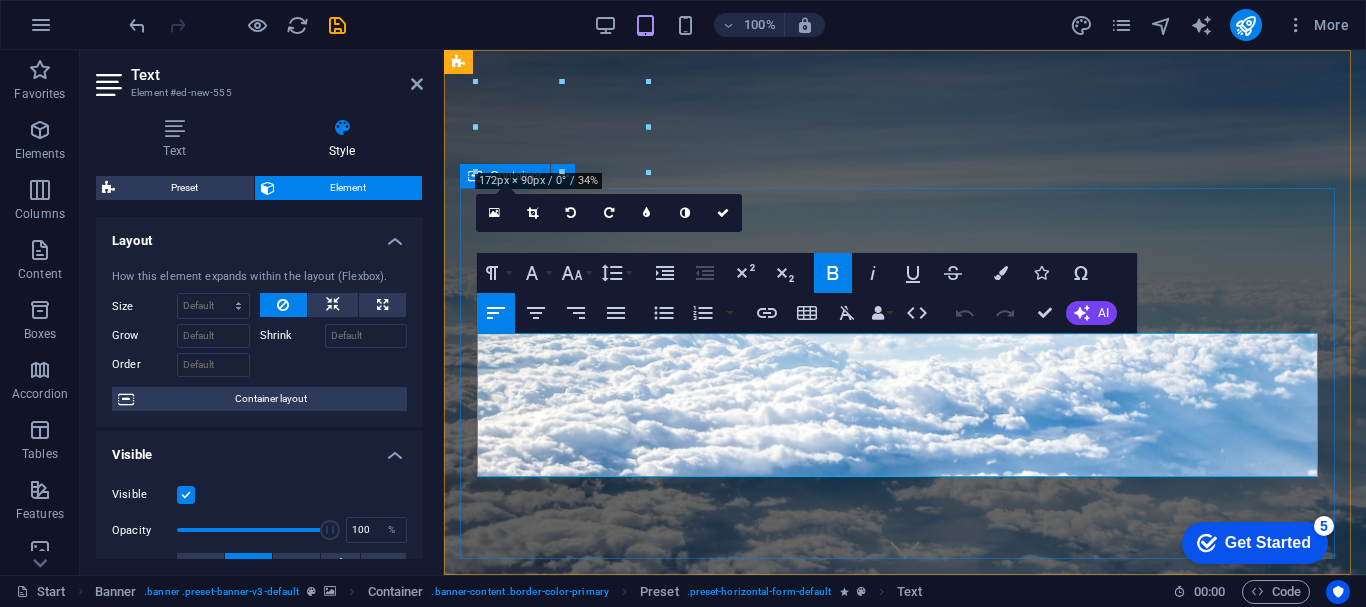 drag, startPoint x: 487, startPoint y: 338, endPoint x: 766, endPoint y: 481, distance: 313.51236 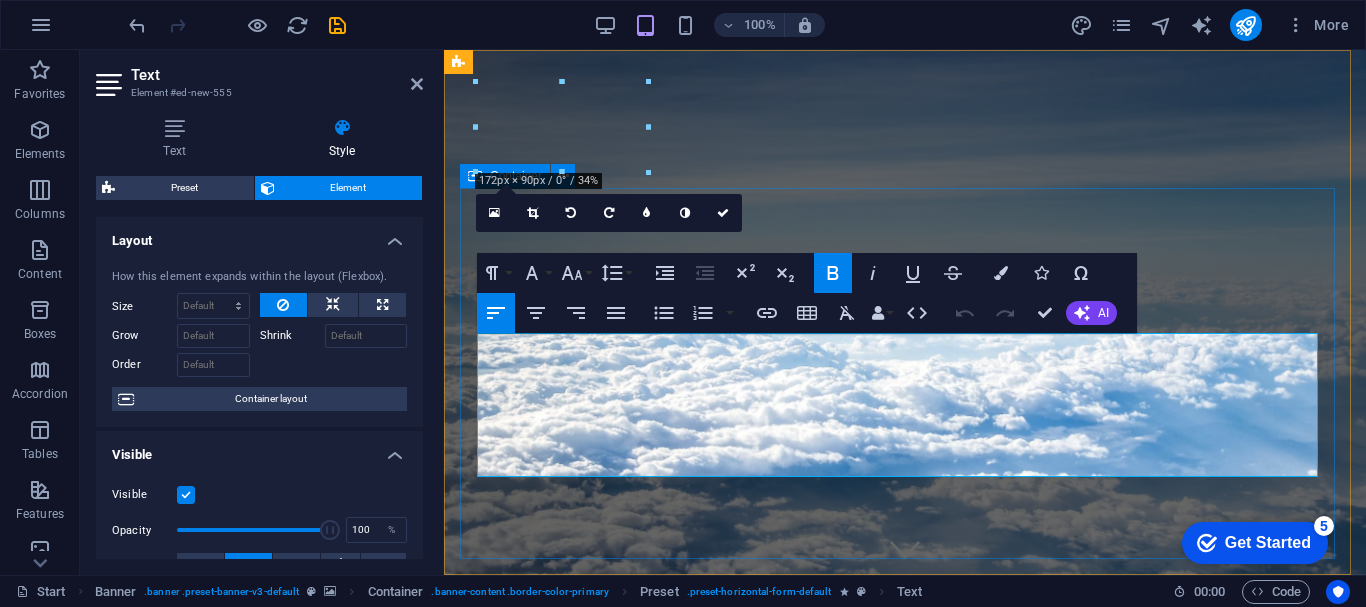 click on "uz trip series Welcome to Trip by Nour & A – Your Trusted Travel Companion in Uzbekistan At Trip by Nour & A, we craft immersive and meaningful travel experiences across Uzbekistan. Headquartered in Tashkent, our boutique agency offers curated private tours, Muslim-friendly services, and culturally rich itineraries tailored for discerning travelers from Southeast Asia and beyond. Whether you’re exploring the historic Silk Road cities or indulging in authentic local encounters, our expert team ensures every journey is seamless, personal, and unforgettable." at bounding box center [905, 947] 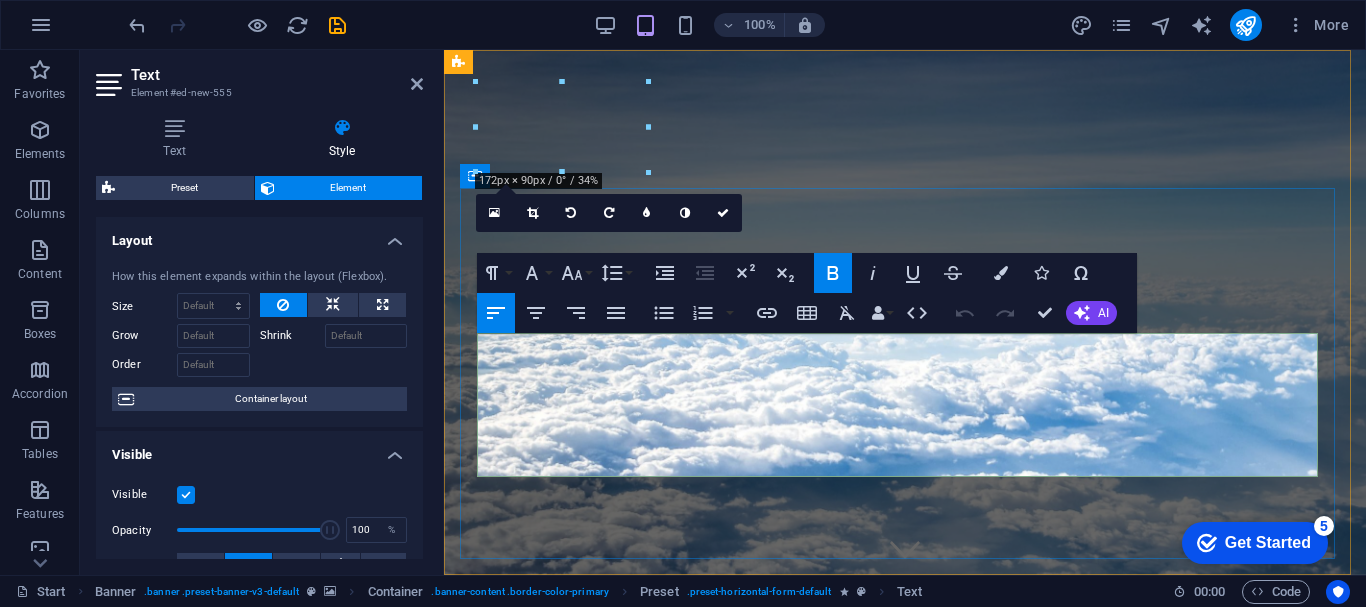 click on "Welcome to Trip by Nour & A – Your Trusted Travel Companion in Uzbekistan" at bounding box center (768, 919) 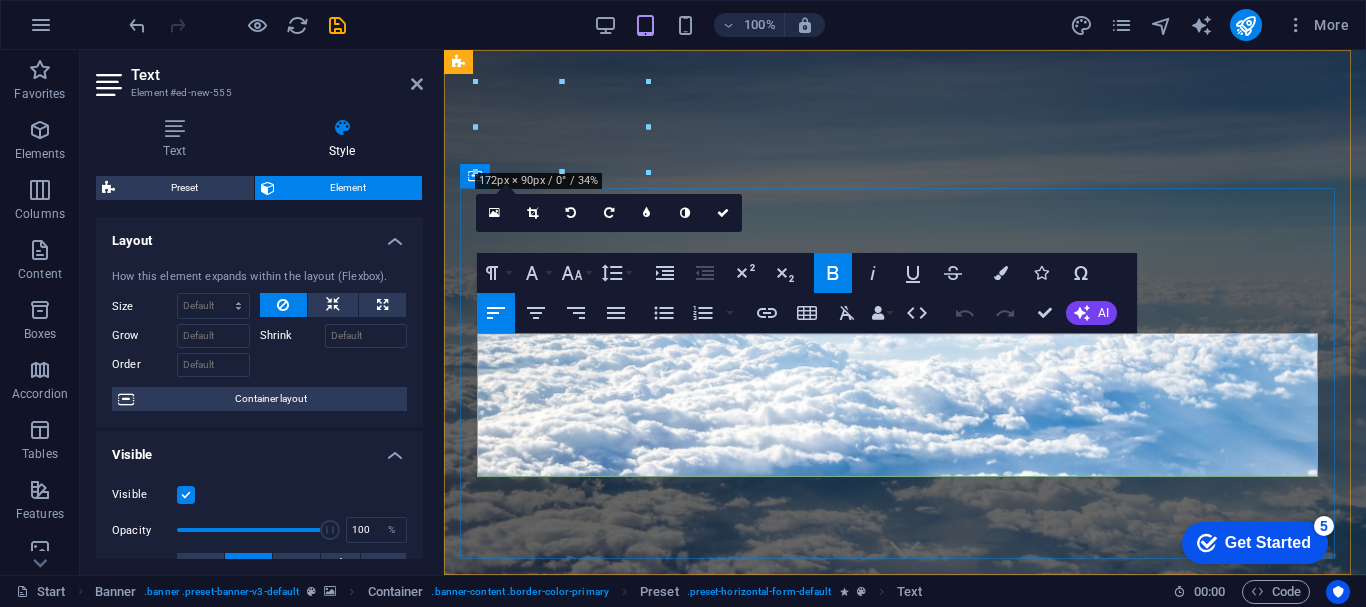 click on "Welcome to Trip by Nour & A – Your Trusted Travel Companion in [COUNTRY] At Trip by Nour & A, we craft immersive and meaningful travel experiences across [COUNTRY]. Headquartered in [CITY], our boutique agency offers curated private tours, Muslim-friendly services, and culturally rich itineraries tailored for discerning travelers from Southeast Asia and beyond. Whether you’re exploring the historic Silk Road cities or indulging in authentic local encounters, our expert team ensures every journey is seamless, personal, and unforgettable." at bounding box center (905, 979) 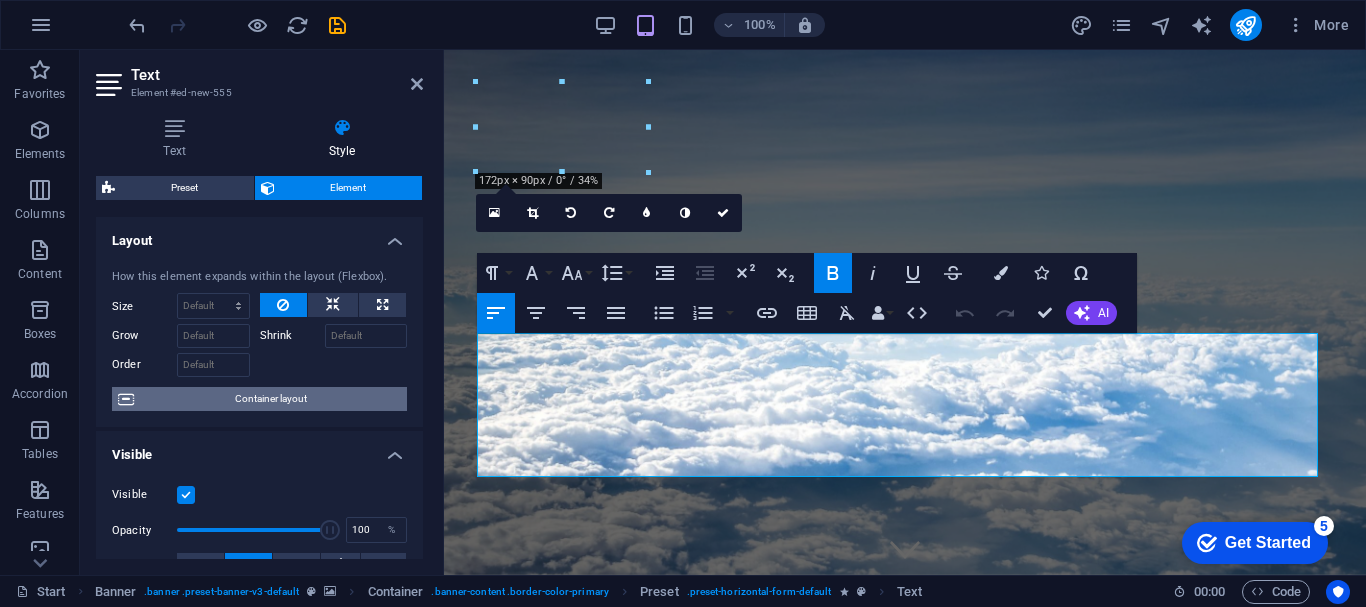 click on "Container layout" at bounding box center [270, 399] 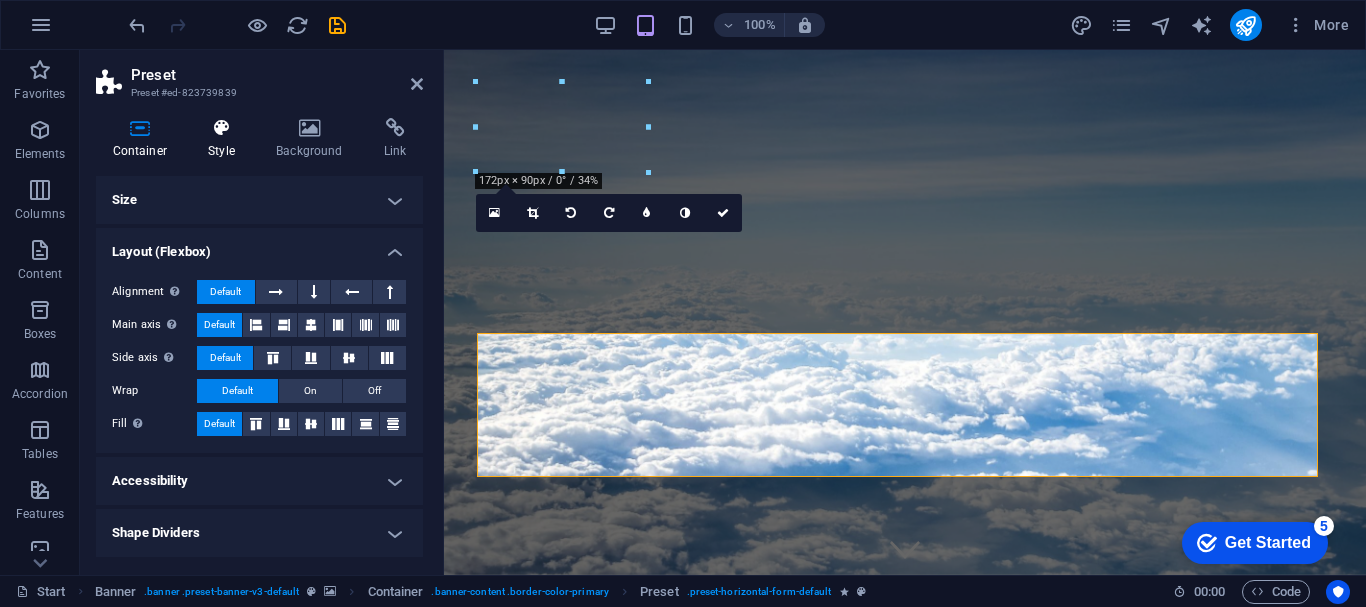click on "Style" at bounding box center (226, 139) 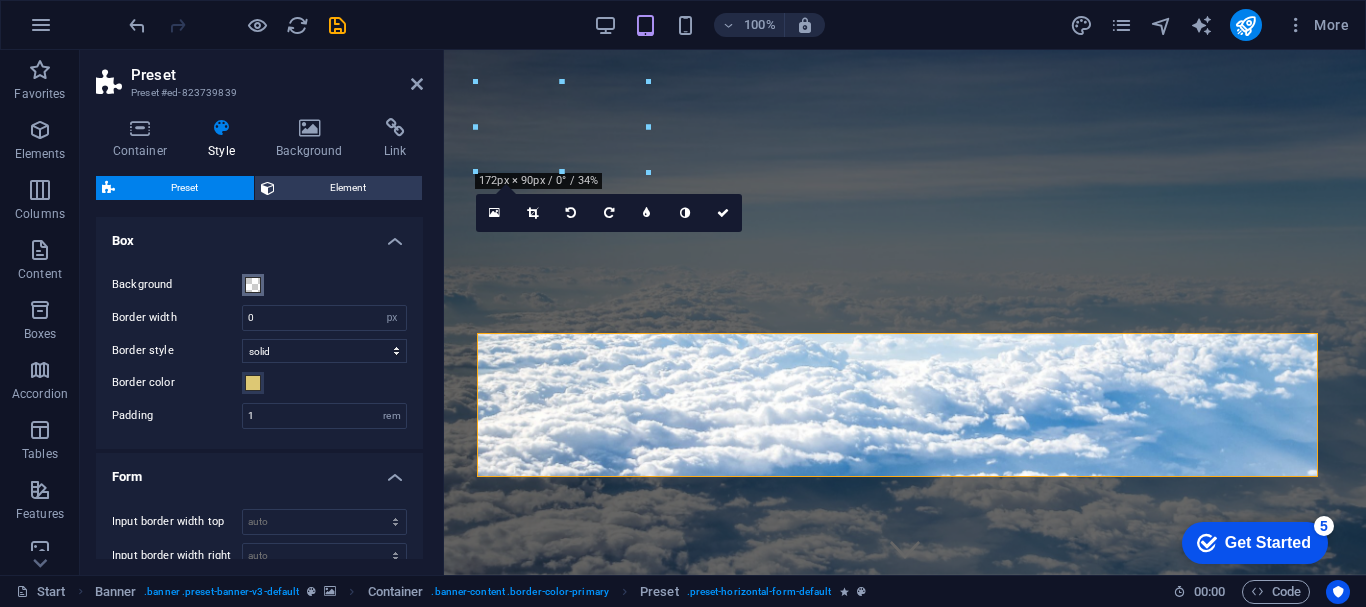 click at bounding box center (253, 285) 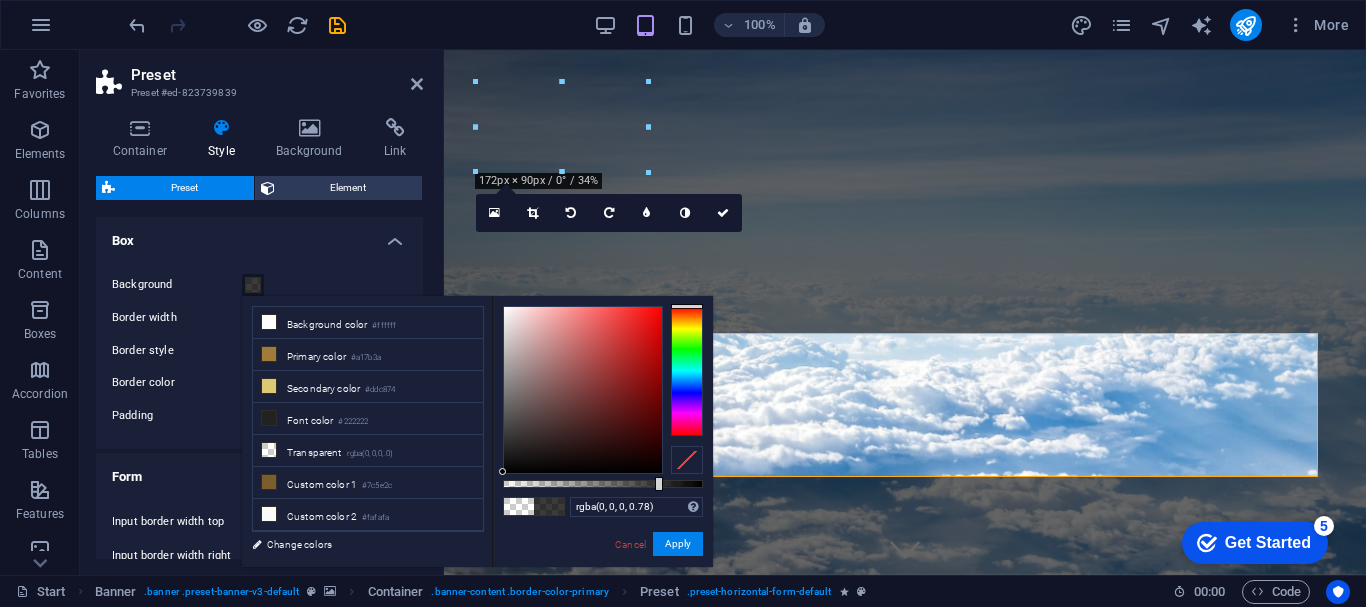 type on "rgba(0, 0, 0, 0.785)" 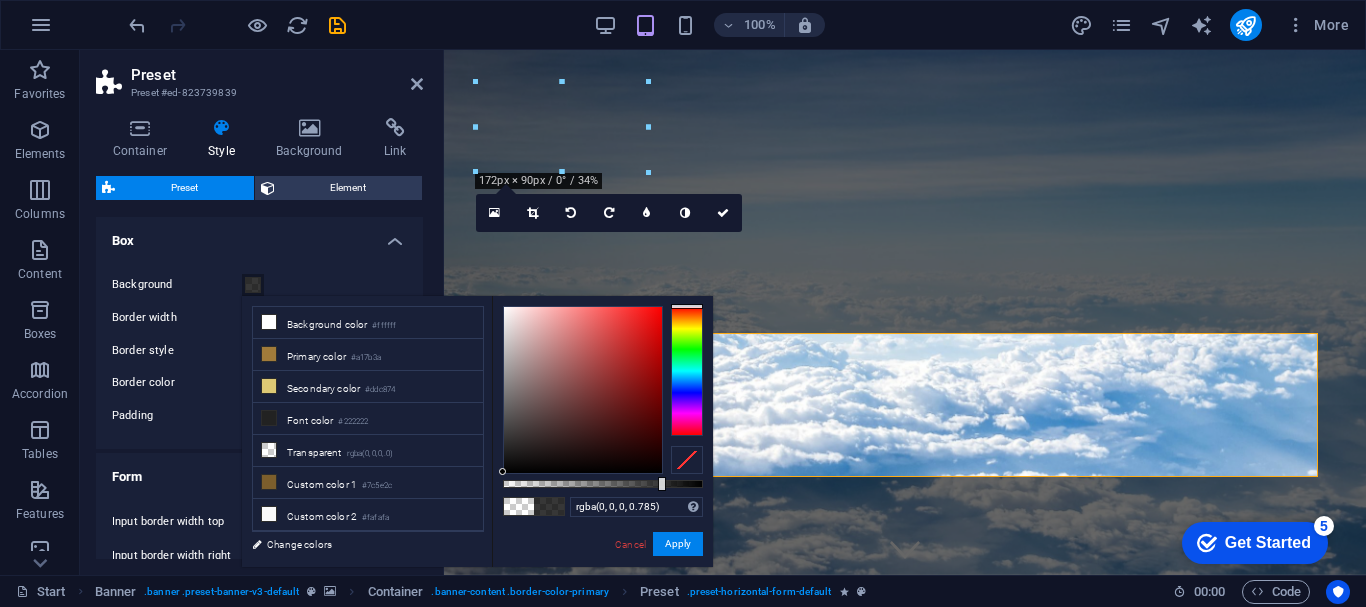drag, startPoint x: 505, startPoint y: 484, endPoint x: 660, endPoint y: 483, distance: 155.00322 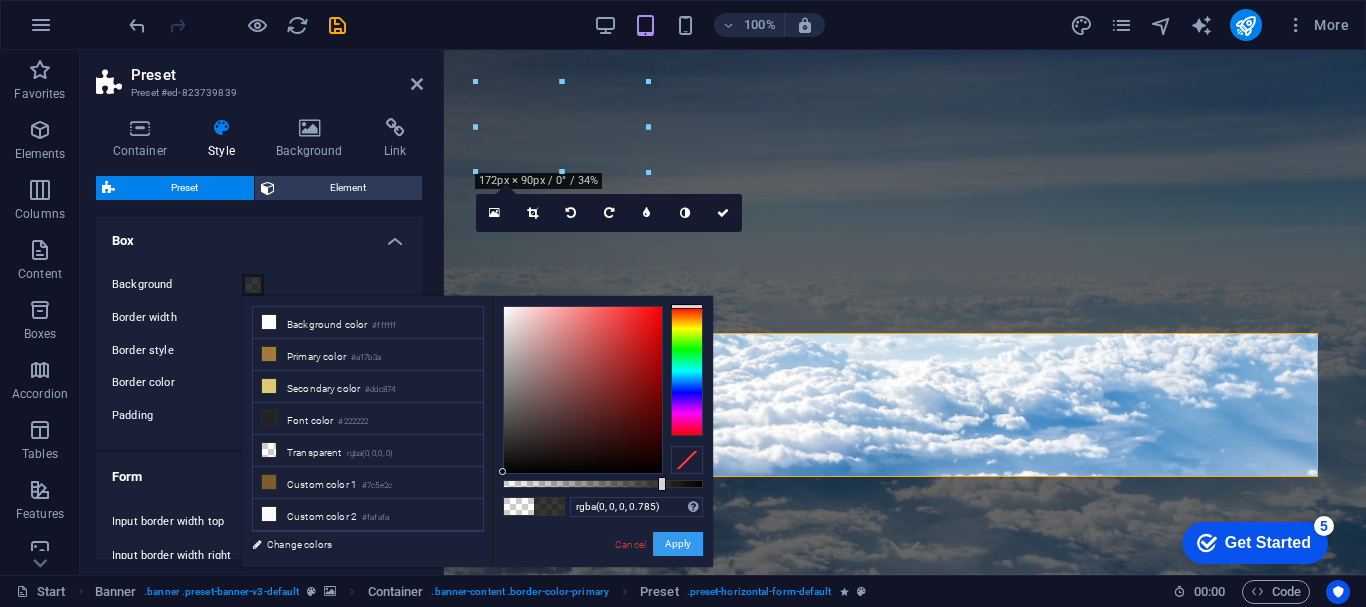 drag, startPoint x: 674, startPoint y: 543, endPoint x: 229, endPoint y: 493, distance: 447.80017 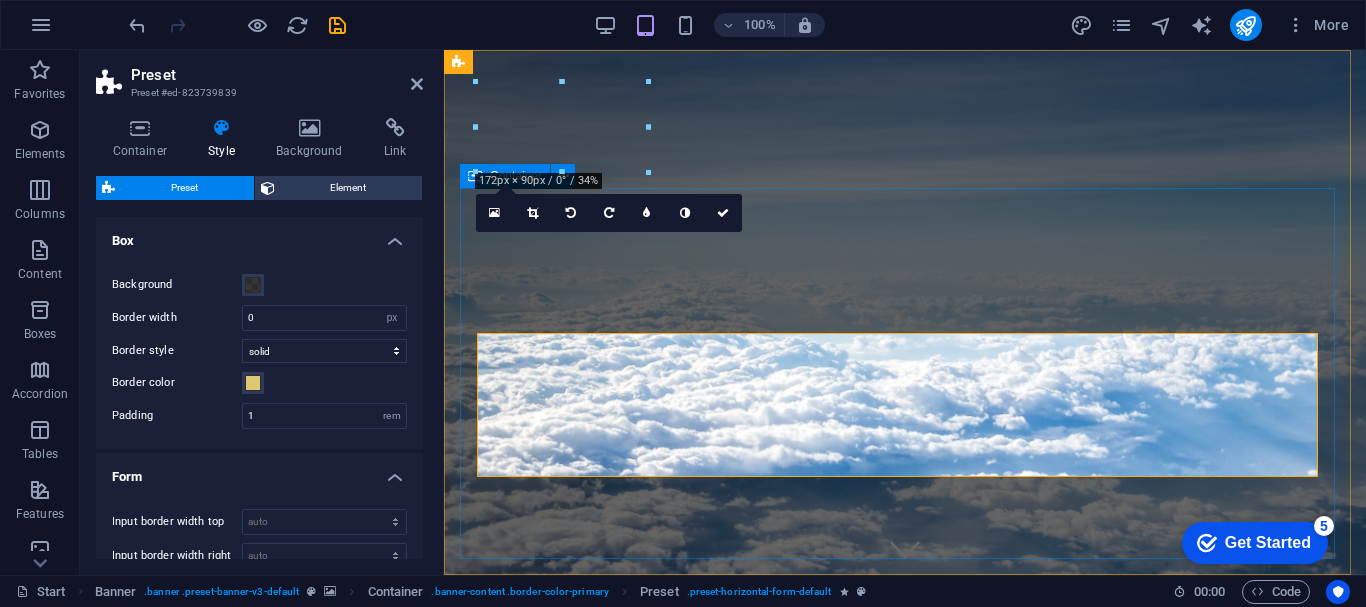 click on "uz trip series Welcome to Trip by Nour & A – Your Trusted Travel Companion in Uzbekistan At Trip by Nour & A, we craft immersive and meaningful travel experiences across Uzbekistan. Headquartered in Tashkent, our boutique agency offers curated private tours, Muslim-friendly services, and culturally rich itineraries tailored for discerning travelers from Southeast Asia and beyond. Whether you’re exploring the historic Silk Road cities or indulging in authentic local encounters, our expert team ensures every journey is seamless, personal, and unforgettable." at bounding box center (905, 947) 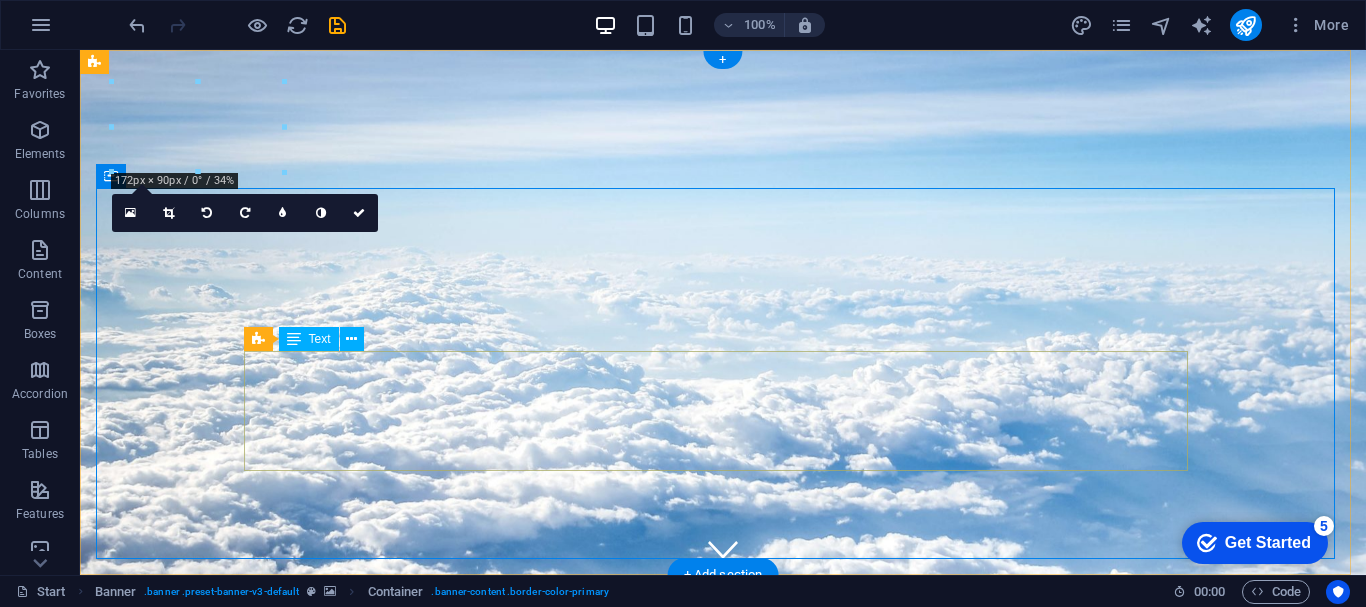 click on "Welcome to Trip by Nour & A – Your Trusted Travel Companion in [COUNTRY] At Trip by Nour & A, we craft immersive and meaningful travel experiences across [COUNTRY]. Headquartered in [CITY], our boutique agency offers curated private tours, Muslim-friendly services, and culturally rich itineraries tailored for discerning travelers from Southeast Asia and beyond. Whether you’re exploring the historic Silk Road cities or indulging in authentic local encounters, our expert team ensures every journey is seamless, personal, and unforgettable." at bounding box center [723, 979] 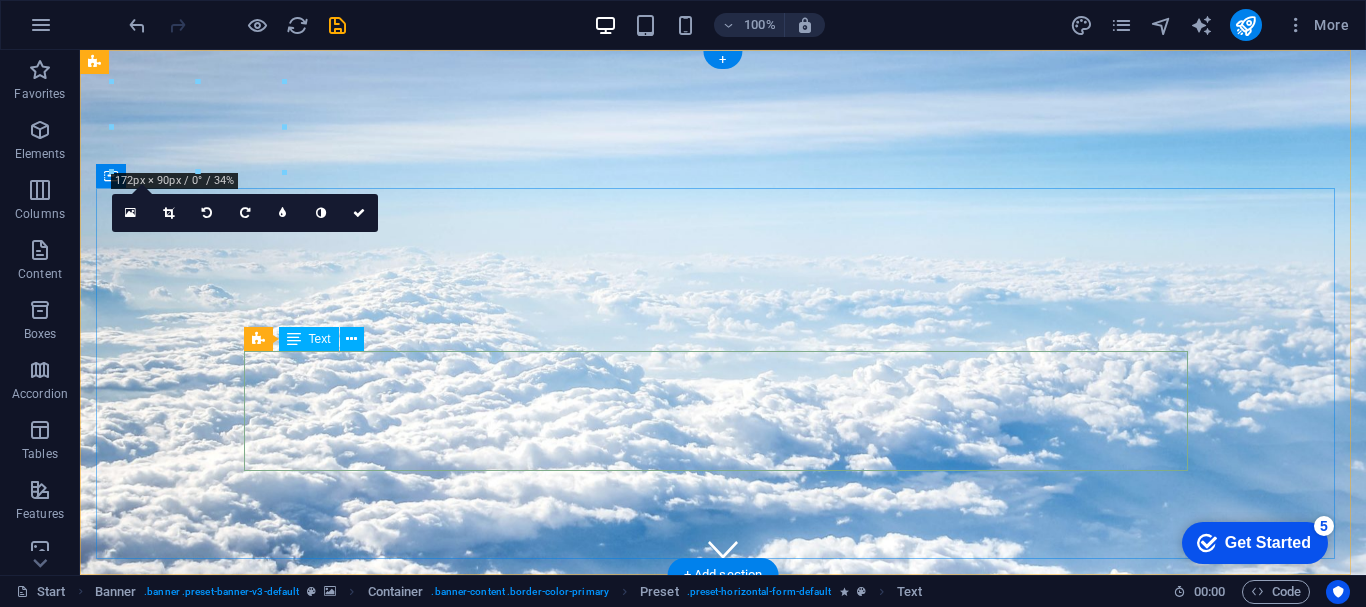click on "Welcome to Trip by Nour & A – Your Trusted Travel Companion in [COUNTRY] At Trip by Nour & A, we craft immersive and meaningful travel experiences across [COUNTRY]. Headquartered in [CITY], our boutique agency offers curated private tours, Muslim-friendly services, and culturally rich itineraries tailored for discerning travelers from Southeast Asia and beyond. Whether you’re exploring the historic Silk Road cities or indulging in authentic local encounters, our expert team ensures every journey is seamless, personal, and unforgettable." at bounding box center [723, 979] 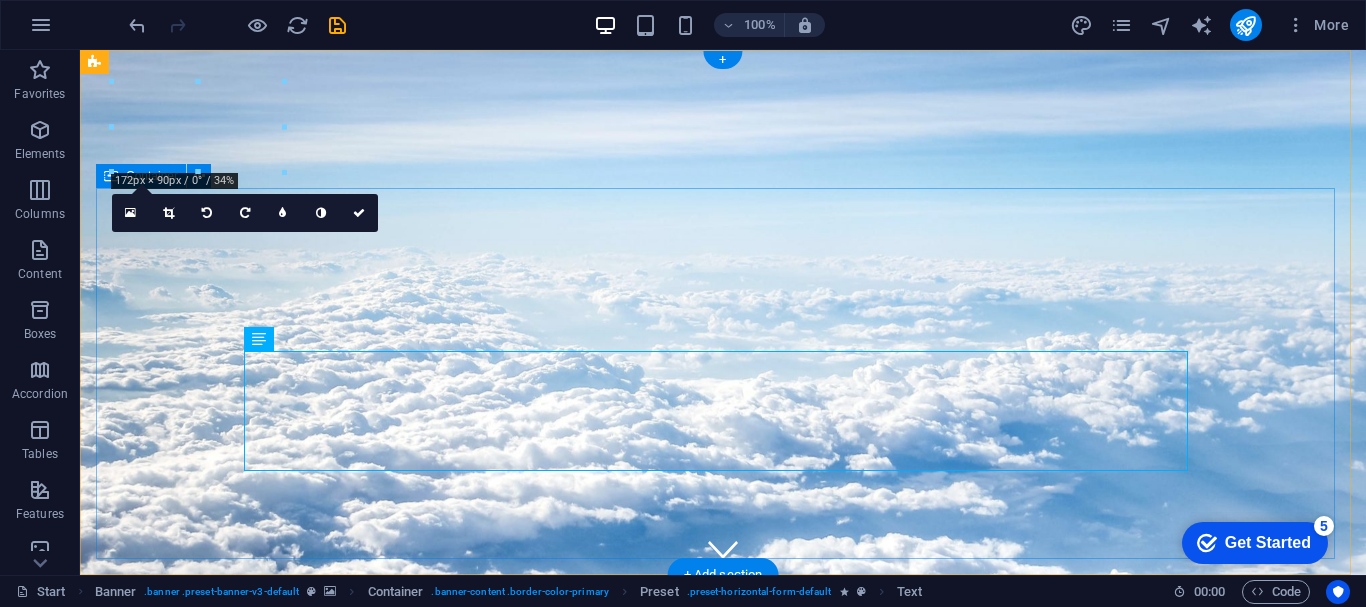 click on "uz trip series Welcome to Trip by Nour & A – Your Trusted Travel Companion in Uzbekistan At Trip by Nour & A, we craft immersive and meaningful travel experiences across Uzbekistan. Headquartered in Tashkent, our boutique agency offers curated private tours, Muslim-friendly services, and culturally rich itineraries tailored for discerning travelers from Southeast Asia and beyond. Whether you’re exploring the historic Silk Road cities or indulging in authentic local encounters, our expert team ensures every journey is seamless, personal, and unforgettable." at bounding box center [723, 941] 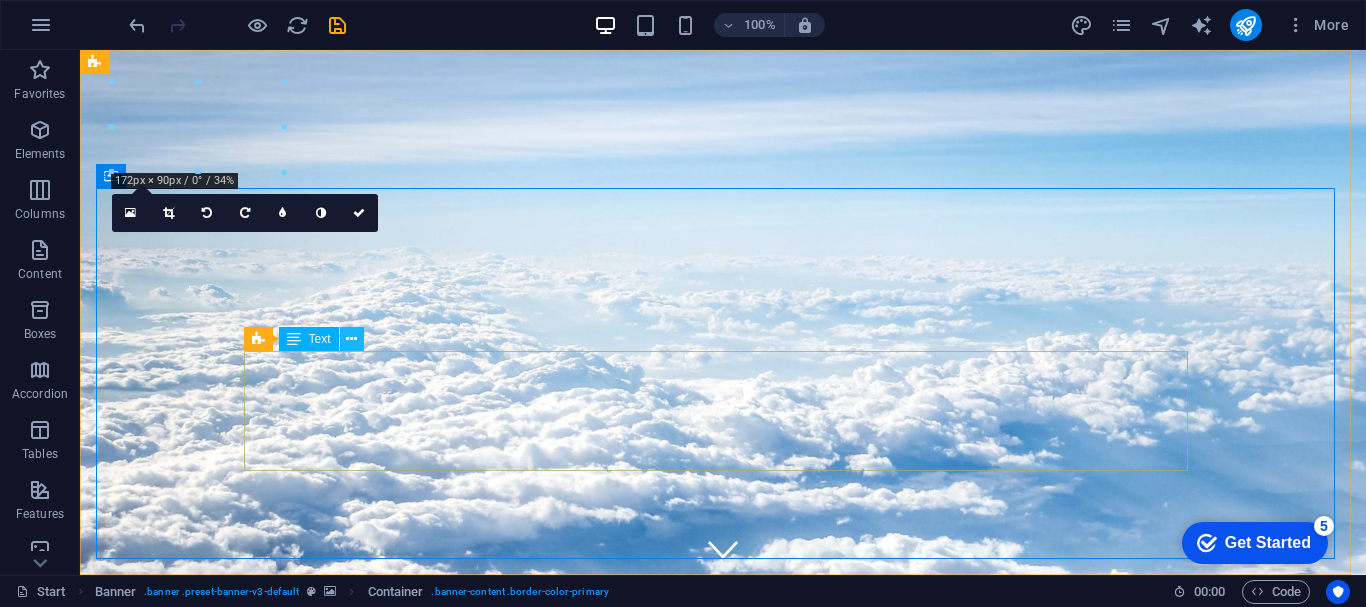 click at bounding box center [351, 339] 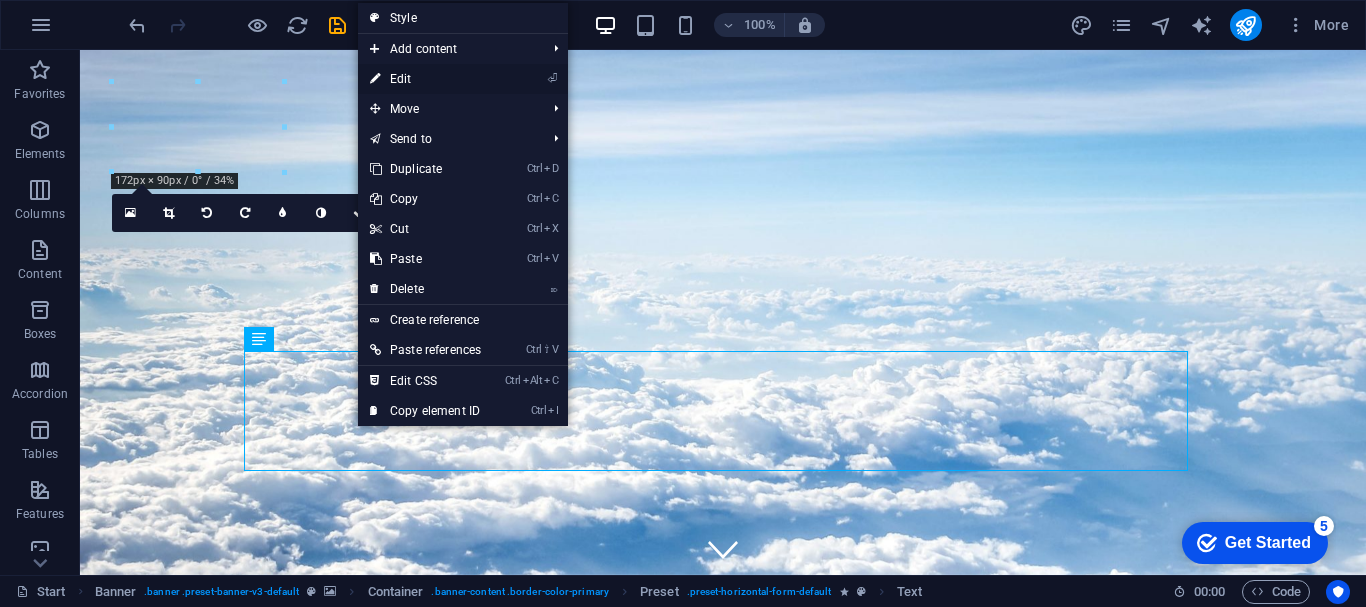 click on "⏎  Edit" at bounding box center (425, 79) 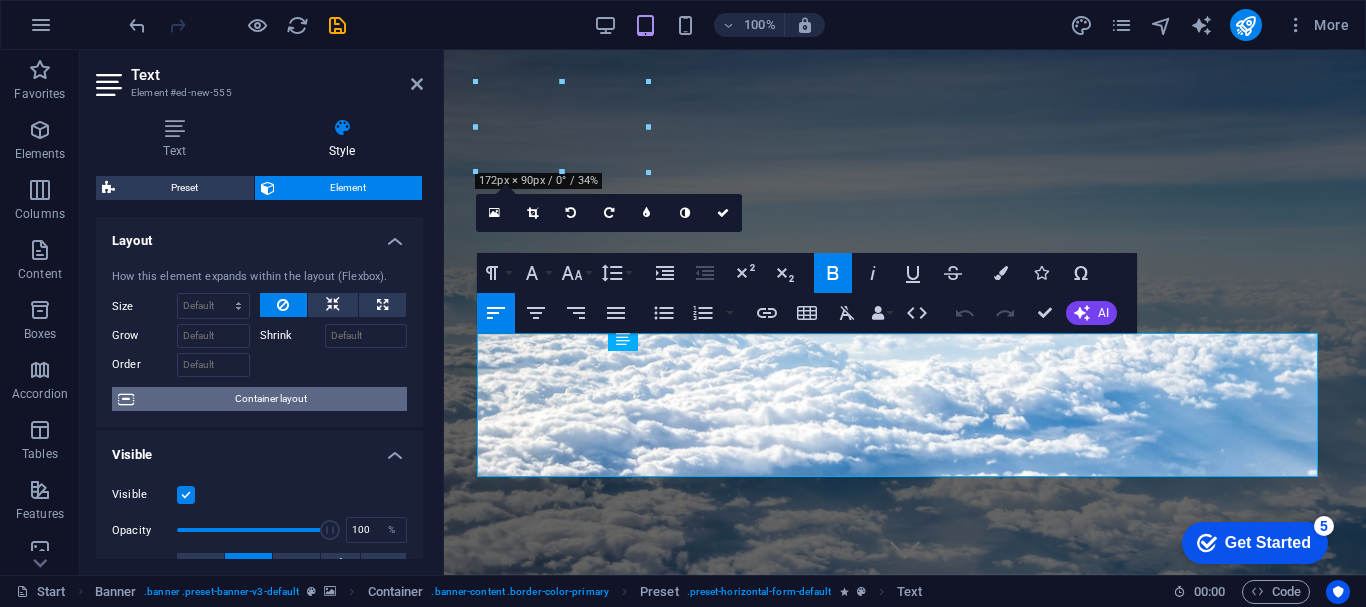 click on "Container layout" at bounding box center (270, 399) 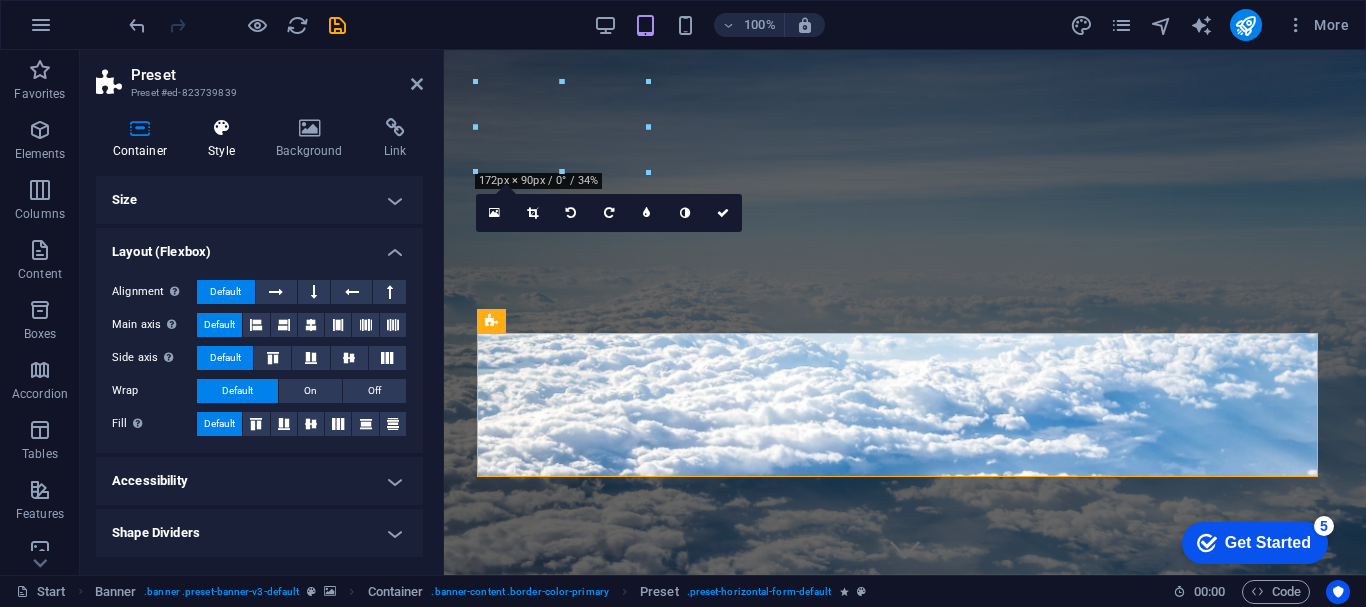 click at bounding box center [222, 128] 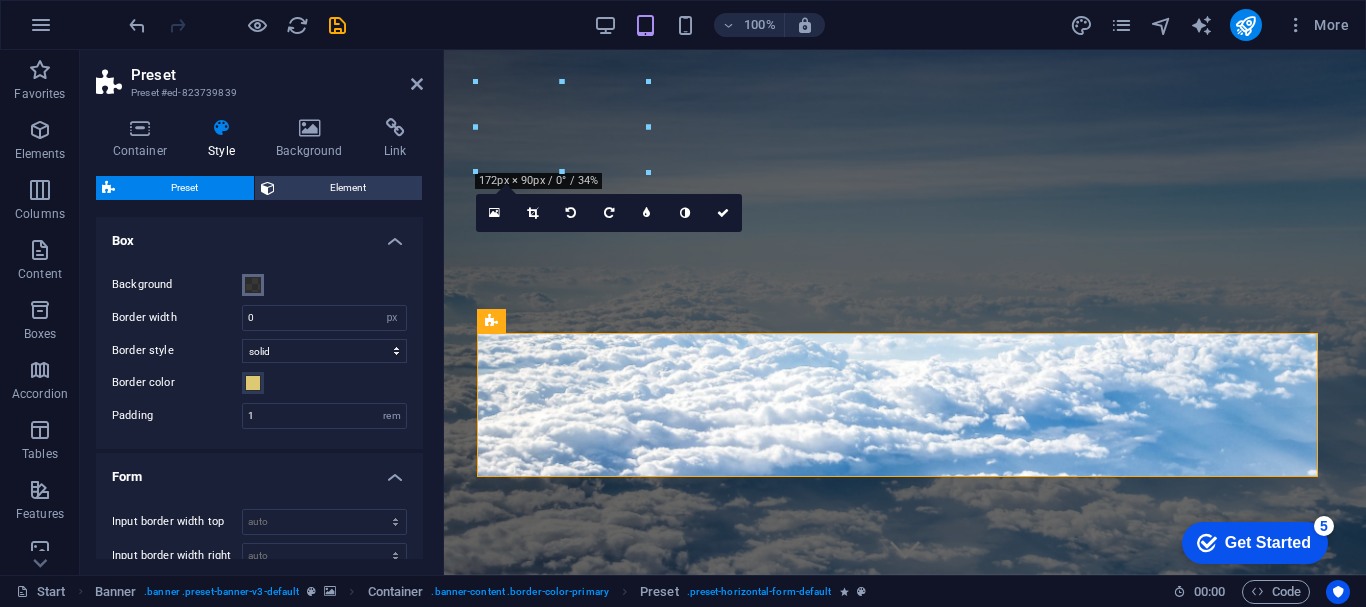 click at bounding box center [253, 285] 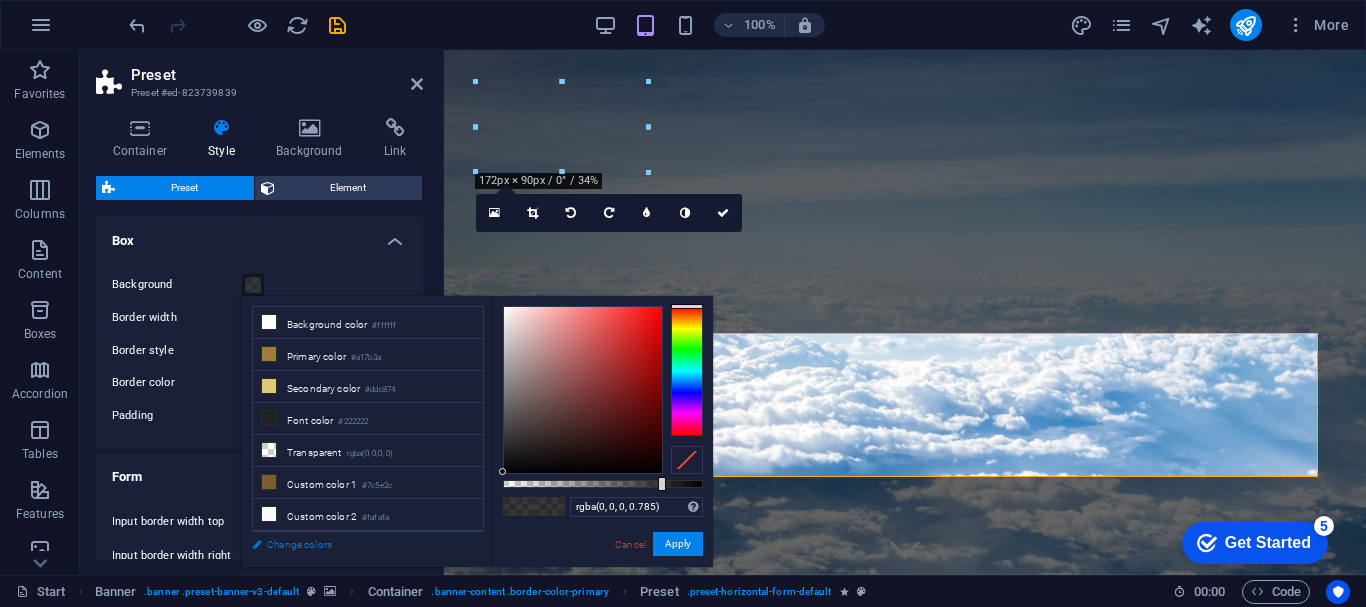 click on "Change colors" at bounding box center (358, 544) 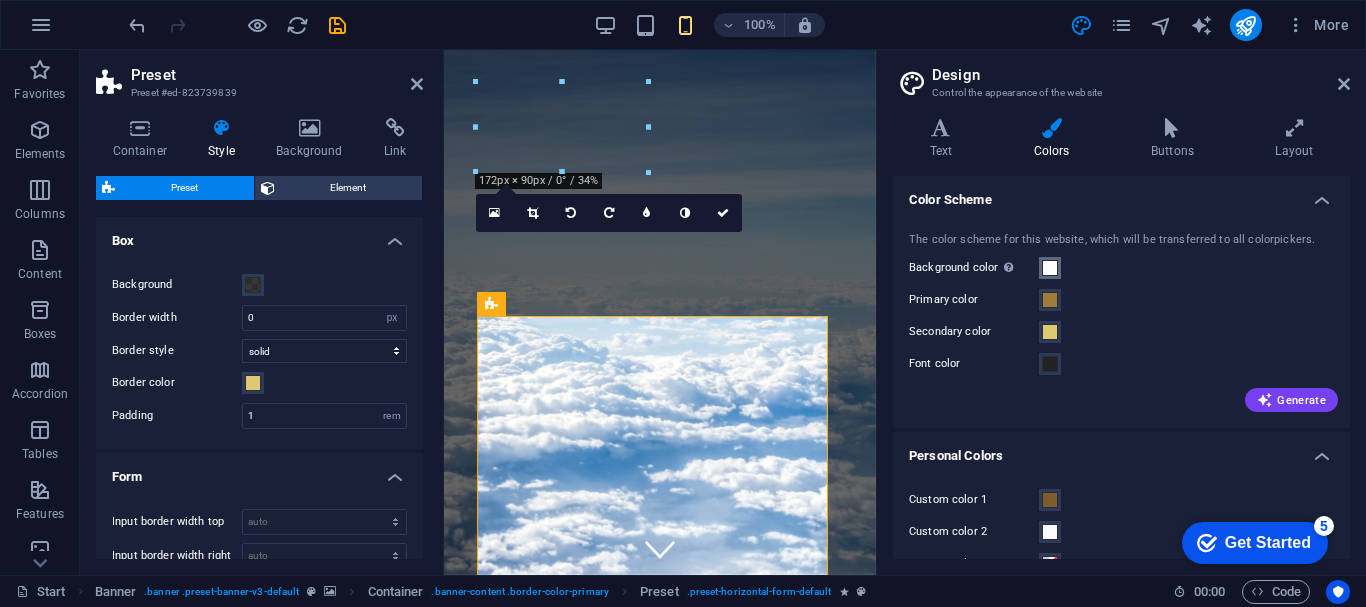 click at bounding box center (1050, 268) 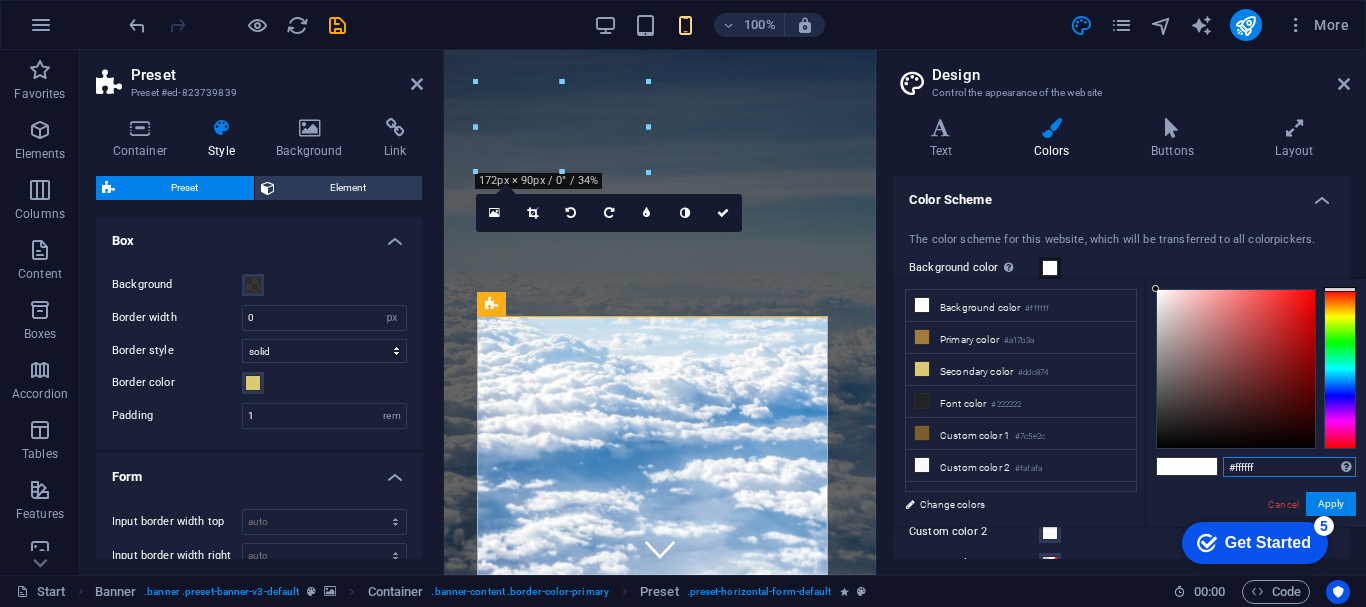 drag, startPoint x: 1285, startPoint y: 457, endPoint x: 1214, endPoint y: 478, distance: 74.04053 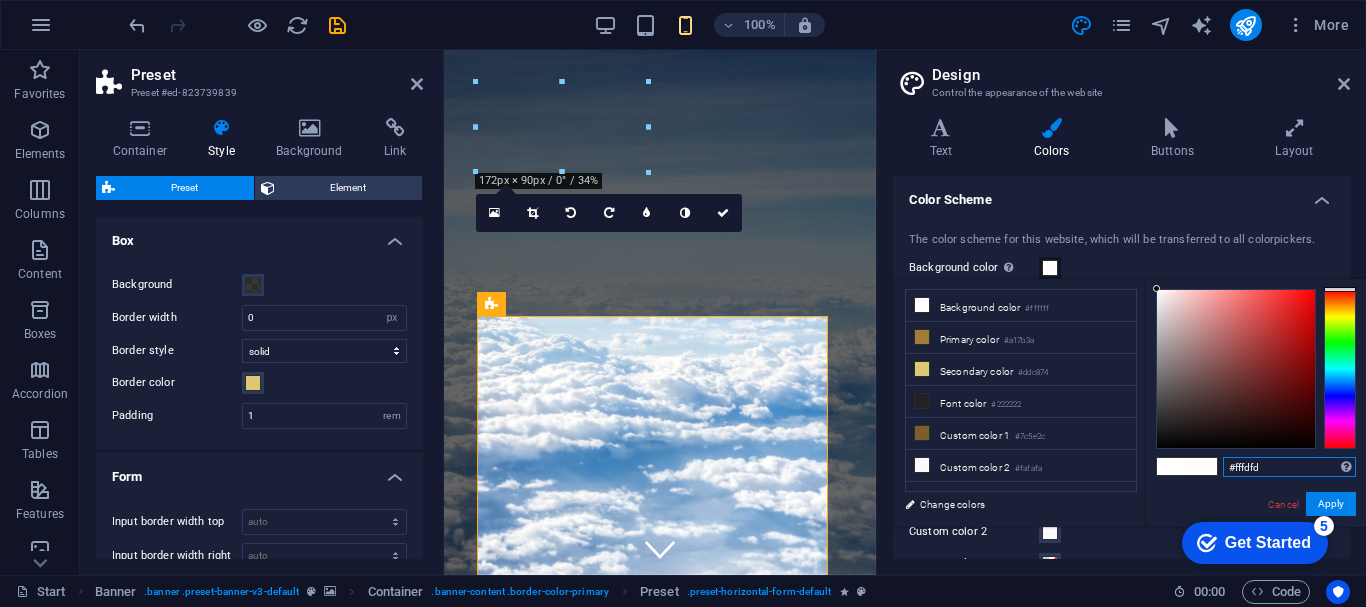 type on "#ffffff" 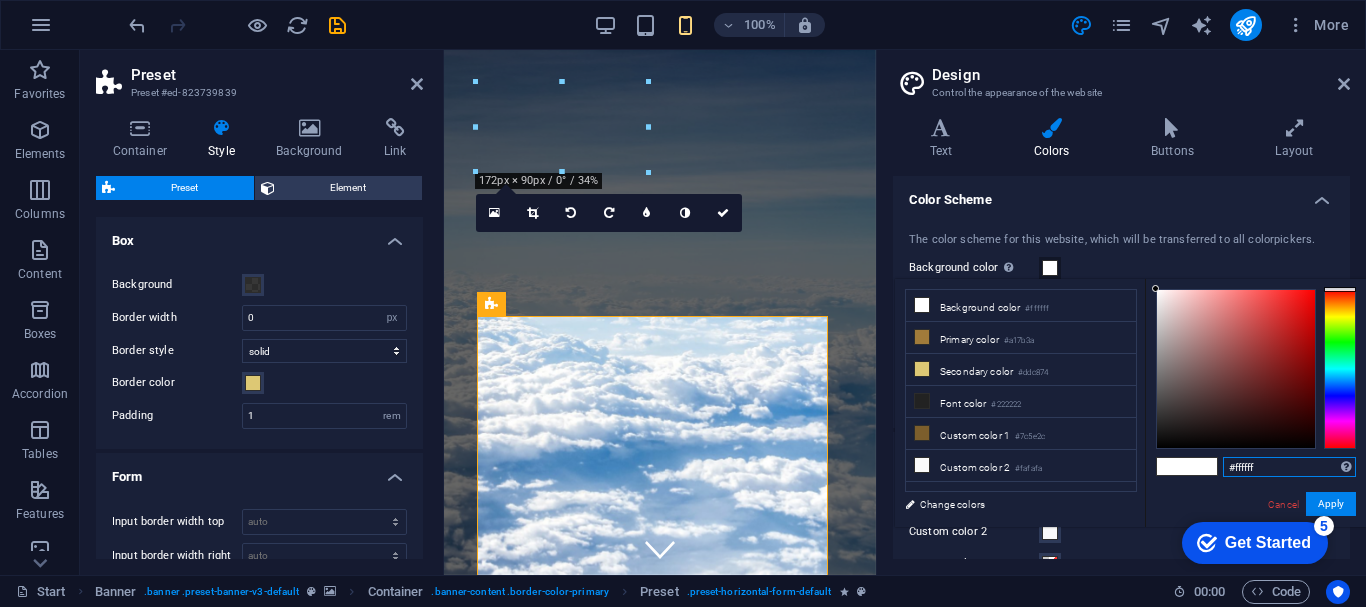 drag, startPoint x: 1152, startPoint y: 289, endPoint x: 1088, endPoint y: 280, distance: 64.629715 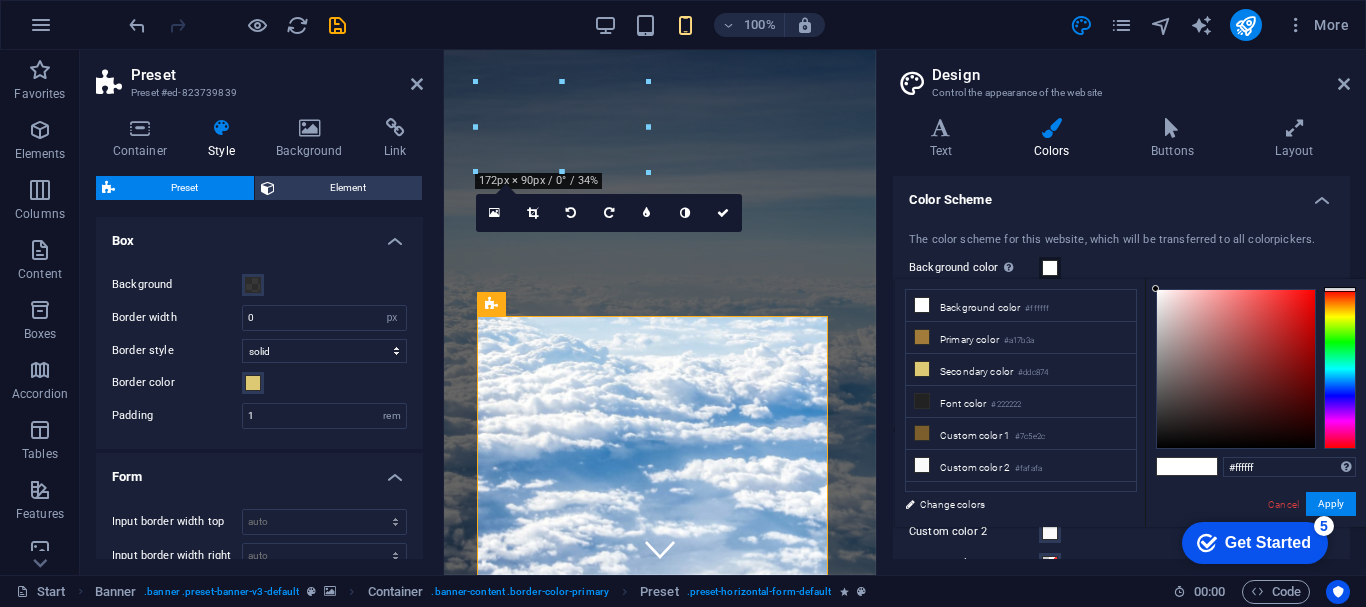 click at bounding box center (1050, 268) 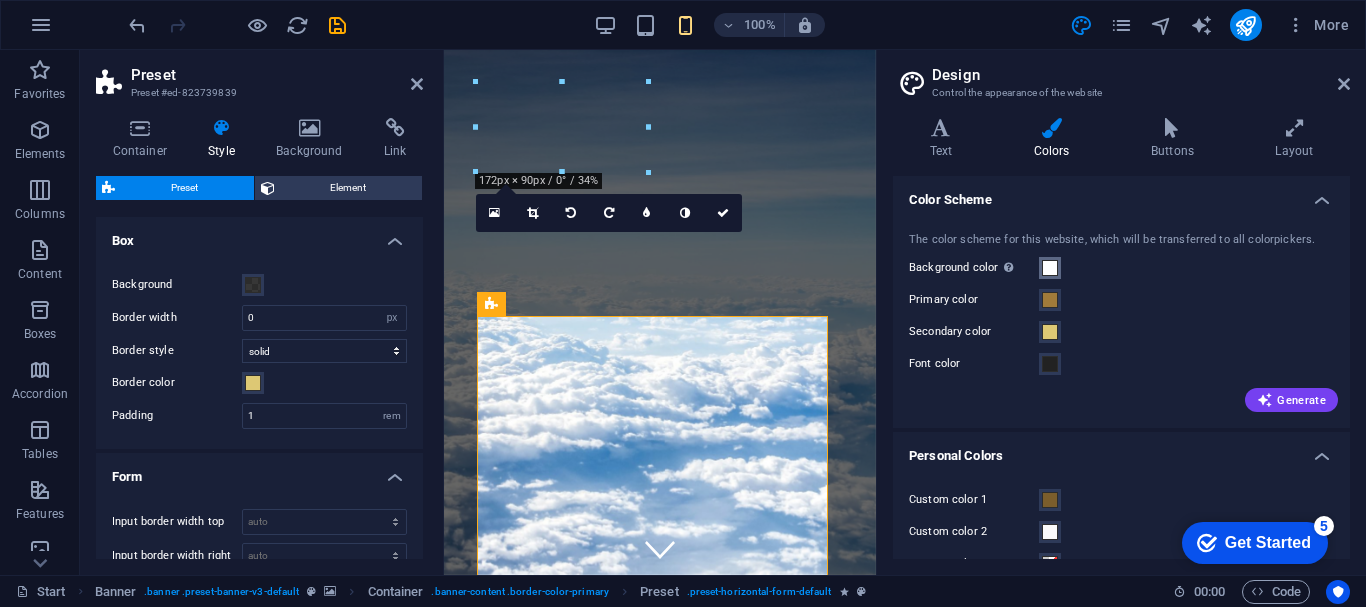 click at bounding box center (1050, 268) 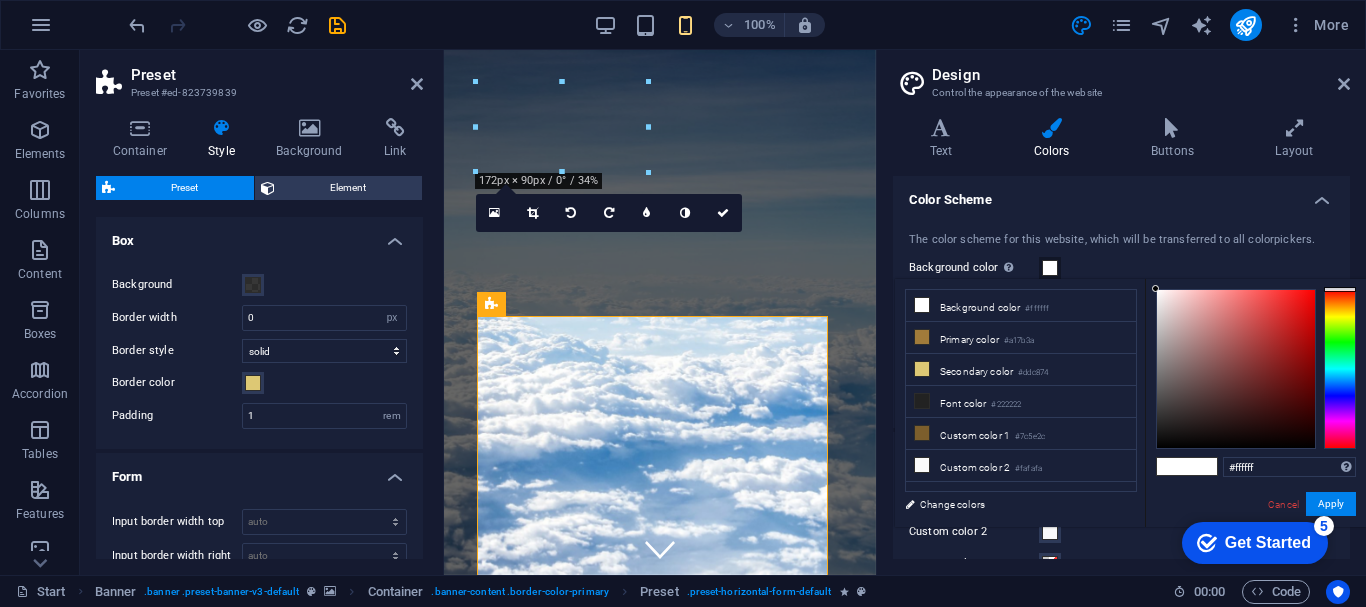 drag, startPoint x: 1352, startPoint y: 231, endPoint x: 1353, endPoint y: 251, distance: 20.024984 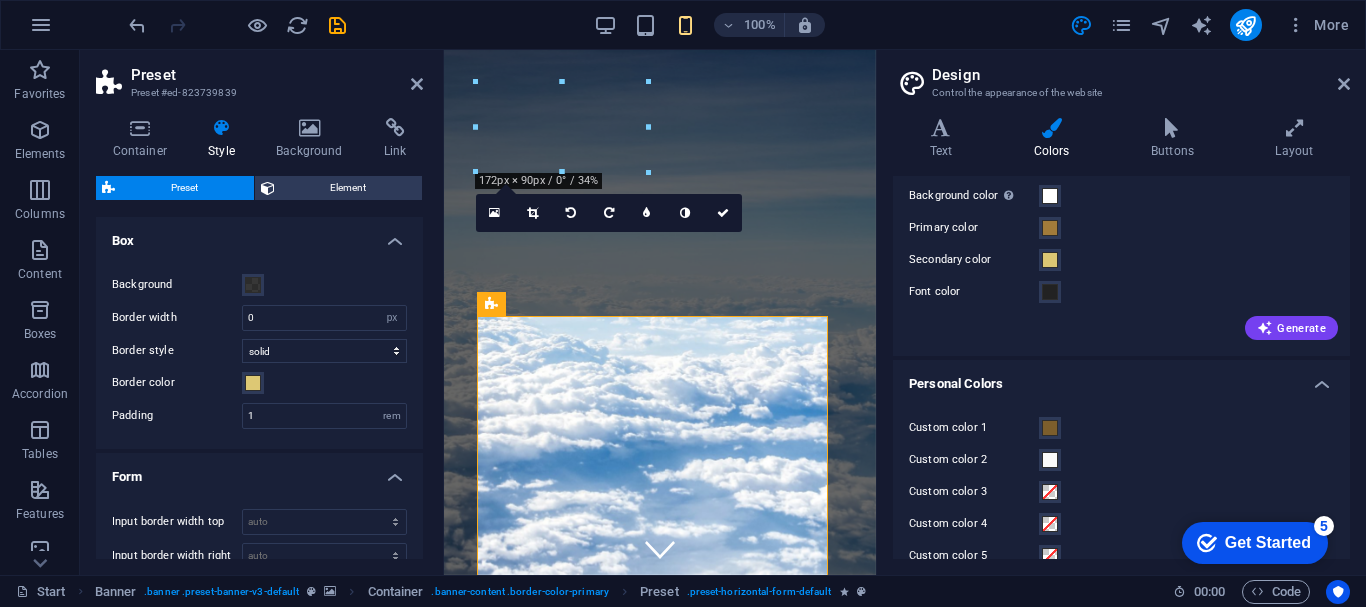 scroll, scrollTop: 101, scrollLeft: 0, axis: vertical 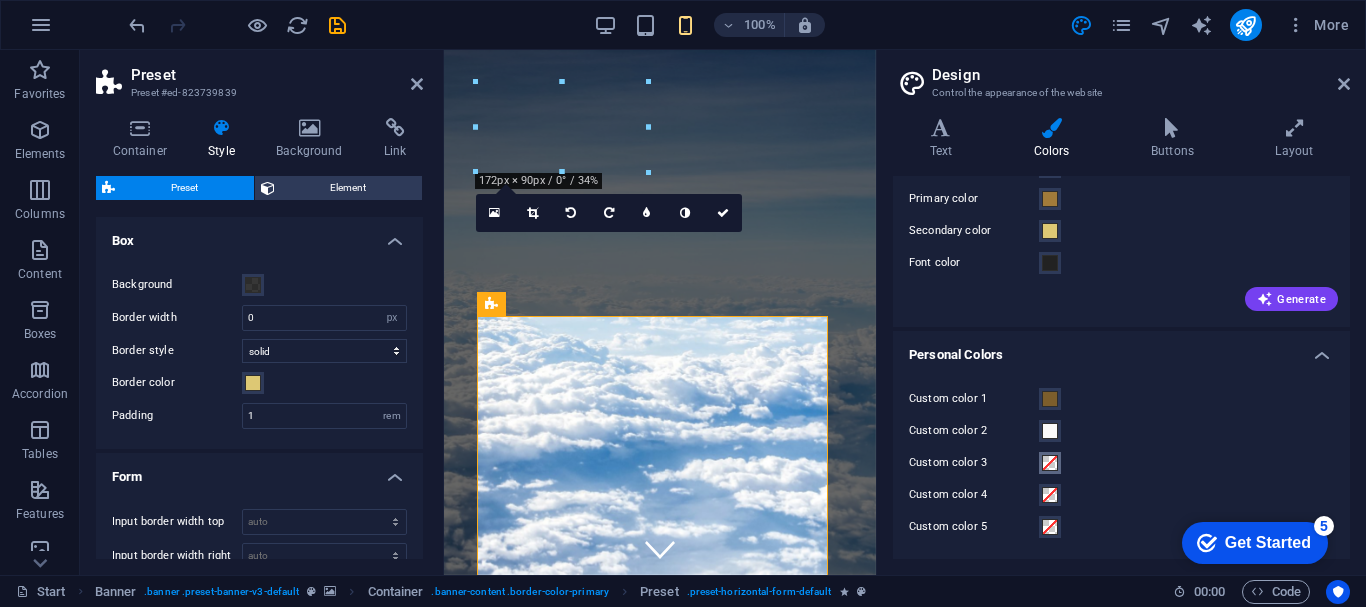 click at bounding box center [1050, 463] 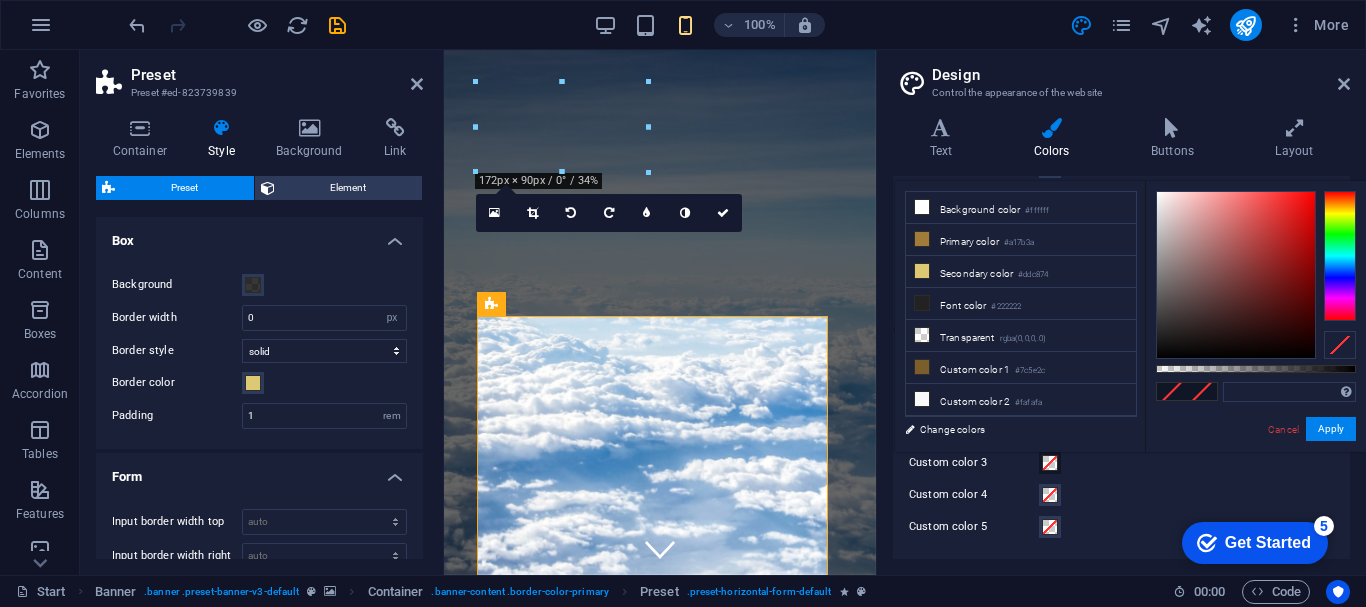 click at bounding box center (1050, 463) 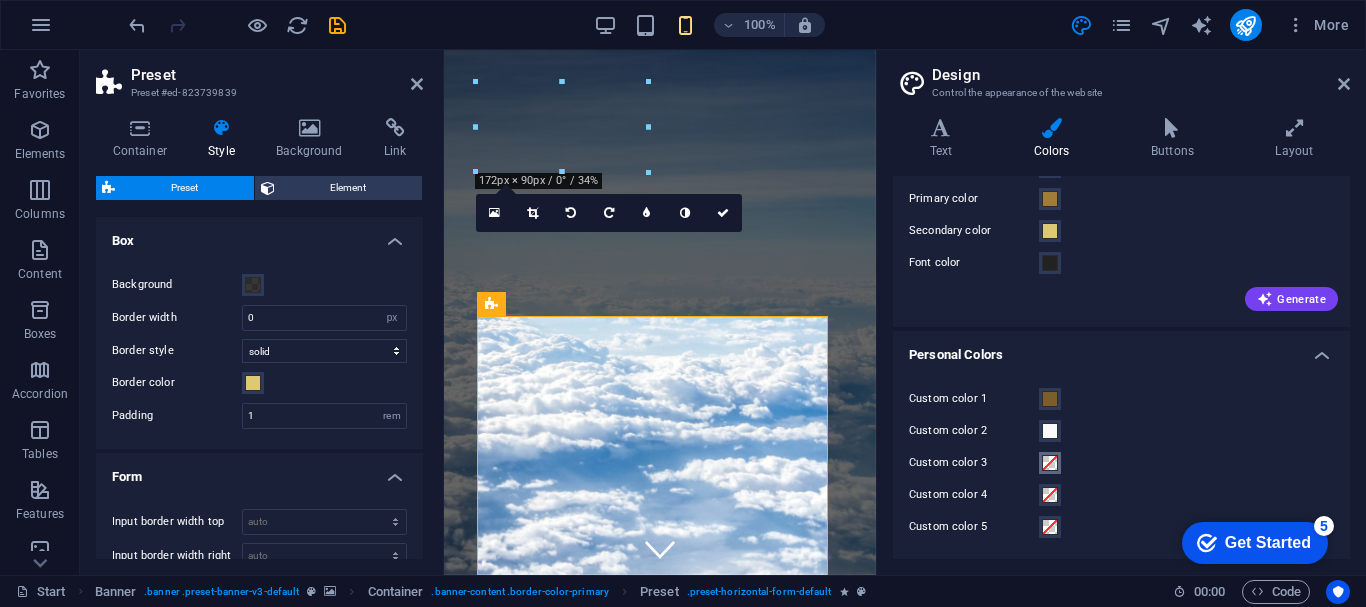 click at bounding box center [1050, 463] 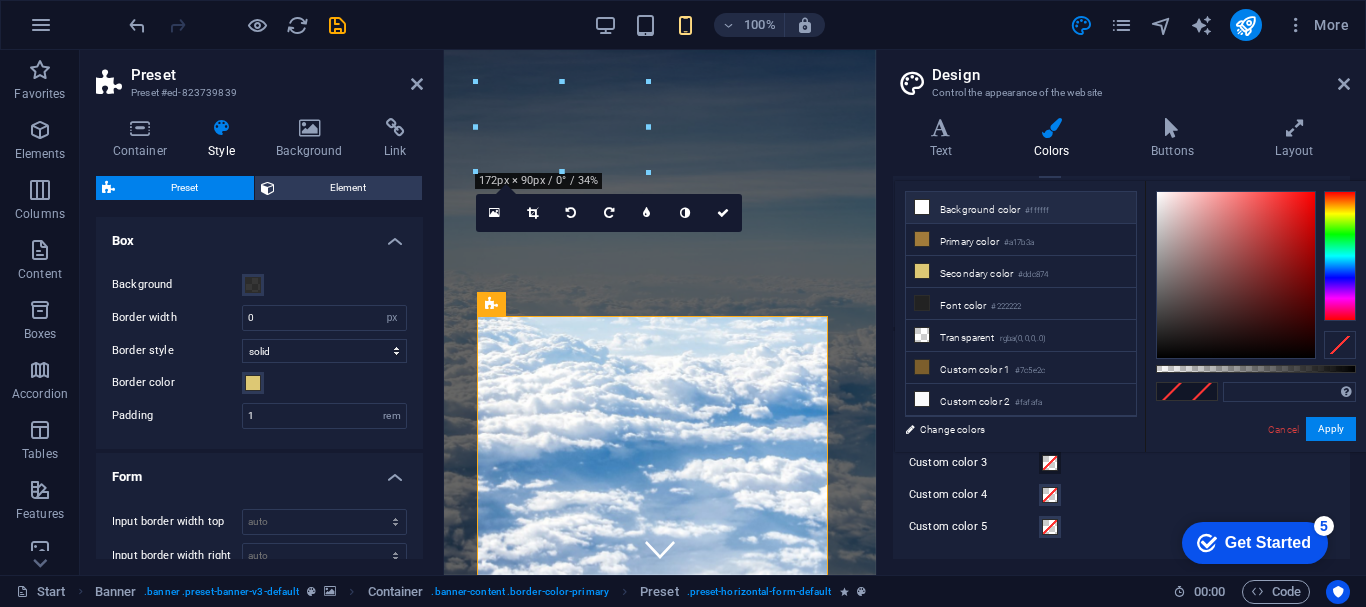 drag, startPoint x: 1044, startPoint y: 465, endPoint x: 943, endPoint y: 208, distance: 276.13403 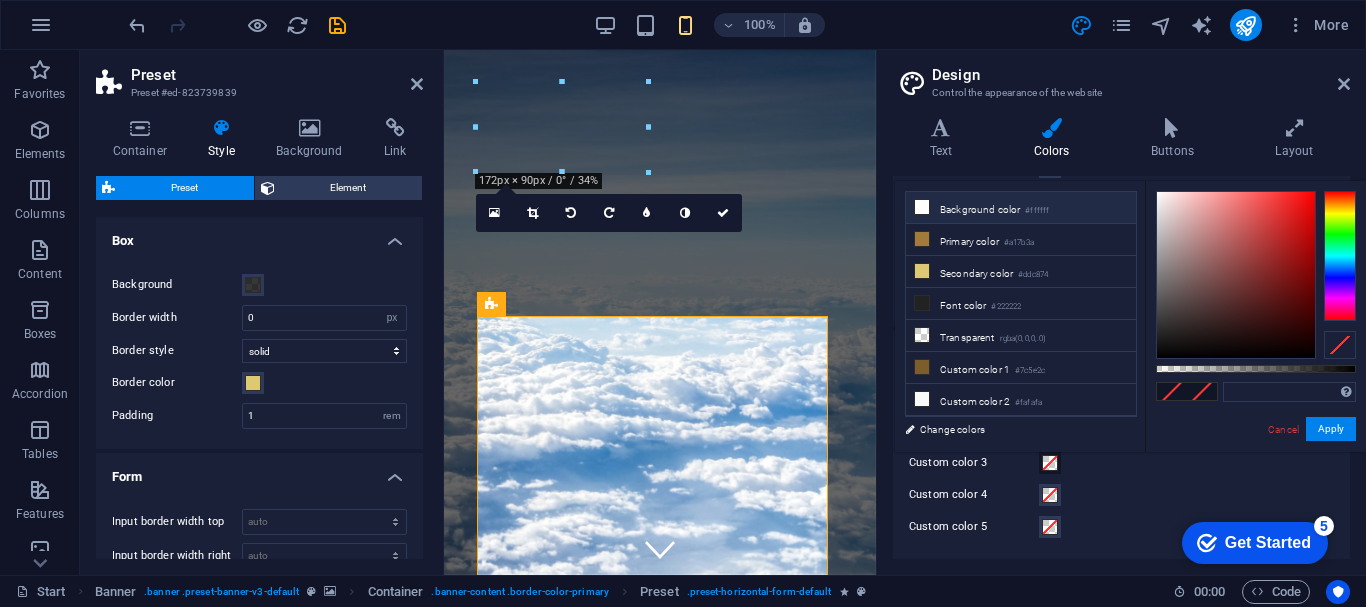 click on "products.nouranda.uz Start Favorites Elements Columns Content Boxes Accordion Tables Features Images Slider Header Footer Forms Marketing Collections Preset Preset #ed-[NUMBER]
Container Style Background Link Size Height Default px rem % vh vw Min. height None px rem % vh vw Width Default px rem % em vh vw Min. width None px rem % vh vw Content width Default Custom width Width Default px rem % em vh vw Min. width None px rem % vh vw Default padding Custom spacing Default content width and padding can be changed under Design. Edit design Layout (Flexbox) Alignment Determines the flex direction. Default Main axis Determine how elements should behave along the main axis inside this container (justify content). Default Side axis Control the vertical direction of the element inside of the container (align items). Default Wrap Default On Off Fill Default Accessibility Role None Alert Article Banner Comment Dialog Timer" at bounding box center [683, 303] 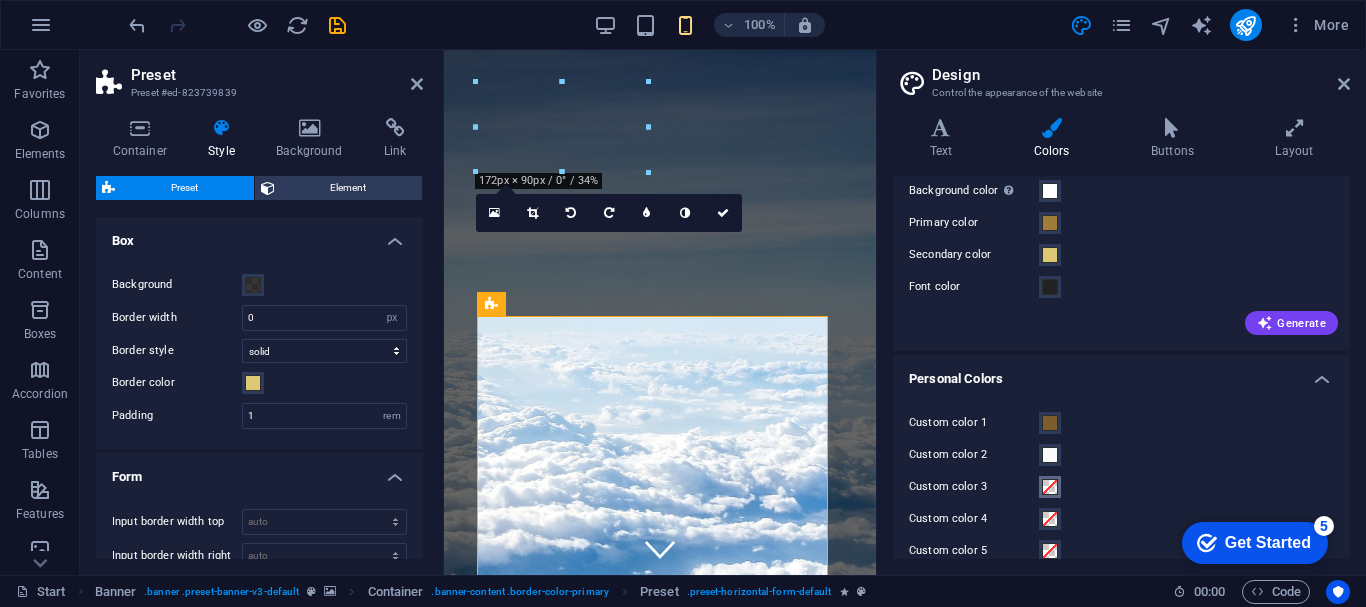 scroll, scrollTop: 0, scrollLeft: 0, axis: both 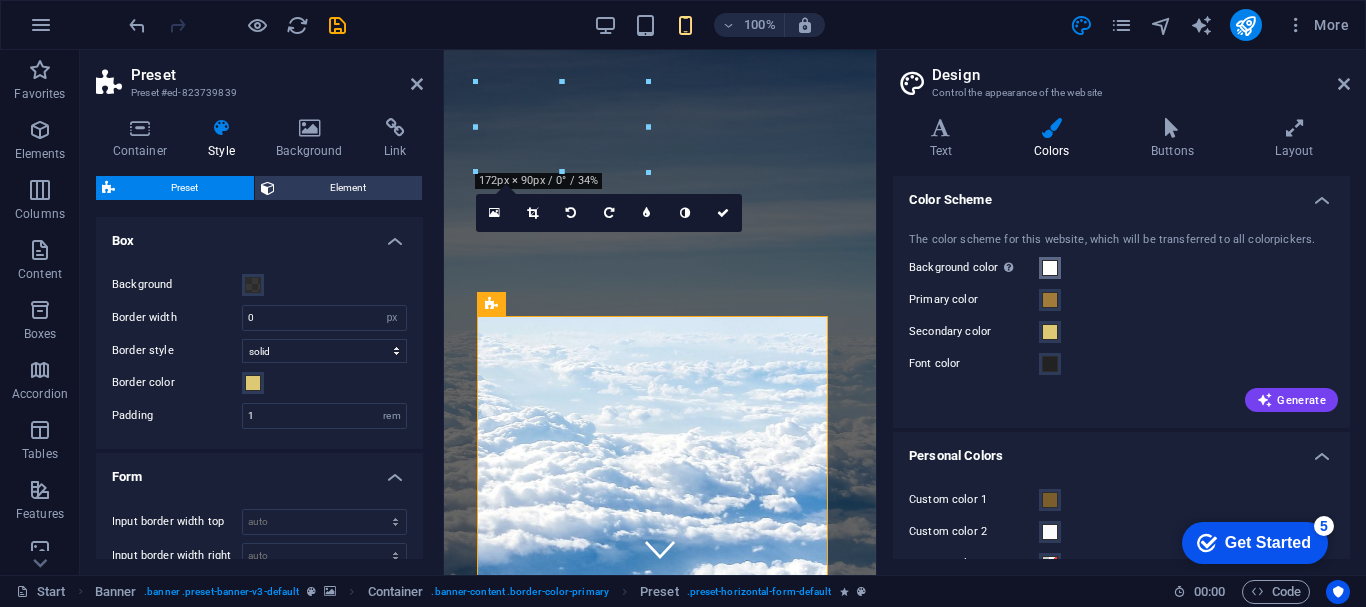 click at bounding box center [1050, 268] 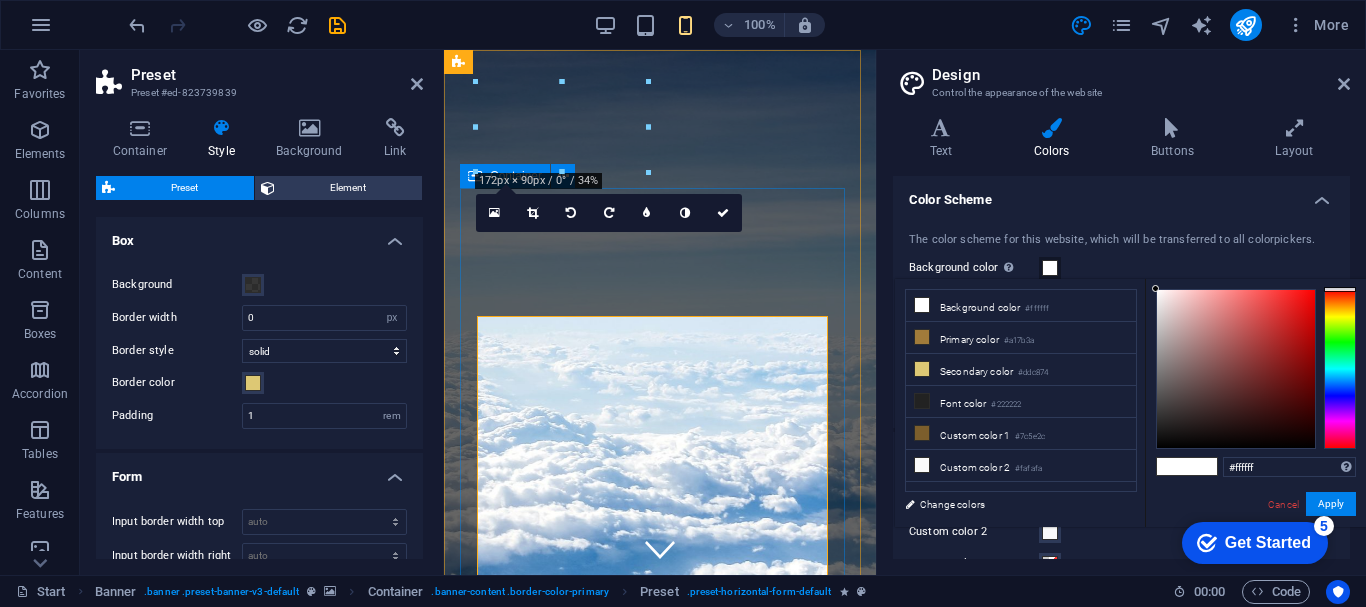 click on "uz trip series Welcome to Trip by Nour & A – Your Trusted Travel Companion in Uzbekistan At Trip by Nour & A, we craft immersive and meaningful travel experiences across Uzbekistan. Headquartered in Tashkent, our boutique agency offers curated private tours, Muslim-friendly services, and culturally rich itineraries tailored for discerning travelers from Southeast Asia and beyond. Whether you’re exploring the historic Silk Road cities or indulging in authentic local encounters, our expert team ensures every journey is seamless, personal, and unforgettable." at bounding box center (660, 1149) 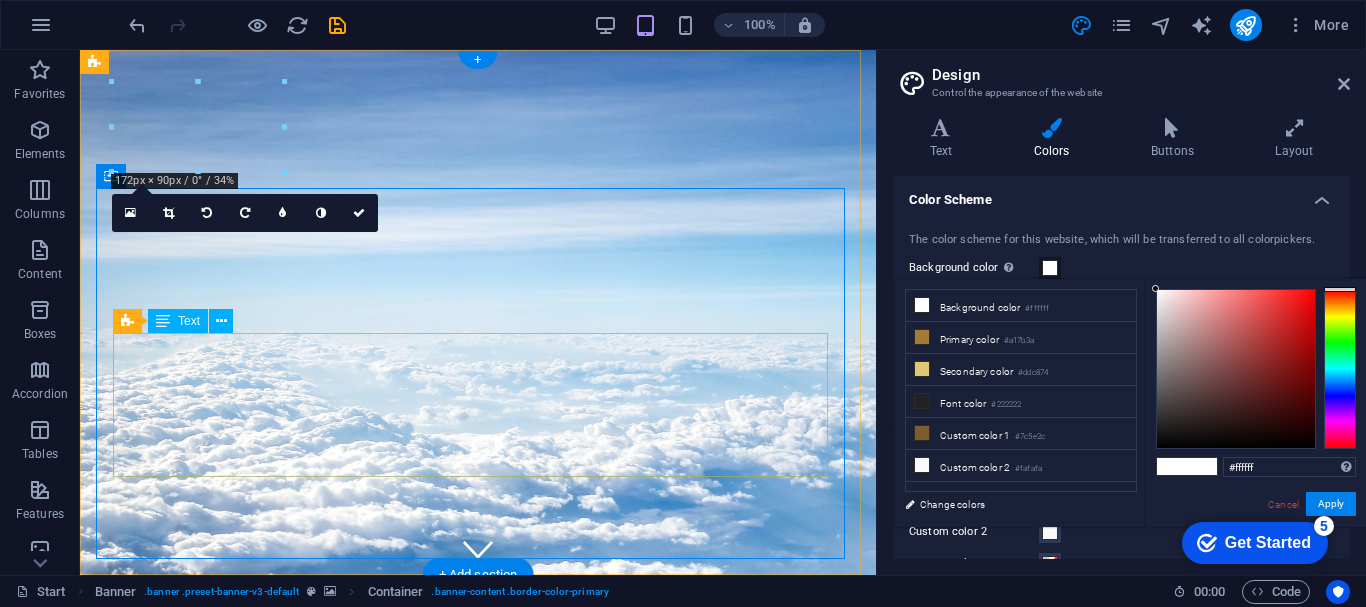 click on "Welcome to Trip by Nour & A – Your Trusted Travel Companion in [COUNTRY] At Trip by Nour & A, we craft immersive and meaningful travel experiences across [COUNTRY]. Headquartered in [CITY], our boutique agency offers curated private tours, Muslim-friendly services, and culturally rich itineraries tailored for discerning travelers from Southeast Asia and beyond. Whether you’re exploring the historic Silk Road cities or indulging in authentic local encounters, our expert team ensures every journey is seamless, personal, and unforgettable." at bounding box center (478, 1113) 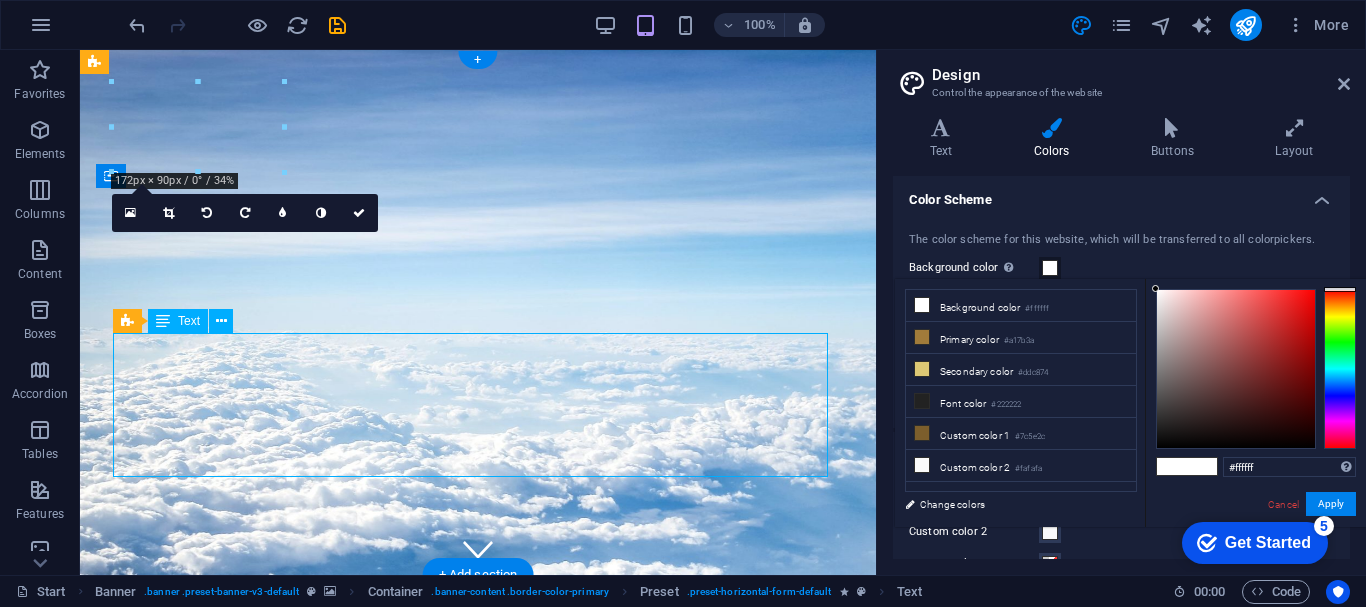 click on "Welcome to Trip by Nour & A – Your Trusted Travel Companion in [COUNTRY] At Trip by Nour & A, we craft immersive and meaningful travel experiences across [COUNTRY]. Headquartered in [CITY], our boutique agency offers curated private tours, Muslim-friendly services, and culturally rich itineraries tailored for discerning travelers from Southeast Asia and beyond. Whether you’re exploring the historic Silk Road cities or indulging in authentic local encounters, our expert team ensures every journey is seamless, personal, and unforgettable." at bounding box center (478, 1113) 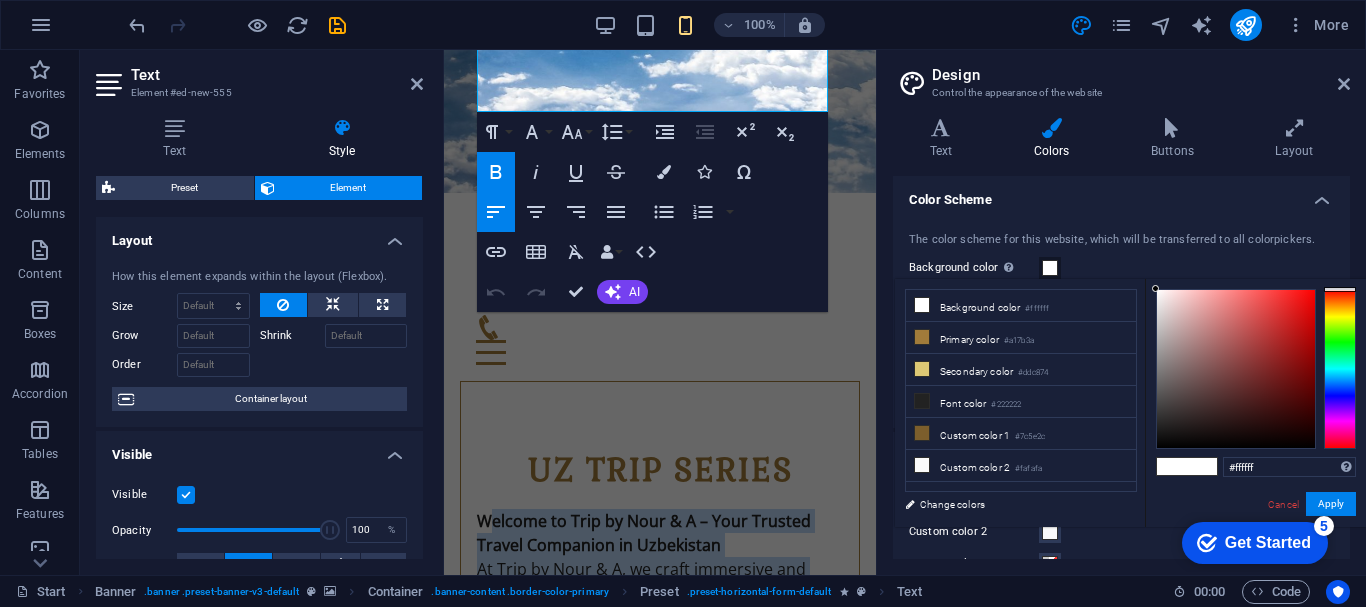 scroll, scrollTop: 514, scrollLeft: 0, axis: vertical 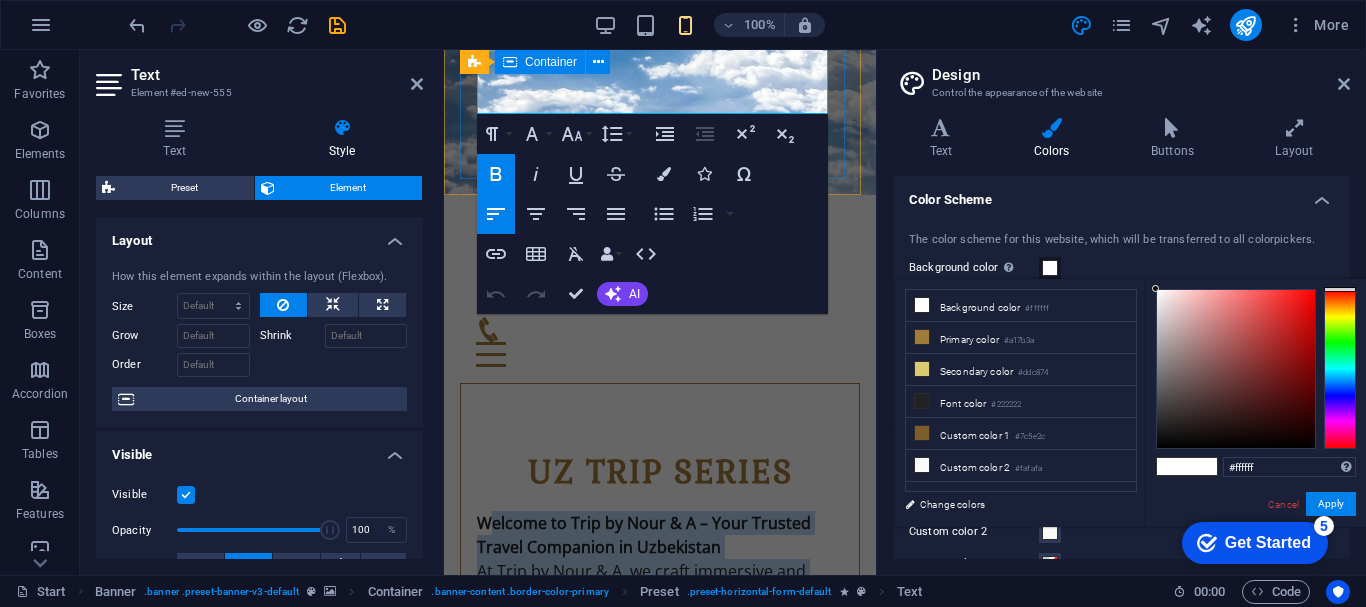 drag, startPoint x: 486, startPoint y: 322, endPoint x: 805, endPoint y: 127, distance: 373.87967 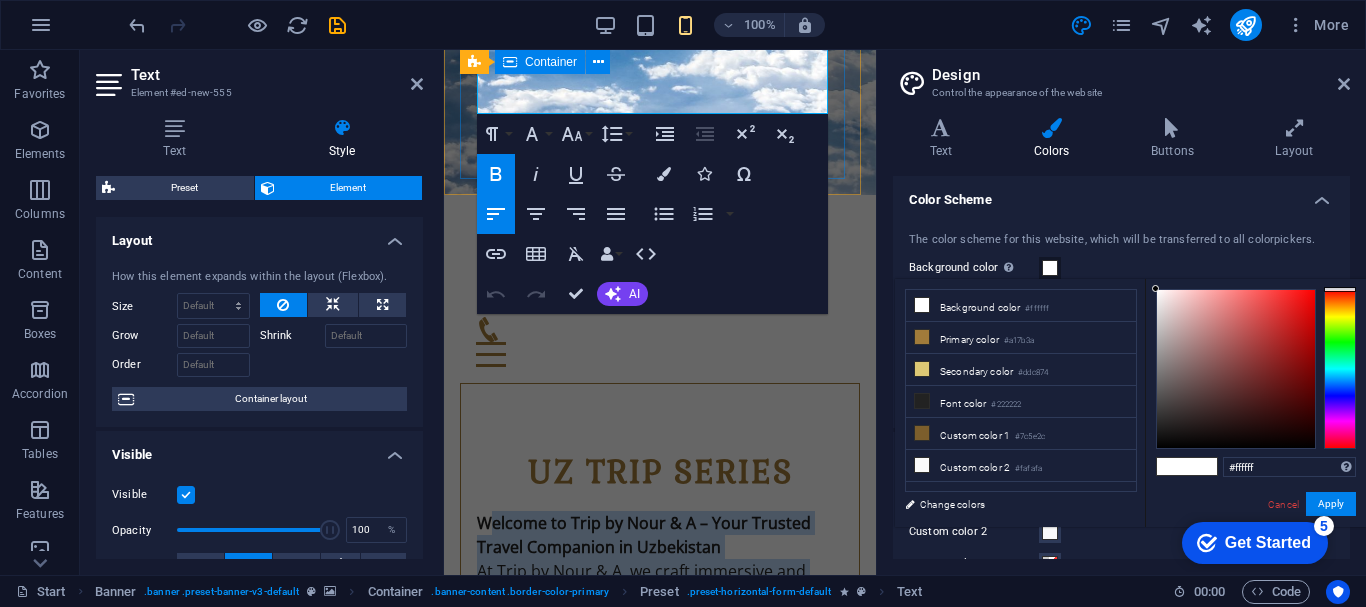 click on "uz trip series Welcome to Trip by Nour & A – Your Trusted Travel Companion in Uzbekistan At Trip by Nour & A, we craft immersive and meaningful travel experiences across Uzbekistan. Headquartered in Tashkent, our boutique agency offers curated private tours, Muslim-friendly services, and culturally rich itineraries tailored for discerning travelers from Southeast Asia and beyond. Whether you’re exploring the historic Silk Road cities or indulging in authentic local encounters, our expert team ensures every journey is seamless, personal, and unforgettable." at bounding box center [660, 635] 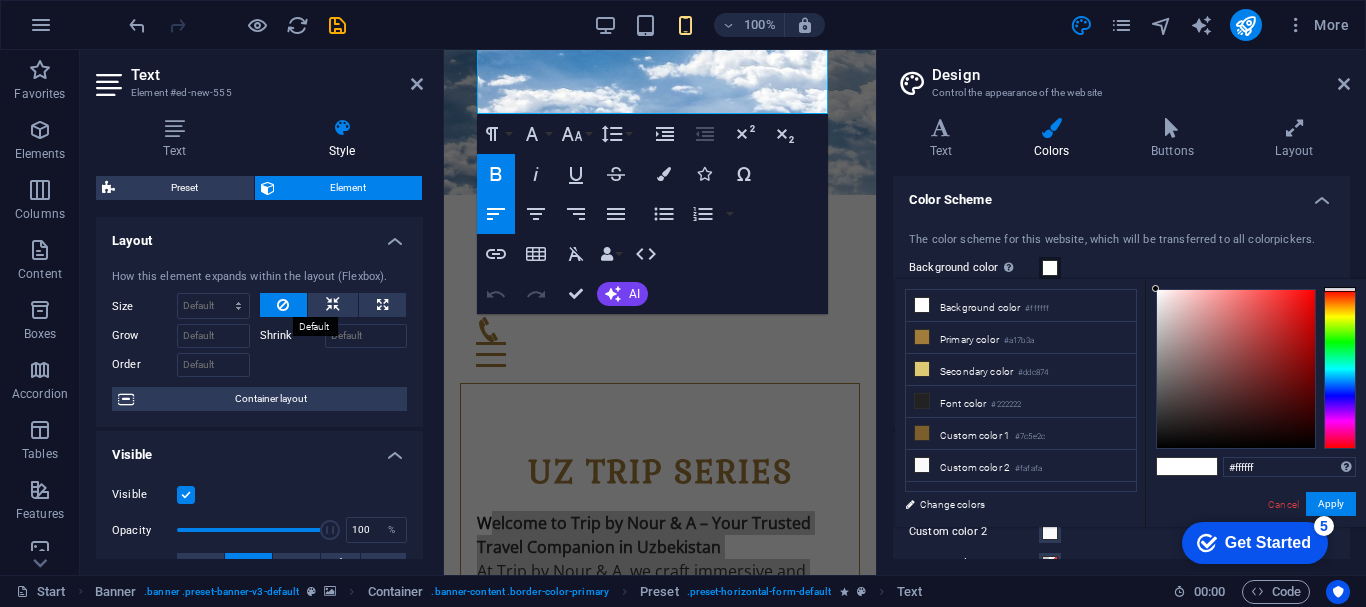 click at bounding box center [284, 305] 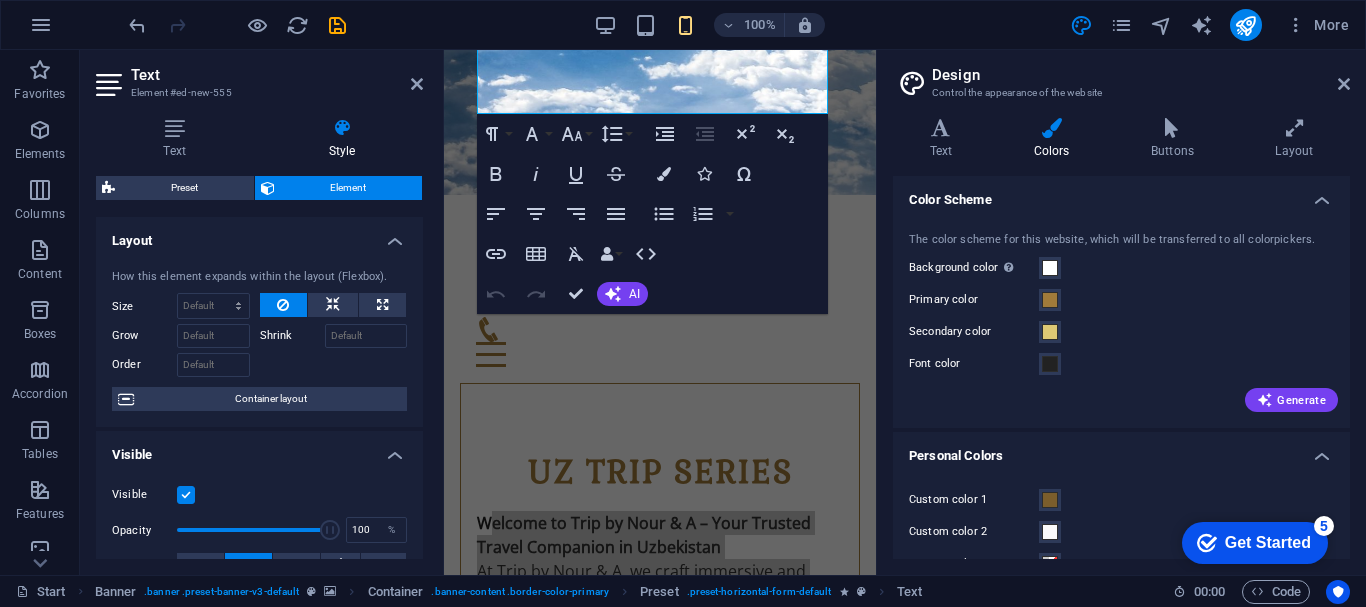 click at bounding box center (284, 305) 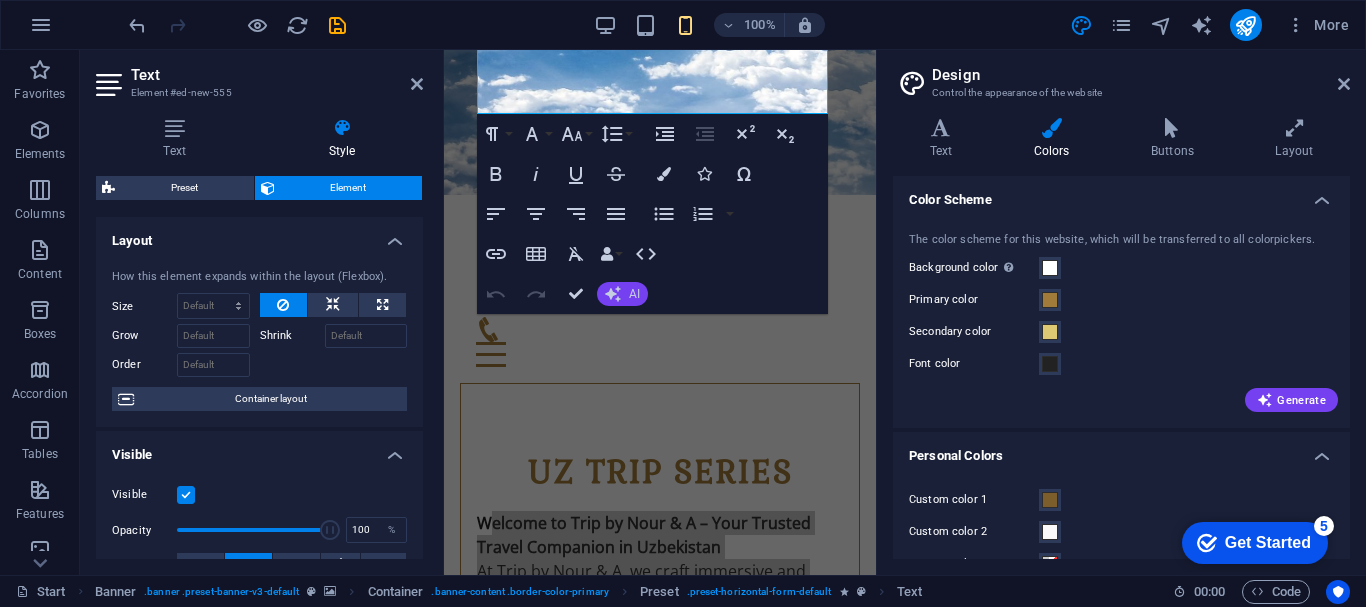 click on "AI" at bounding box center [622, 294] 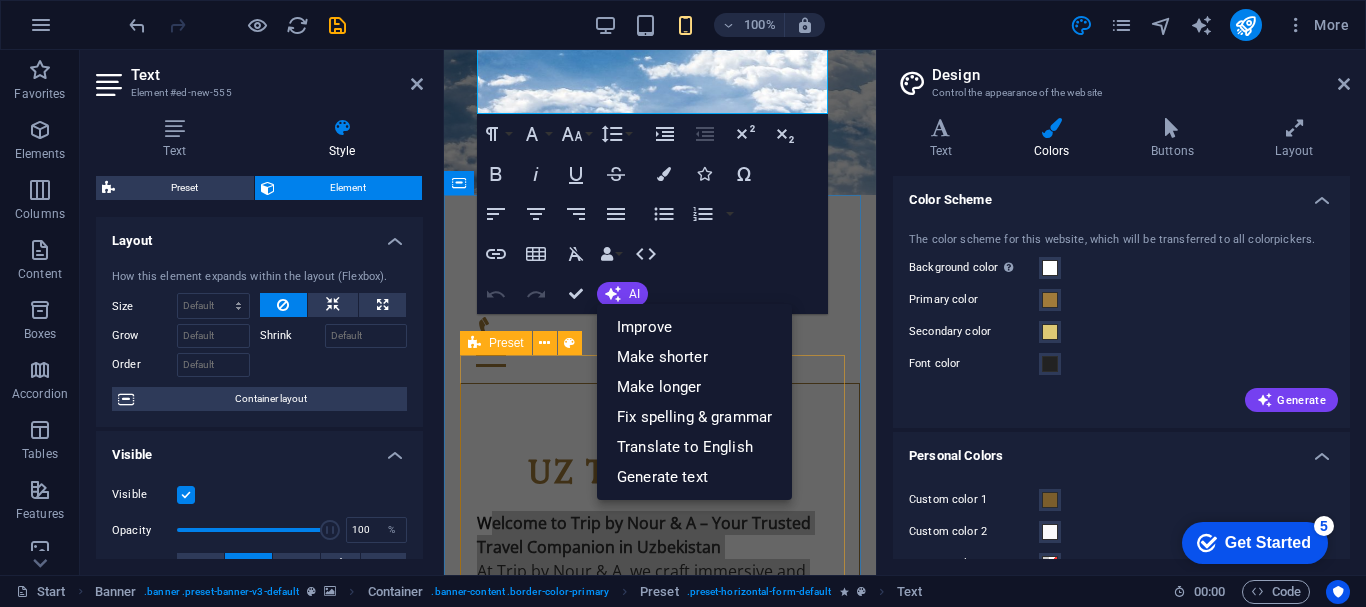 click on "Pick your Destination Lorem ipsum dolor sit amet, consectetur adipisicing elit. Veritatis, dolorem! Book your Flight Lorem ipsum dolor sit amet, consectetur adipisicing elit. Veritatis, dolorem! Enjoy your Vacation Lorem ipsum dolor sit amet, consectetur adipisicing elit. Veritatis, dolorem!" at bounding box center (660, 1315) 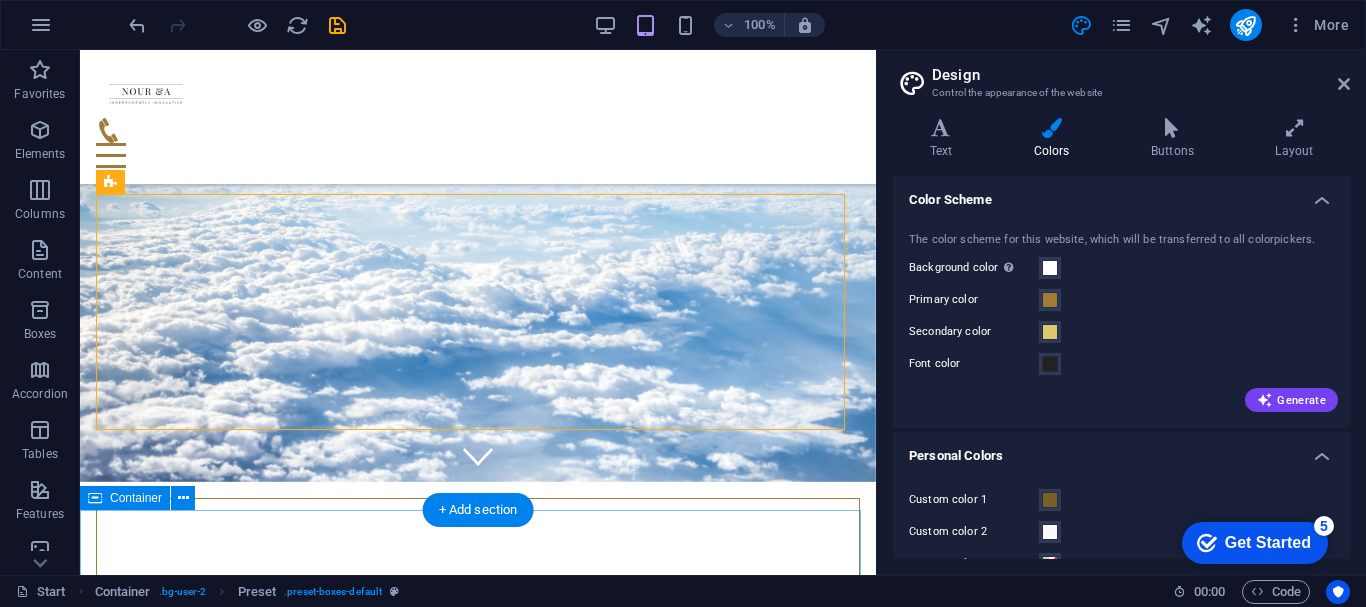 scroll, scrollTop: 557, scrollLeft: 0, axis: vertical 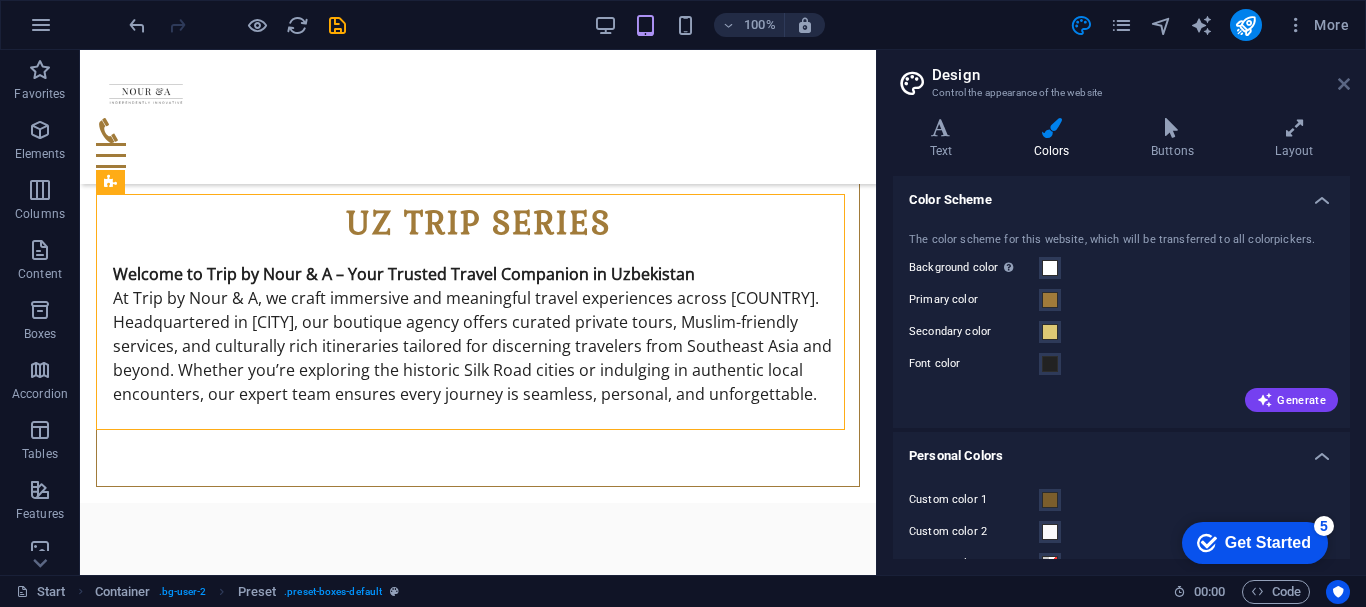 click at bounding box center (1344, 84) 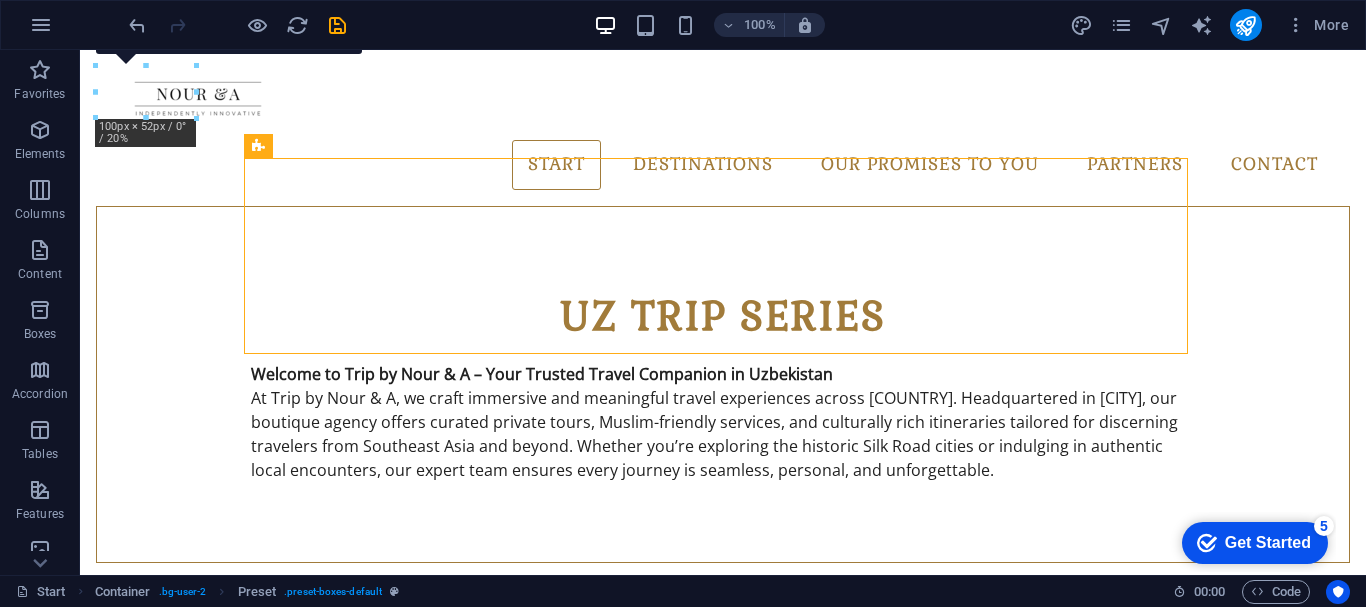 scroll, scrollTop: 0, scrollLeft: 0, axis: both 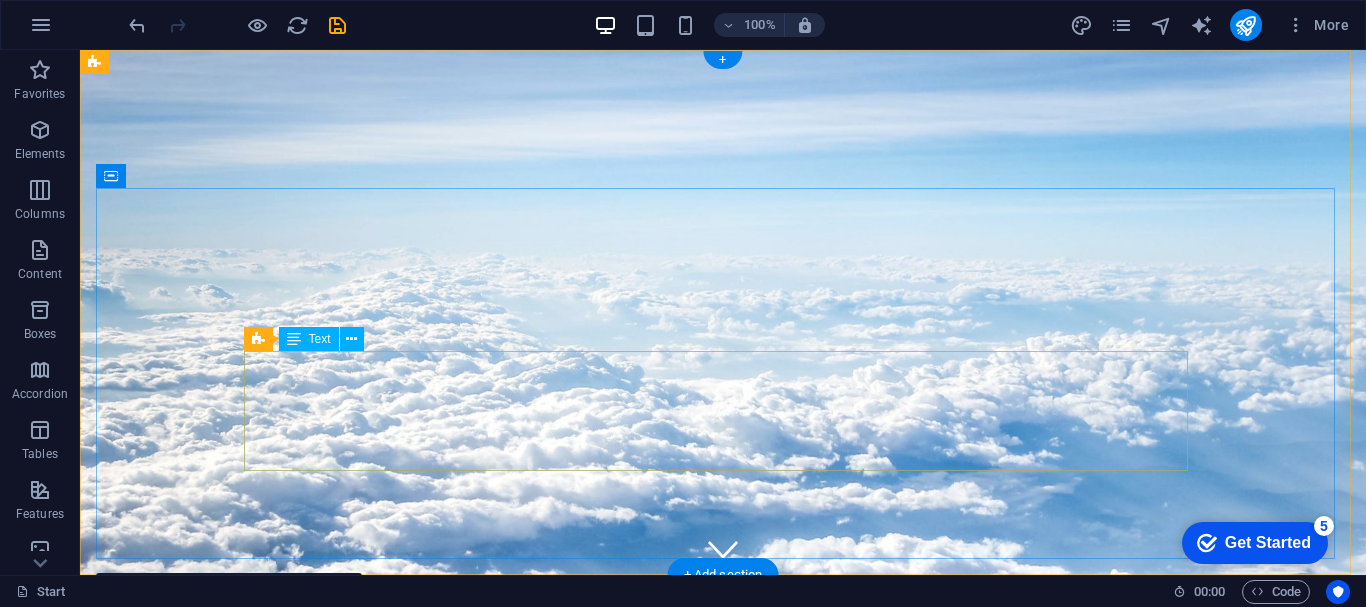 click on "Welcome to Trip by Nour & A – Your Trusted Travel Companion in [COUNTRY] At Trip by Nour & A, we craft immersive and meaningful travel experiences across [COUNTRY]. Headquartered in [CITY], our boutique agency offers curated private tours, Muslim-friendly services, and culturally rich itineraries tailored for discerning travelers from Southeast Asia and beyond. Whether you’re exploring the historic Silk Road cities or indulging in authentic local encounters, our expert team ensures every journey is seamless, personal, and unforgettable." at bounding box center (723, 979) 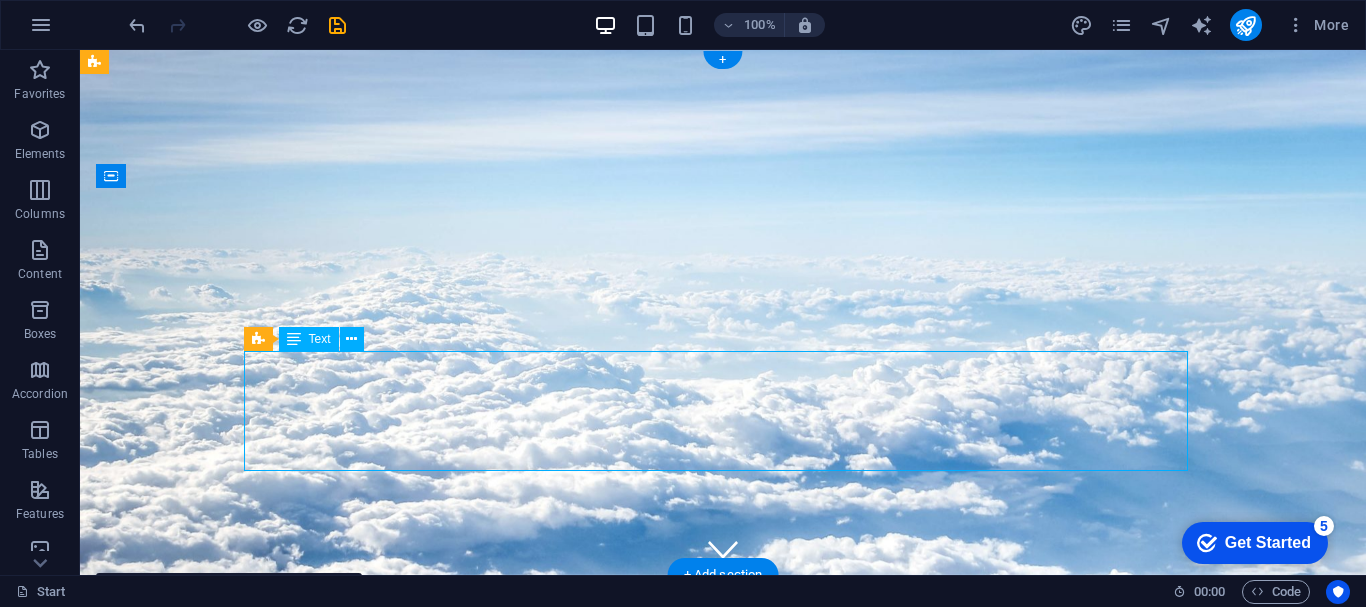 click on "Welcome to Trip by Nour & A – Your Trusted Travel Companion in [COUNTRY] At Trip by Nour & A, we craft immersive and meaningful travel experiences across [COUNTRY]. Headquartered in [CITY], our boutique agency offers curated private tours, Muslim-friendly services, and culturally rich itineraries tailored for discerning travelers from Southeast Asia and beyond. Whether you’re exploring the historic Silk Road cities or indulging in authentic local encounters, our expert team ensures every journey is seamless, personal, and unforgettable." at bounding box center [723, 979] 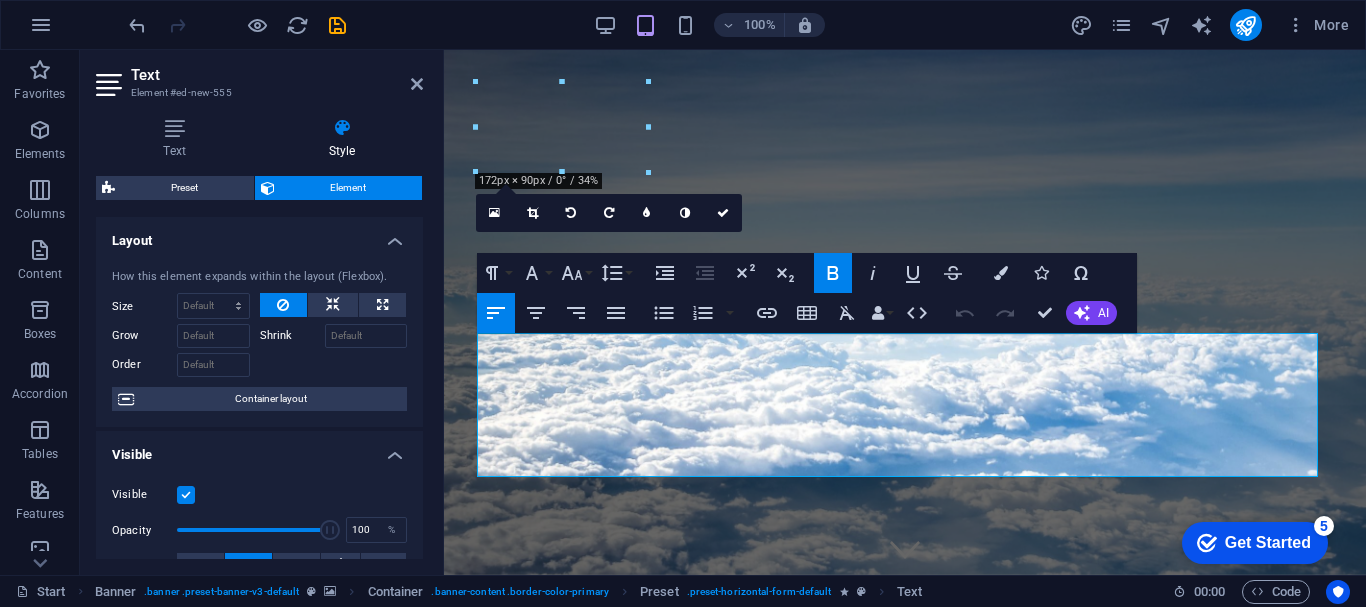 click 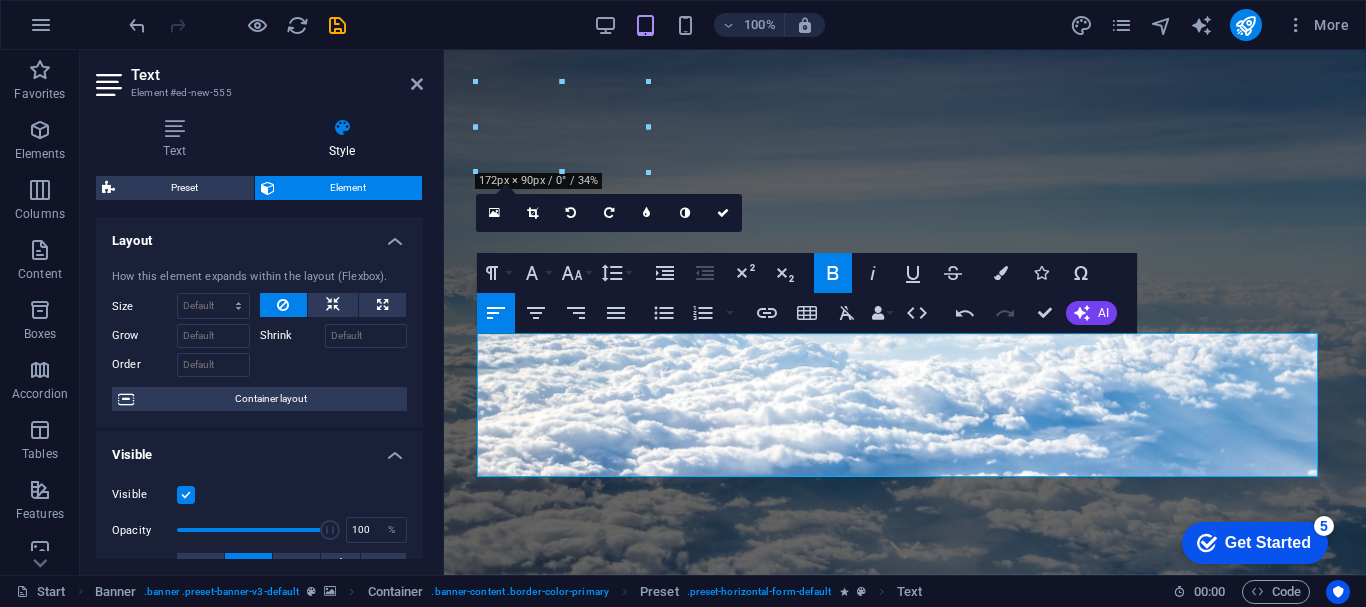 click 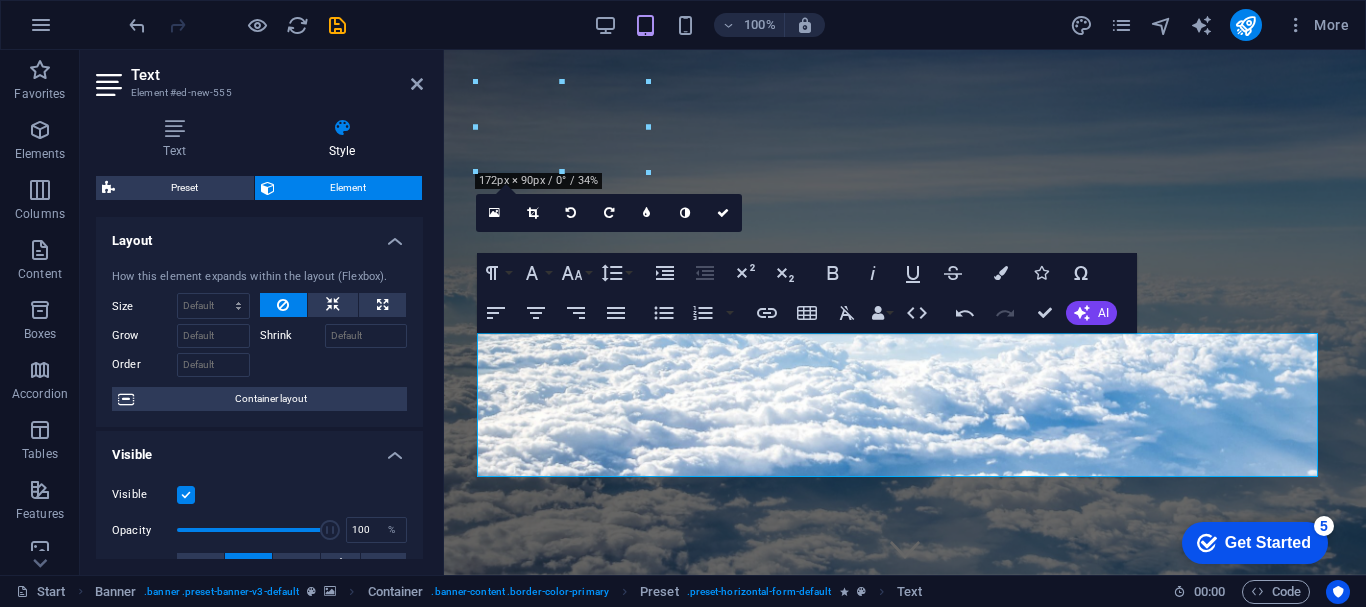 click on "Element" at bounding box center (349, 188) 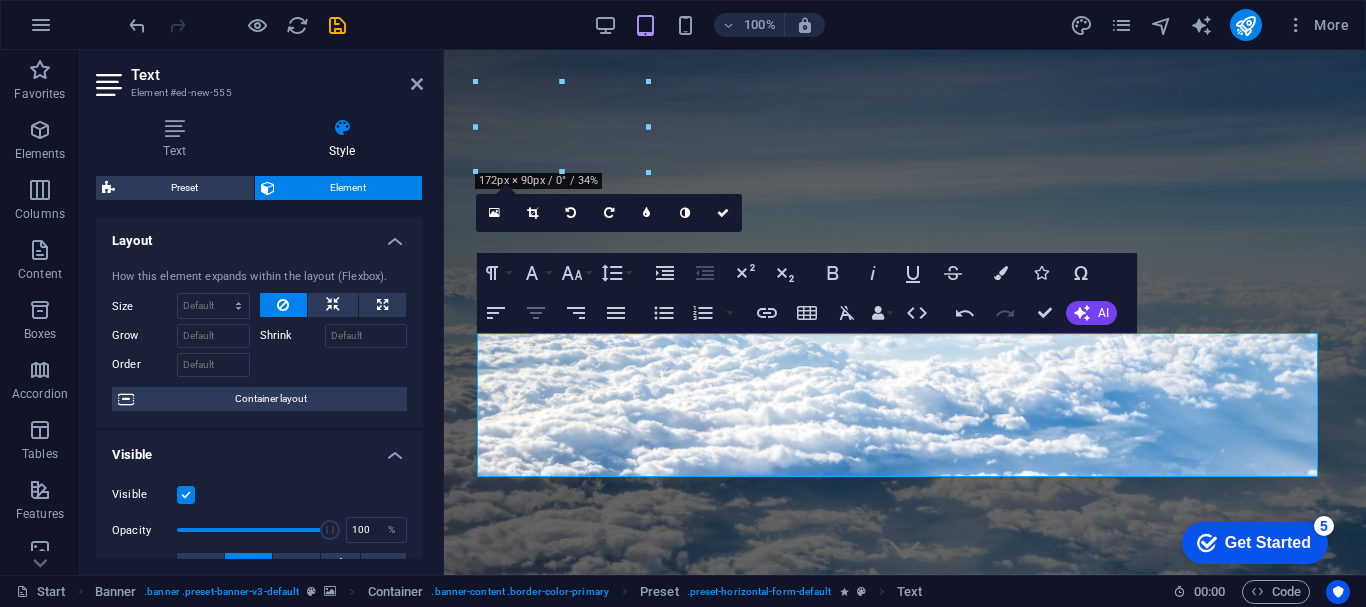 click 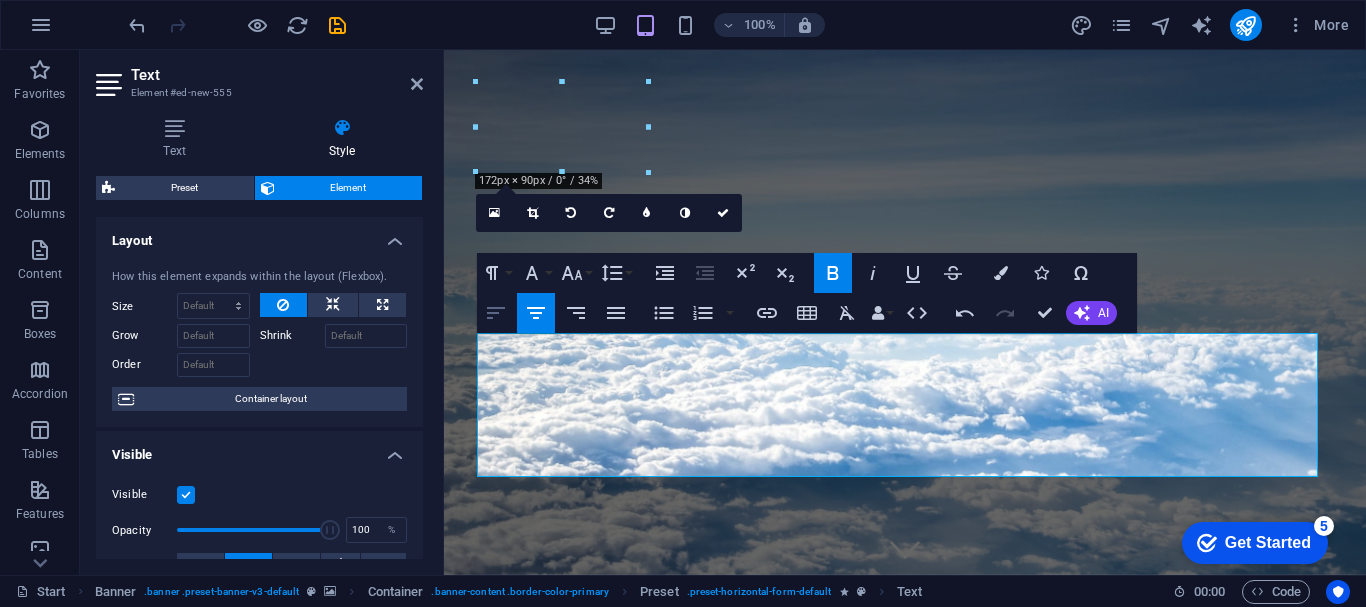 click 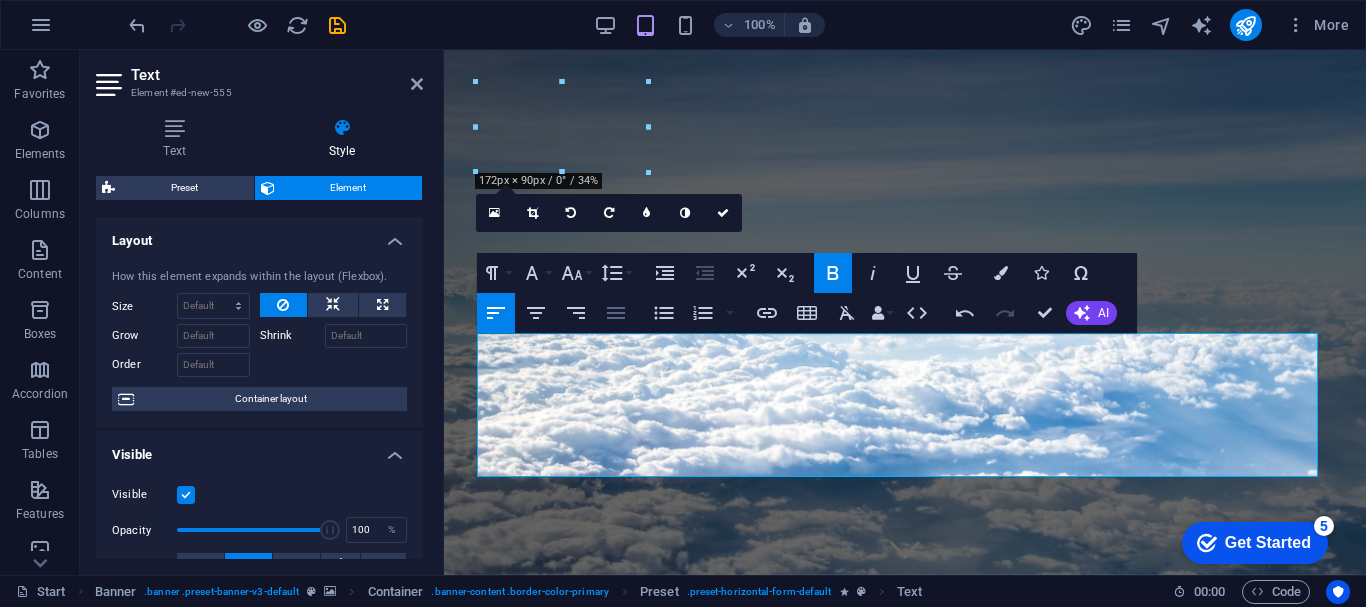 click 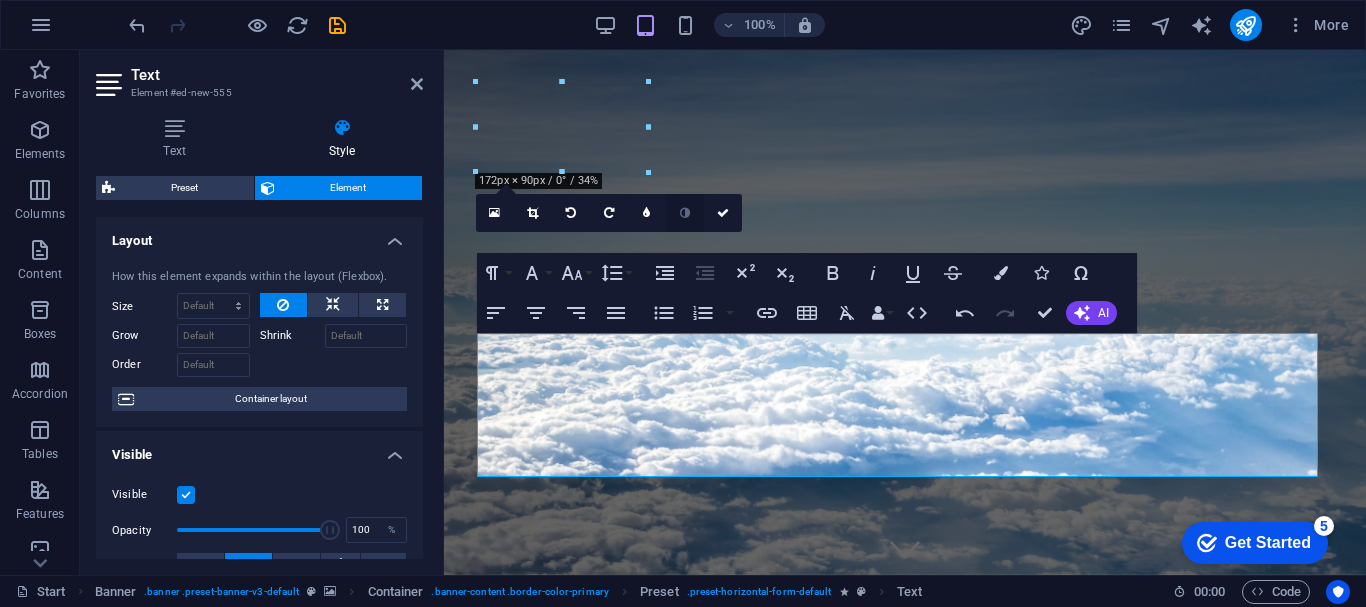 click at bounding box center [685, 213] 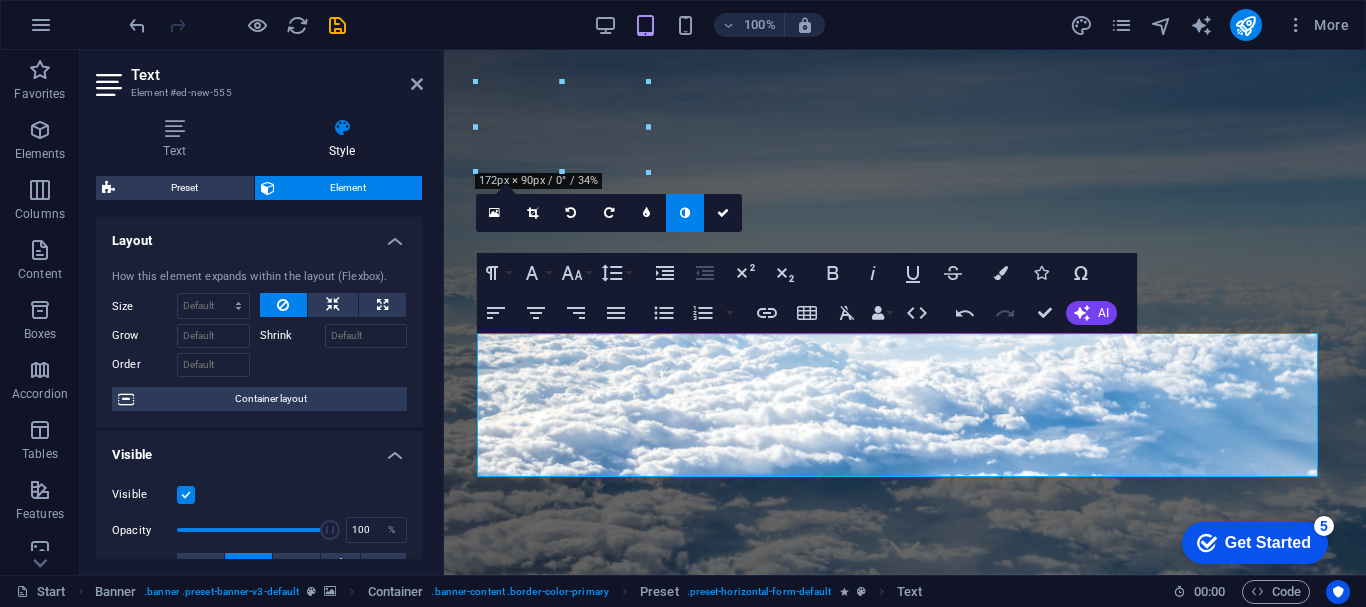 click at bounding box center (685, 213) 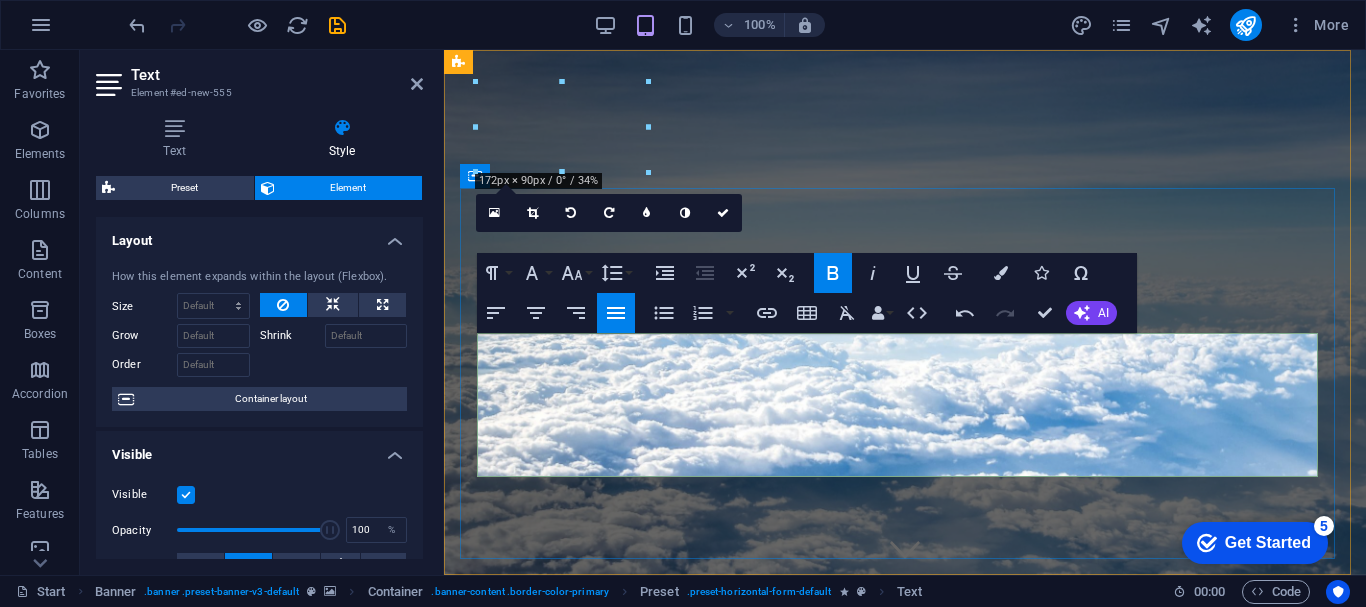 drag, startPoint x: 479, startPoint y: 340, endPoint x: 867, endPoint y: 467, distance: 408.25604 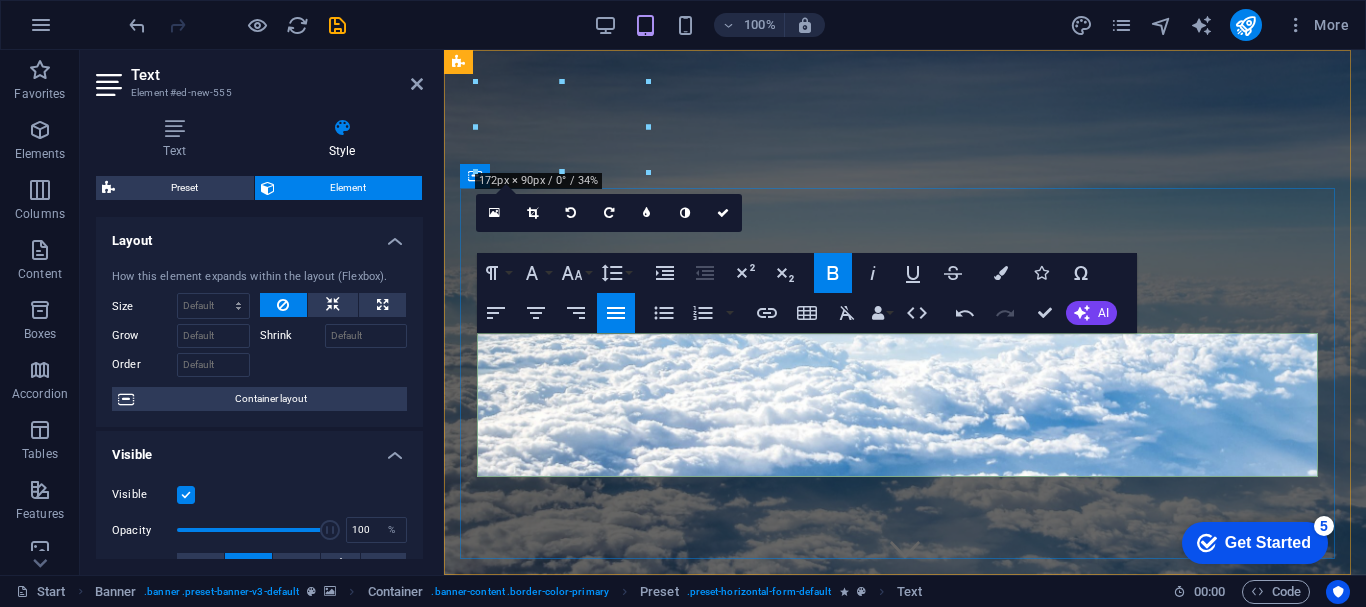 click on "​ Welcome to Trip by Nour & A – Your Trusted Travel Companion in [COUNTRY] At Trip by Nour & A, we craft immersive and meaningful travel experiences across [COUNTRY]. Headquartered in [CITY], our boutique agency offers curated private tours, Muslim-friendly services, and culturally rich itineraries tailored for discerning travelers from Southeast Asia and beyond. Whether you’re exploring the historic Silk Road cities or indulging in authentic local encounters, our expert team ensures every journey is seamless, personal, and unforgettable." at bounding box center [905, 979] 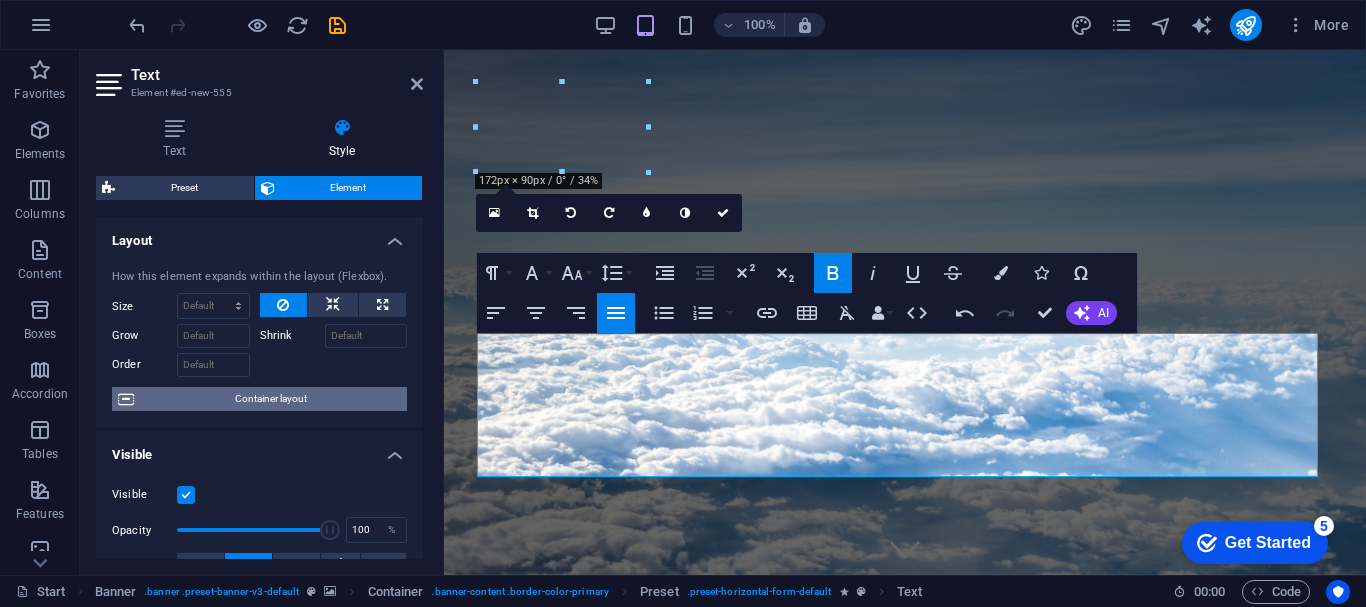click on "Container layout" at bounding box center [270, 399] 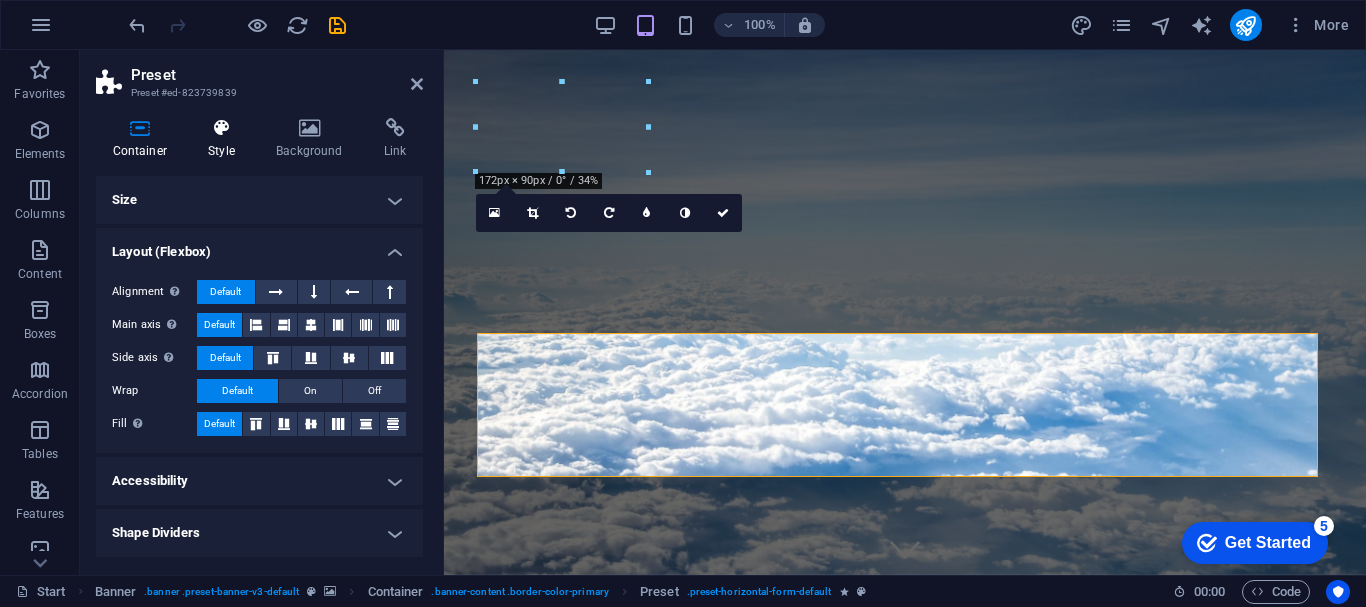 click at bounding box center [222, 128] 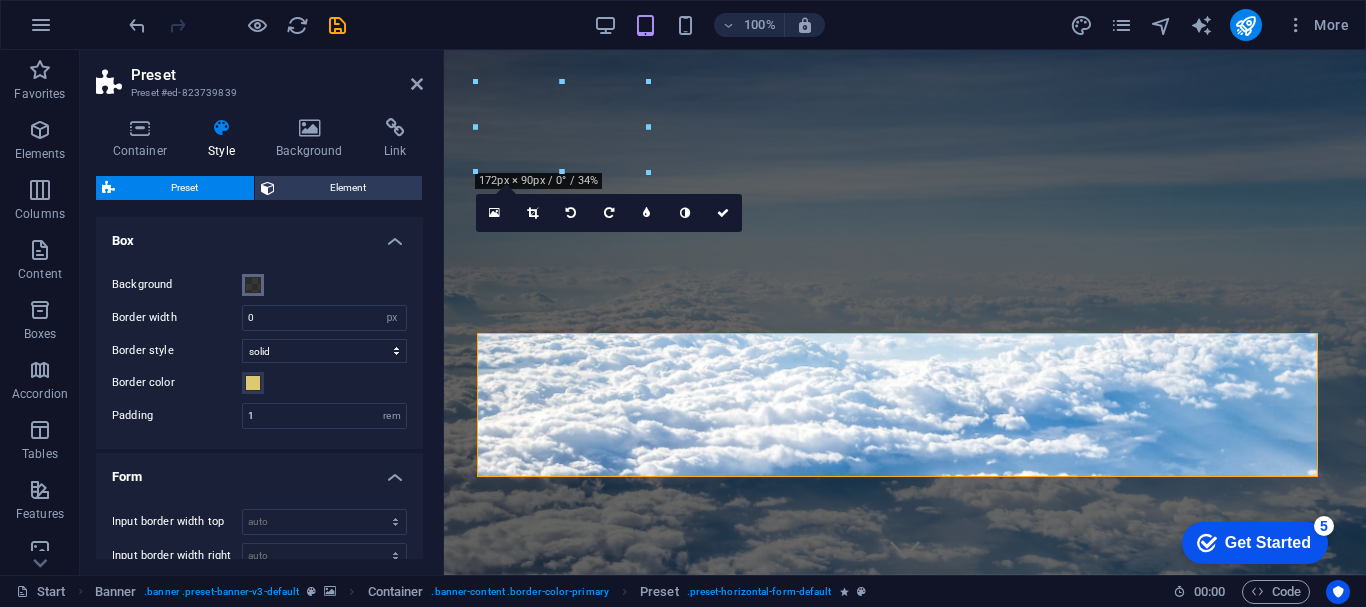 click at bounding box center [253, 285] 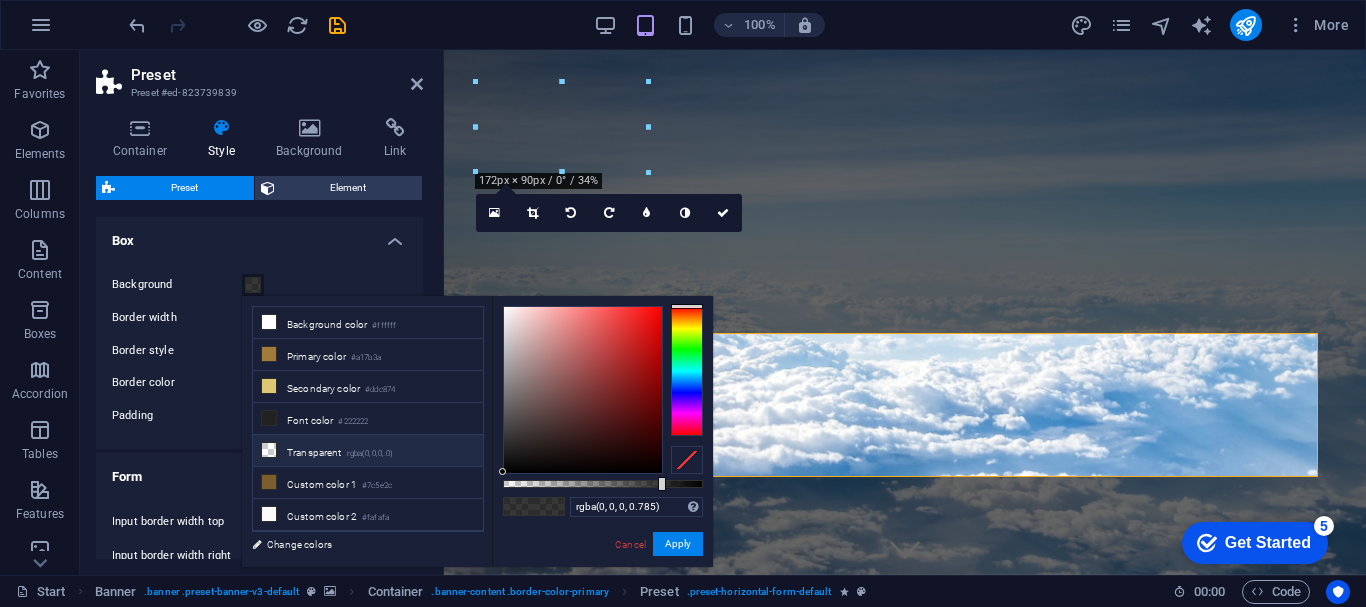 click on "Transparent
rgba(0,0,0,.0)" at bounding box center [368, 451] 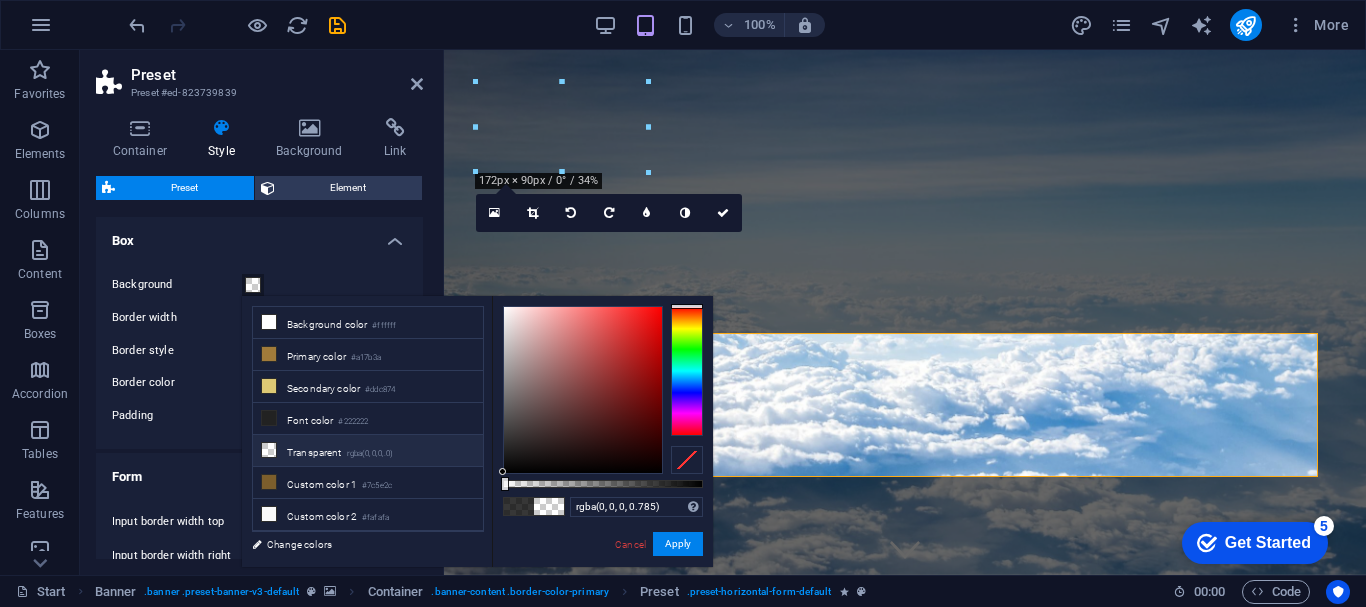 type on "rgba(0, 0, 0, 0)" 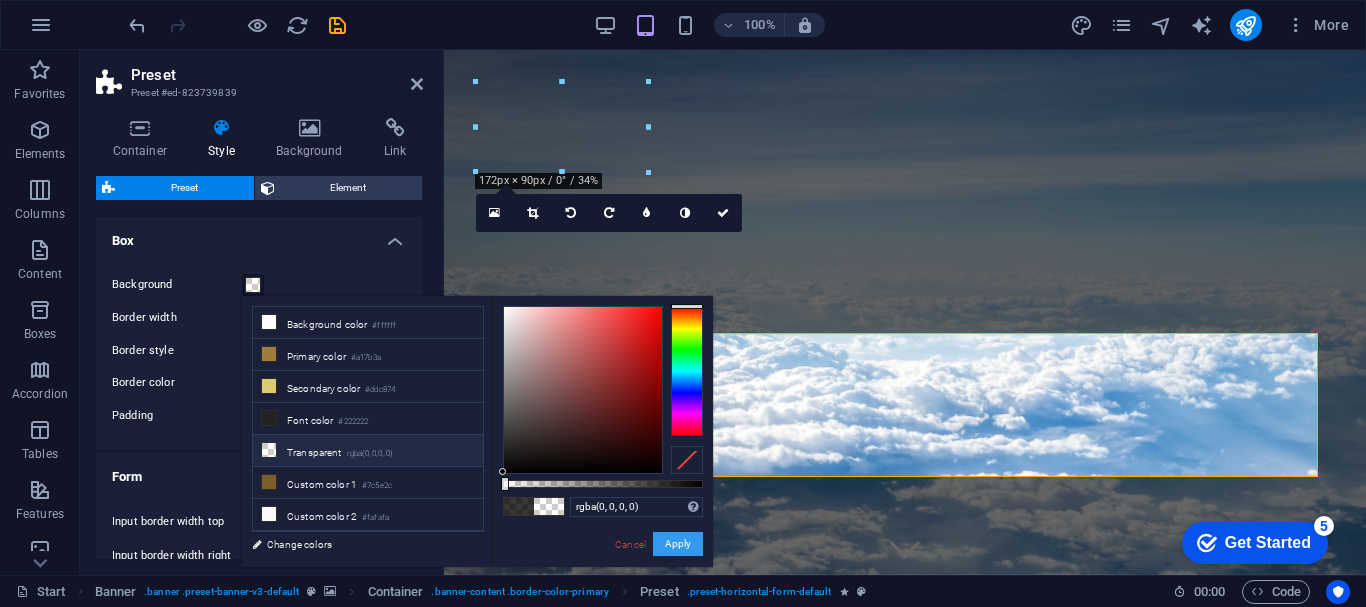 click on "Apply" at bounding box center [678, 544] 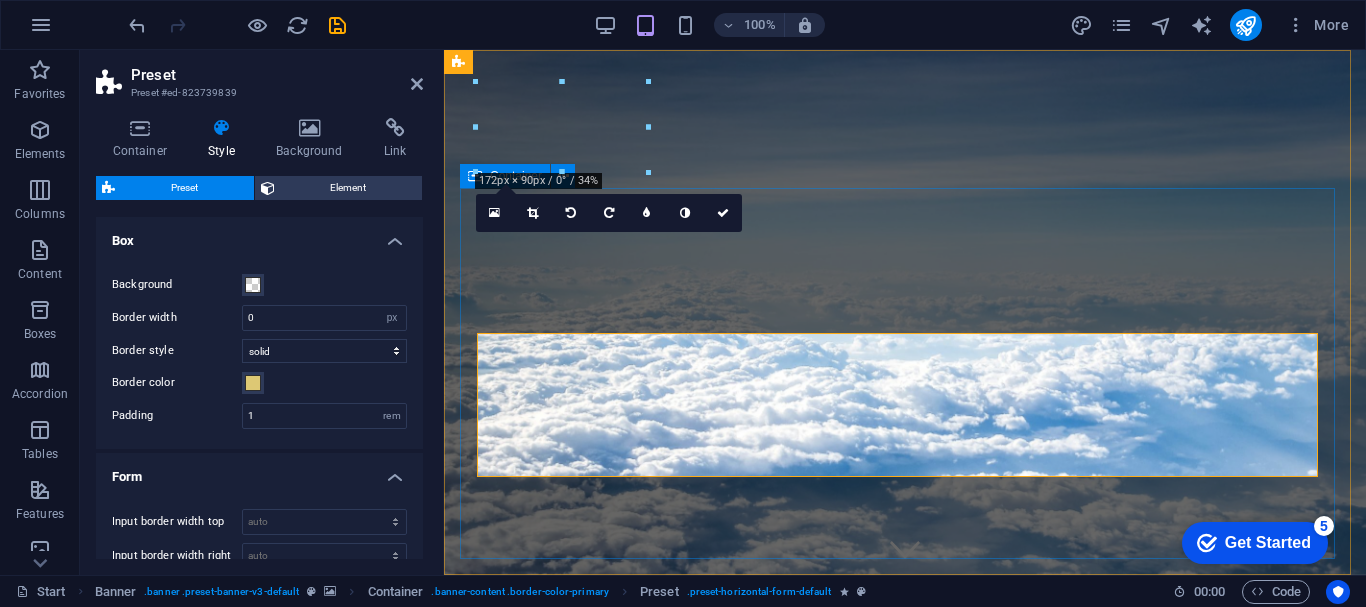 click on "uz trip series Welcome to Trip by Nour & A – Your Trusted Travel Companion in Uzbekistan At Trip by Nour & A, we craft immersive and meaningful travel experiences across Uzbekistan. Headquartered in Tashkent, our boutique agency offers curated private tours, Muslim-friendly services, and culturally rich itineraries tailored for discerning travelers from Southeast Asia and beyond. Whether you’re exploring the historic Silk Road cities or indulging in authentic local encounters, our expert team ensures every journey is seamless, personal, and unforgettable." at bounding box center [905, 947] 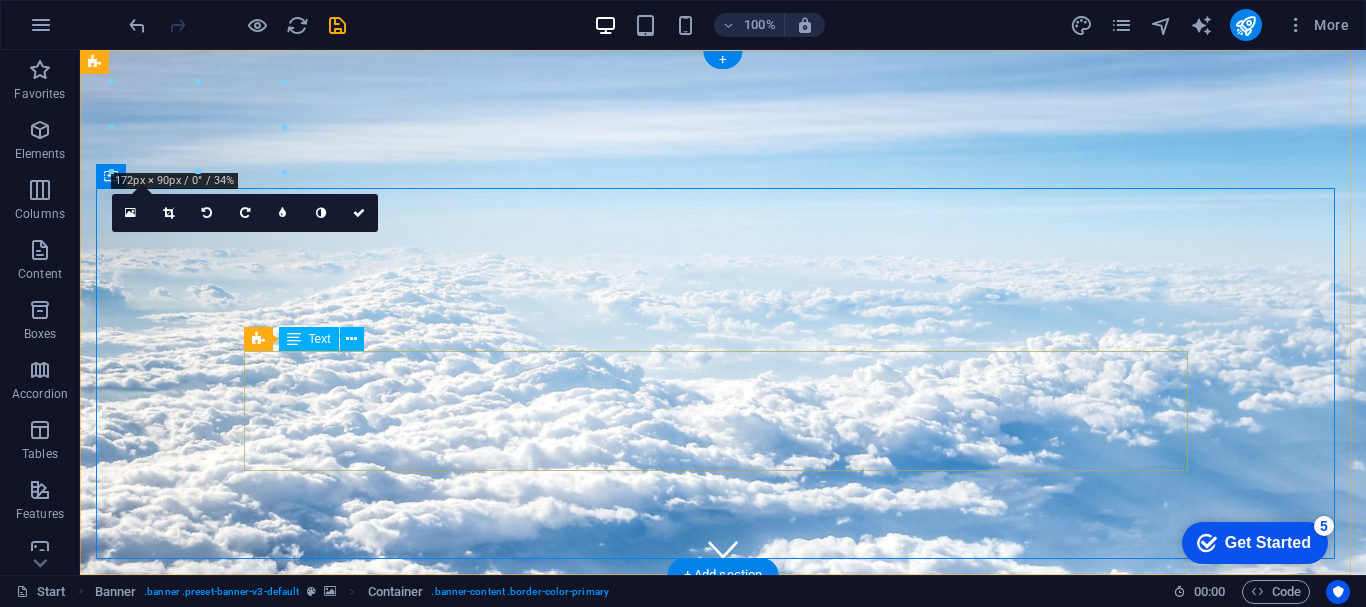 click on "Welcome to Trip by Nour & A – Your Trusted Travel Companion in [COUNTRY] At Trip by Nour & A, we craft immersive and meaningful travel experiences across [COUNTRY]. Headquartered in [CITY], our boutique agency offers curated private tours, Muslim-friendly services, and culturally rich itineraries tailored for discerning travelers from Southeast Asia and beyond. Whether you’re exploring the historic Silk Road cities or indulging in authentic local encounters, our expert team ensures every journey is seamless, personal, and unforgettable." at bounding box center (723, 979) 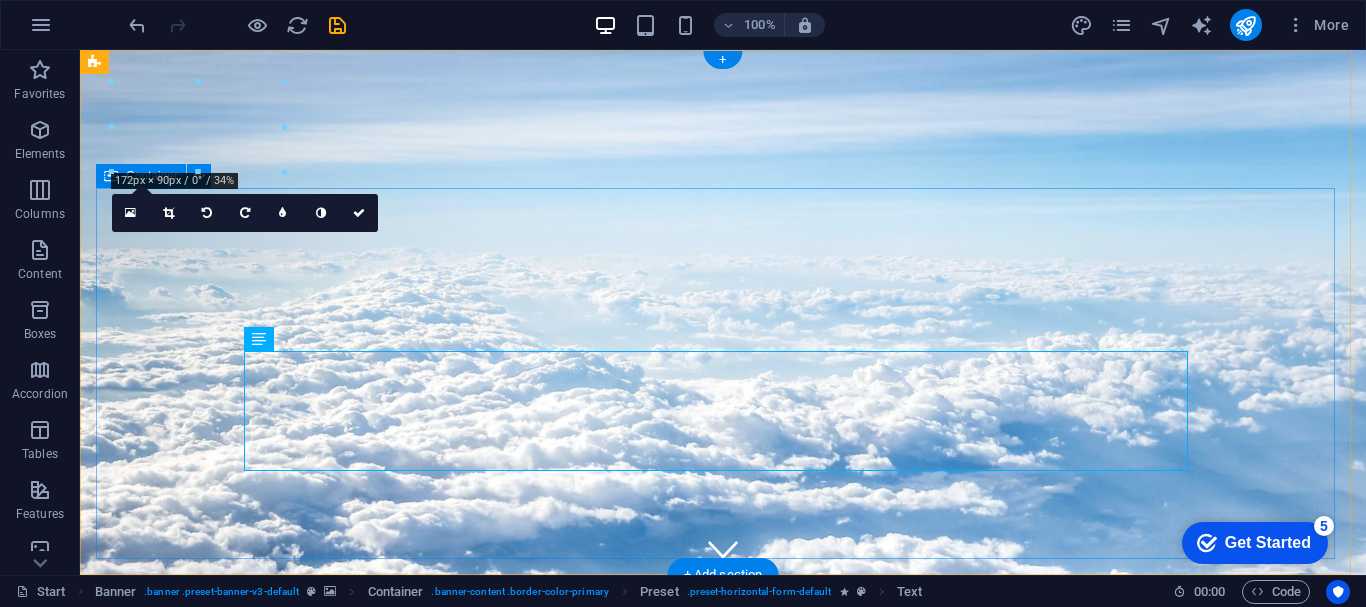 click on "uz trip series Welcome to Trip by Nour & A – Your Trusted Travel Companion in Uzbekistan At Trip by Nour & A, we craft immersive and meaningful travel experiences across Uzbekistan. Headquartered in Tashkent, our boutique agency offers curated private tours, Muslim-friendly services, and culturally rich itineraries tailored for discerning travelers from Southeast Asia and beyond. Whether you’re exploring the historic Silk Road cities or indulging in authentic local encounters, our expert team ensures every journey is seamless, personal, and unforgettable." at bounding box center (723, 941) 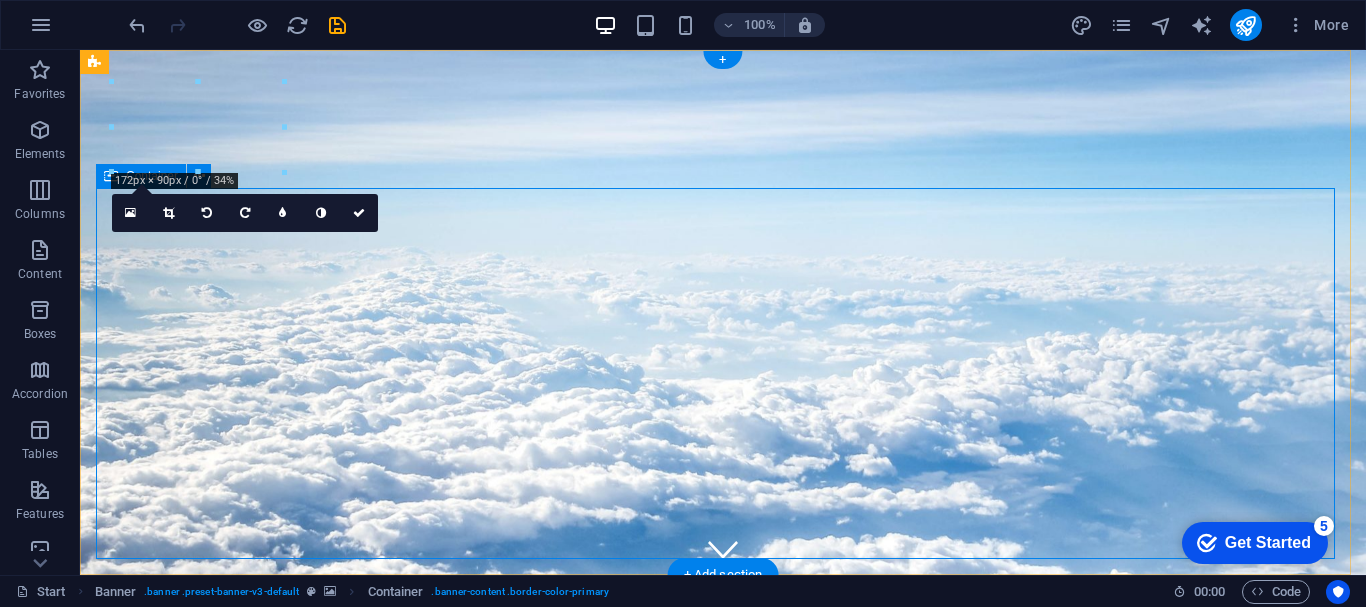click on "uz trip series Welcome to Trip by Nour & A – Your Trusted Travel Companion in Uzbekistan At Trip by Nour & A, we craft immersive and meaningful travel experiences across Uzbekistan. Headquartered in Tashkent, our boutique agency offers curated private tours, Muslim-friendly services, and culturally rich itineraries tailored for discerning travelers from Southeast Asia and beyond. Whether you’re exploring the historic Silk Road cities or indulging in authentic local encounters, our expert team ensures every journey is seamless, personal, and unforgettable." at bounding box center [723, 941] 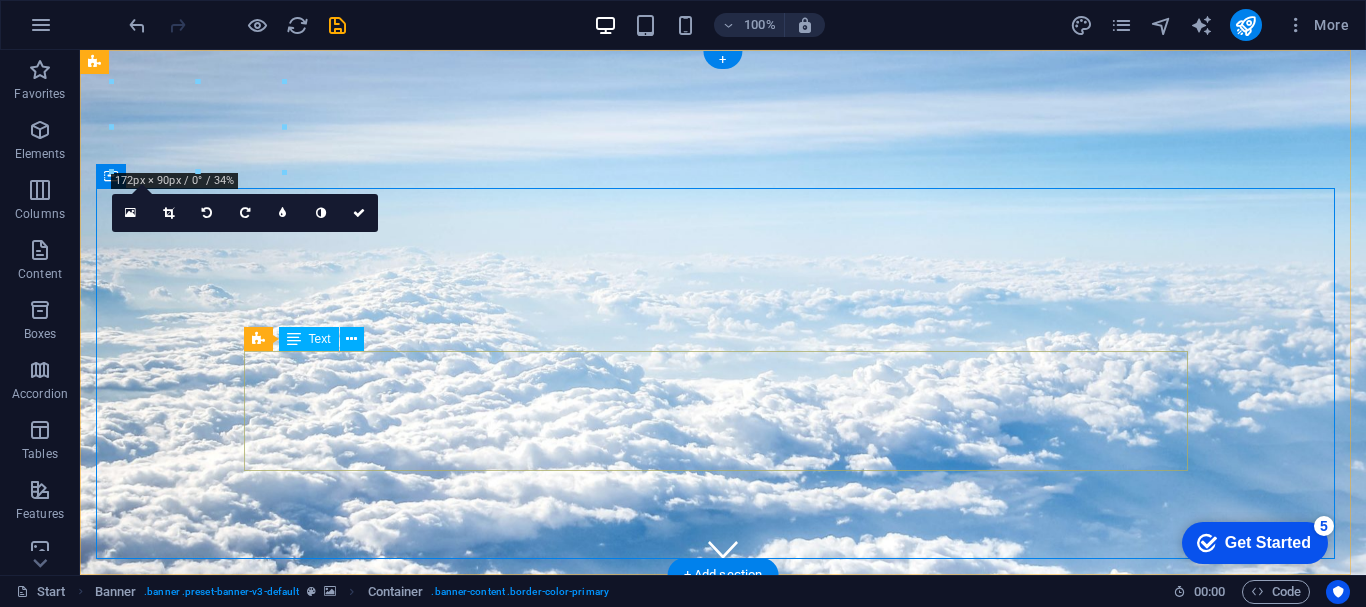 click on "Welcome to Trip by Nour & A – Your Trusted Travel Companion in [COUNTRY] At Trip by Nour & A, we craft immersive and meaningful travel experiences across [COUNTRY]. Headquartered in [CITY], our boutique agency offers curated private tours, Muslim-friendly services, and culturally rich itineraries tailored for discerning travelers from Southeast Asia and beyond. Whether you’re exploring the historic Silk Road cities or indulging in authentic local encounters, our expert team ensures every journey is seamless, personal, and unforgettable." at bounding box center (723, 979) 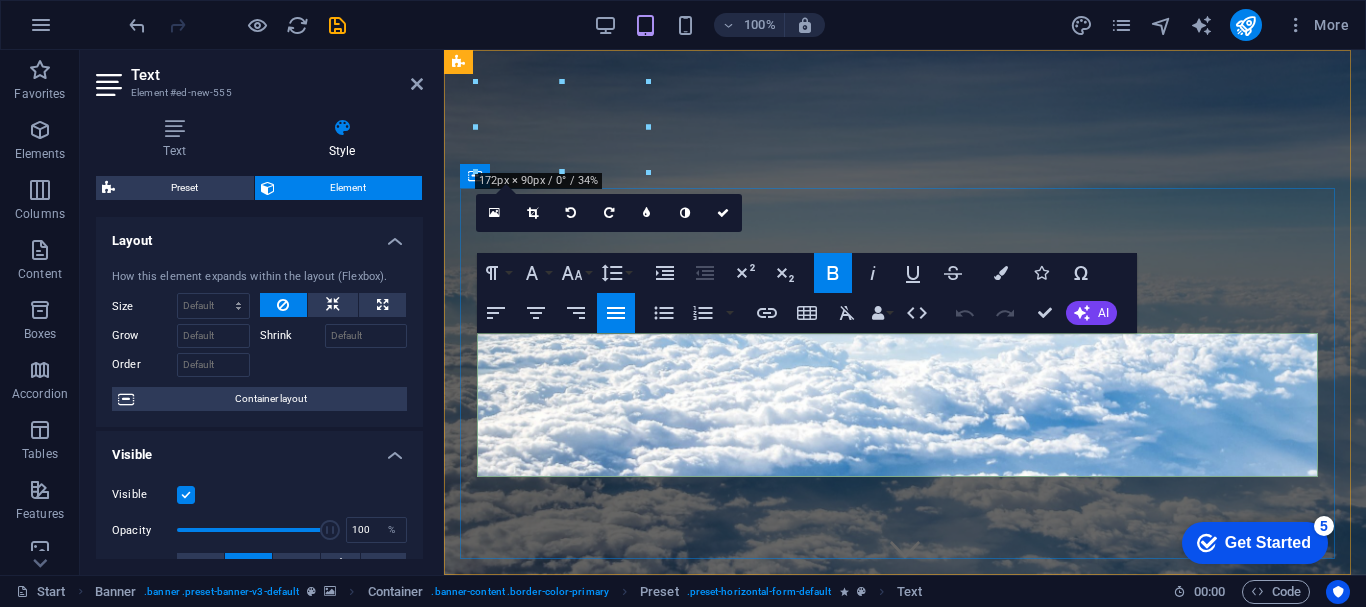 drag, startPoint x: 482, startPoint y: 339, endPoint x: 940, endPoint y: 469, distance: 476.09244 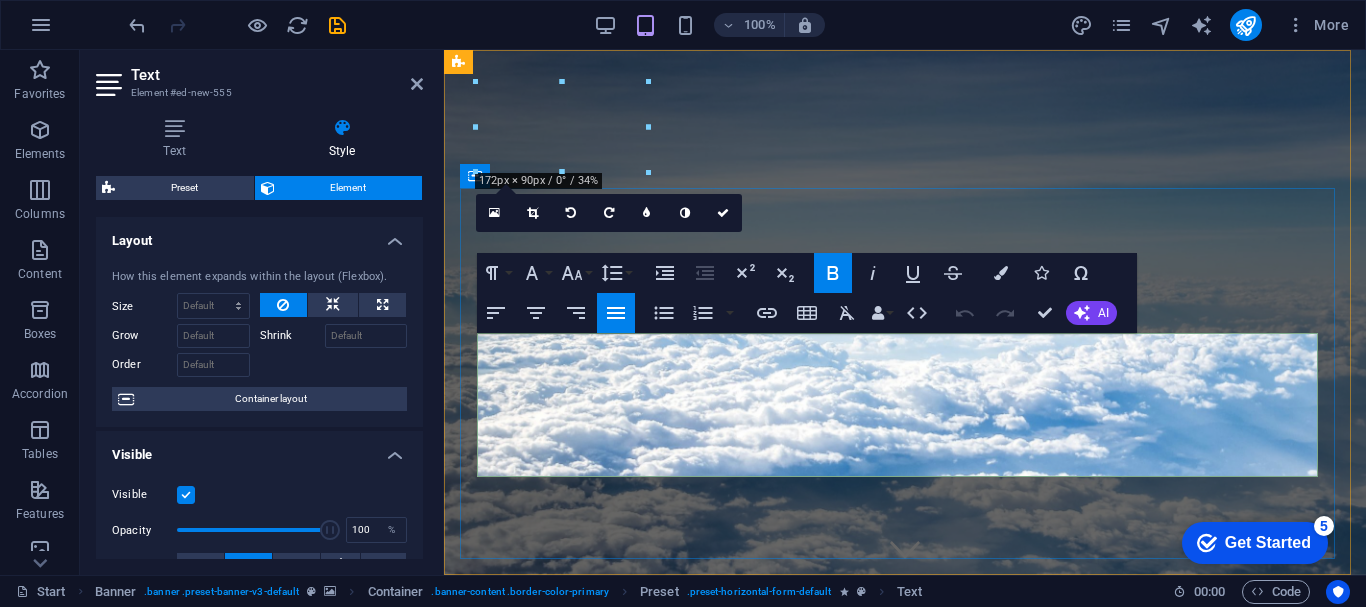 click on "Welcome to Trip by Nour & A – Your Trusted Travel Companion in [COUNTRY] At Trip by Nour & A, we craft immersive and meaningful travel experiences across [COUNTRY]. Headquartered in [CITY], our boutique agency offers curated private tours, Muslim-friendly services, and culturally rich itineraries tailored for discerning travelers from Southeast Asia and beyond. Whether you’re exploring the historic Silk Road cities or indulging in authentic local encounters, our expert team ensures every journey is seamless, personal, and unforgettable." at bounding box center [905, 979] 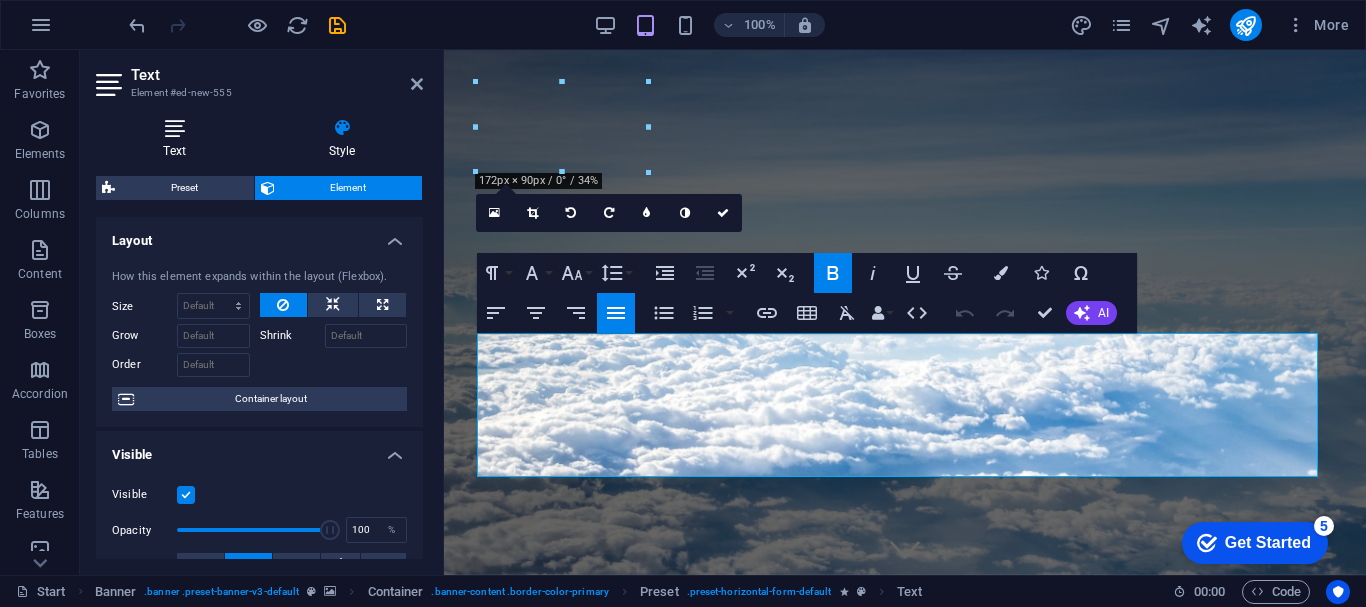 click at bounding box center [174, 128] 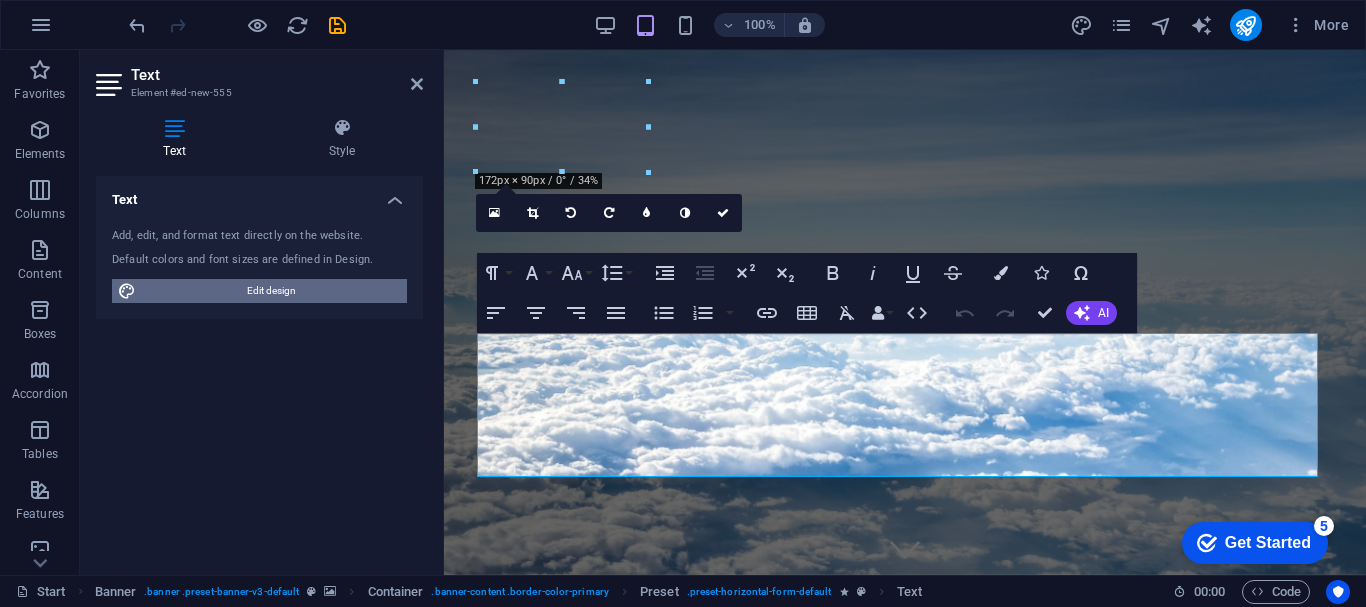 click on "Edit design" at bounding box center [271, 291] 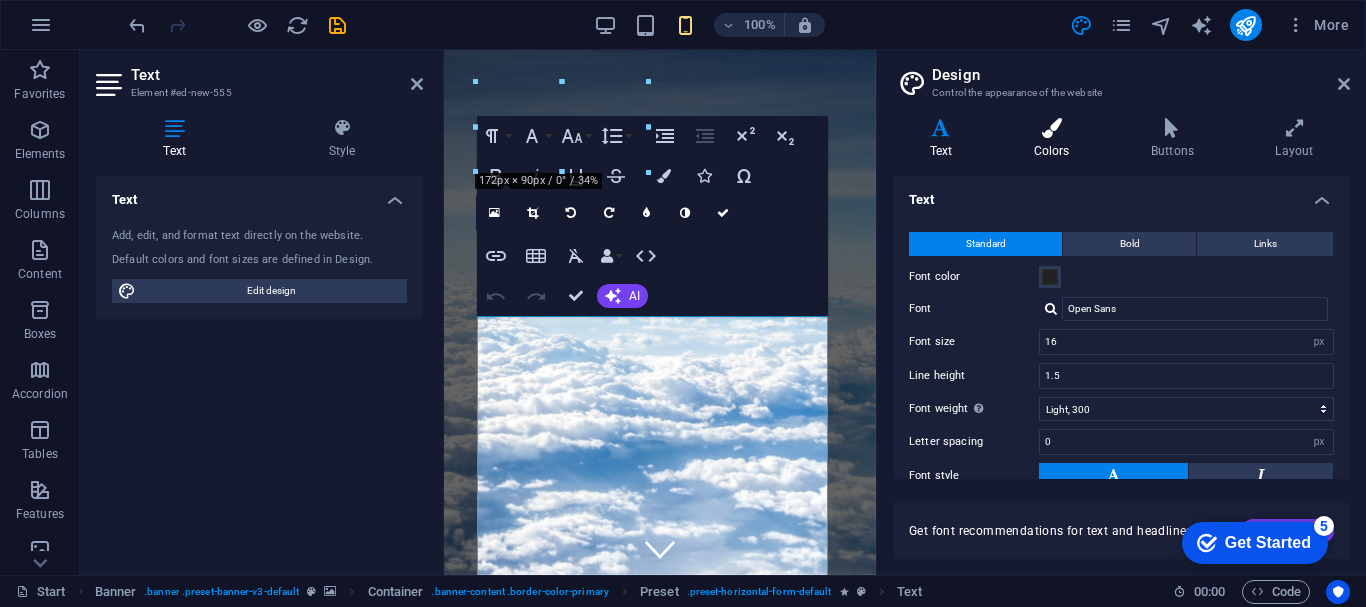 click at bounding box center [1051, 128] 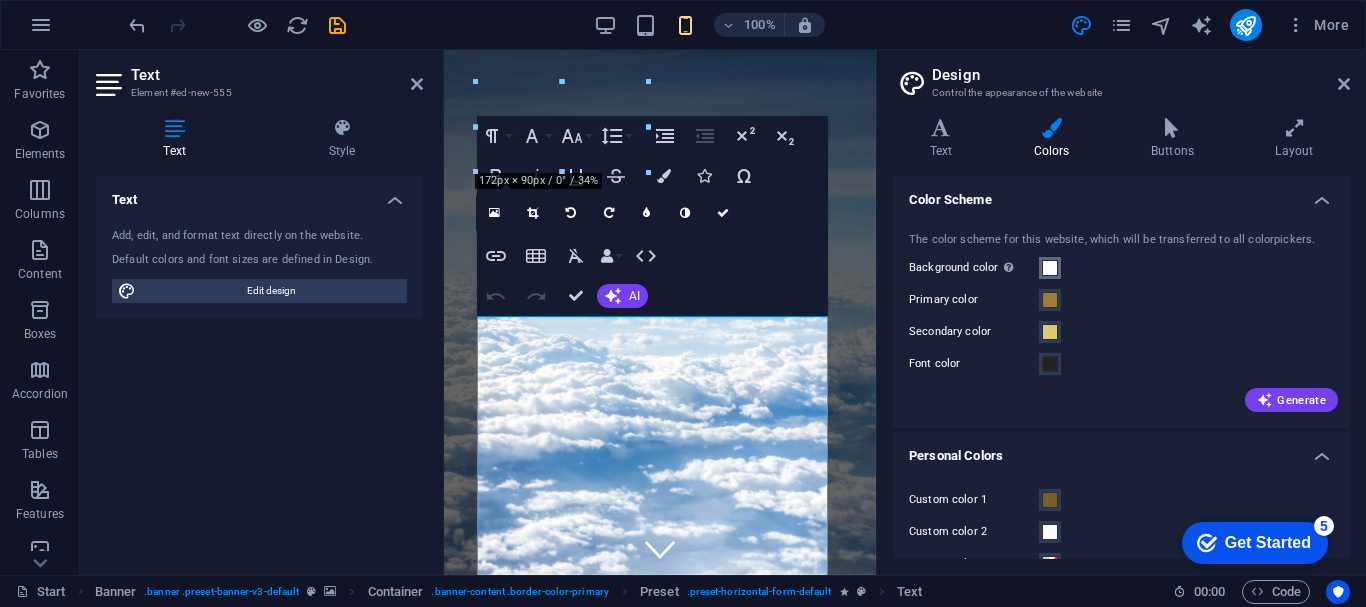 click at bounding box center (1050, 268) 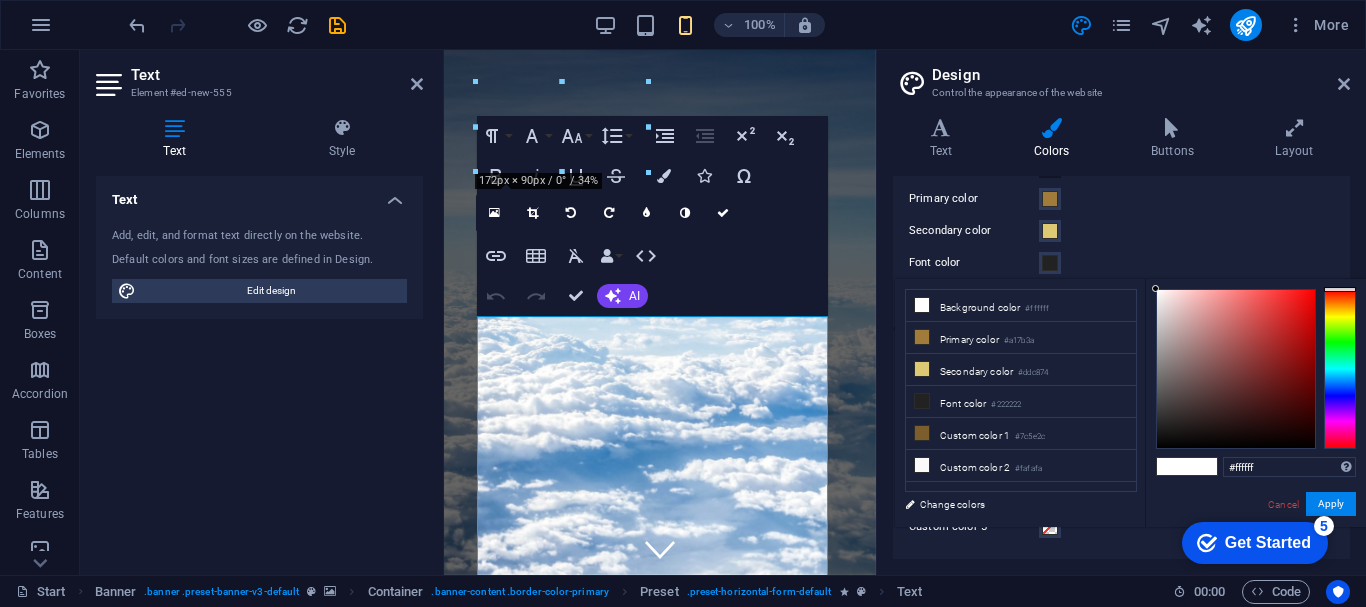 scroll, scrollTop: 0, scrollLeft: 0, axis: both 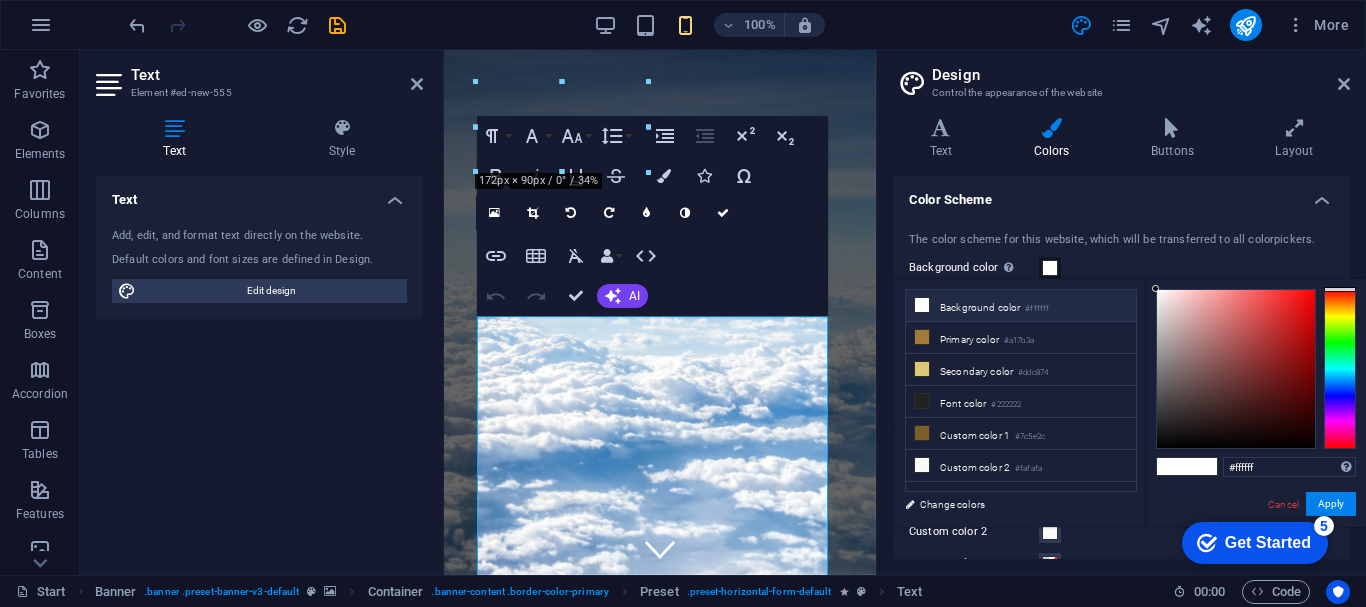 click at bounding box center (922, 305) 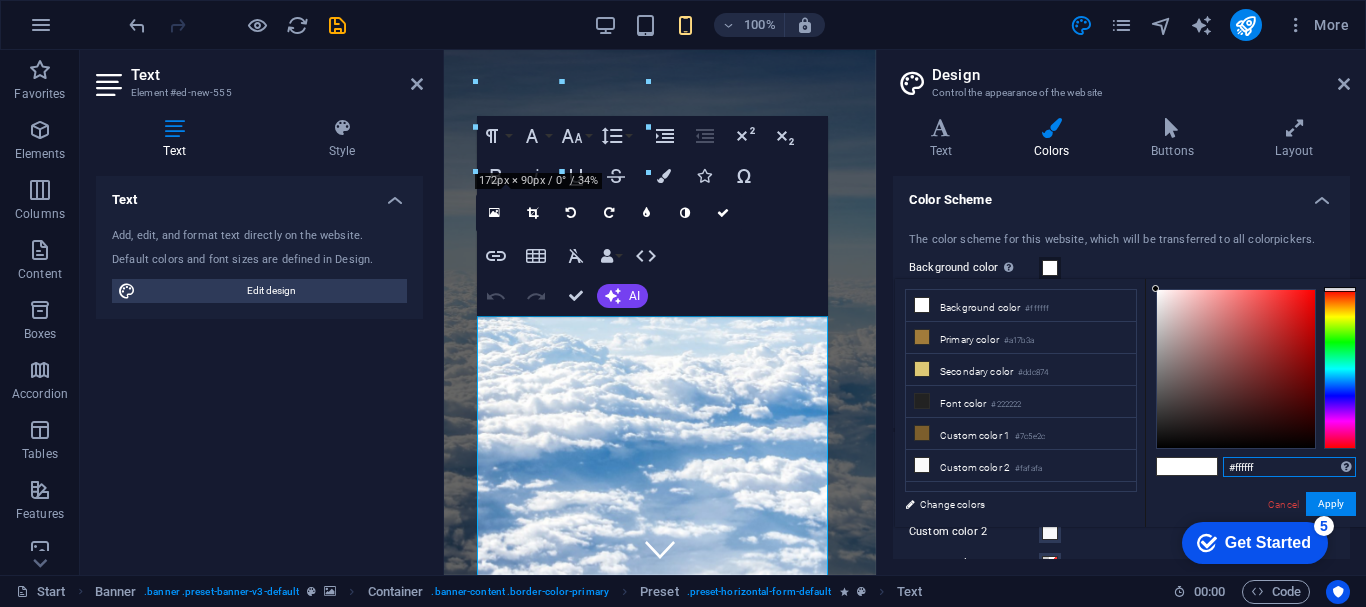 drag, startPoint x: 1272, startPoint y: 472, endPoint x: 1199, endPoint y: 469, distance: 73.061615 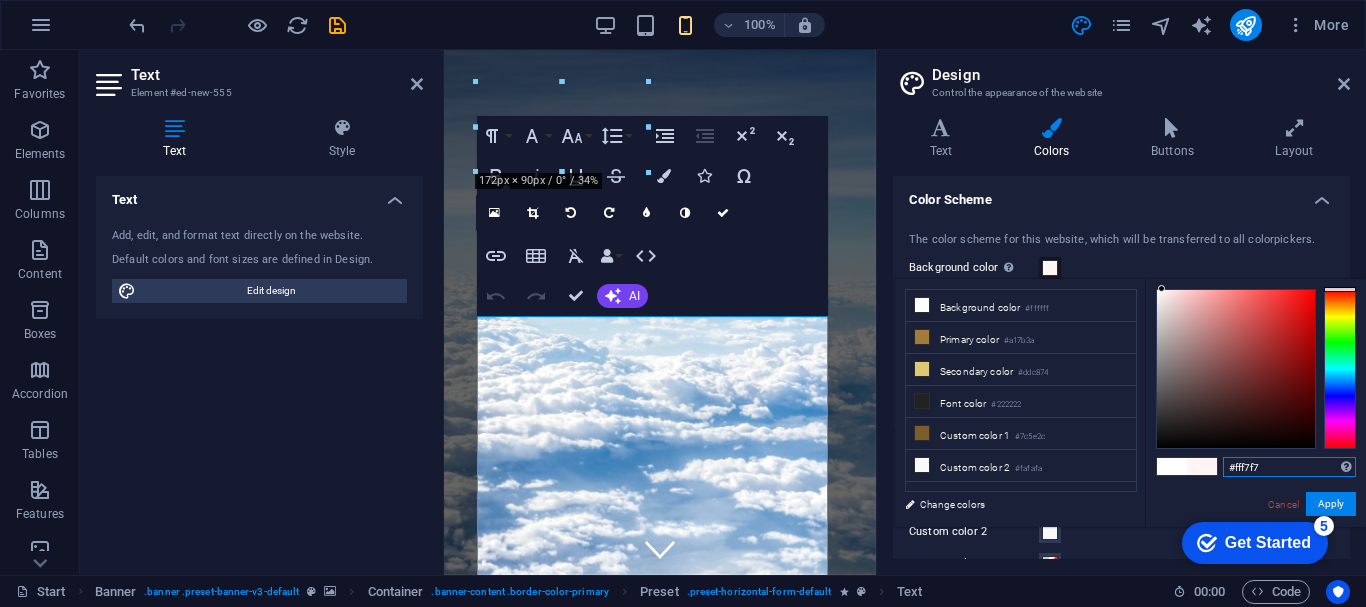 type on "#ffffff" 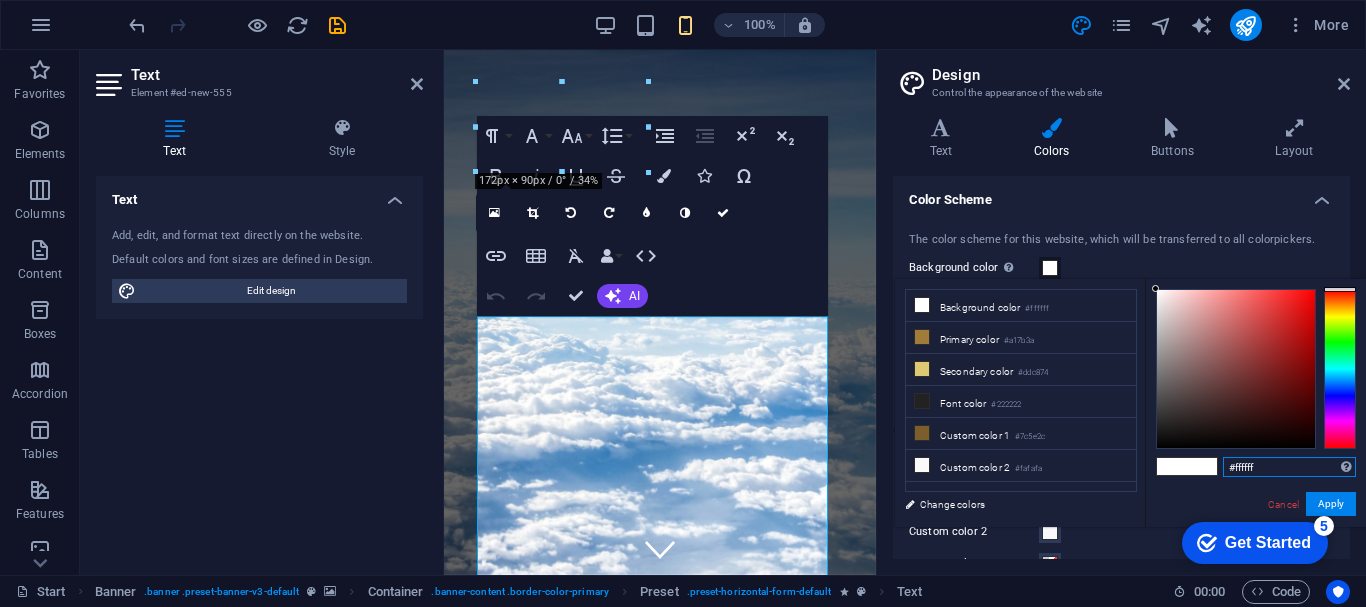 drag, startPoint x: 1155, startPoint y: 287, endPoint x: 1136, endPoint y: 288, distance: 19.026299 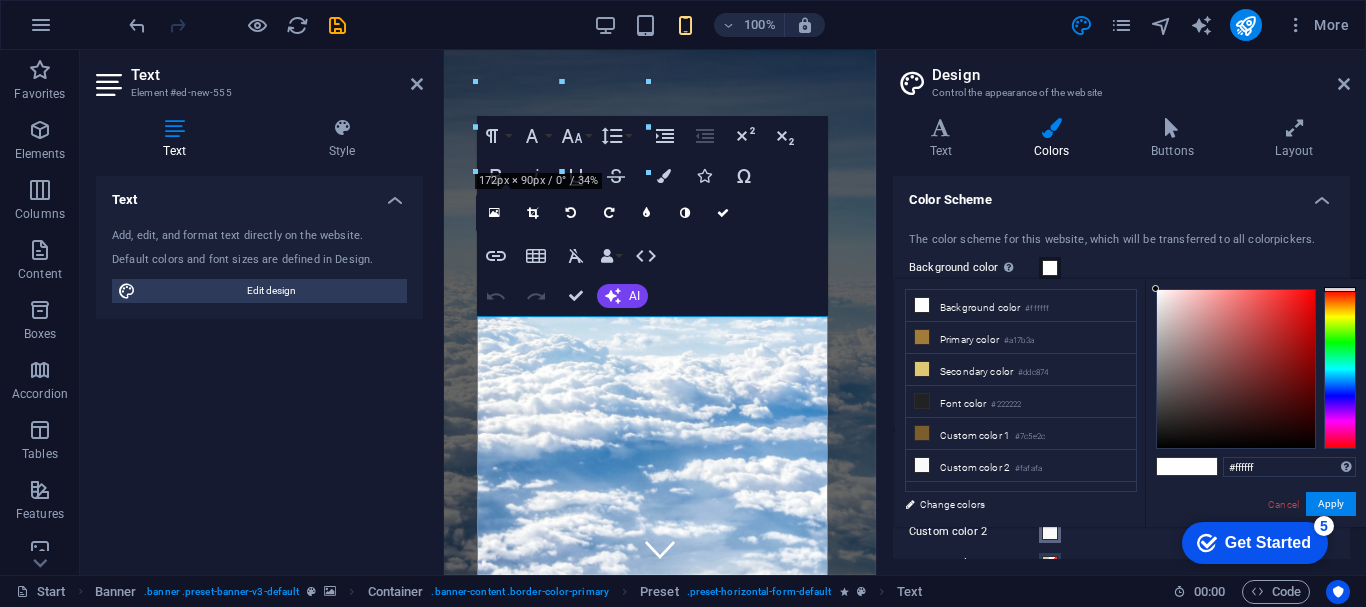 click at bounding box center (1050, 532) 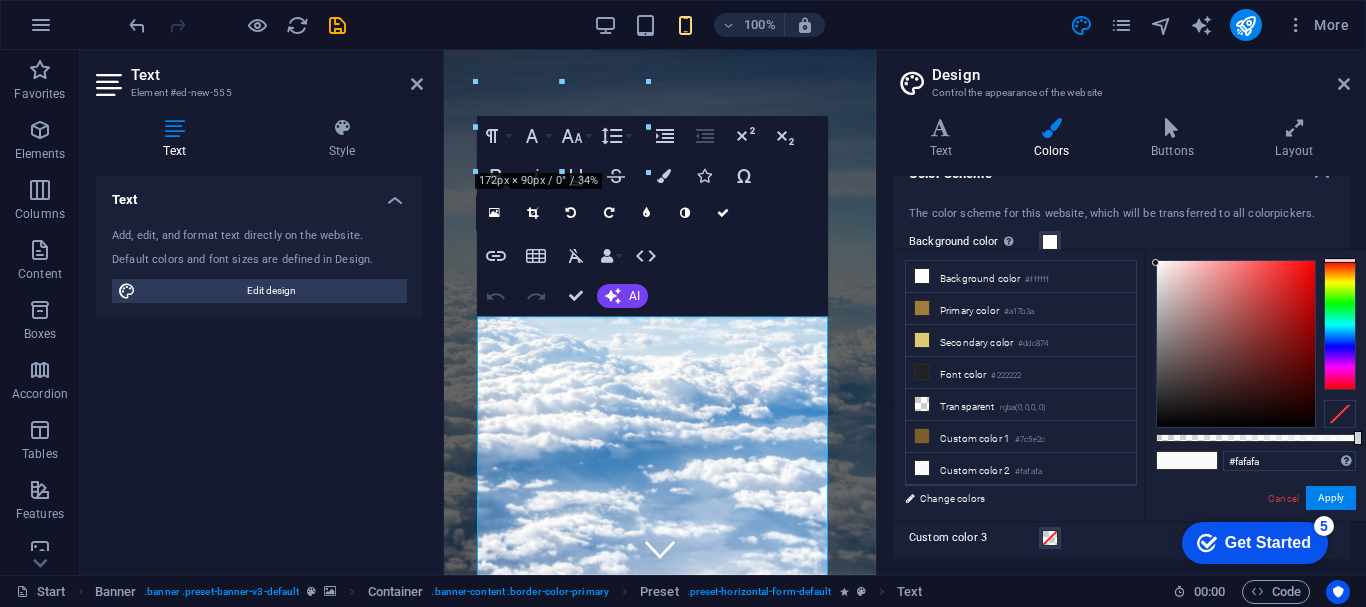scroll, scrollTop: 24, scrollLeft: 0, axis: vertical 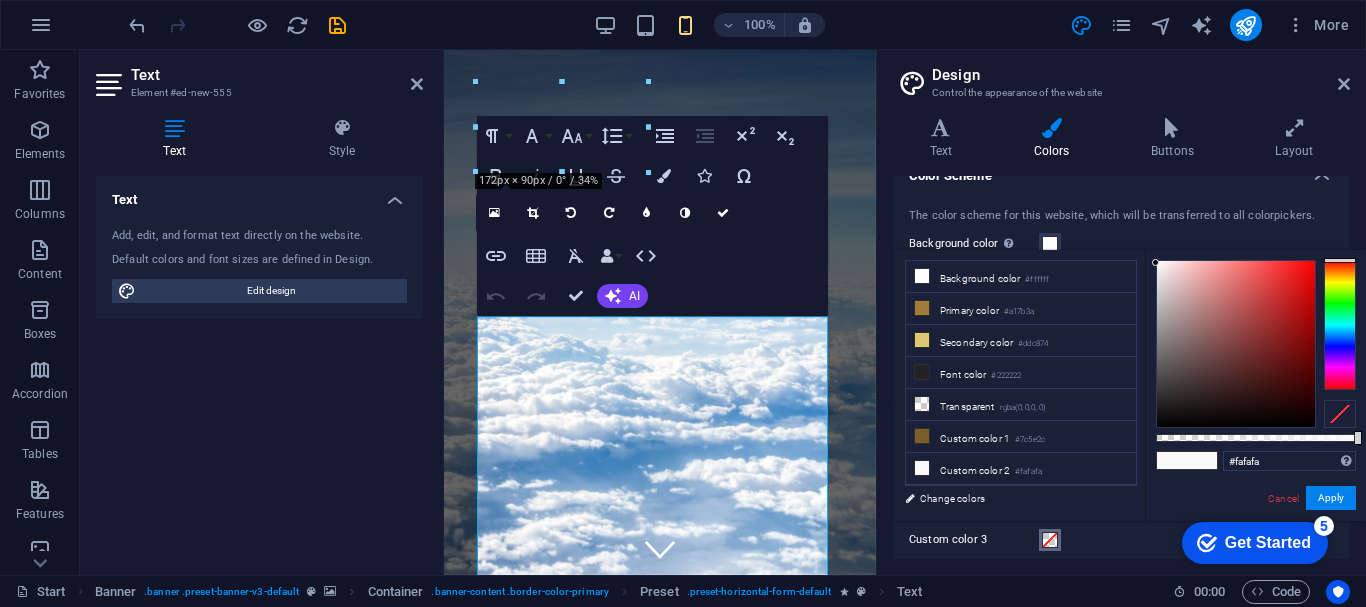 click at bounding box center (1050, 540) 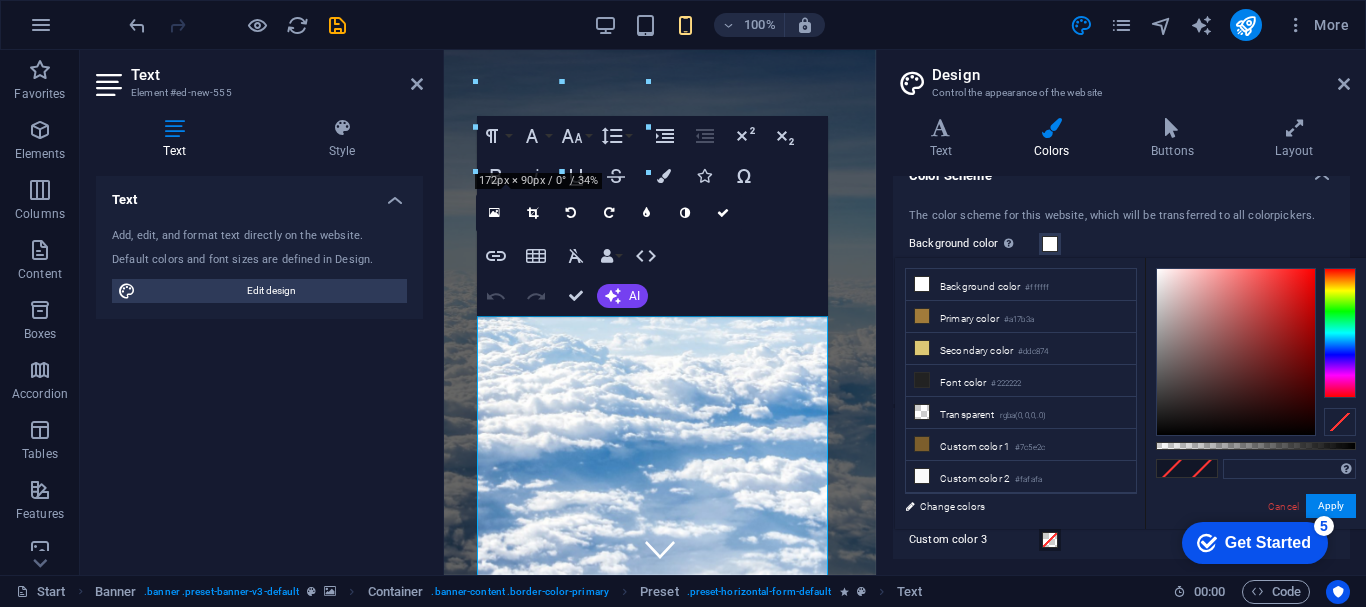 click at bounding box center [1050, 540] 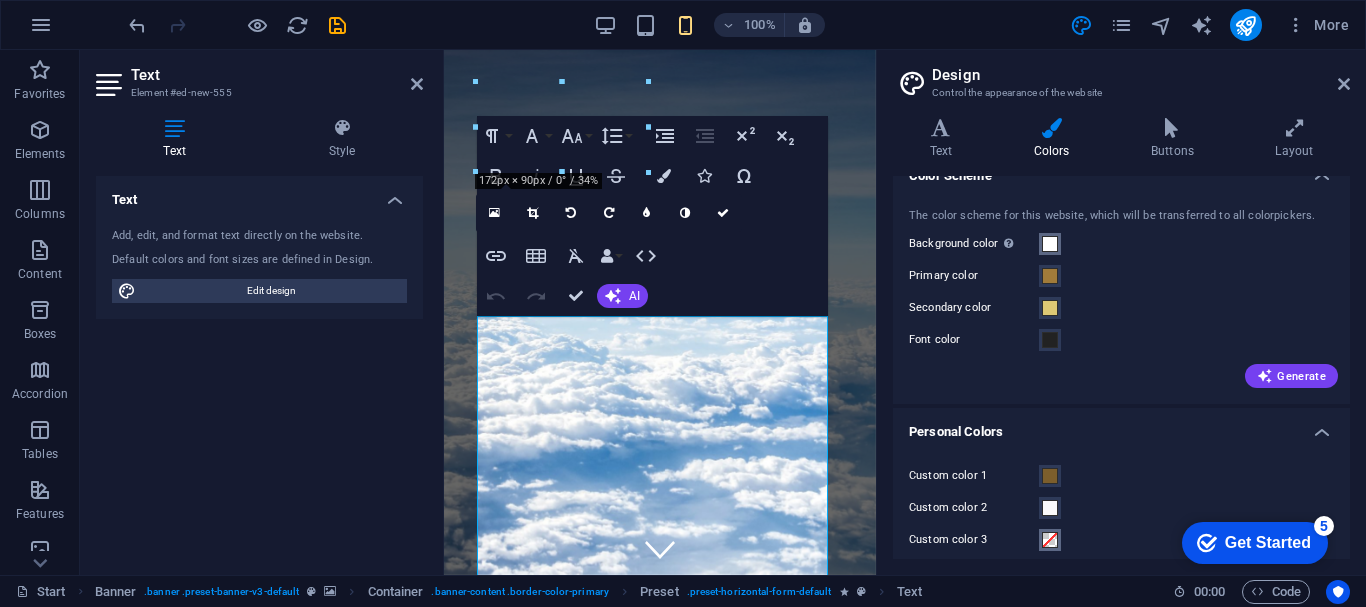 drag, startPoint x: 1049, startPoint y: 538, endPoint x: 1052, endPoint y: 236, distance: 302.0149 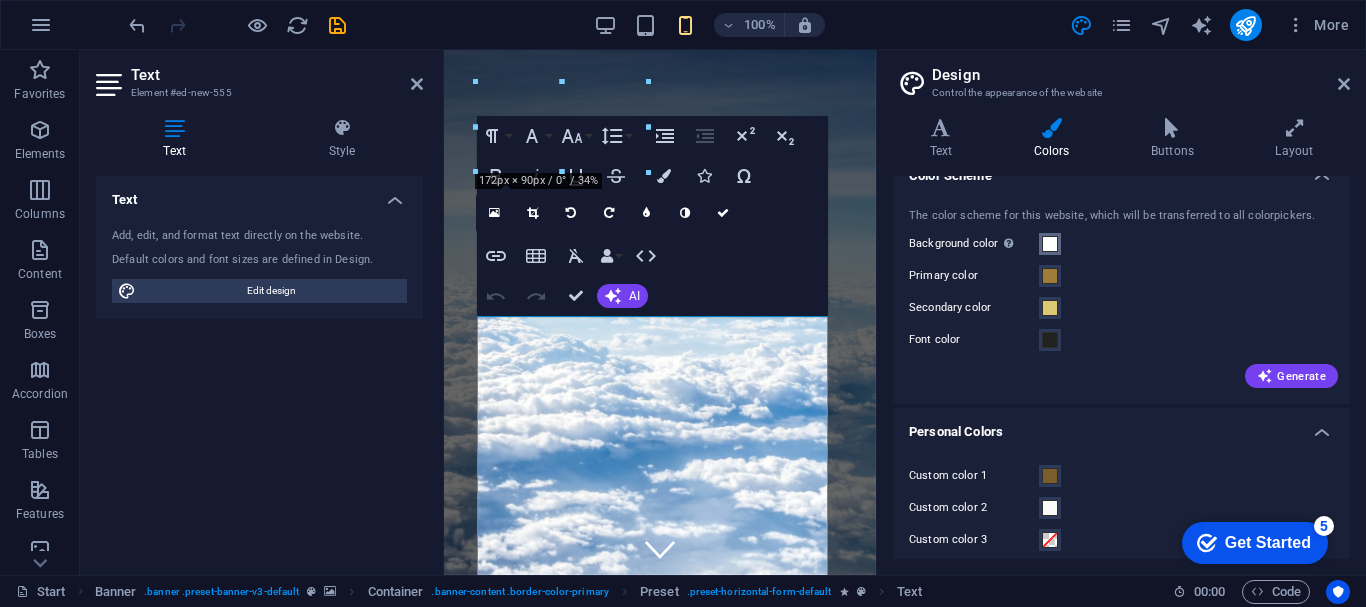 click at bounding box center [1050, 244] 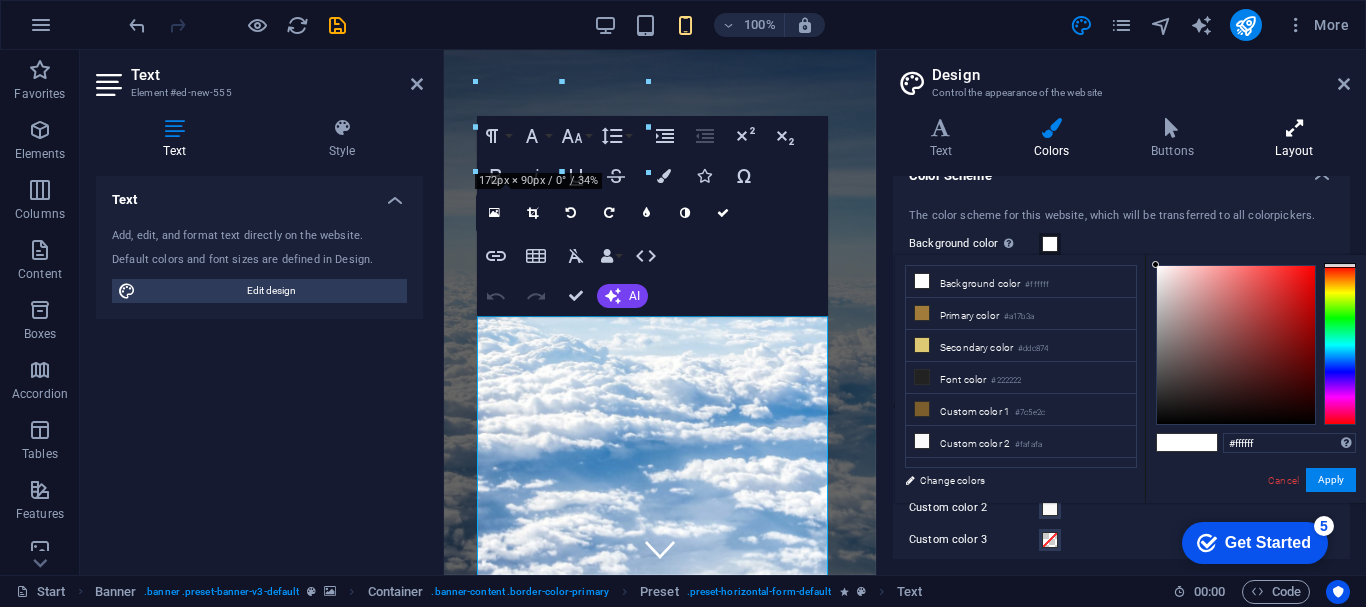 click on "Layout" at bounding box center [1294, 139] 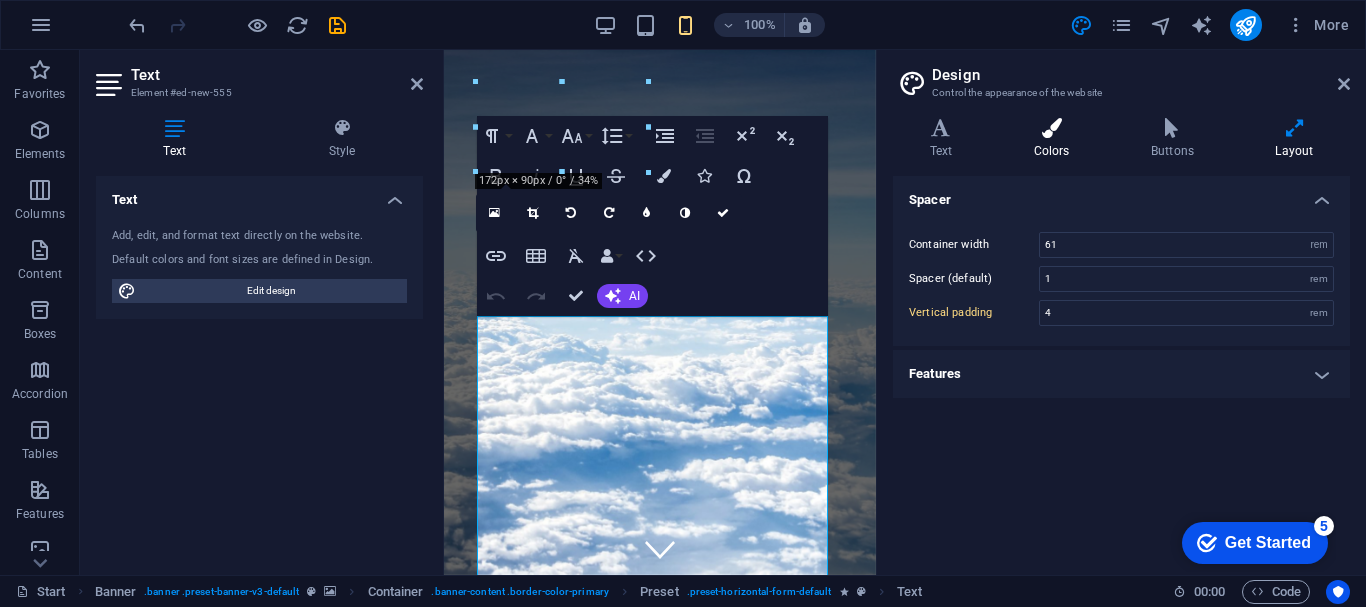 click on "Colors" at bounding box center [1055, 139] 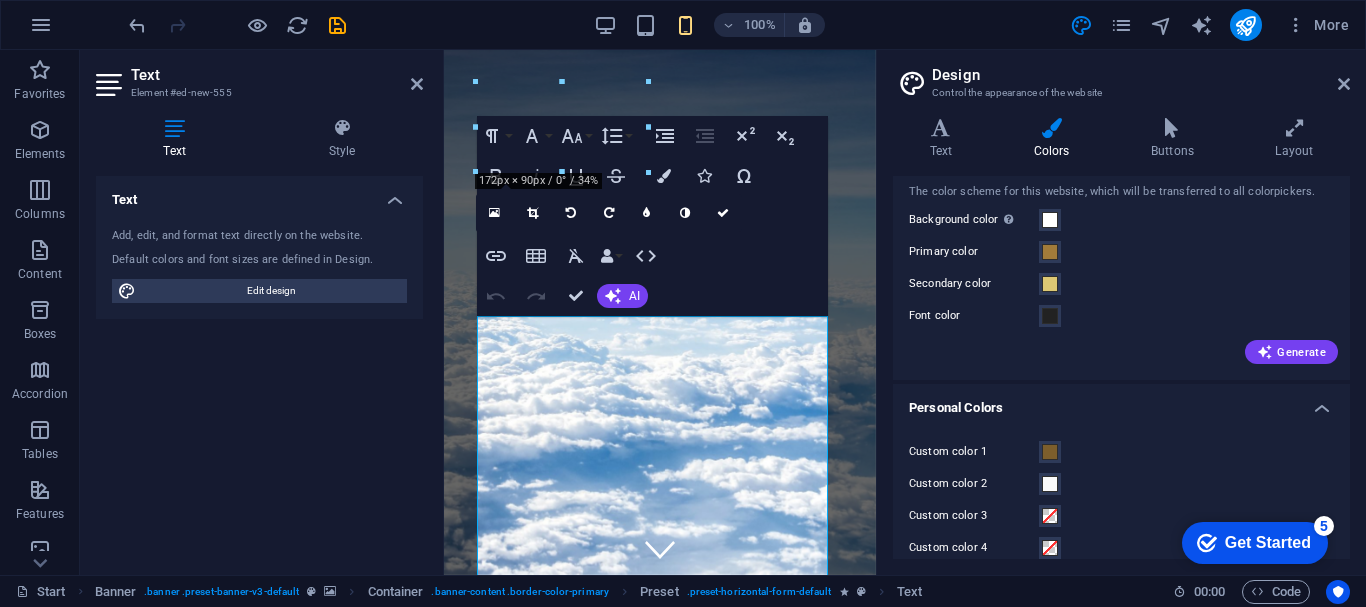 scroll, scrollTop: 101, scrollLeft: 0, axis: vertical 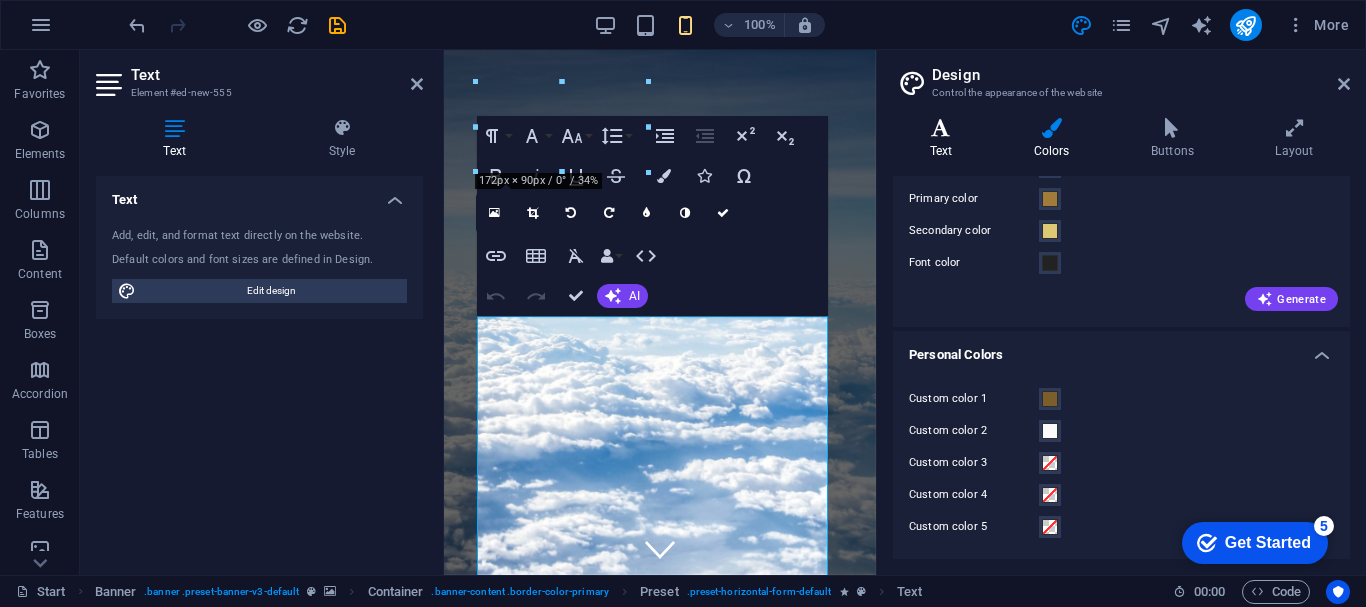 click at bounding box center [941, 128] 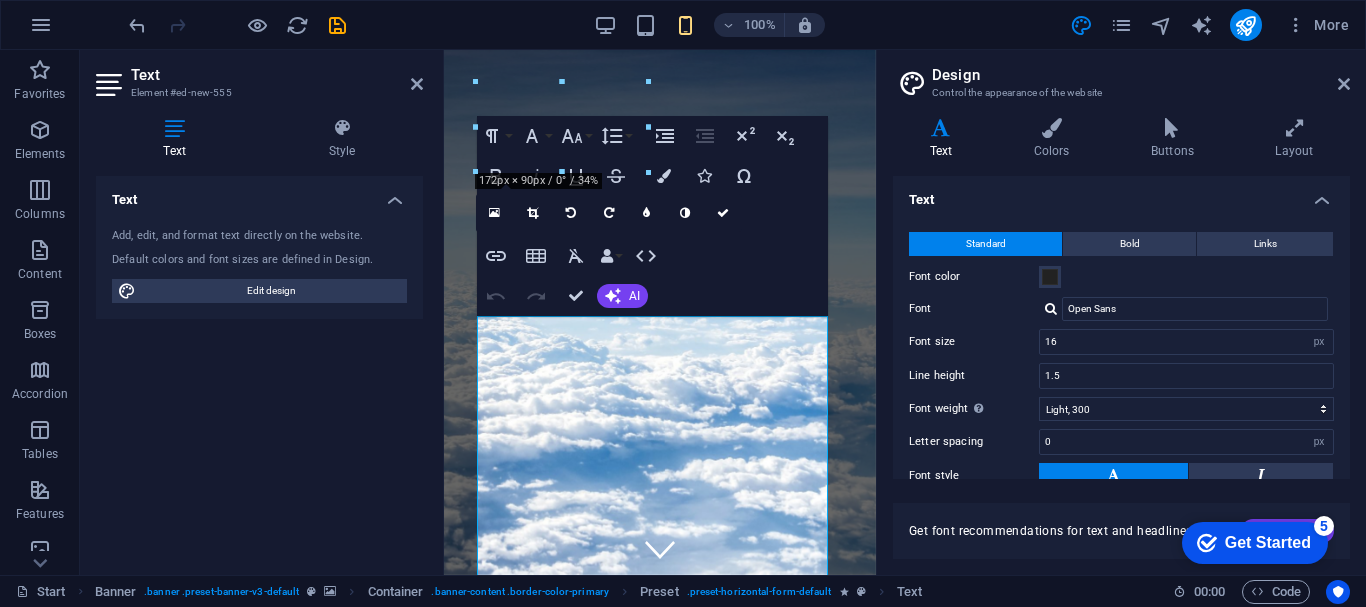 drag, startPoint x: 1351, startPoint y: 336, endPoint x: 1360, endPoint y: 398, distance: 62.649822 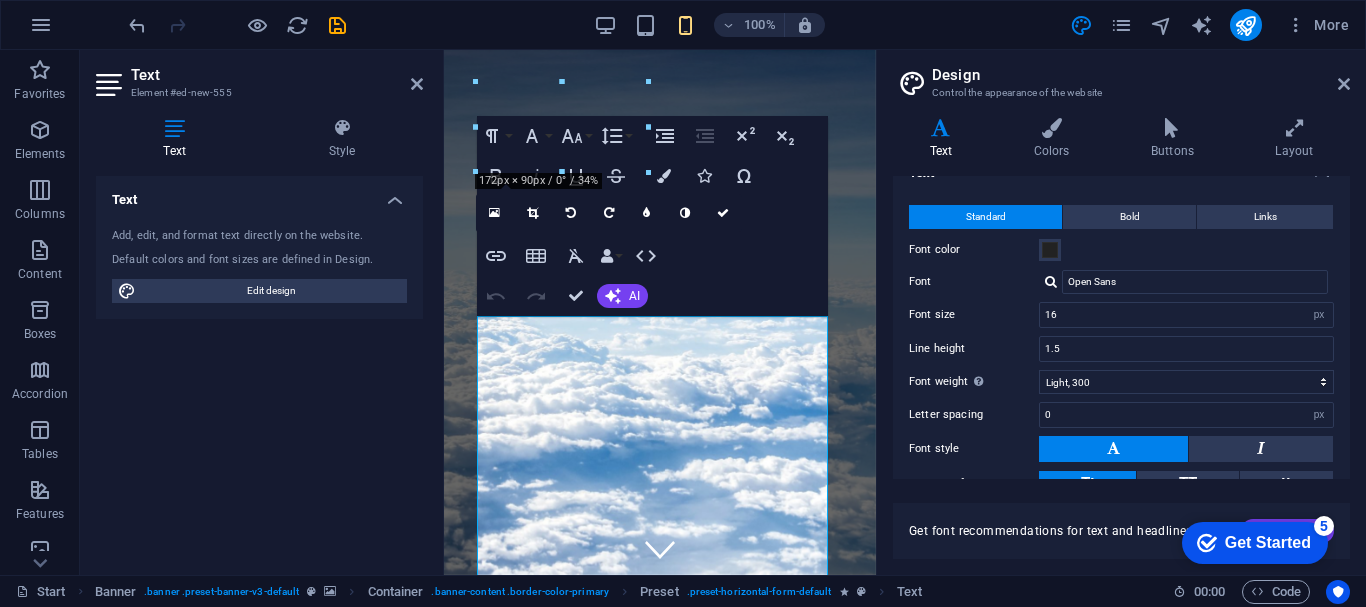 scroll, scrollTop: 0, scrollLeft: 0, axis: both 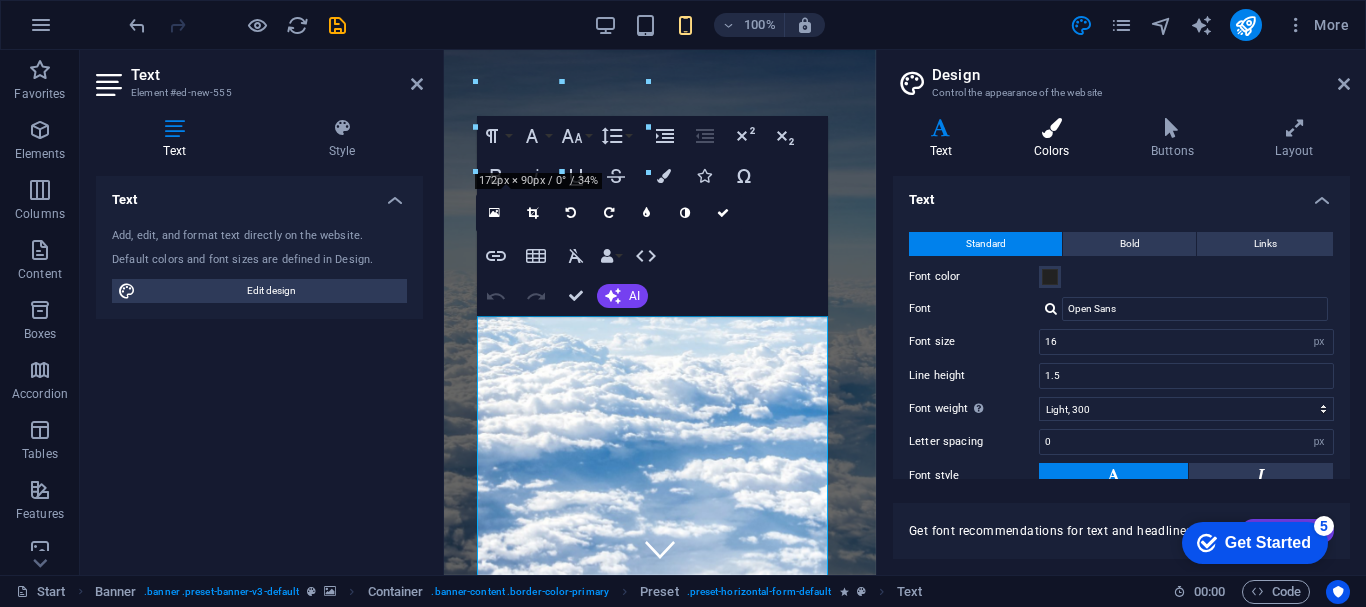 click on "Colors" at bounding box center (1055, 139) 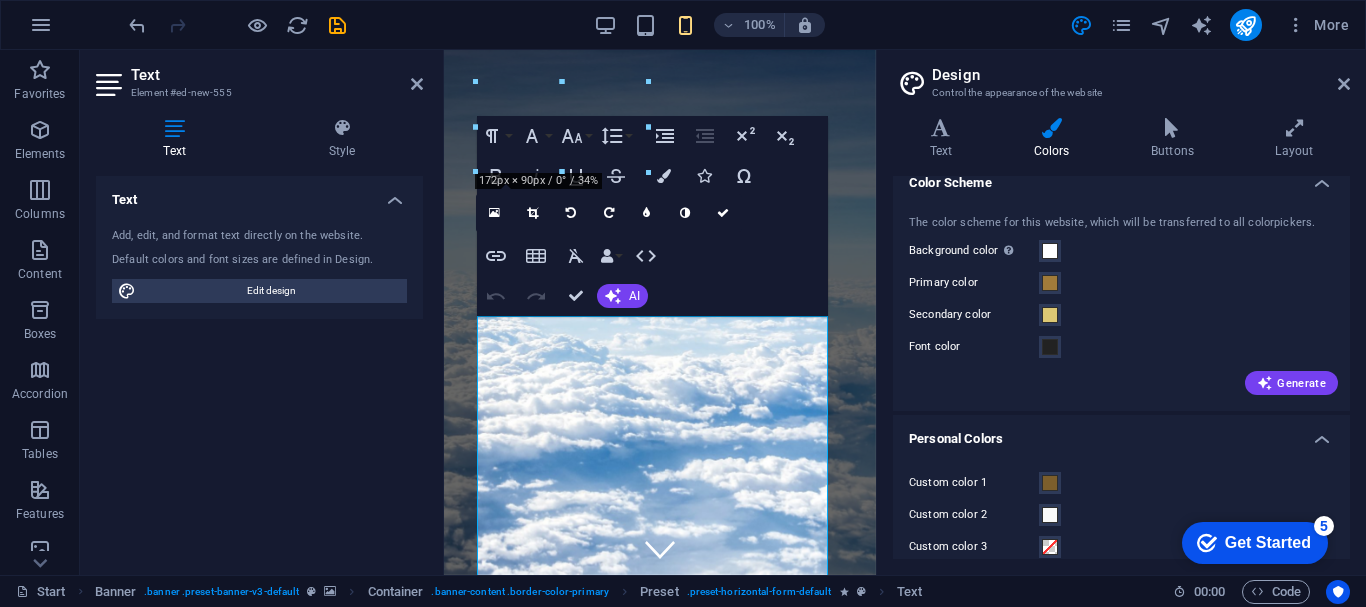 scroll, scrollTop: 0, scrollLeft: 0, axis: both 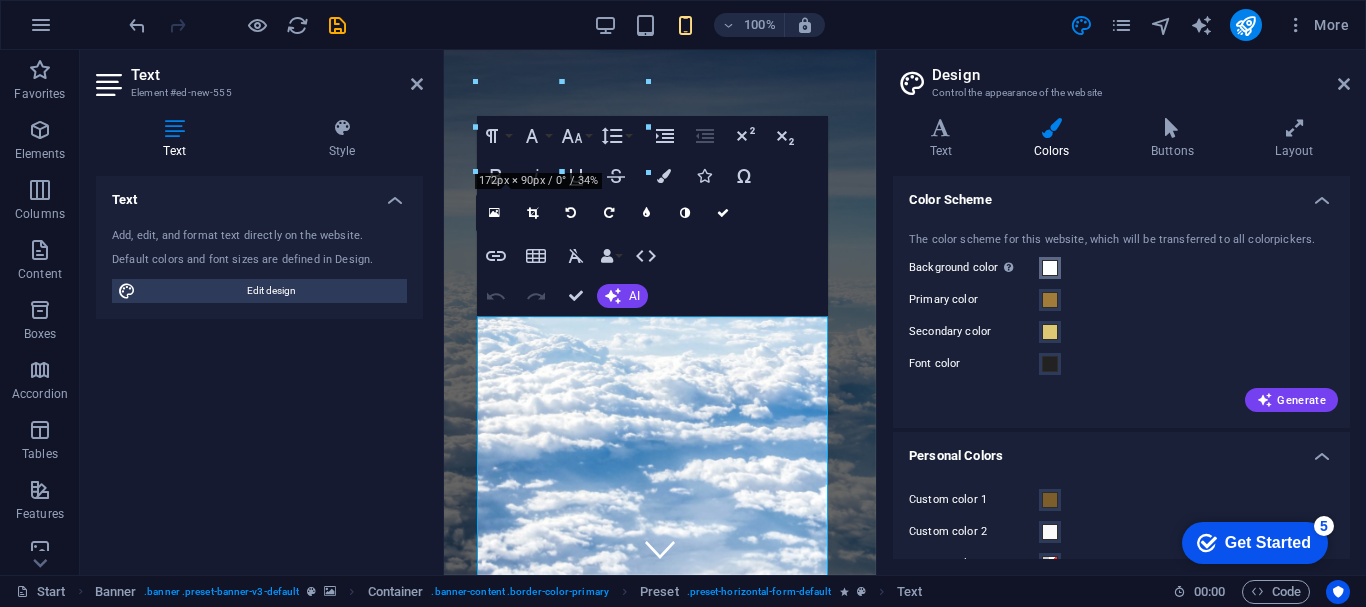 click at bounding box center (1050, 268) 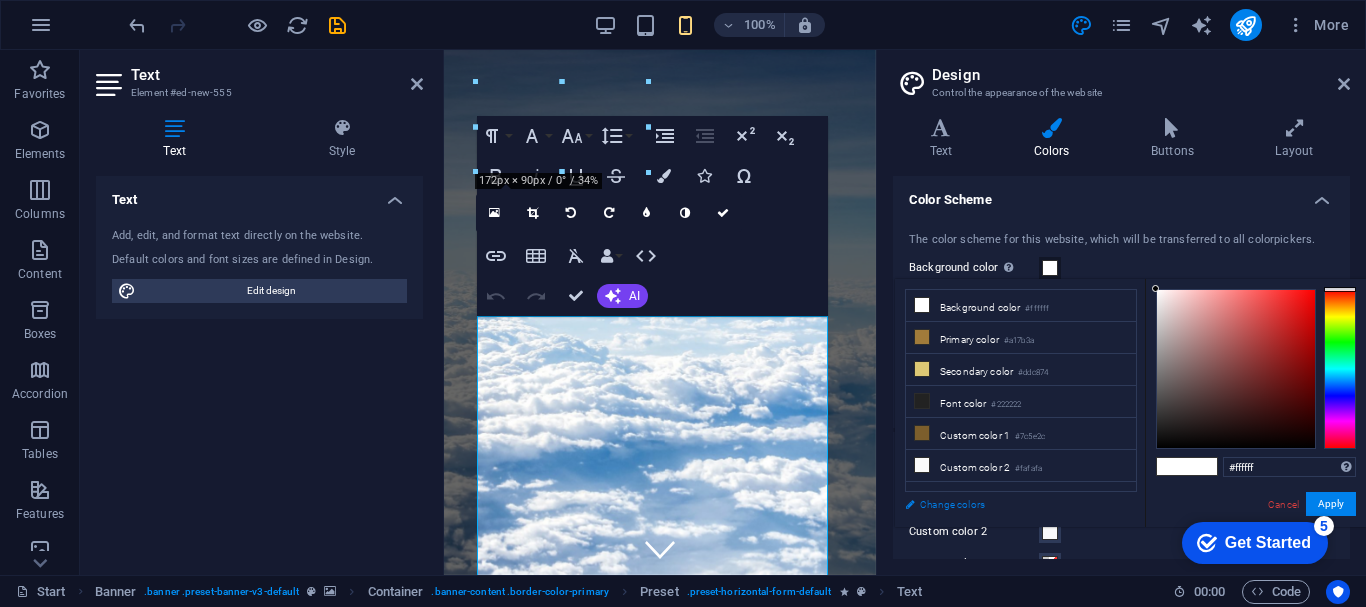 click on "Change colors" at bounding box center [1011, 504] 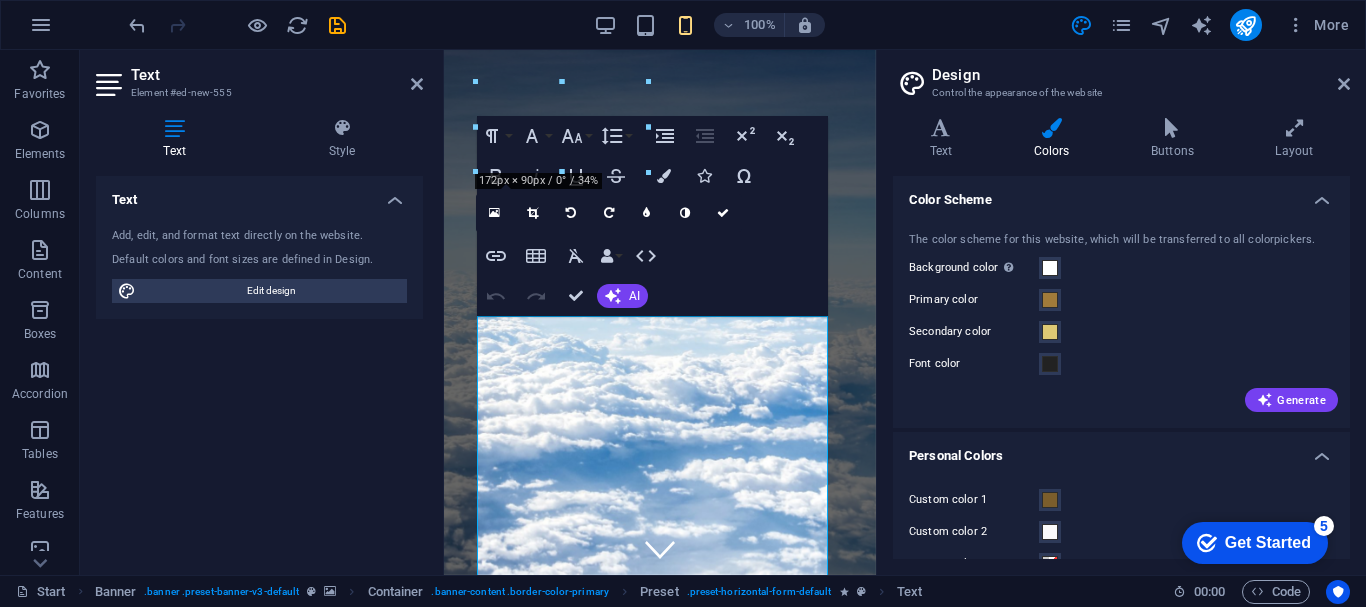 drag, startPoint x: 1351, startPoint y: 355, endPoint x: 1355, endPoint y: 429, distance: 74.10803 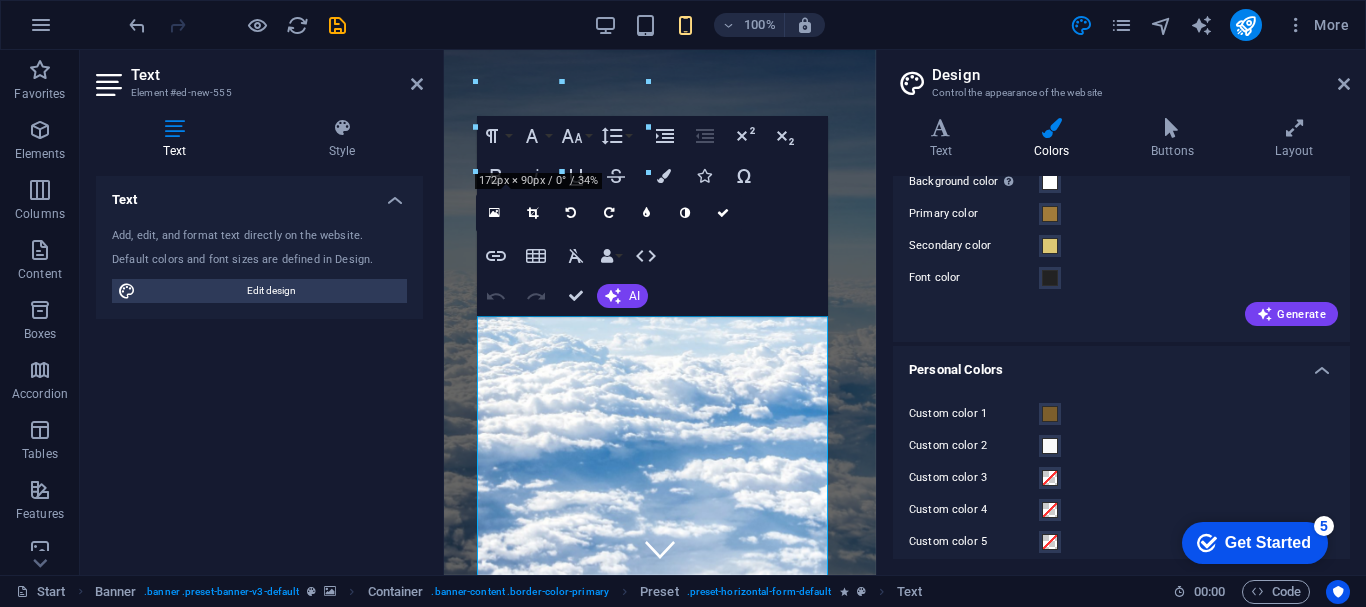 scroll, scrollTop: 101, scrollLeft: 0, axis: vertical 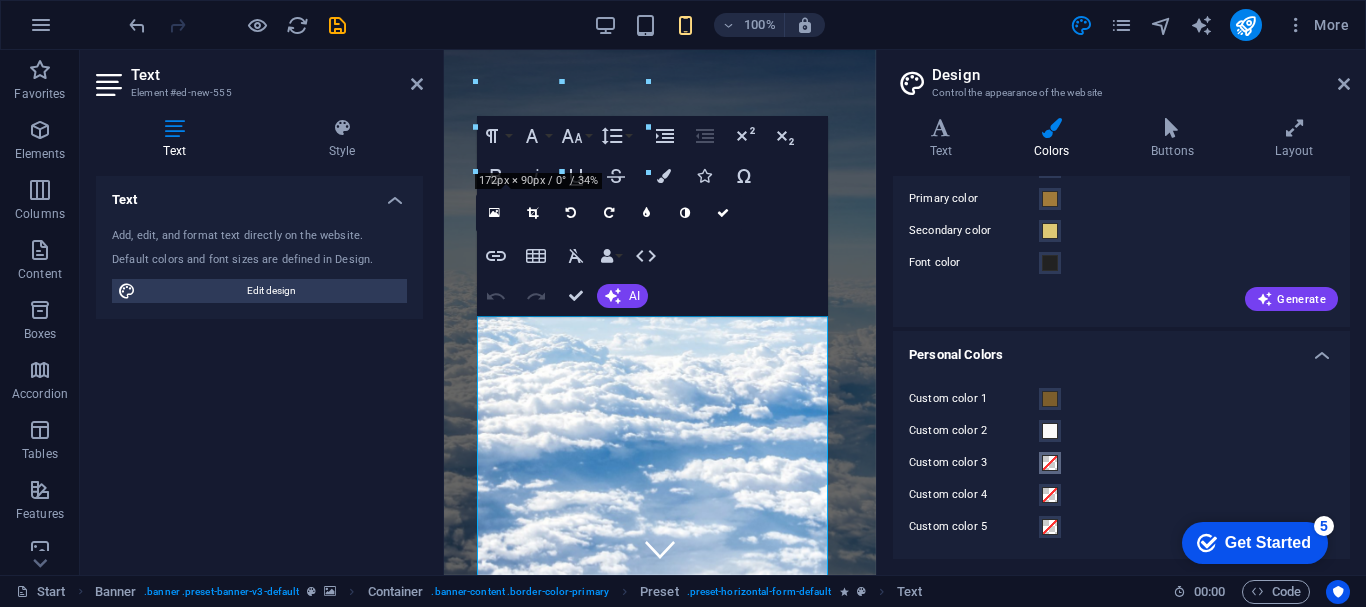 click at bounding box center (1050, 463) 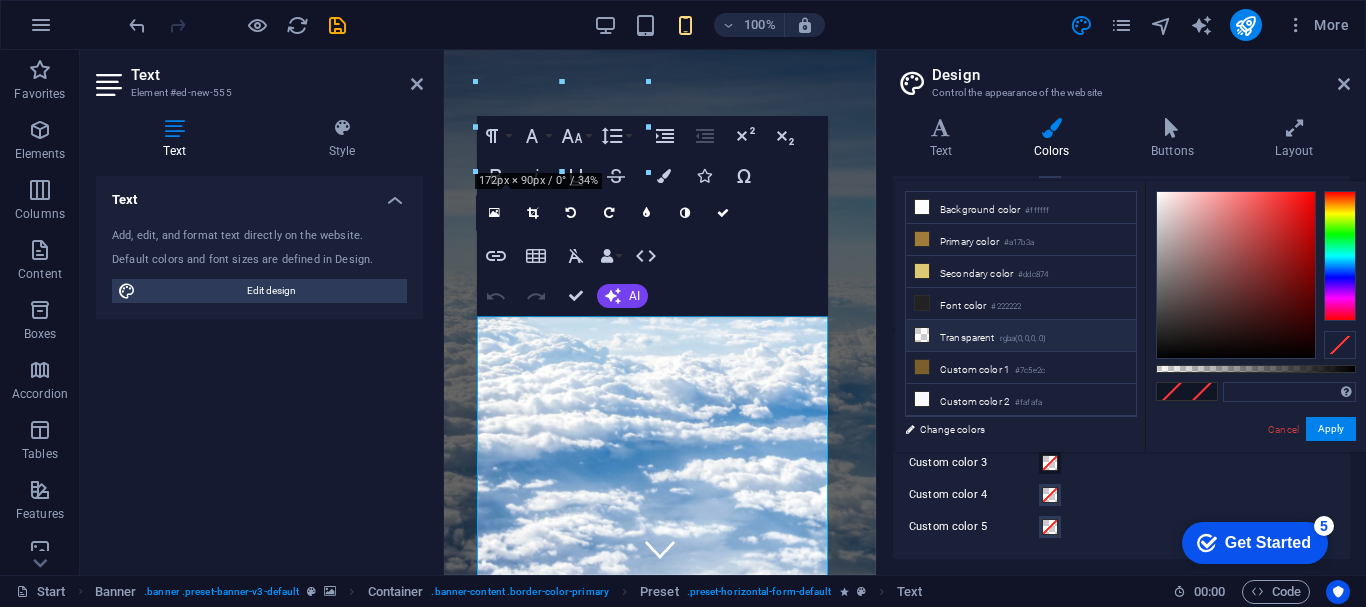 click on "Transparent
rgba(0,0,0,.0)" at bounding box center (1021, 336) 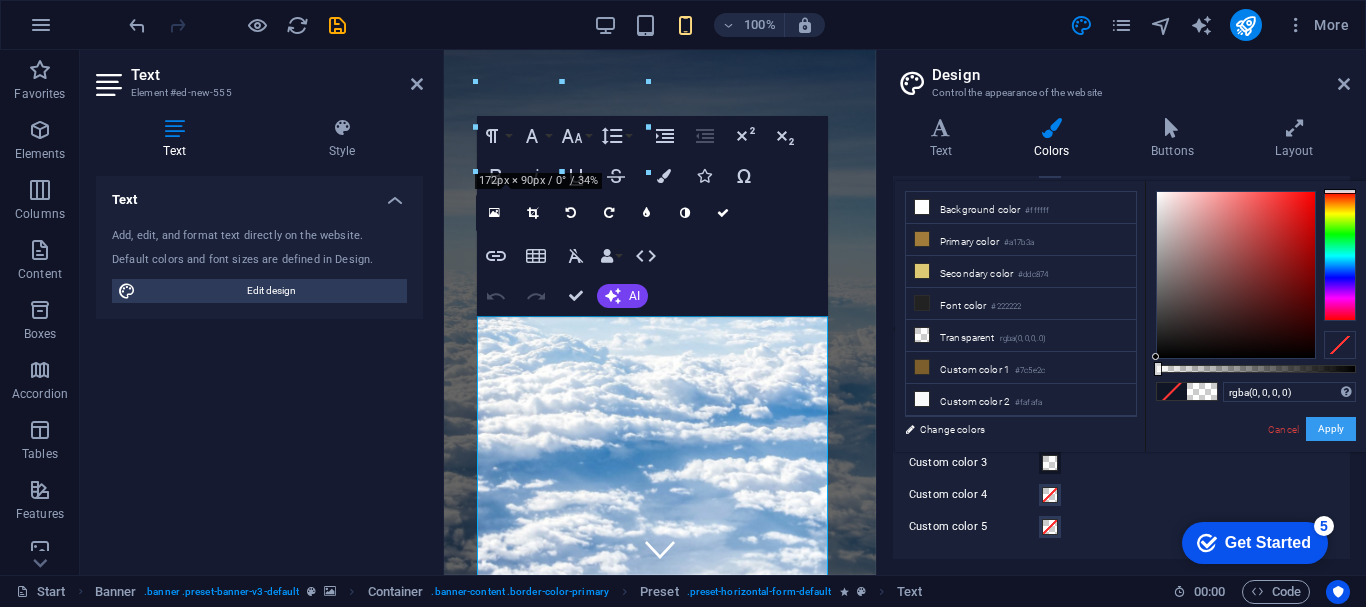 click on "Apply" at bounding box center [1331, 429] 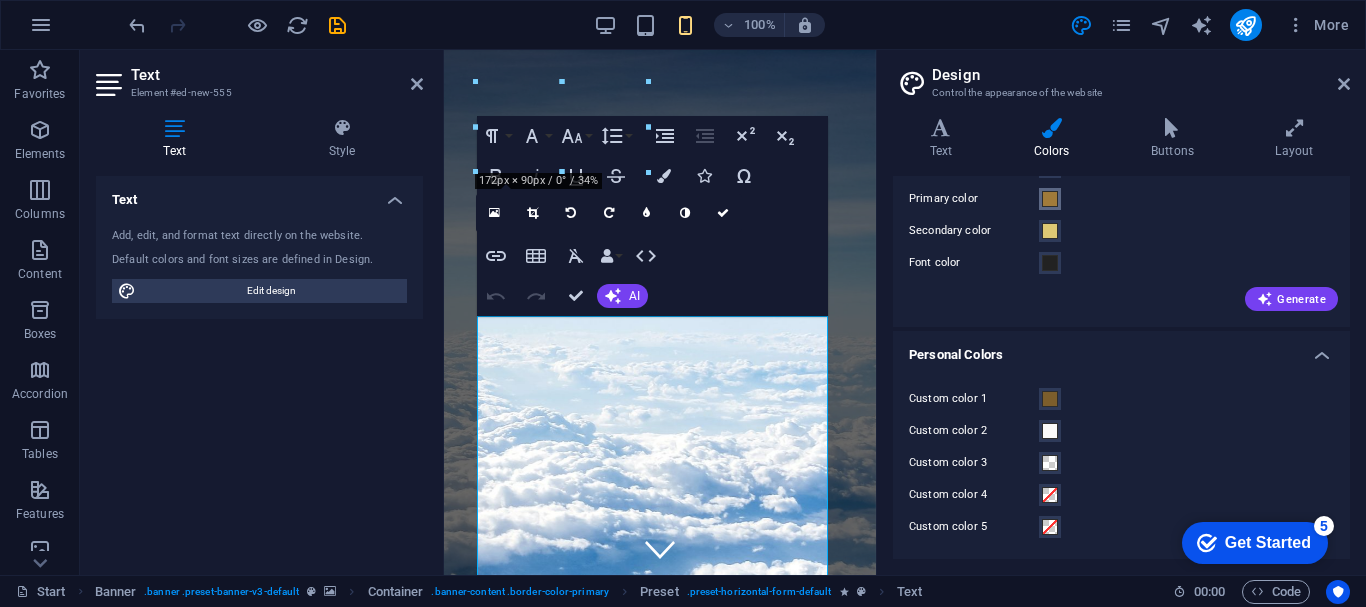 drag, startPoint x: 1053, startPoint y: 334, endPoint x: 1057, endPoint y: 207, distance: 127.06297 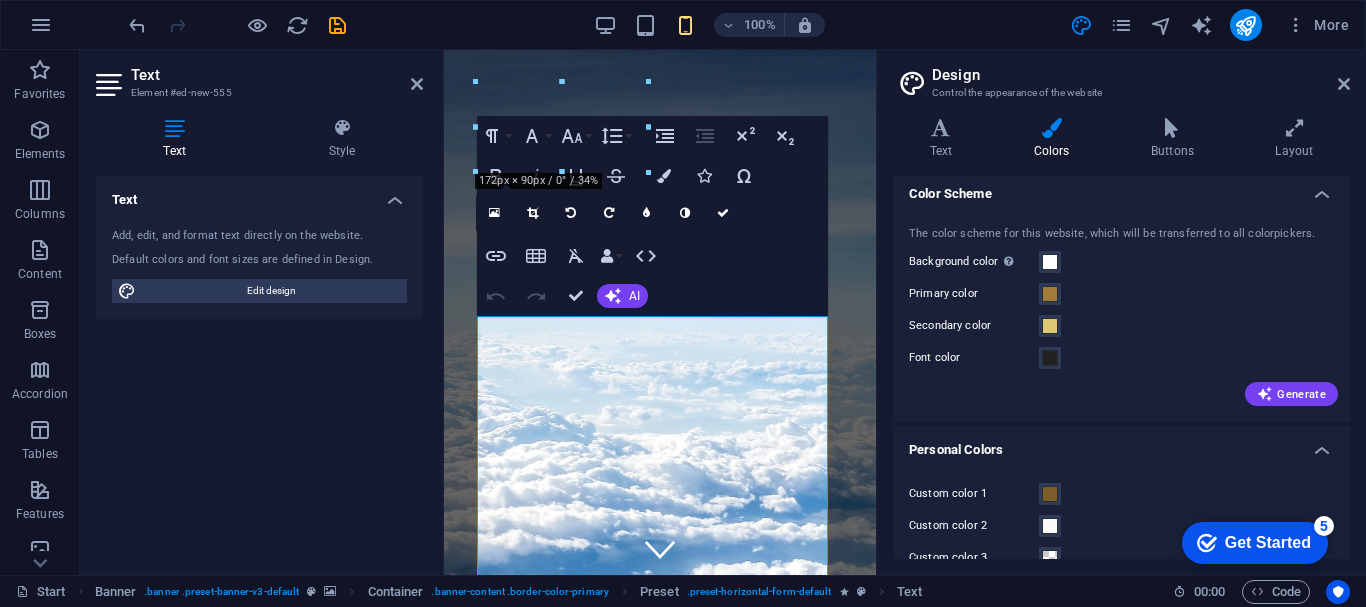 scroll, scrollTop: 4, scrollLeft: 0, axis: vertical 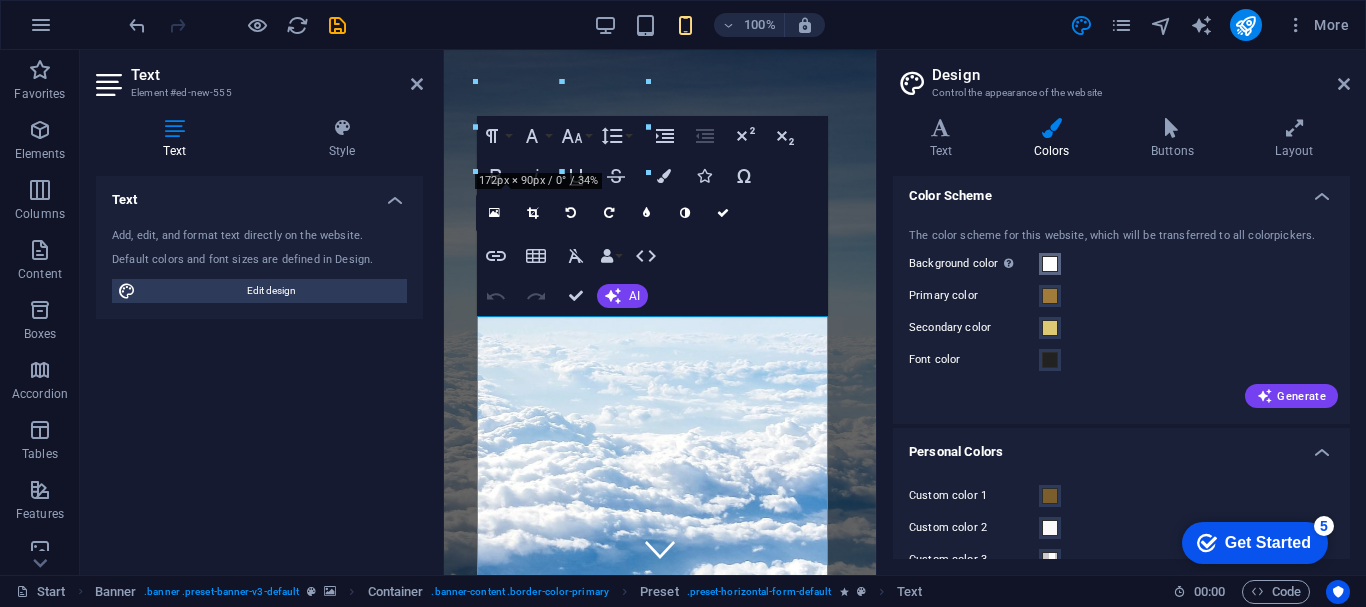 click at bounding box center [1050, 264] 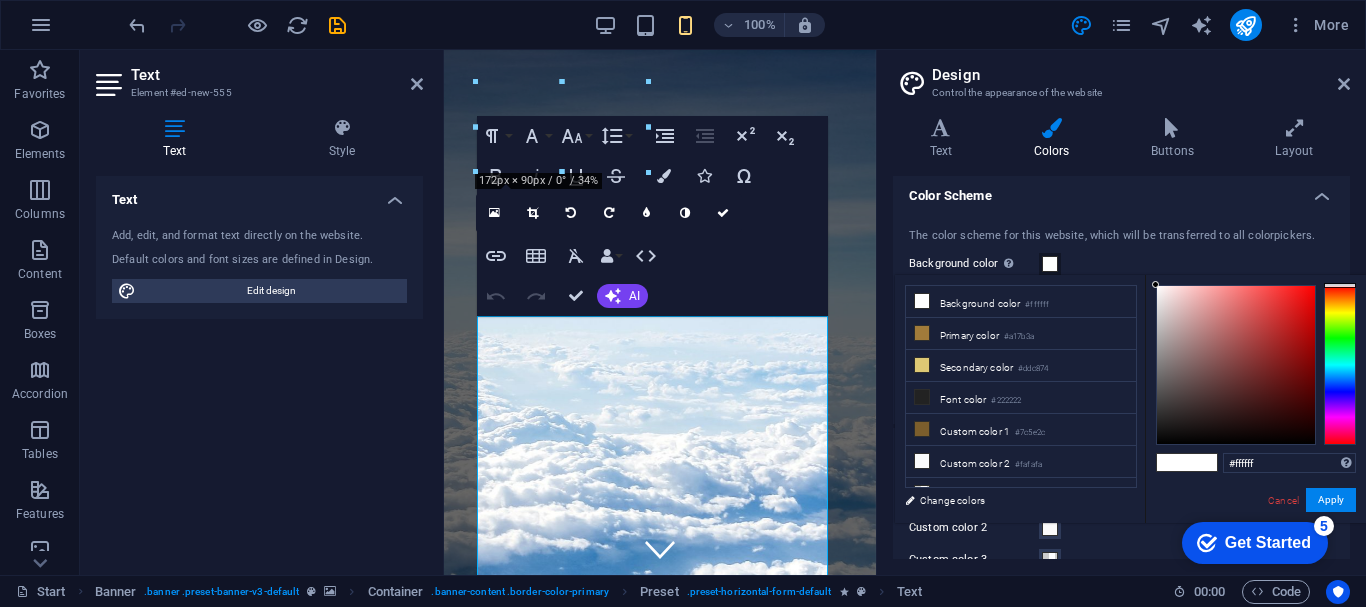scroll, scrollTop: 16, scrollLeft: 0, axis: vertical 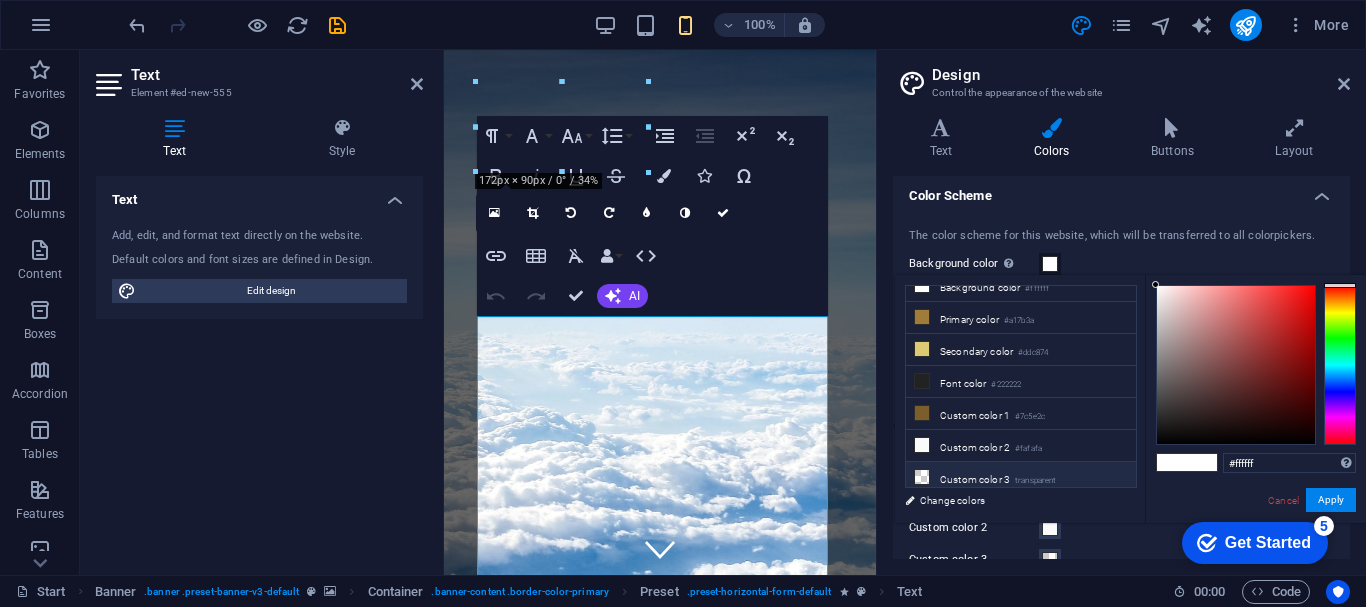 click on "transparent" at bounding box center [1036, 481] 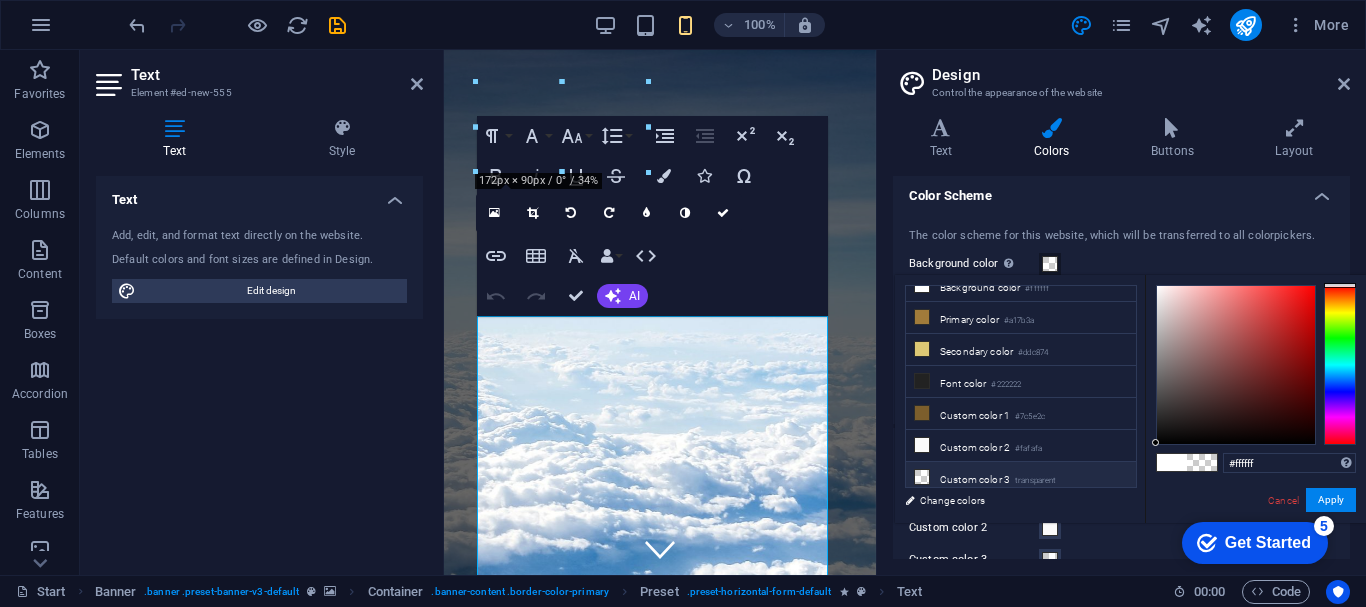 type on "rgba(0, 0, 0, 0)" 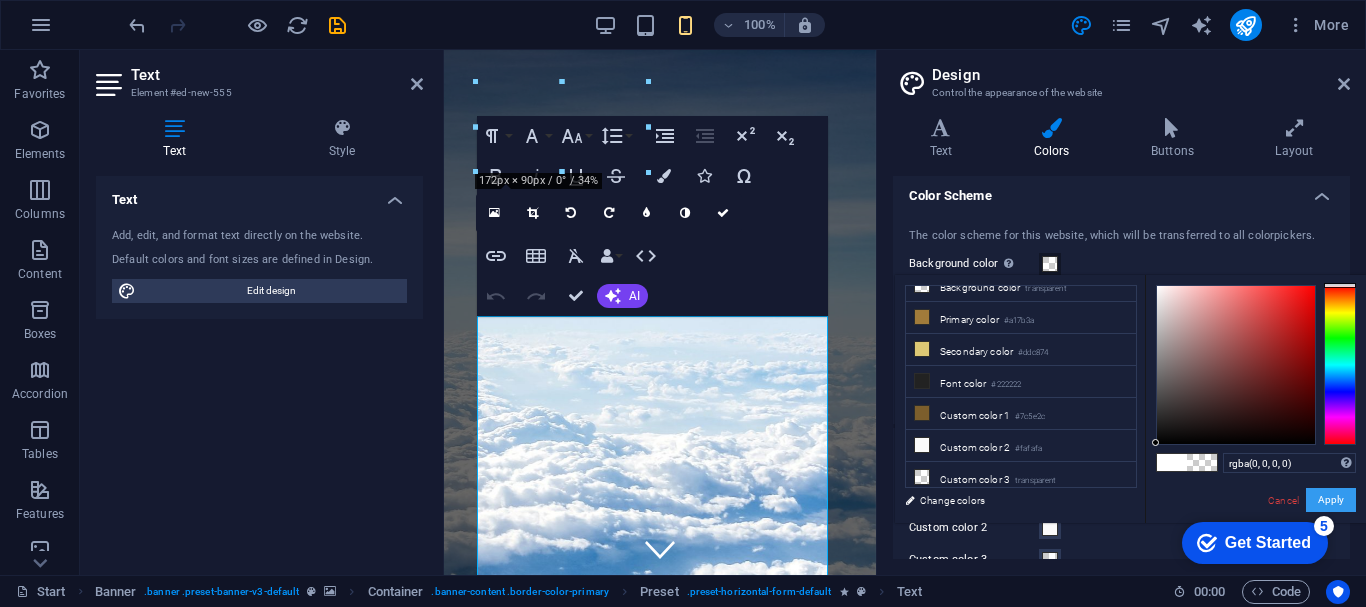 click on "Apply" at bounding box center [1331, 500] 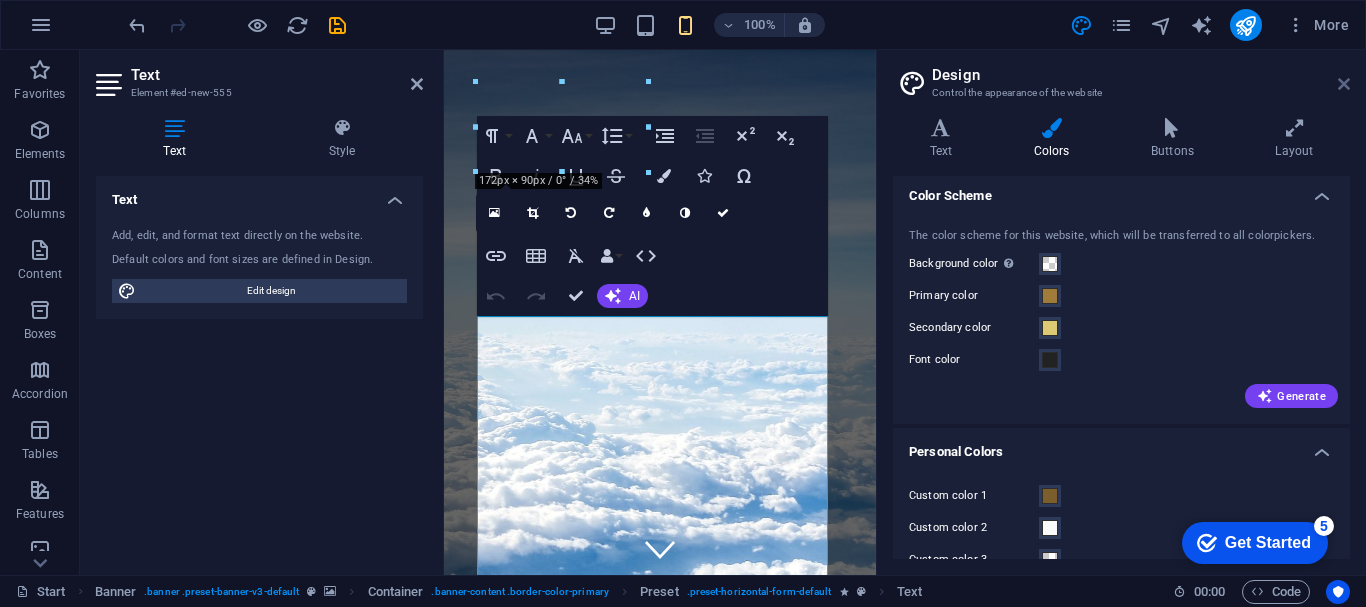 drag, startPoint x: 1341, startPoint y: 77, endPoint x: 897, endPoint y: 28, distance: 446.69565 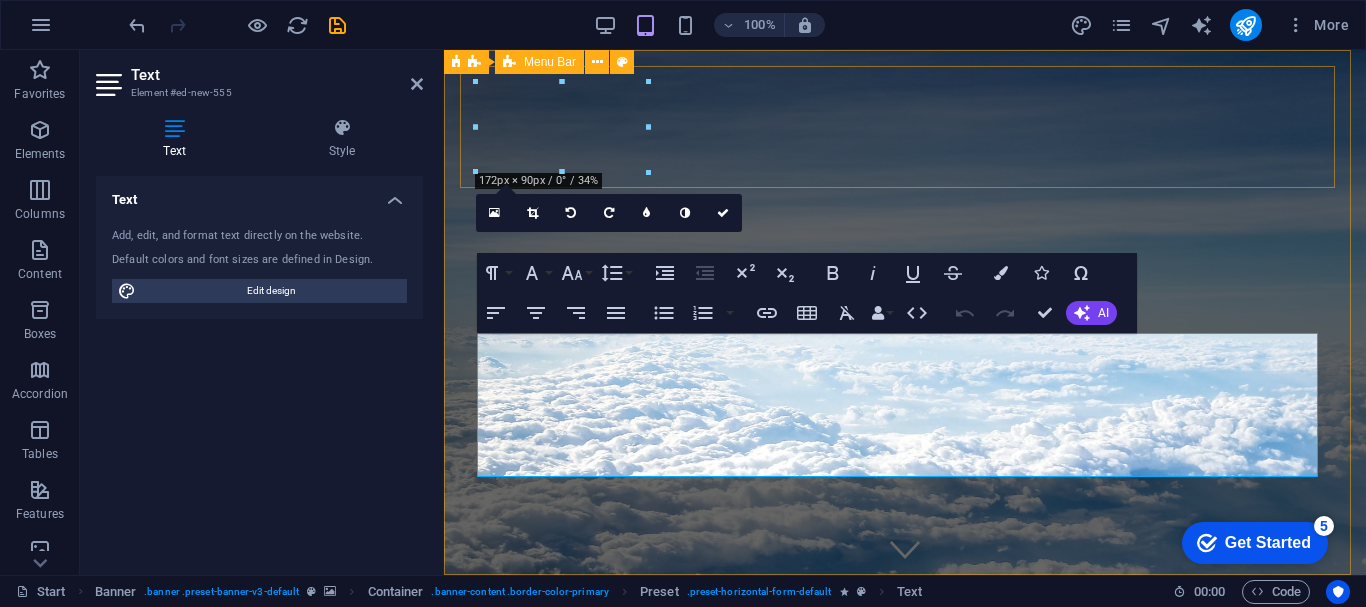 click on "Start Destinations Monthly Specials All Destinations Our promises to you Partners Contact" at bounding box center [905, 811] 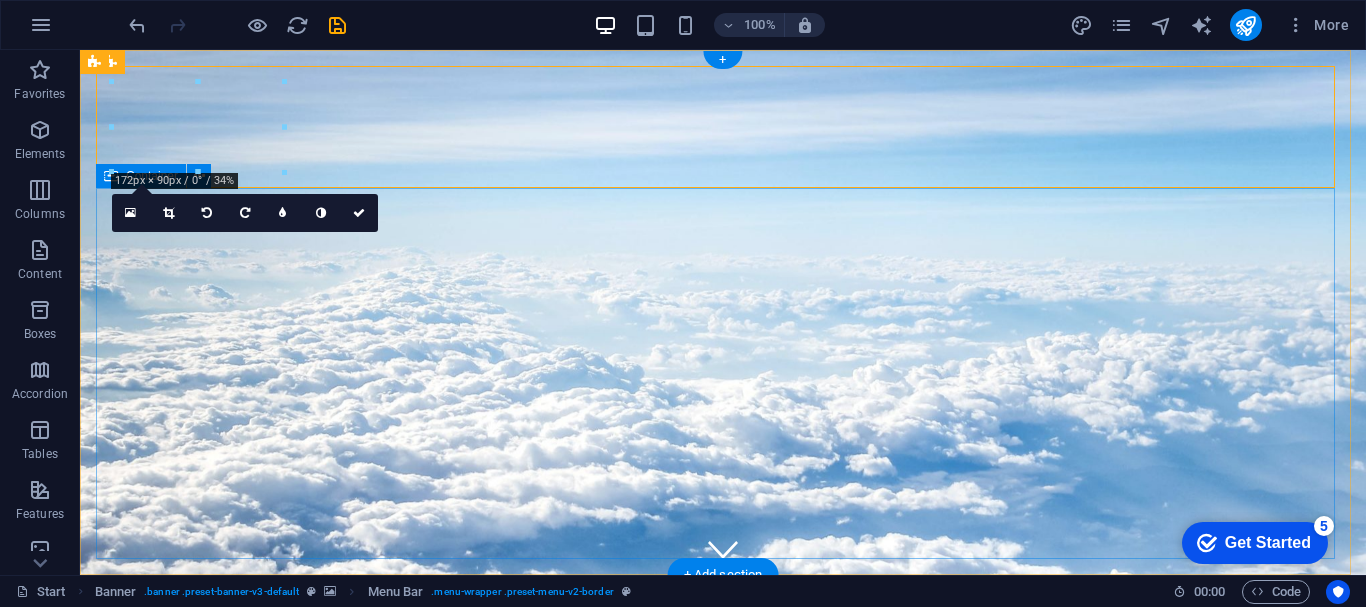 click on "uz trip series Welcome to Trip by Nour & A – Your Trusted Travel Companion in Uzbekistan At Trip by Nour & A, we craft immersive and meaningful travel experiences across Uzbekistan. Headquartered in Tashkent, our boutique agency offers curated private tours, Muslim-friendly services, and culturally rich itineraries tailored for discerning travelers from Southeast Asia and beyond. Whether you’re exploring the historic Silk Road cities or indulging in authentic local encounters, our expert team ensures every journey is seamless, personal, and unforgettable." at bounding box center [723, 941] 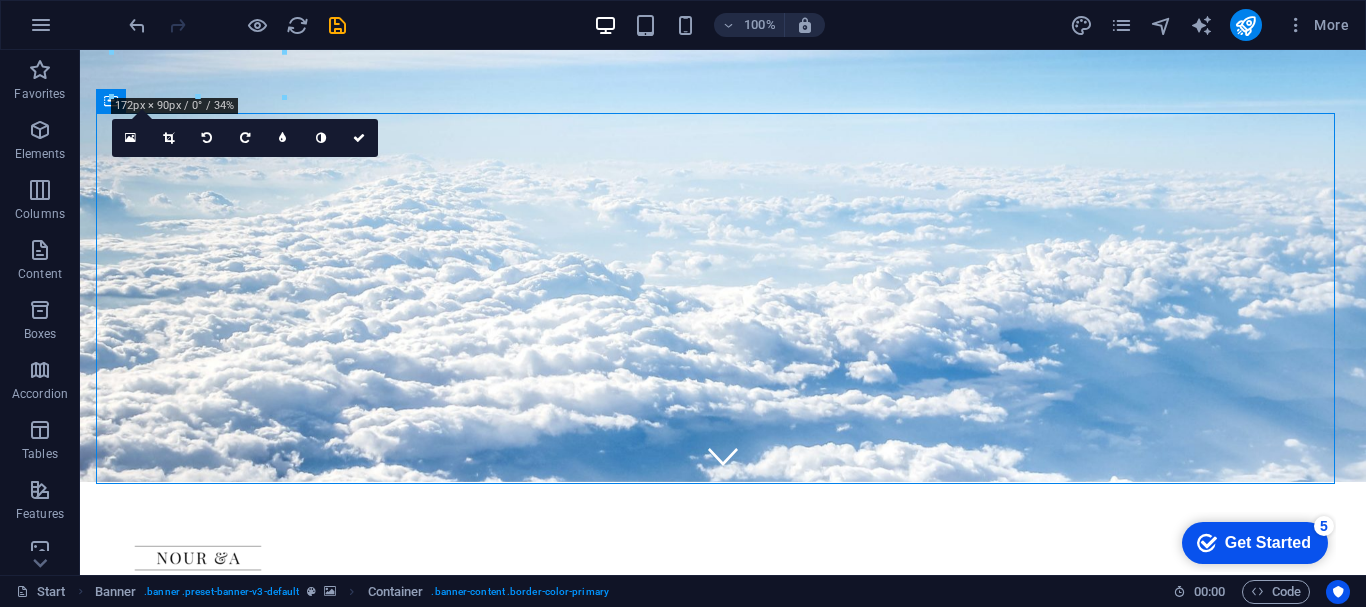 scroll, scrollTop: 75, scrollLeft: 0, axis: vertical 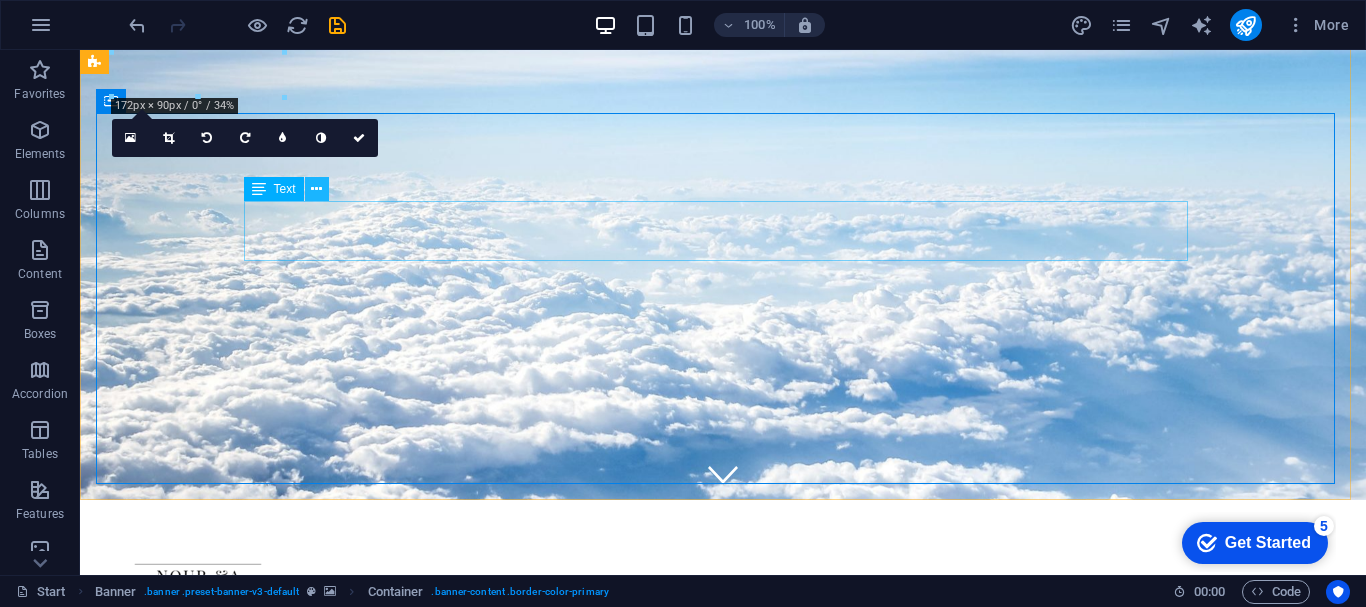 click at bounding box center (316, 189) 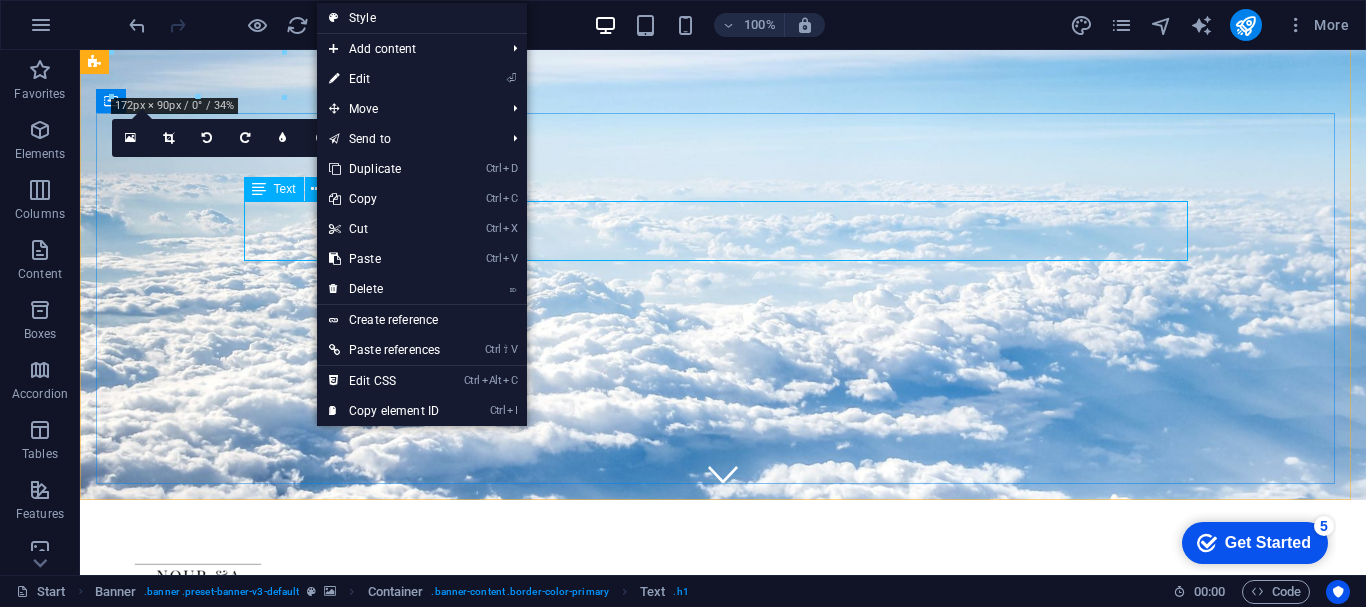 click at bounding box center (259, 189) 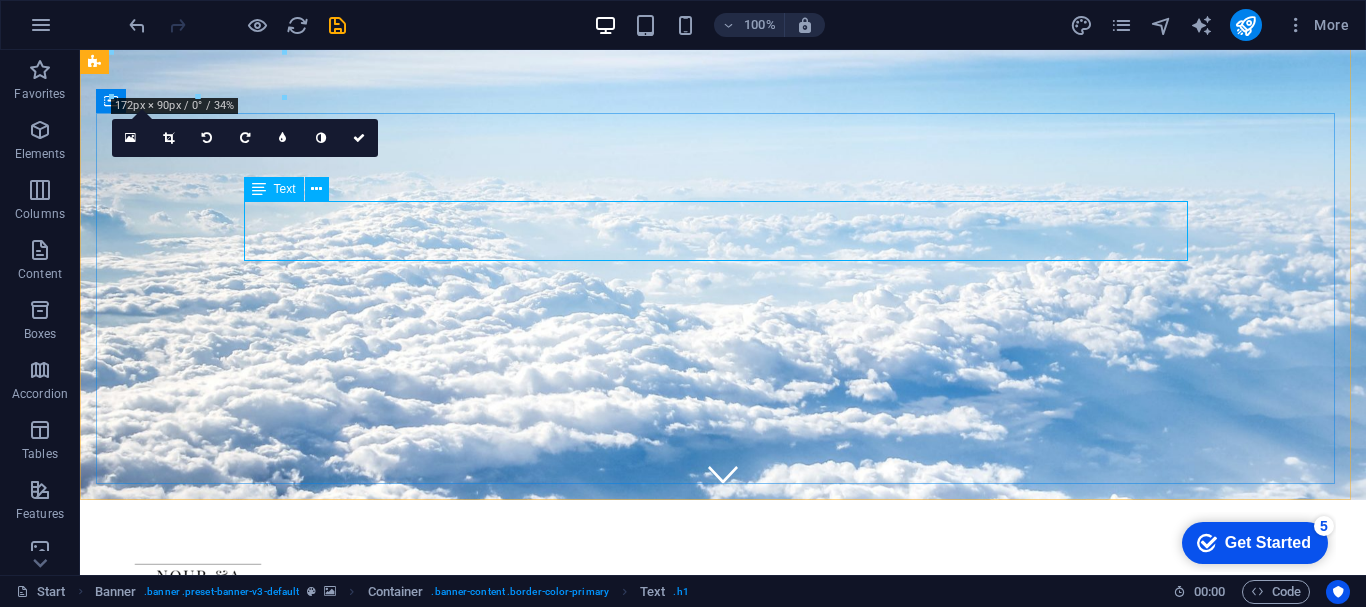 click at bounding box center [259, 189] 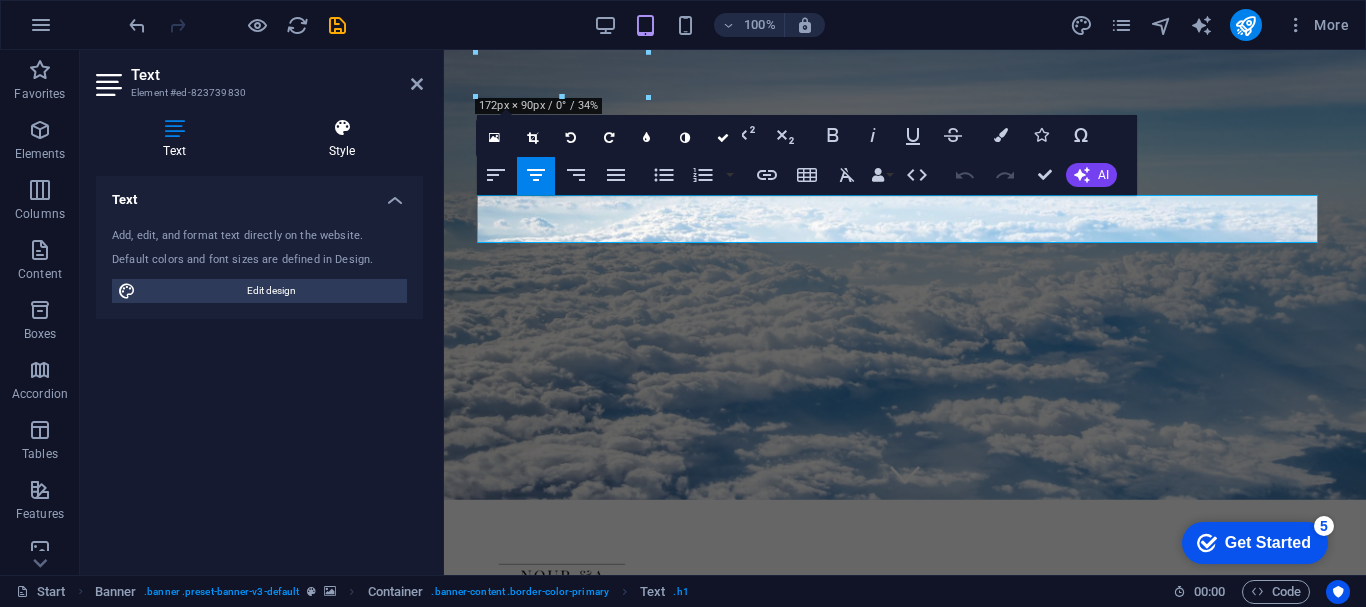 click on "Style" at bounding box center [342, 139] 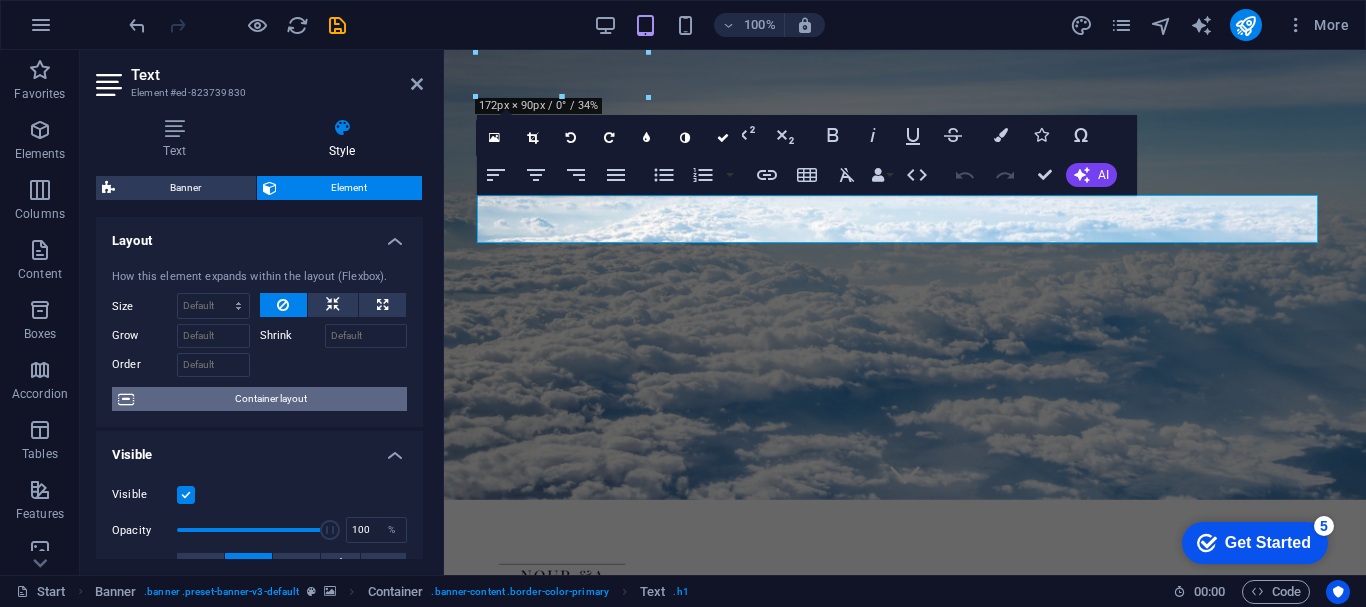 click on "Container layout" at bounding box center (270, 399) 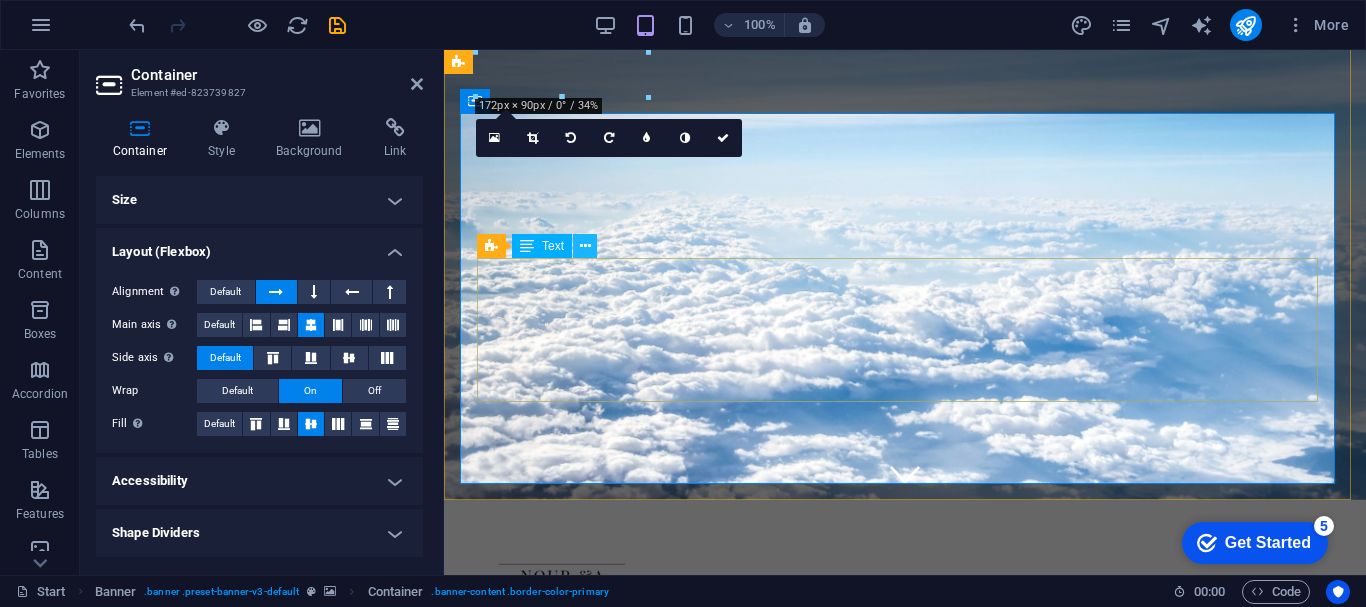 click at bounding box center [585, 246] 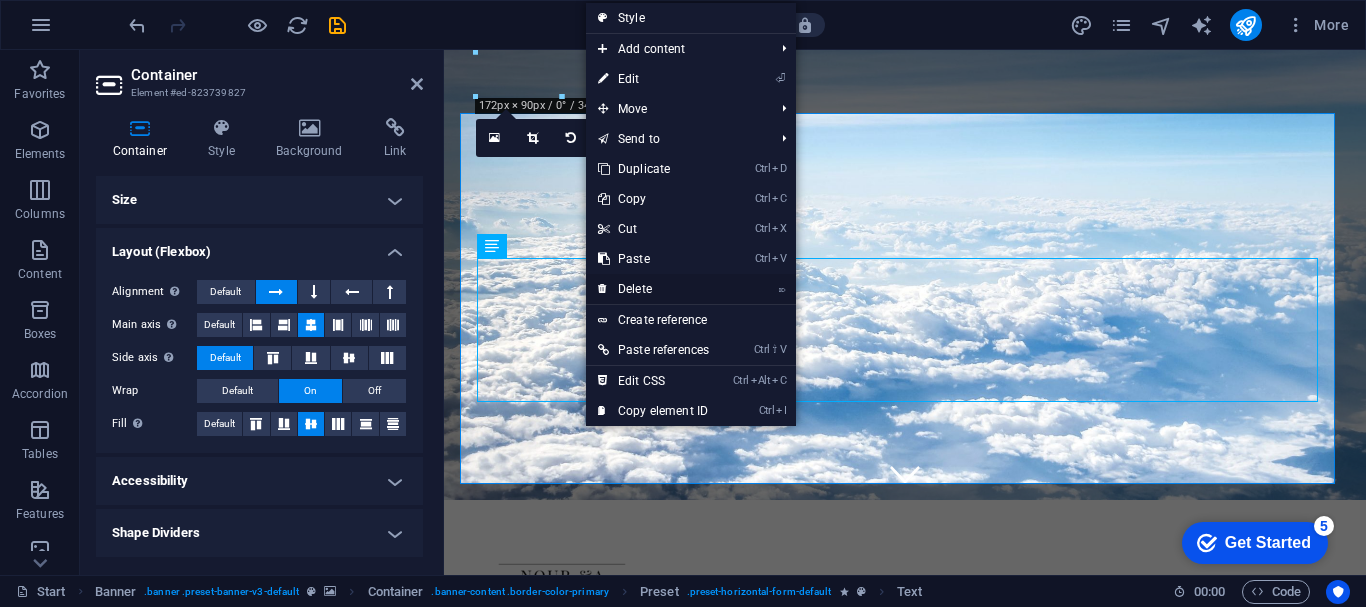 click on "⌦  Delete" at bounding box center [653, 289] 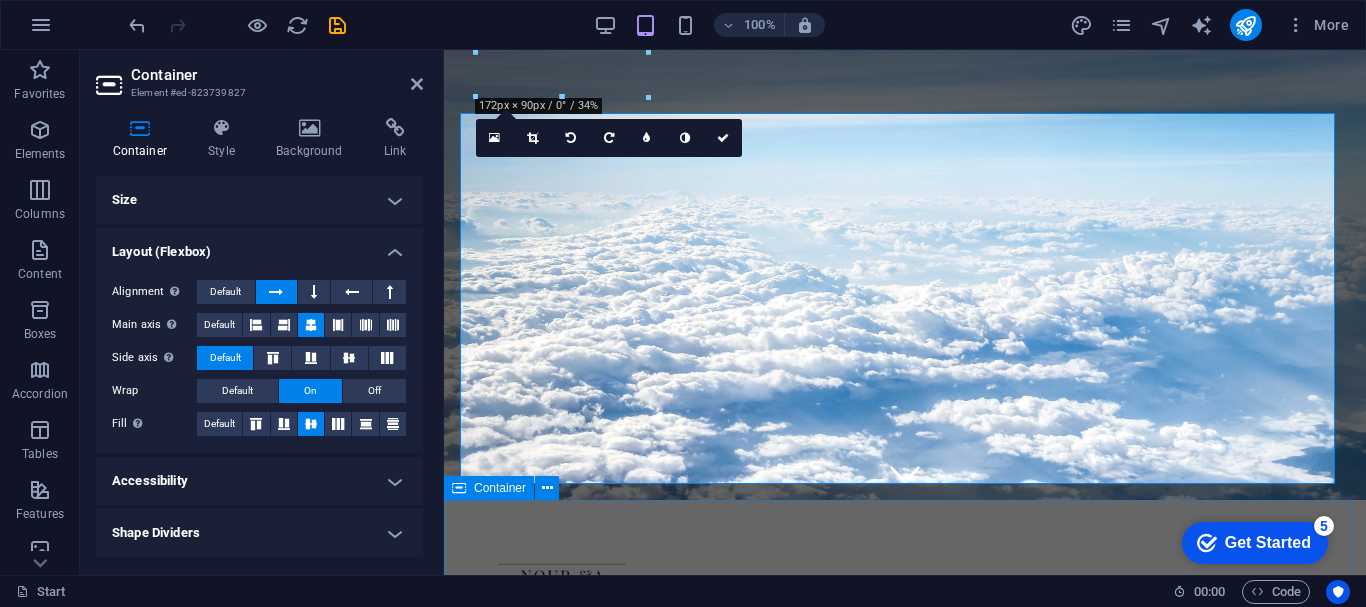 click on "products.nouranda.uz  - Travel Agency Pick your Destination Lorem ipsum dolor sit amet, consectetur adipisicing elit. Veritatis, dolorem! Book your Flight Lorem ipsum dolor sit amet, consectetur adipisicing elit. Veritatis, dolorem! Enjoy your Vacation Lorem ipsum dolor sit amet, consectetur adipisicing elit. Veritatis, dolorem!" at bounding box center (905, 1396) 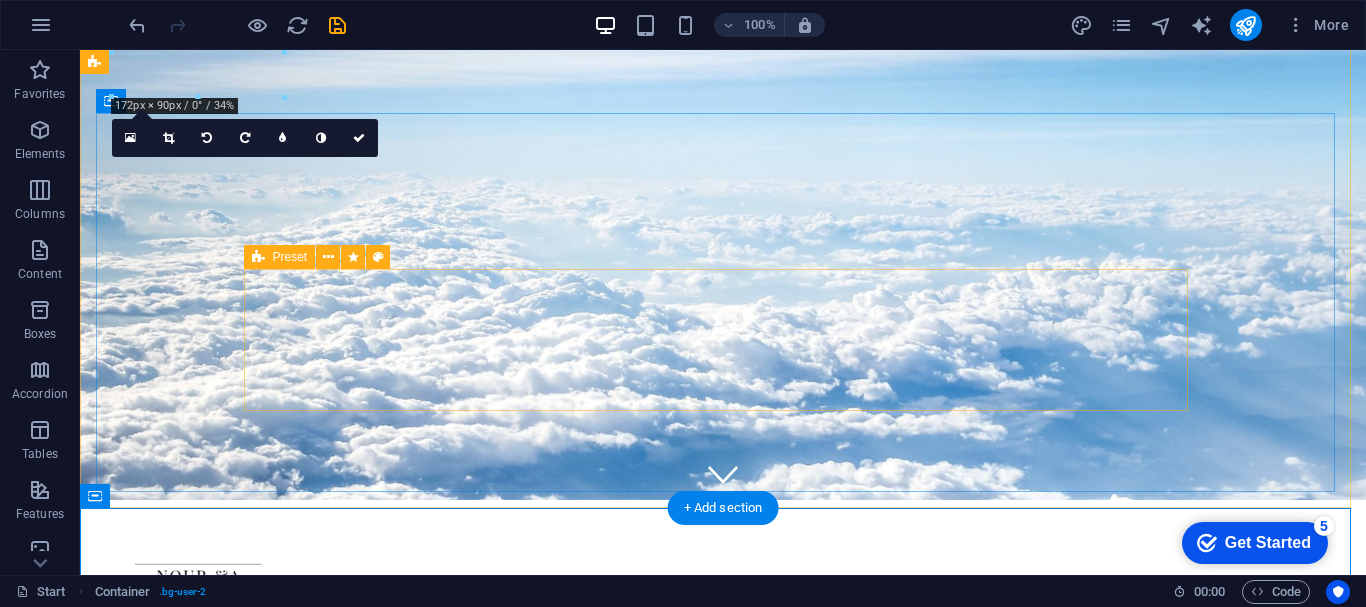 click on "Paste clipboard" at bounding box center (777, 945) 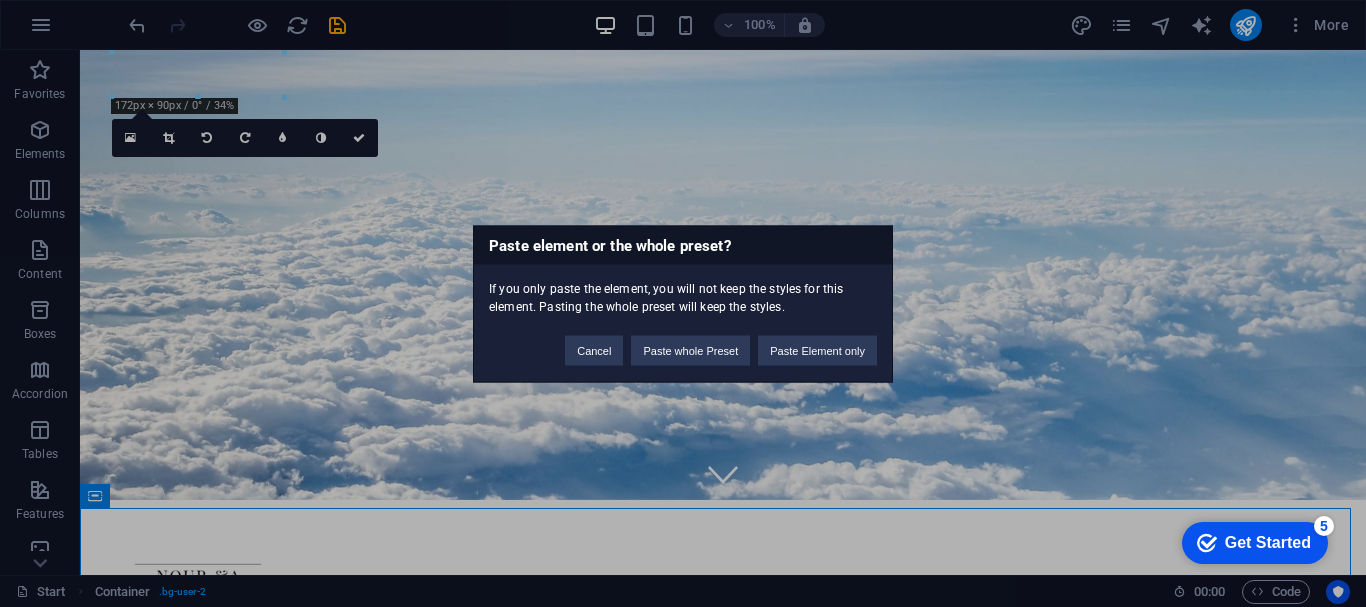 click on "Paste element or the whole preset? If you only paste the element, you will not keep the styles for this element. Pasting the whole preset will keep the styles. Cancel Paste whole Preset Paste Element only" at bounding box center (683, 303) 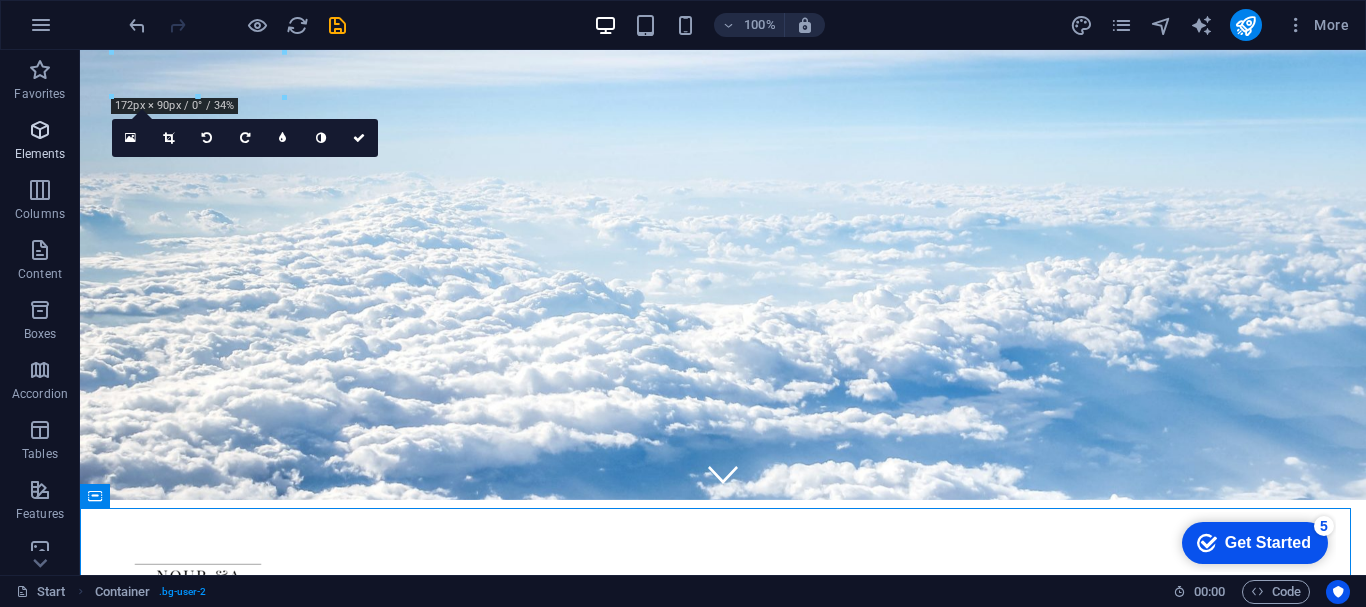 click at bounding box center [40, 130] 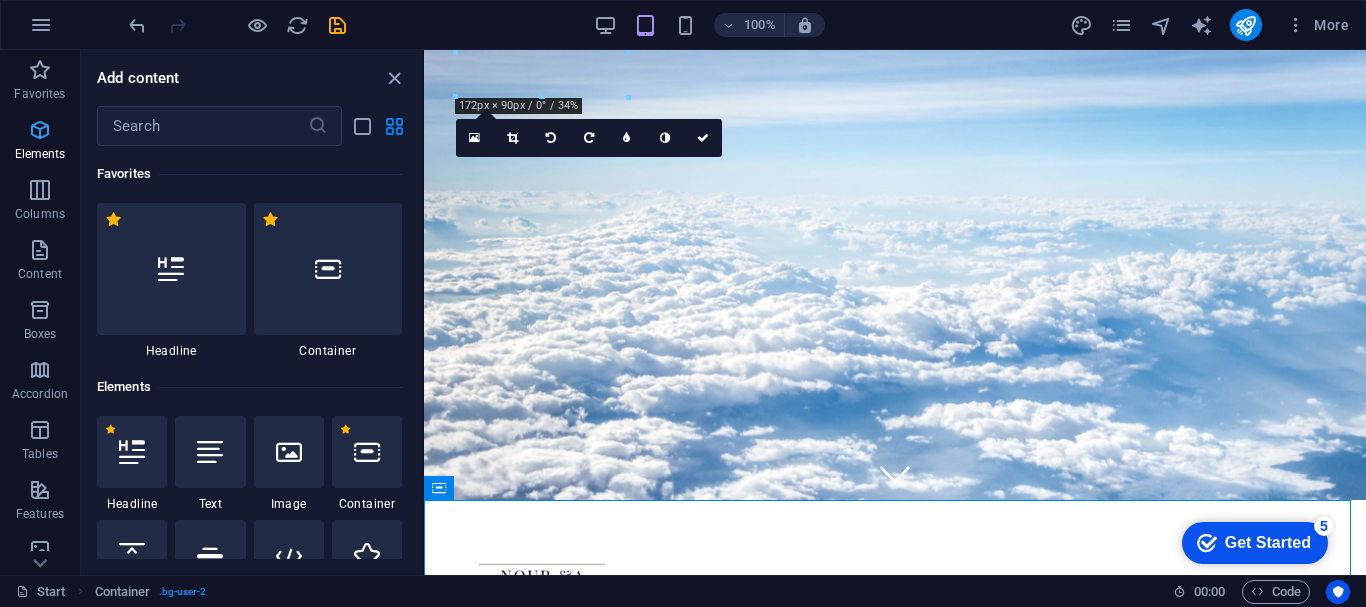 scroll, scrollTop: 213, scrollLeft: 0, axis: vertical 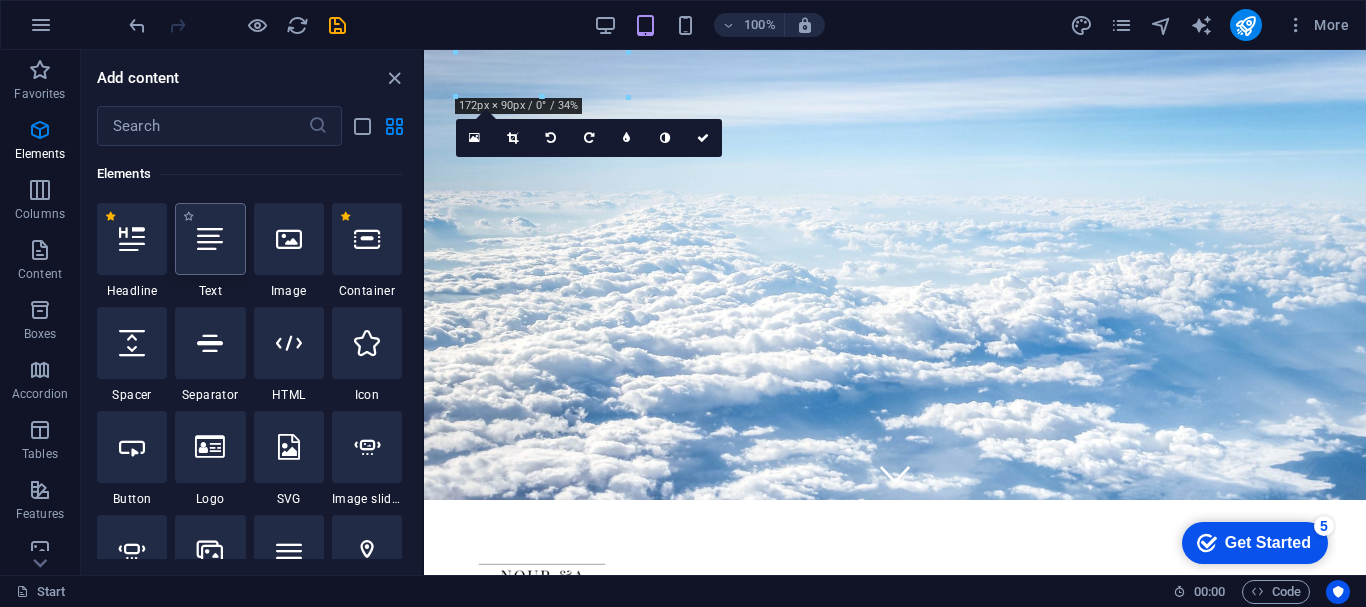 click at bounding box center (210, 239) 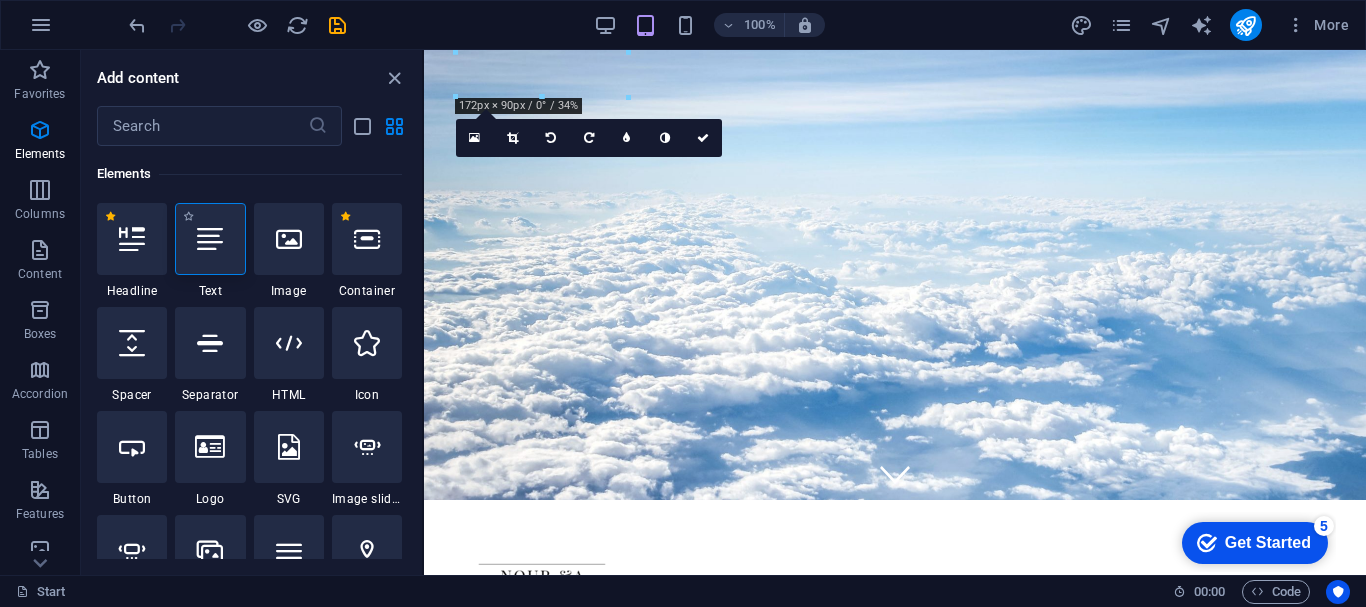 click at bounding box center [210, 239] 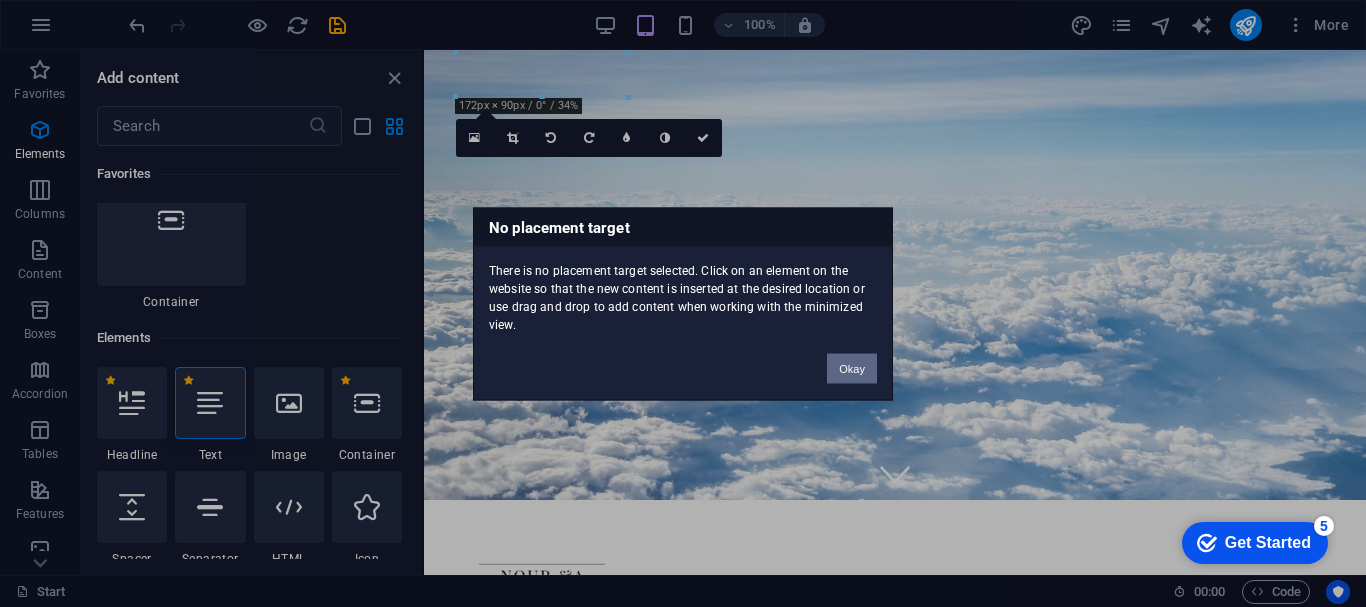 scroll, scrollTop: 377, scrollLeft: 0, axis: vertical 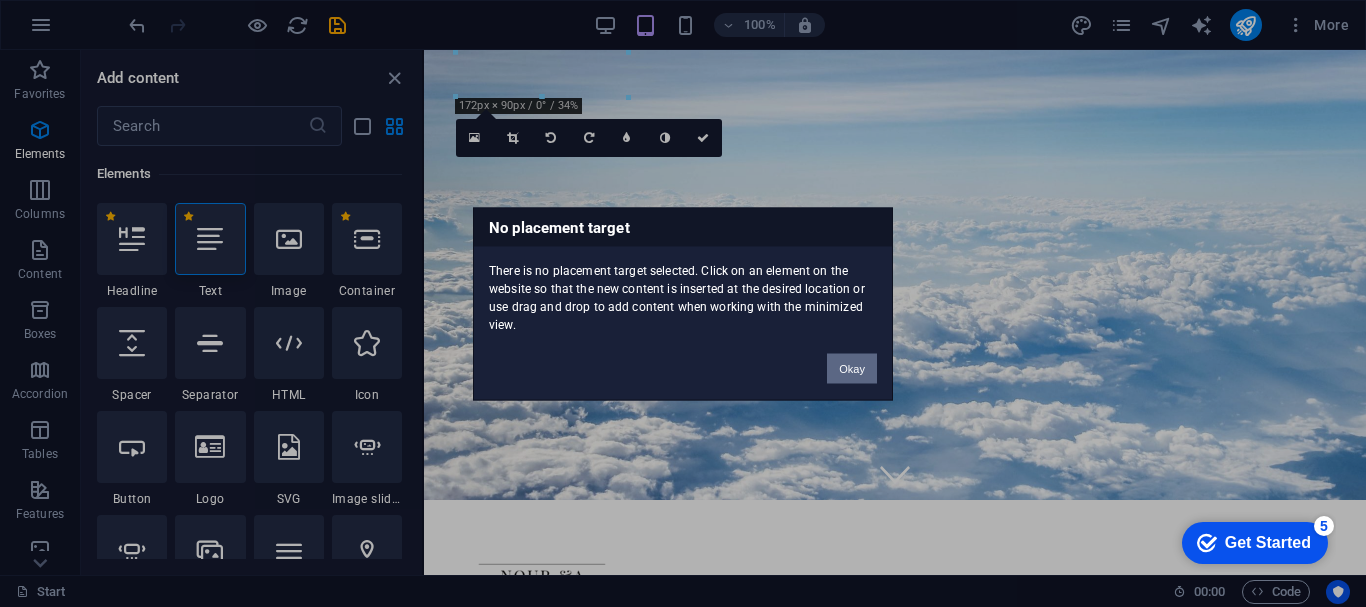 drag, startPoint x: 362, startPoint y: 267, endPoint x: 832, endPoint y: 315, distance: 472.4447 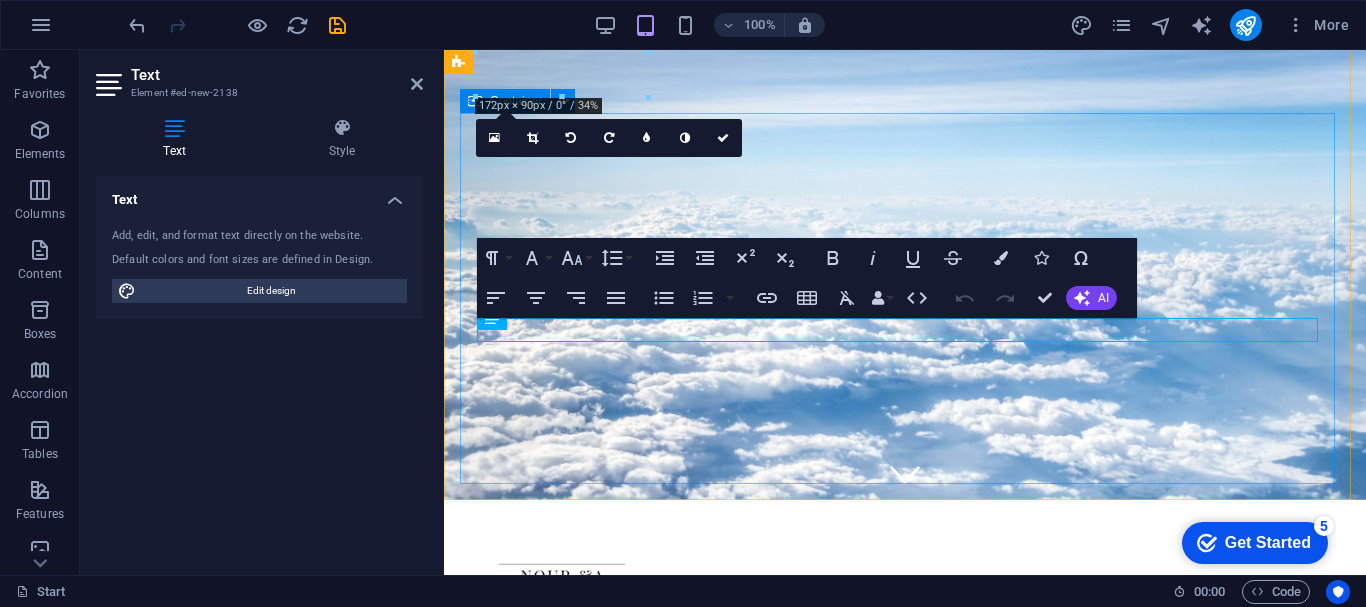 drag, startPoint x: 663, startPoint y: 291, endPoint x: 894, endPoint y: 346, distance: 237.45737 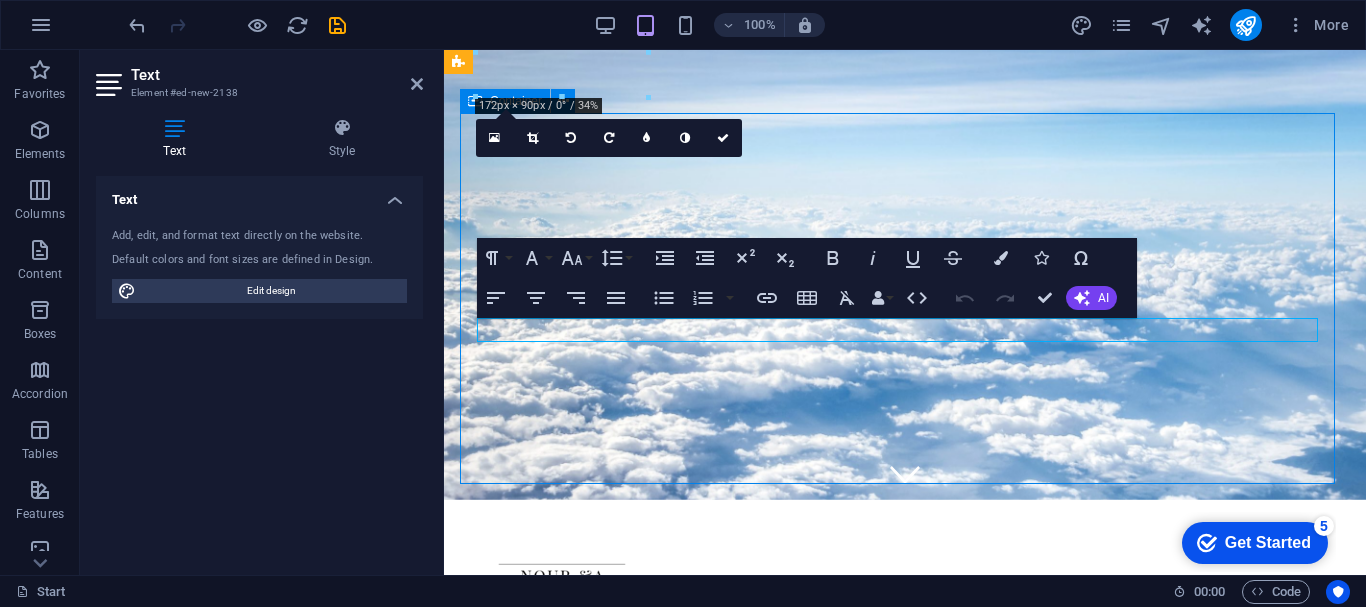 click on "uz trip series New text element" at bounding box center [905, 812] 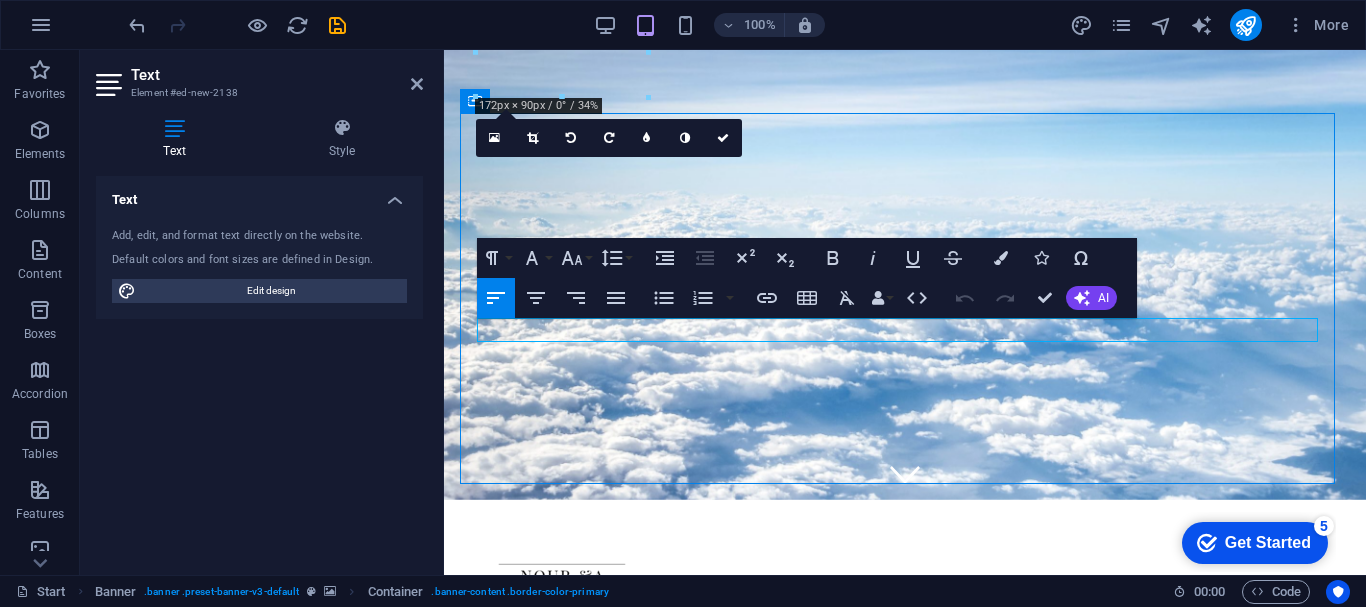 scroll, scrollTop: 81, scrollLeft: 0, axis: vertical 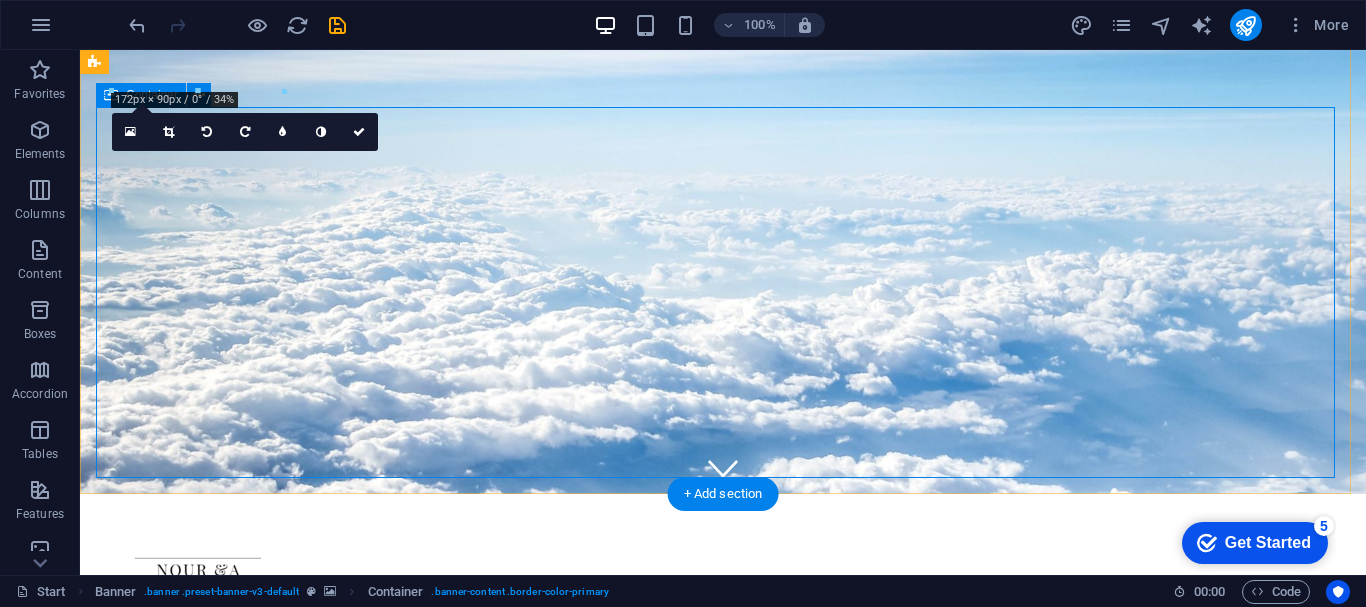 click on "uz trip series New text element" at bounding box center [723, 812] 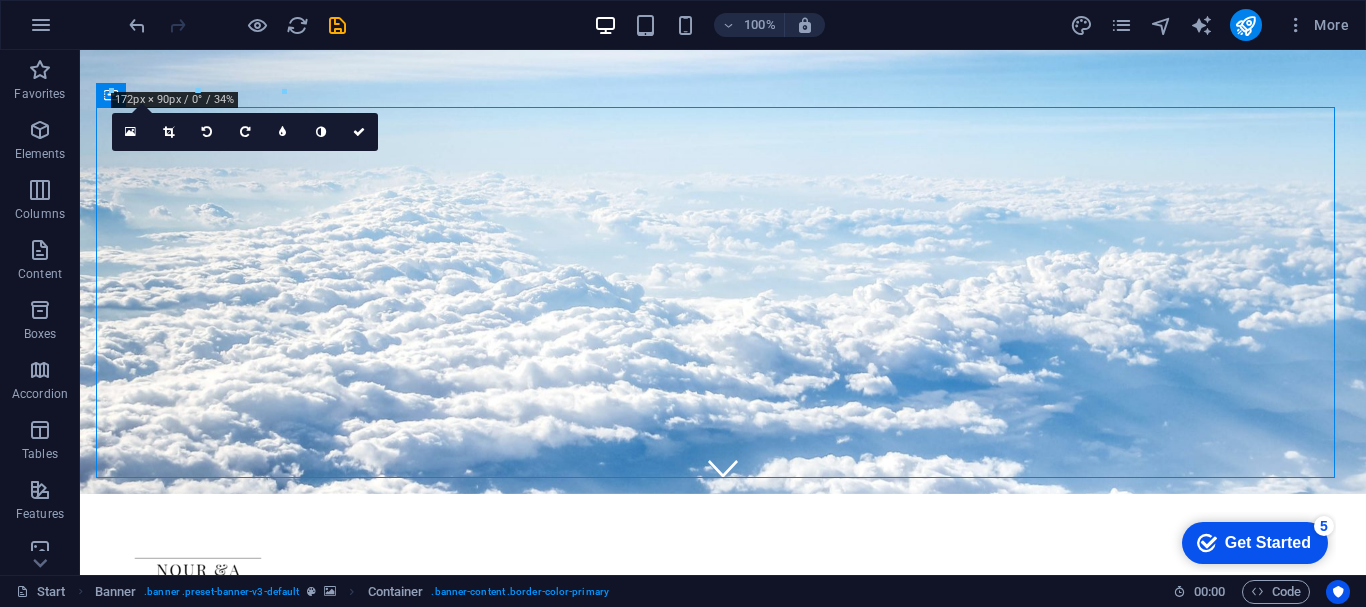 click at bounding box center [517, 336] 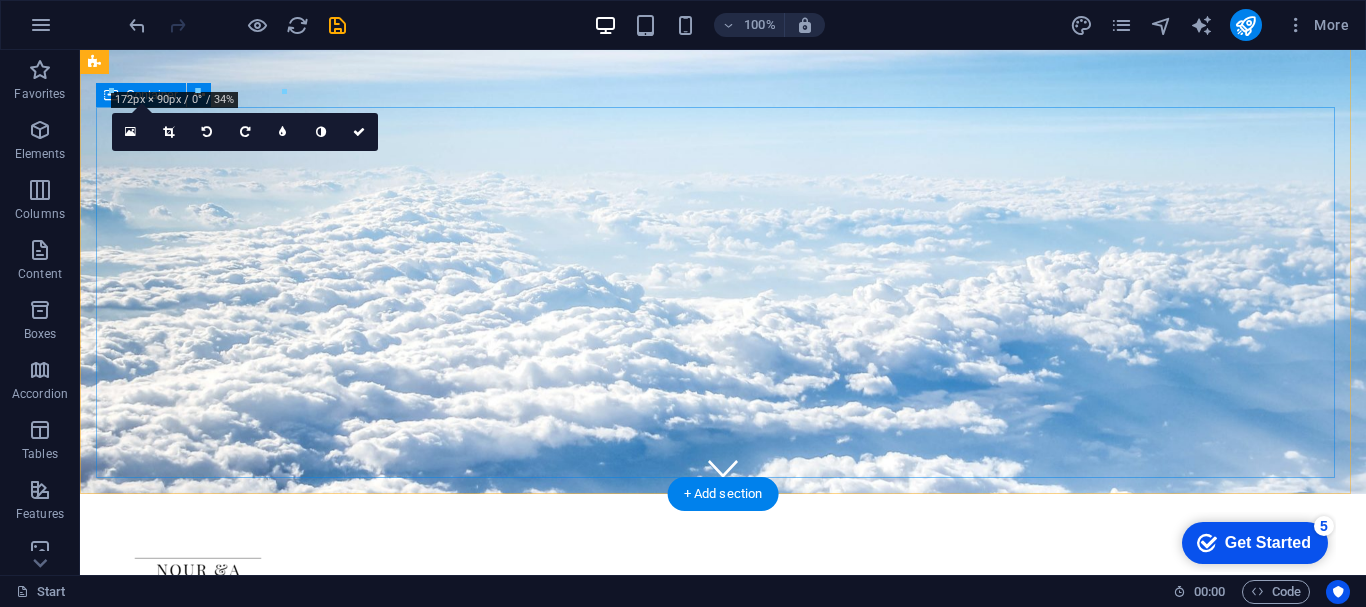 click on "uz trip series New text element" at bounding box center (723, 812) 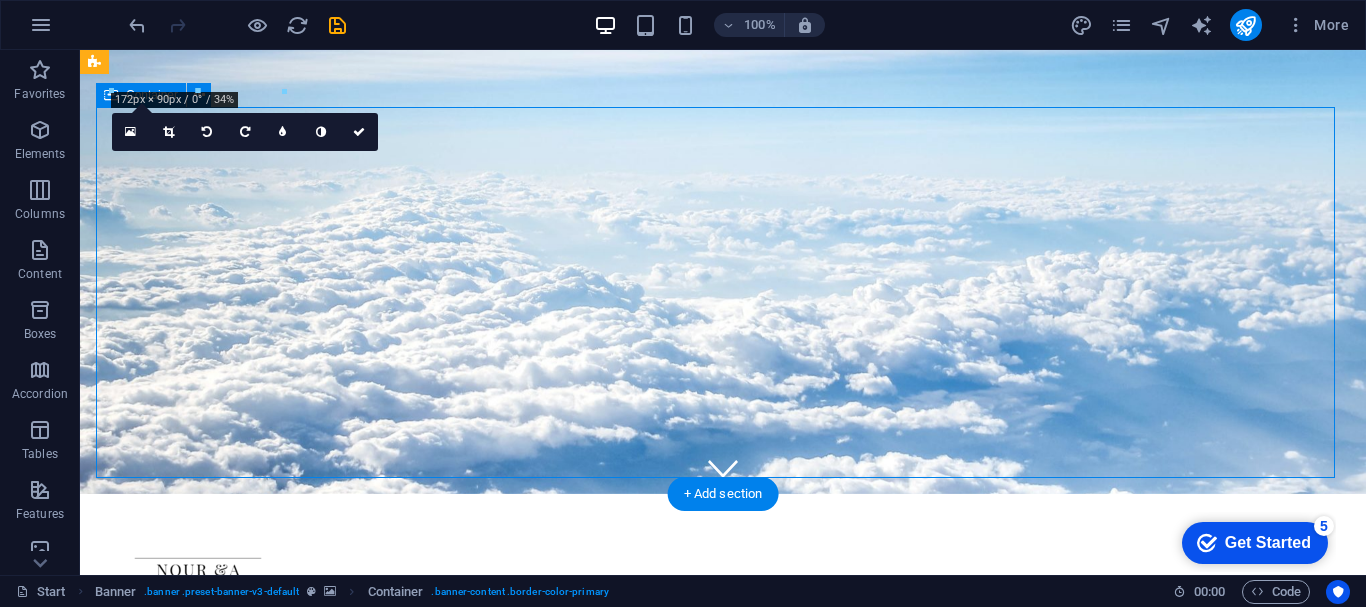 click on "uz trip series New text element" at bounding box center [723, 812] 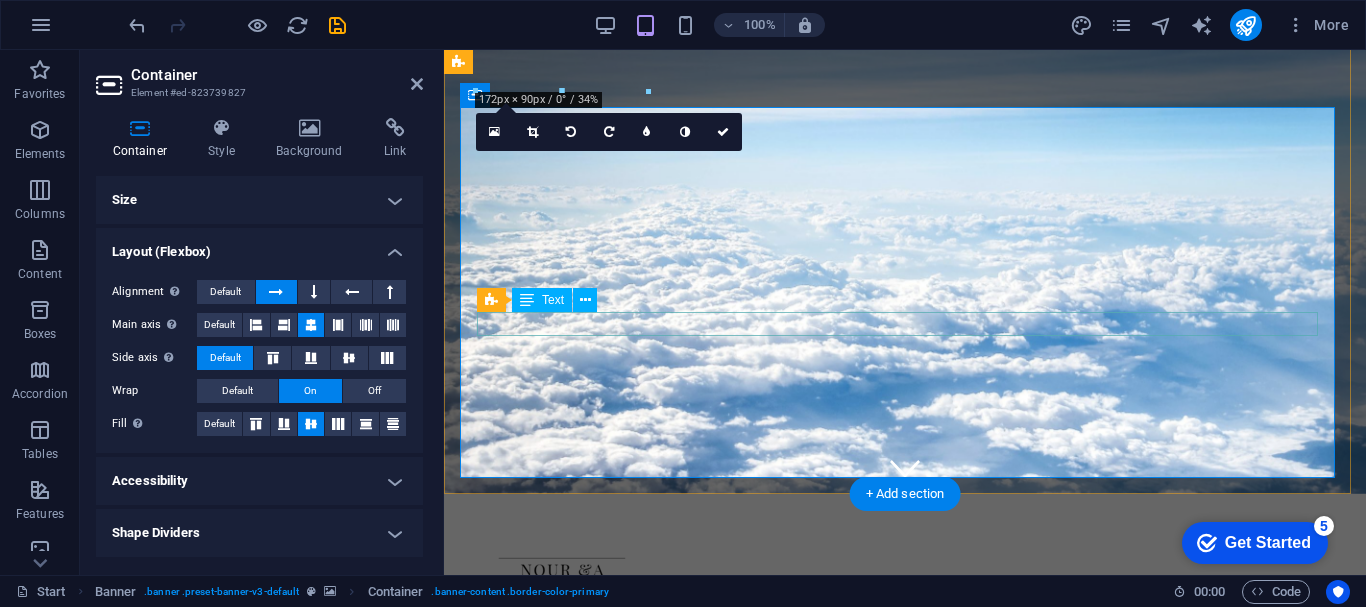 click on "New text element" at bounding box center (905, 838) 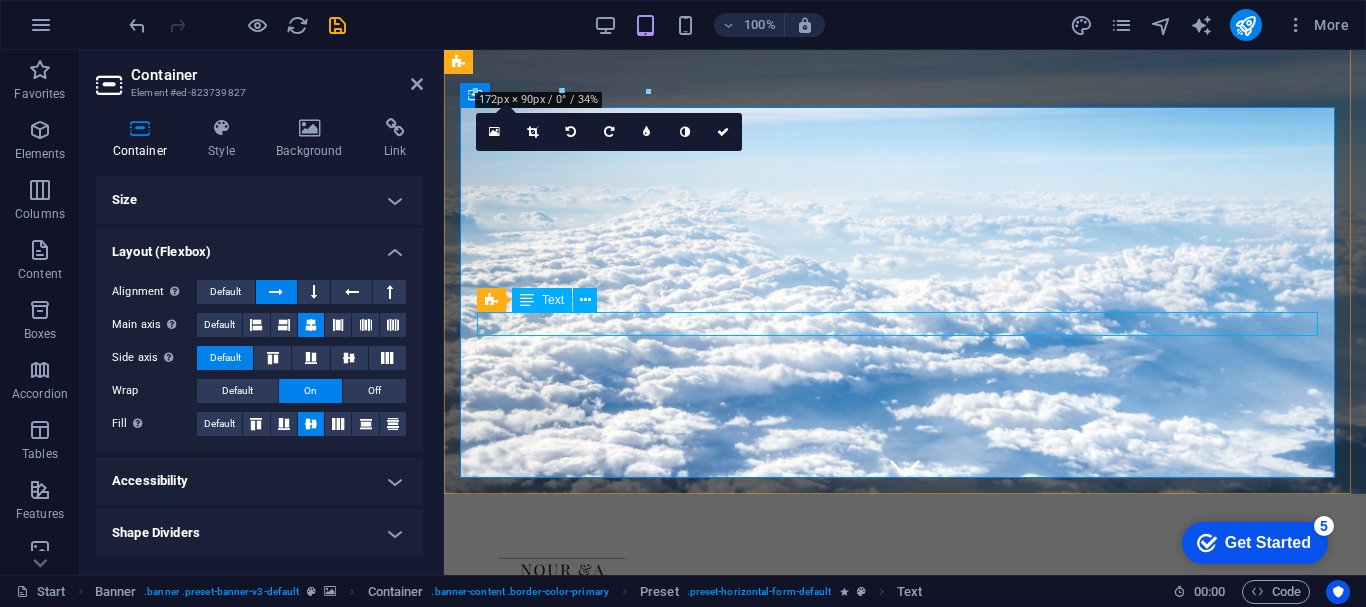 click on "New text element" at bounding box center [905, 838] 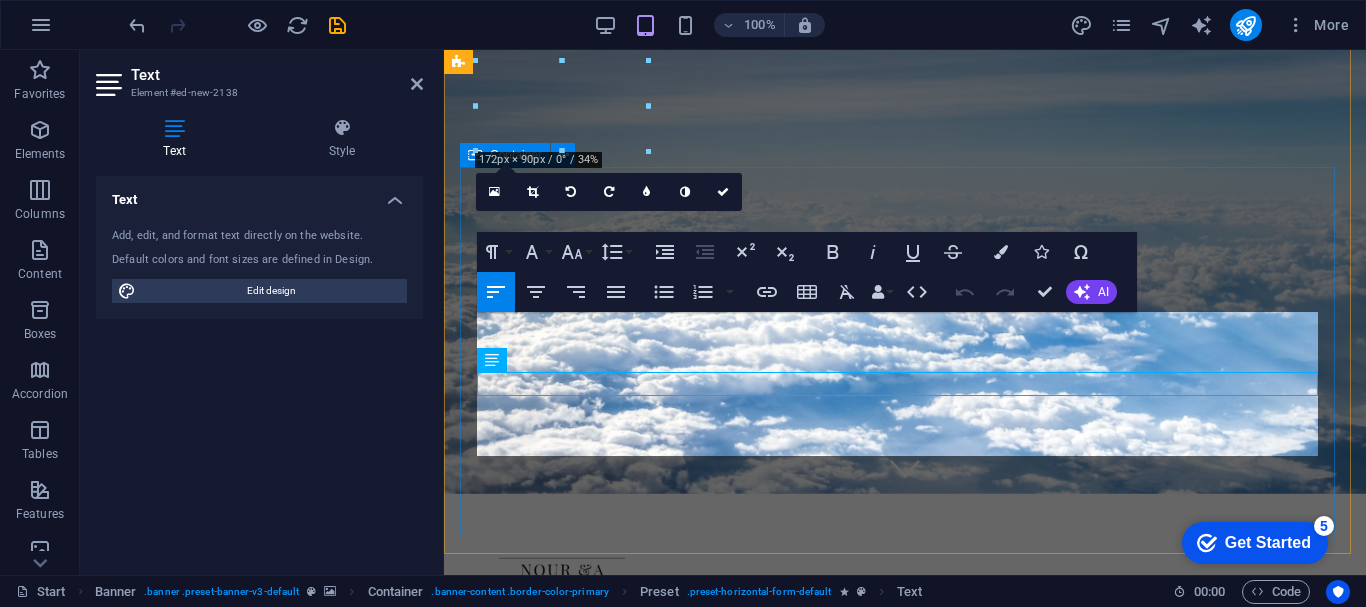 scroll, scrollTop: 21, scrollLeft: 0, axis: vertical 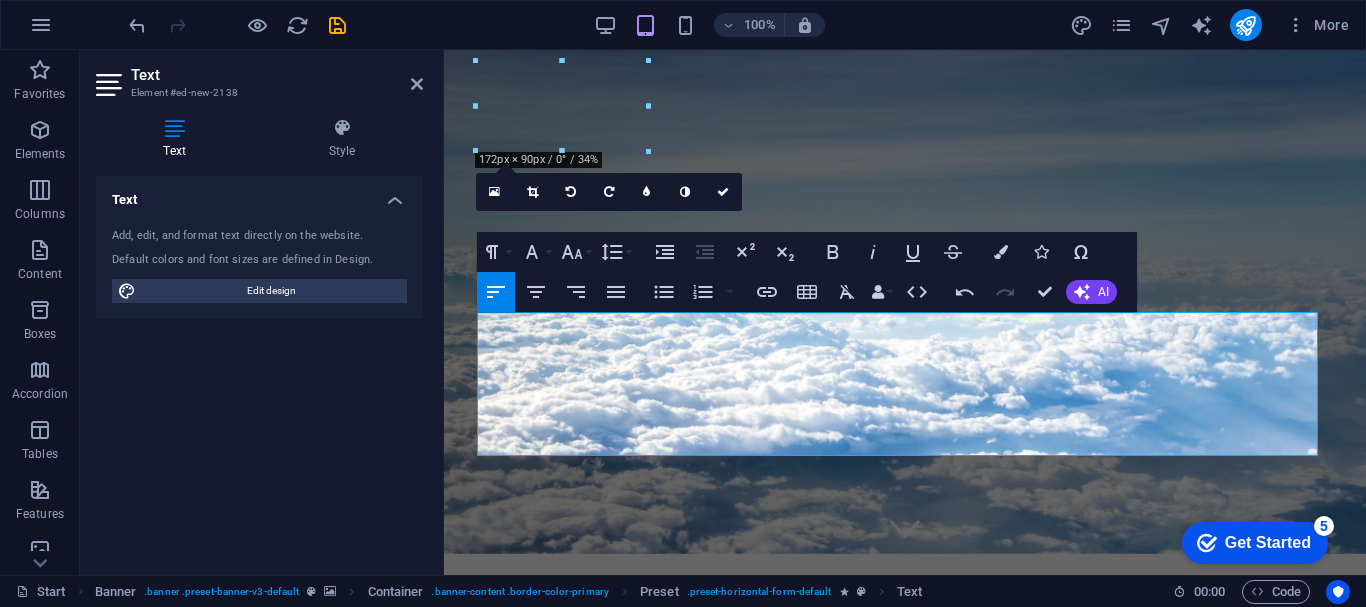 click on "Text Add, edit, and format text directly on the website. Default colors and font sizes are defined in Design. Edit design Alignment Left aligned Centered Right aligned" at bounding box center (259, 367) 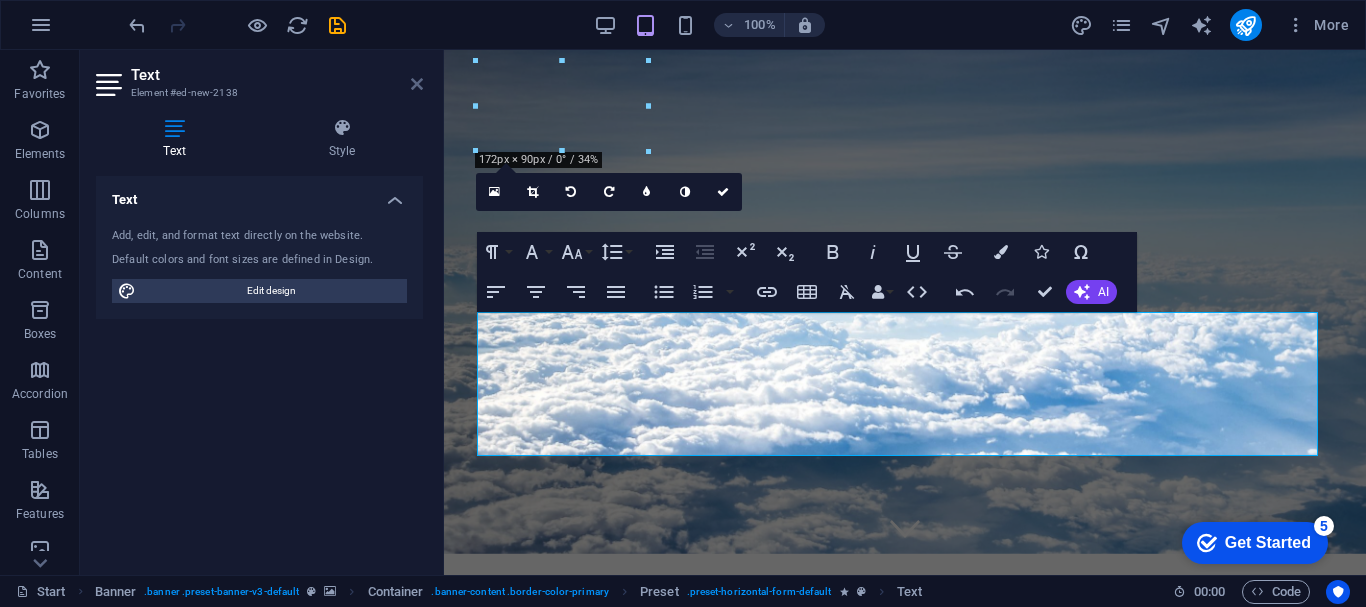 drag, startPoint x: 419, startPoint y: 79, endPoint x: 337, endPoint y: 27, distance: 97.097885 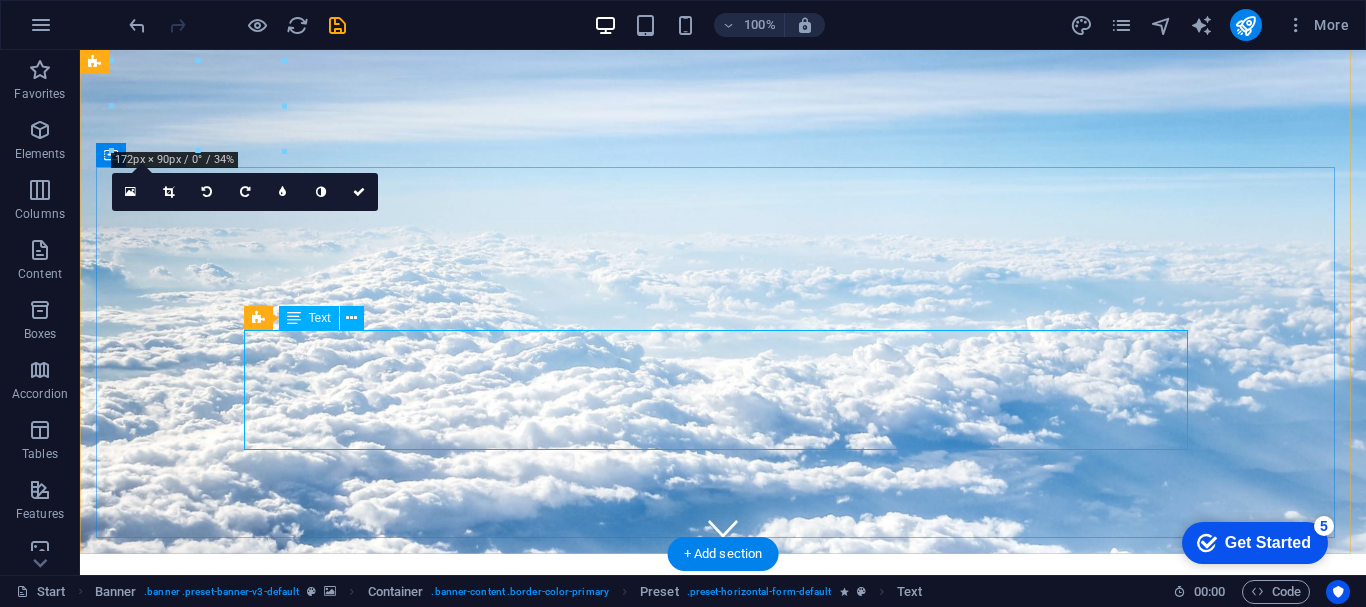 click on "Welcome to Trip by Nour & A – Your Trusted Travel Companion in [COUNTRY] At Trip by Nour & A, we craft immersive and meaningful travel experiences across [COUNTRY]. Headquartered in [CITY], our boutique agency offers curated private tours, Muslim-friendly services, and culturally rich itineraries tailored for discerning travelers from Southeast Asia and beyond. Whether you’re exploring the historic Silk Road cities or indulging in authentic local encounters, our expert team ensures every journey is seamless, personal, and unforgettable." at bounding box center (723, 958) 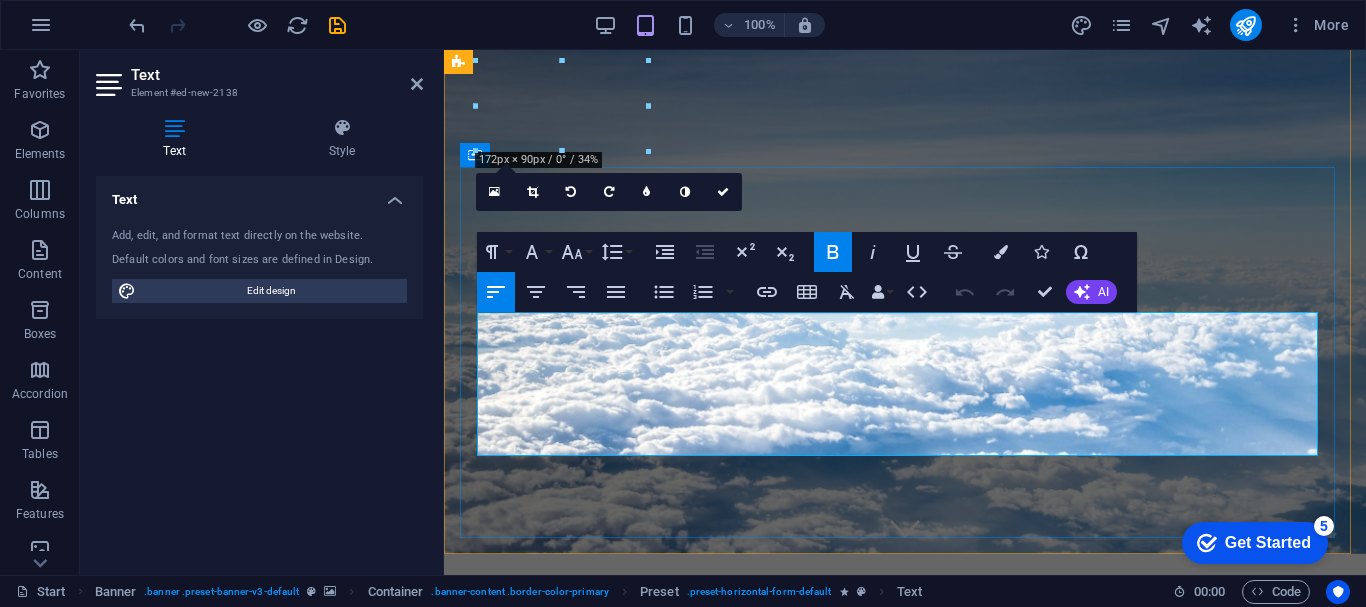 drag, startPoint x: 485, startPoint y: 326, endPoint x: 805, endPoint y: 443, distance: 340.71835 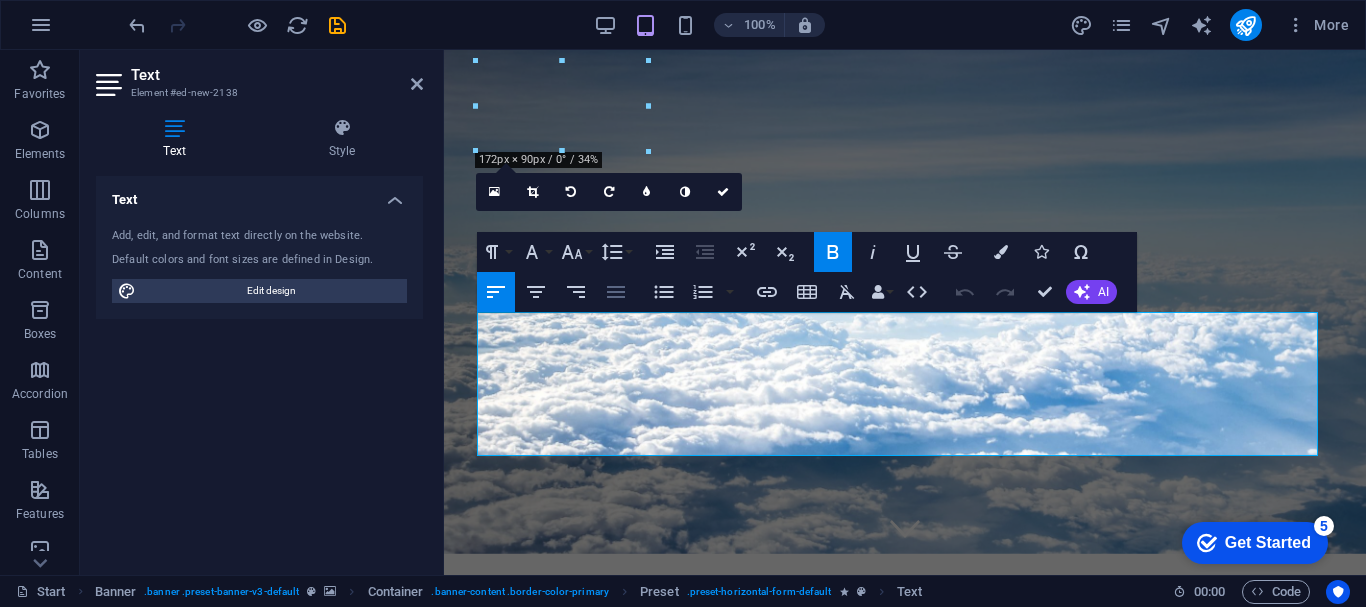 click 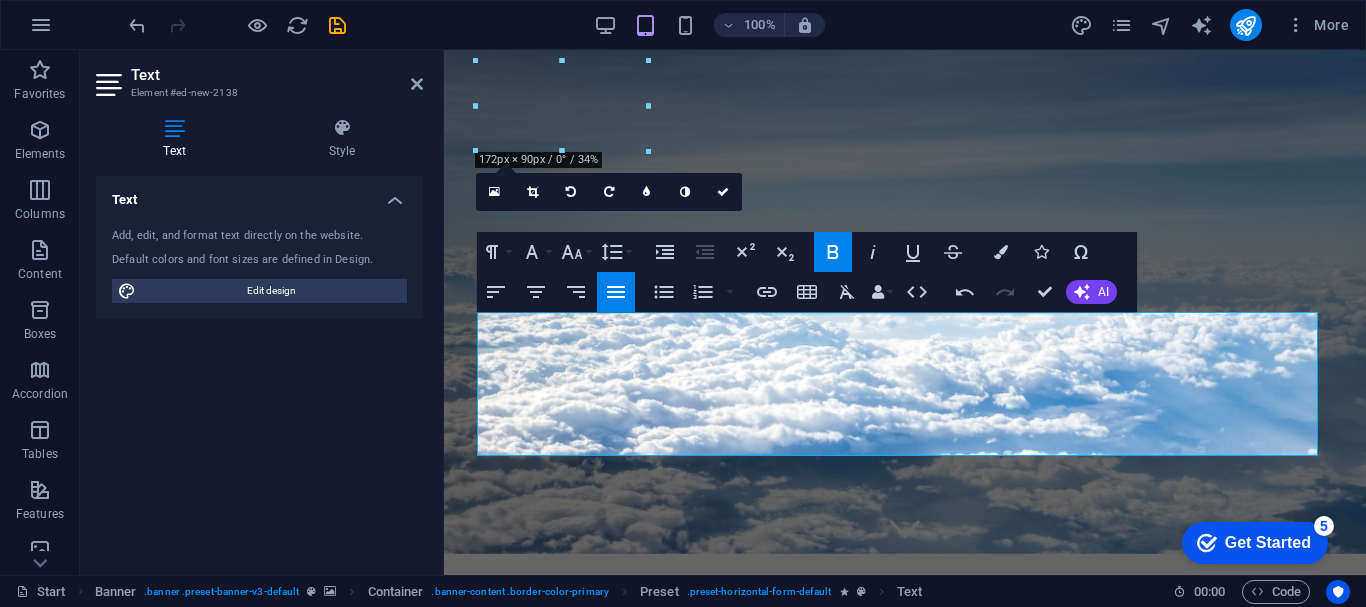 click on "Text Add, edit, and format text directly on the website. Default colors and font sizes are defined in Design. Edit design Alignment Left aligned Centered Right aligned" at bounding box center [259, 367] 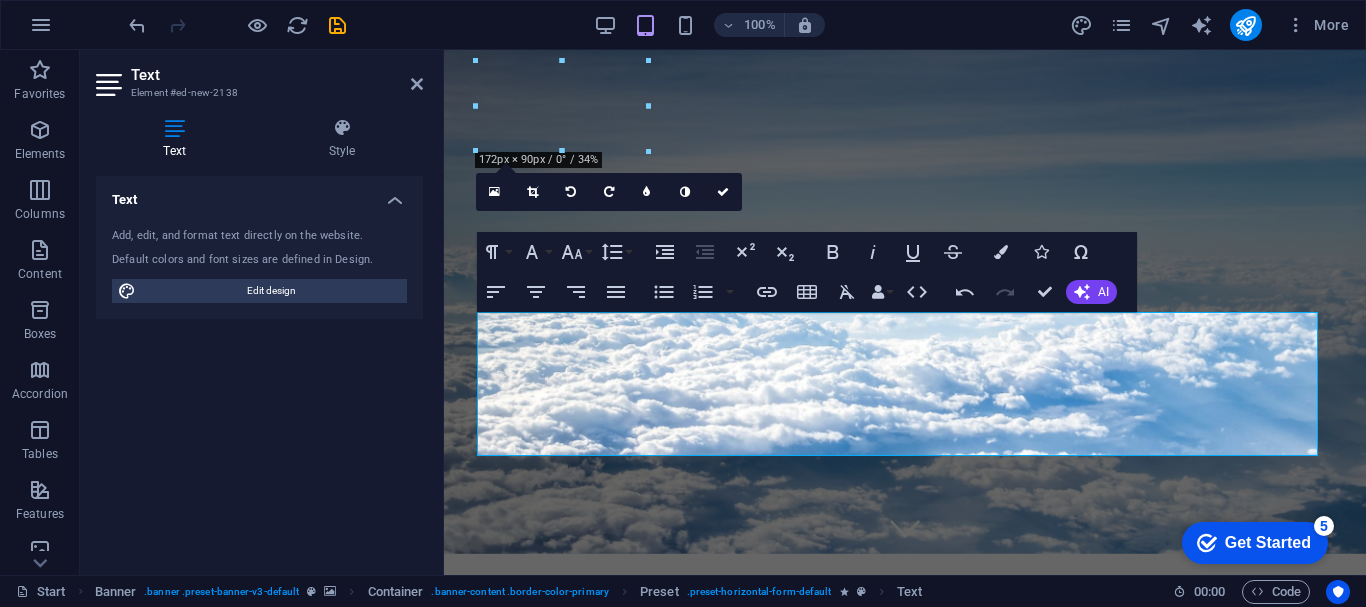 click on "Text Add, edit, and format text directly on the website. Default colors and font sizes are defined in Design. Edit design Alignment Left aligned Centered Right aligned" at bounding box center [259, 367] 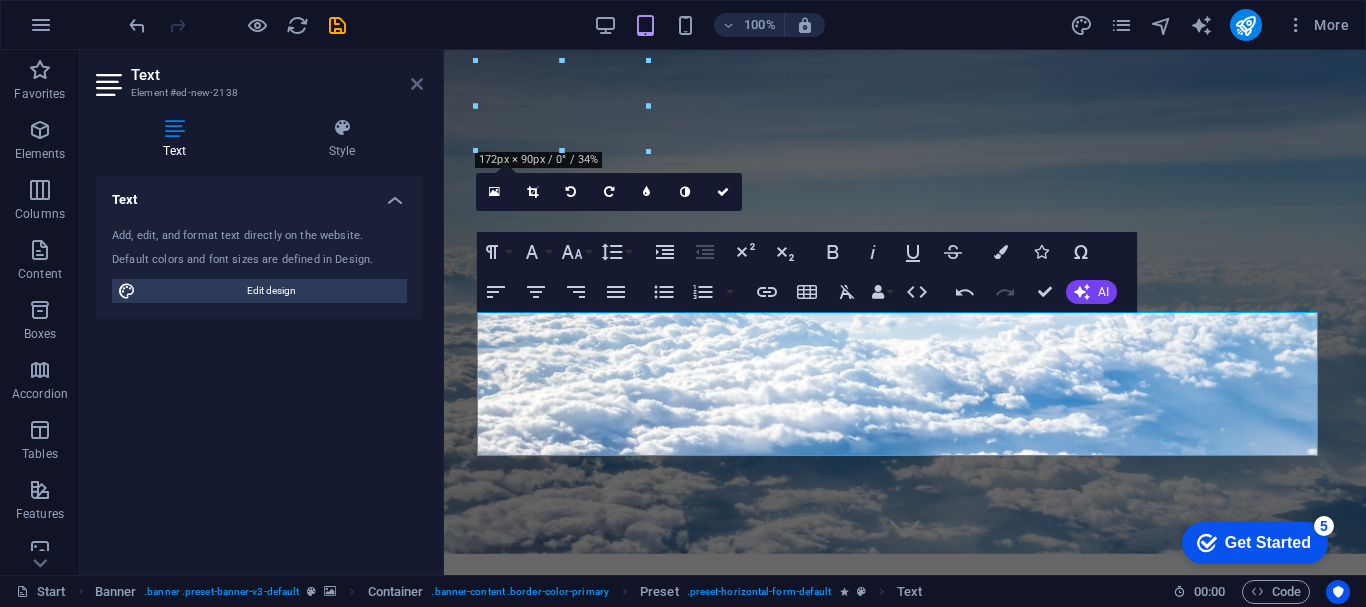 click at bounding box center (417, 84) 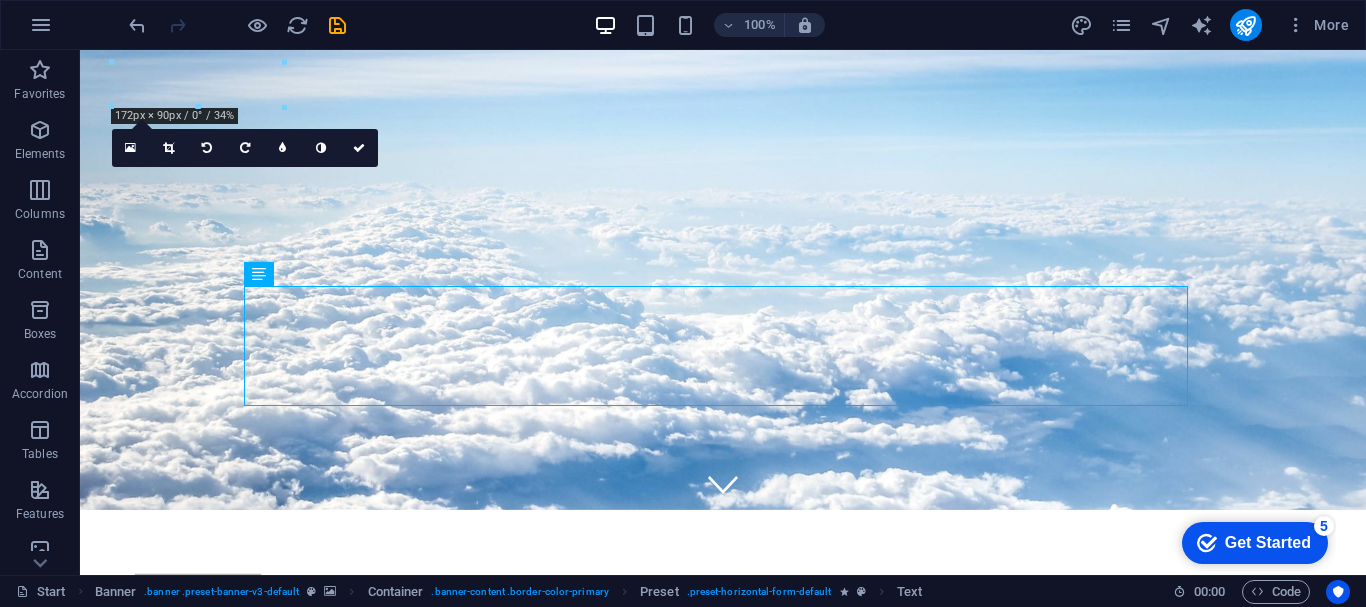 scroll, scrollTop: 0, scrollLeft: 0, axis: both 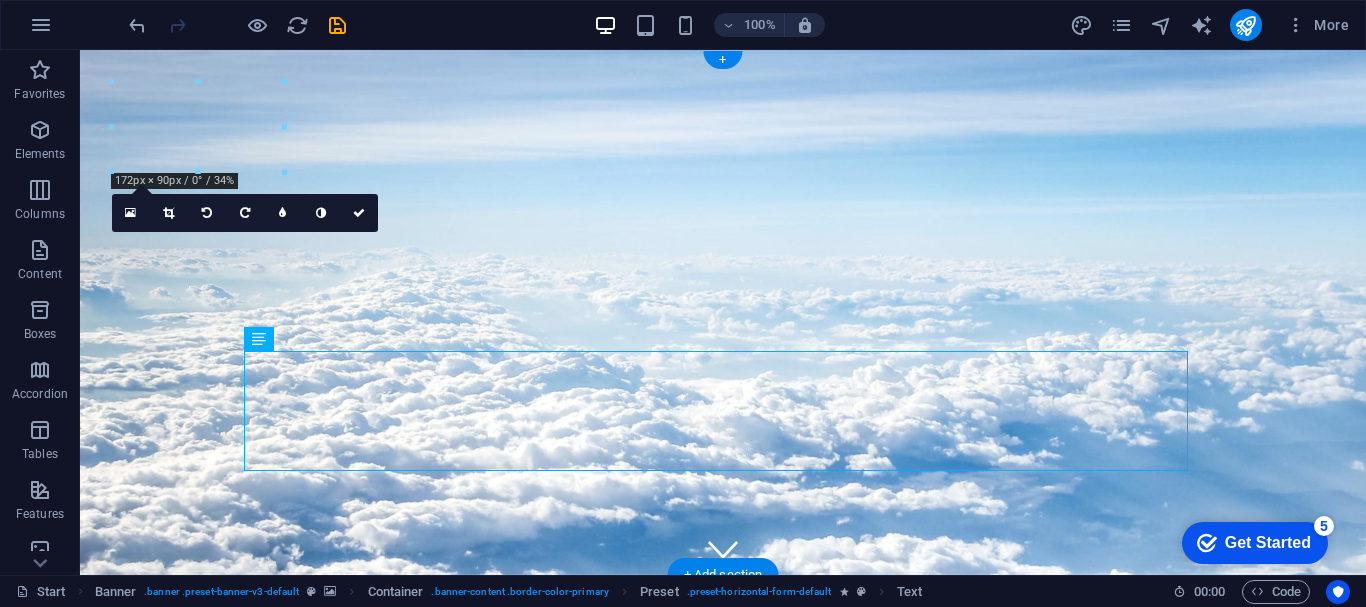 click at bounding box center [723, 312] 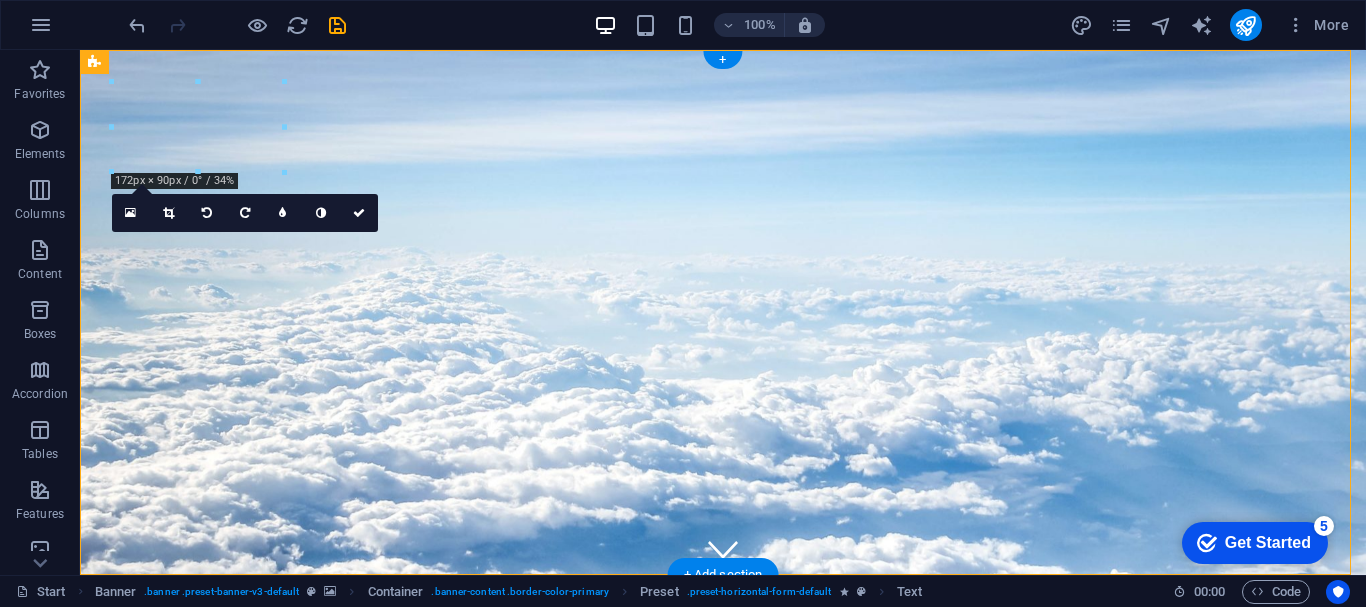 click at bounding box center [723, 312] 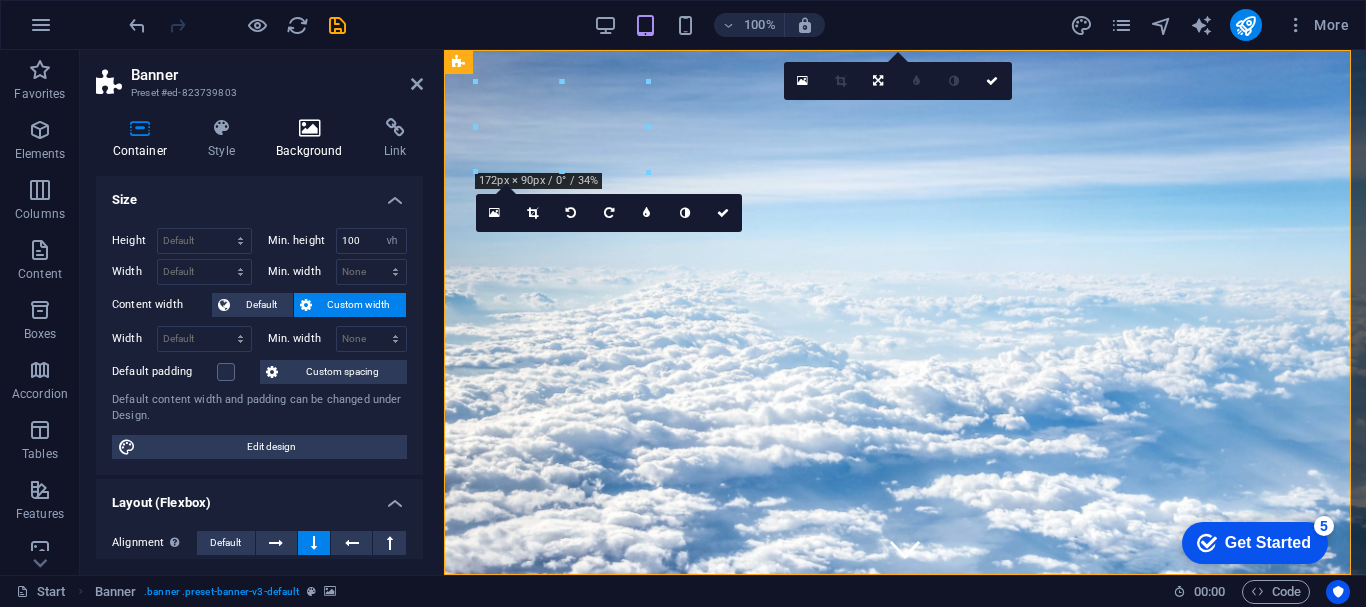 click at bounding box center [310, 128] 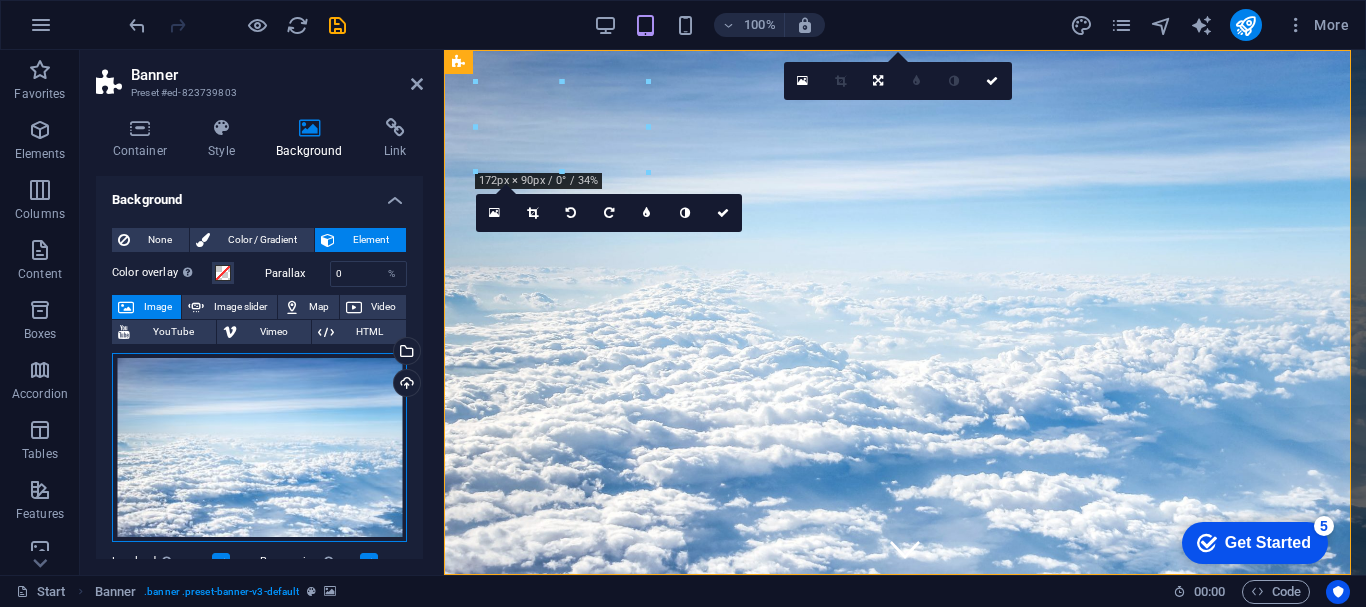 click on "Drag files here, click to choose files or select files from Files or our free stock photos & videos" at bounding box center (259, 448) 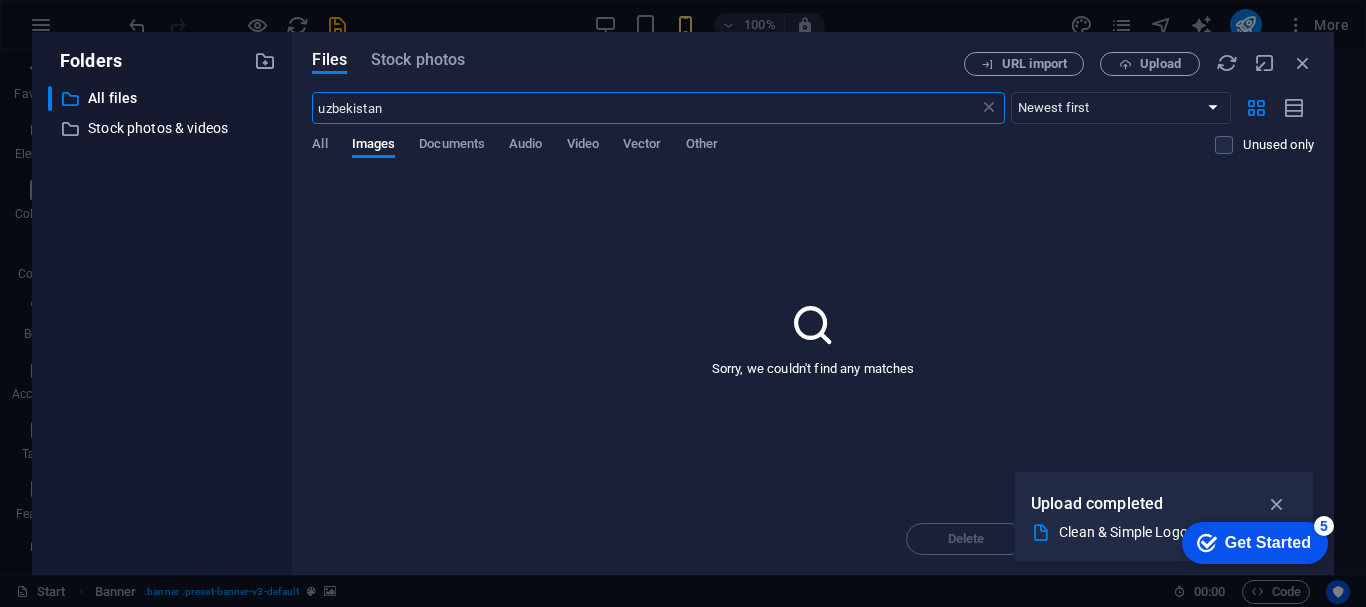 type on "uzbekistan" 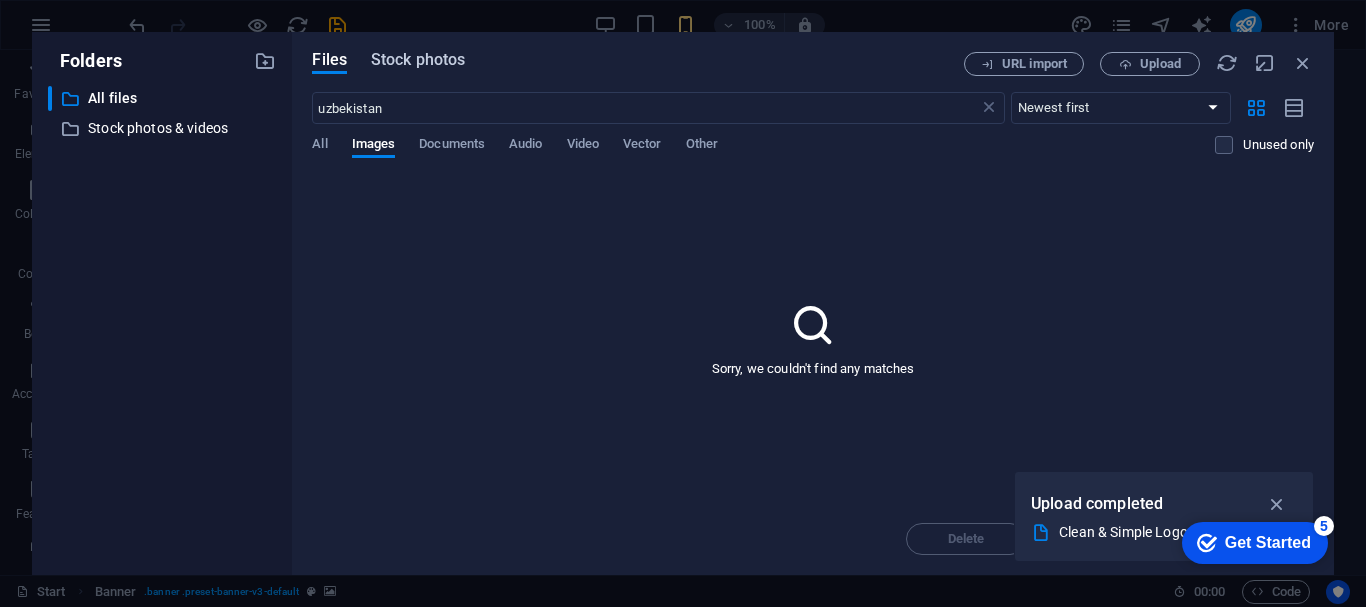click on "Stock photos" at bounding box center [418, 60] 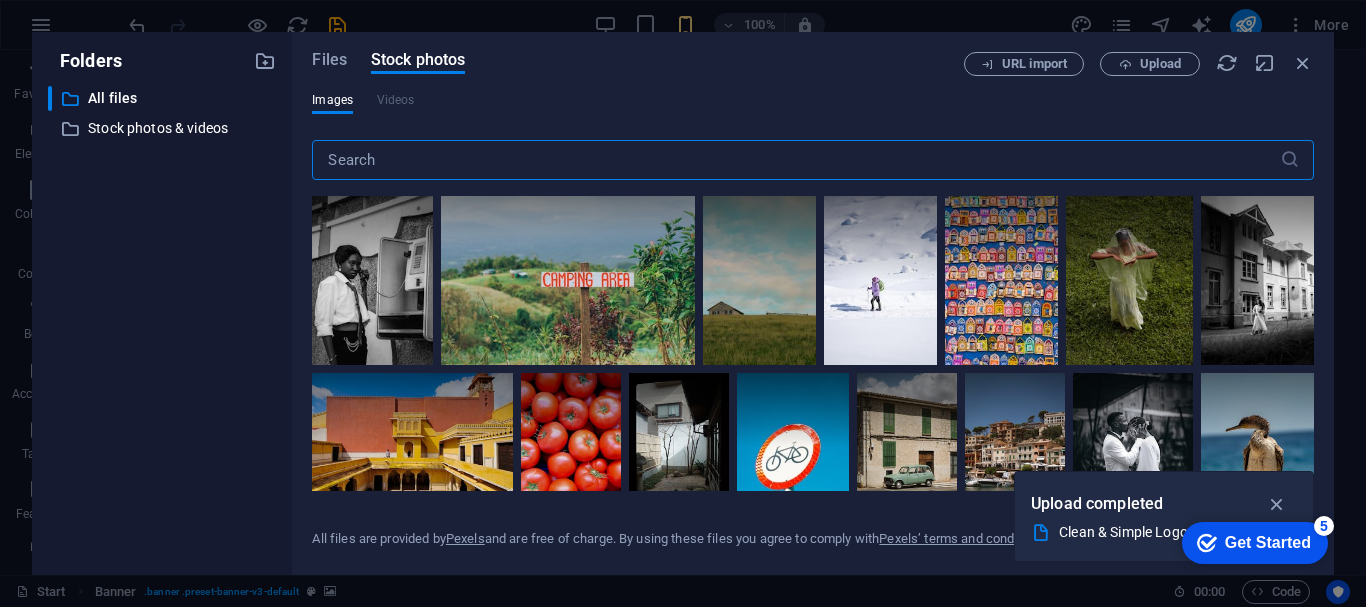 click at bounding box center (795, 160) 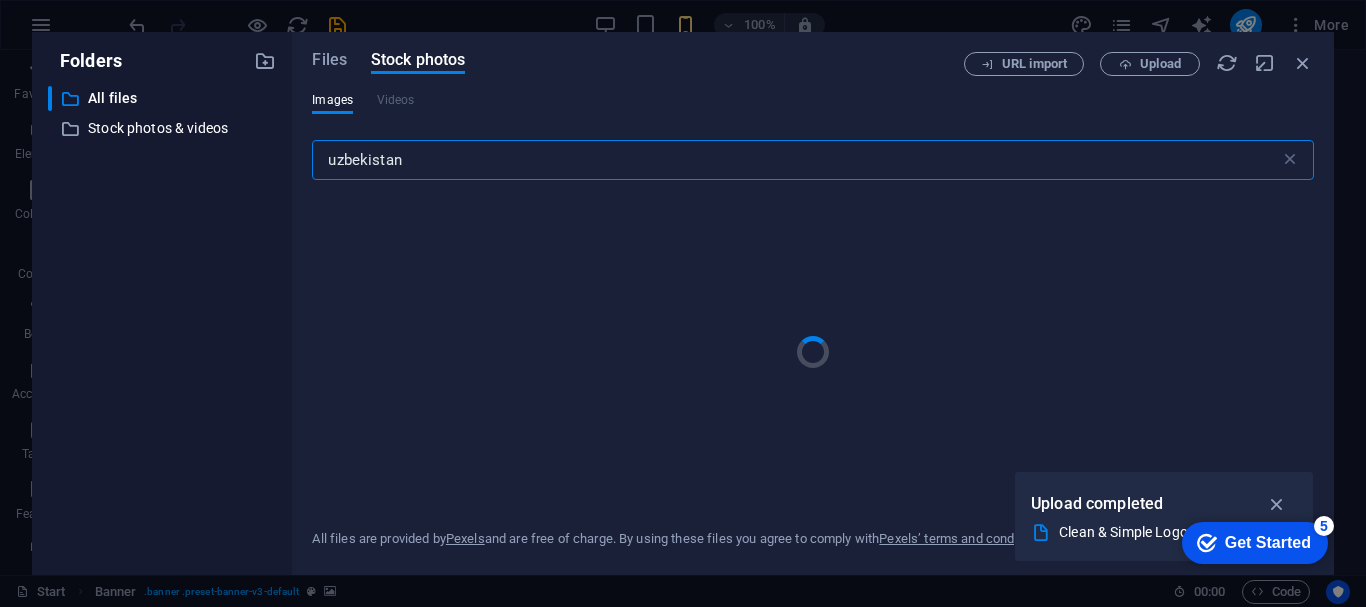 type on "uzbekistan" 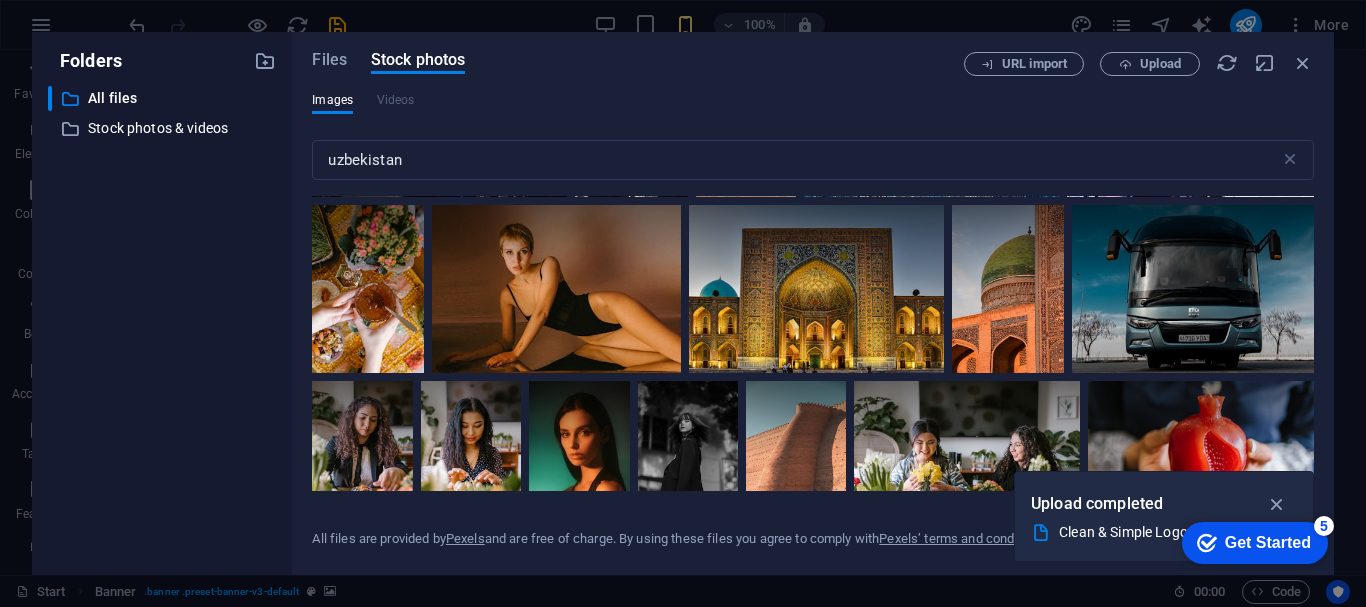 scroll, scrollTop: 573, scrollLeft: 0, axis: vertical 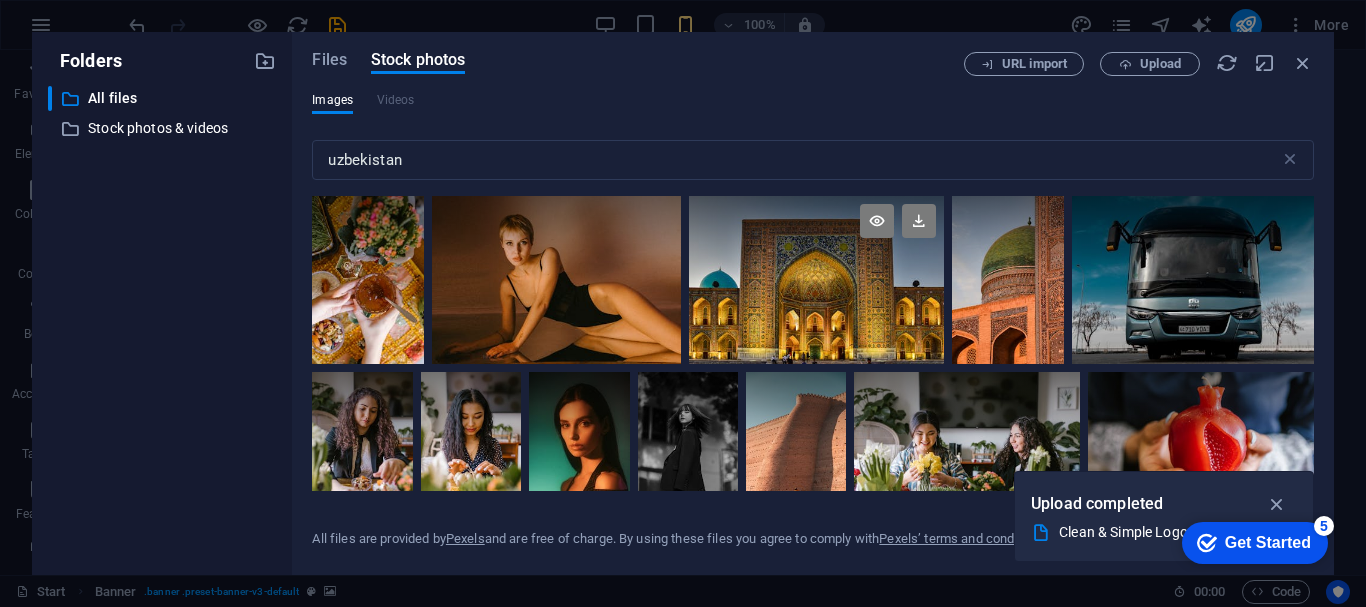 click at bounding box center (816, 279) 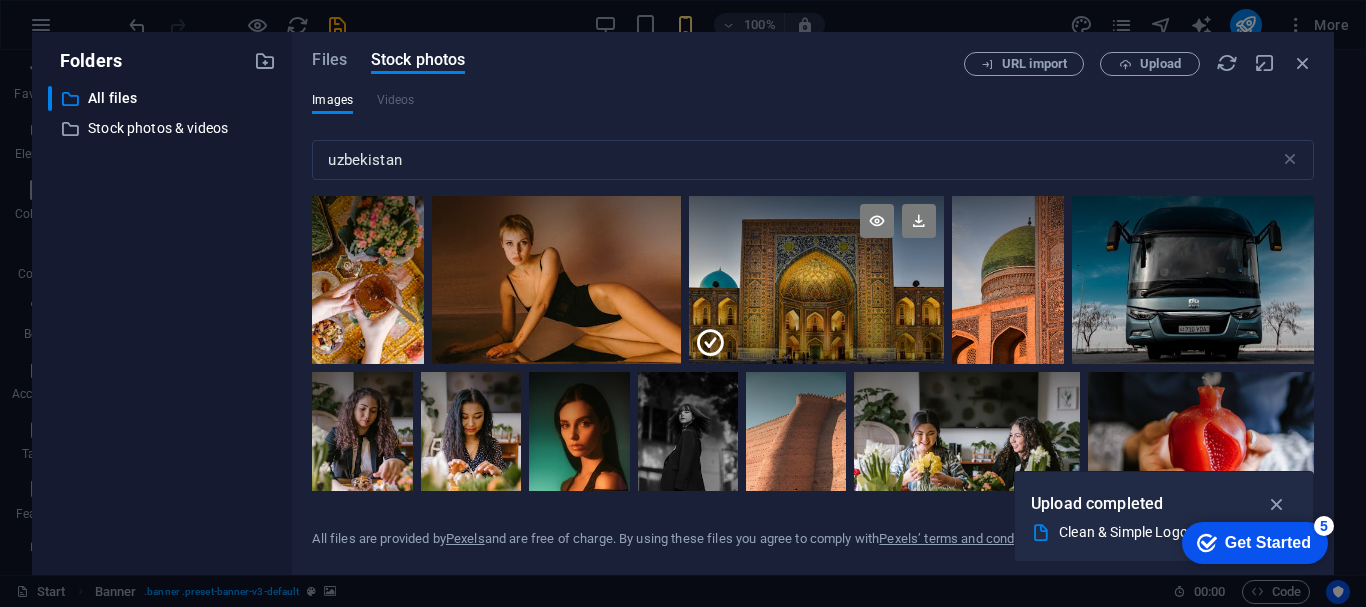 click at bounding box center (816, 322) 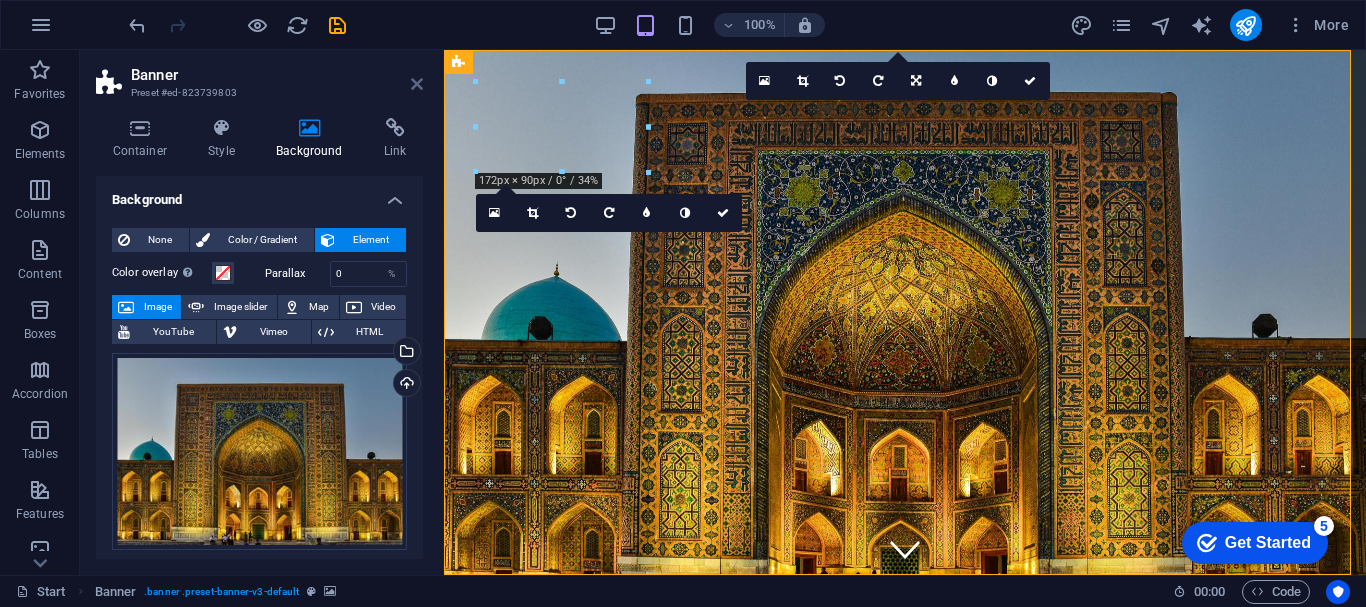 click at bounding box center [417, 84] 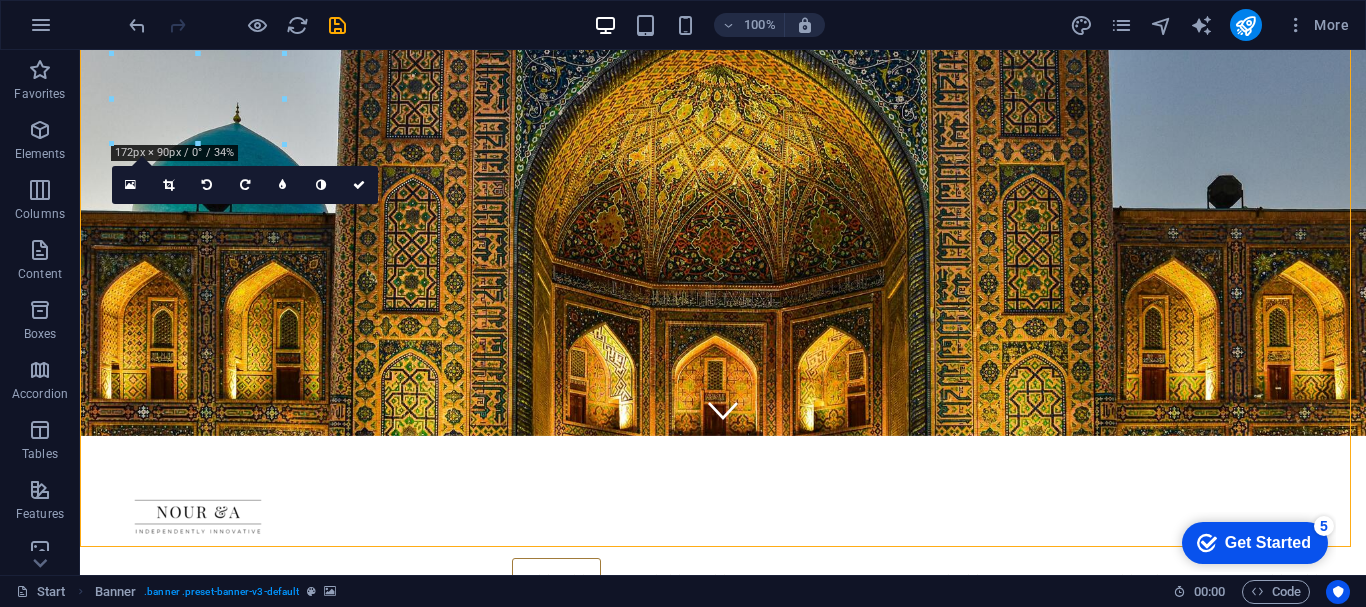 scroll, scrollTop: 0, scrollLeft: 0, axis: both 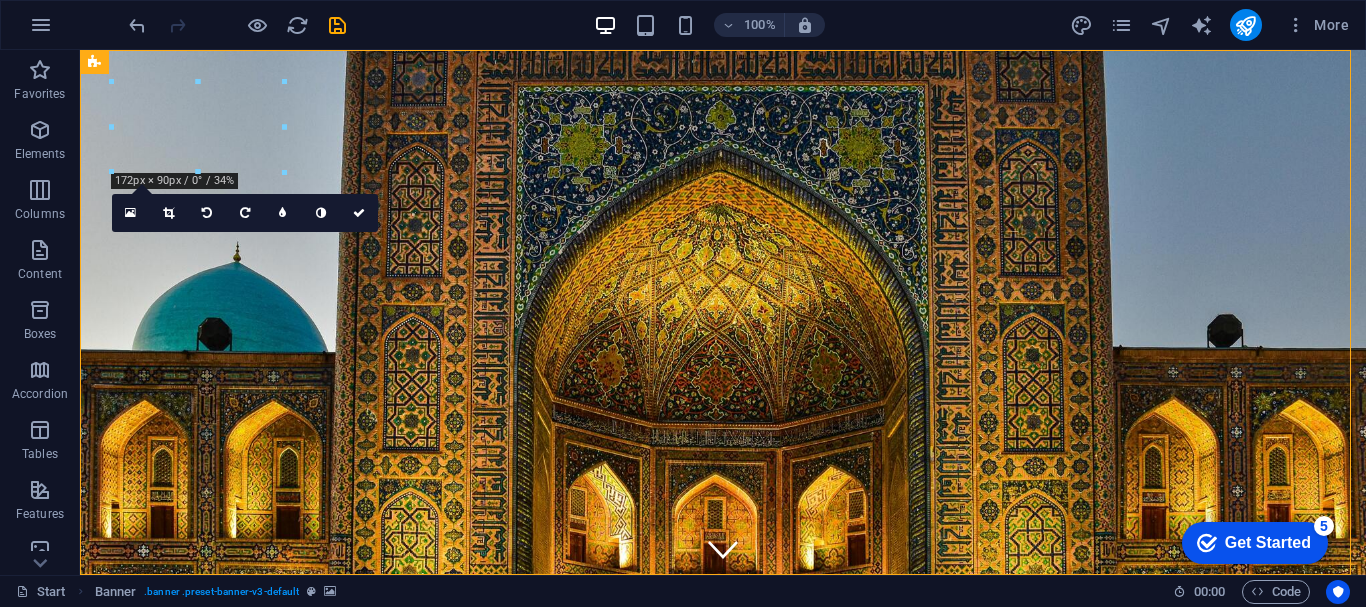 drag, startPoint x: 1357, startPoint y: 94, endPoint x: 1440, endPoint y: 96, distance: 83.02409 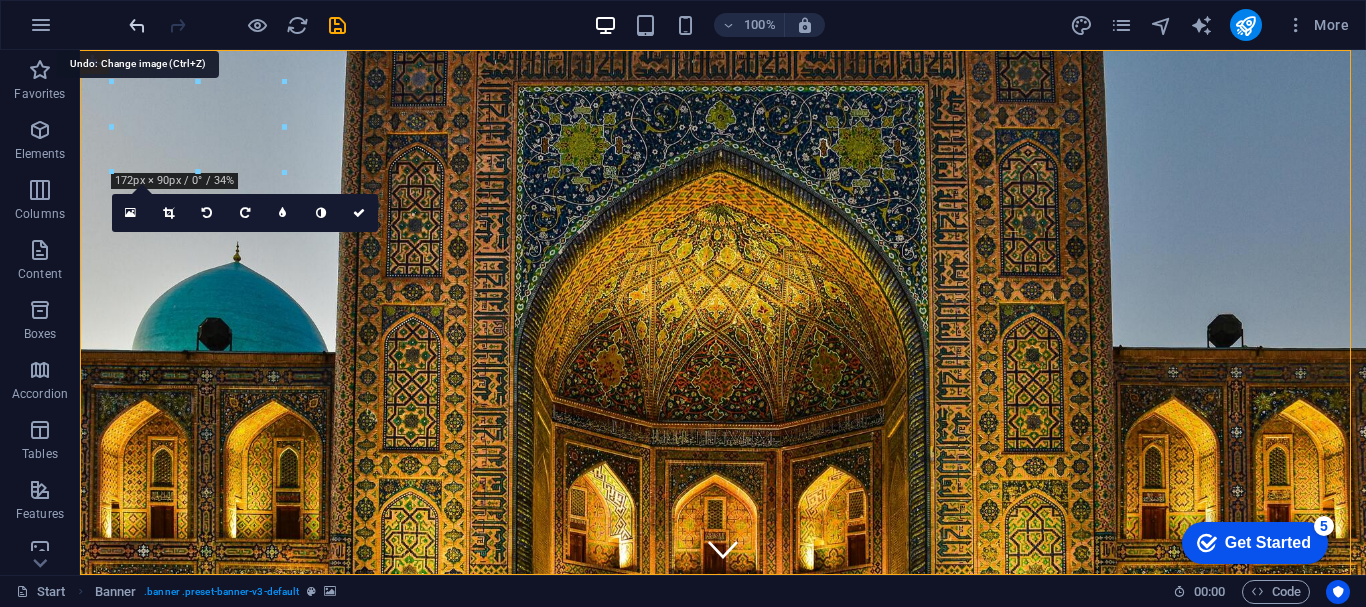 click at bounding box center (137, 25) 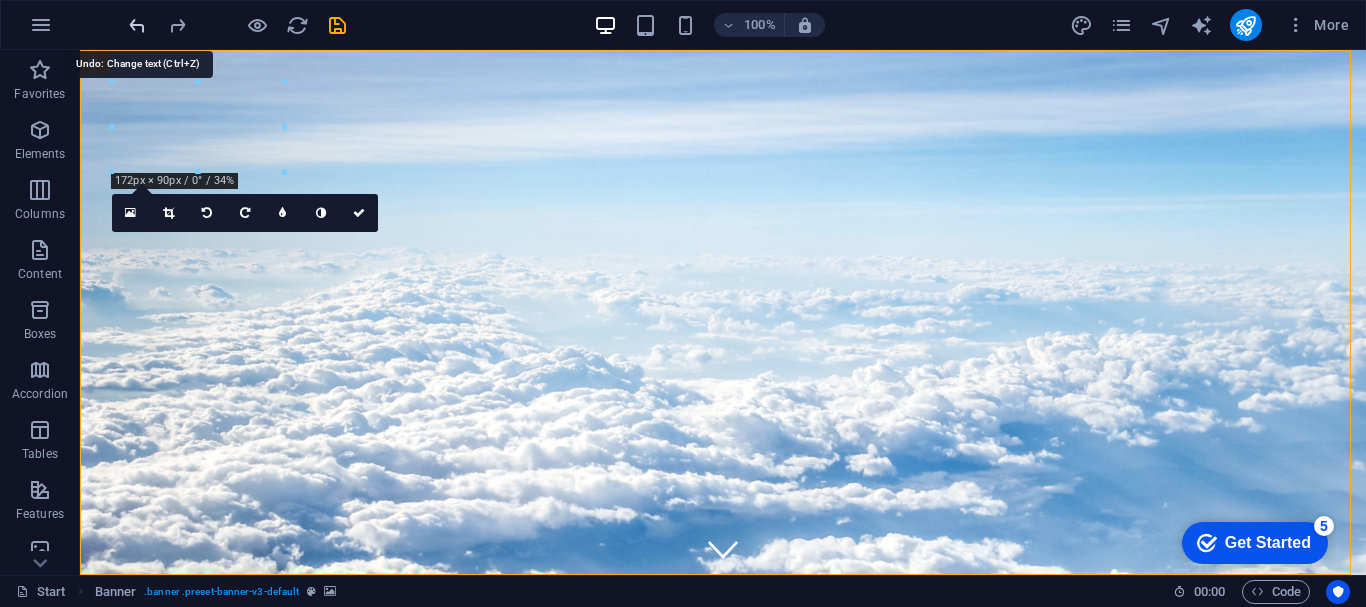 click at bounding box center [137, 25] 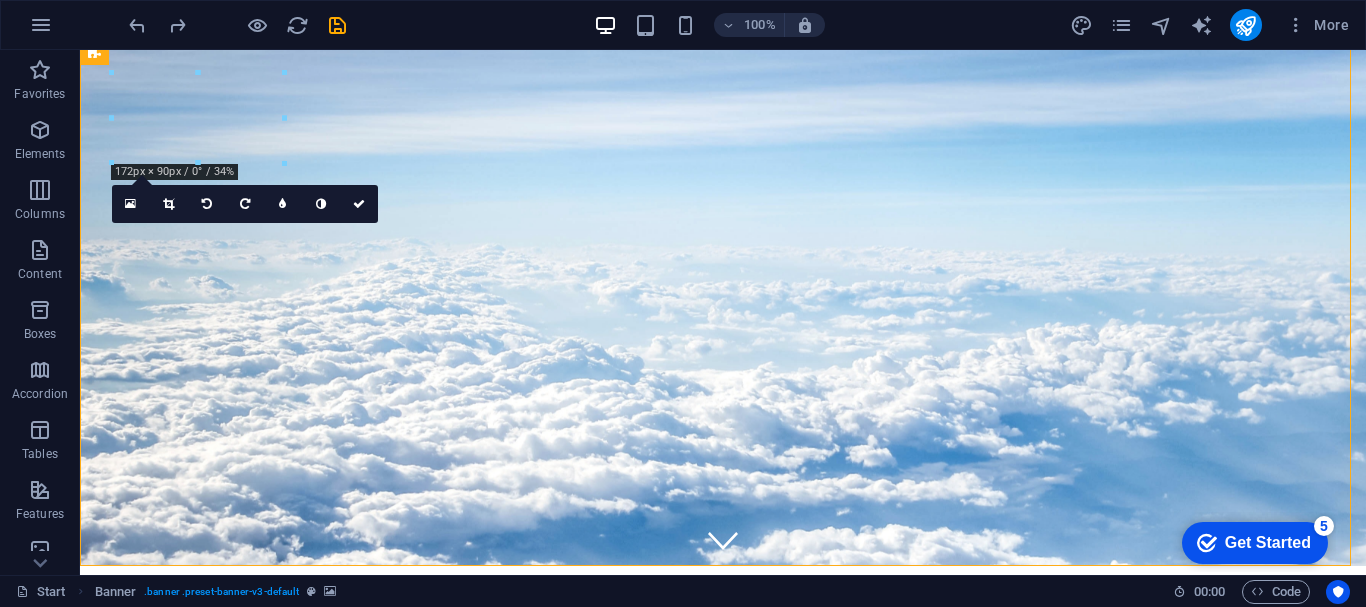 scroll, scrollTop: 0, scrollLeft: 0, axis: both 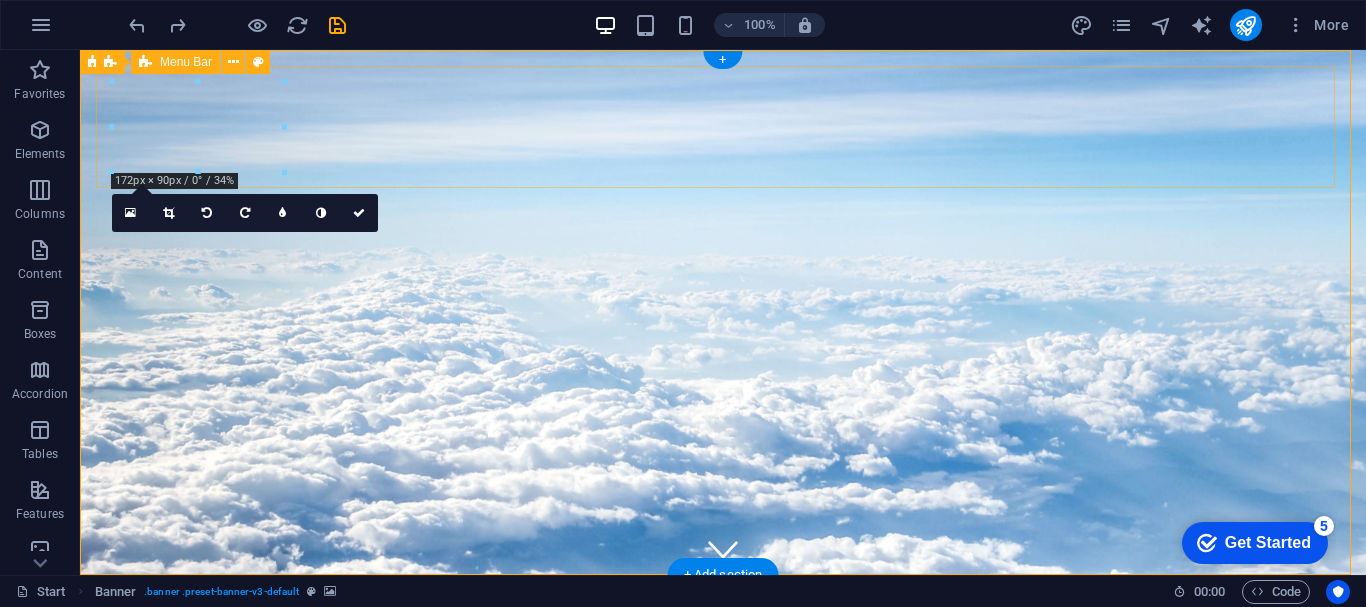 click on "Start Destinations Monthly Specials All Destinations Our promises to you Partners Contact" at bounding box center (723, 677) 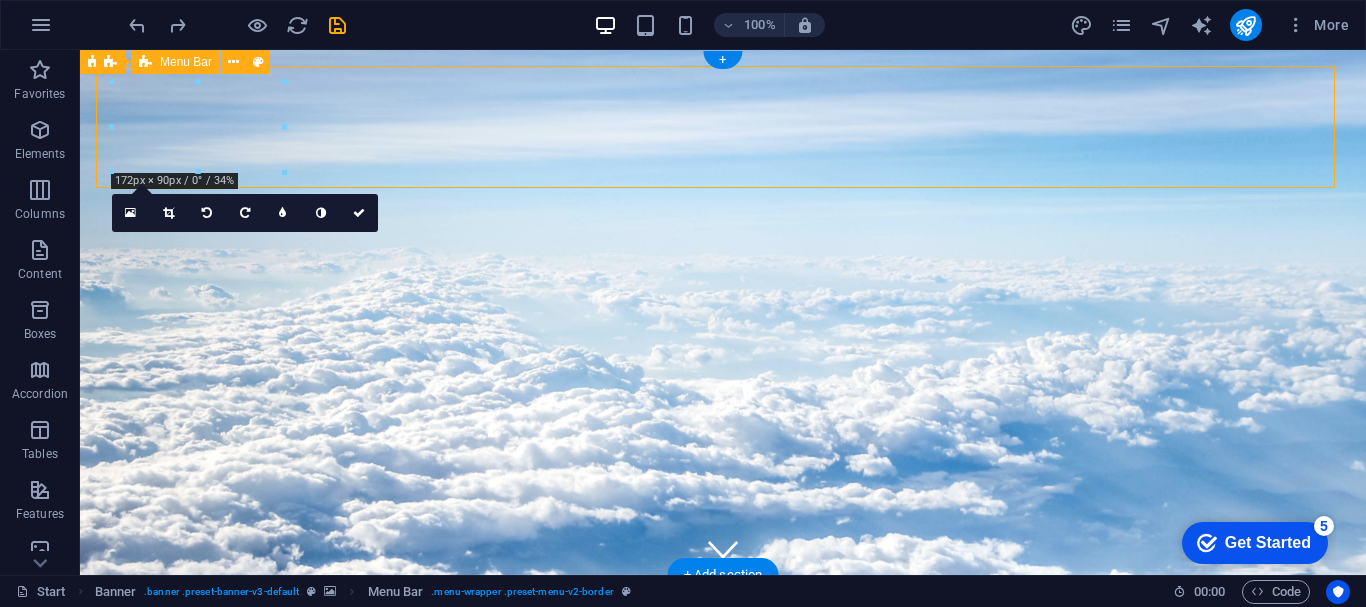 drag, startPoint x: 378, startPoint y: 68, endPoint x: 457, endPoint y: 119, distance: 94.031906 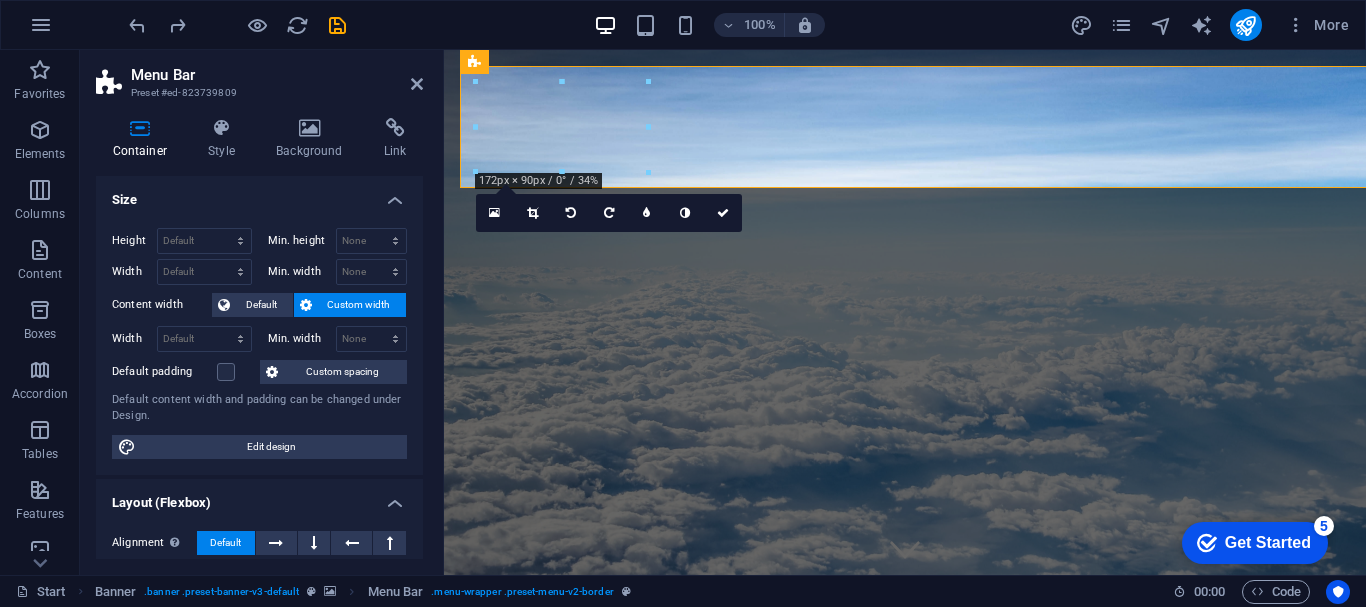 click at bounding box center (905, 312) 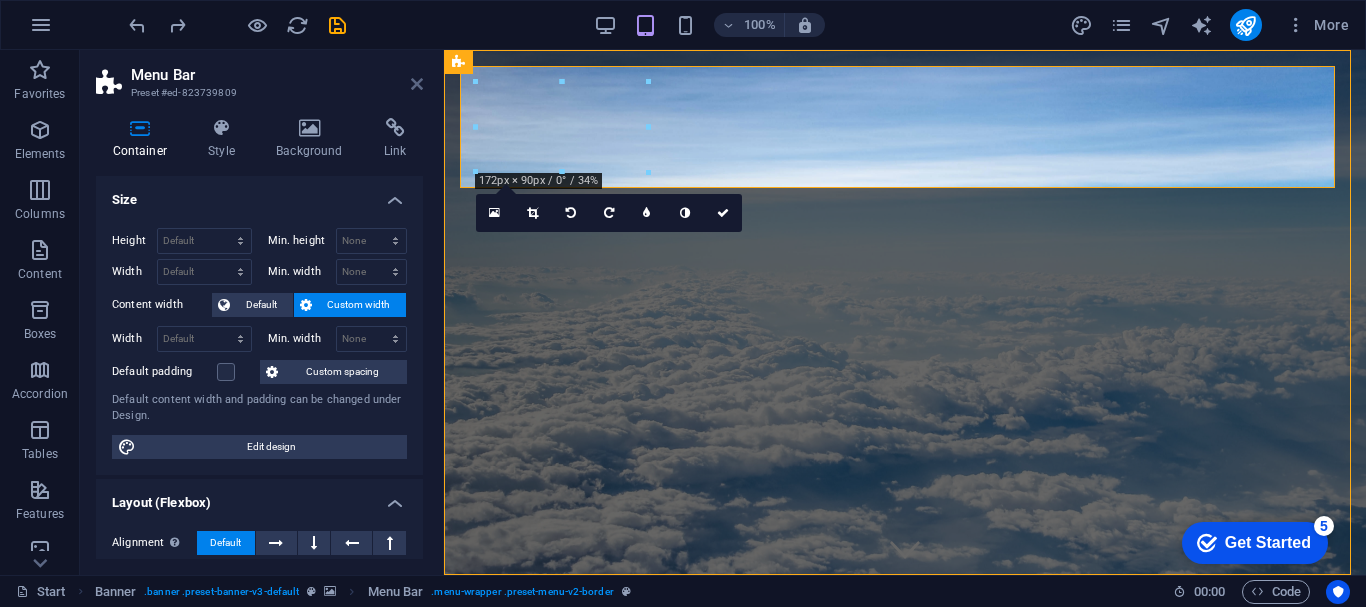 click at bounding box center [417, 84] 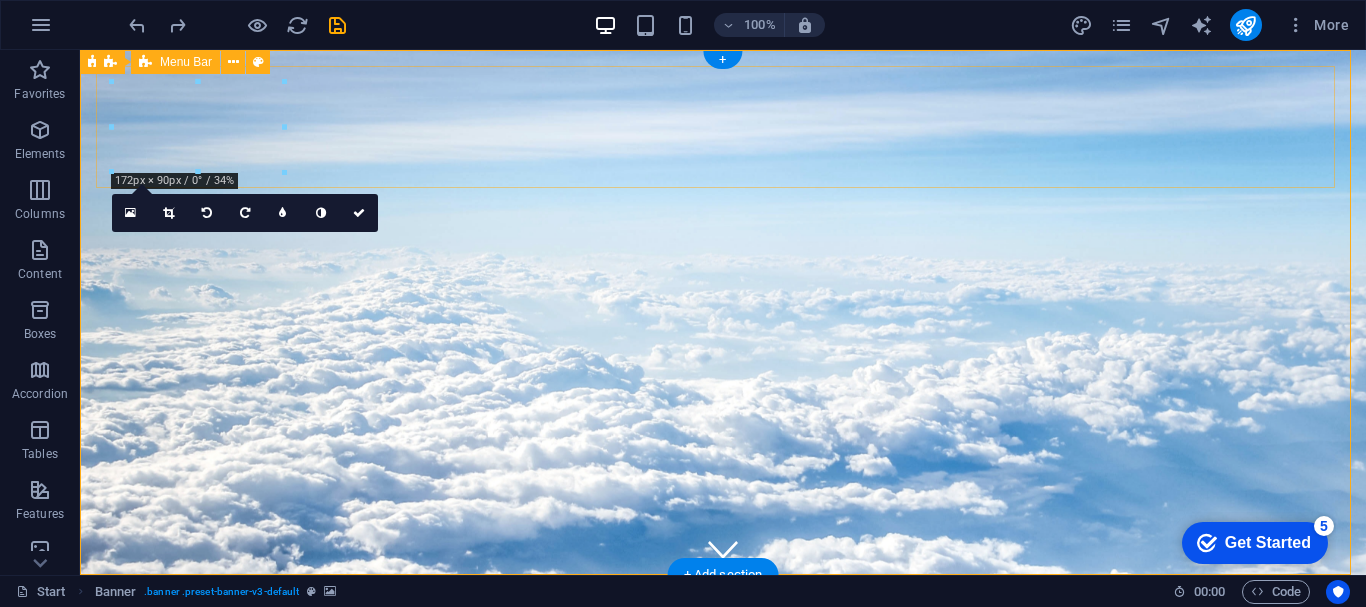 click on "Start Destinations Monthly Specials All Destinations Our promises to you Partners Contact" at bounding box center [723, 677] 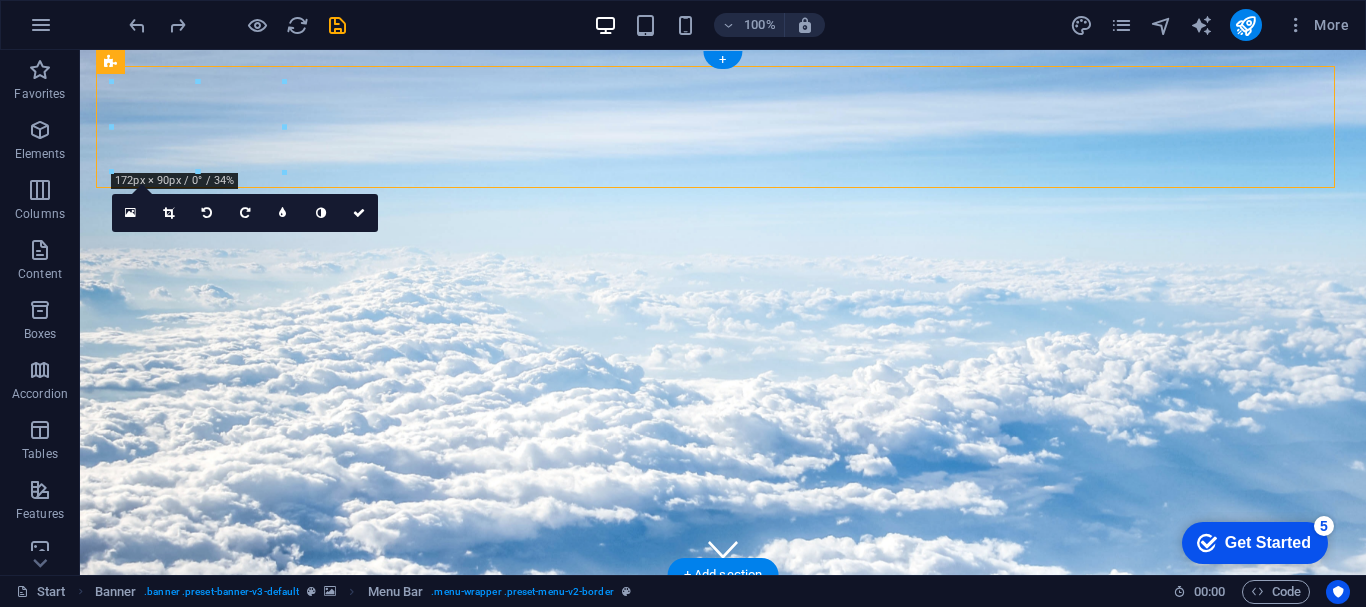 click at bounding box center (723, 312) 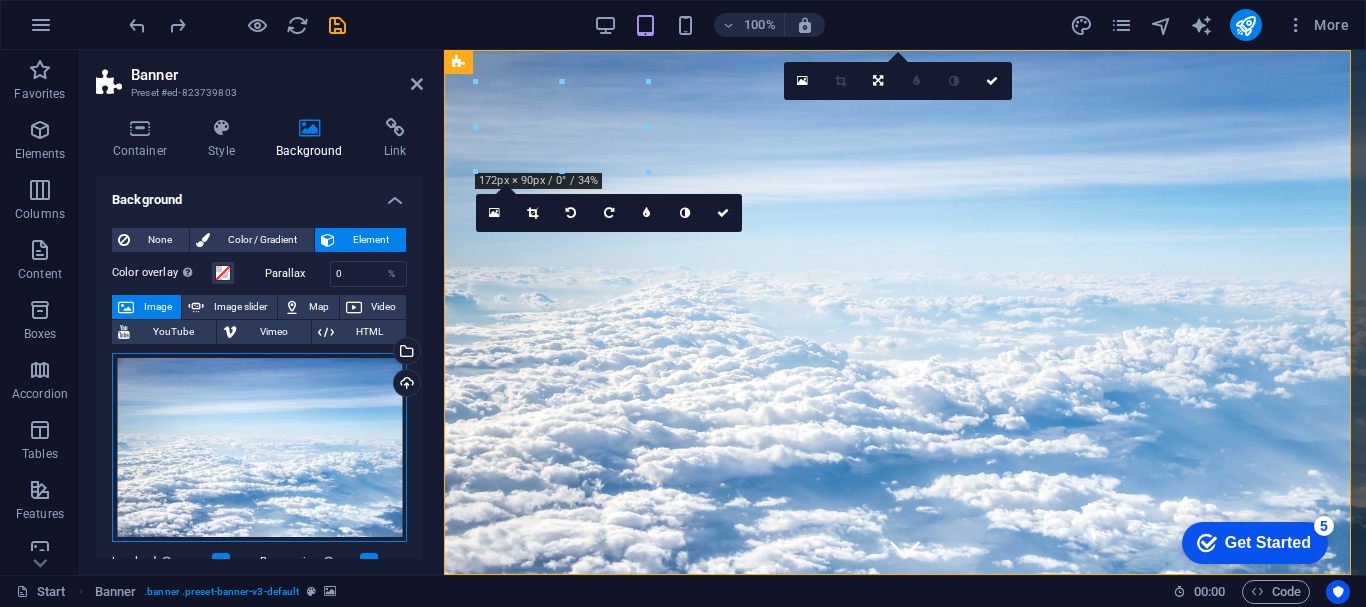 click on "Drag files here, click to choose files or select files from Files or our free stock photos & videos" at bounding box center (259, 448) 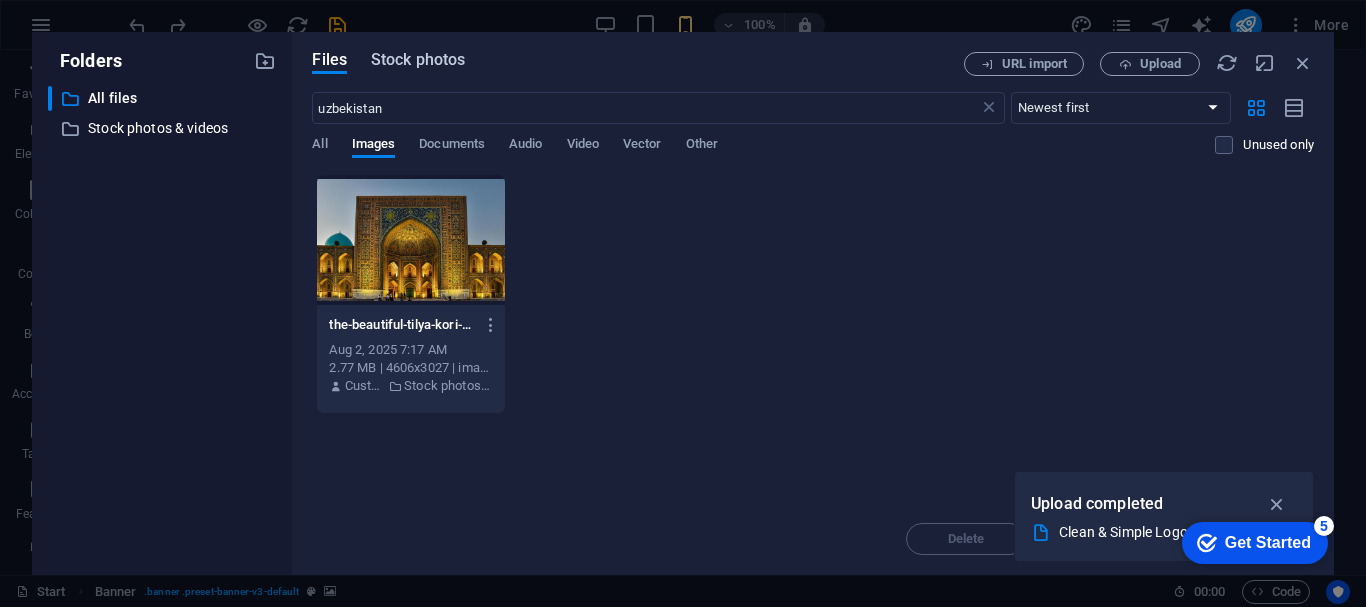 click on "Stock photos" at bounding box center [418, 60] 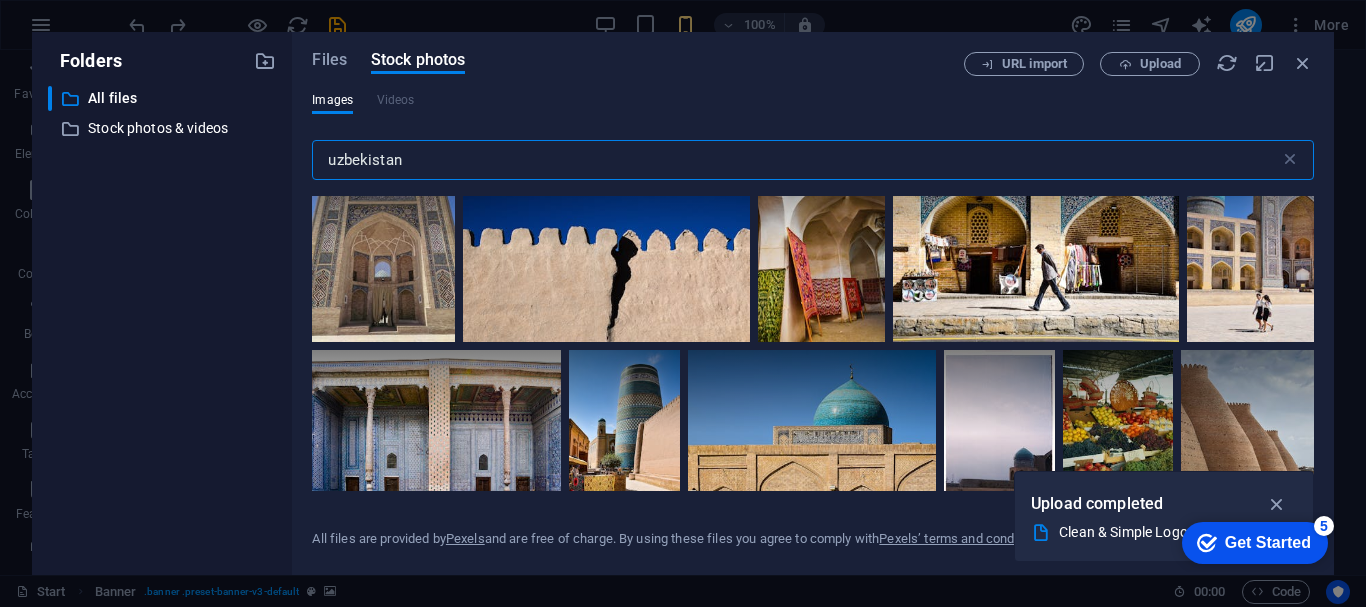 scroll, scrollTop: 8500, scrollLeft: 0, axis: vertical 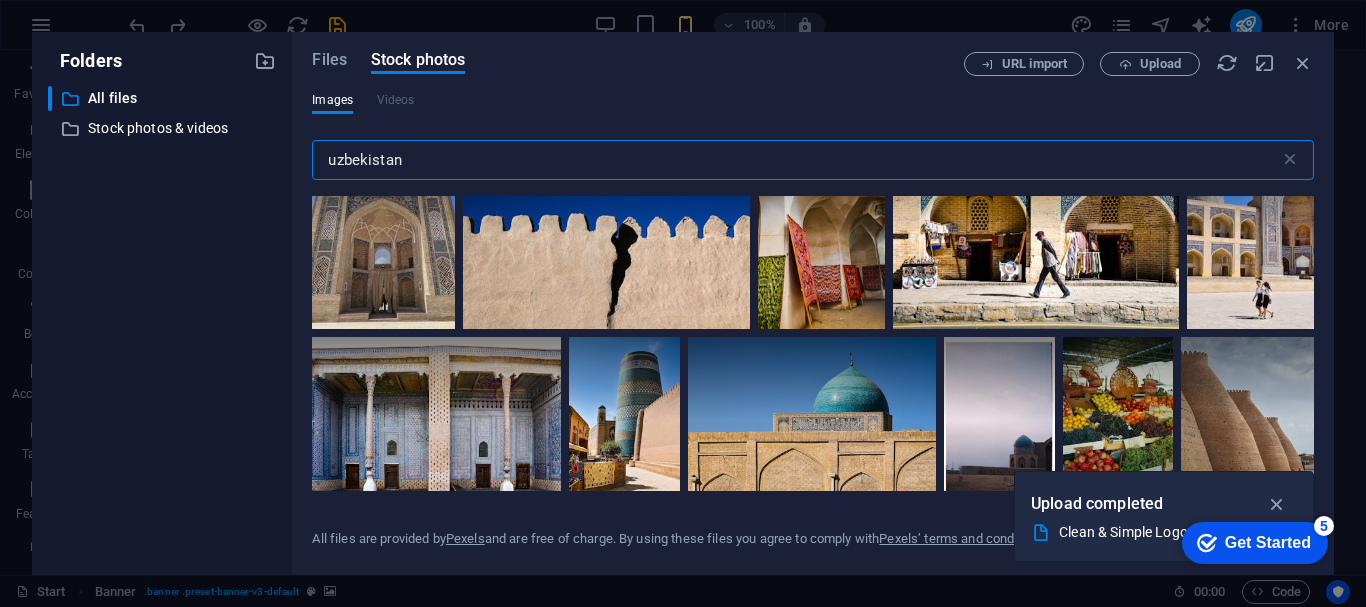 click at bounding box center (1048, 41) 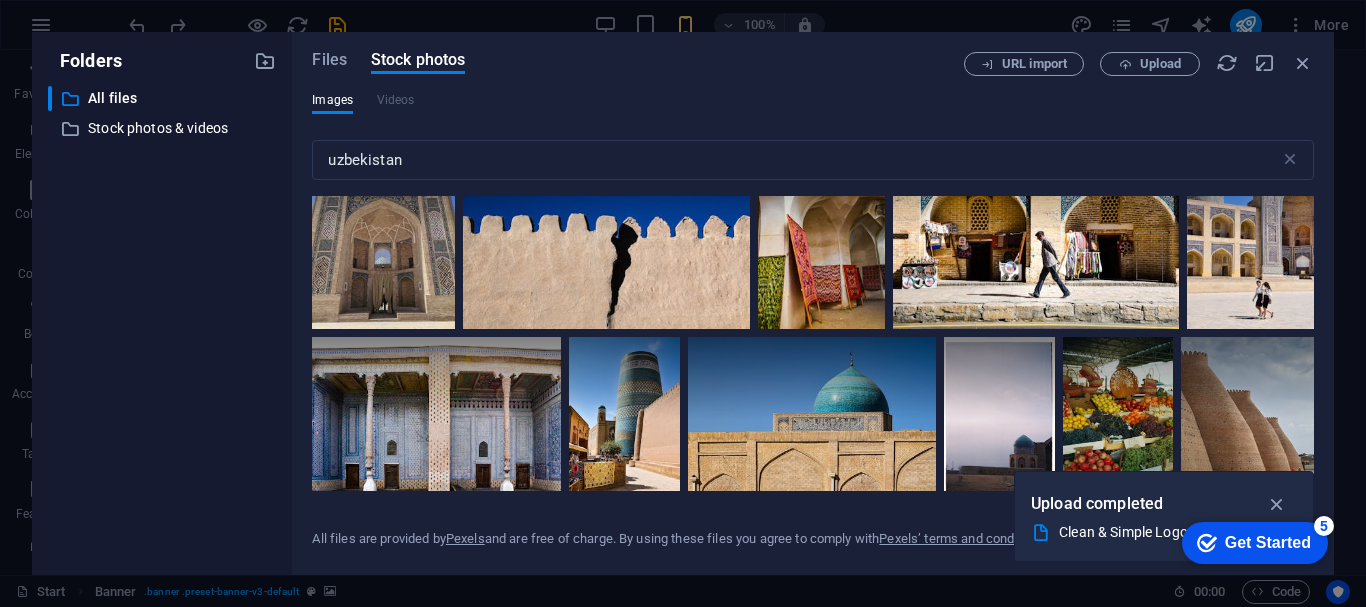 click at bounding box center [1048, 85] 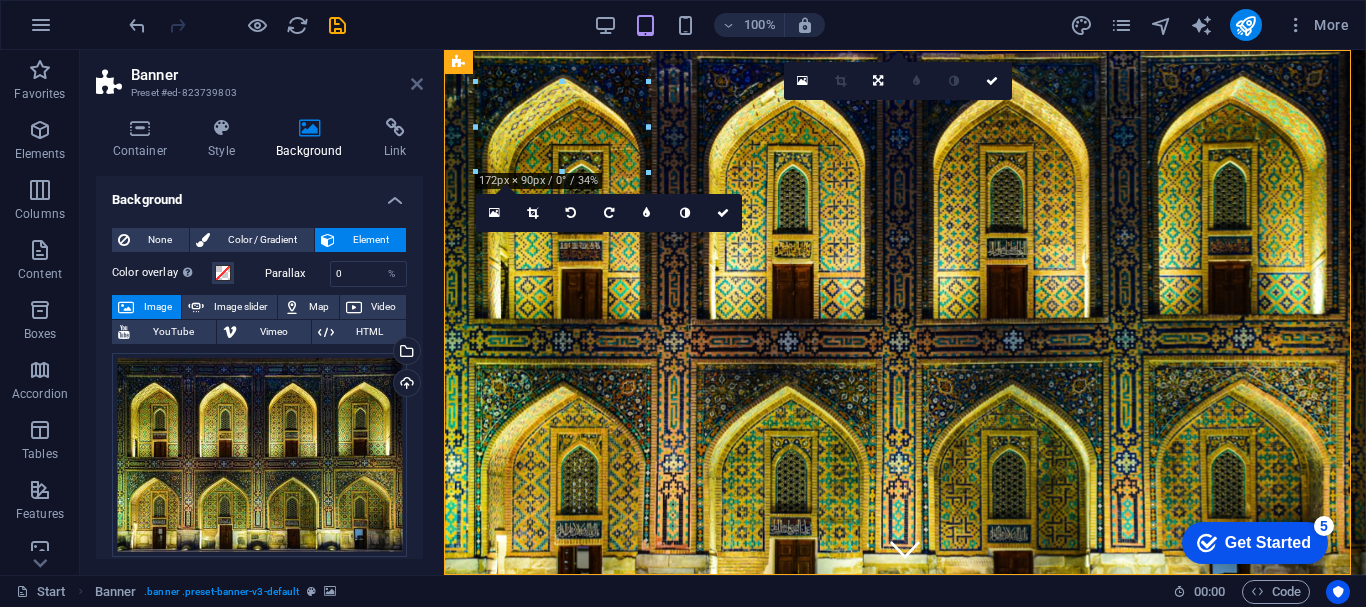 click at bounding box center (417, 84) 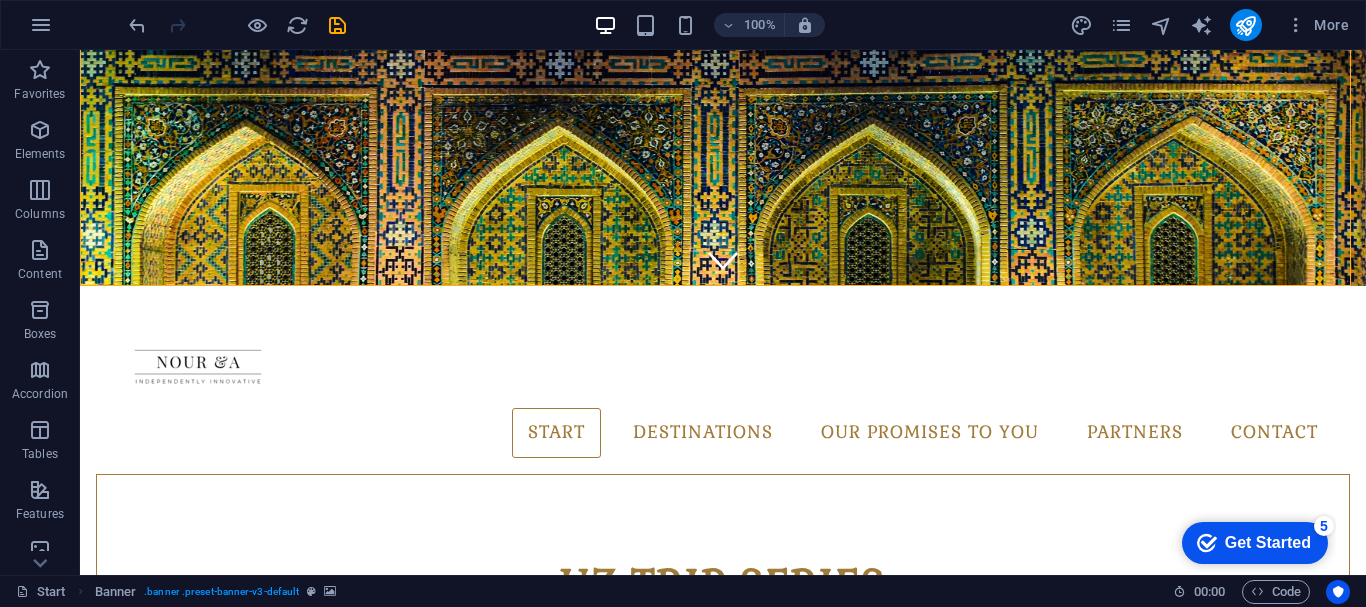 scroll, scrollTop: 121, scrollLeft: 0, axis: vertical 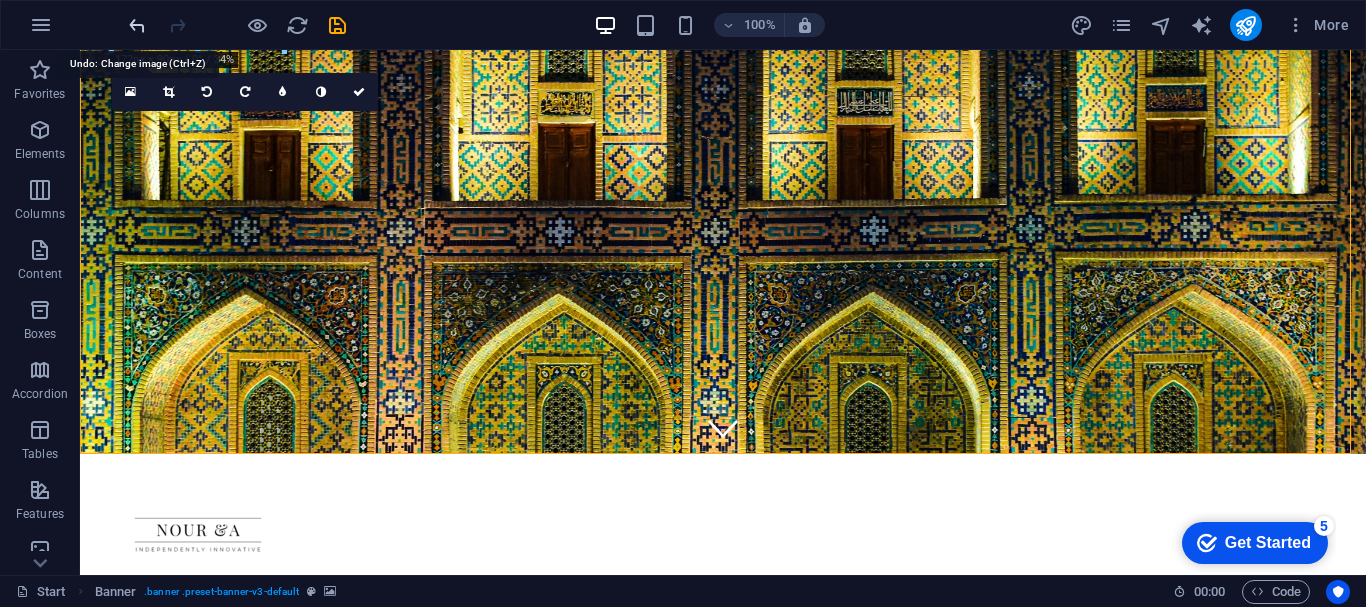 click at bounding box center (137, 25) 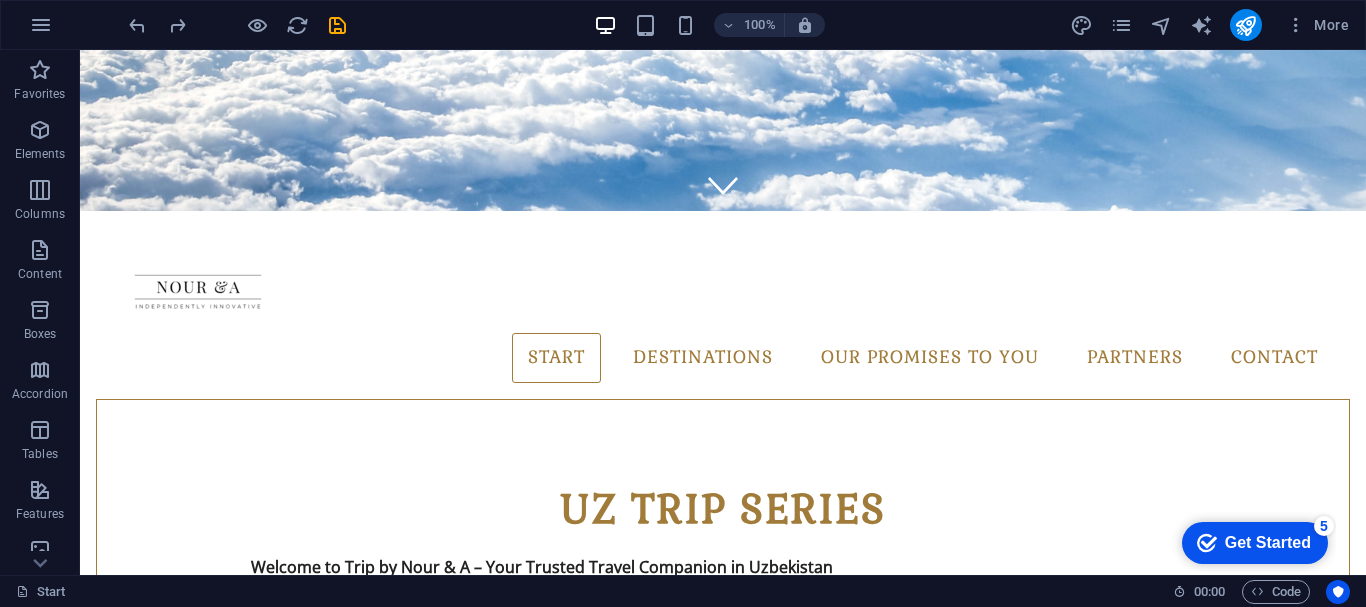 scroll, scrollTop: 373, scrollLeft: 0, axis: vertical 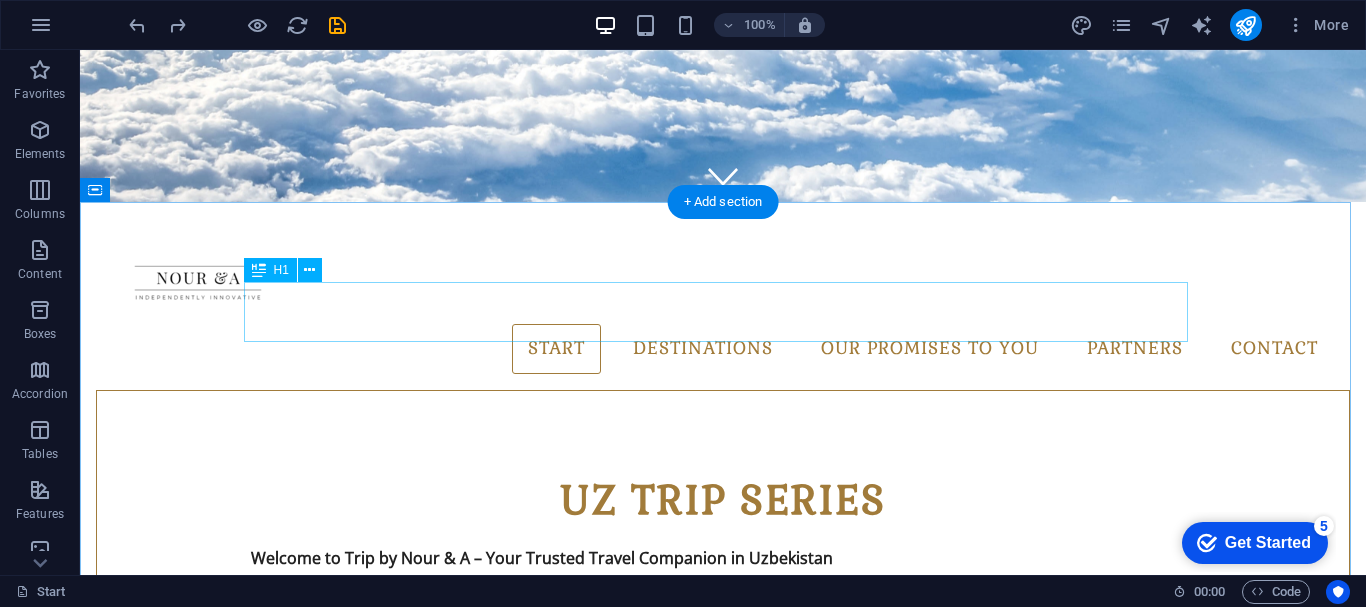 click on "products.nouranda.uz  - Travel Agency" at bounding box center (723, 873) 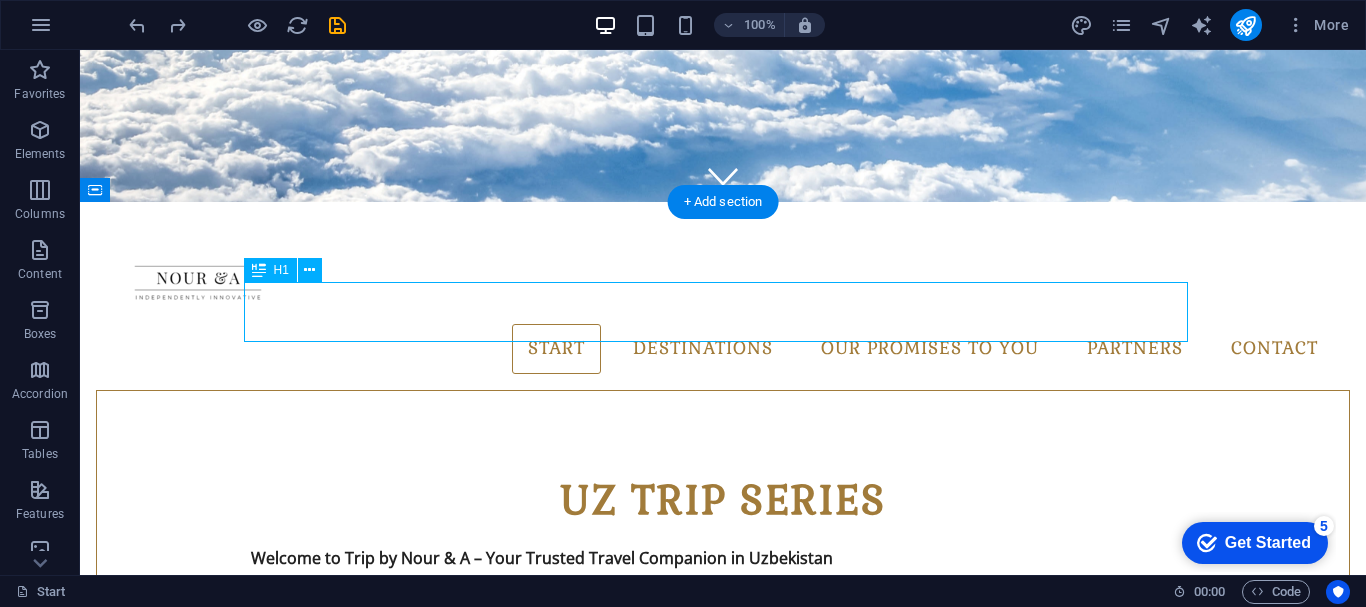 click on "products.nouranda.uz  - Travel Agency" at bounding box center (723, 873) 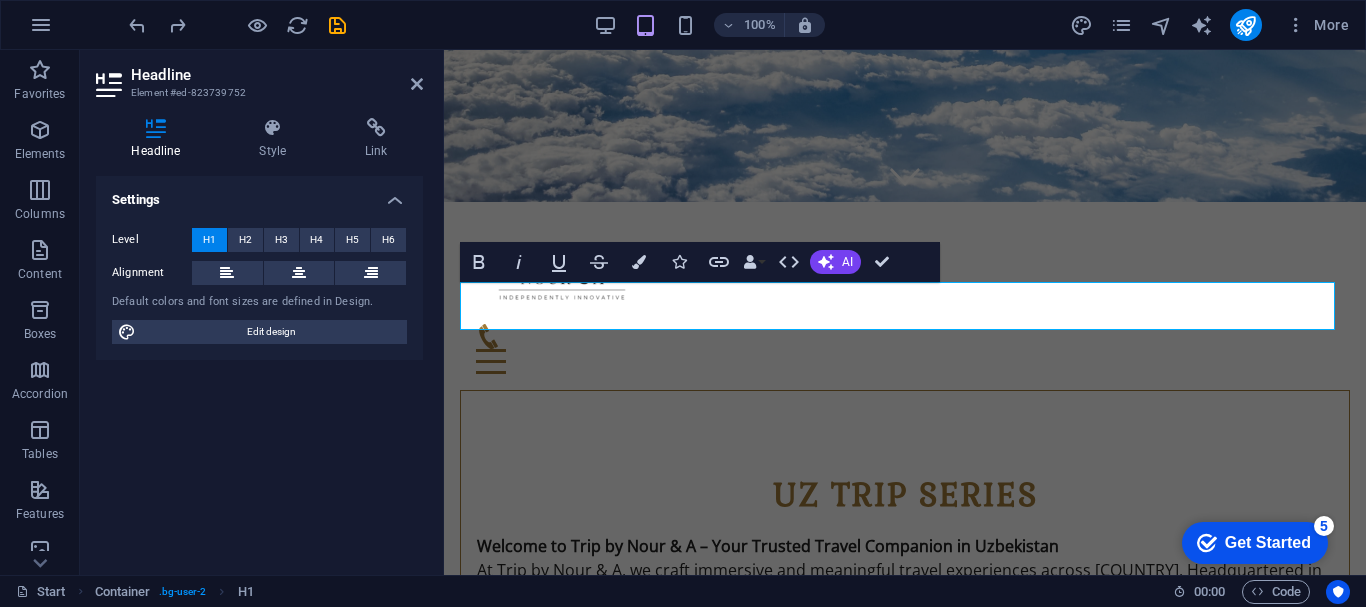 click on "Headline Element #ed-823739752 Headline Style Link Settings Level H1 H2 H3 H4 H5 H6 Alignment Default colors and font sizes are defined in Design. Edit design Preset Element Layout How this element expands within the layout (Flexbox). Size Default auto px % 1/1 1/2 1/3 1/4 1/5 1/6 1/7 1/8 1/9 1/10 Grow Shrink Order Container layout Visible Visible Opacity 100 % Overflow Spacing Margin Default auto px % rem vw vh Custom Custom auto px % rem vw vh auto px % rem vw vh auto px % rem vw vh auto px % rem vw vh Padding Default px rem % vh vw Custom Custom px rem % vh vw px rem % vh vw px rem % vh vw px rem % vh vw Border Style              - Width 1 auto px rem % vh vw Custom Custom 1 auto px rem % vh vw 1 auto px rem % vh vw 1 auto px rem % vh vw 1 auto px rem % vh vw  - Color Round corners Default px rem % vh vw Custom Custom px rem % vh vw px rem % vh vw px rem % vh vw px rem % vh vw Shadow Default None Outside Inside Color X offset 0 px rem vh vw Y offset 0 px rem vh vw Blur 0 px rem % vh vw Spread 0 0" at bounding box center (262, 312) 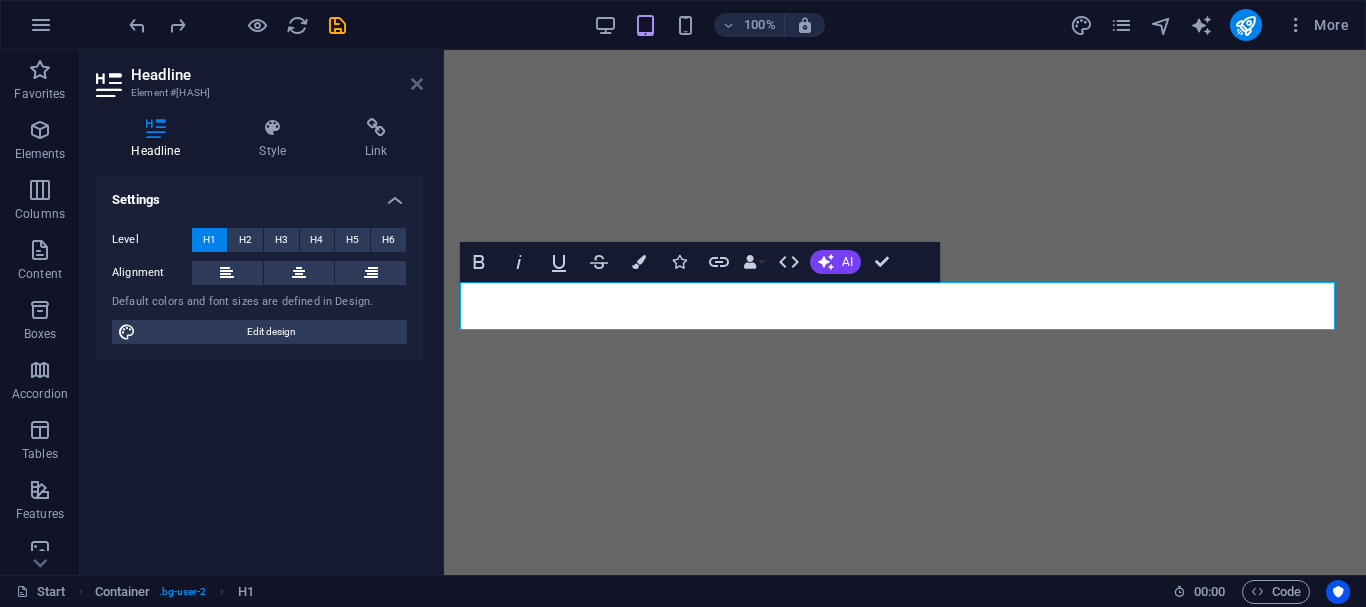 click at bounding box center [417, 84] 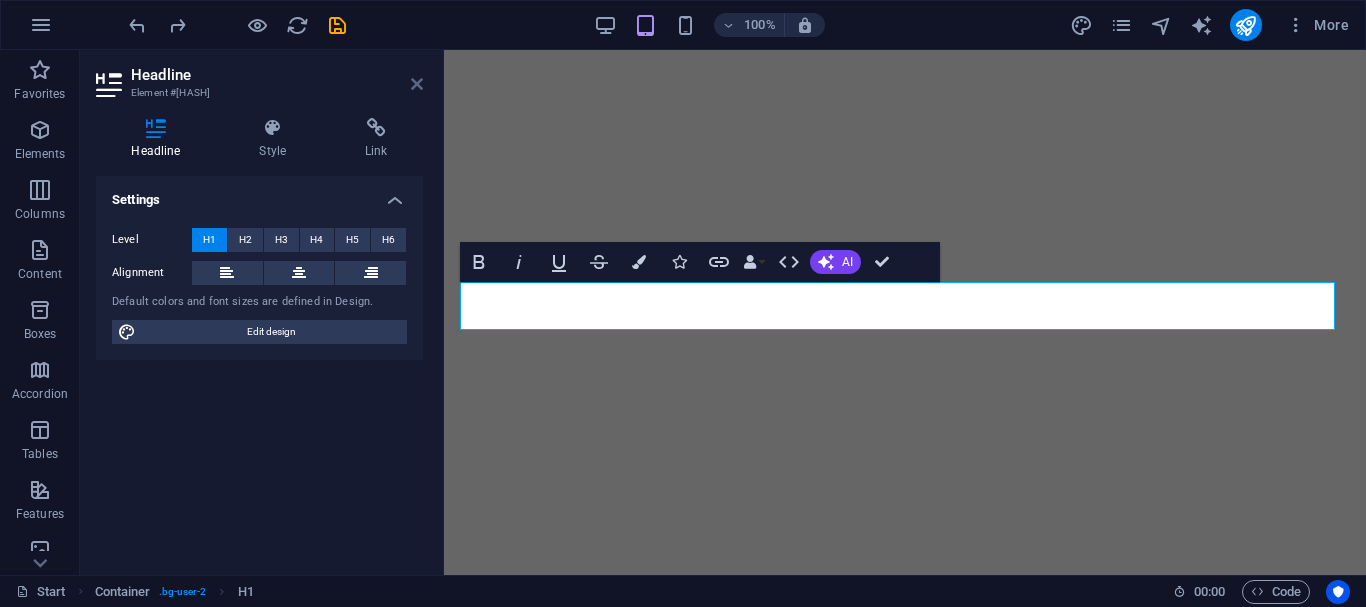 scroll, scrollTop: 0, scrollLeft: 0, axis: both 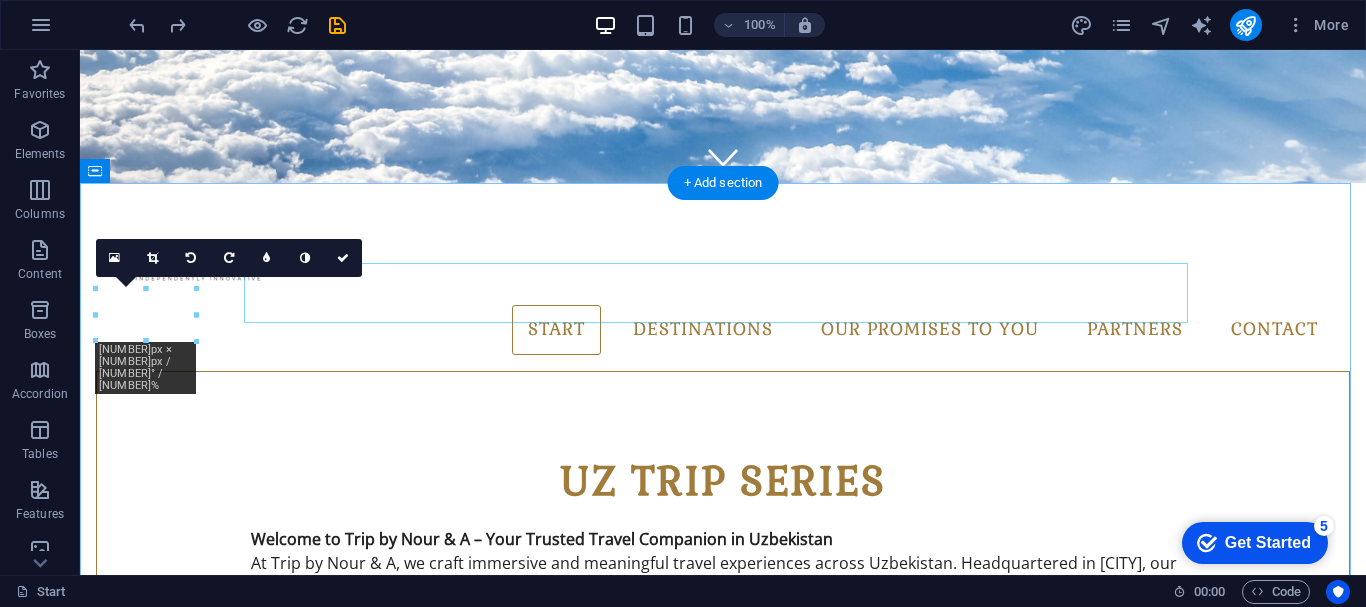 click on "products.nouranda.uz  - Travel Agency" at bounding box center (723, 854) 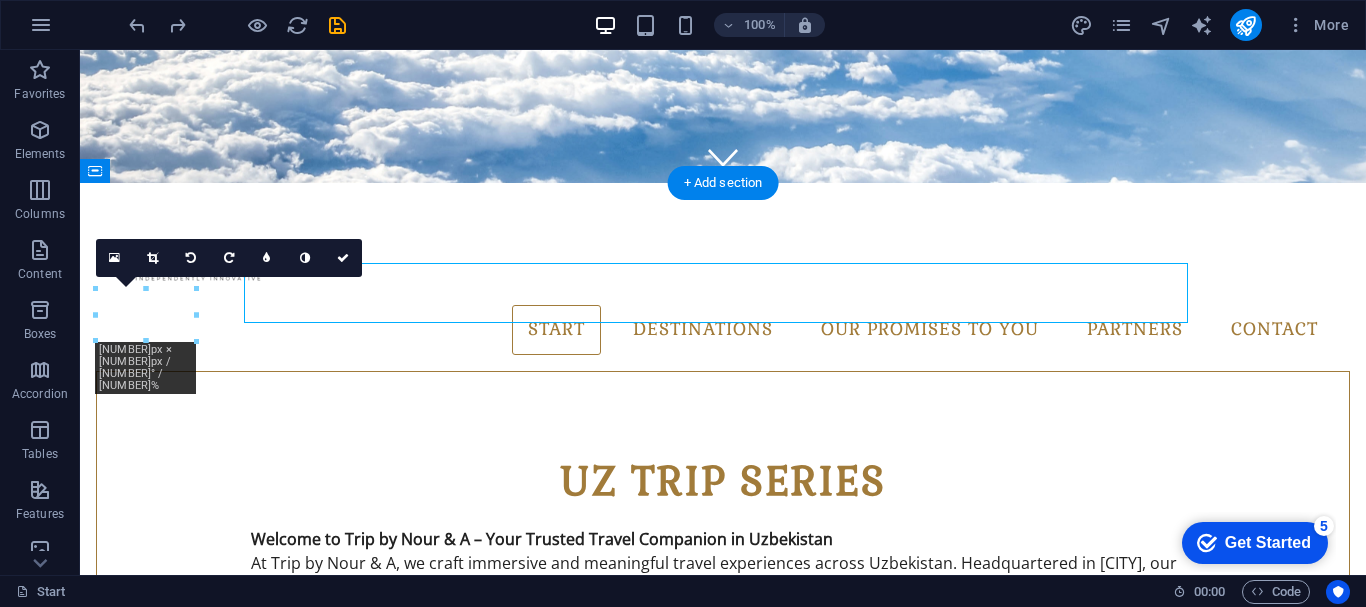click on "products.nouranda.uz  - Travel Agency" at bounding box center [723, 854] 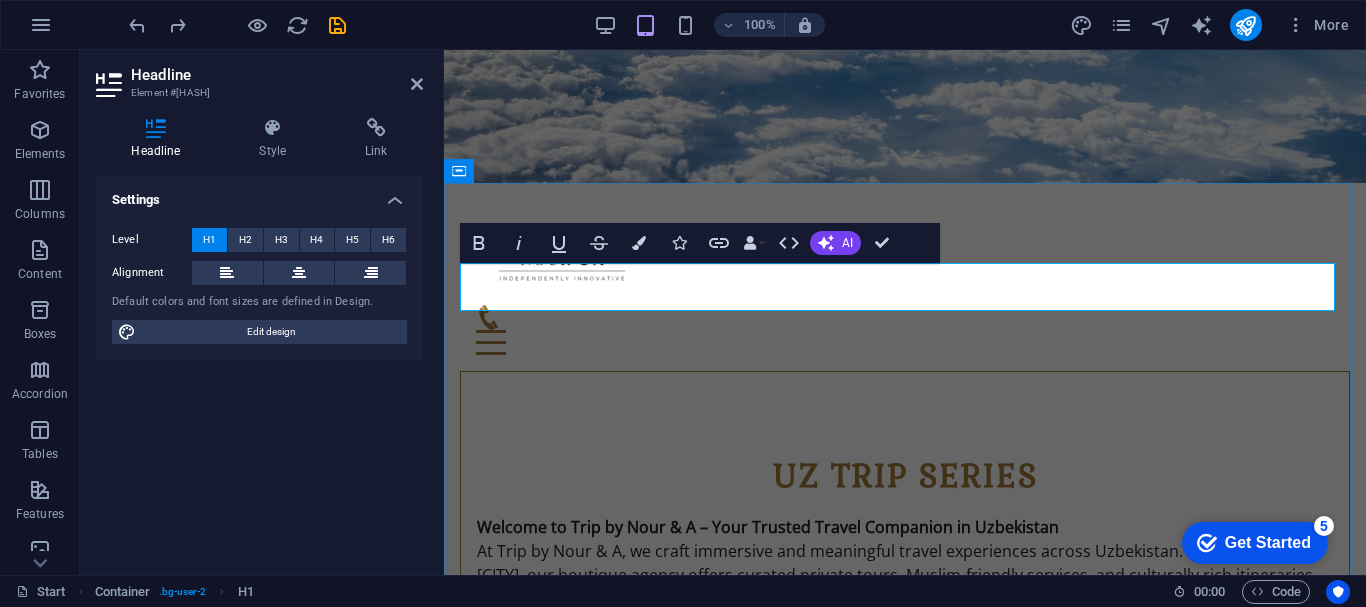 drag, startPoint x: 530, startPoint y: 286, endPoint x: 1273, endPoint y: 280, distance: 743.02423 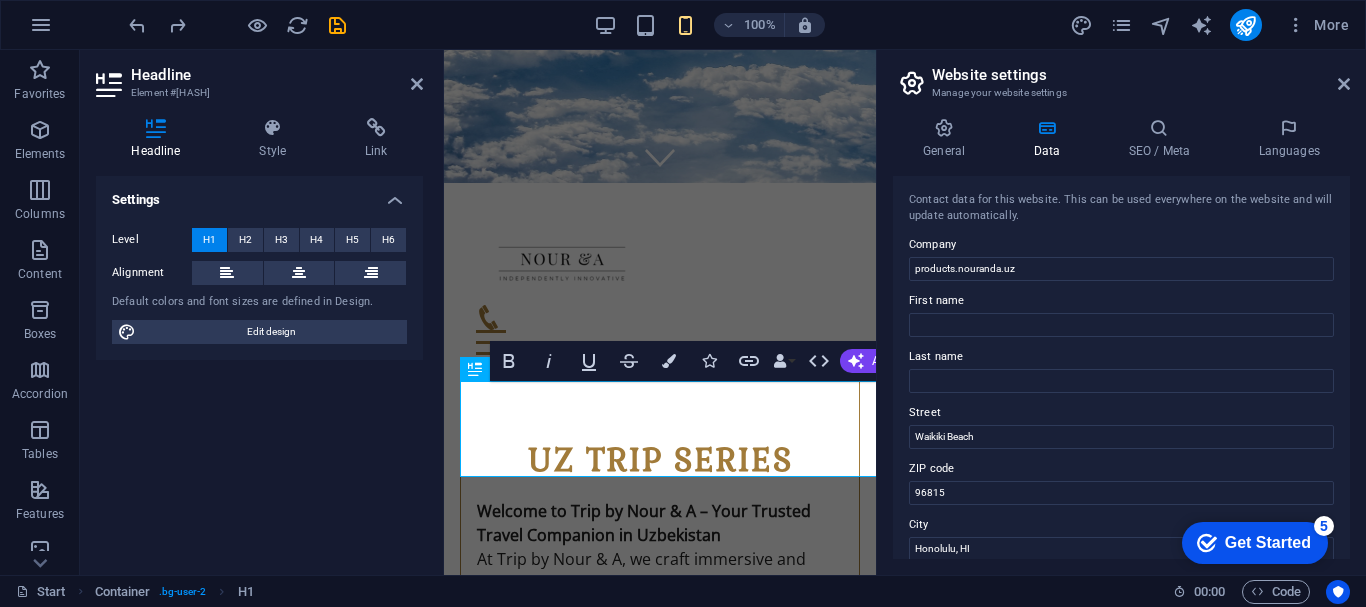 type 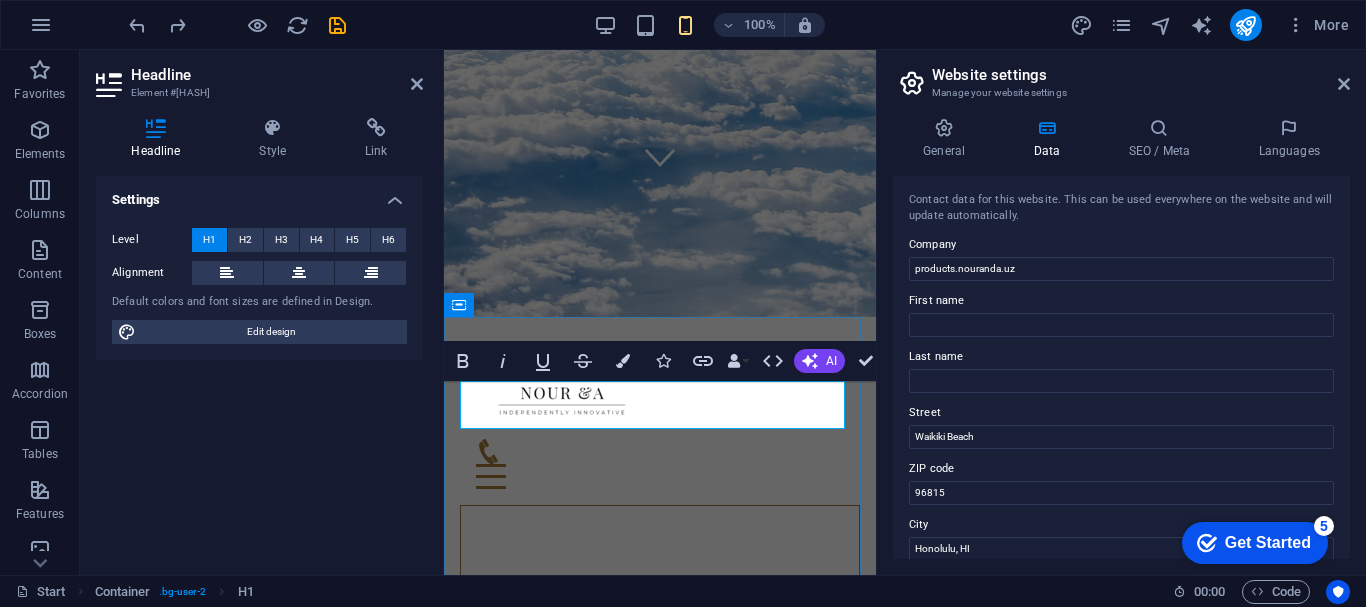 click on "affordable ." at bounding box center (660, 1113) 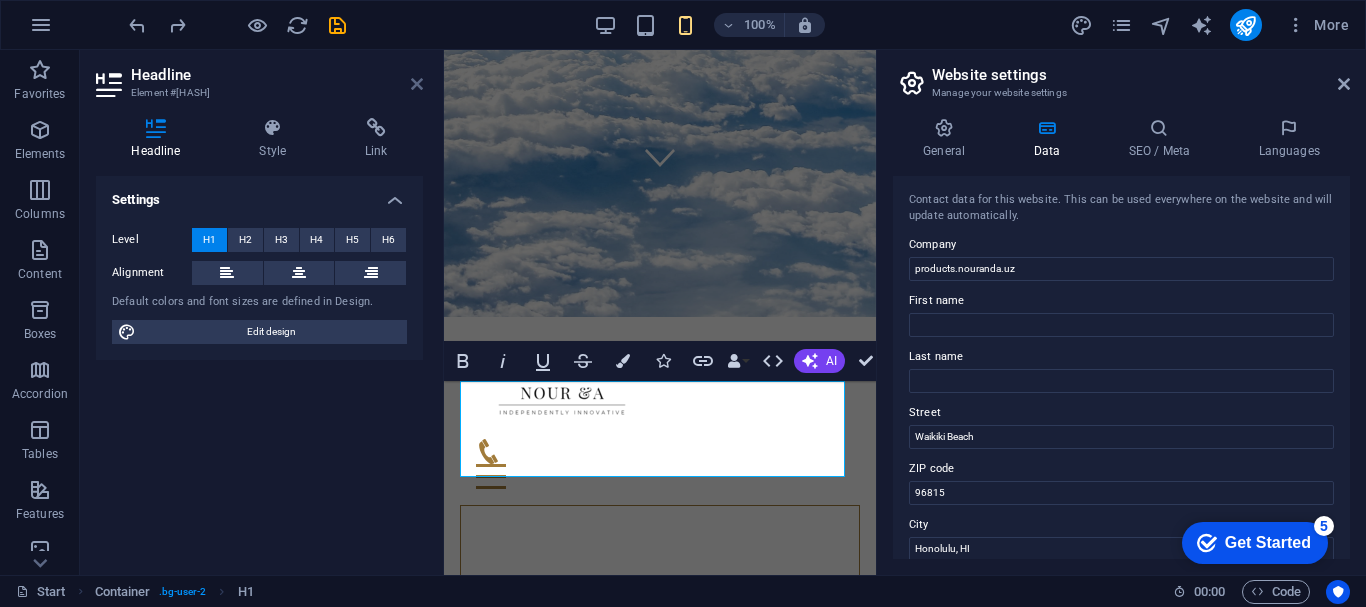 click at bounding box center [417, 84] 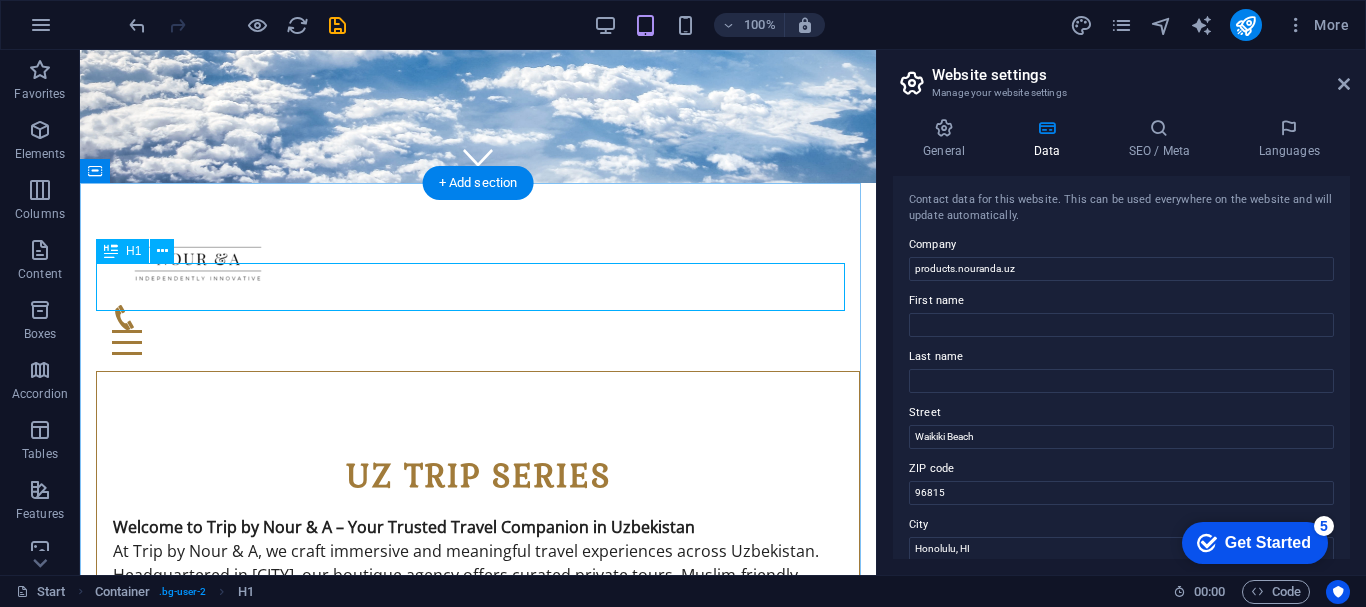 click on "private.affordable . unforgettable" at bounding box center [478, 860] 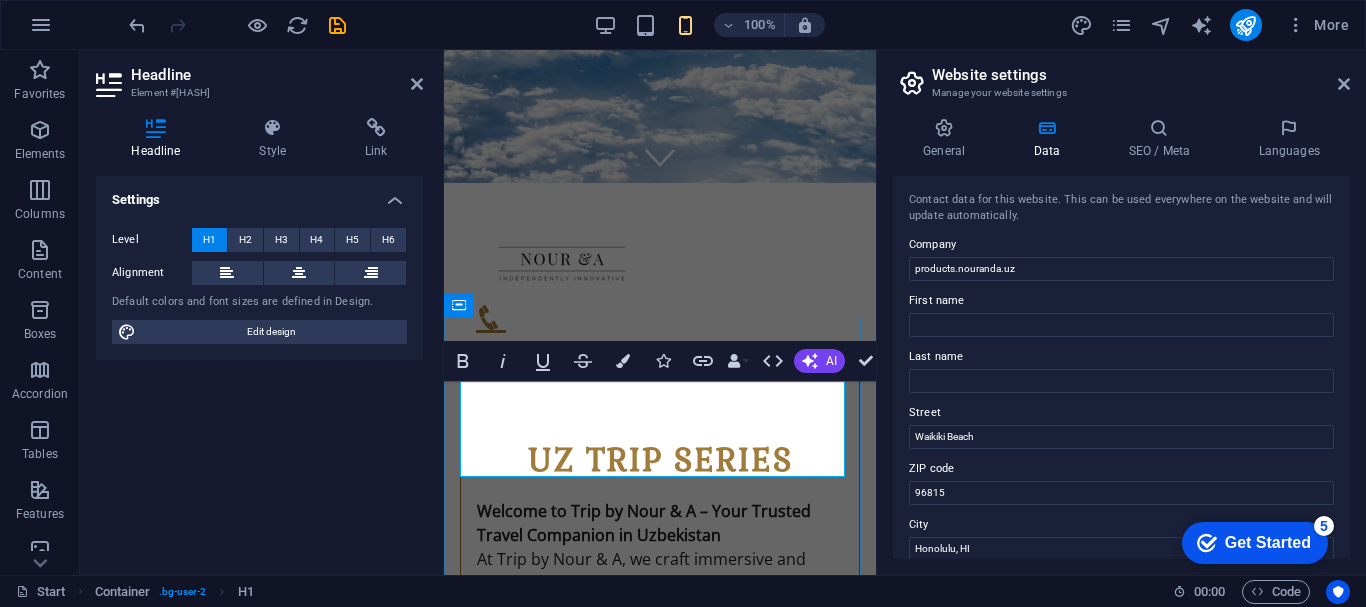 click on "private.affordable . unforgettable" at bounding box center (660, 1003) 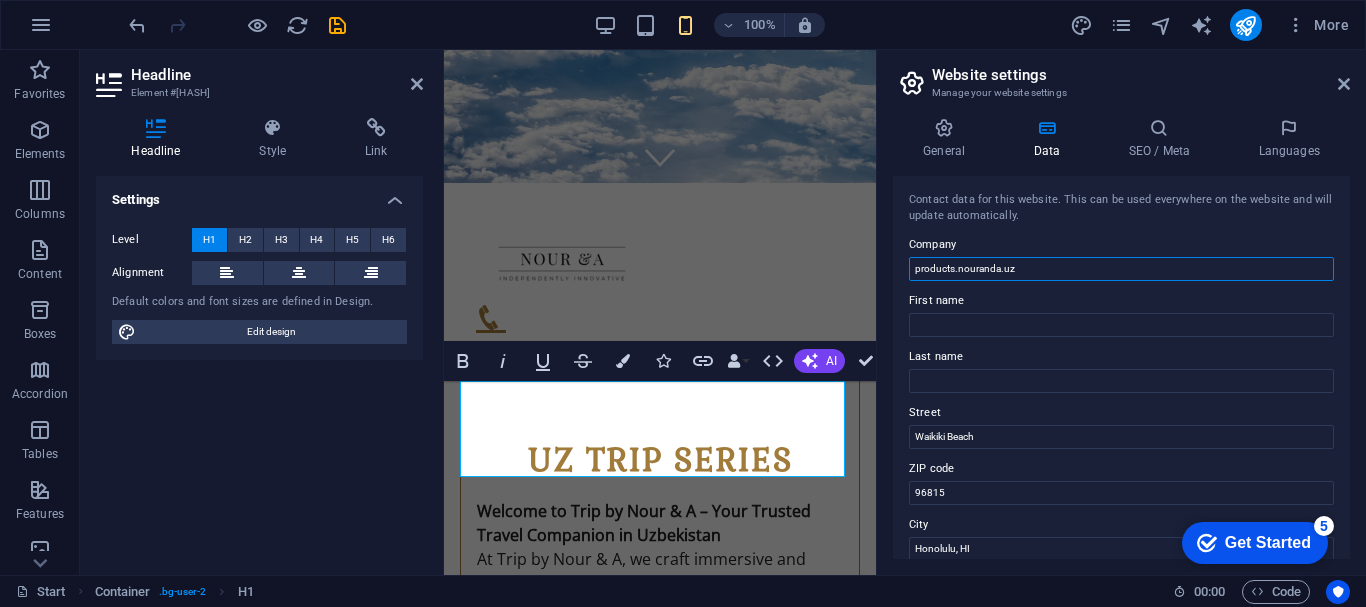 click on "products.nouranda.uz" at bounding box center [1121, 269] 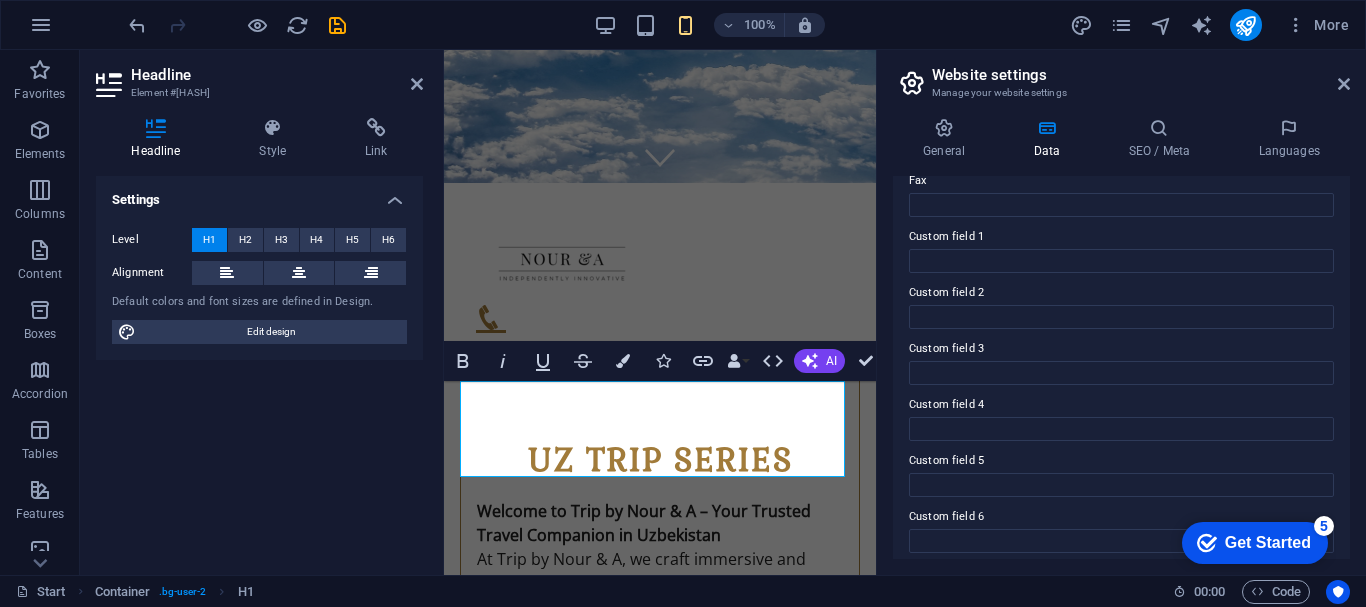 scroll, scrollTop: 578, scrollLeft: 0, axis: vertical 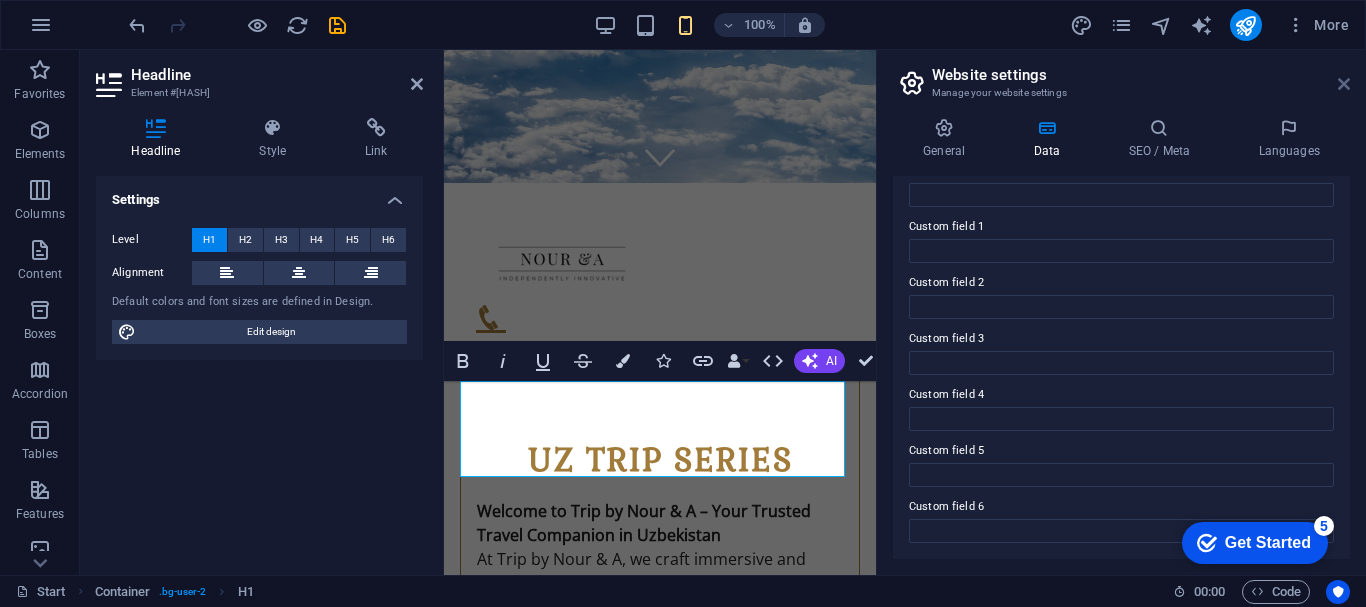 type on "trip.nouranda.uz" 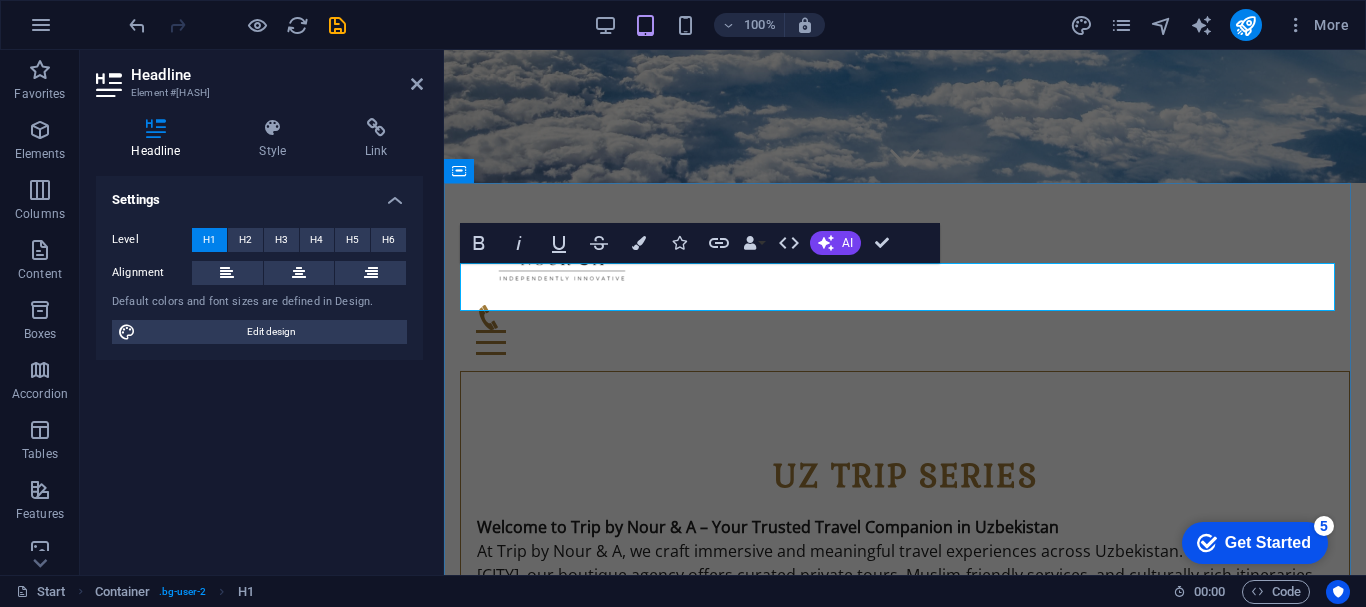 click on "trip.nouranda.uz" at bounding box center [905, 860] 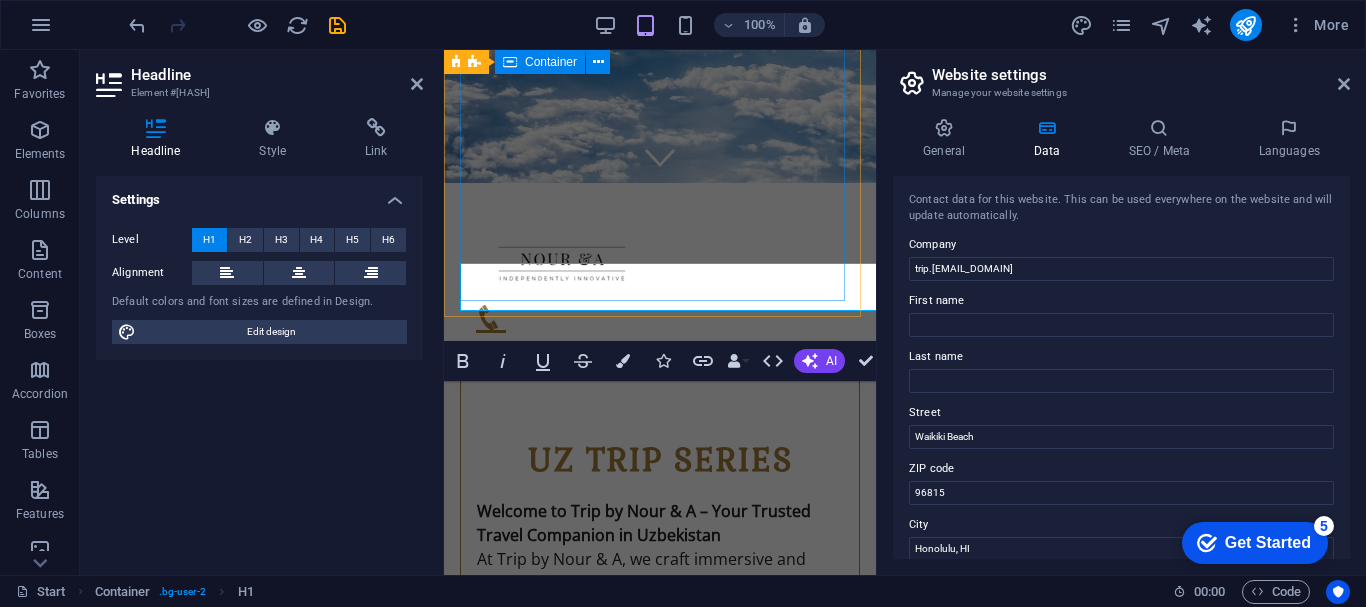 click on "uz trip series Welcome to Trip by Nour & A – Your Trusted Travel Companion in Uzbekistan At Trip by Nour & A, we craft immersive and meaningful travel experiences across Uzbekistan. Headquartered in Tashkent, our boutique agency offers curated private tours, Muslim-friendly services, and culturally rich itineraries tailored for discerning travelers from Southeast Asia and beyond. Whether you’re exploring the historic Silk Road cities or indulging in authentic local encounters, our expert team ensures every journey is seamless, personal, and unforgettable." at bounding box center (660, 623) 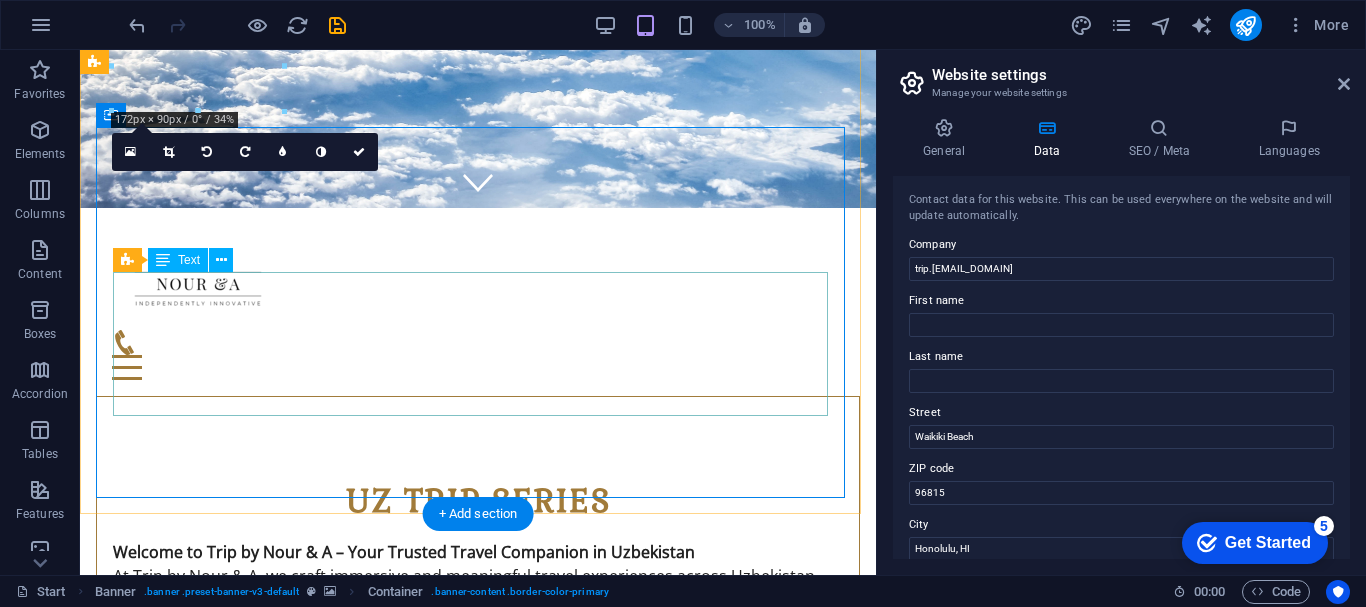 scroll, scrollTop: 61, scrollLeft: 0, axis: vertical 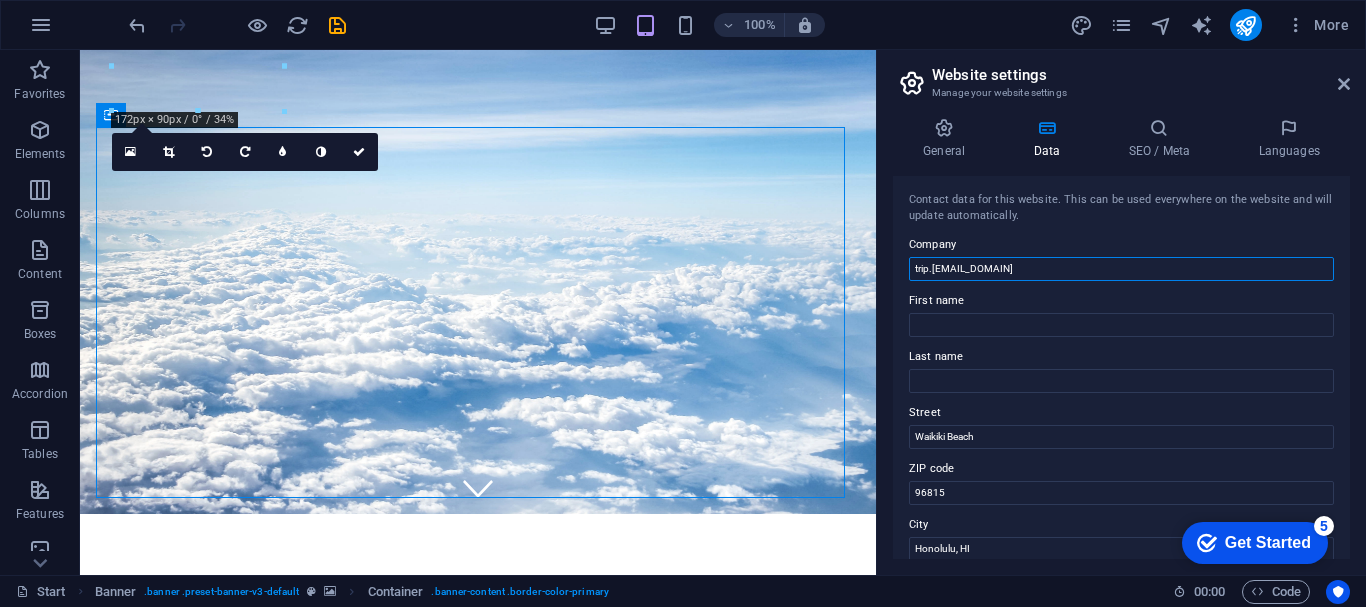 click on "trip.nouranda.uz" at bounding box center (1121, 269) 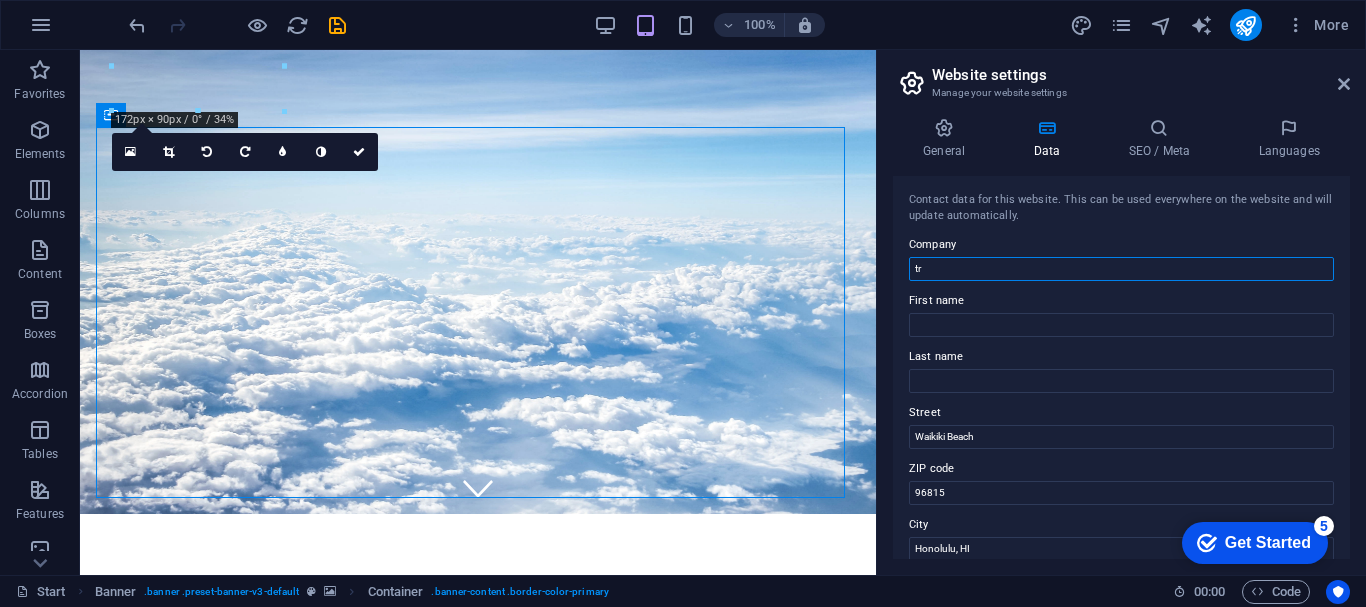 type on "t" 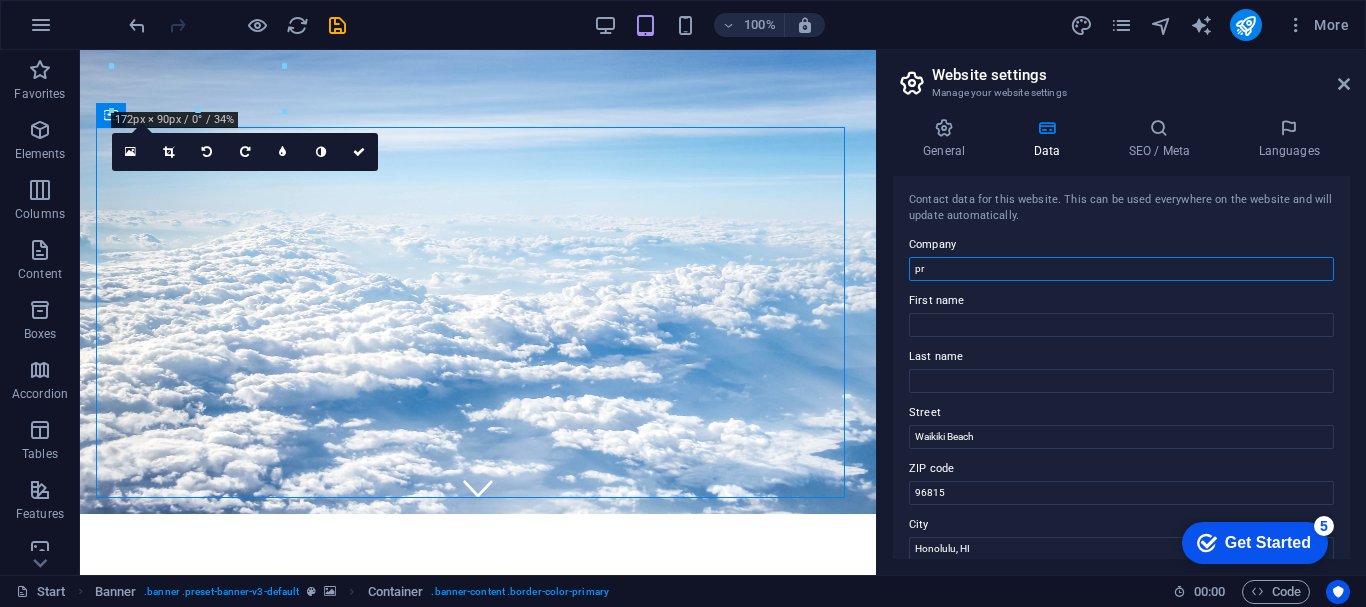 type on "p" 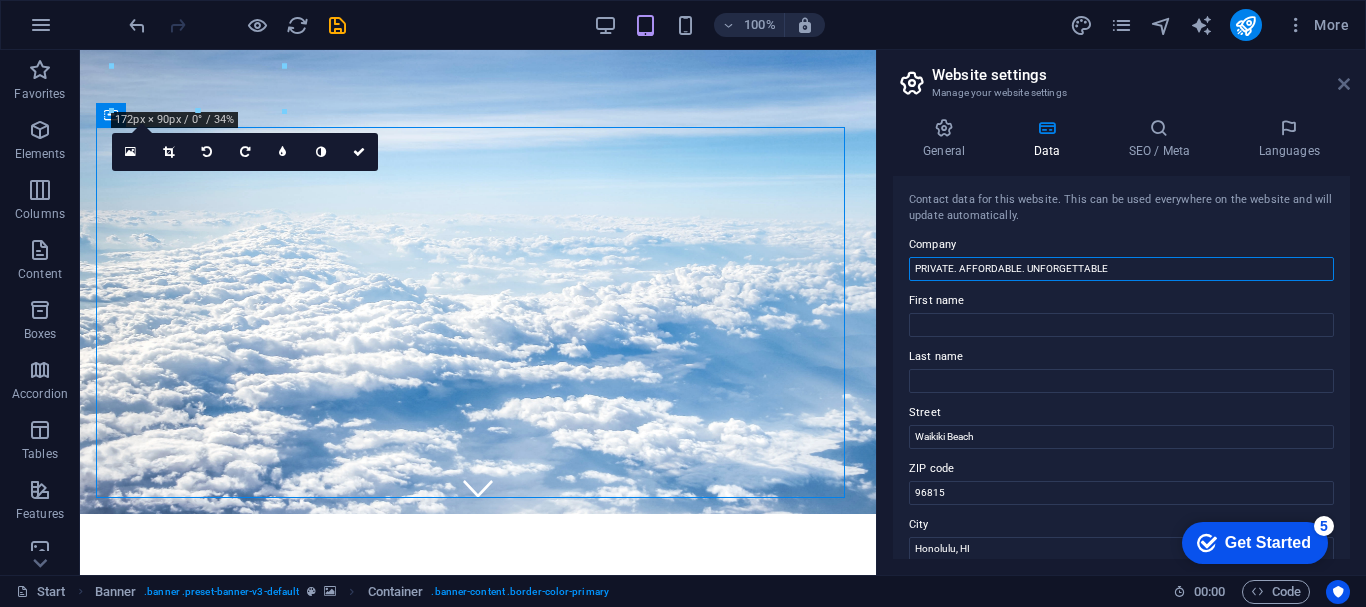 type on "PRIVATE. AFFORDABLE. UNFORGETTABLE" 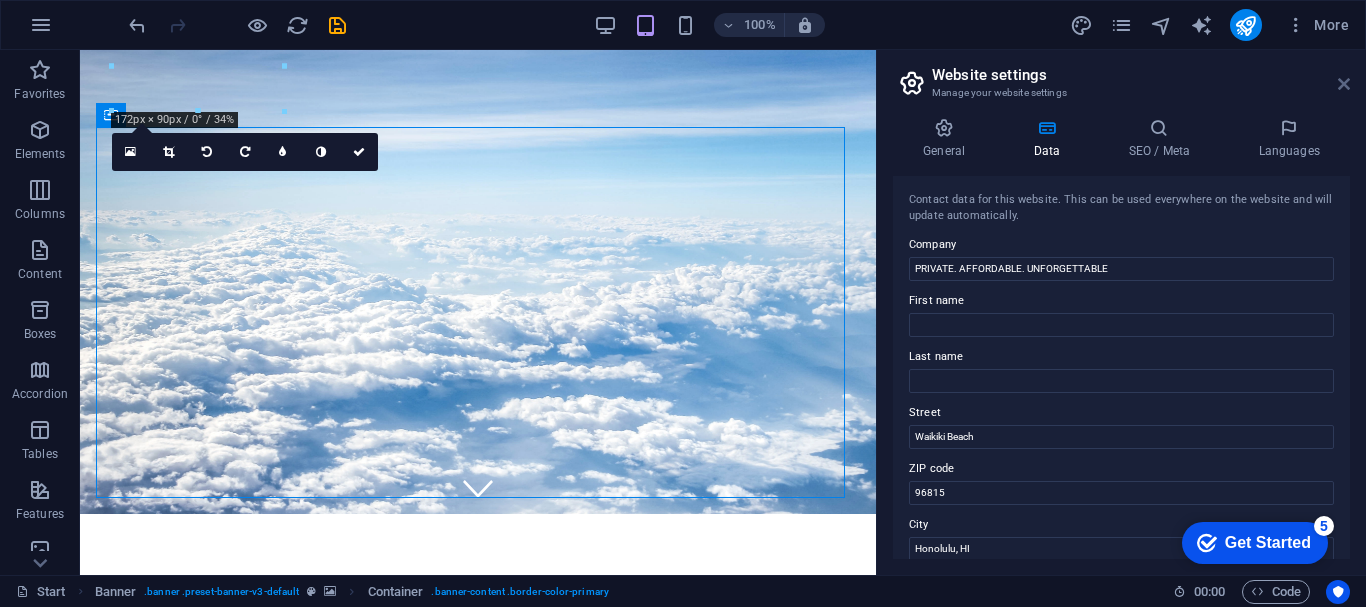 drag, startPoint x: 1339, startPoint y: 87, endPoint x: 1261, endPoint y: 34, distance: 94.302704 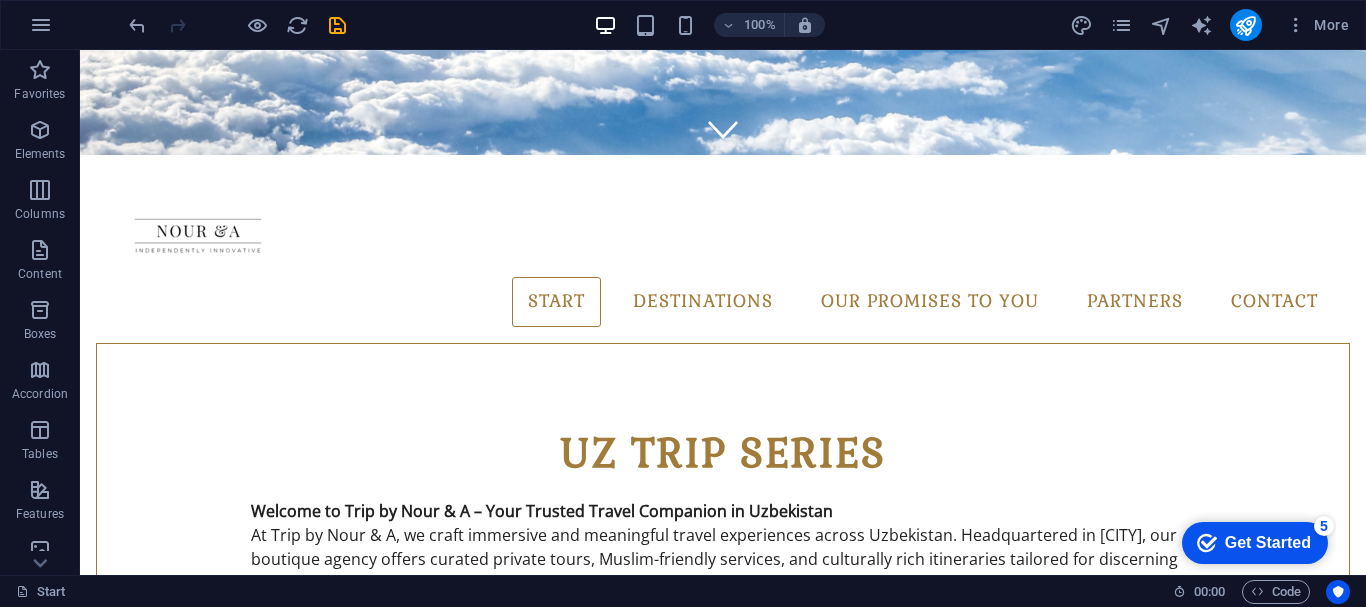 scroll, scrollTop: 513, scrollLeft: 0, axis: vertical 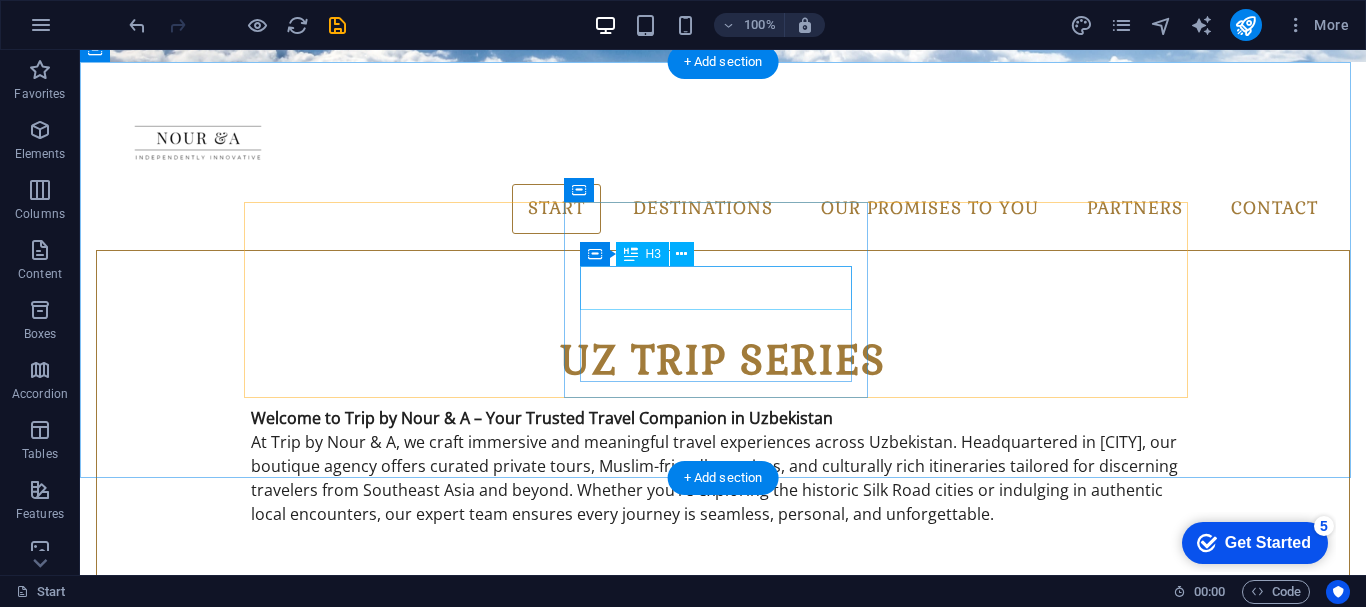 click on "Book your Flight" at bounding box center [723, 1004] 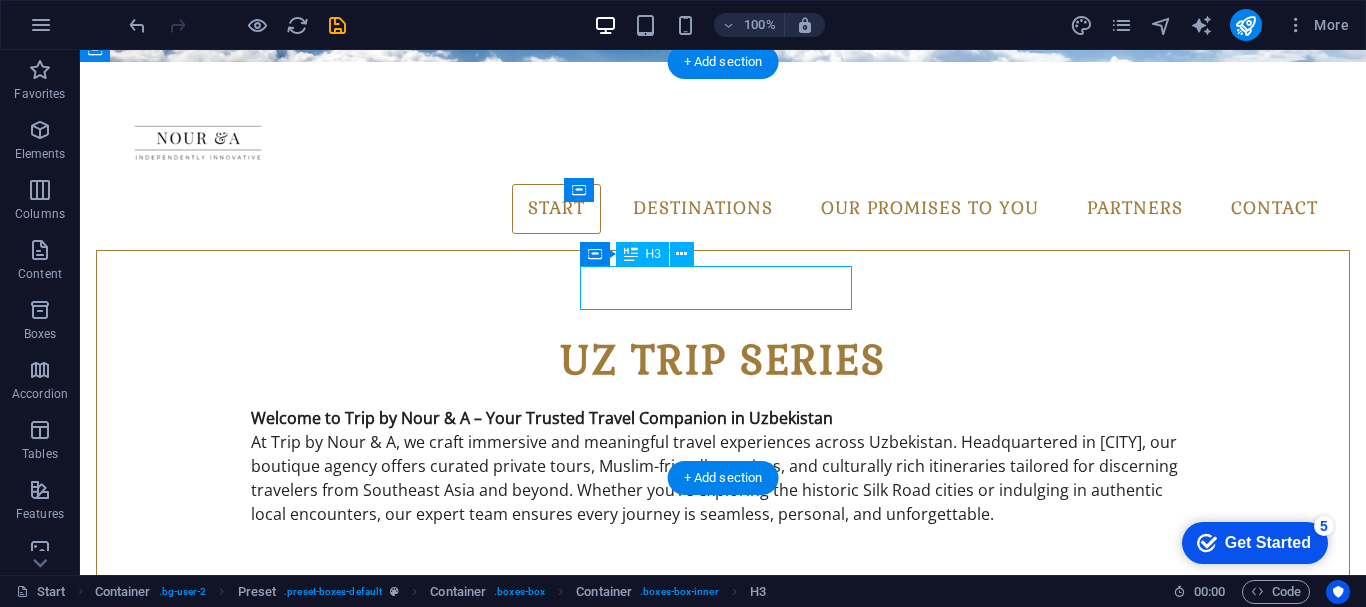 click on "Book your Flight" at bounding box center [723, 1004] 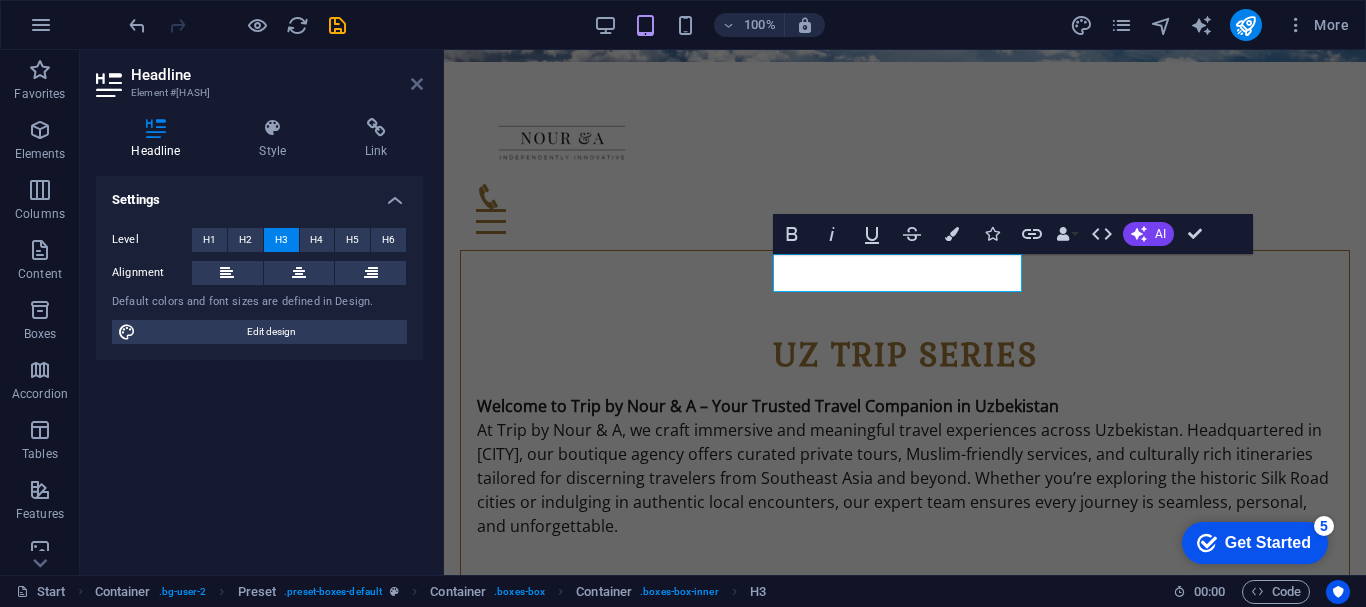 drag, startPoint x: 416, startPoint y: 77, endPoint x: 337, endPoint y: 27, distance: 93.49332 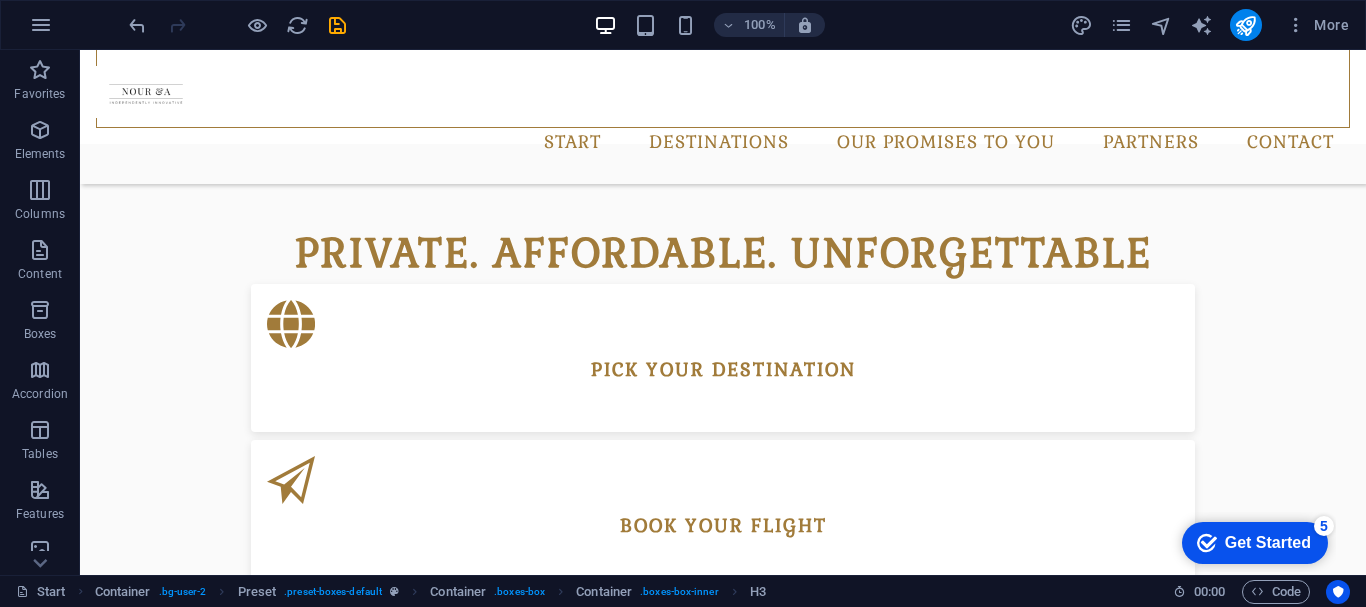 scroll, scrollTop: 914, scrollLeft: 0, axis: vertical 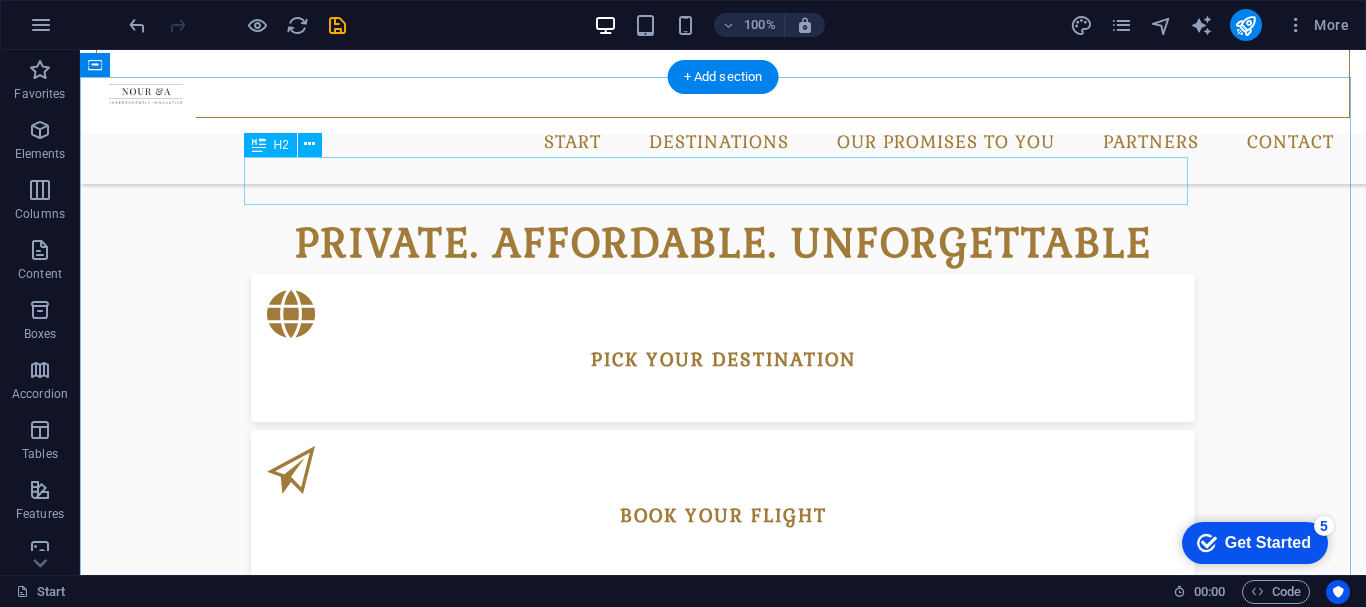 click on "Monthly Specials" at bounding box center (723, 917) 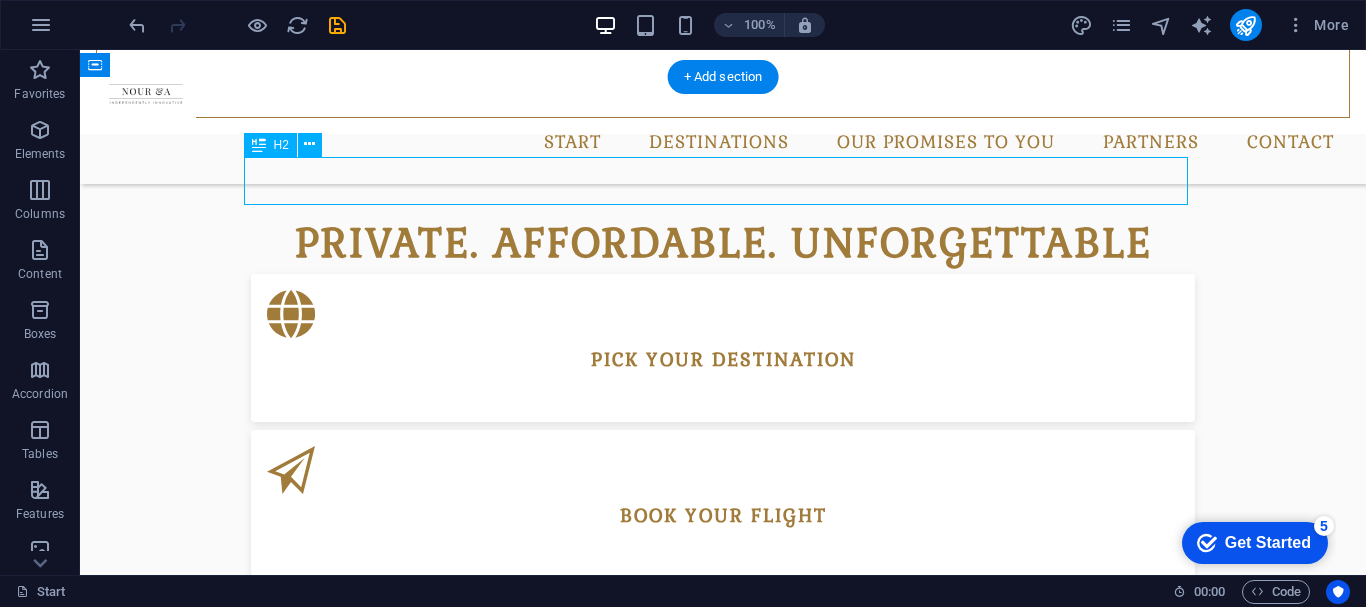 click on "Monthly Specials" at bounding box center [723, 917] 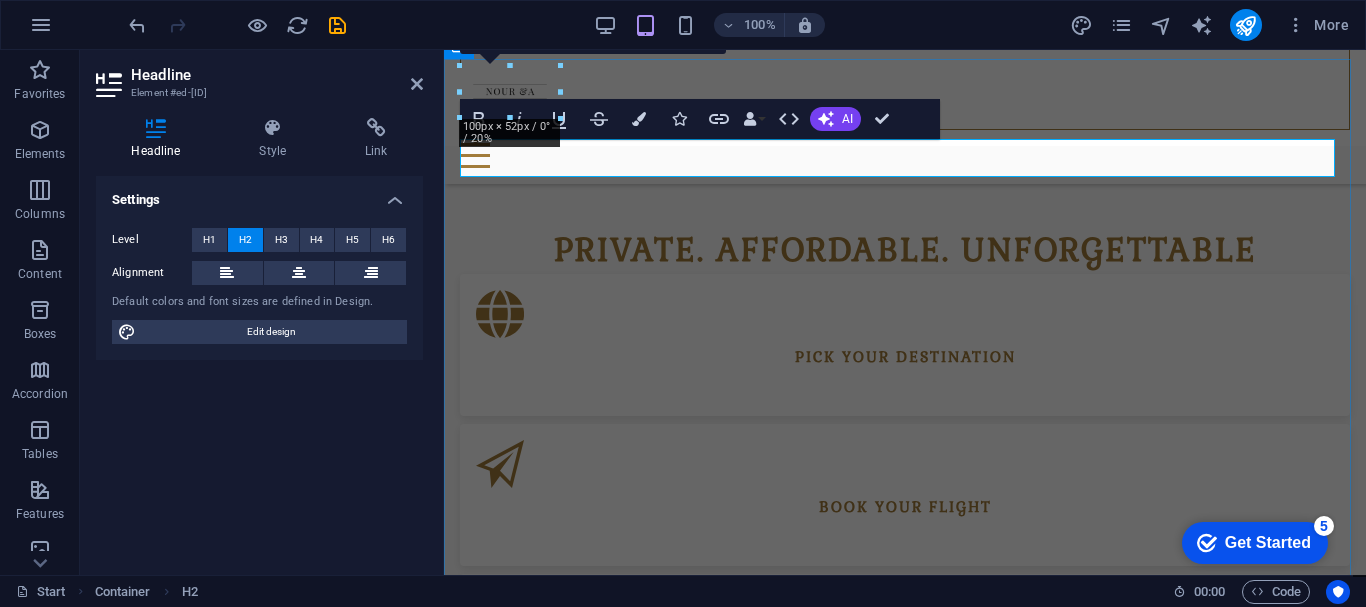 click on "Monthly Specials" at bounding box center [905, 895] 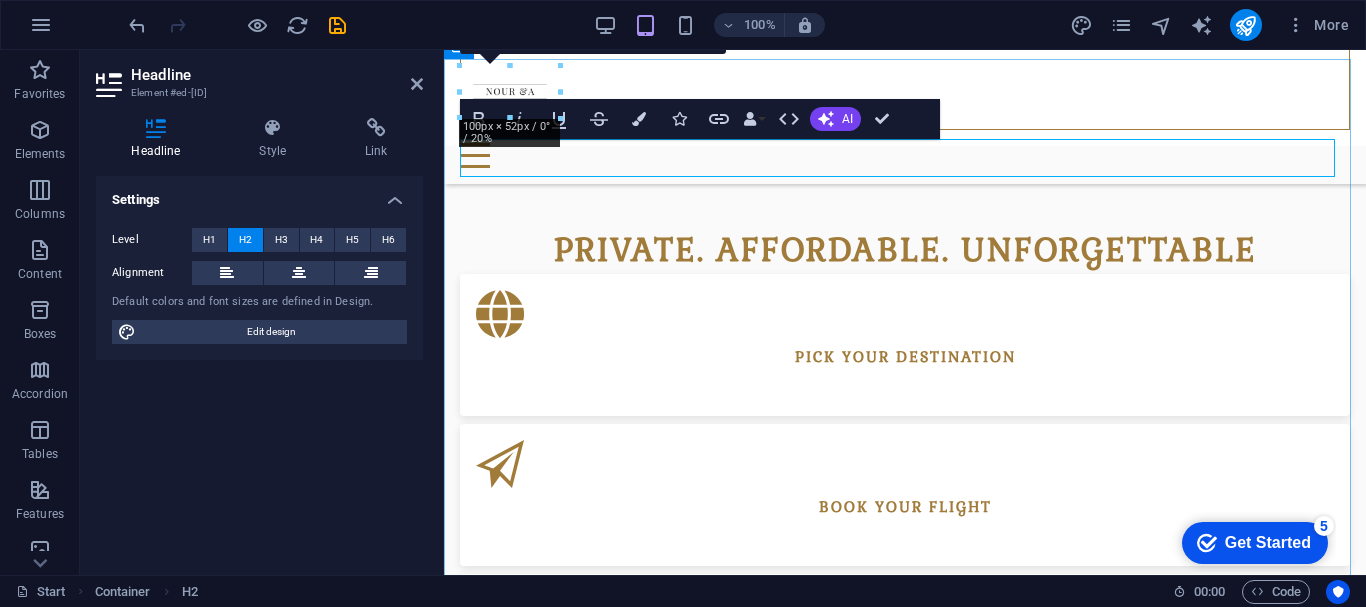 click on "Monthly Specials" at bounding box center (905, 895) 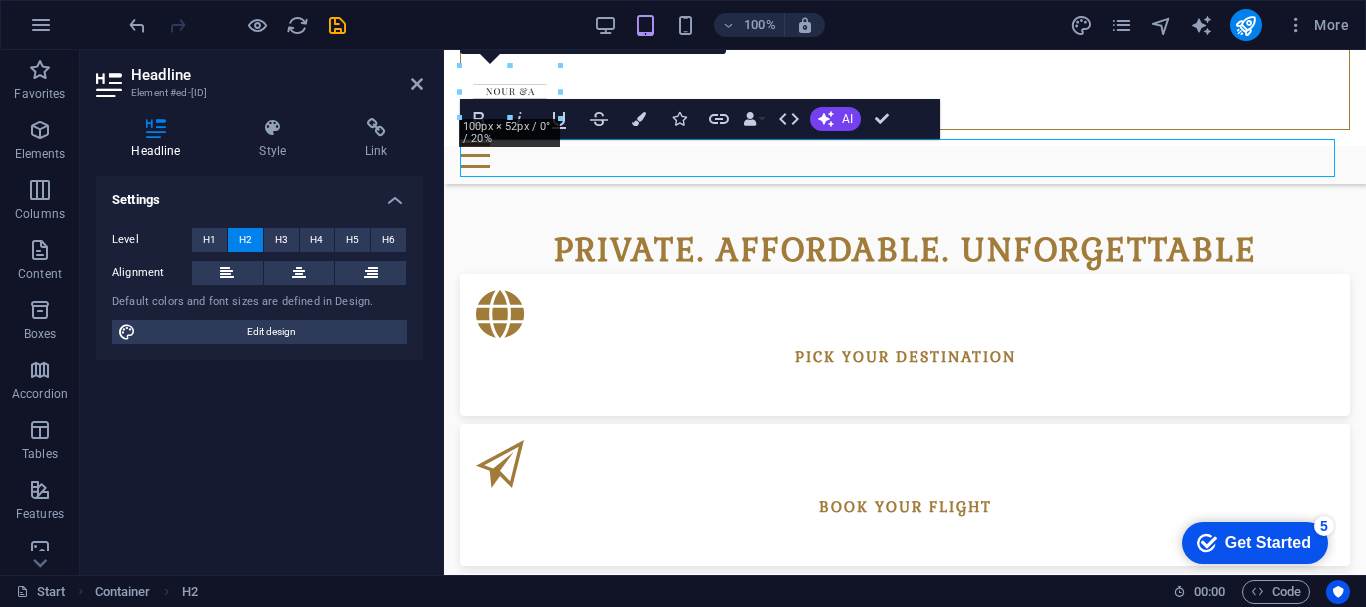 type 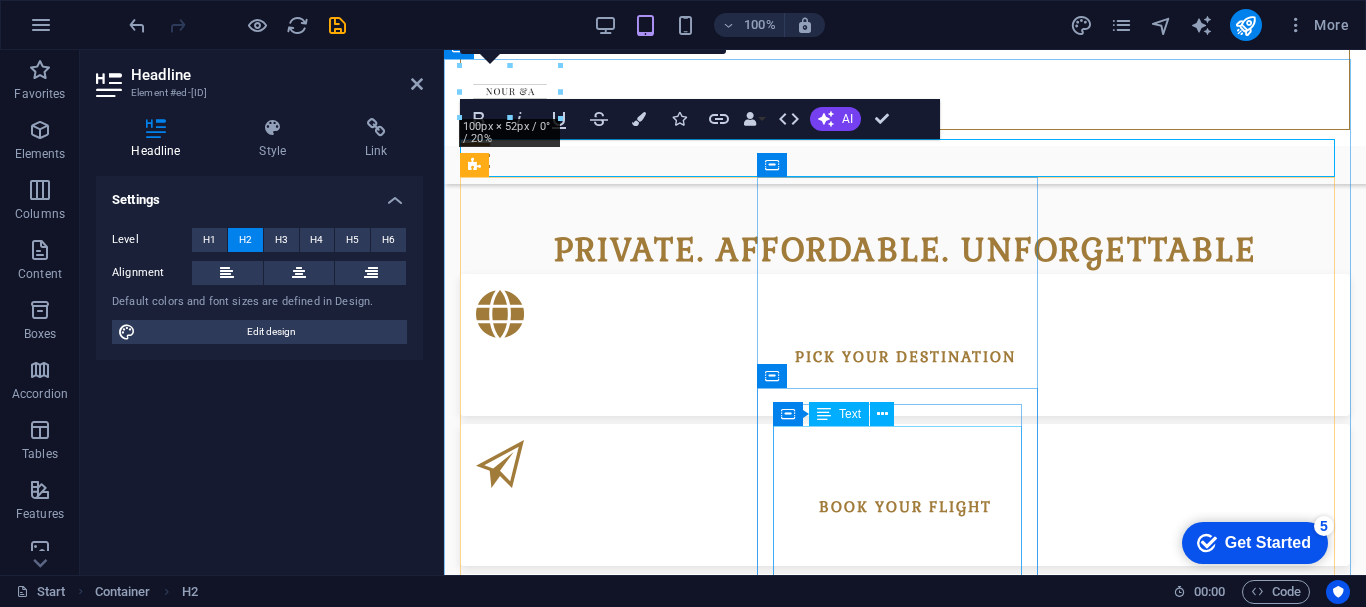 click on "Sit, molestiae et dolor illo cum sunt laborum fugit tempora modi dolores cupiditate saepe totam eveniet pariatur ipsum asperiores aspernatur quam itaque sequi temporibus quia autem ipsam fugiat laudantium obcaecati quidem deserunt praesentium voluptatum ratione vel! Ipsum, modi, accusamus." at bounding box center [905, 2712] 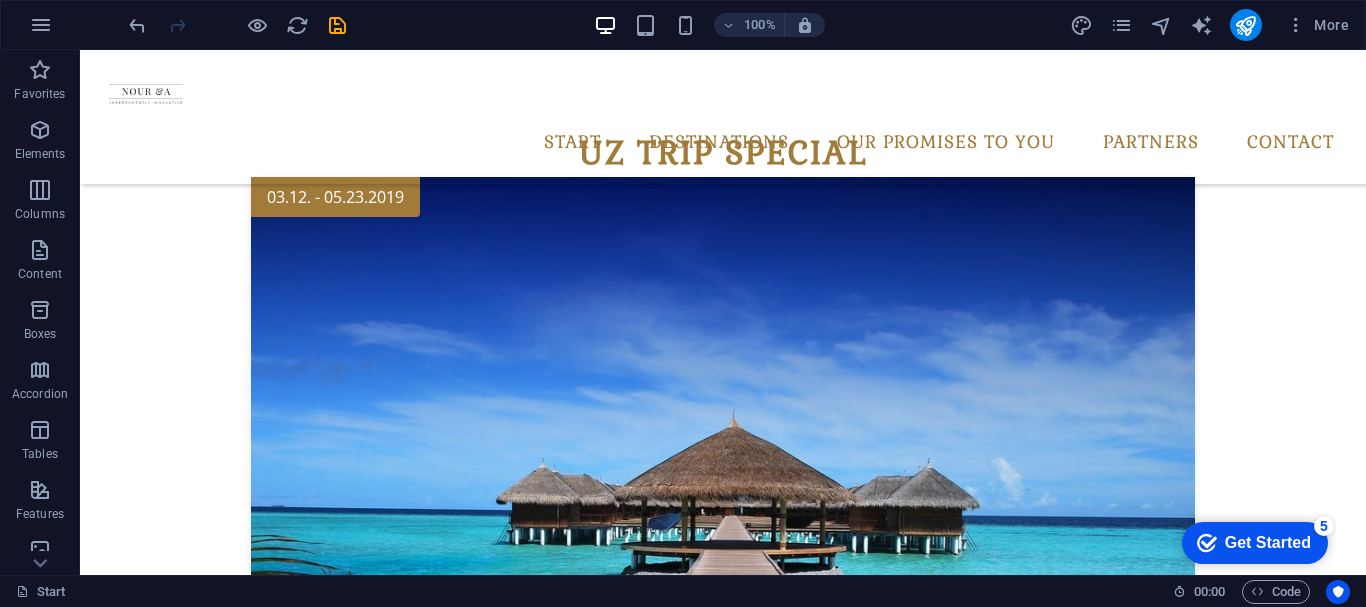 scroll, scrollTop: 1669, scrollLeft: 0, axis: vertical 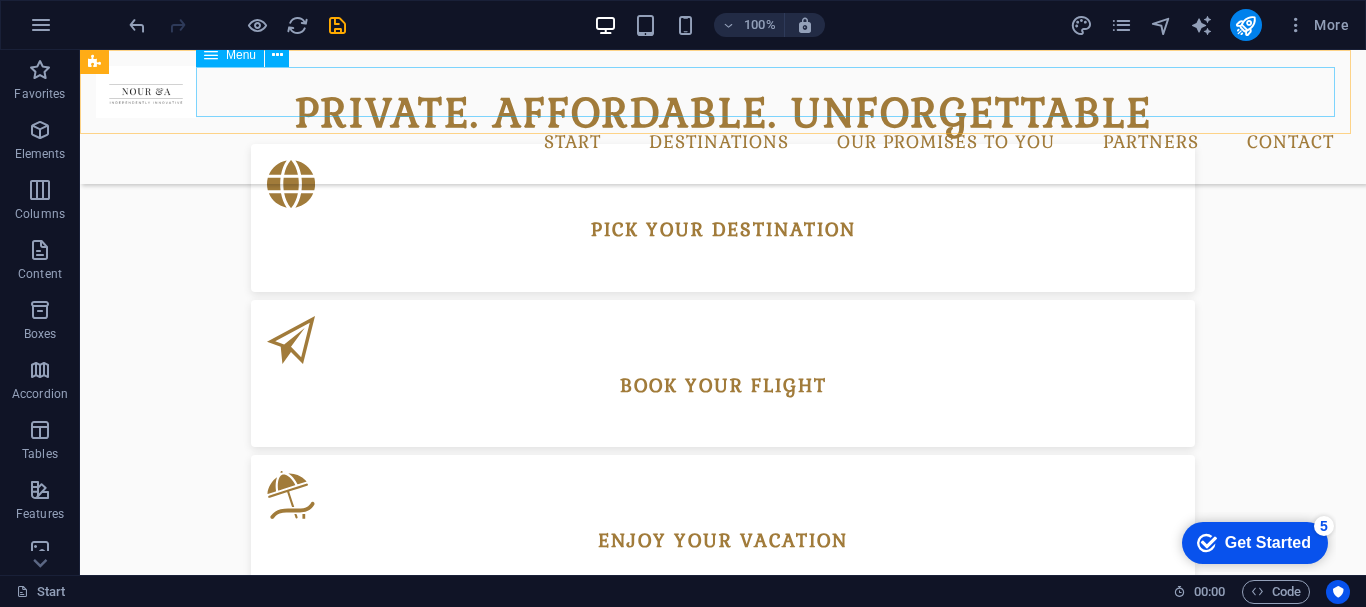 click on "Start Destinations Monthly Specials All Destinations Our promises to you Partners Contact" at bounding box center (723, 143) 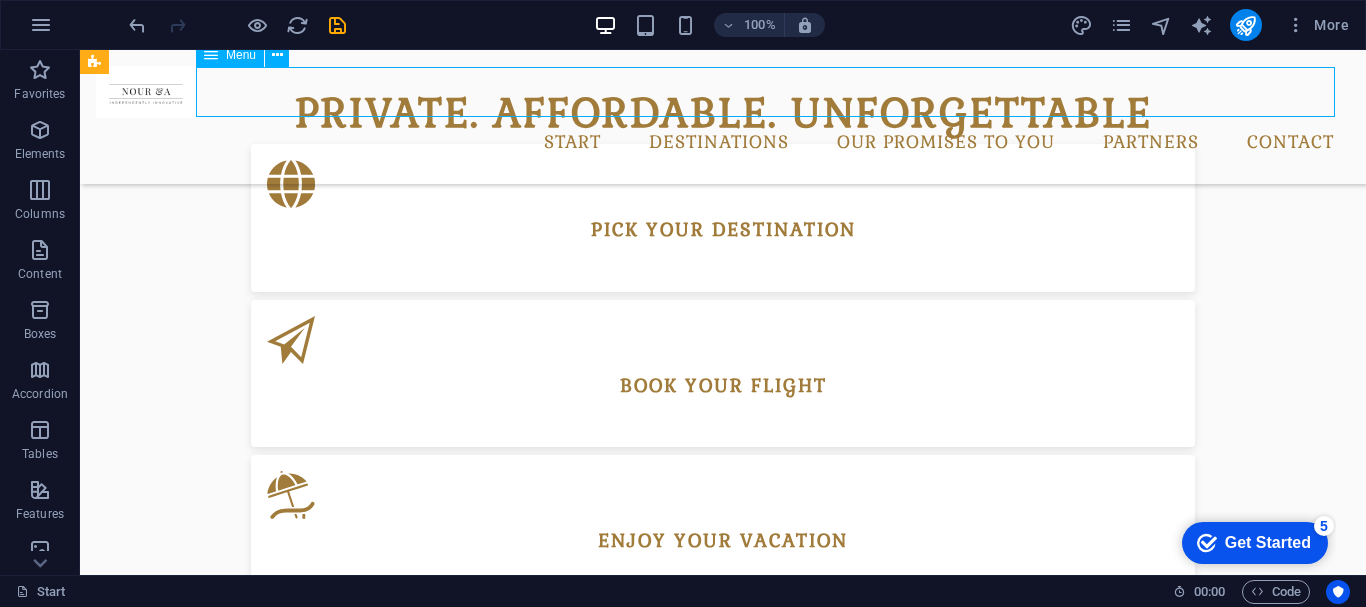 click on "Start Destinations Monthly Specials All Destinations Our promises to you Partners Contact" at bounding box center (723, 143) 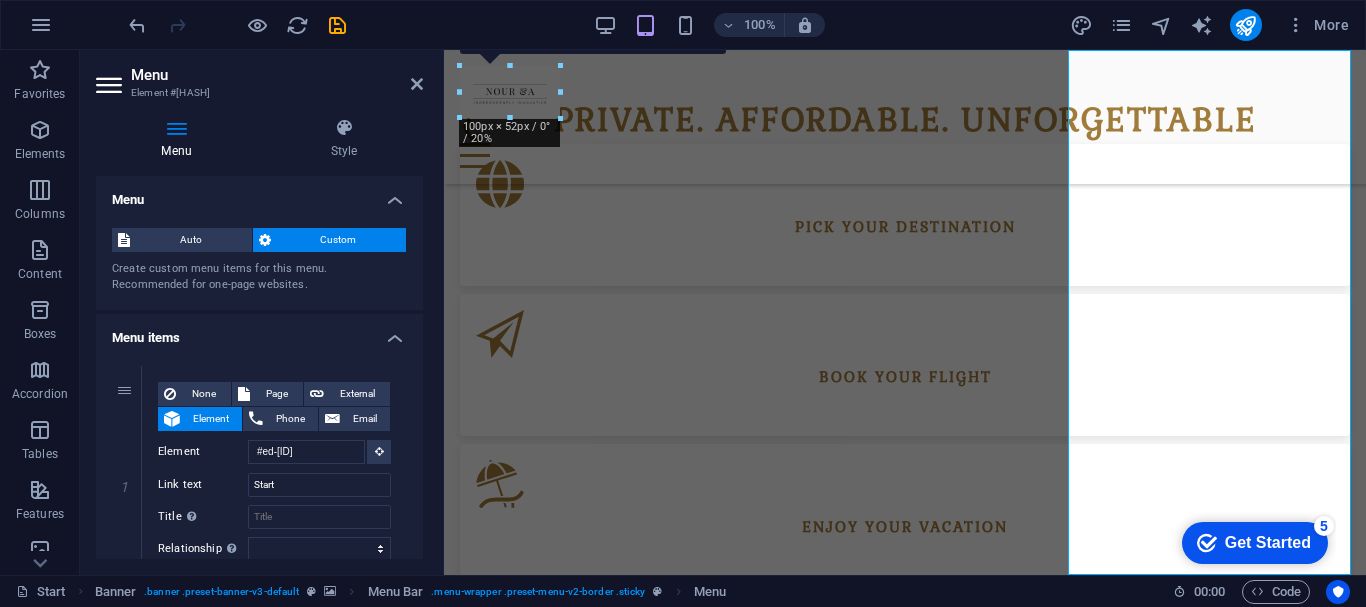 scroll, scrollTop: 1025, scrollLeft: 0, axis: vertical 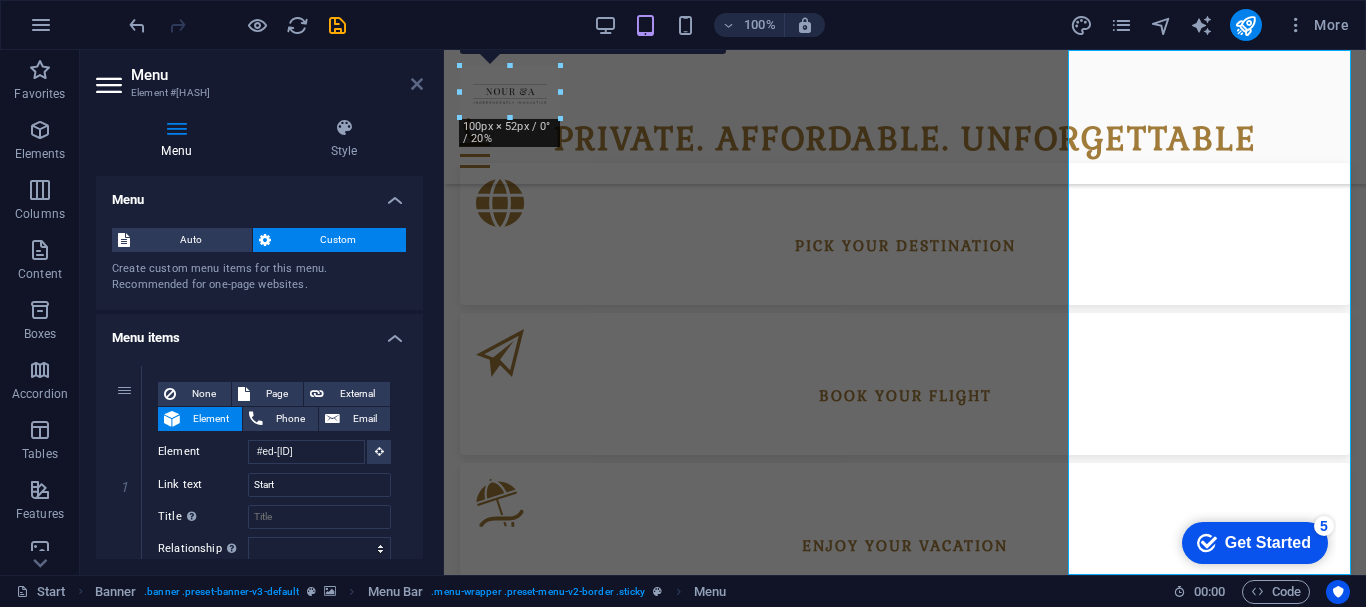 click at bounding box center (417, 84) 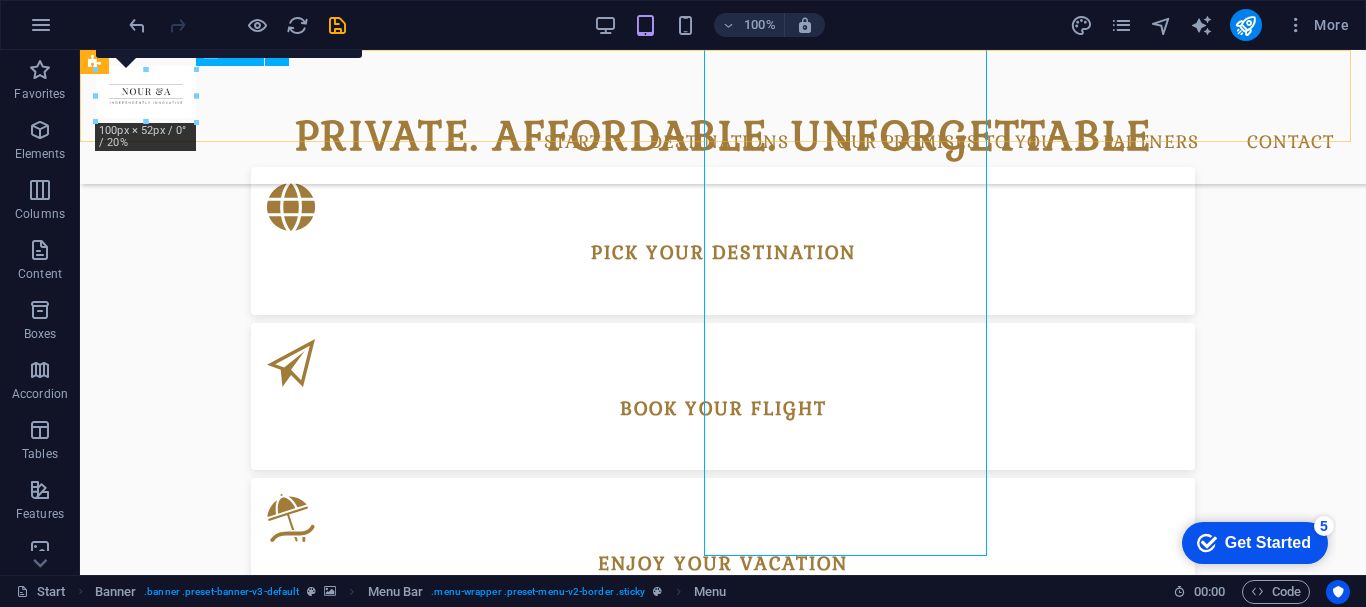 scroll, scrollTop: 1044, scrollLeft: 0, axis: vertical 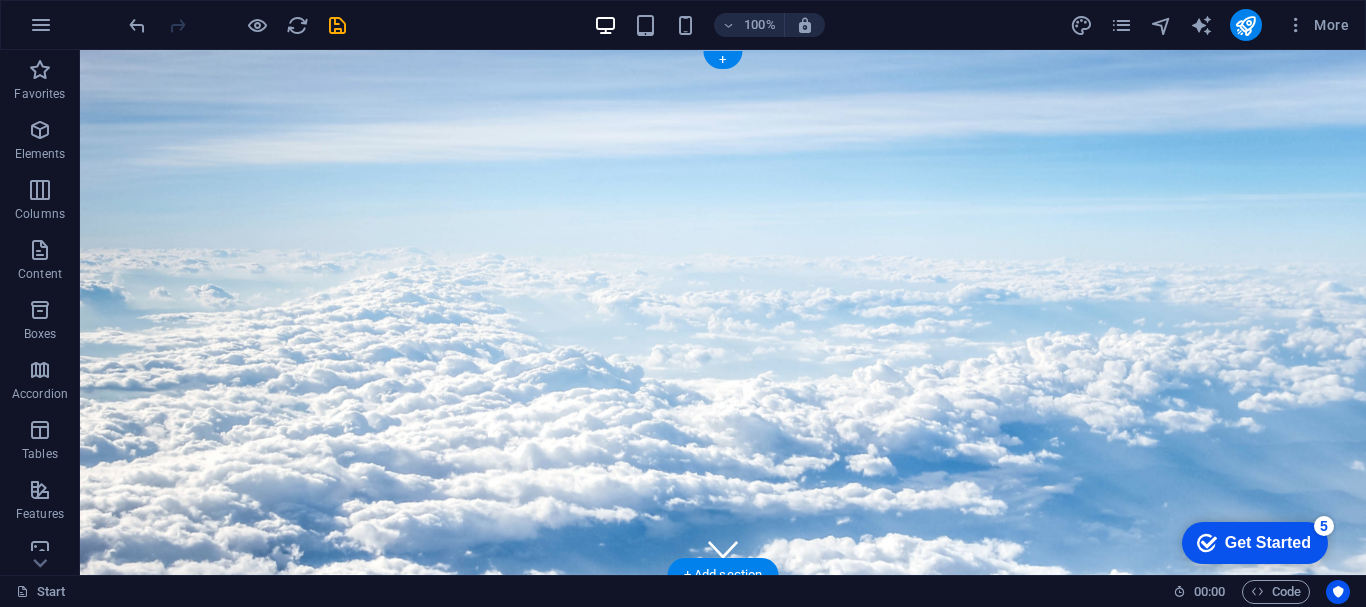 click at bounding box center [723, 312] 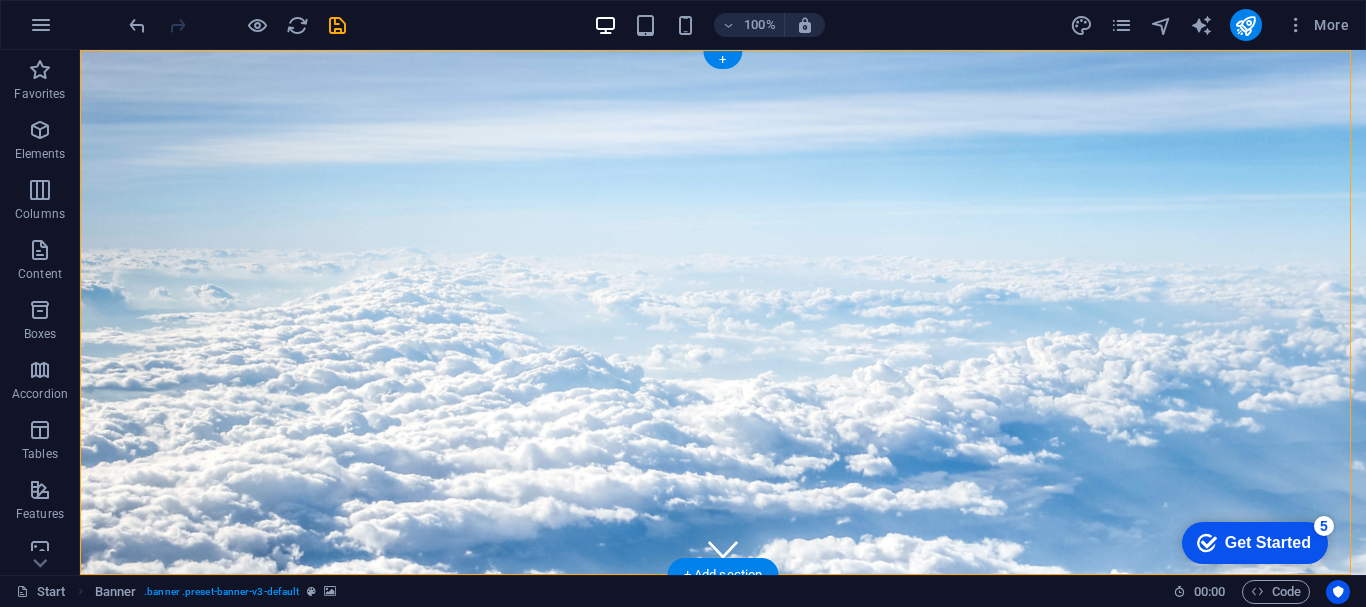 click at bounding box center (723, 312) 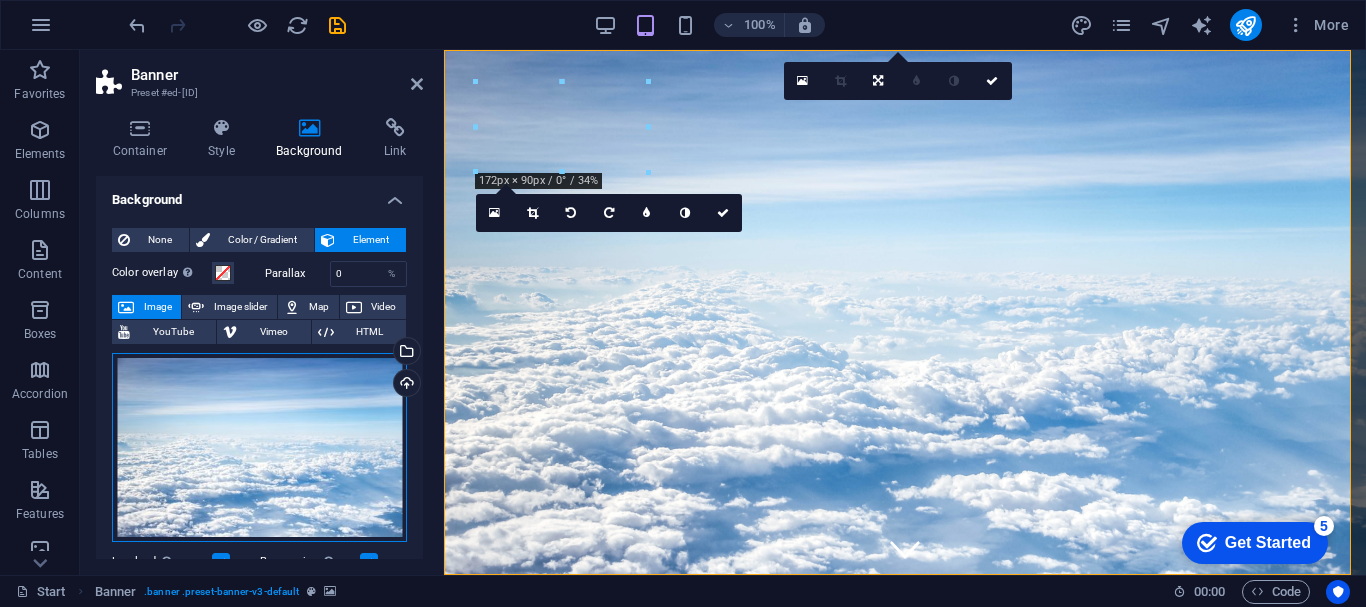 click on "Drag files here, click to choose files or select files from Files or our free stock photos & videos" at bounding box center (259, 448) 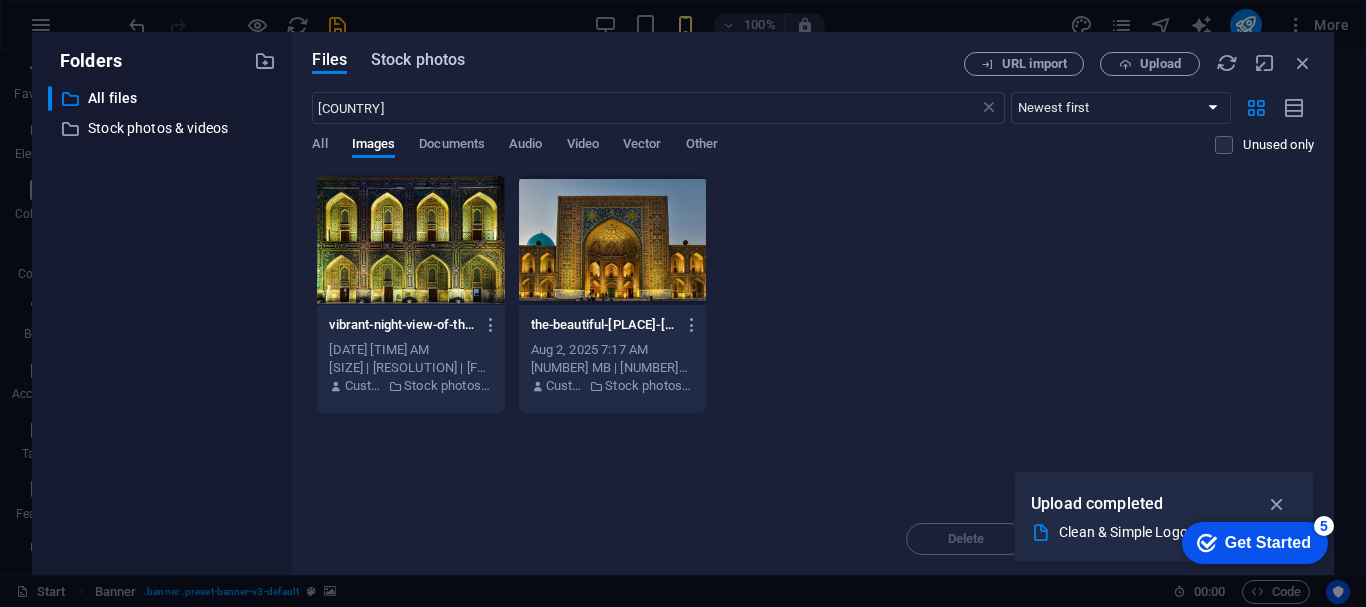 click on "Stock photos" at bounding box center (418, 60) 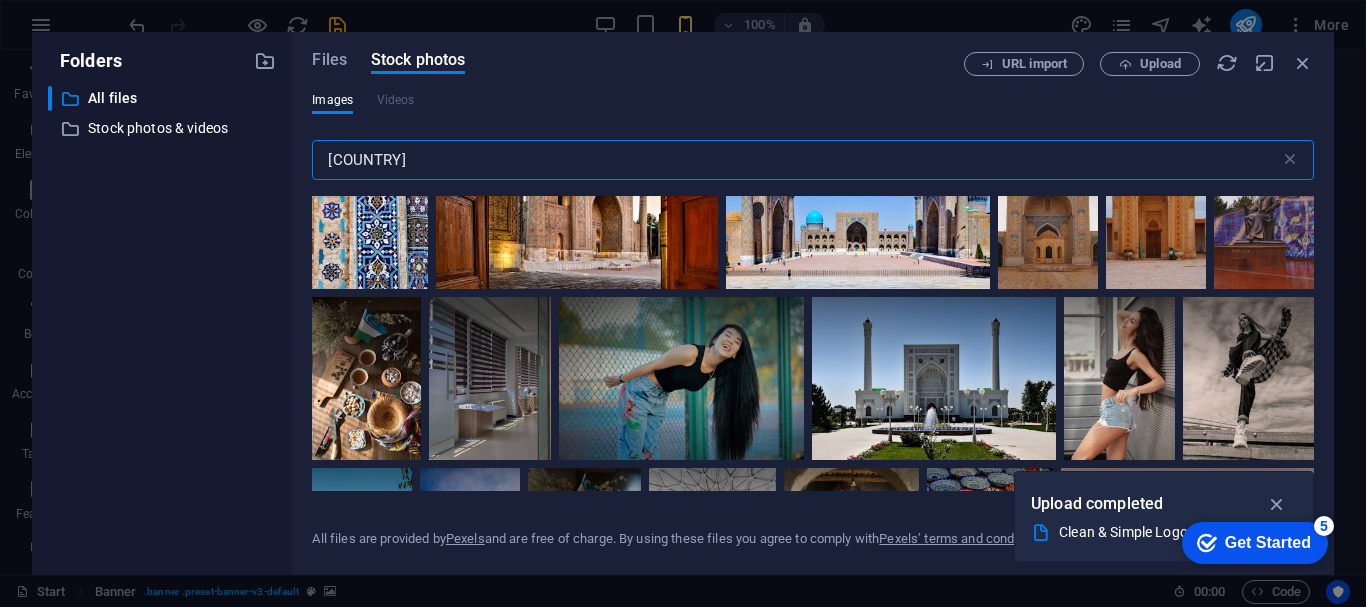 scroll, scrollTop: 2581, scrollLeft: 0, axis: vertical 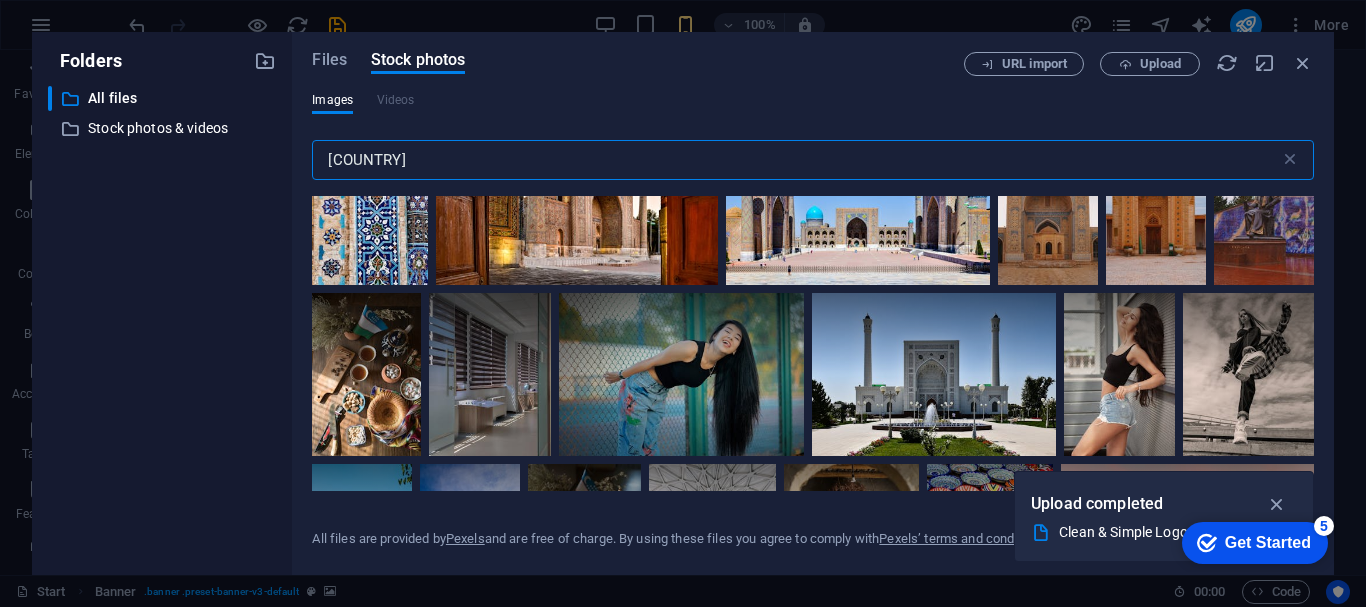 click at bounding box center [1189, 16] 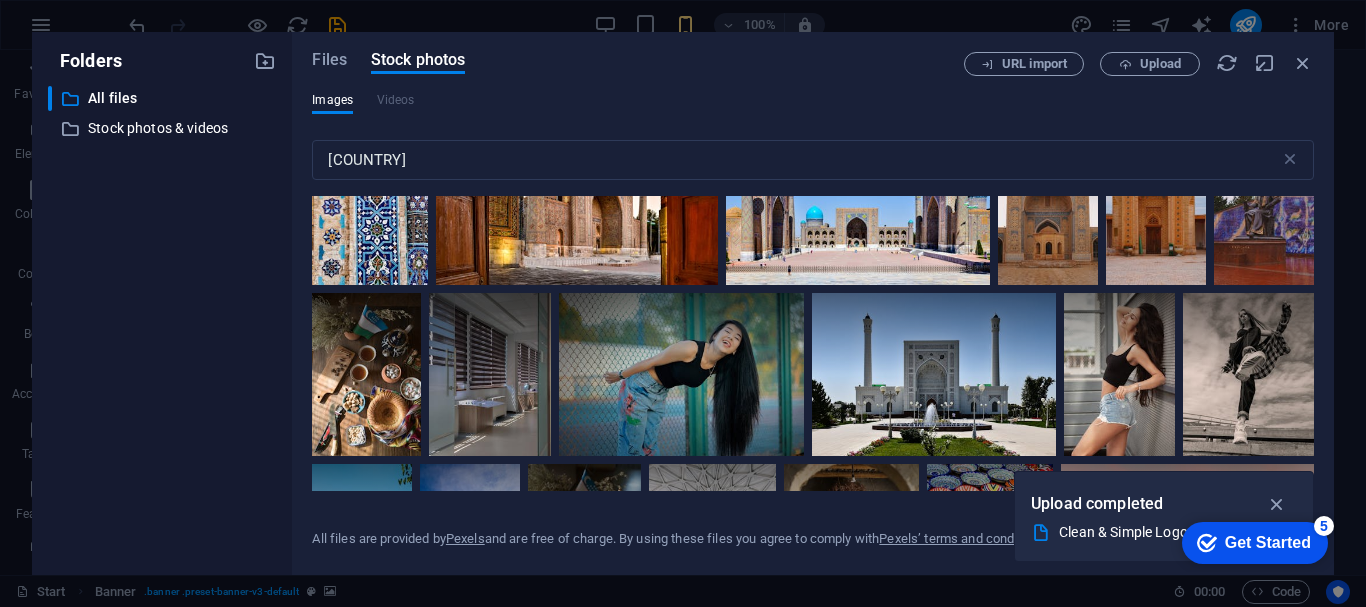 click at bounding box center [1189, 57] 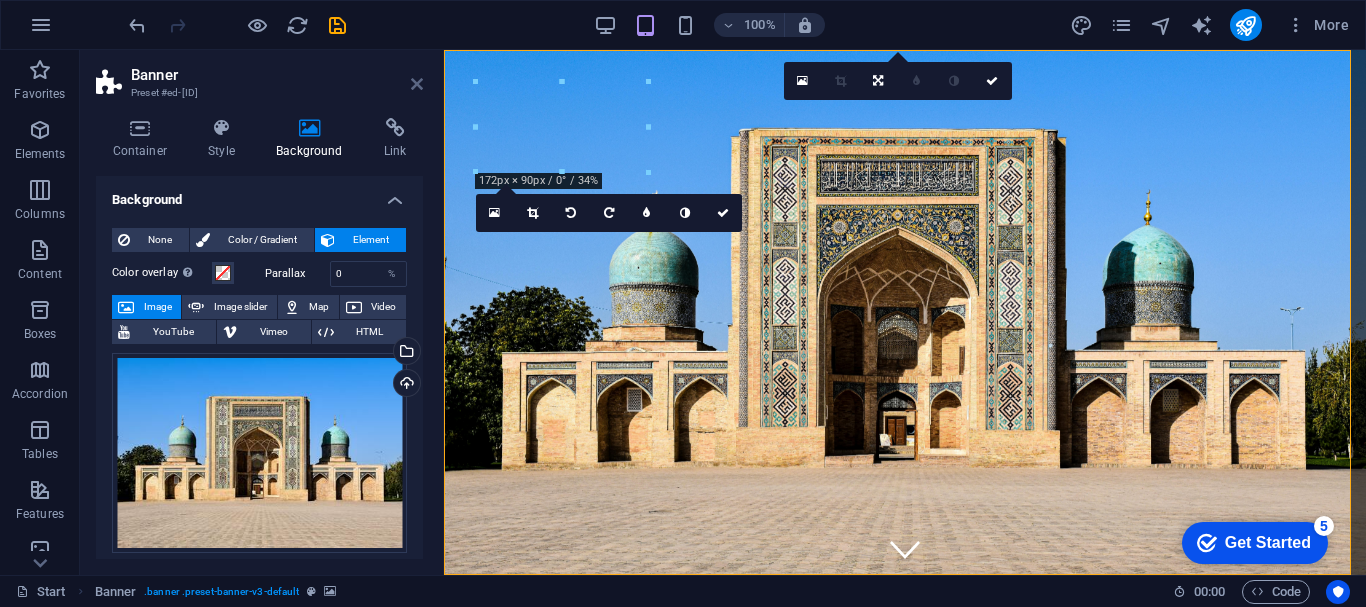 click at bounding box center (417, 84) 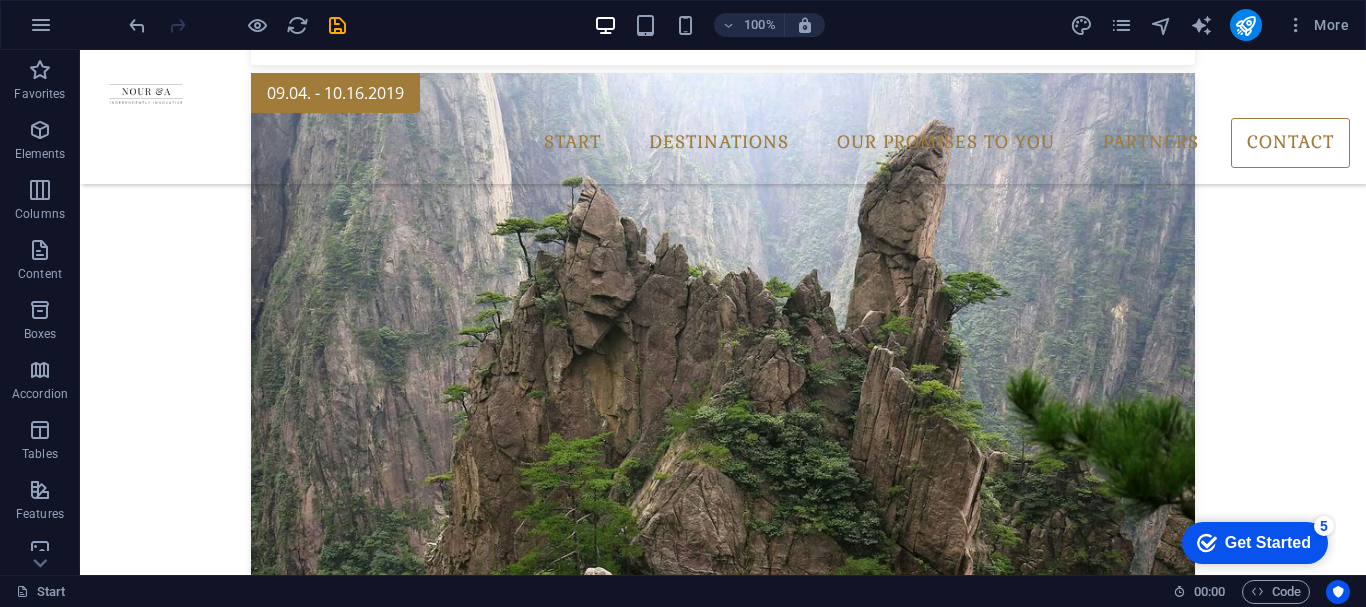 scroll, scrollTop: 4036, scrollLeft: 0, axis: vertical 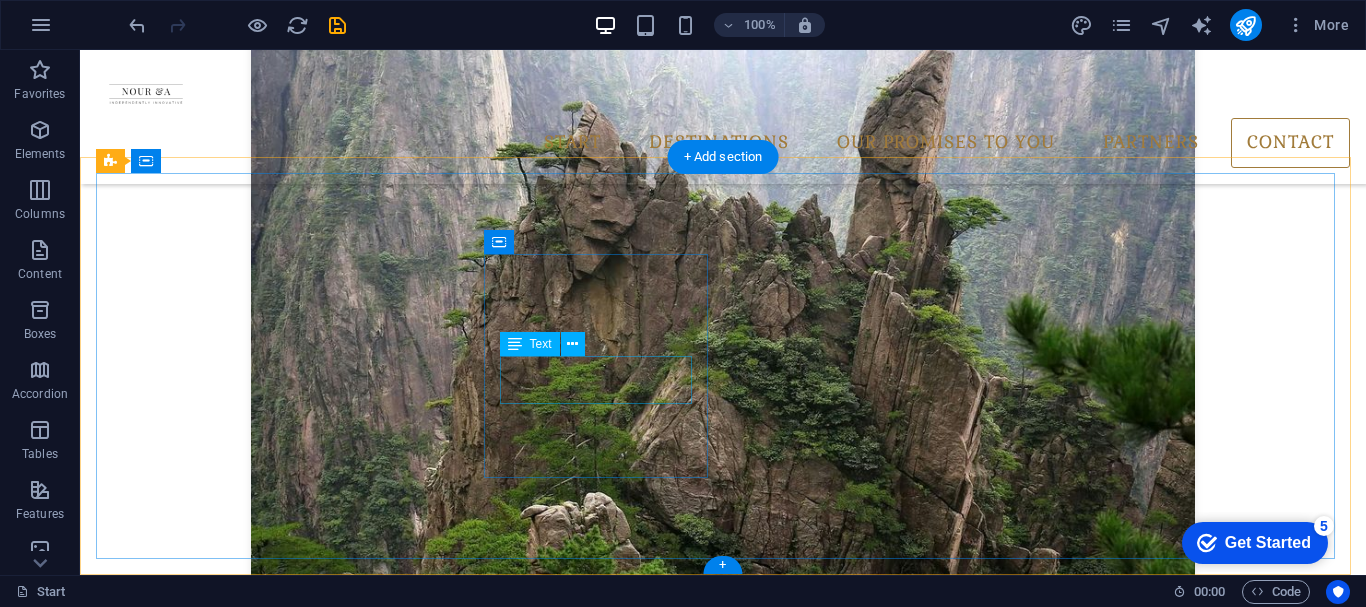 click on "Waikiki Beach Honolulu, HI   96815" at bounding box center [585, 5459] 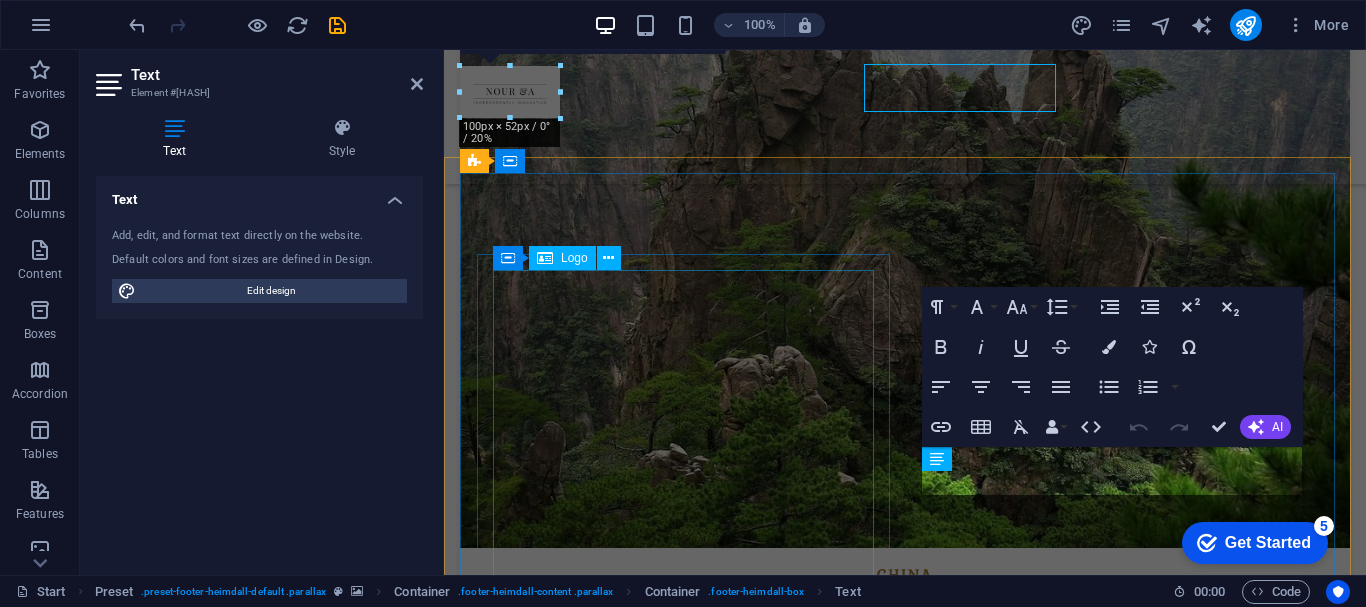 scroll, scrollTop: 4328, scrollLeft: 0, axis: vertical 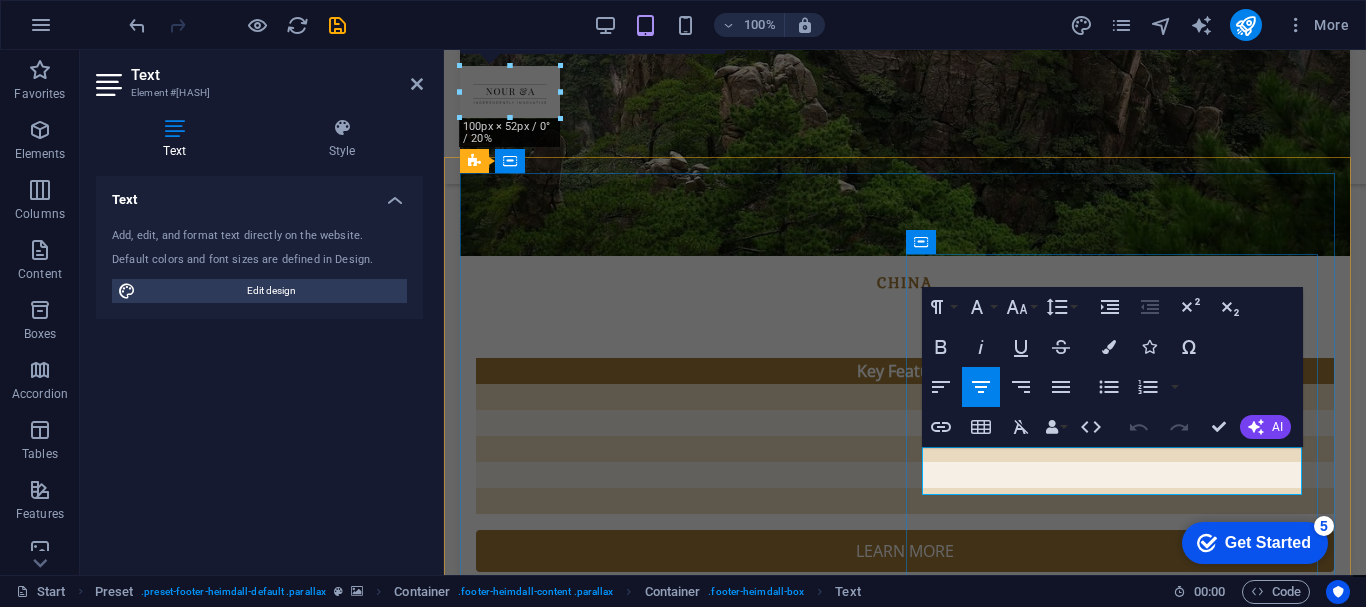 click on "Waikiki Beach" at bounding box center (905, 5569) 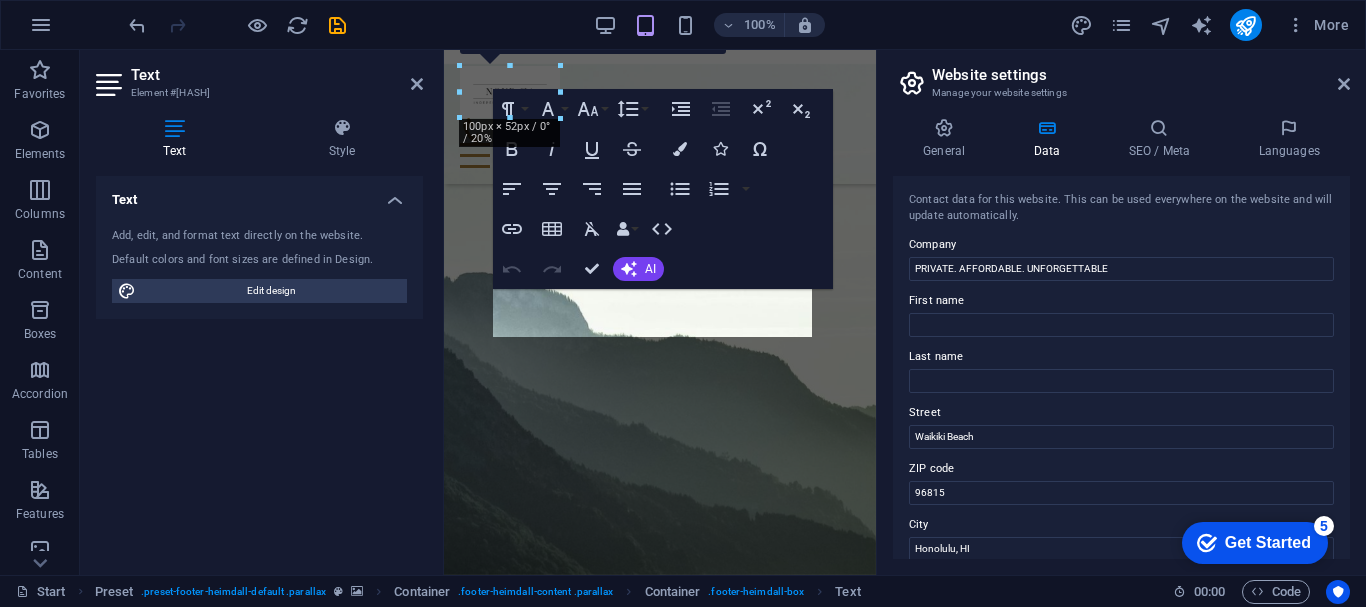 scroll, scrollTop: 7874, scrollLeft: 0, axis: vertical 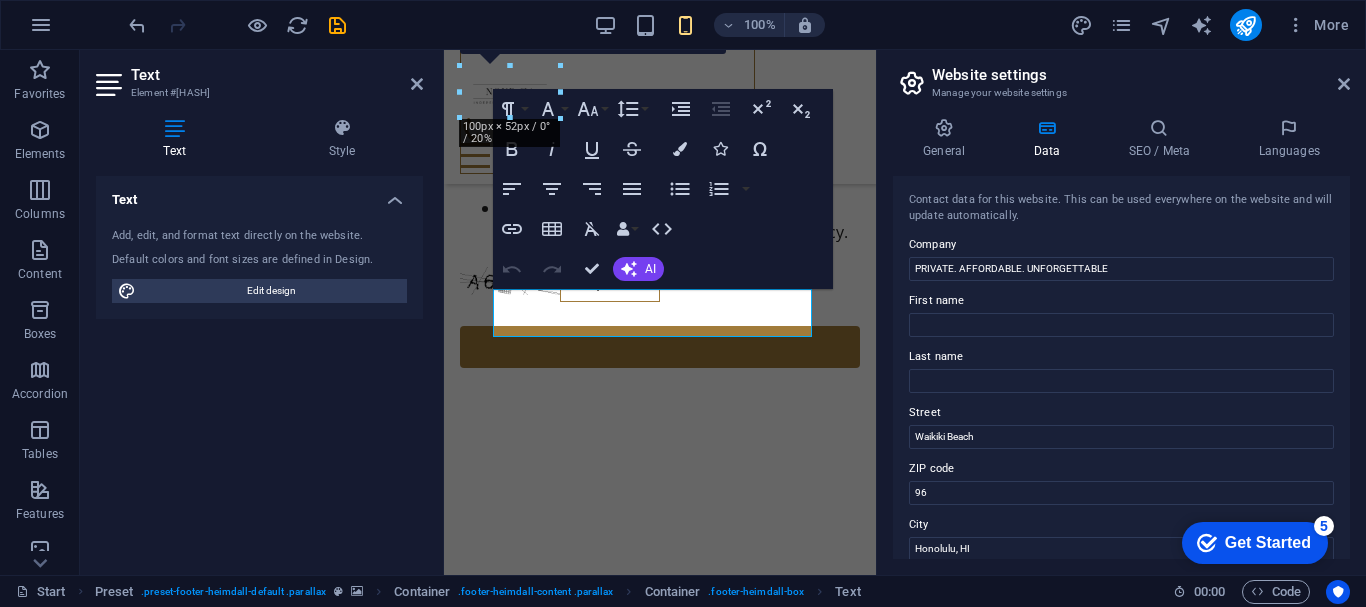 type on "9" 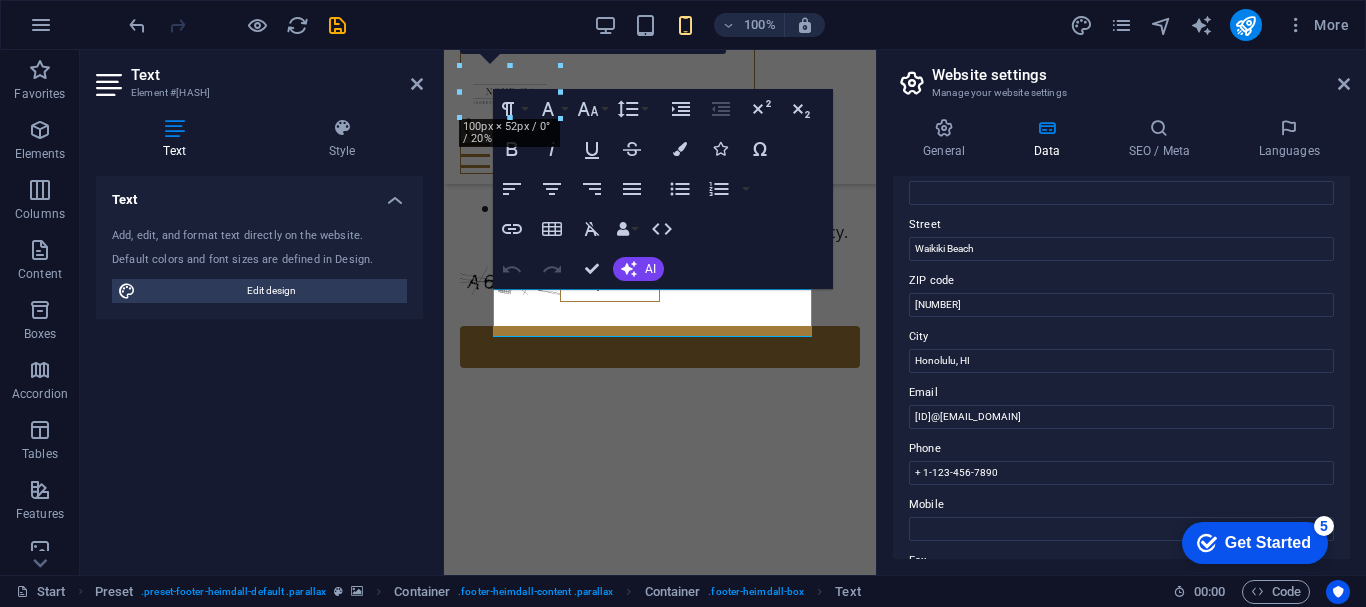 scroll, scrollTop: 198, scrollLeft: 0, axis: vertical 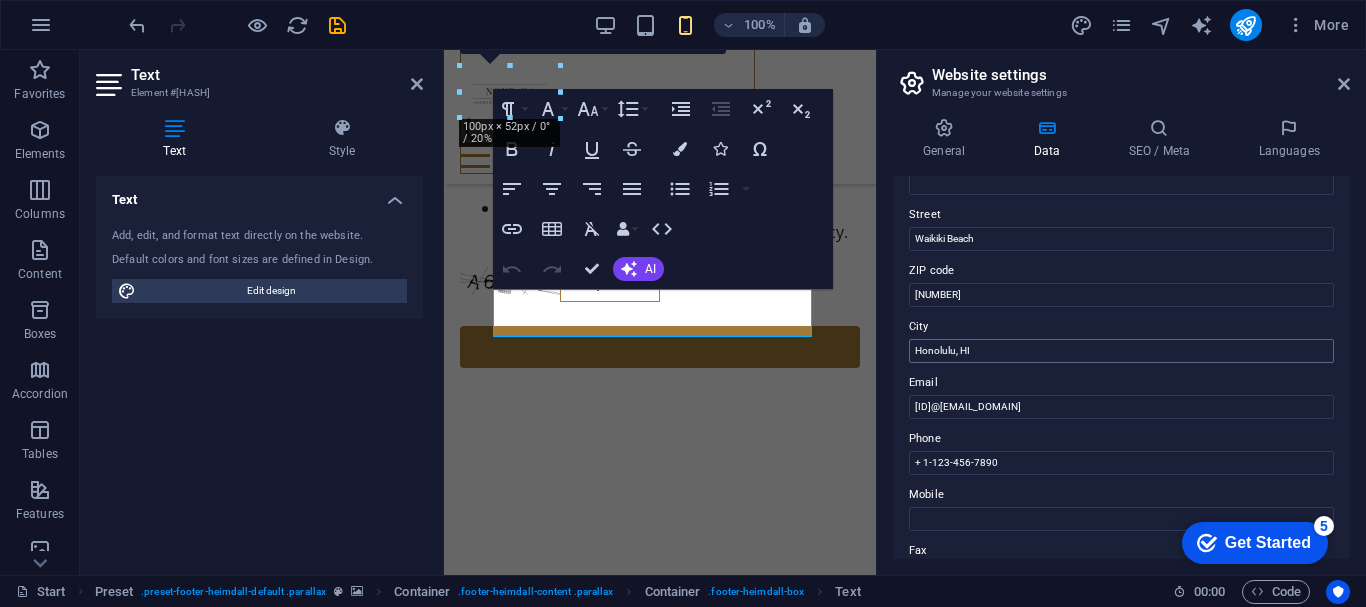 type on "111105" 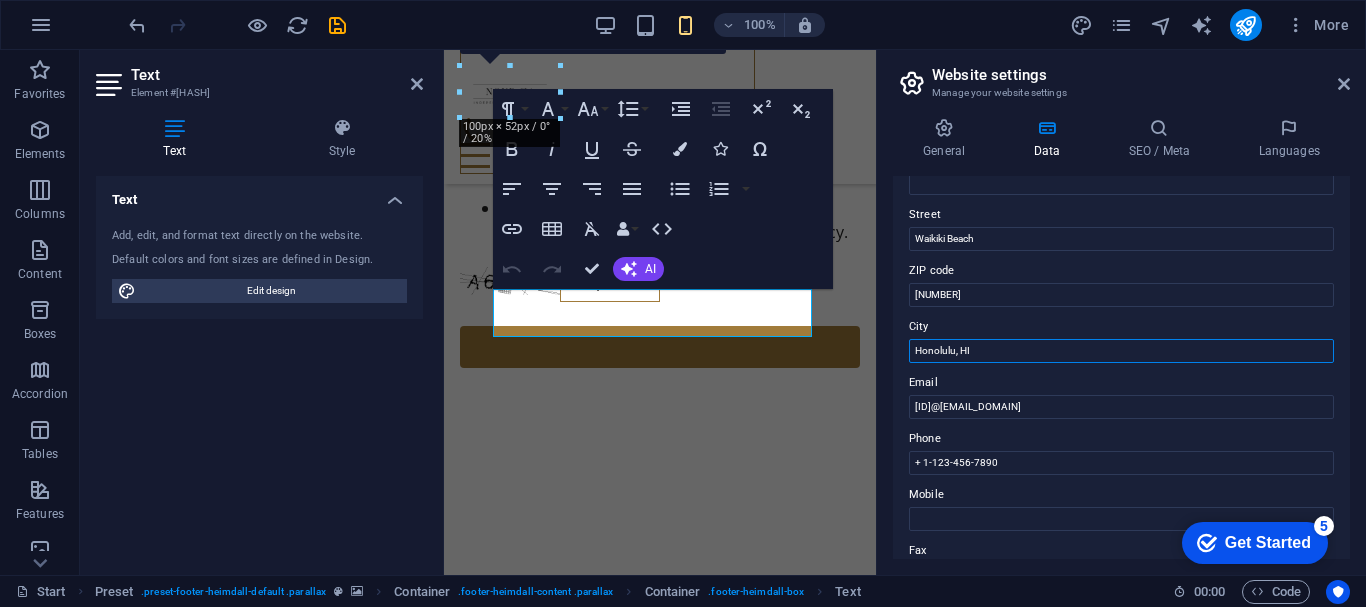 click on "Honolulu, HI" at bounding box center [1121, 351] 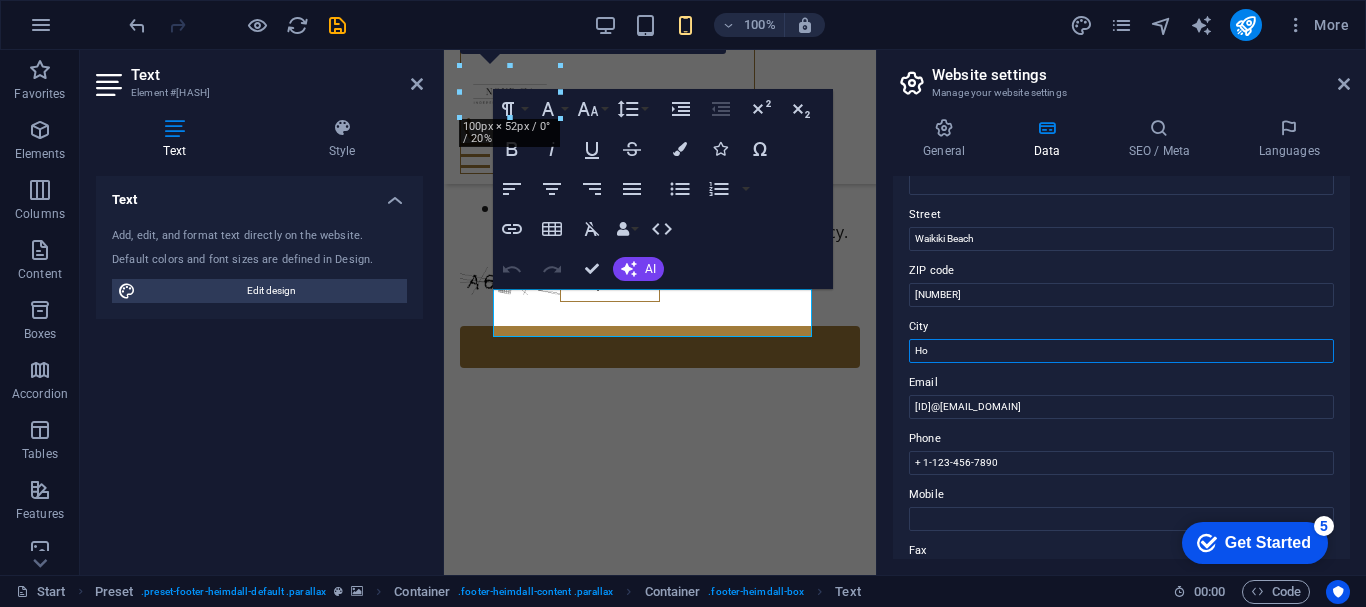 type on "H" 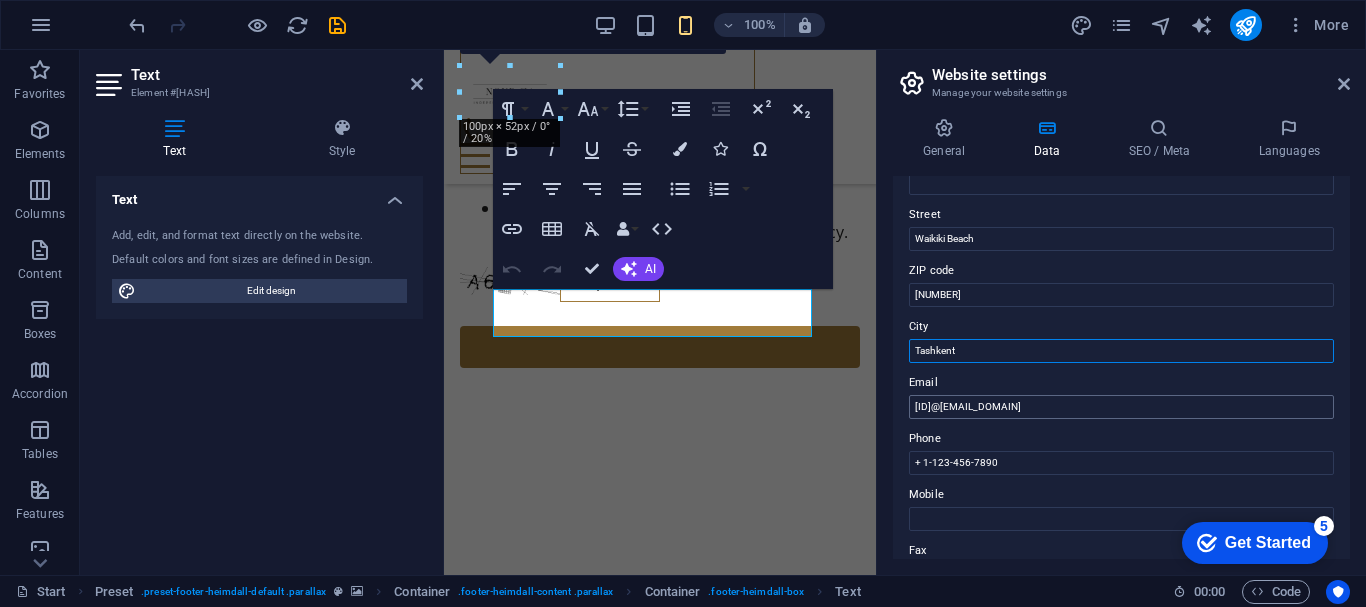 type on "Tashkent" 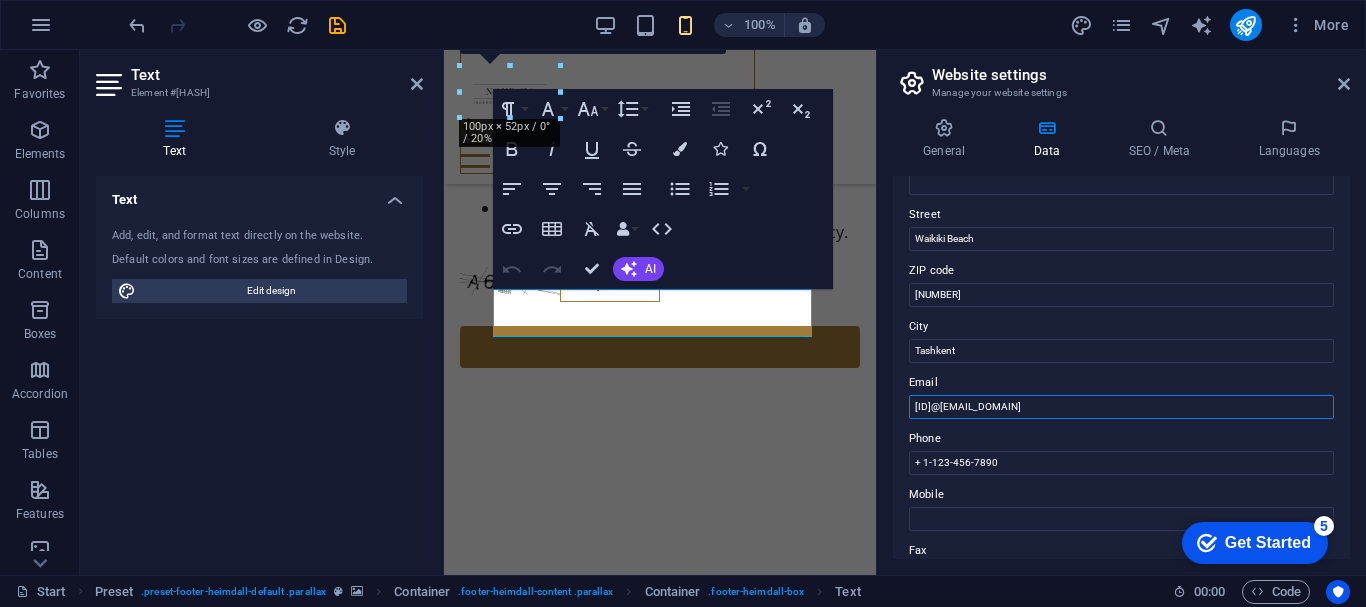 click on "[EMAIL]" at bounding box center (1121, 407) 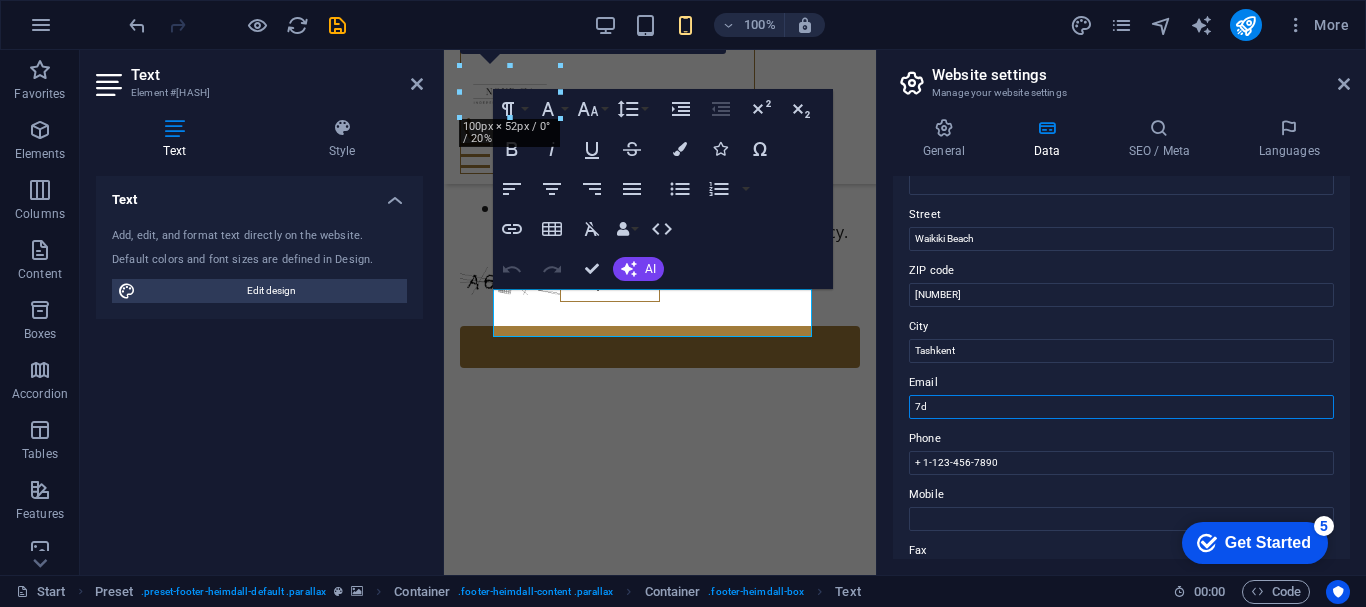 type on "7" 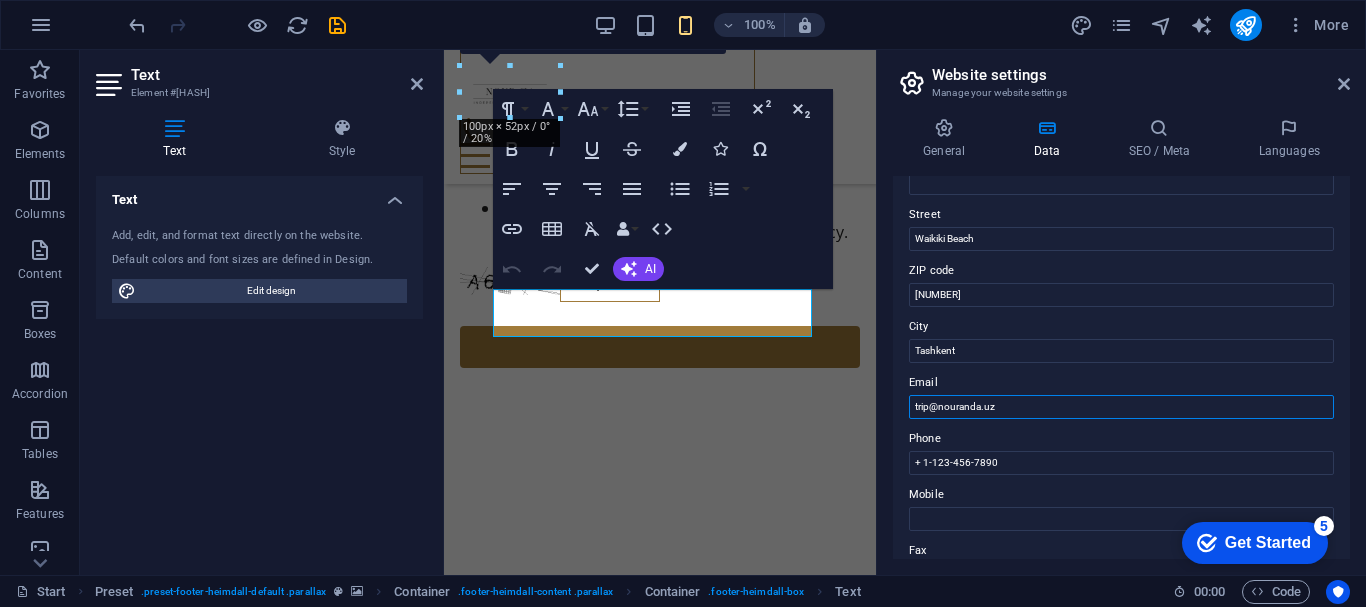 type on "trip@nouranda.uz" 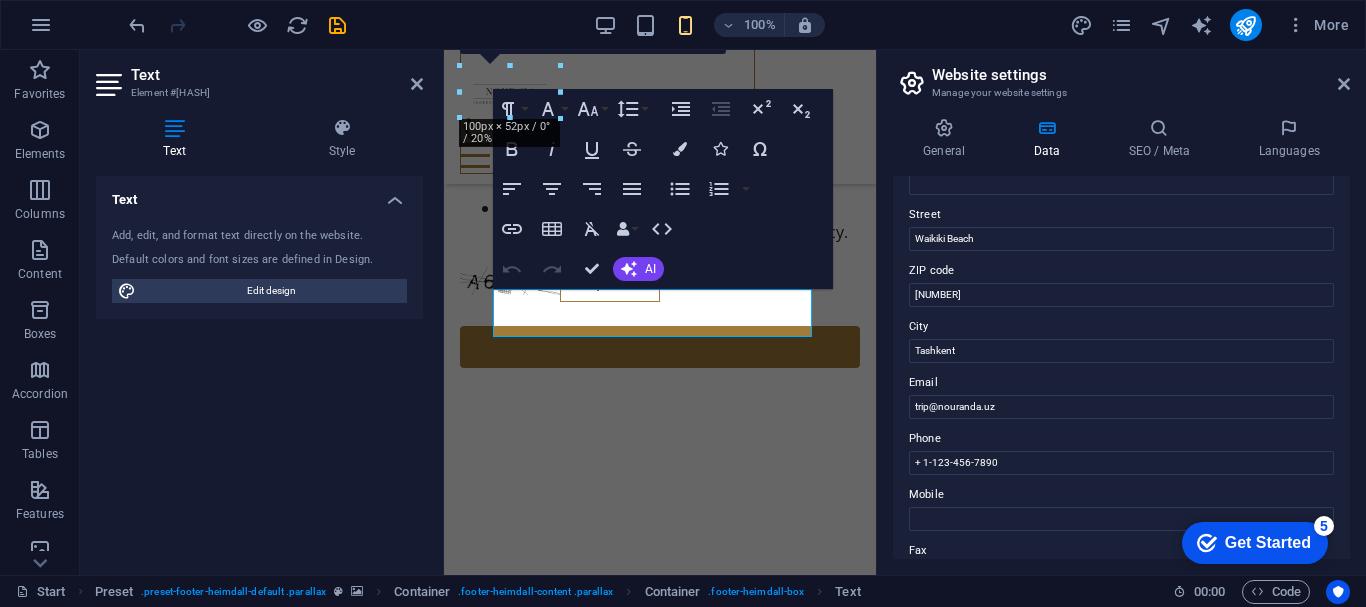 click on "General  Data  SEO / Meta  Languages Website name products.nouranda.uz Logo Drag files here, click to choose files or select files from Files or our free stock photos & videos Select files from the file manager, stock photos, or upload file(s) Upload Favicon Set the favicon of your website here. A favicon is a small icon shown in the browser tab next to your website title. It helps visitors identify your website. Drag files here, click to choose files or select files from Files or our free stock photos & videos Select files from the file manager, stock photos, or upload file(s) Upload Preview Image (Open Graph) This image will be shown when the website is shared on social networks Drag files here, click to choose files or select files from Files or our free stock photos & videos Select files from the file manager, stock photos, or upload file(s) Upload Contact data for this website. This can be used everywhere on the website and will update automatically. Company PRIVATE. AFFORDABLE. UNFORGETTABLE First name" at bounding box center [1121, 338] 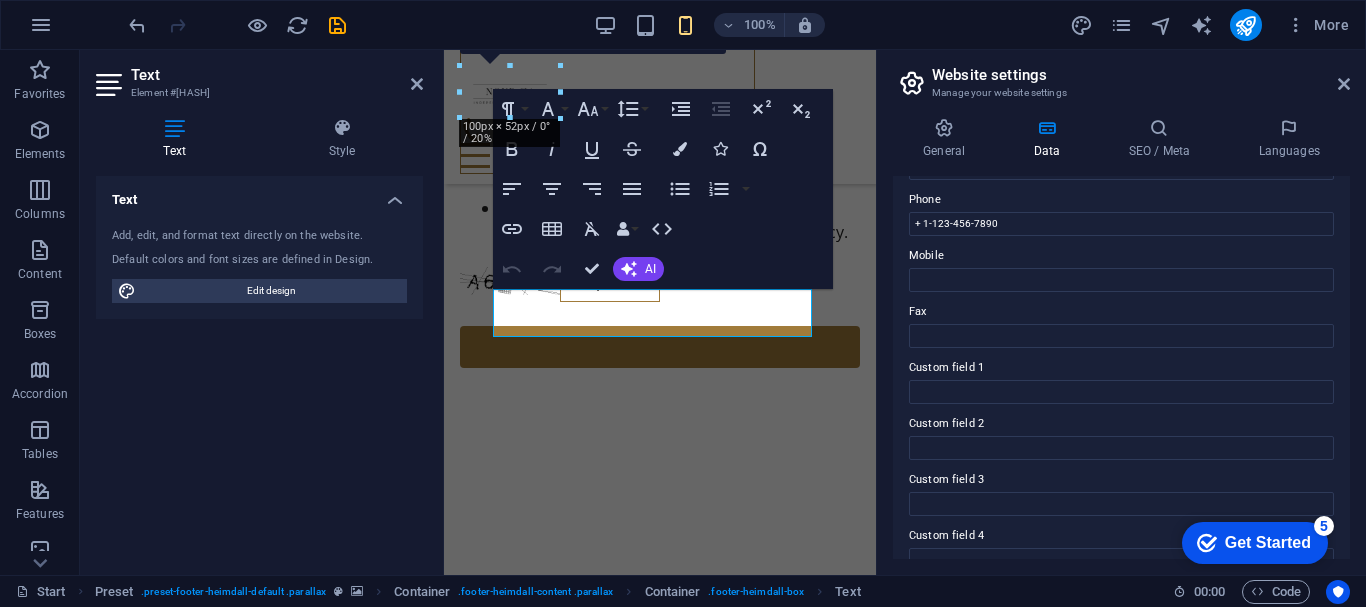 scroll, scrollTop: 445, scrollLeft: 0, axis: vertical 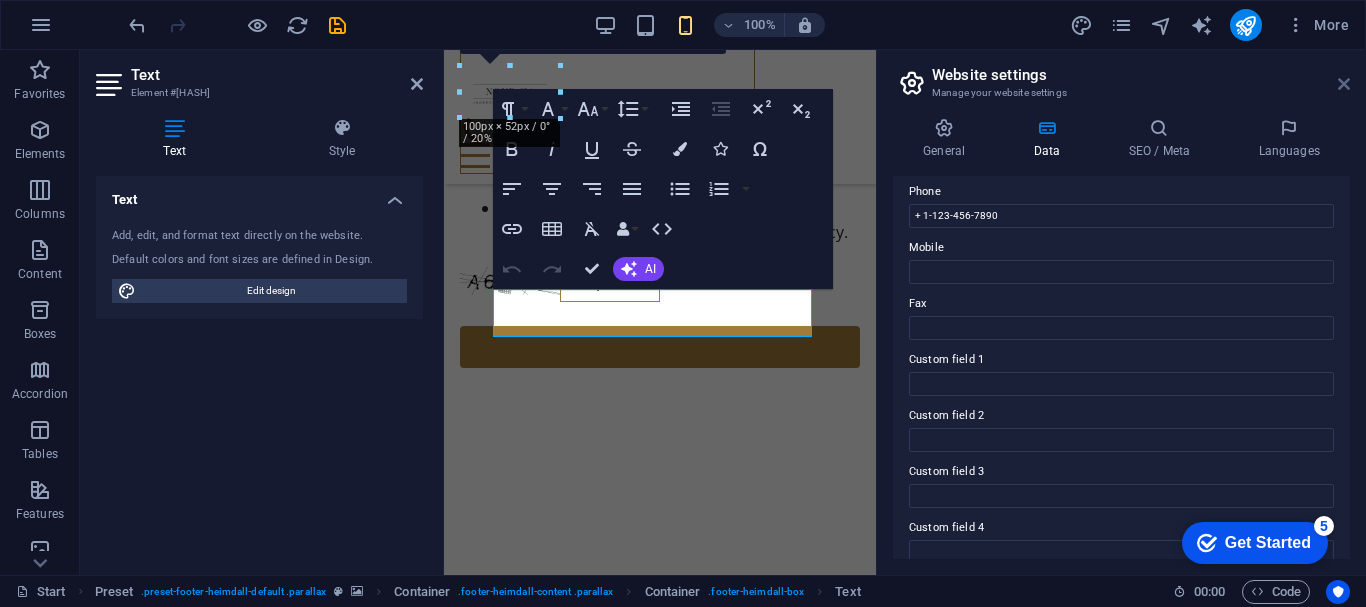 click at bounding box center [1344, 84] 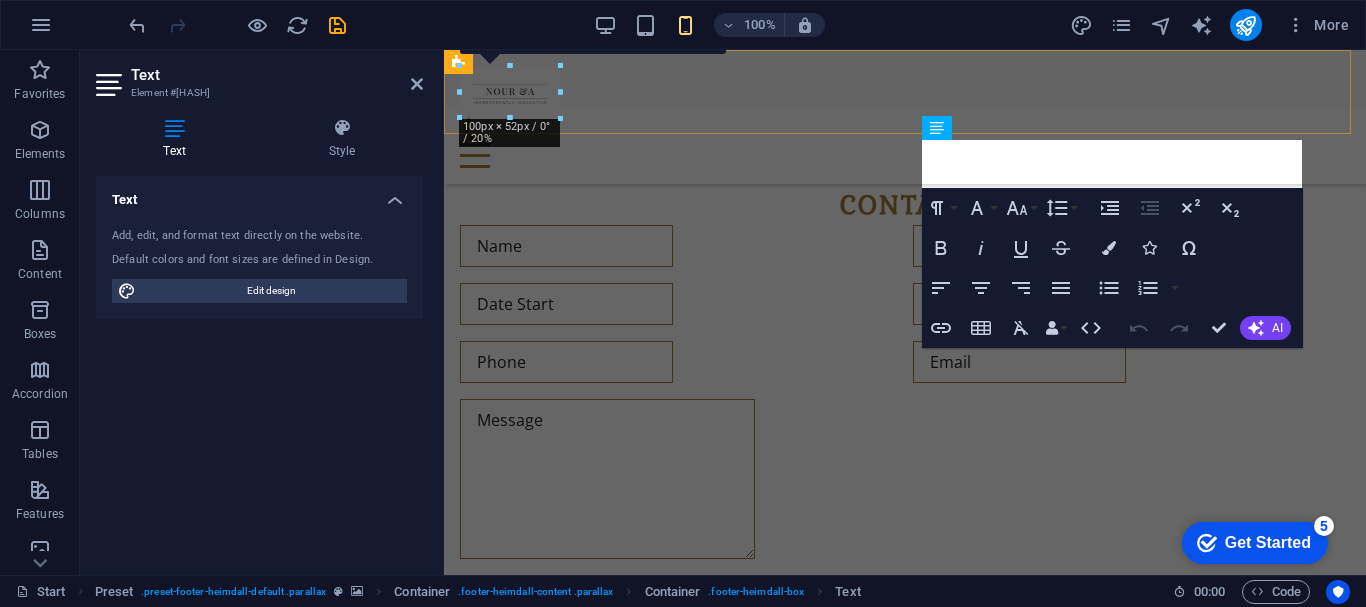 scroll, scrollTop: 4635, scrollLeft: 0, axis: vertical 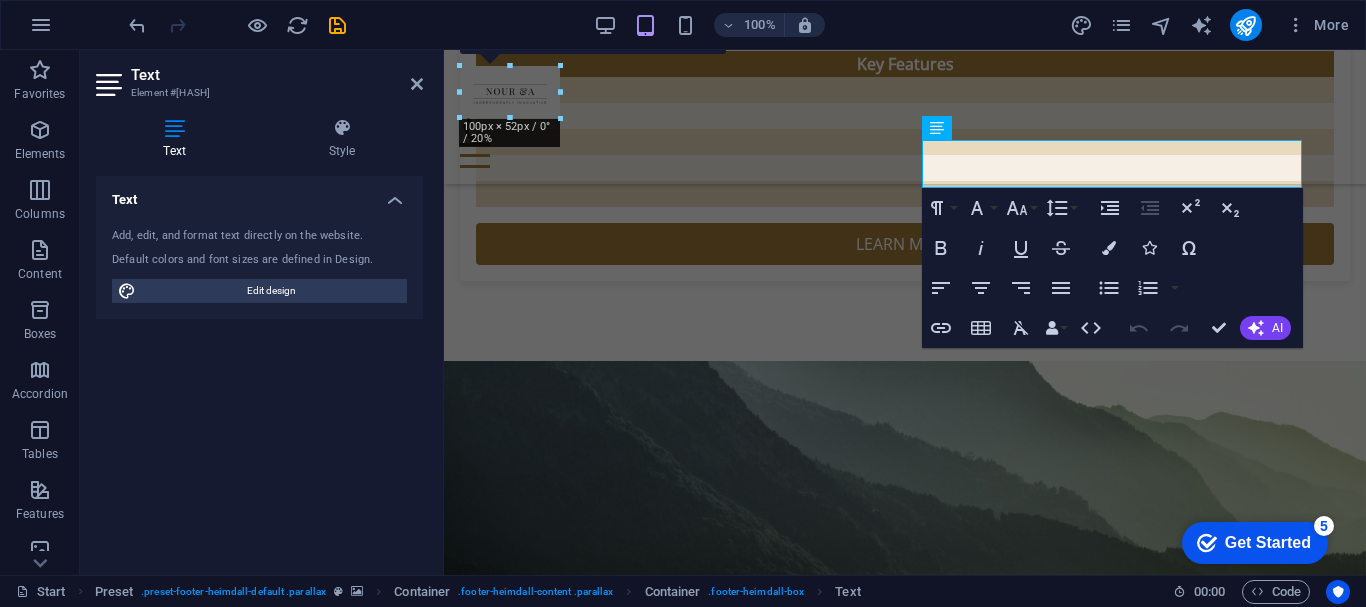 click on "Text Add, edit, and format text directly on the website. Default colors and font sizes are defined in Design. Edit design Alignment Left aligned Centered Right aligned" at bounding box center [259, 367] 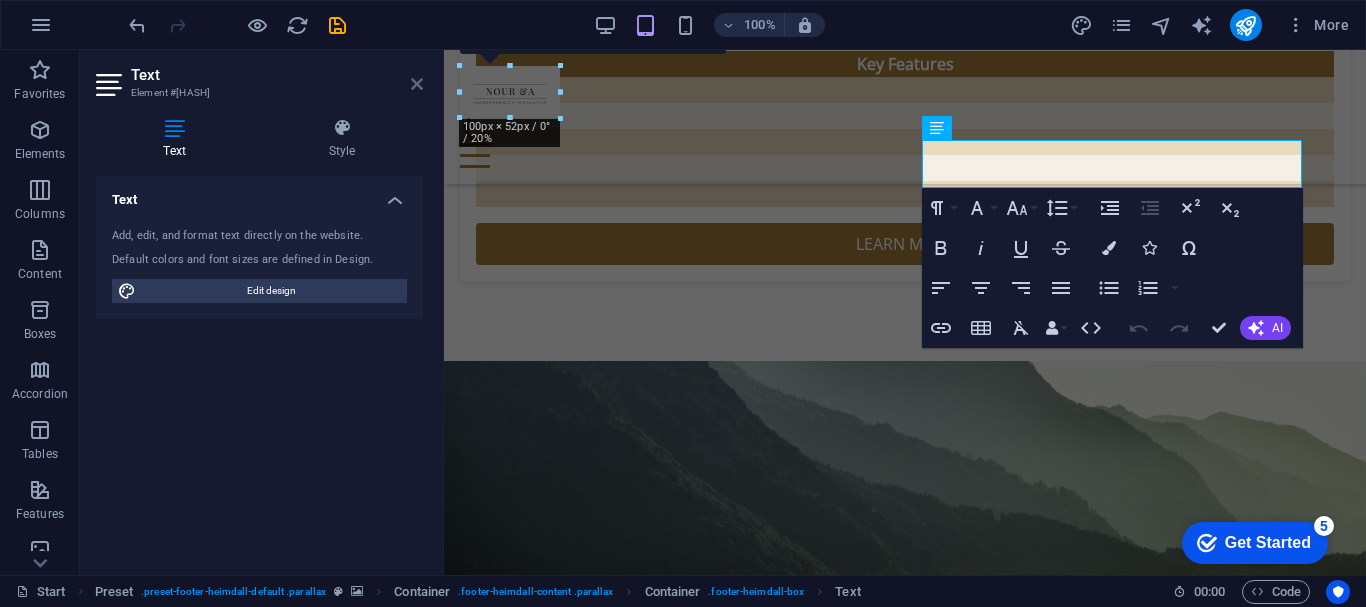 click at bounding box center [417, 84] 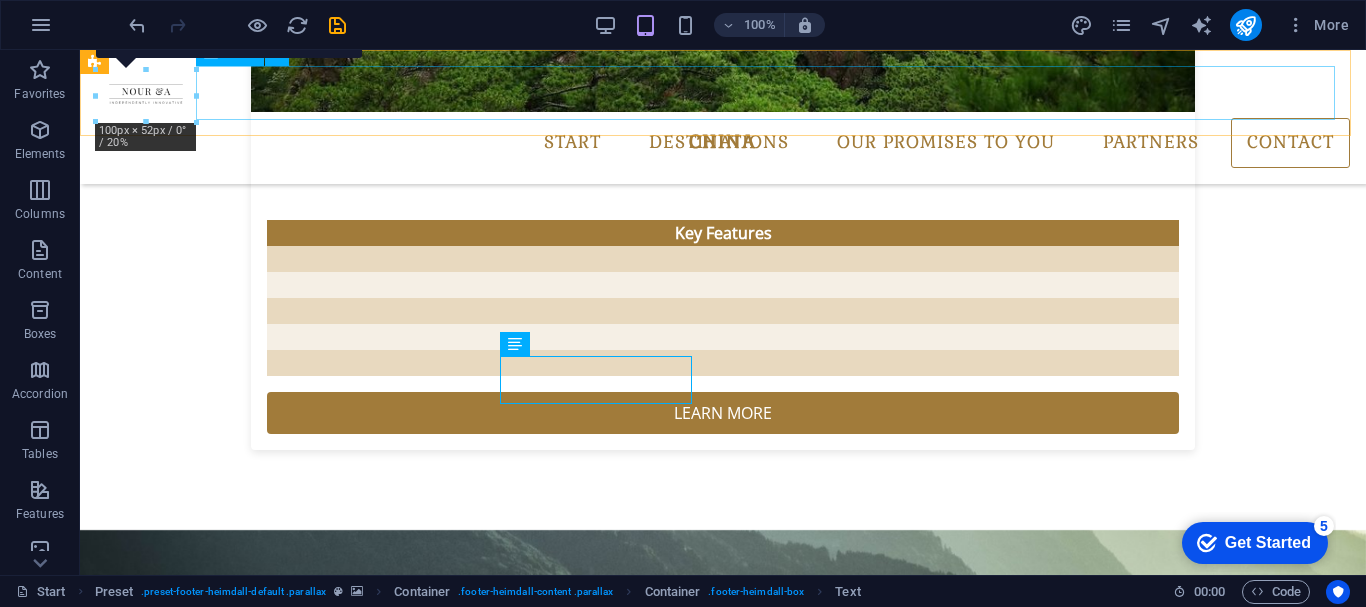 scroll, scrollTop: 4036, scrollLeft: 0, axis: vertical 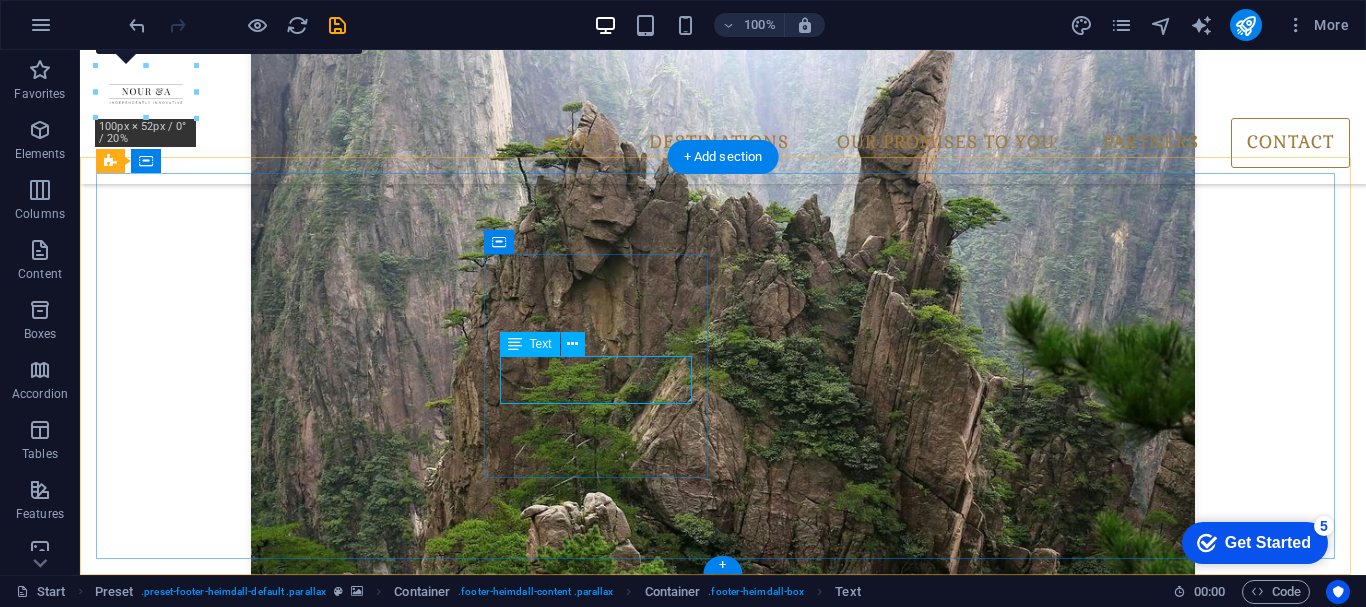 click on "Waikiki Beach Tashkent   111105" at bounding box center [585, 5459] 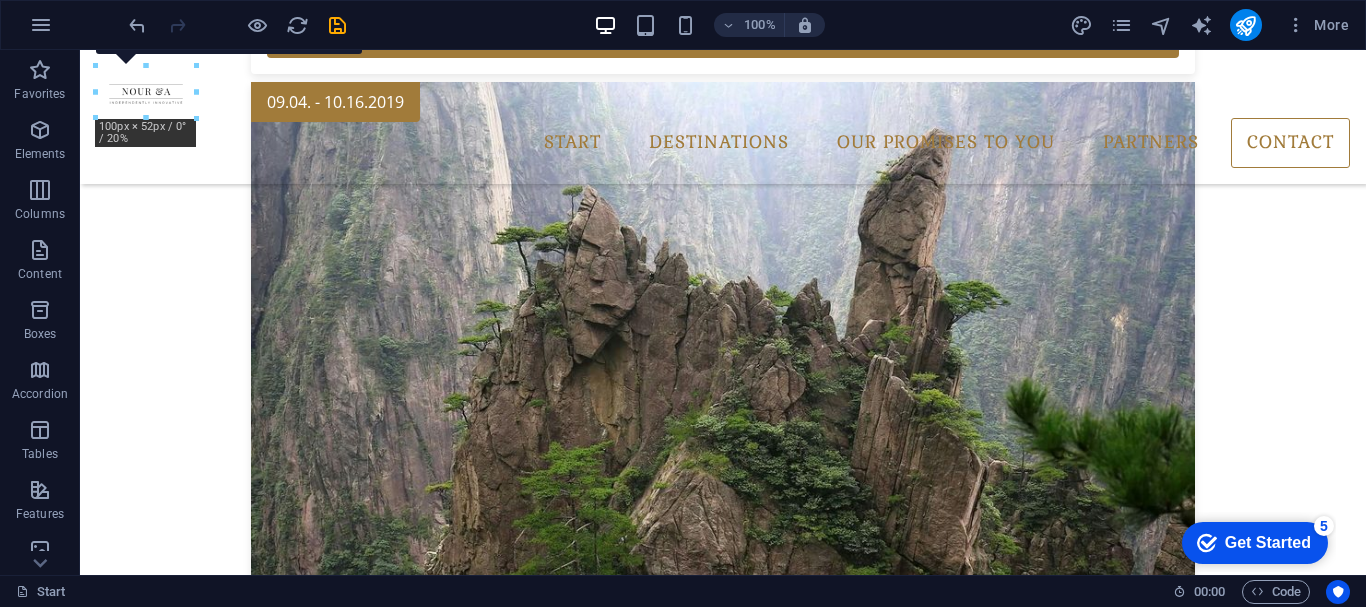 scroll, scrollTop: 4036, scrollLeft: 0, axis: vertical 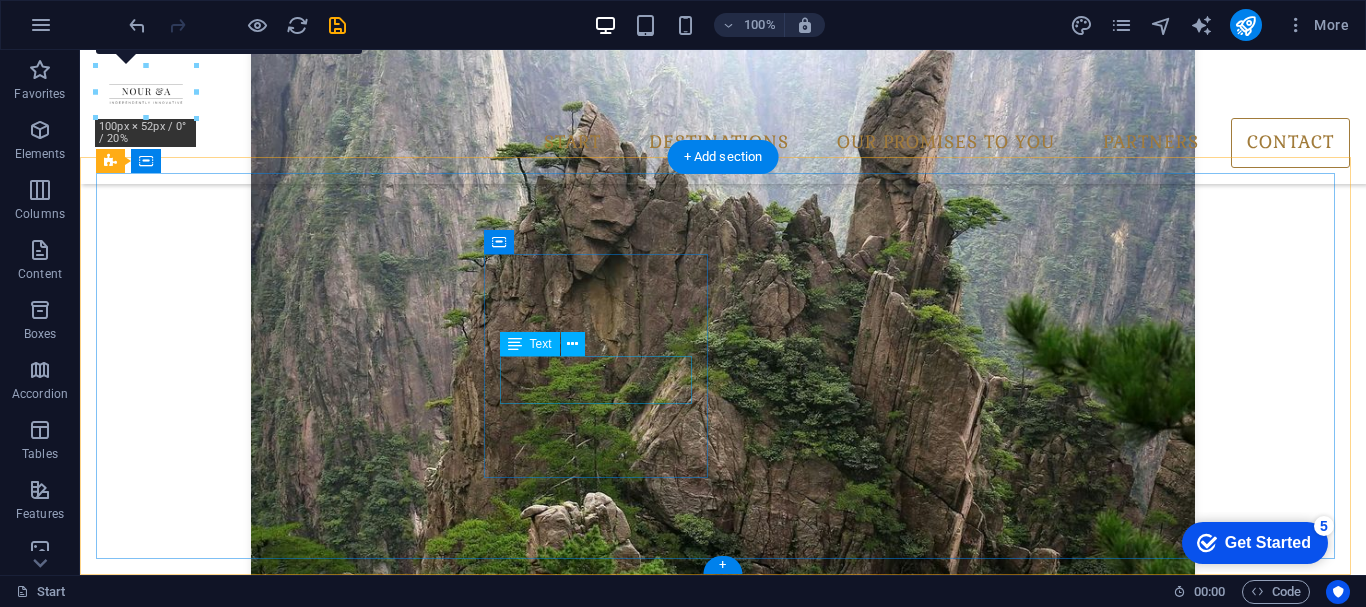click on "Waikiki Beach Tashkent   111105" at bounding box center [585, 5459] 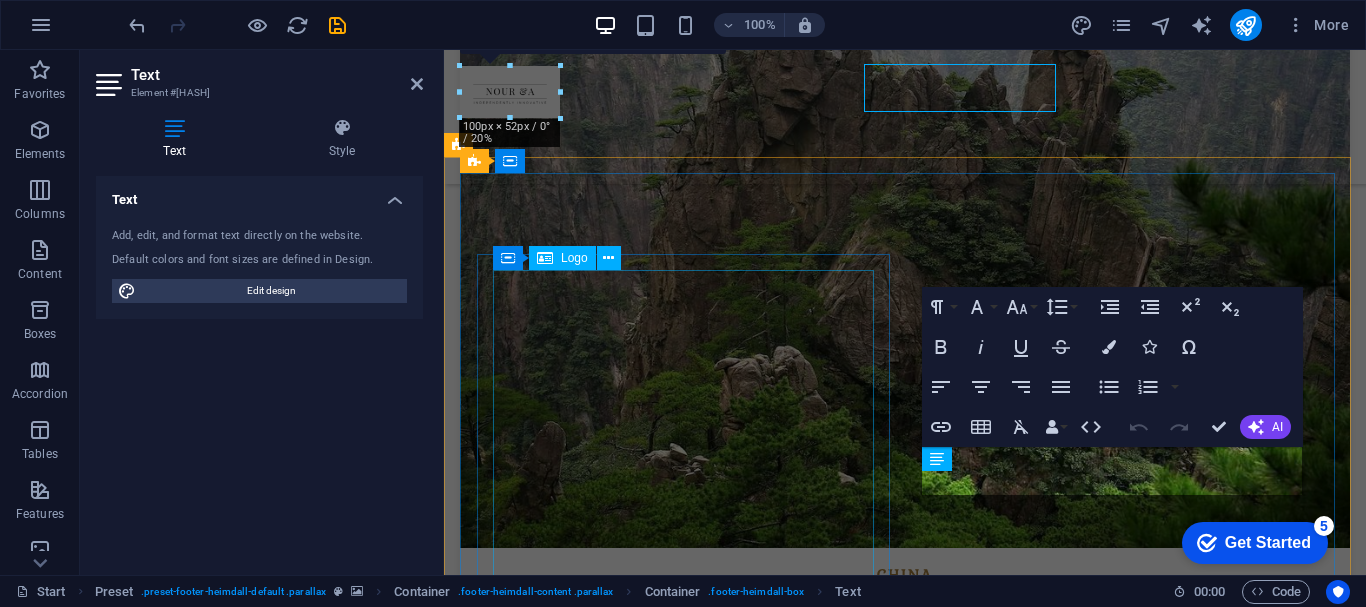 scroll, scrollTop: 4328, scrollLeft: 0, axis: vertical 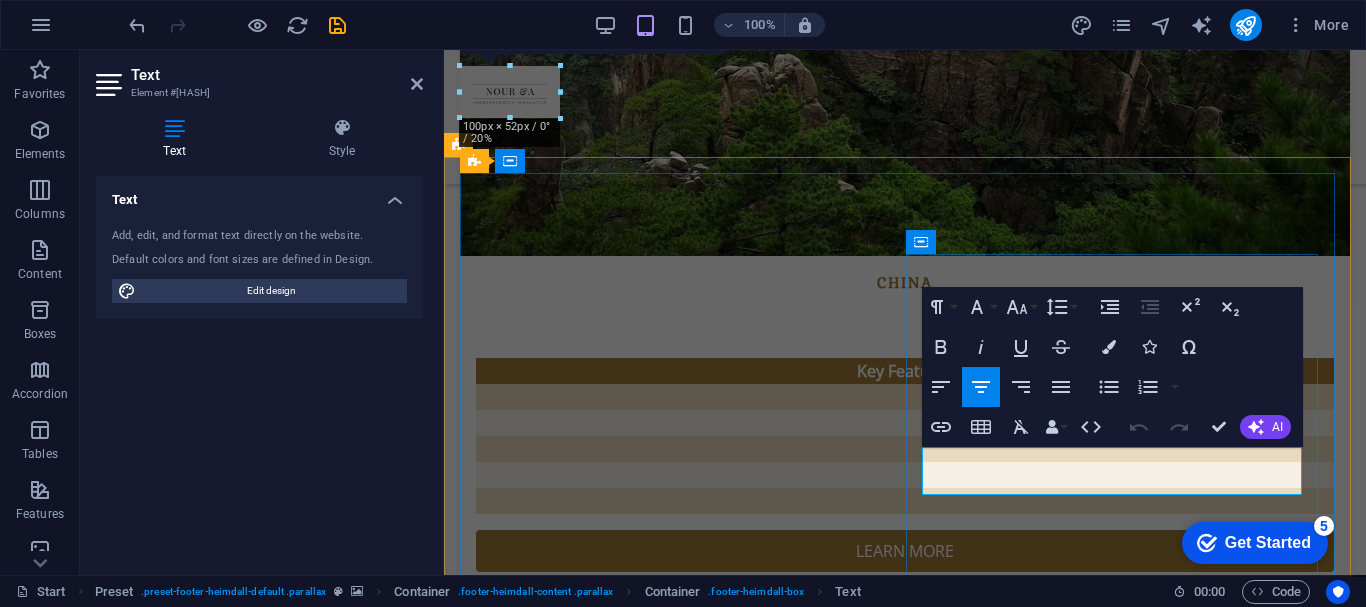click on "Waikiki Beach" at bounding box center [905, 5569] 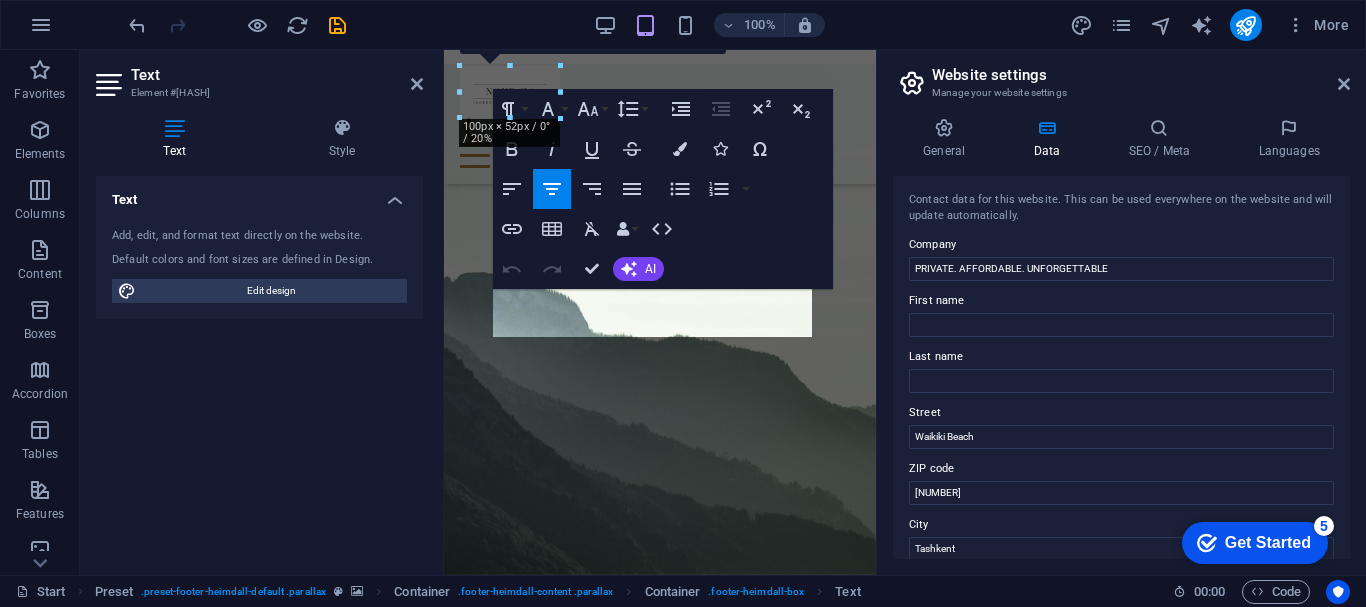 scroll, scrollTop: 7874, scrollLeft: 0, axis: vertical 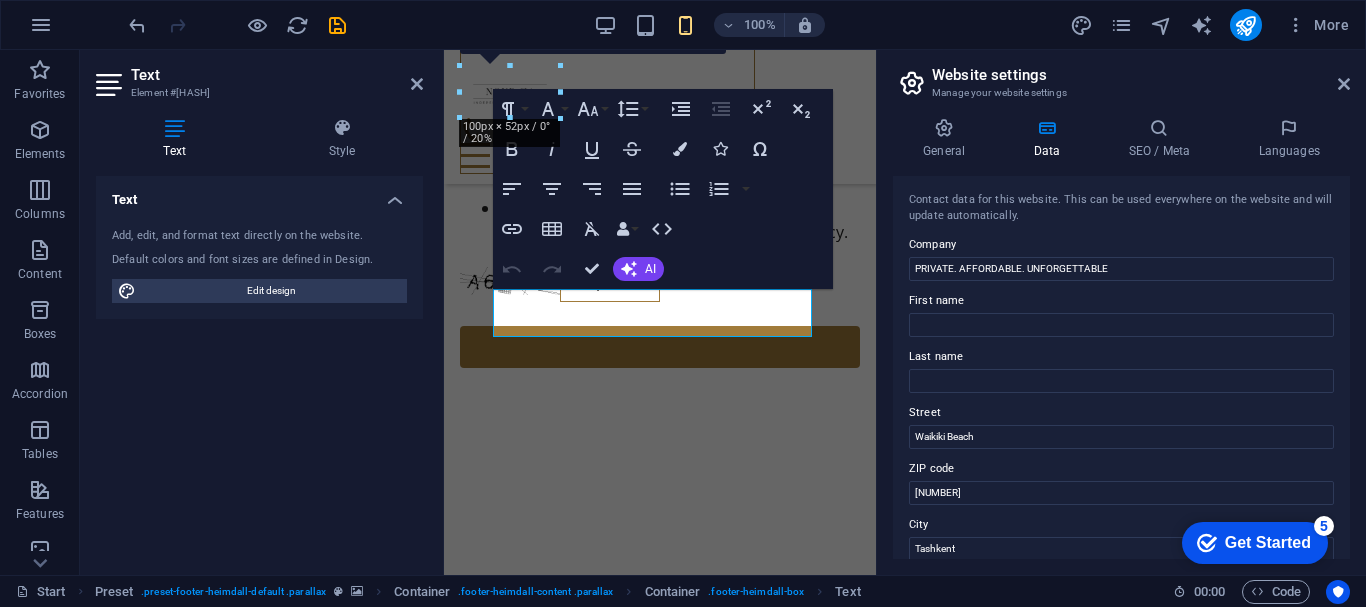 click on "Text Add, edit, and format text directly on the website. Default colors and font sizes are defined in Design. Edit design Alignment Left aligned Centered Right aligned" at bounding box center [259, 367] 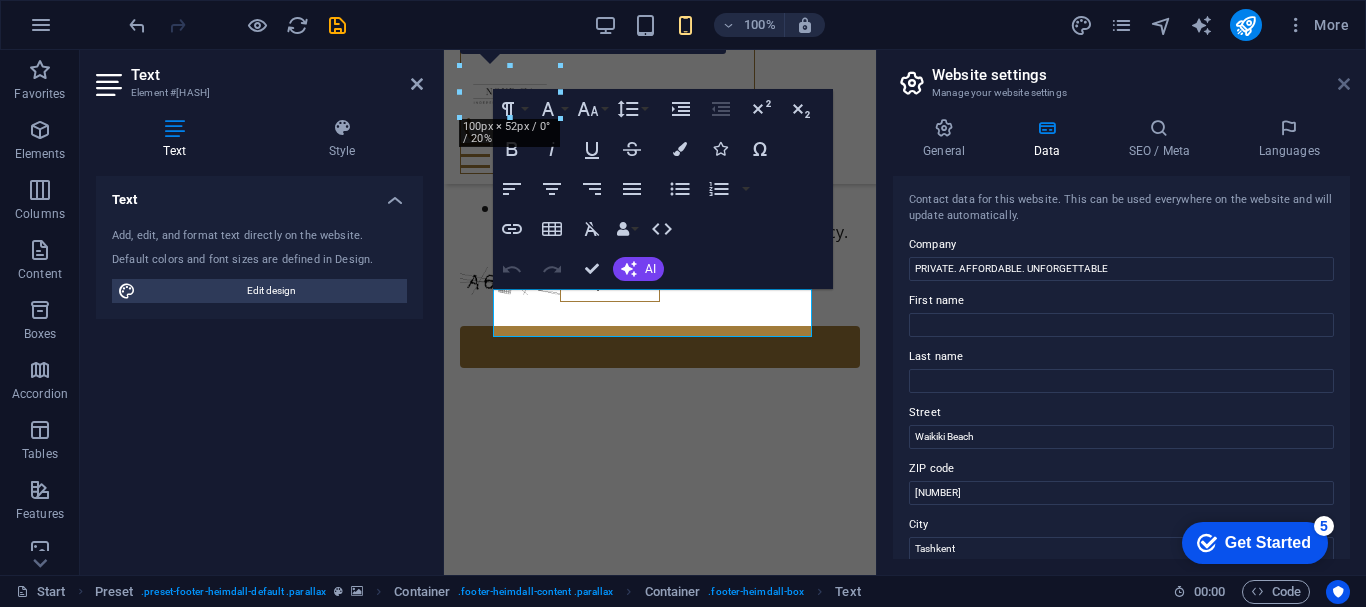 click at bounding box center [1344, 84] 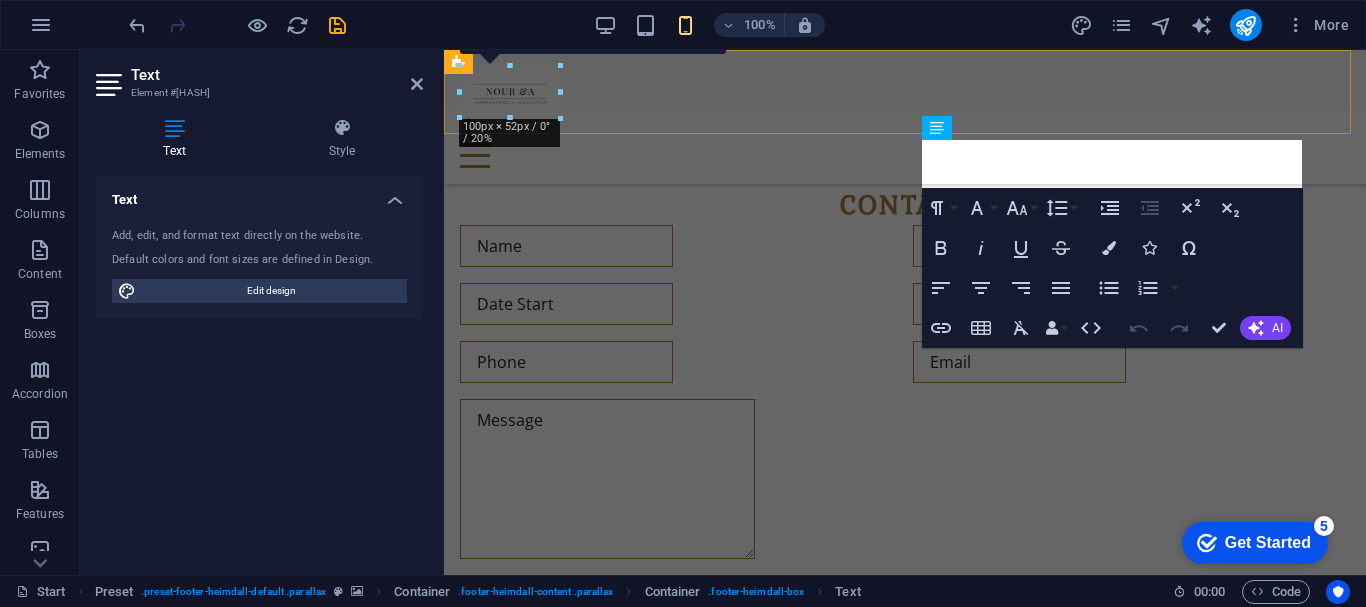 scroll, scrollTop: 4635, scrollLeft: 0, axis: vertical 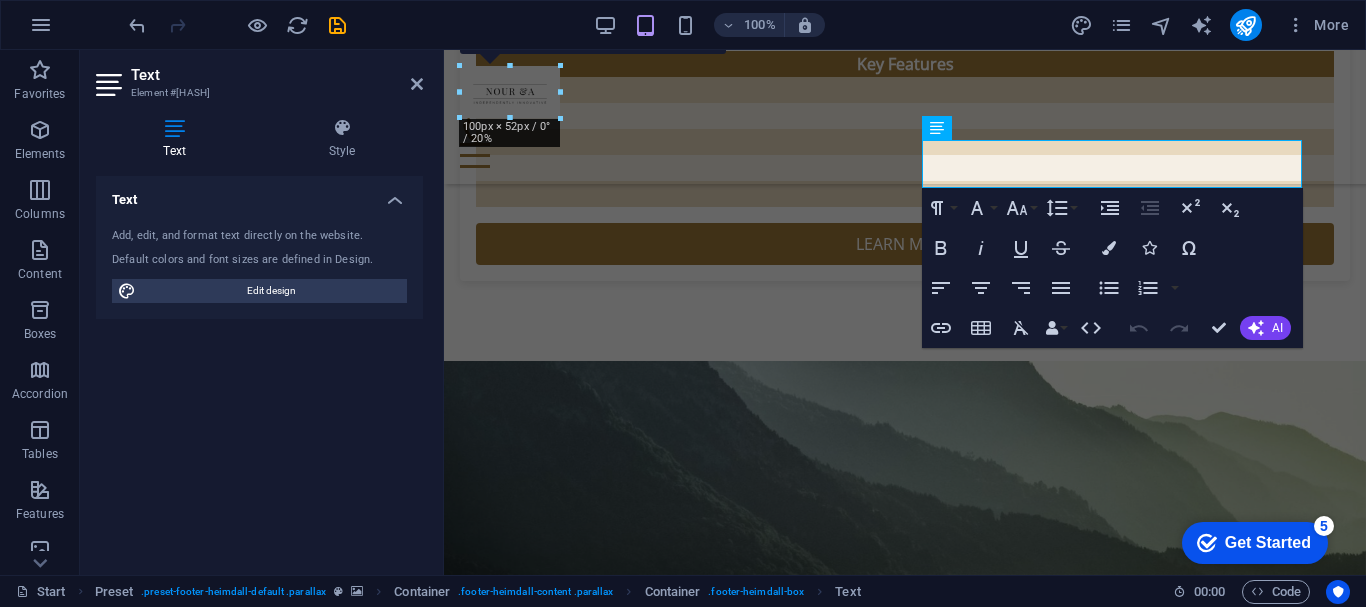 click on "Text Add, edit, and format text directly on the website. Default colors and font sizes are defined in Design. Edit design Alignment Left aligned Centered Right aligned" at bounding box center [259, 367] 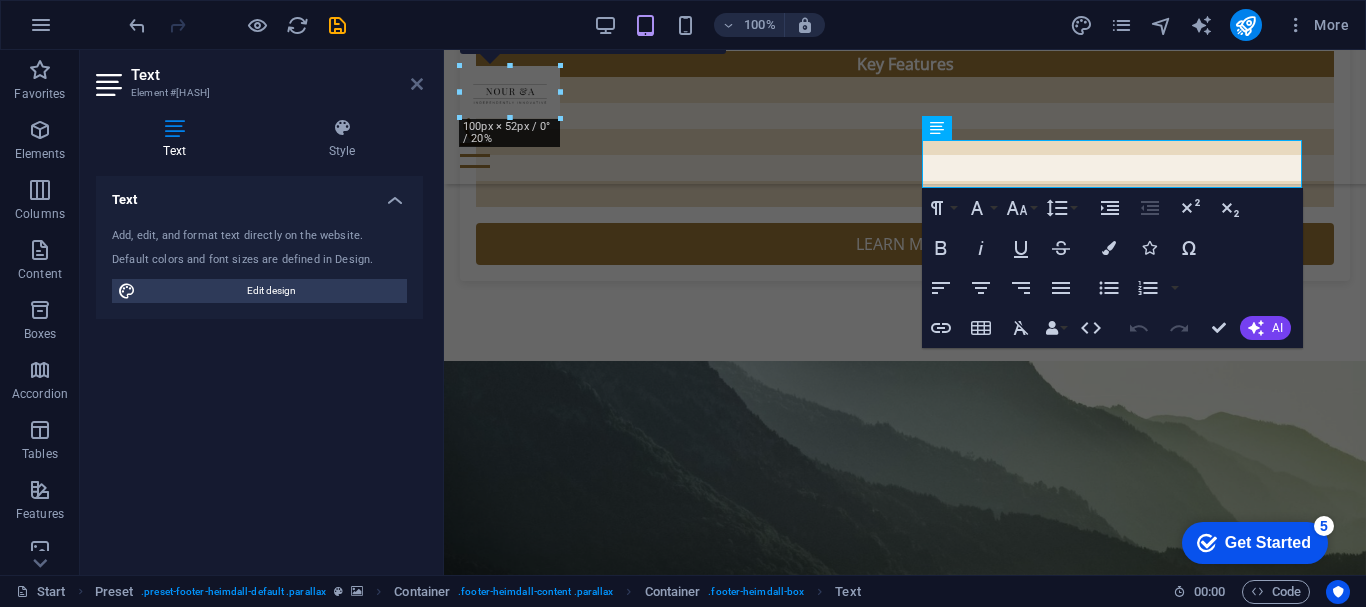 click at bounding box center (417, 84) 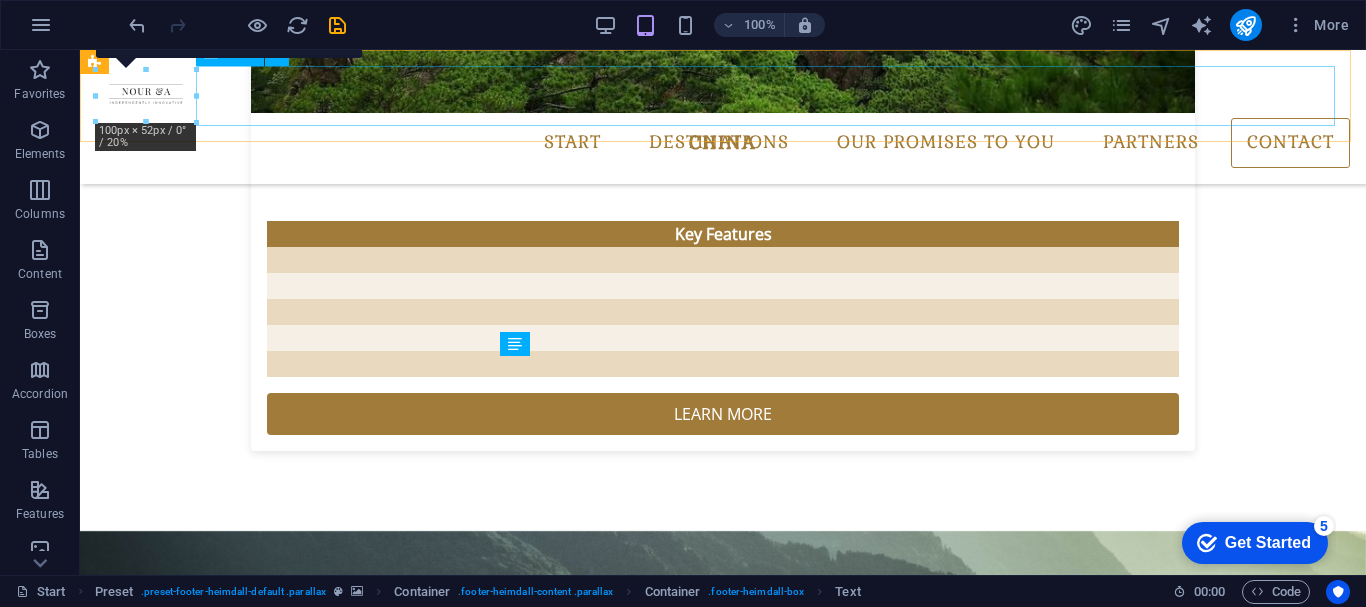 scroll, scrollTop: 4036, scrollLeft: 0, axis: vertical 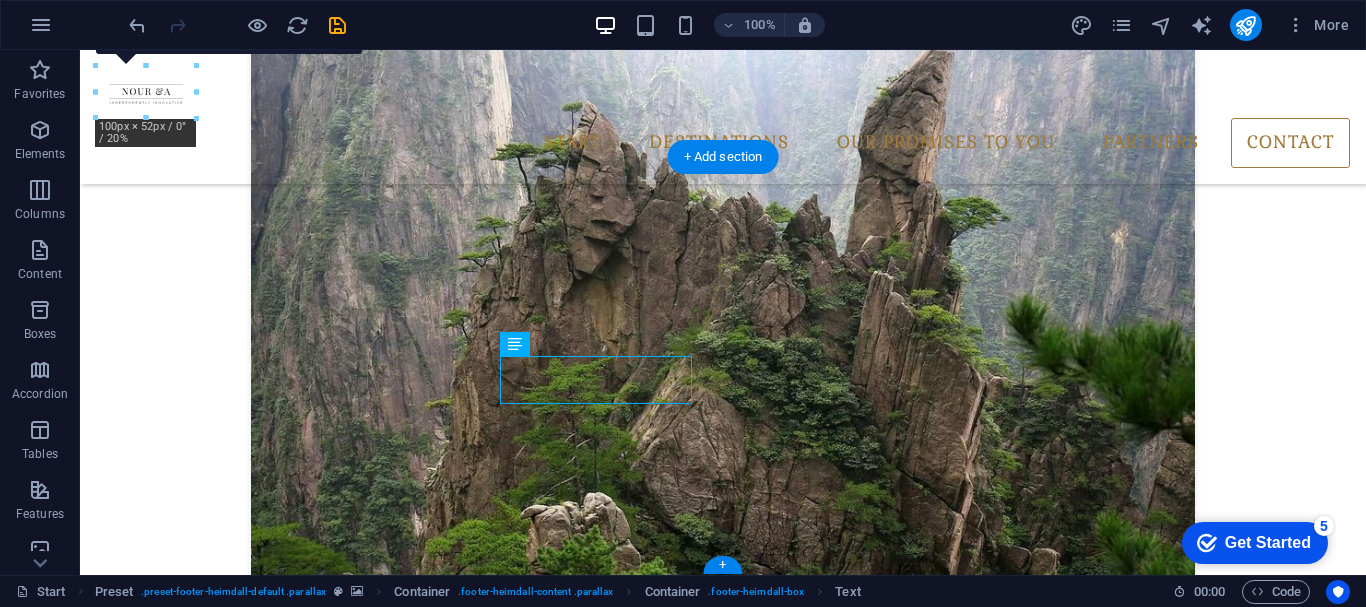 drag, startPoint x: 1346, startPoint y: 522, endPoint x: 1339, endPoint y: 466, distance: 56.435802 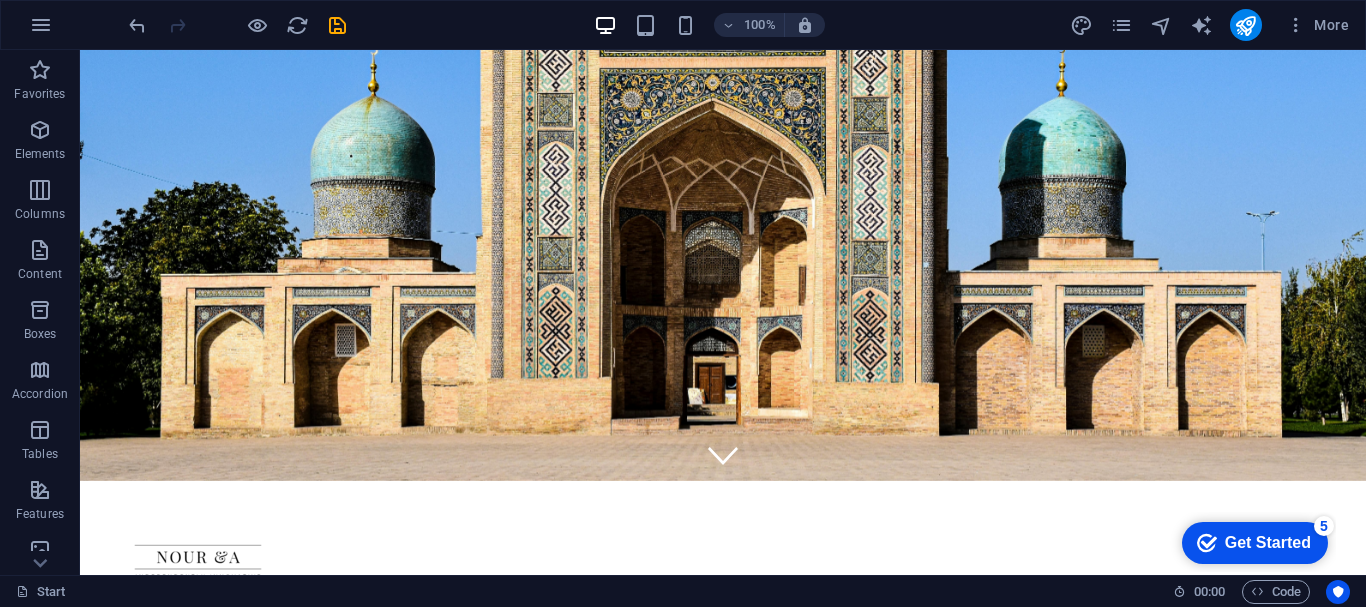 scroll, scrollTop: 0, scrollLeft: 0, axis: both 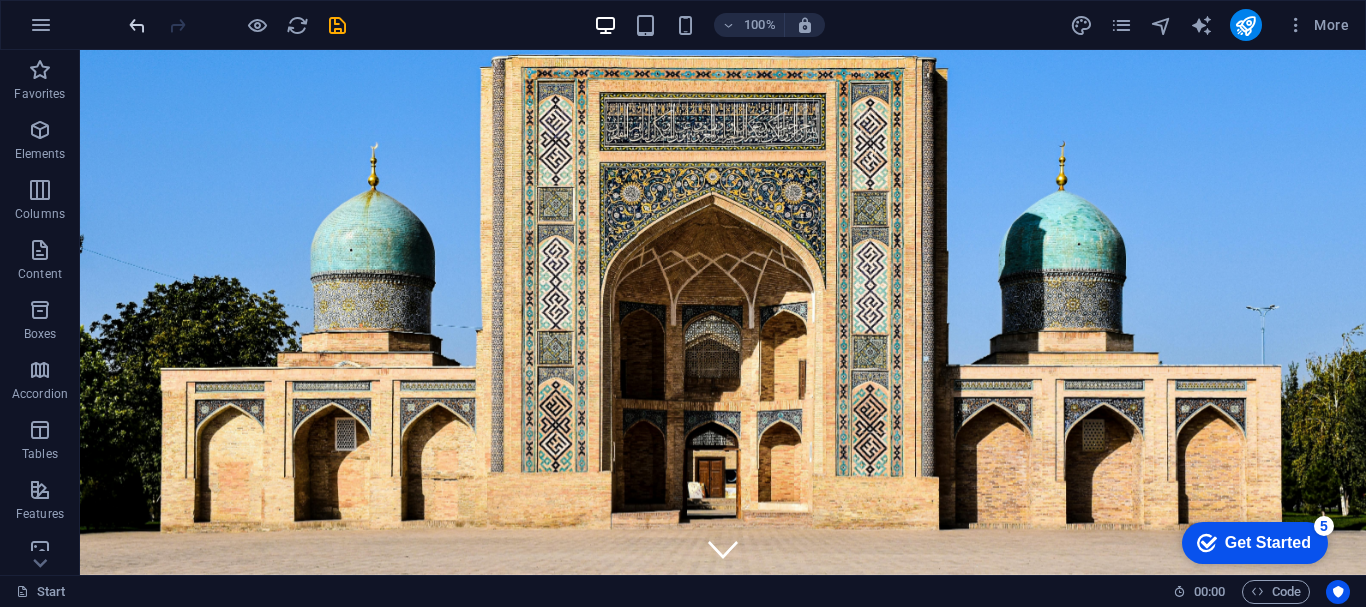 click at bounding box center [237, 25] 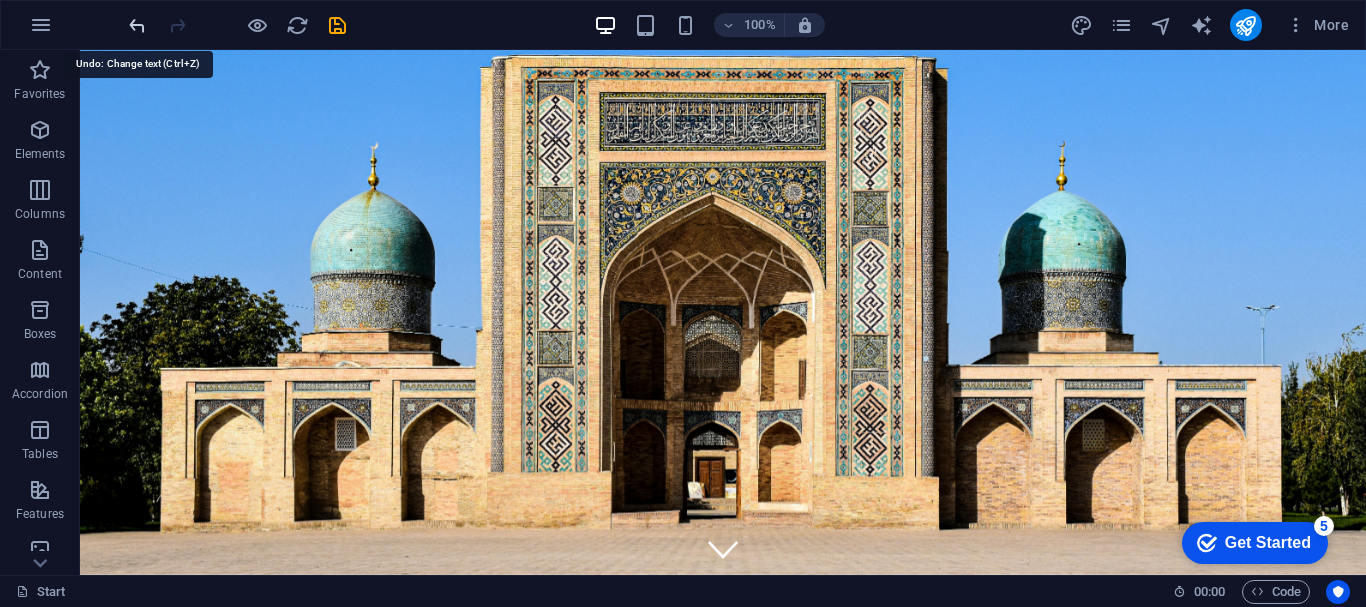 click at bounding box center (137, 25) 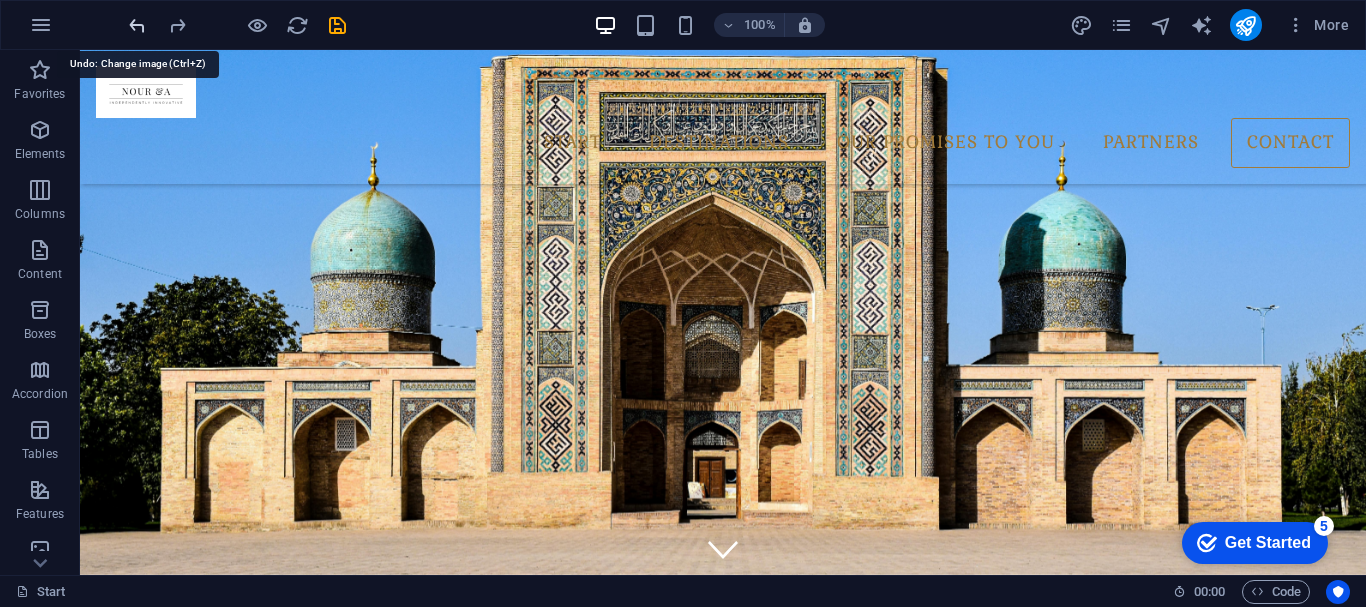 scroll, scrollTop: 4036, scrollLeft: 0, axis: vertical 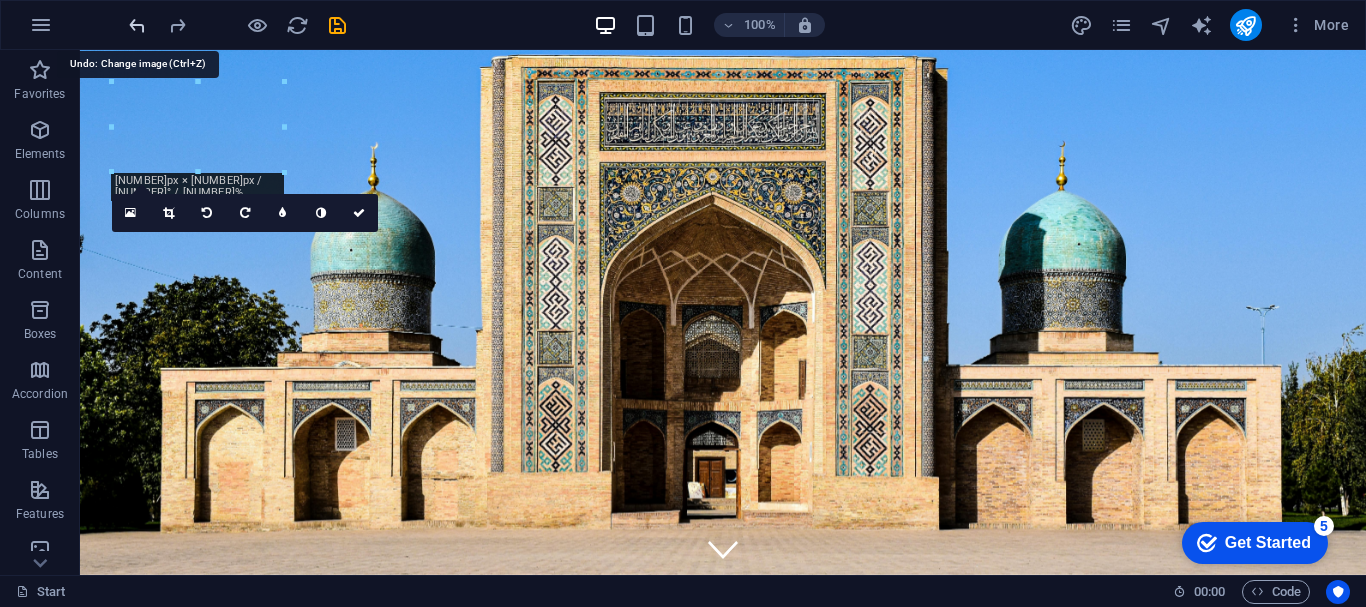 click at bounding box center (137, 25) 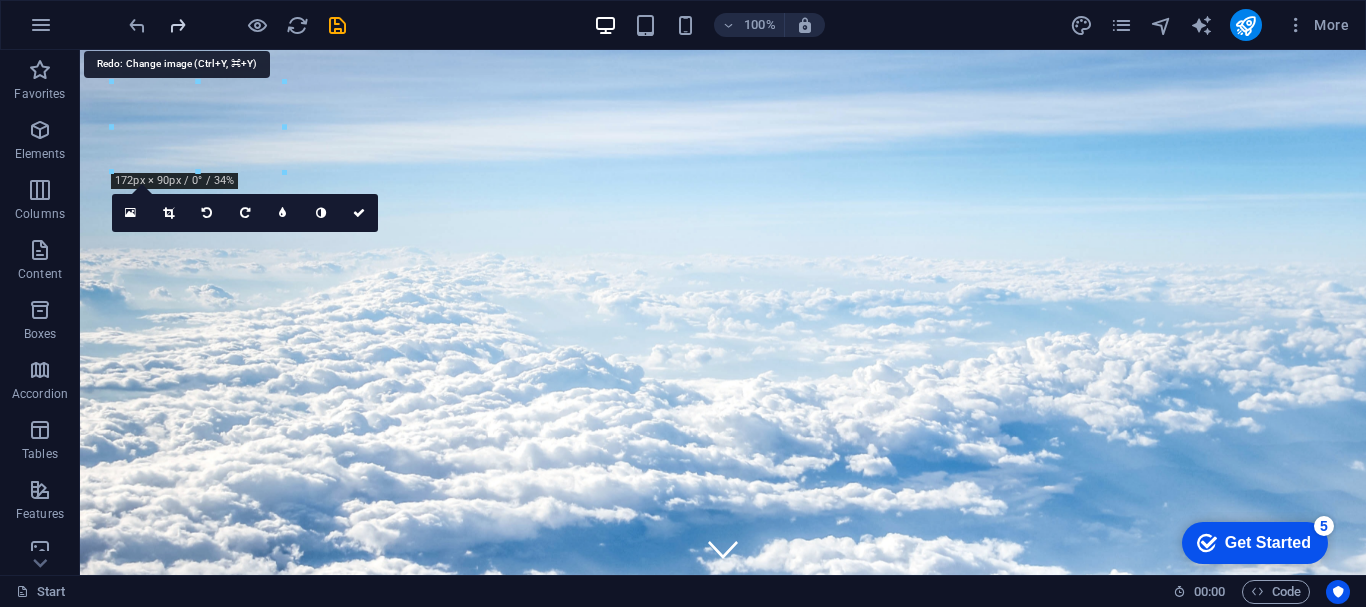 click at bounding box center [177, 25] 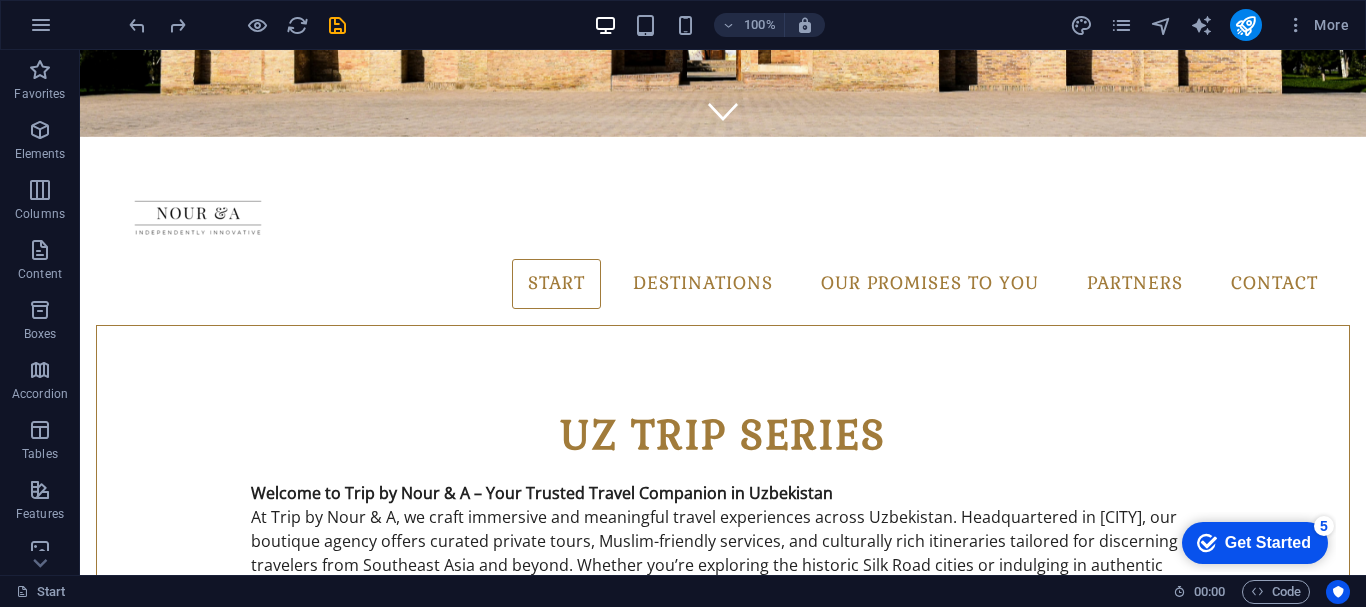 scroll, scrollTop: 0, scrollLeft: 0, axis: both 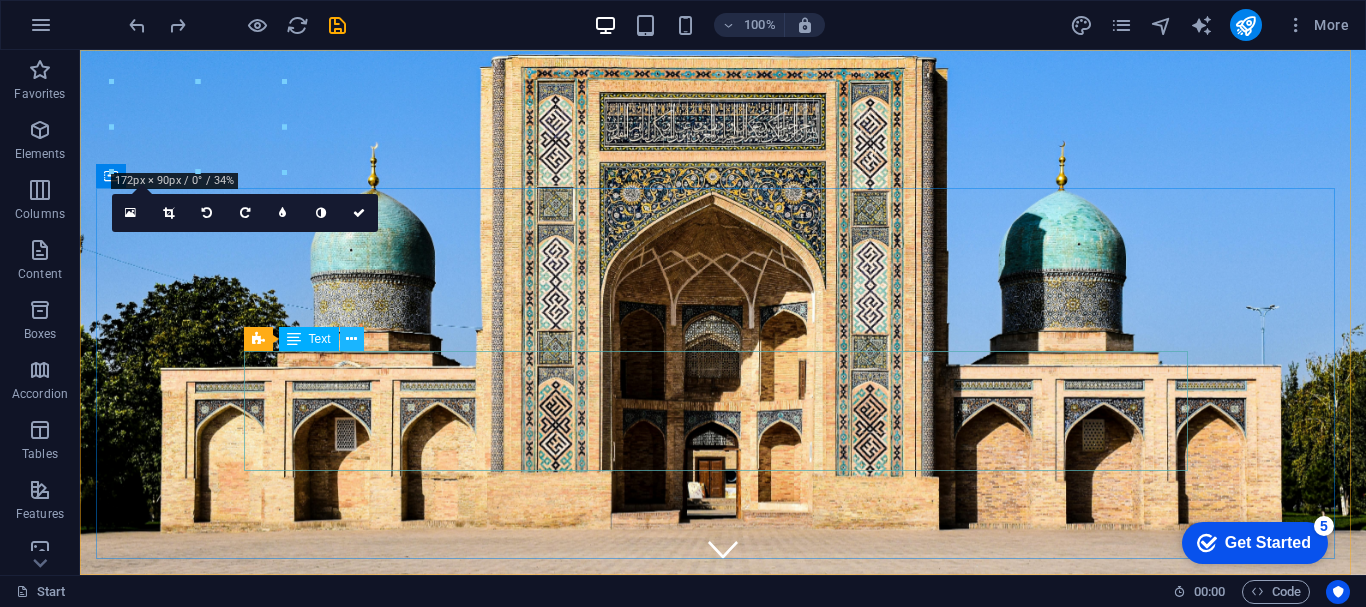 click at bounding box center (351, 339) 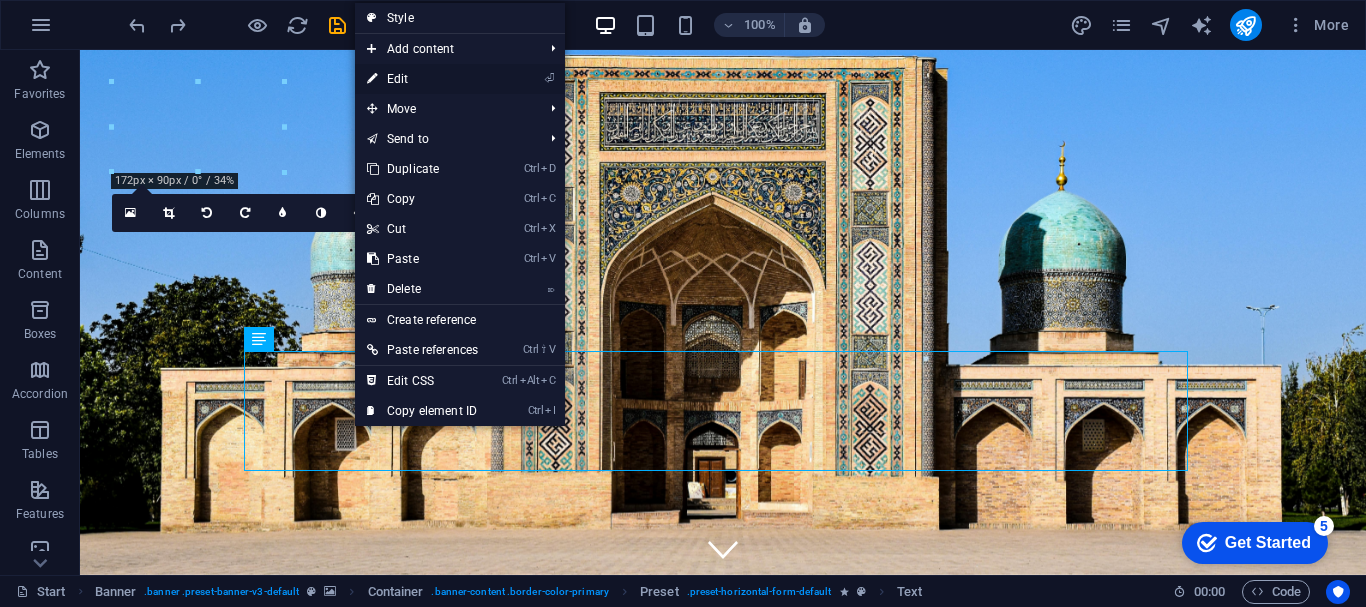 click on "⏎  Edit" at bounding box center (422, 79) 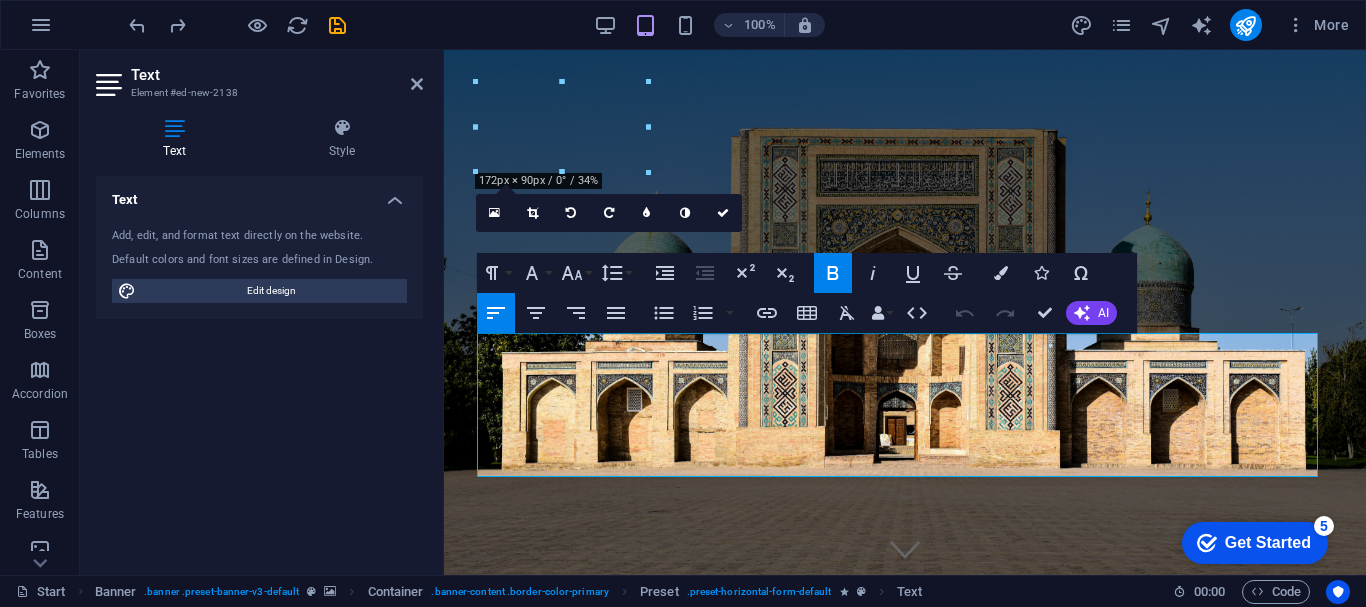 click at bounding box center (174, 128) 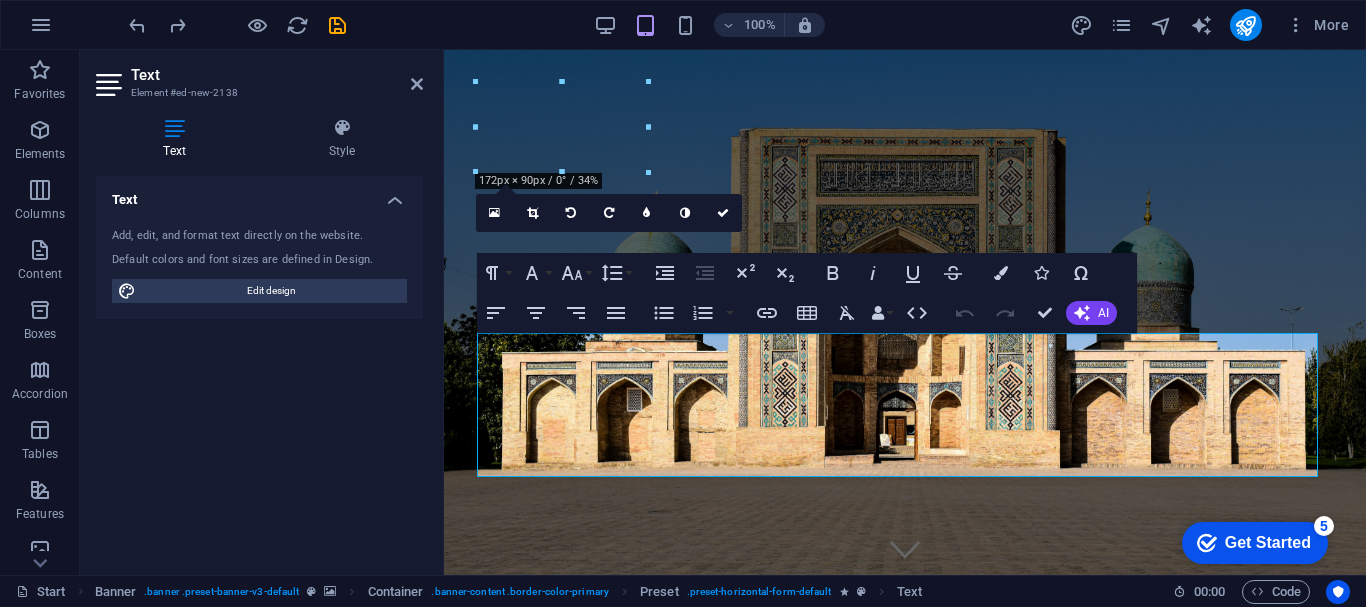 click at bounding box center (174, 128) 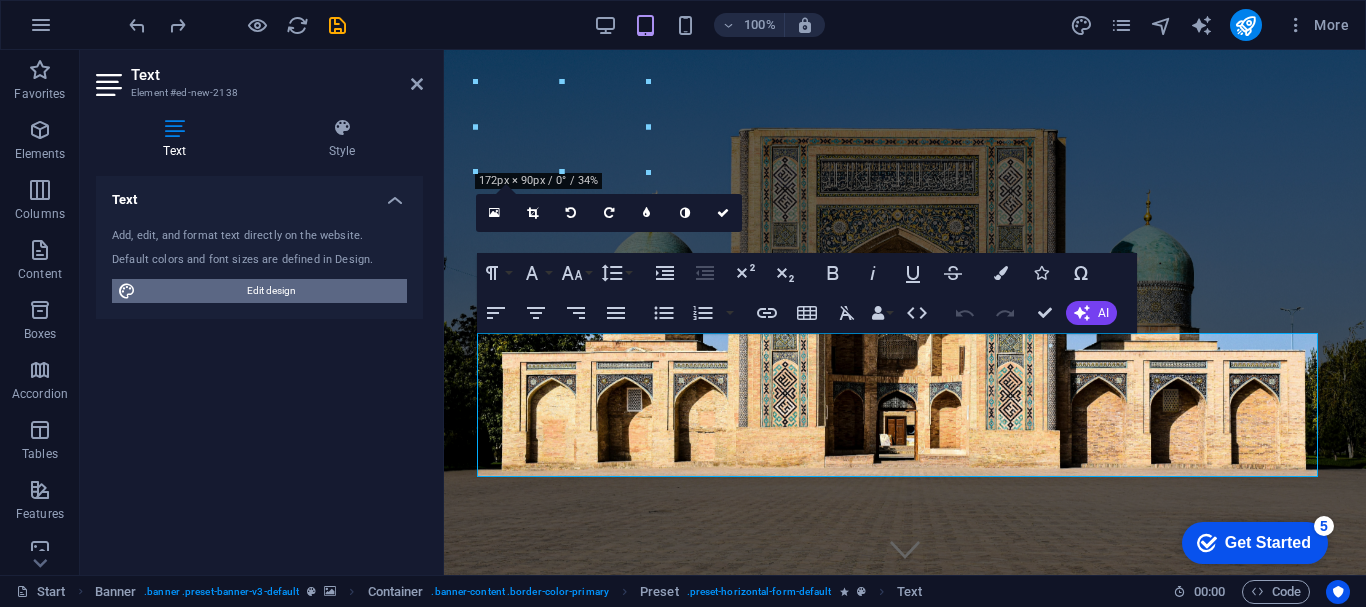 click on "Edit design" at bounding box center (271, 291) 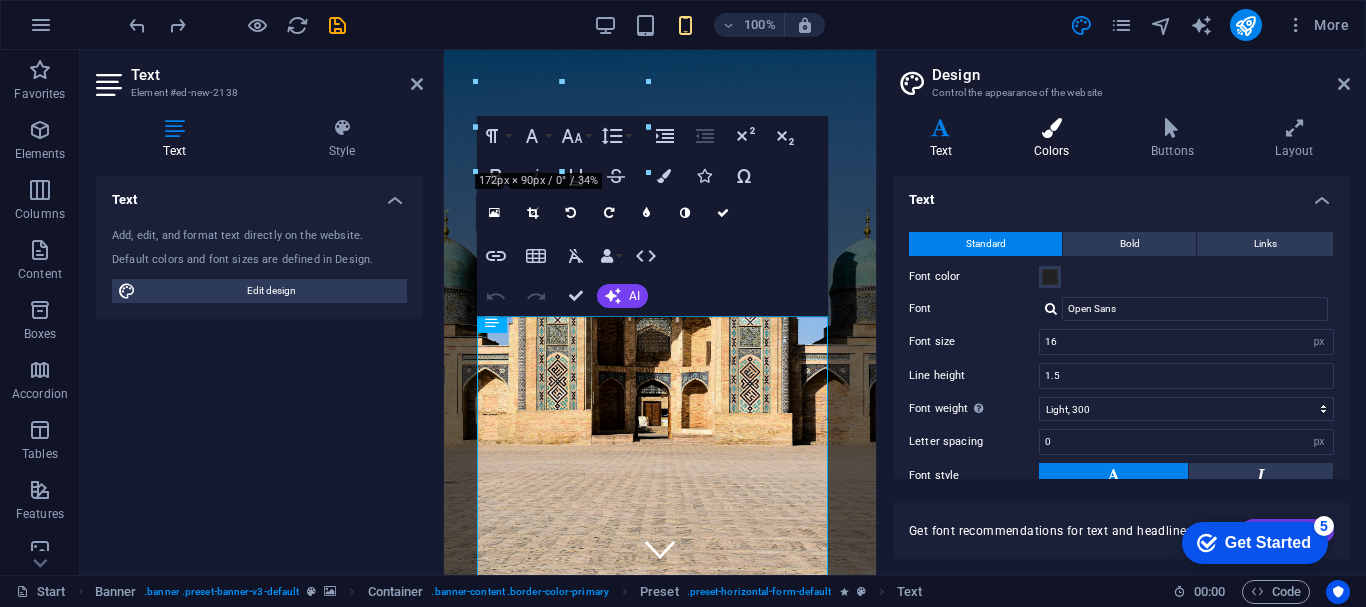 click on "Colors" at bounding box center [1055, 139] 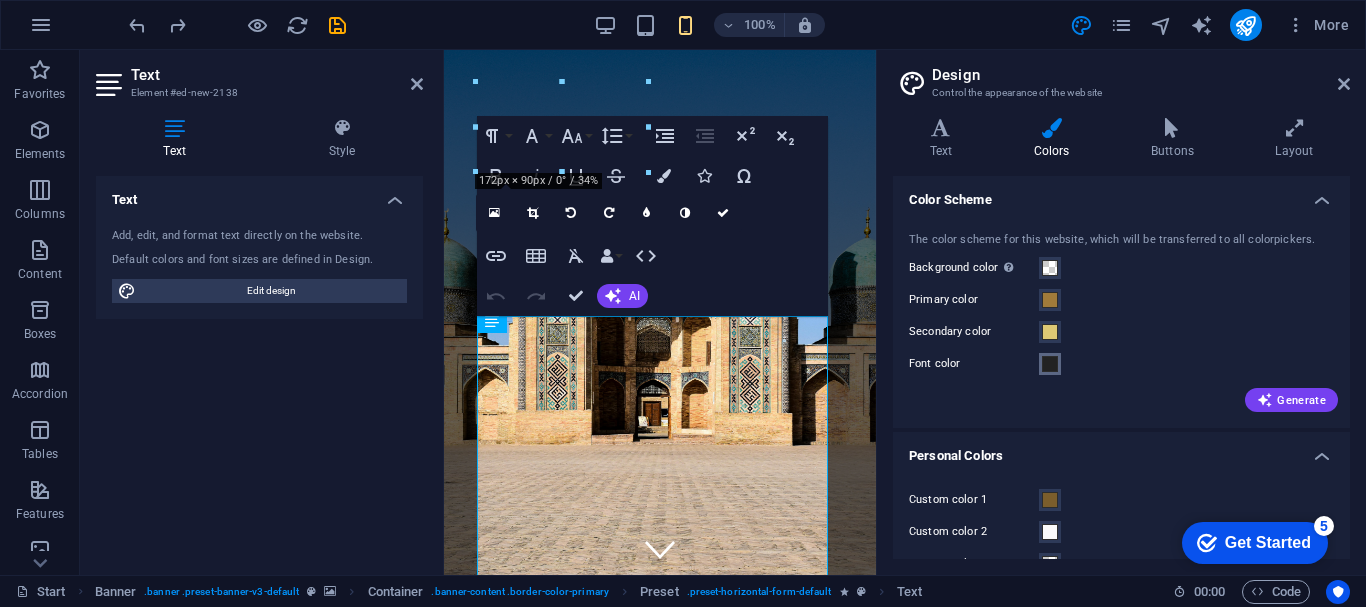click at bounding box center (1050, 364) 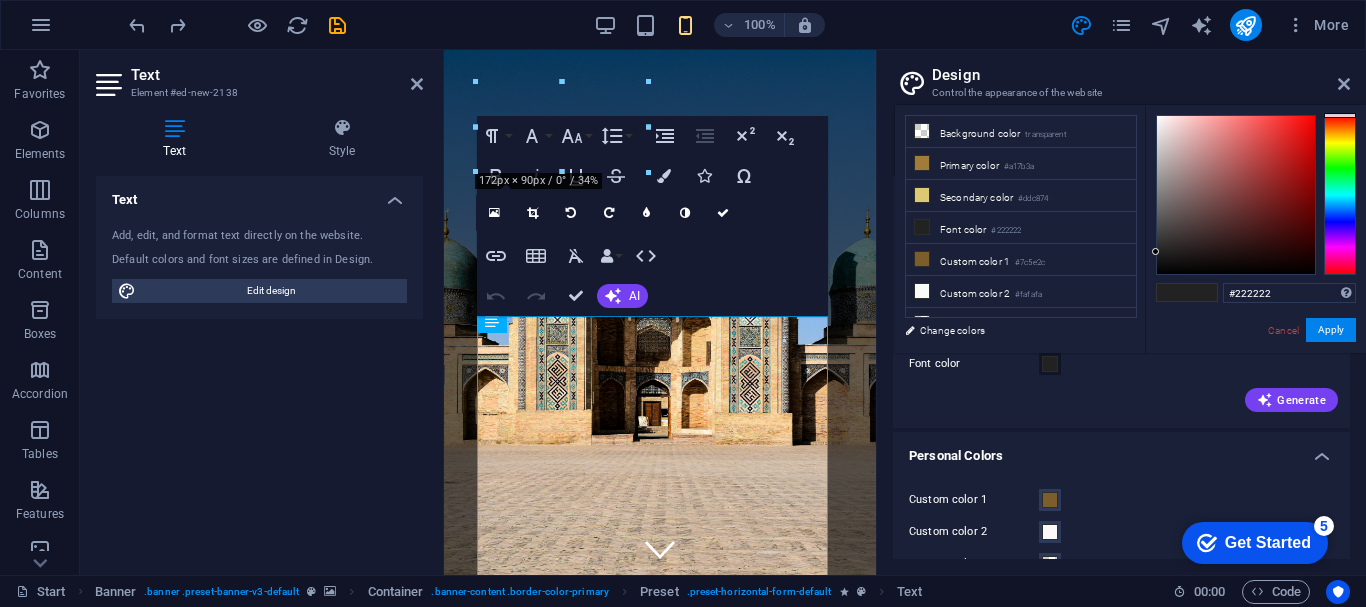 type on "#f5efef" 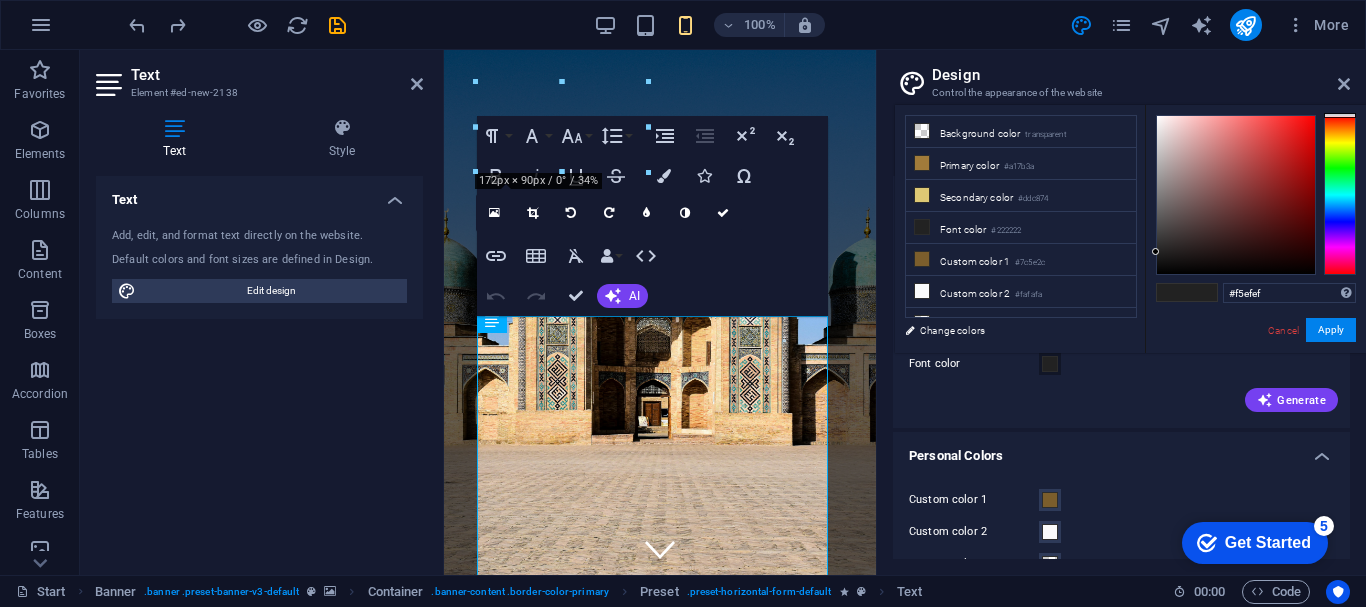 click at bounding box center [1236, 195] 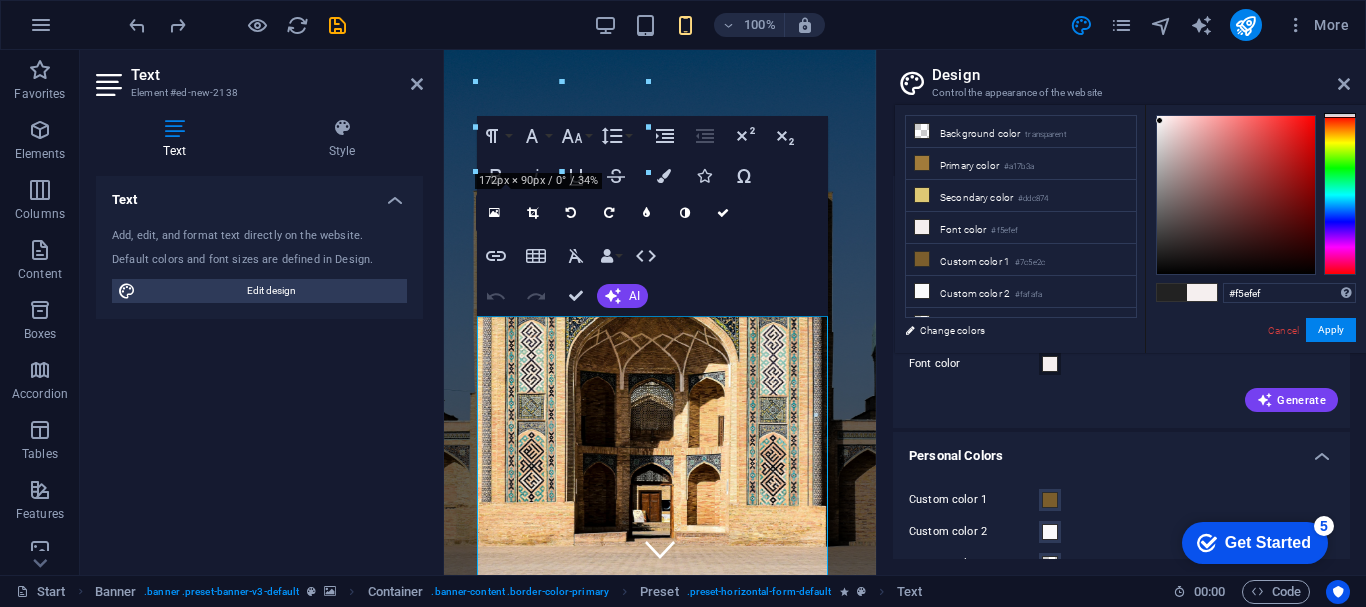 click on "Text Add, edit, and format text directly on the website. Default colors and font sizes are defined in Design. Edit design Alignment Left aligned Centered Right aligned" at bounding box center [259, 367] 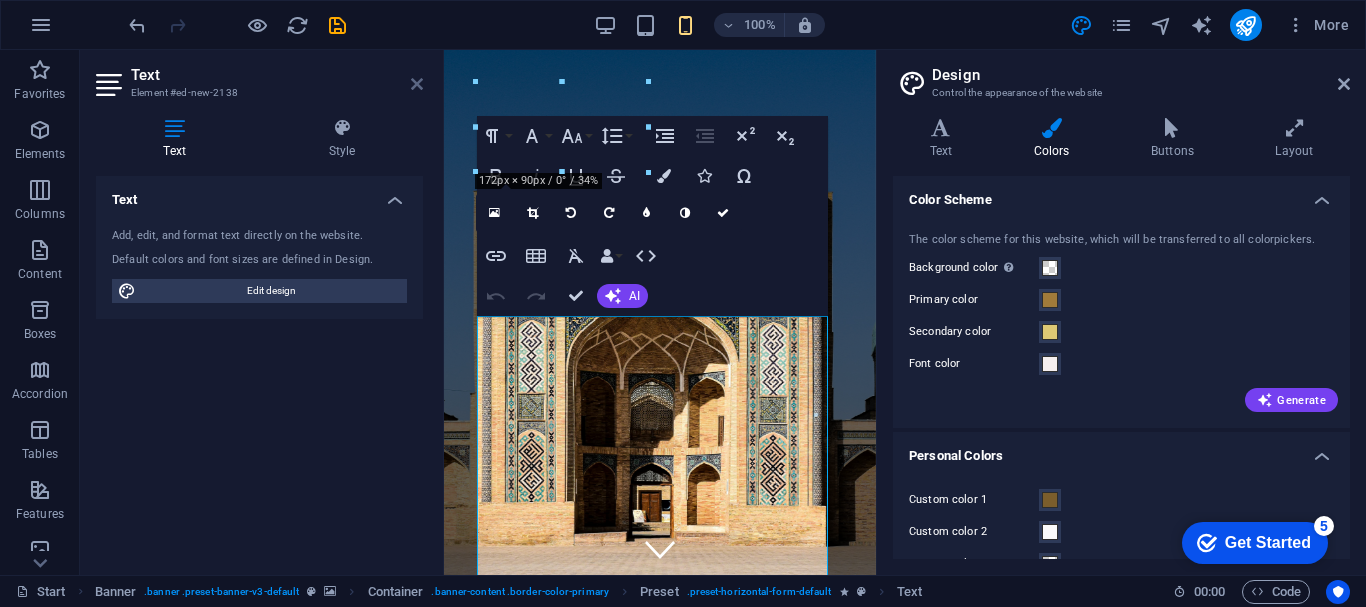 drag, startPoint x: 421, startPoint y: 83, endPoint x: 333, endPoint y: 35, distance: 100.239716 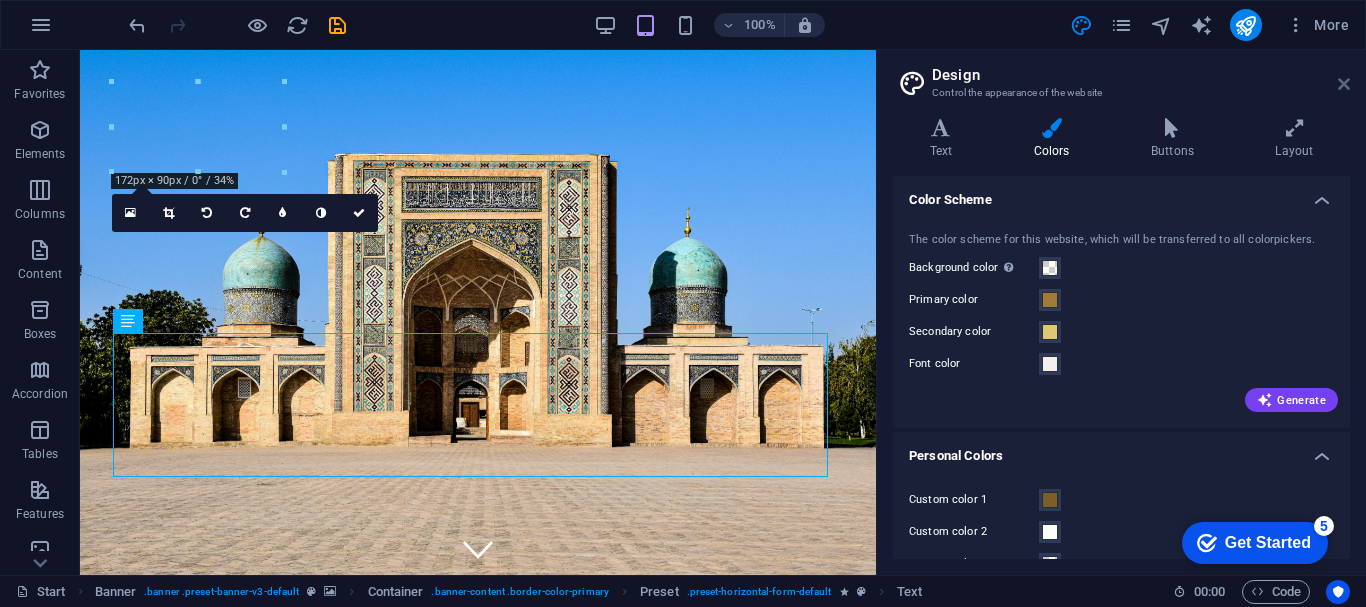 click at bounding box center (1344, 84) 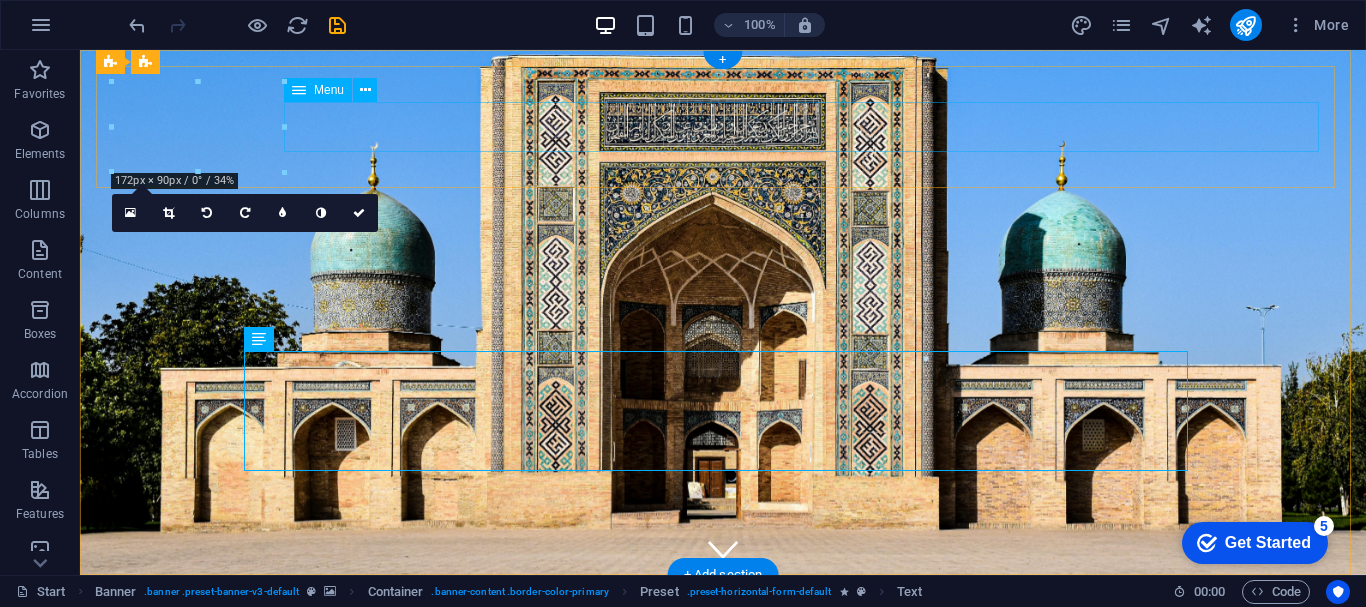 click on "Start Destinations Monthly Specials All Destinations Our promises to you Partners Contact" at bounding box center [723, 722] 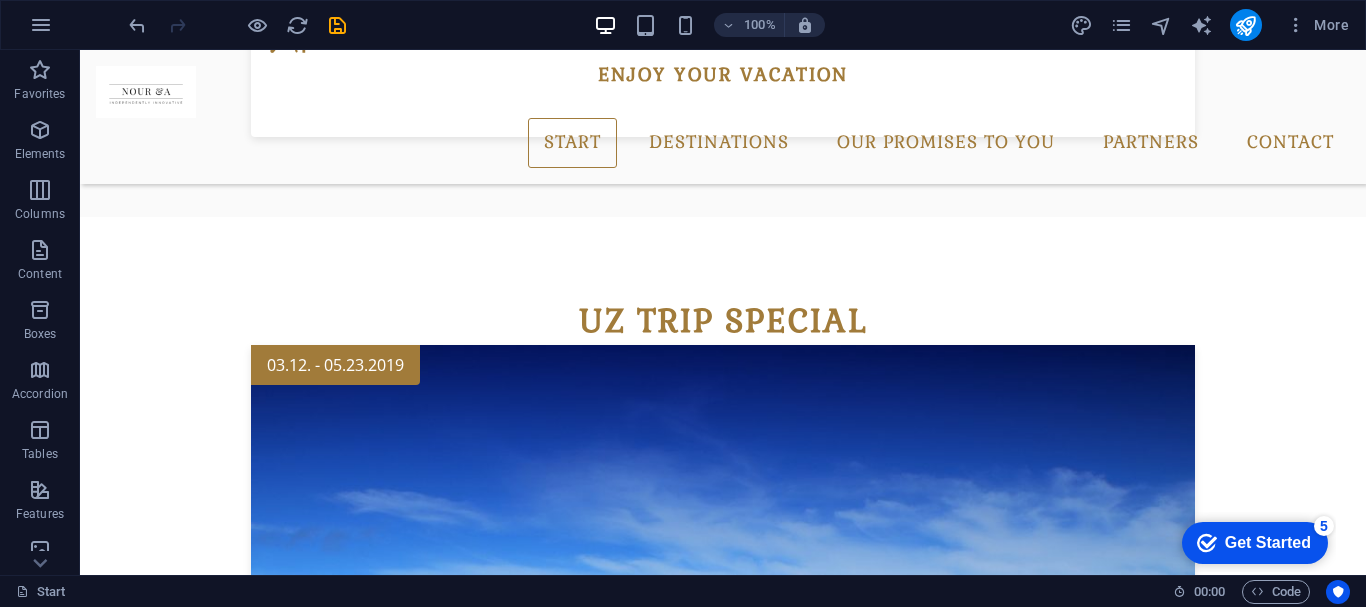 scroll, scrollTop: 0, scrollLeft: 0, axis: both 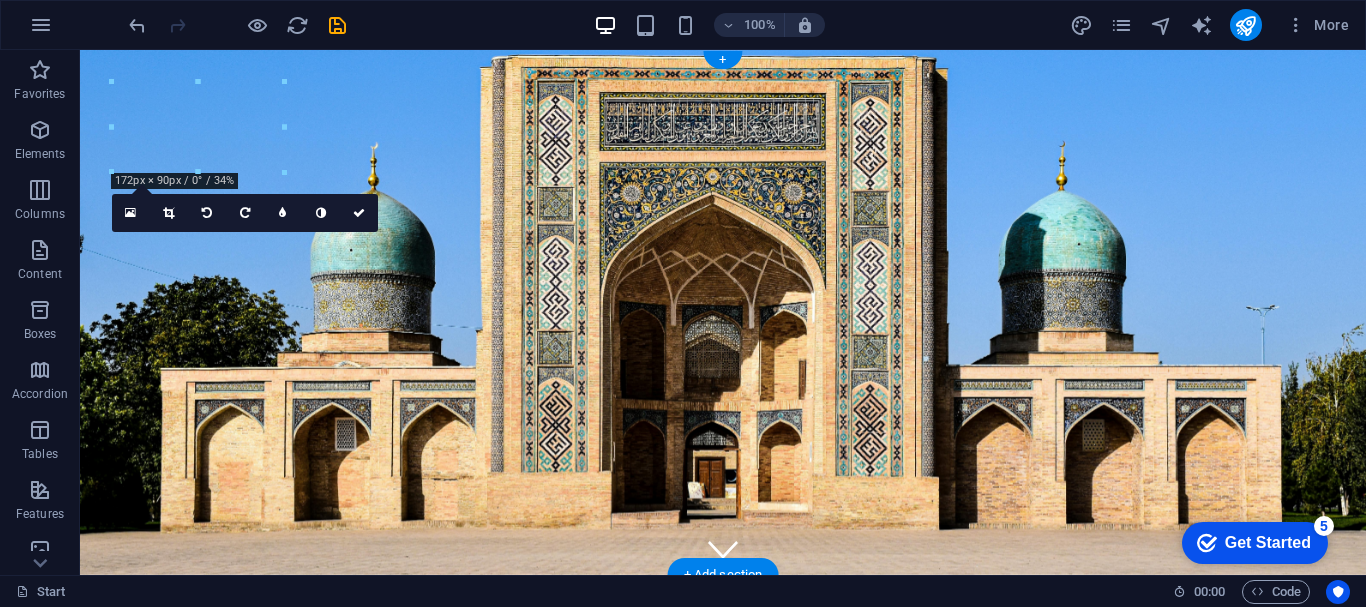 click at bounding box center (723, 312) 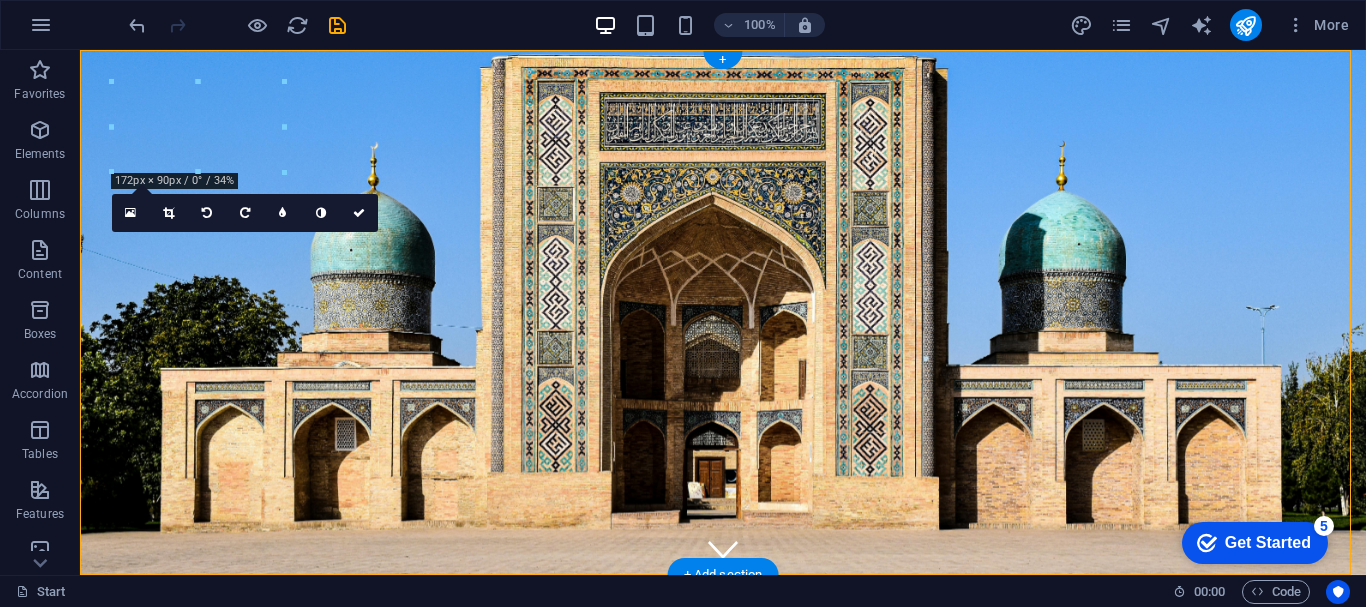 click at bounding box center (723, 312) 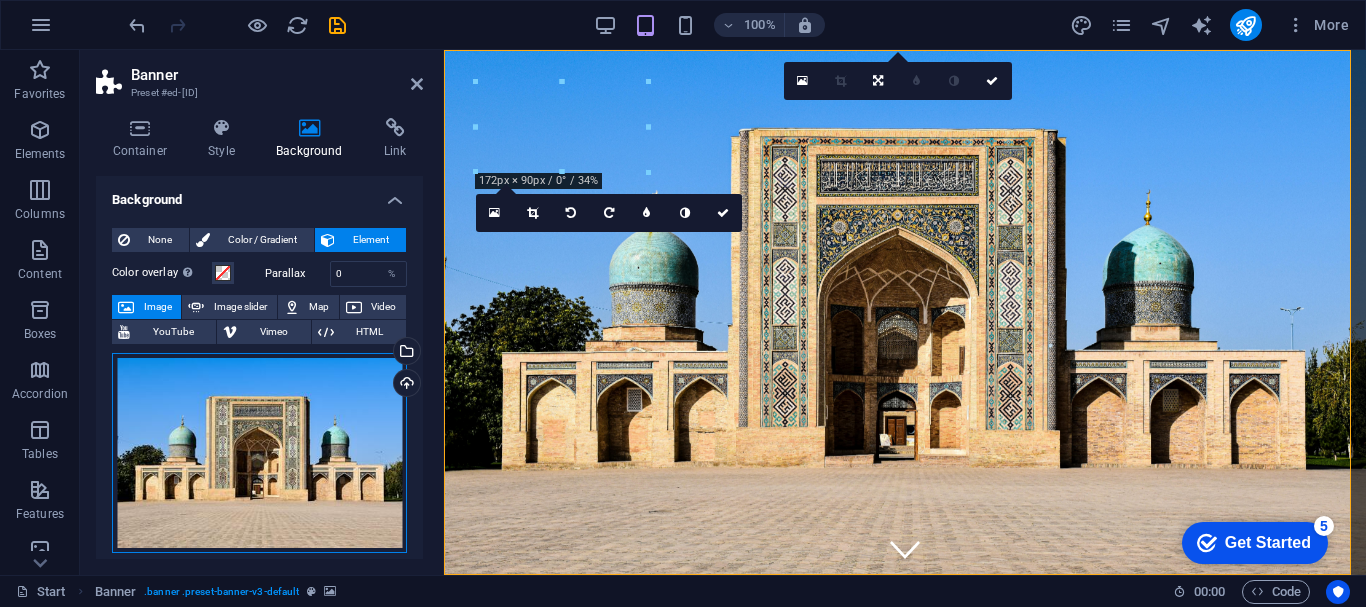 click on "Drag files here, click to choose files or select files from Files or our free stock photos & videos" at bounding box center (259, 453) 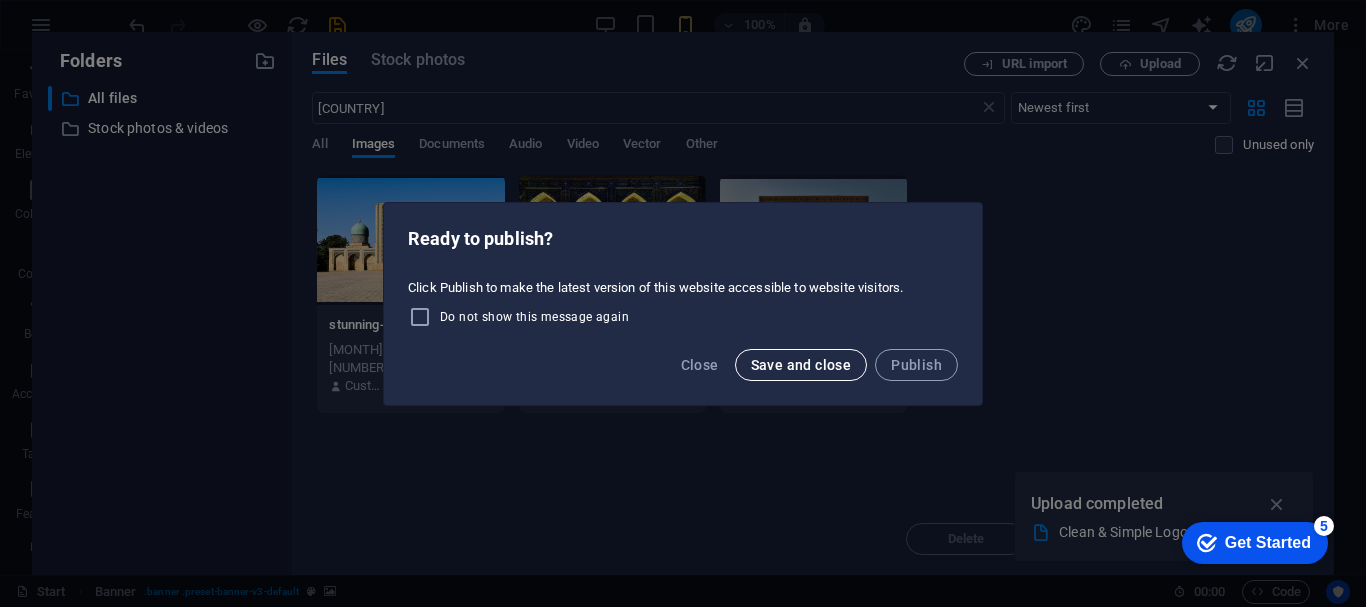 click on "Save and close" at bounding box center [801, 365] 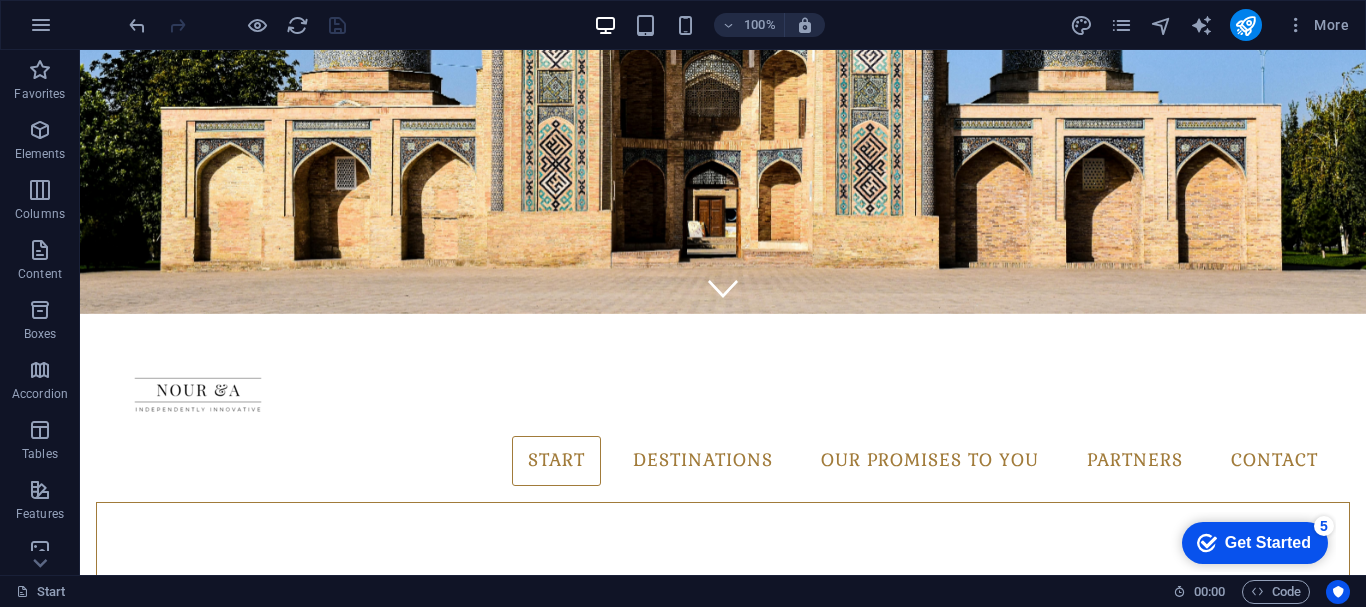 scroll, scrollTop: 0, scrollLeft: 0, axis: both 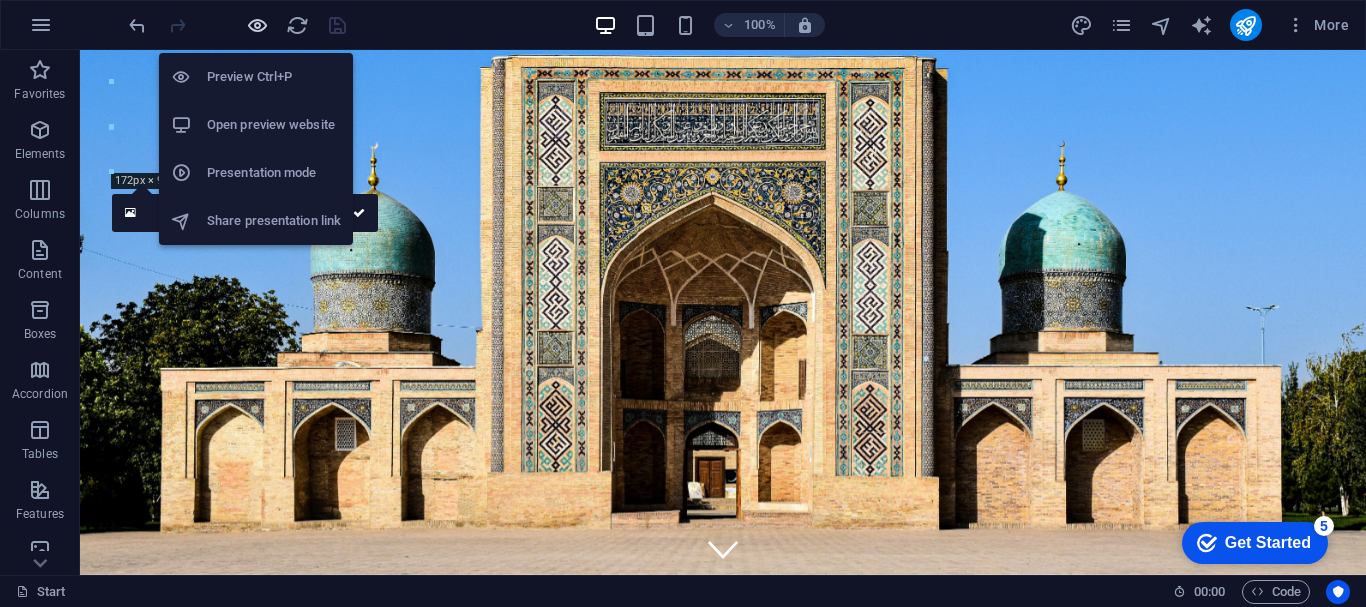 click at bounding box center (257, 25) 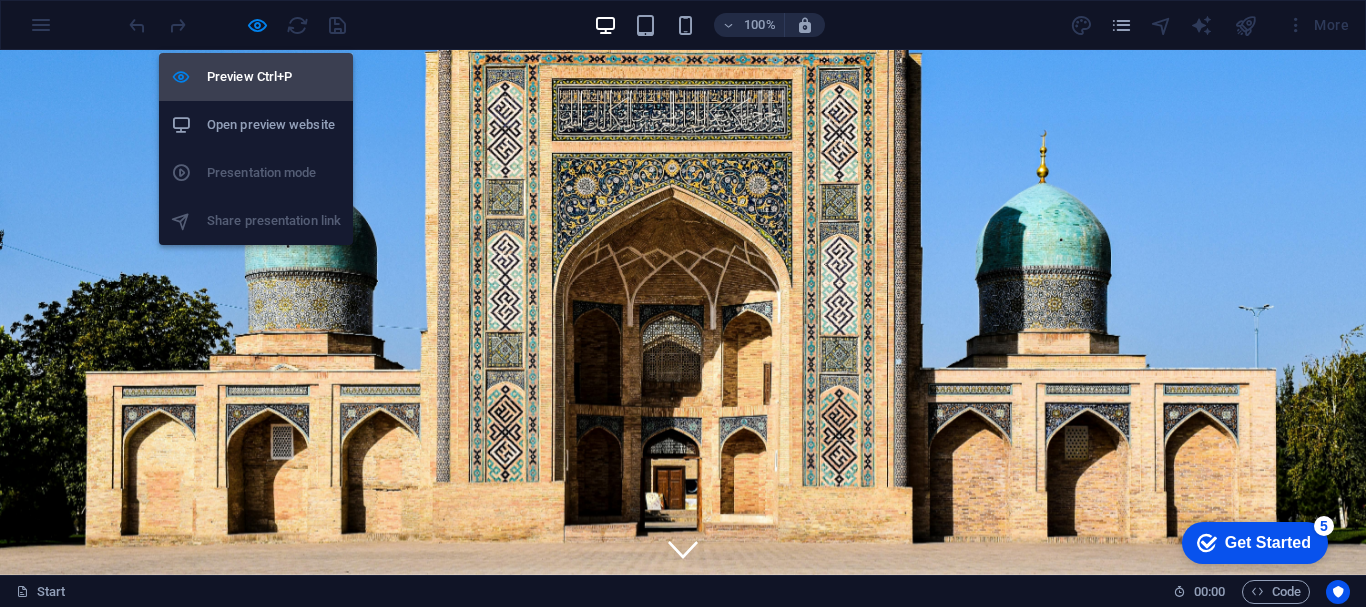 click on "Preview Ctrl+P" at bounding box center (274, 77) 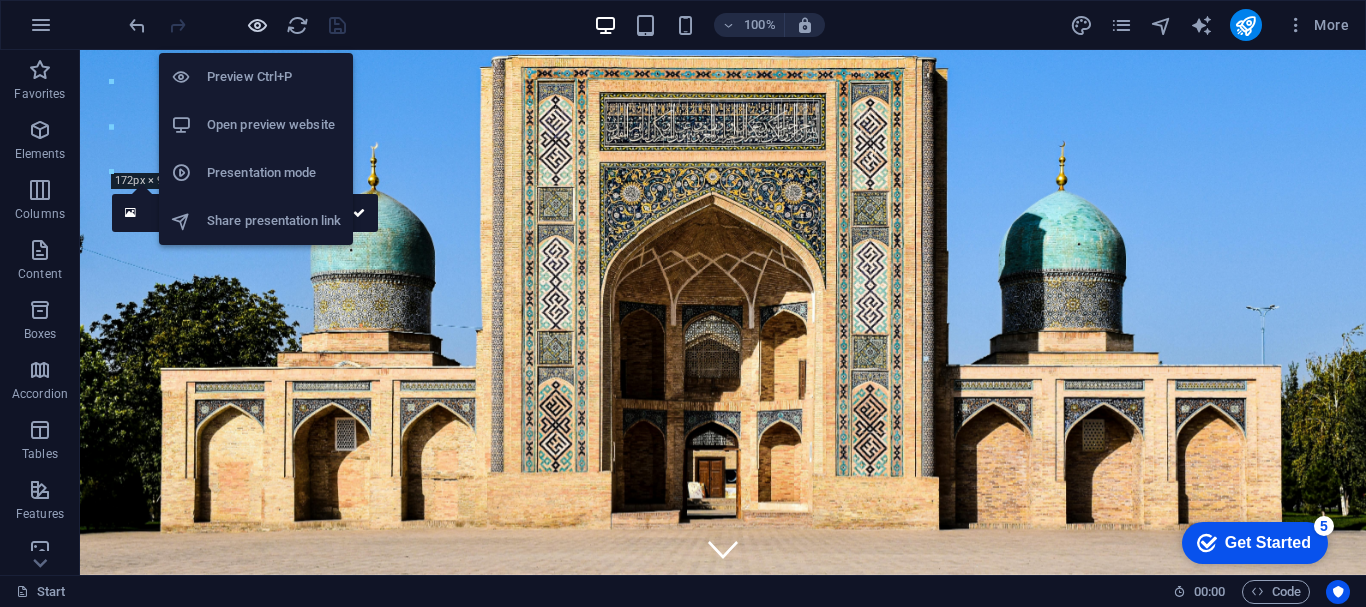 click at bounding box center (257, 25) 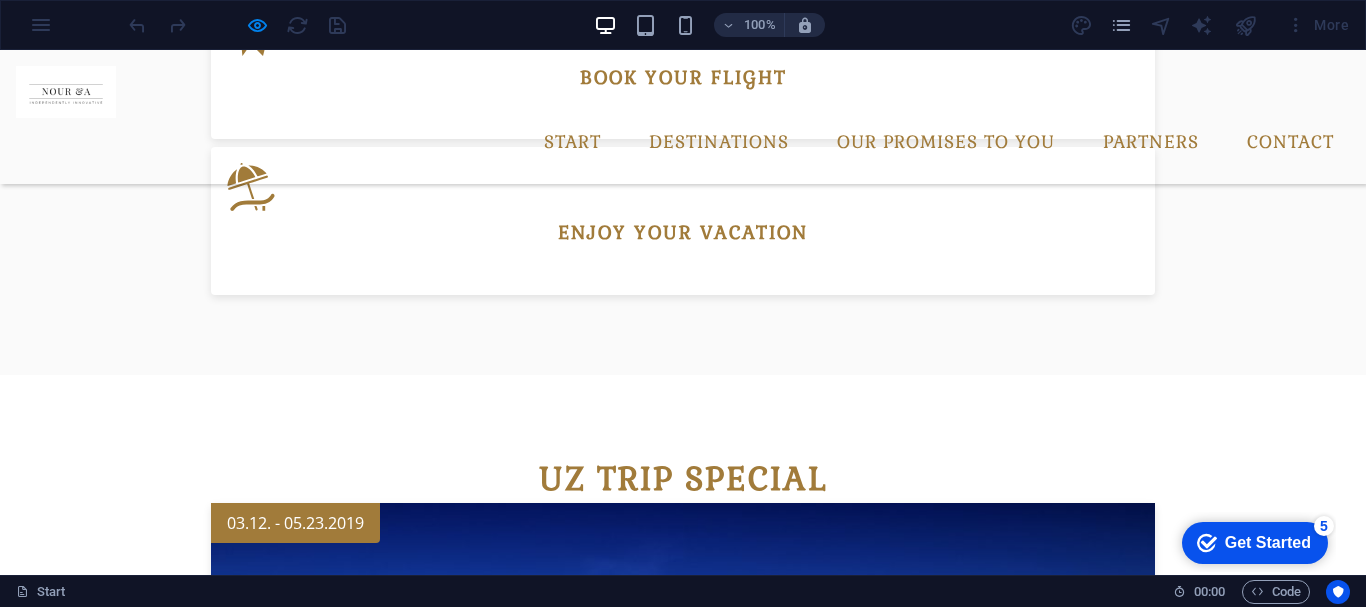 scroll, scrollTop: 0, scrollLeft: 0, axis: both 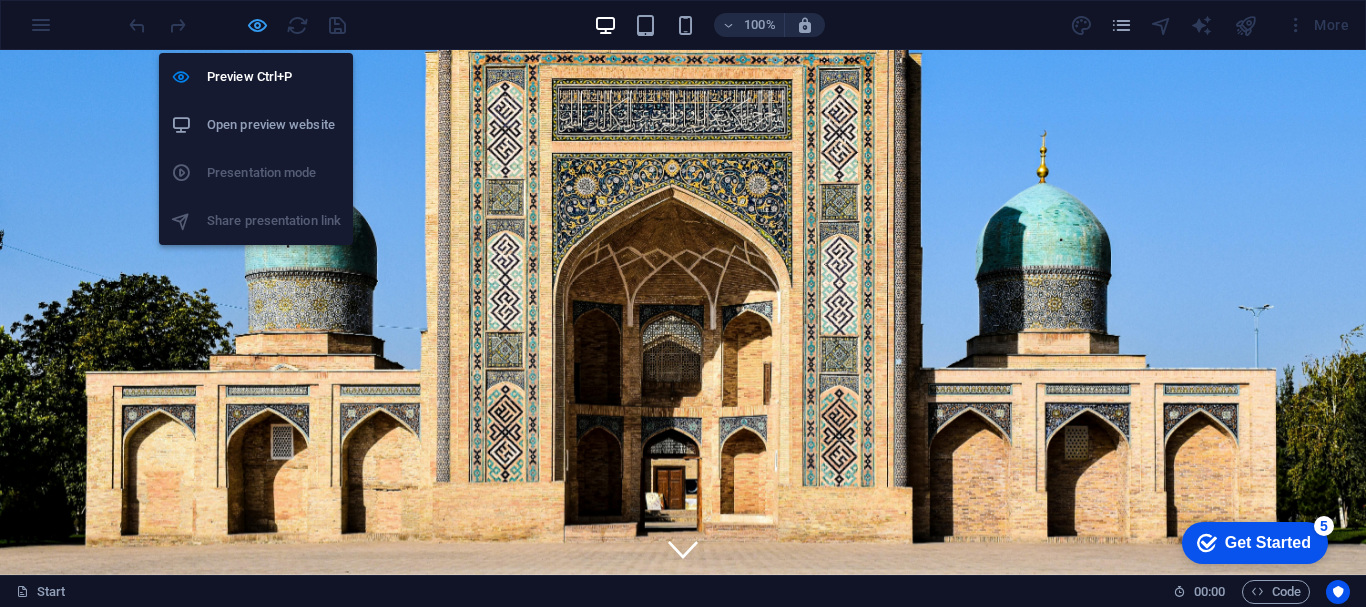 click at bounding box center [257, 25] 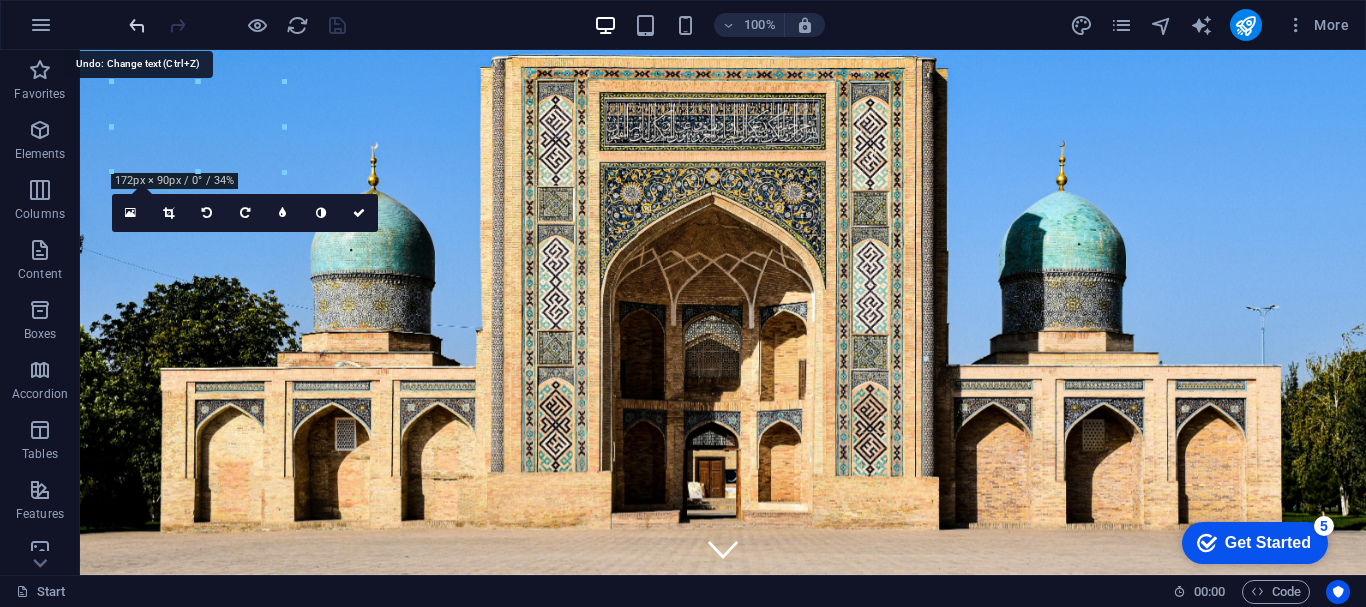 click at bounding box center [137, 25] 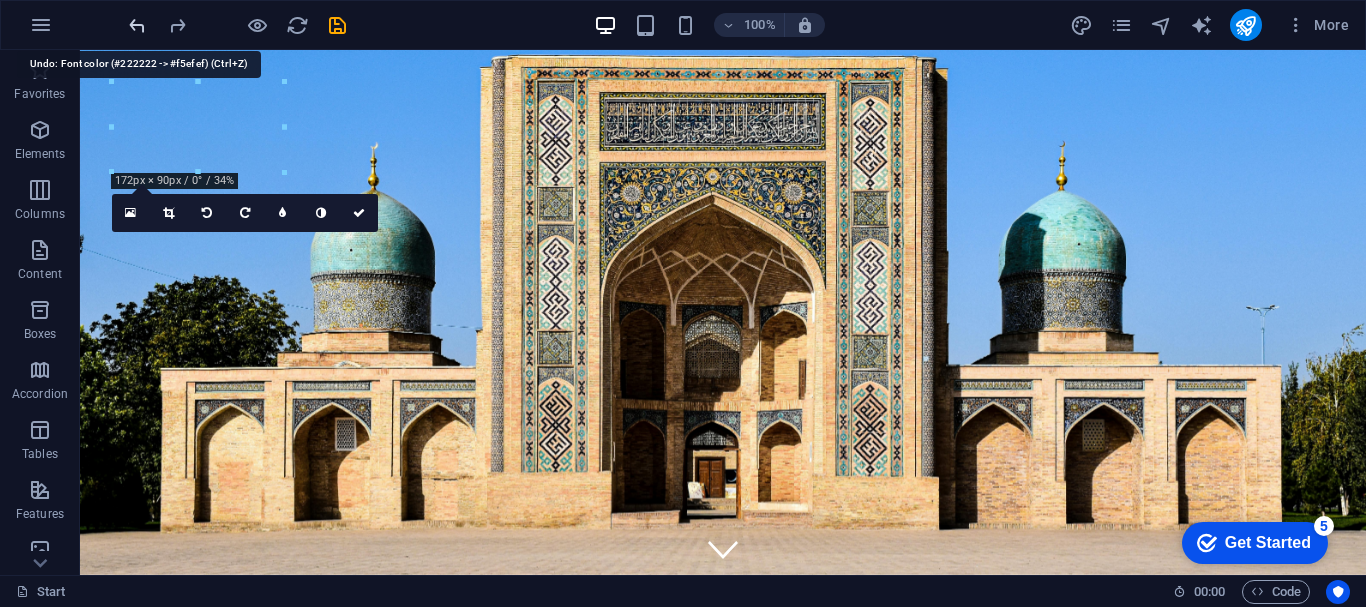 click at bounding box center (137, 25) 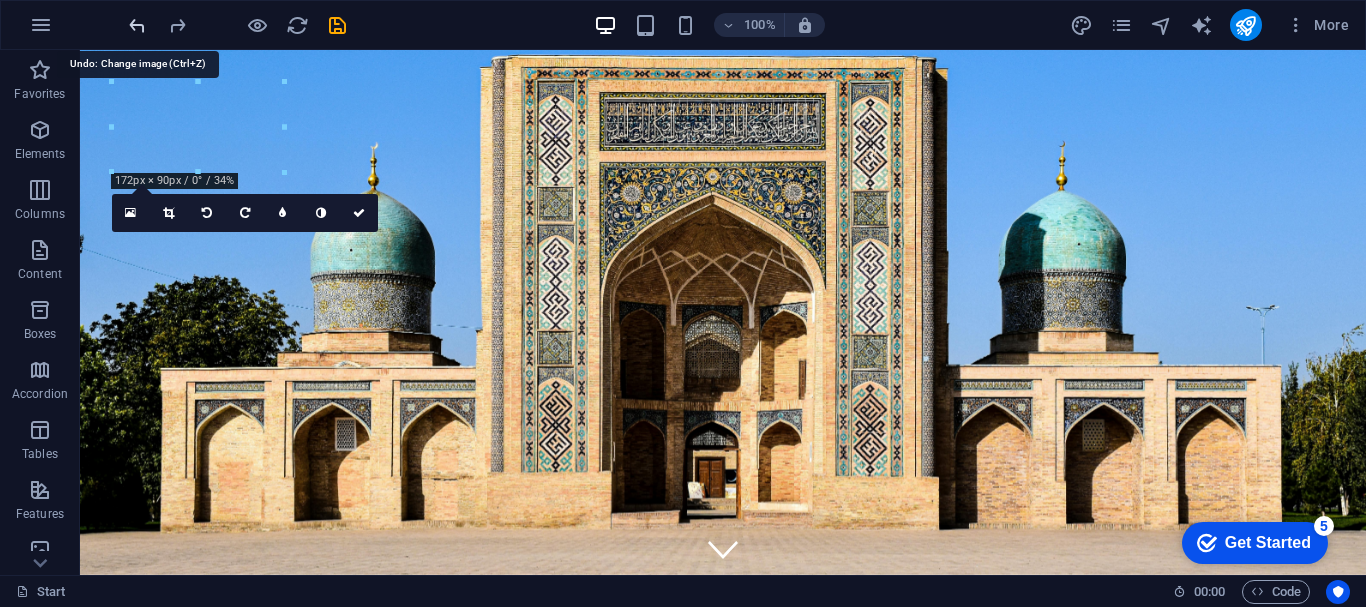 click at bounding box center (137, 25) 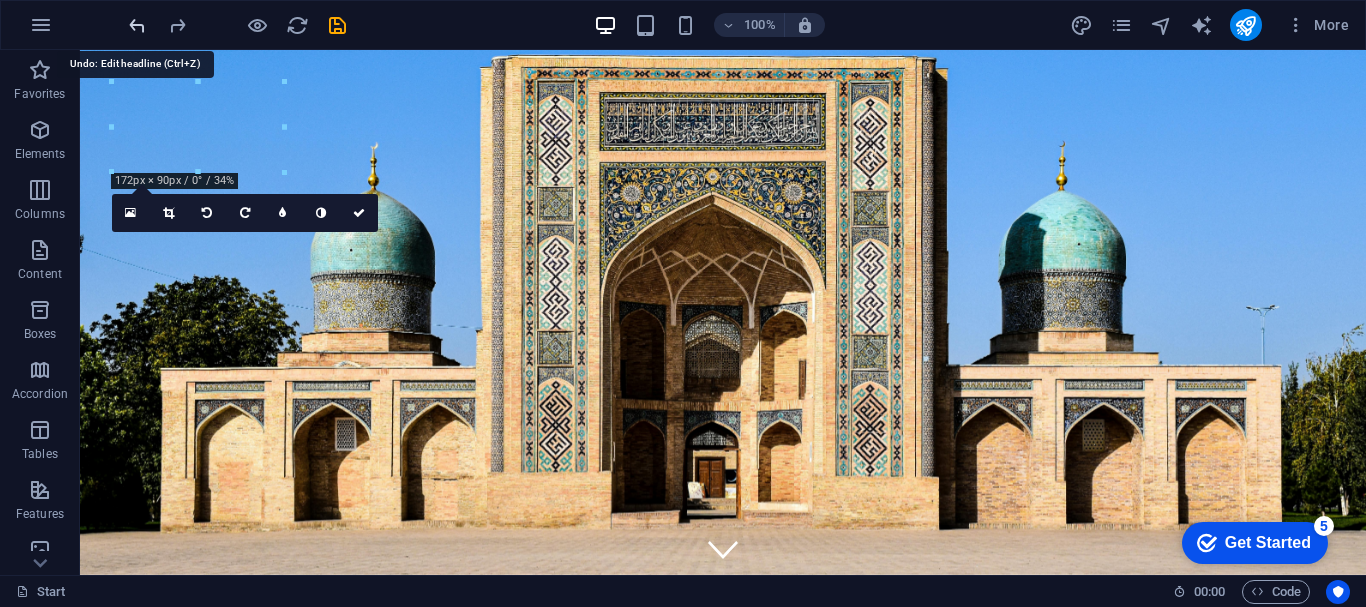 click at bounding box center (137, 25) 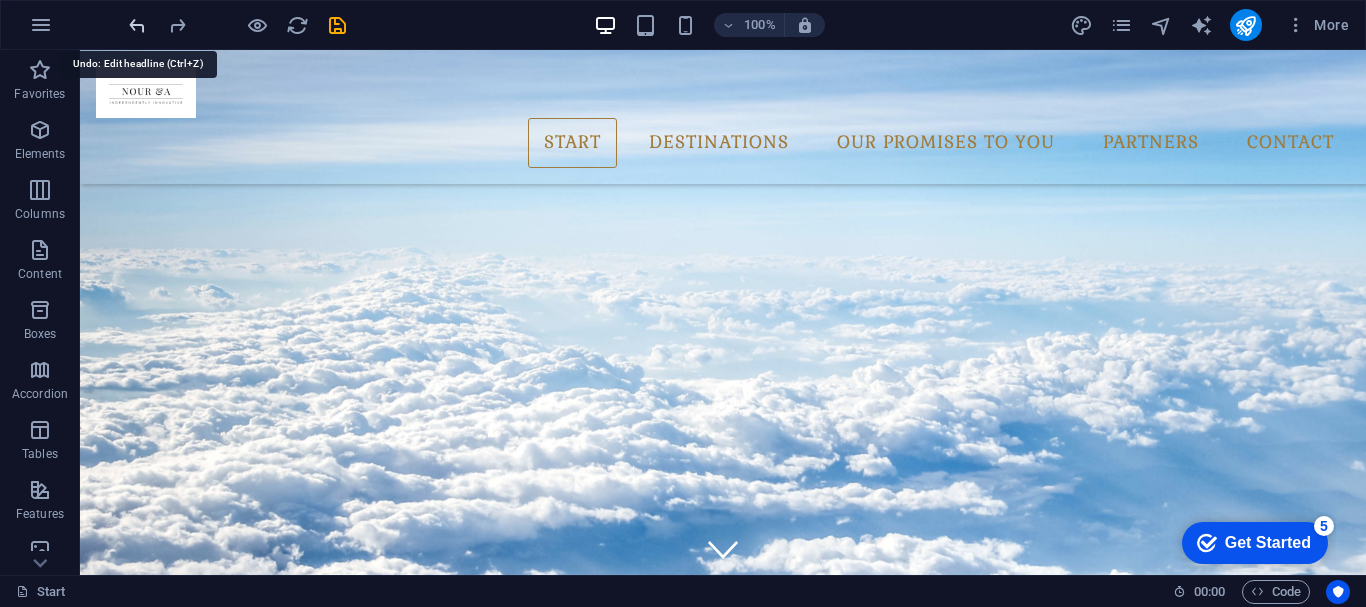 scroll, scrollTop: 782, scrollLeft: 0, axis: vertical 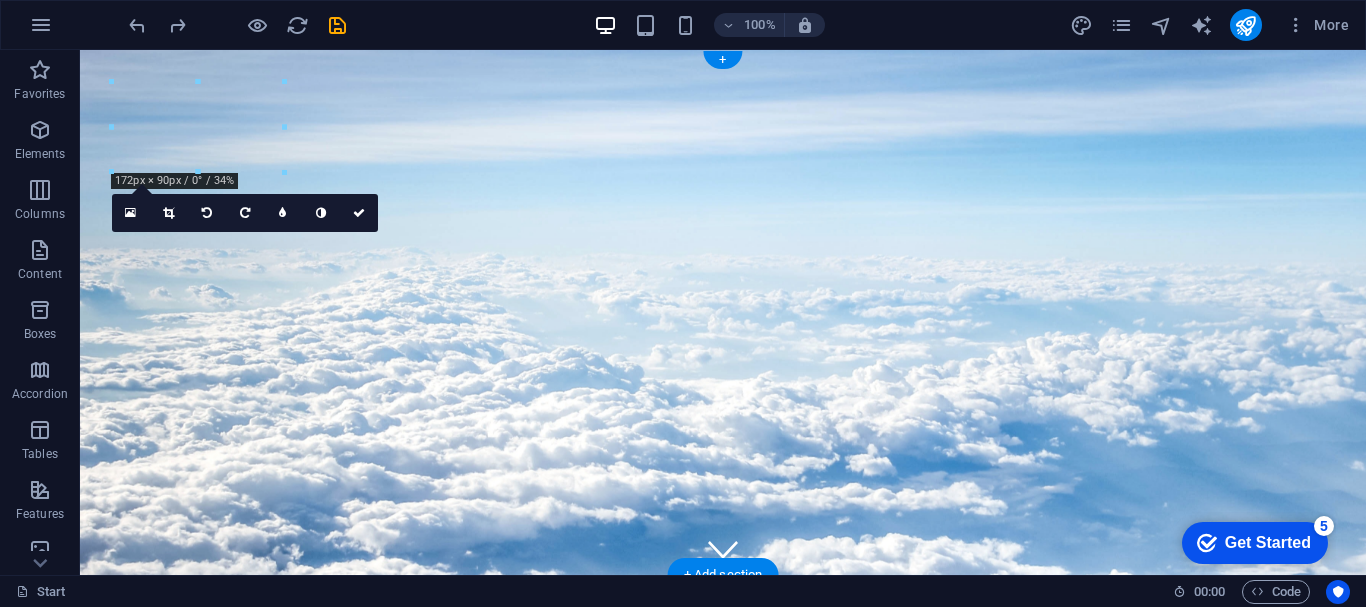 click at bounding box center (722, 312) 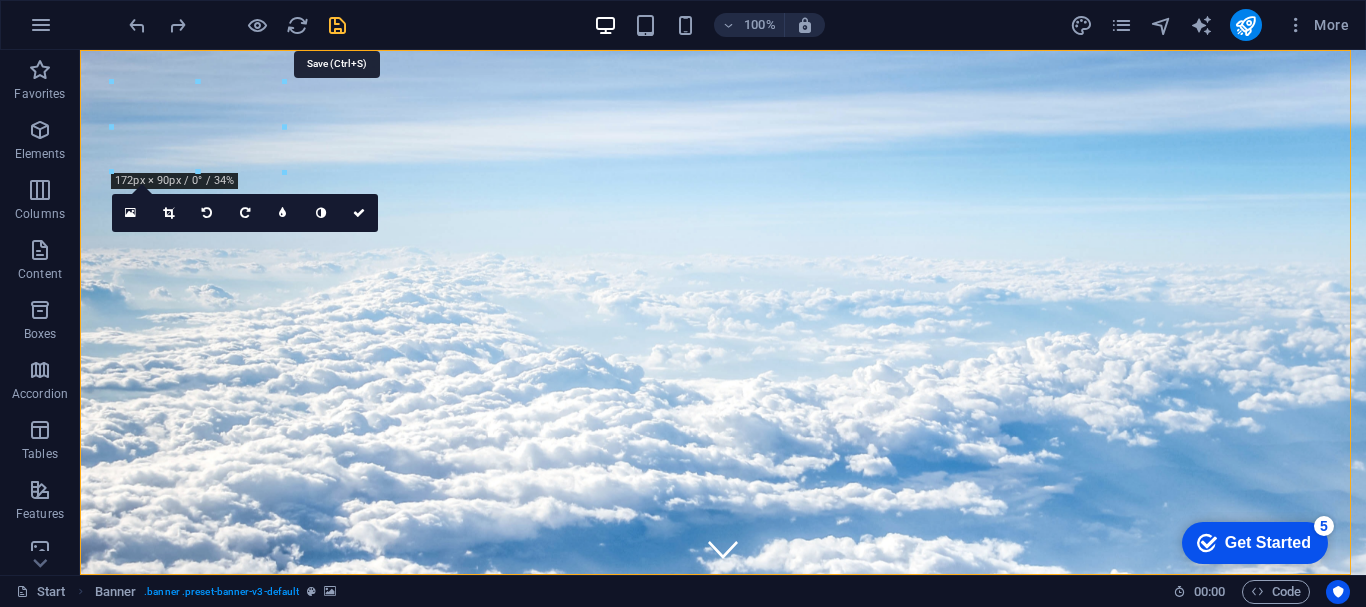 click at bounding box center (337, 25) 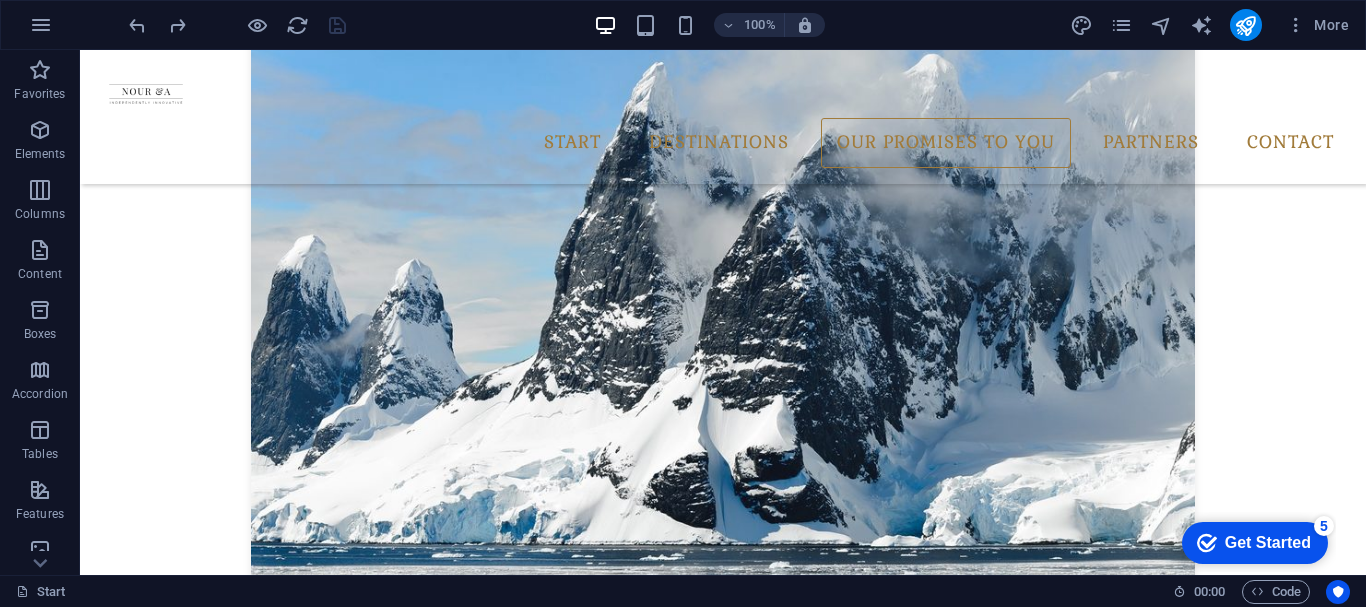 scroll, scrollTop: 3011, scrollLeft: 0, axis: vertical 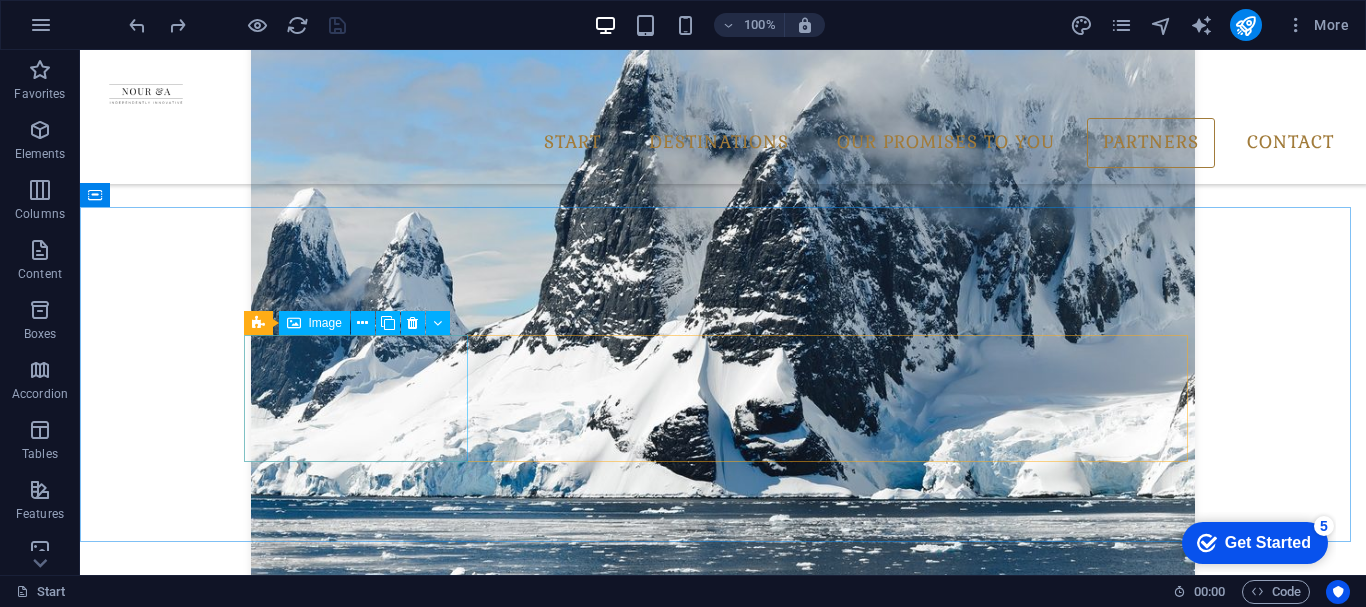 click on "Image" at bounding box center (325, 323) 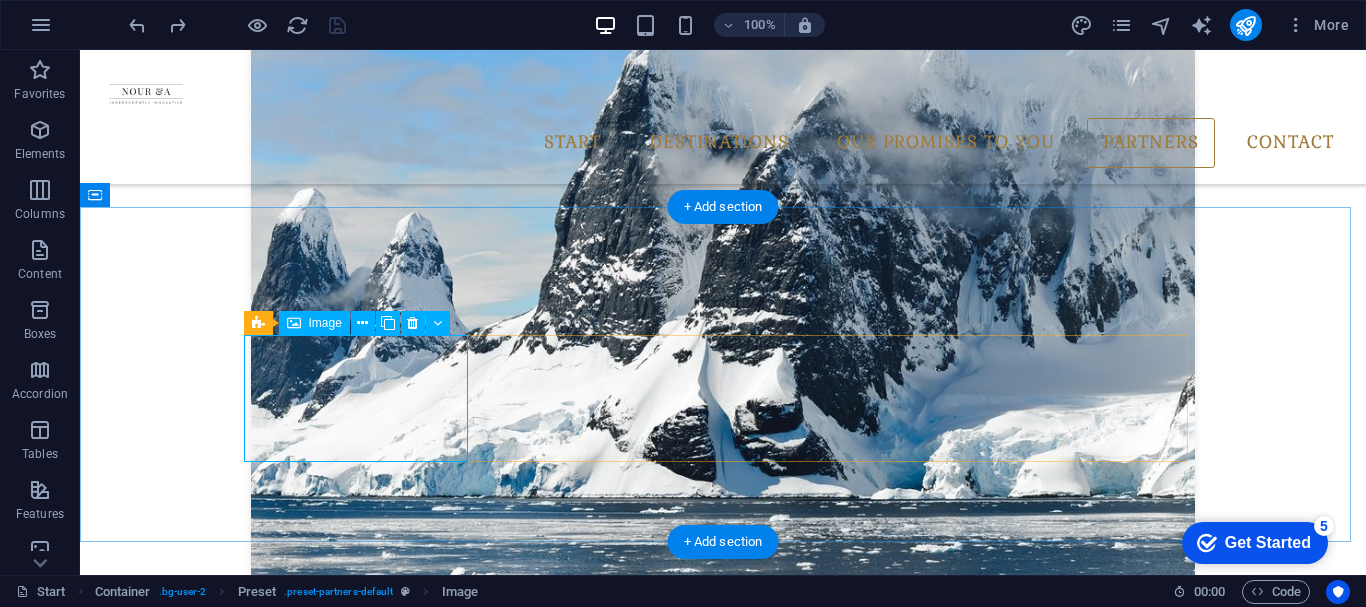 click at bounding box center [363, 4084] 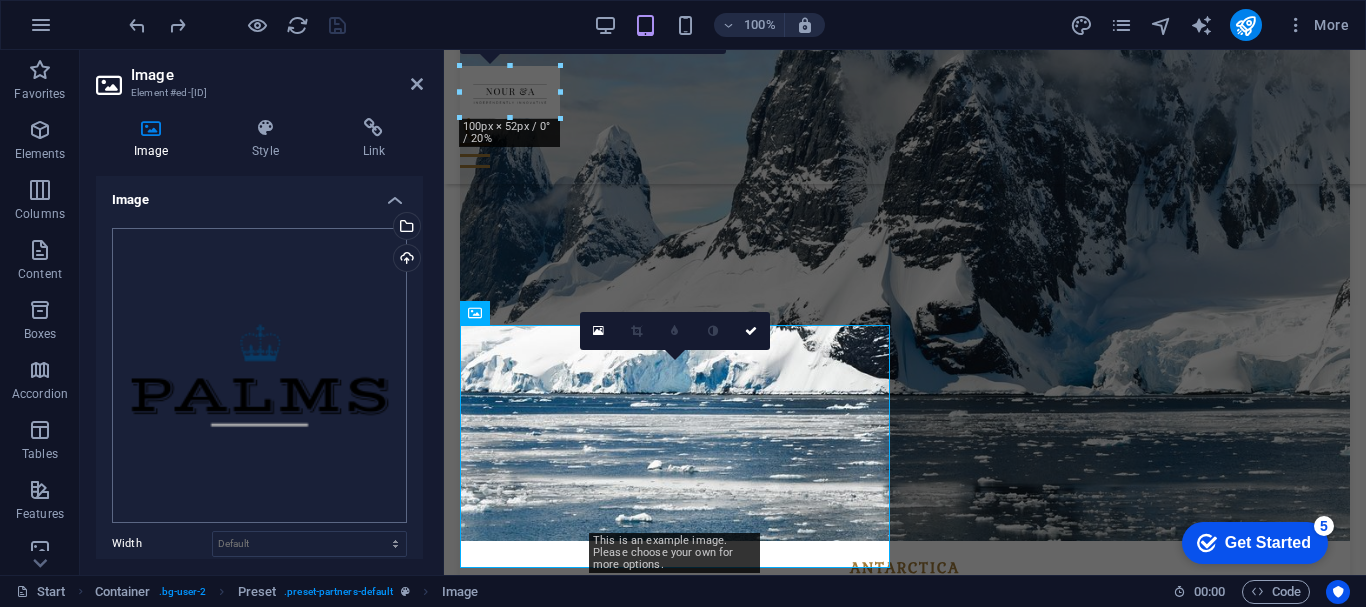 scroll, scrollTop: 2948, scrollLeft: 0, axis: vertical 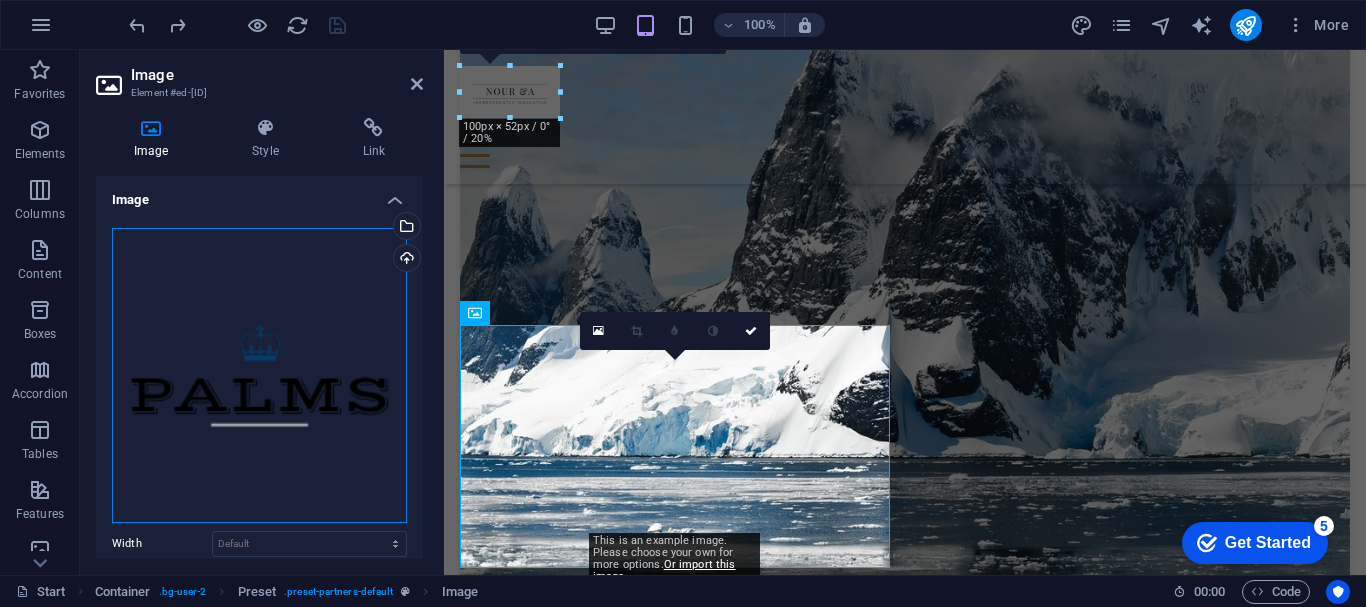 click on "Drag files here, click to choose files or select files from Files or our free stock photos & videos" at bounding box center [259, 375] 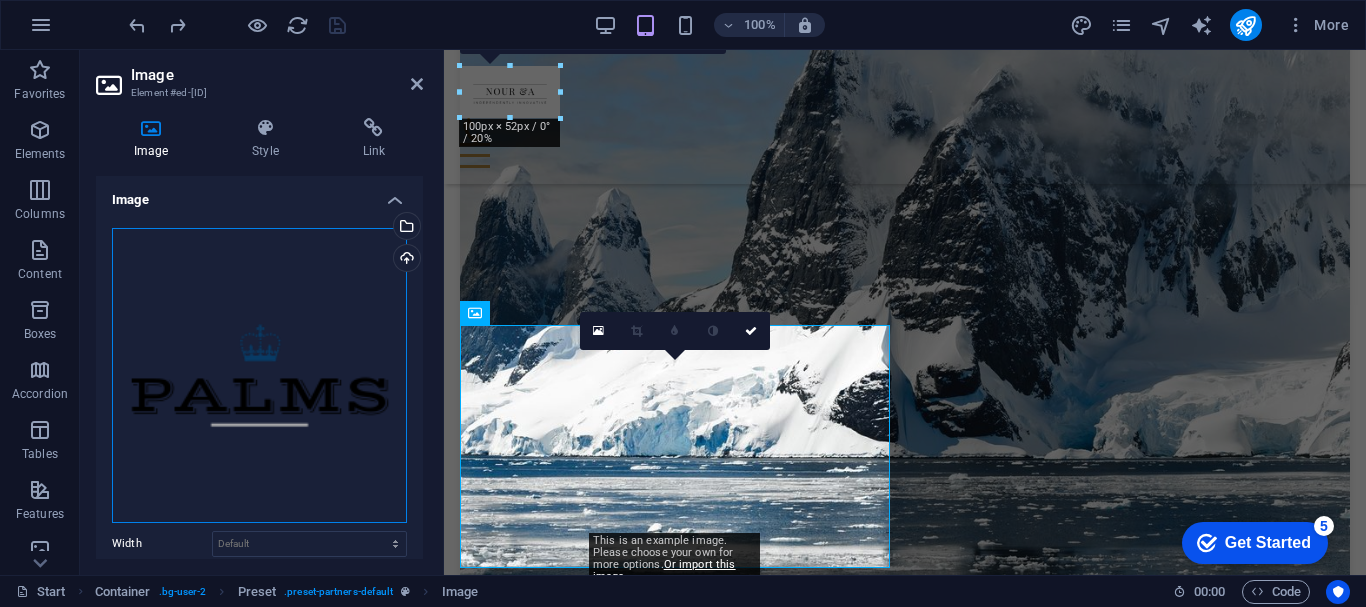click on "Drag files here, click to choose files or select files from Files or our free stock photos & videos" at bounding box center (259, 375) 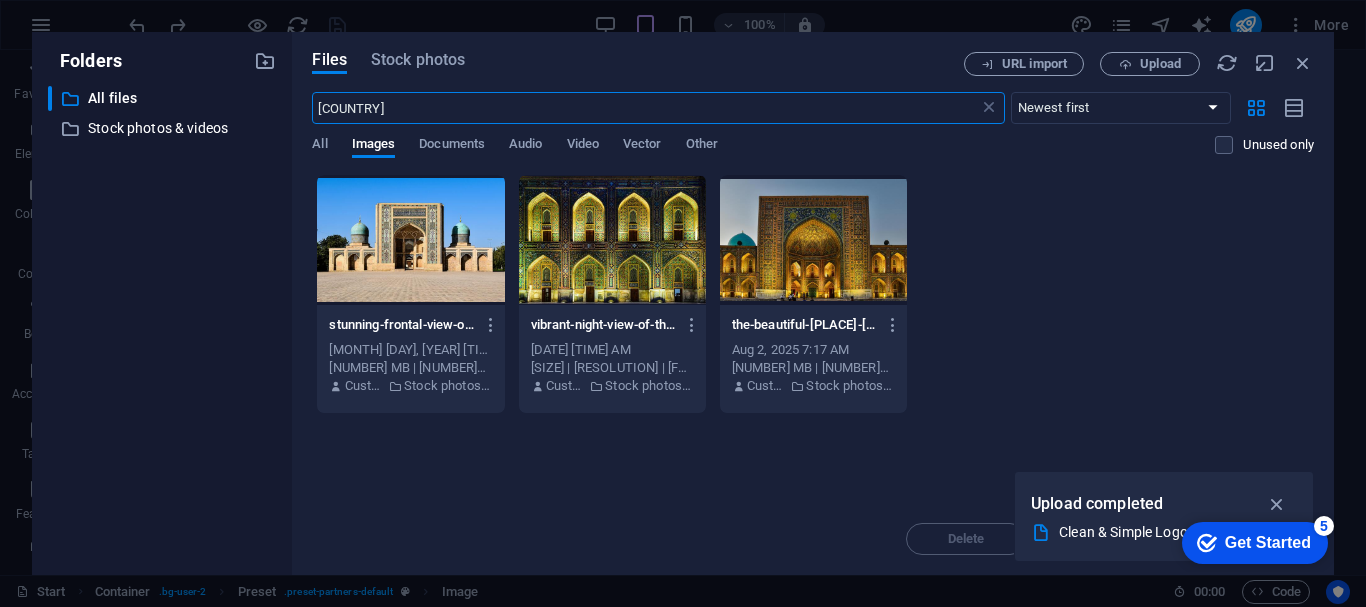 scroll, scrollTop: 5675, scrollLeft: 0, axis: vertical 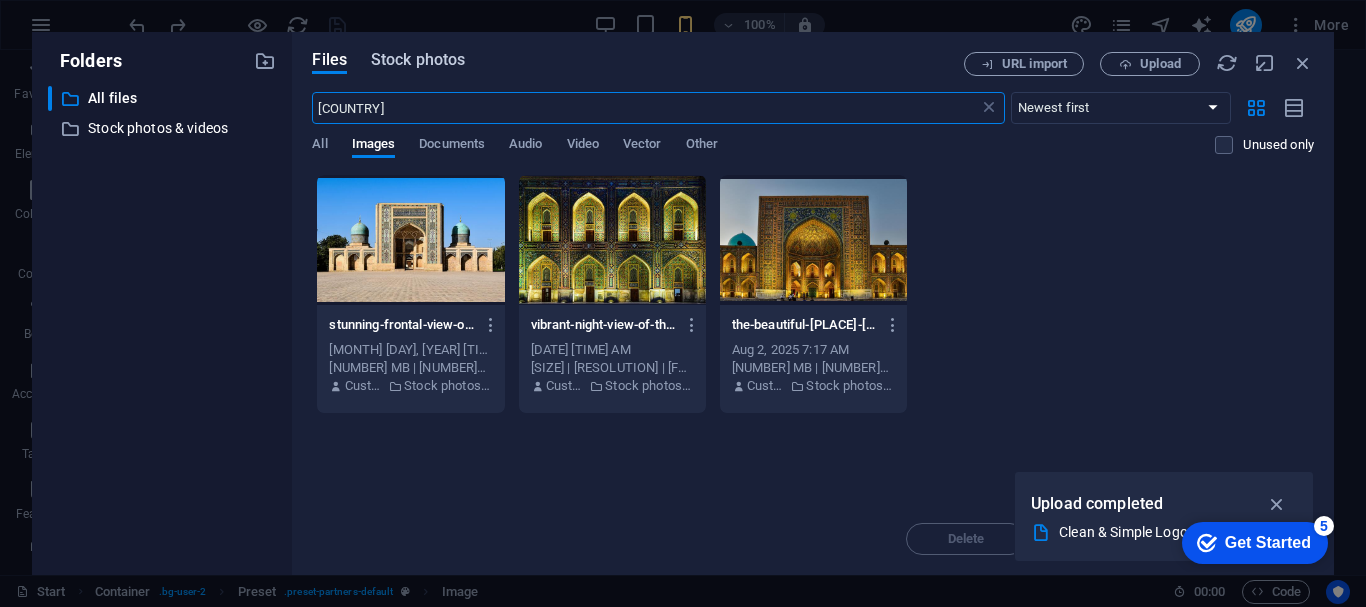 click on "Stock photos" at bounding box center (418, 60) 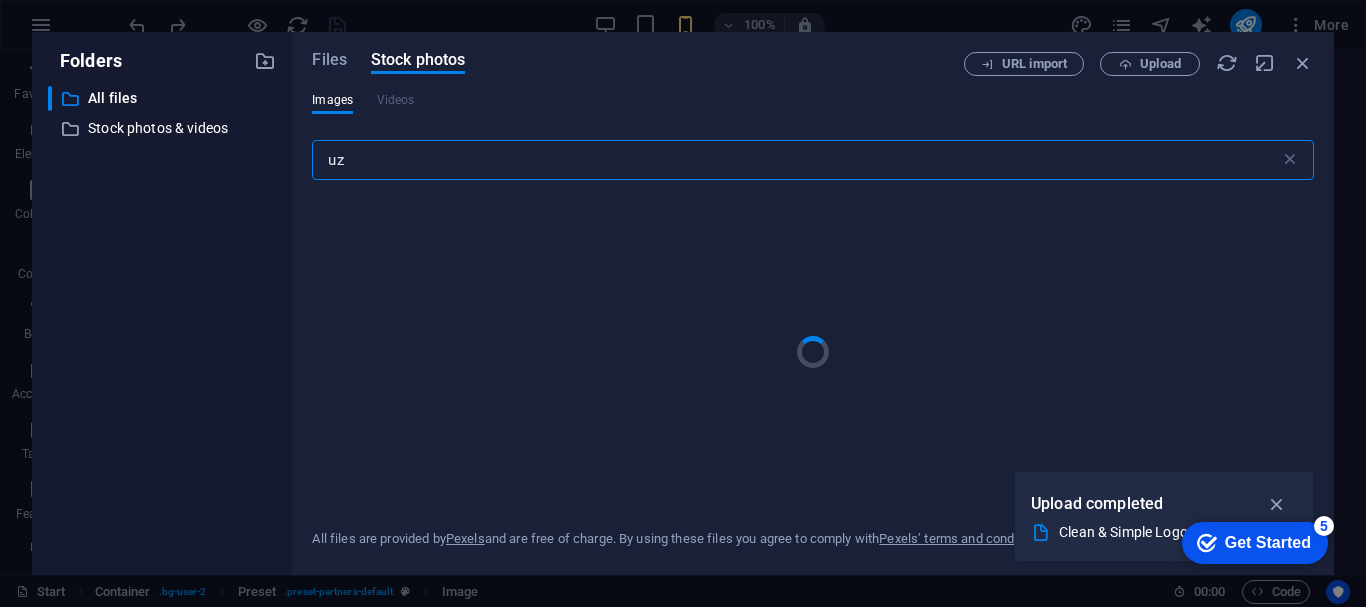 type on "u" 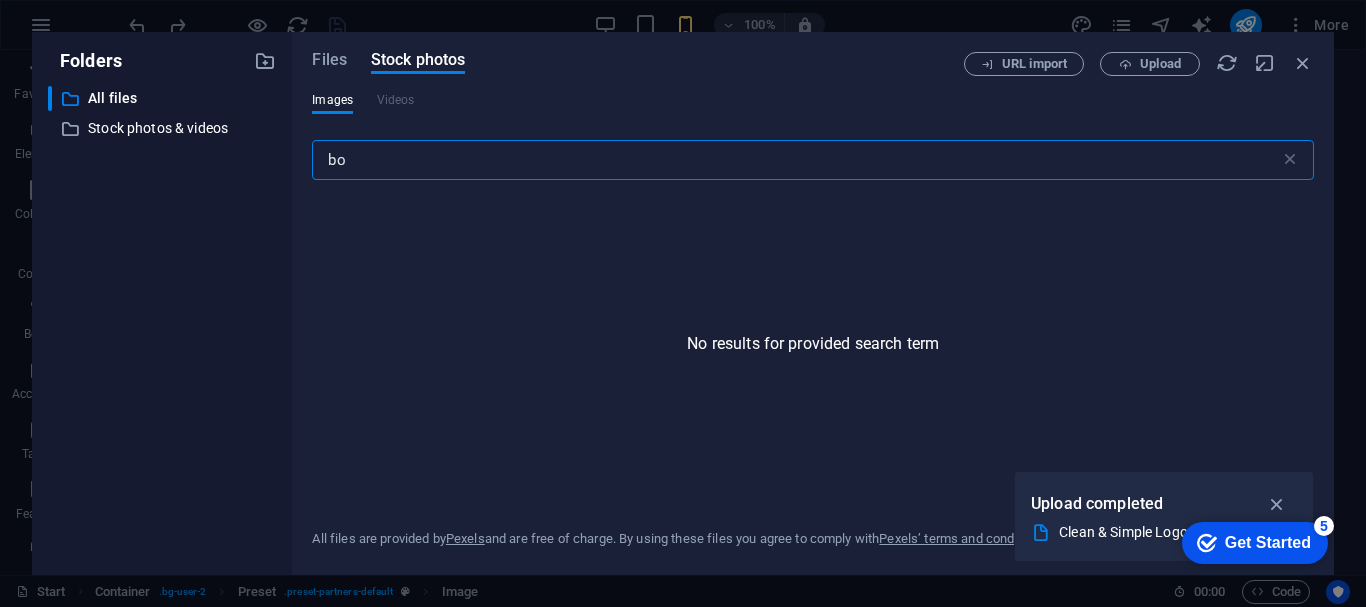 type on "b" 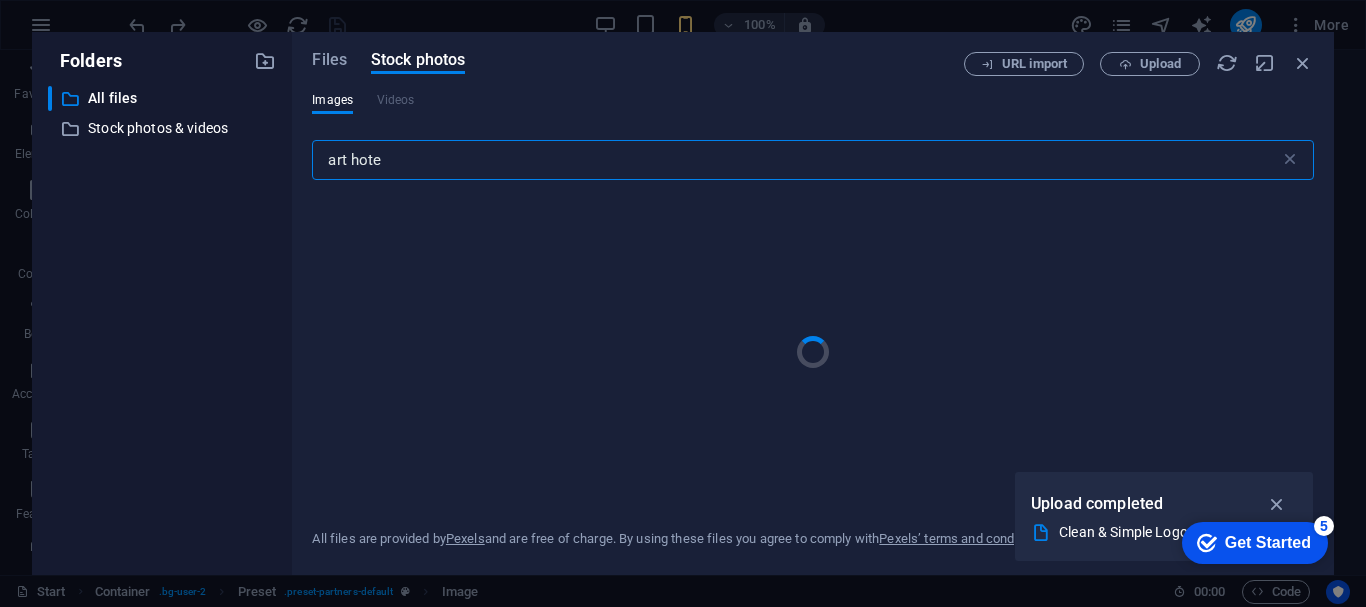type on "art hotel" 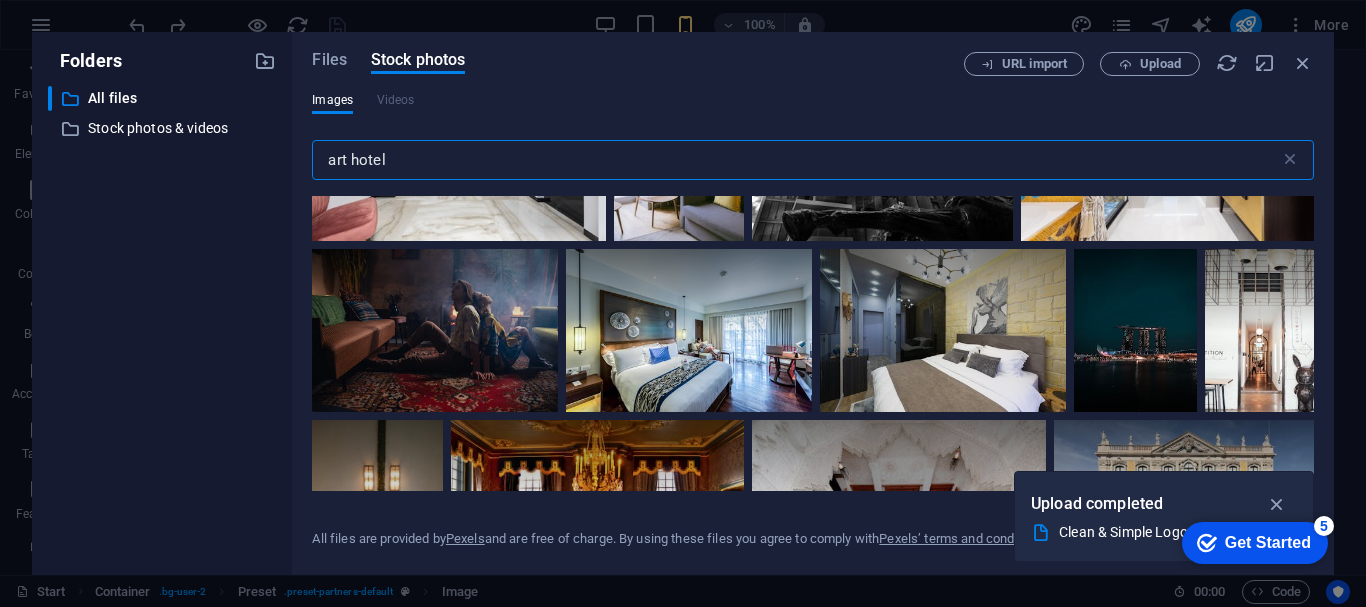 scroll, scrollTop: 1714, scrollLeft: 0, axis: vertical 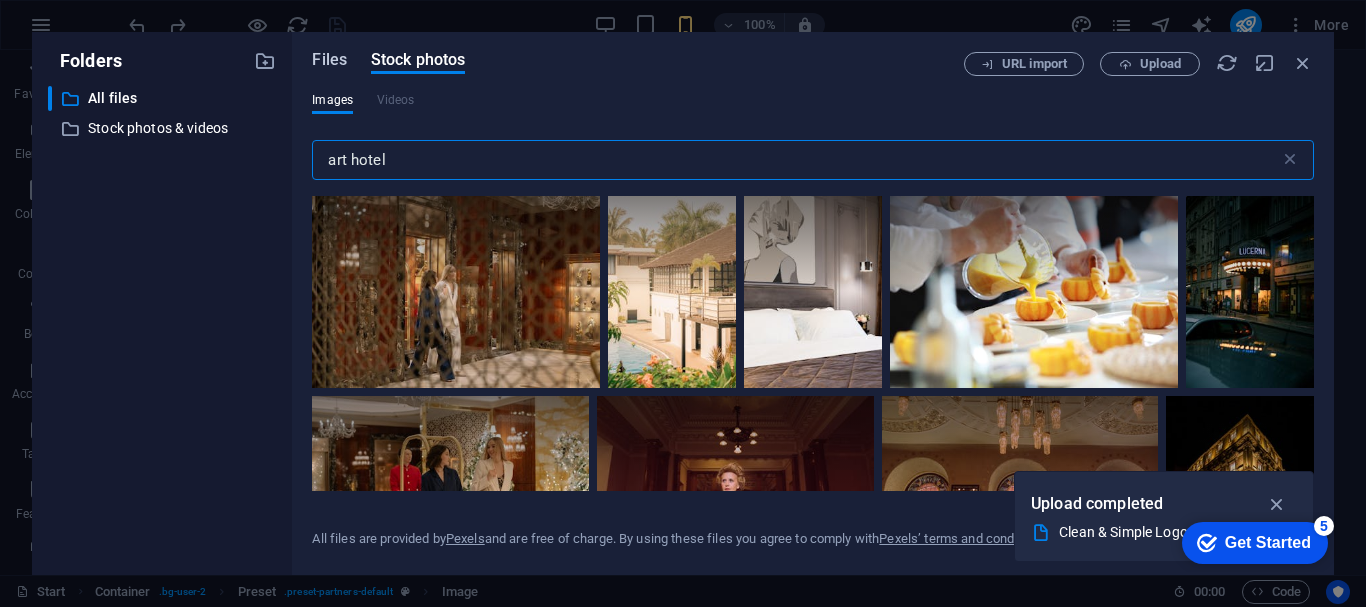 click on "Files" at bounding box center (329, 60) 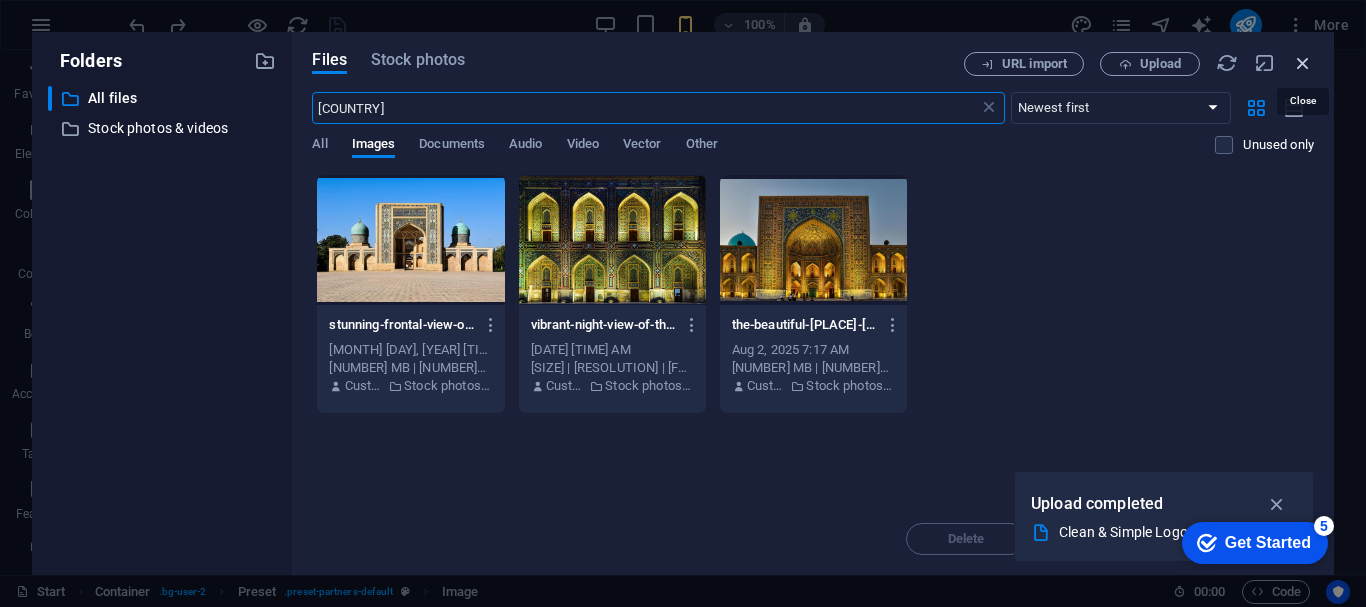 click at bounding box center [1303, 63] 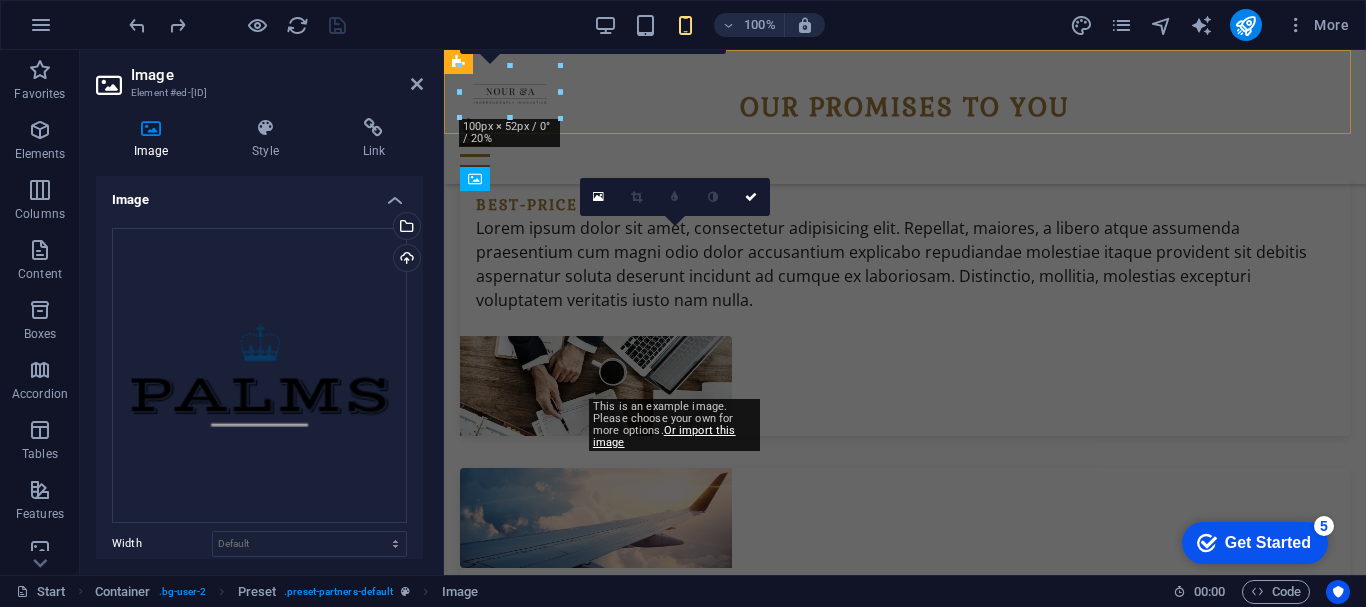 scroll, scrollTop: 3082, scrollLeft: 0, axis: vertical 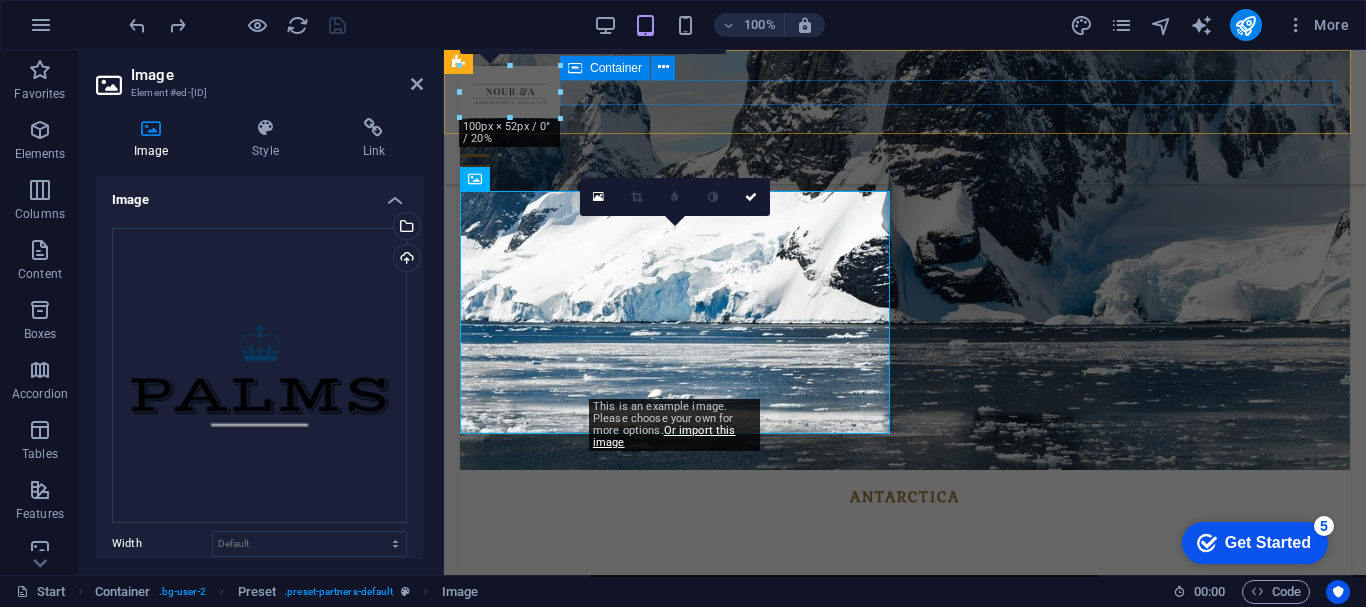 click at bounding box center (905, 143) 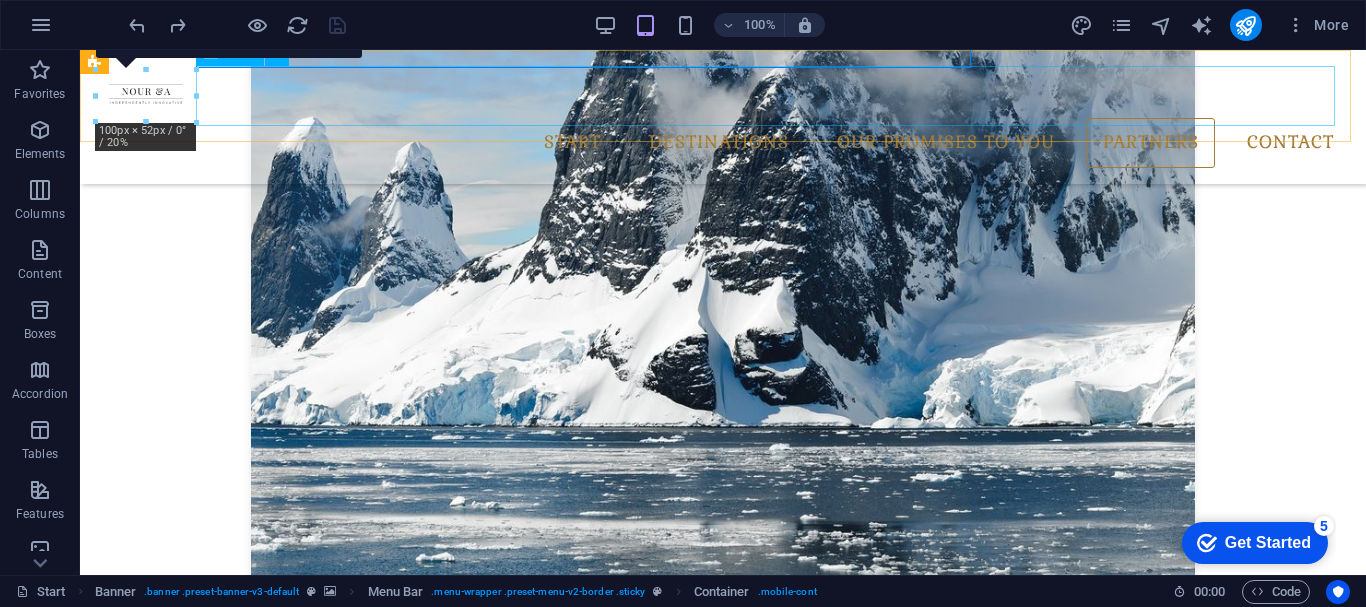 scroll, scrollTop: 3119, scrollLeft: 0, axis: vertical 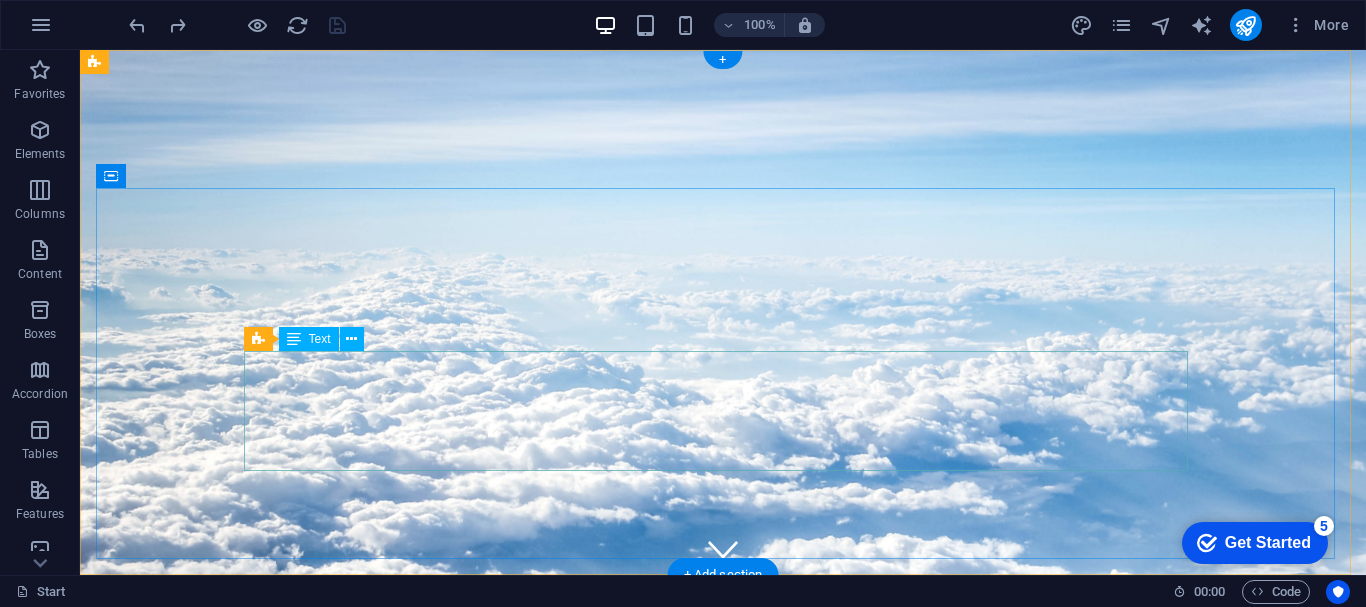 click on "Welcome to Trip by Nour & A – Your Trusted Travel Companion in [COUNTRY] At Trip by Nour & A, we craft immersive and meaningful travel experiences across [COUNTRY]. Headquartered in [CITY], our boutique agency offers curated private tours, Muslim-friendly services, and culturally rich itineraries tailored for discerning travelers from Southeast Asia and beyond. Whether you’re exploring the historic Silk Road cities or indulging in authentic local encounters, our expert team ensures every journey is seamless, personal, and unforgettable." at bounding box center [723, 979] 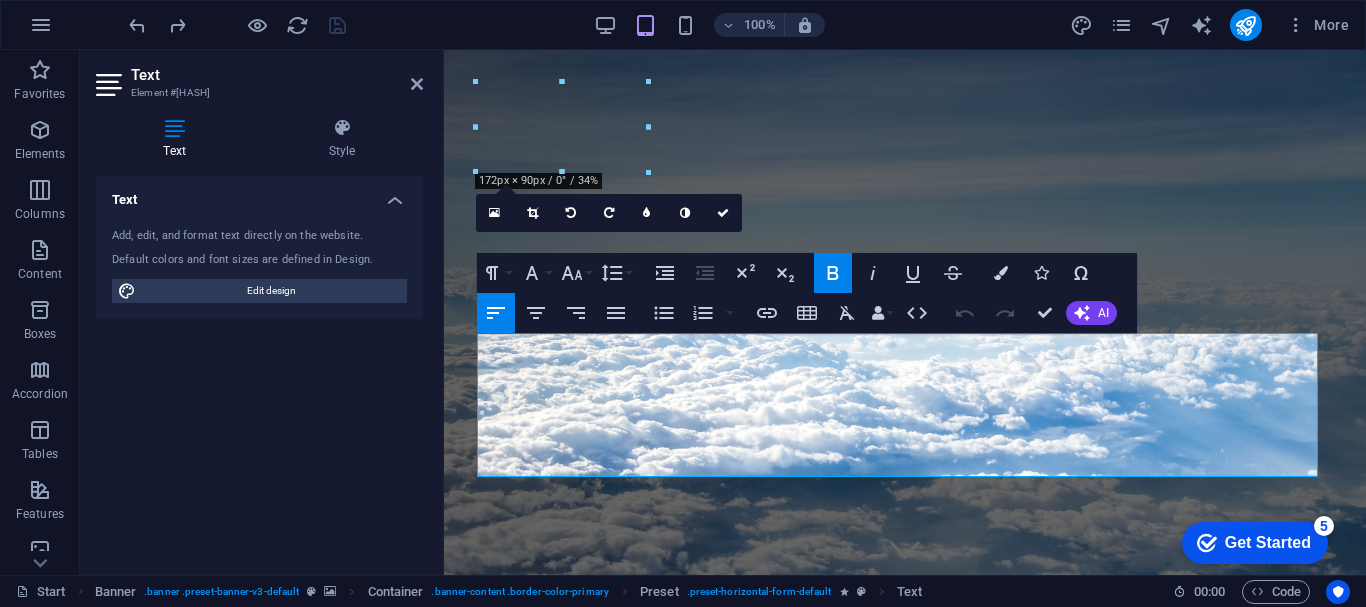 click at bounding box center (174, 128) 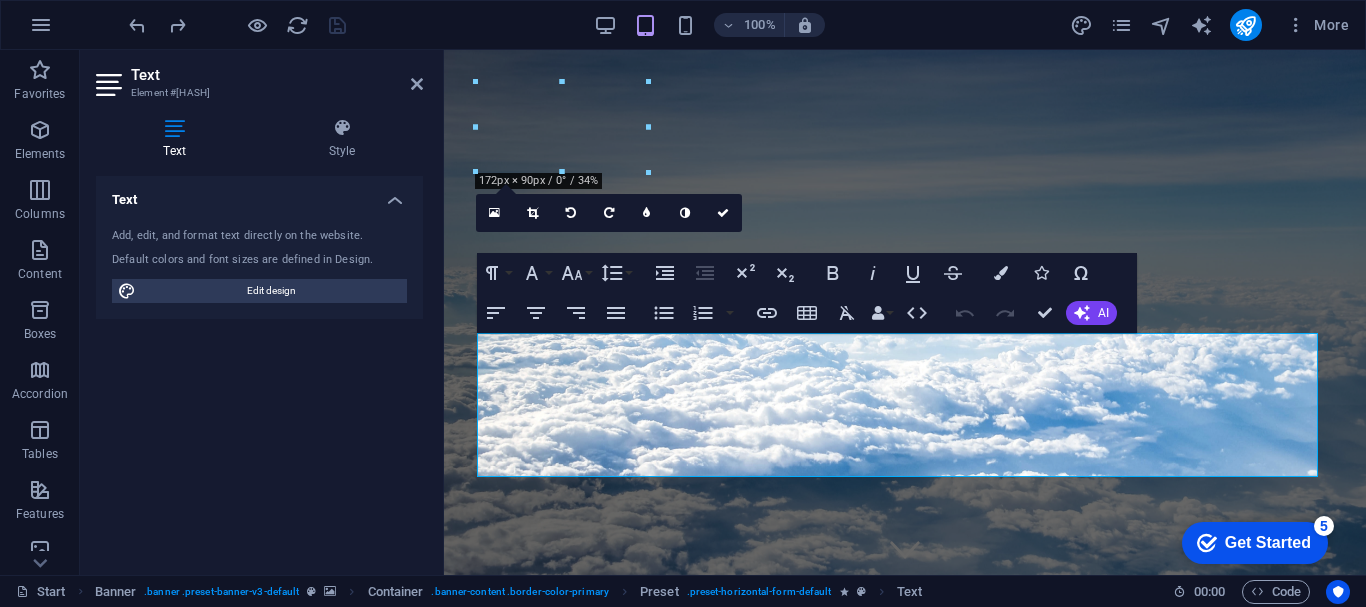 click at bounding box center (174, 128) 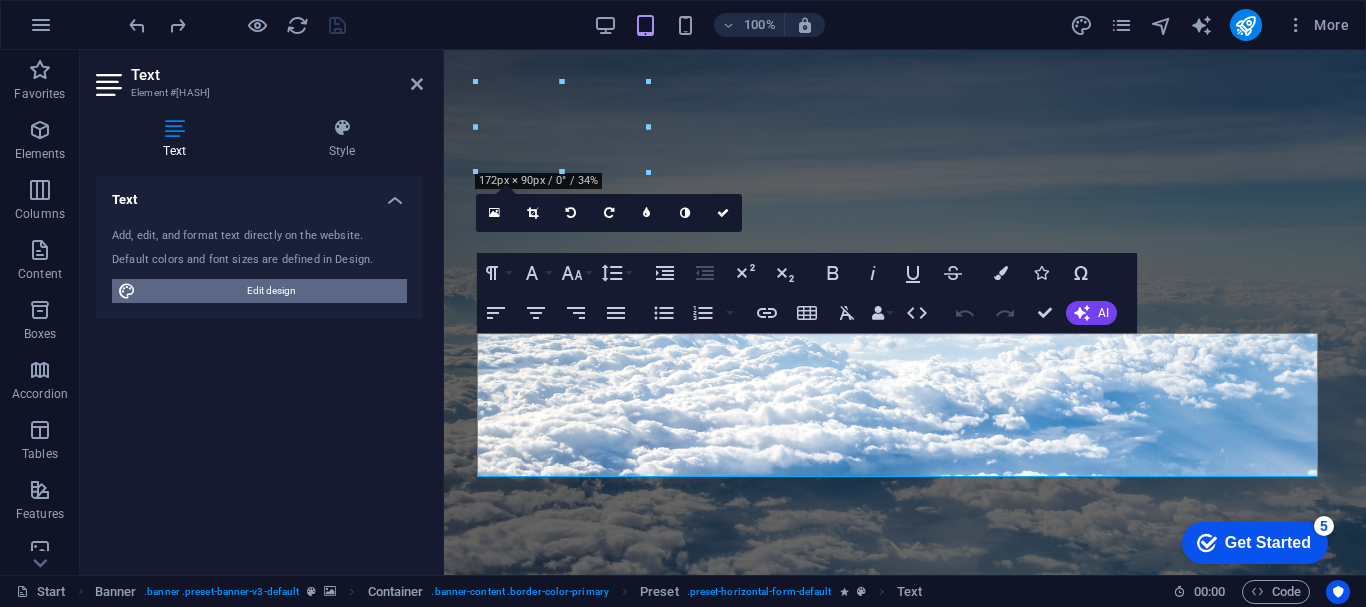 click on "Edit design" at bounding box center [271, 291] 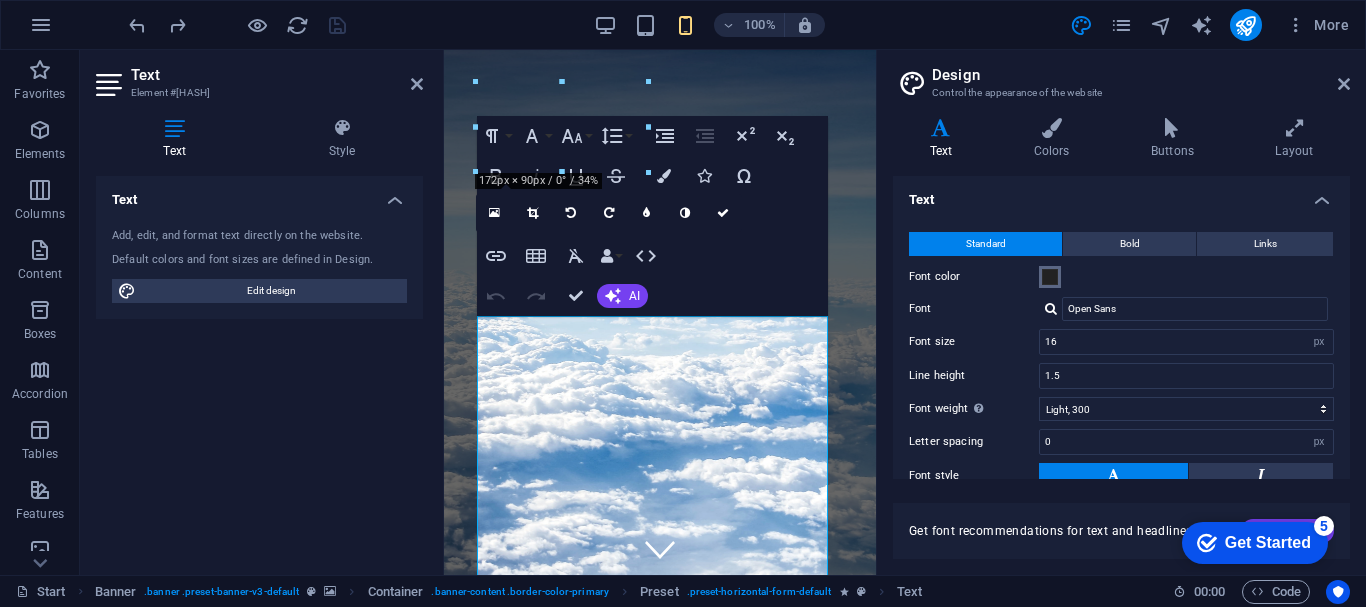 click at bounding box center (1050, 277) 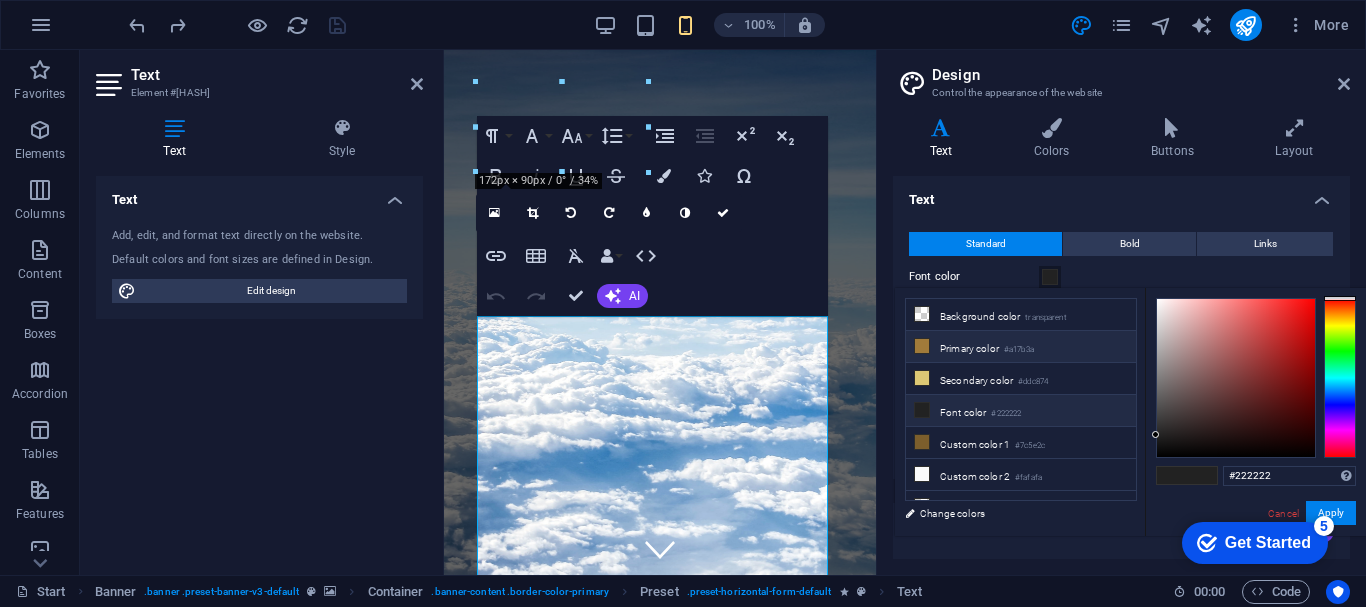 click on "Primary color
#a17b3a" at bounding box center [1021, 347] 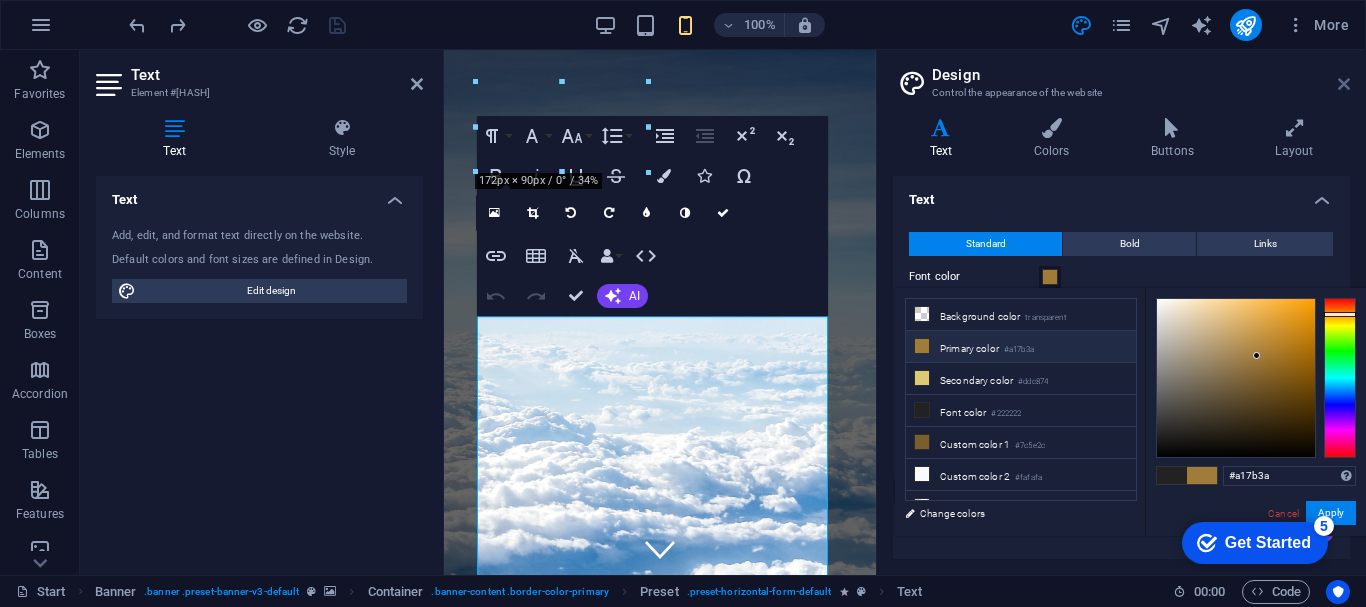 click at bounding box center [1344, 84] 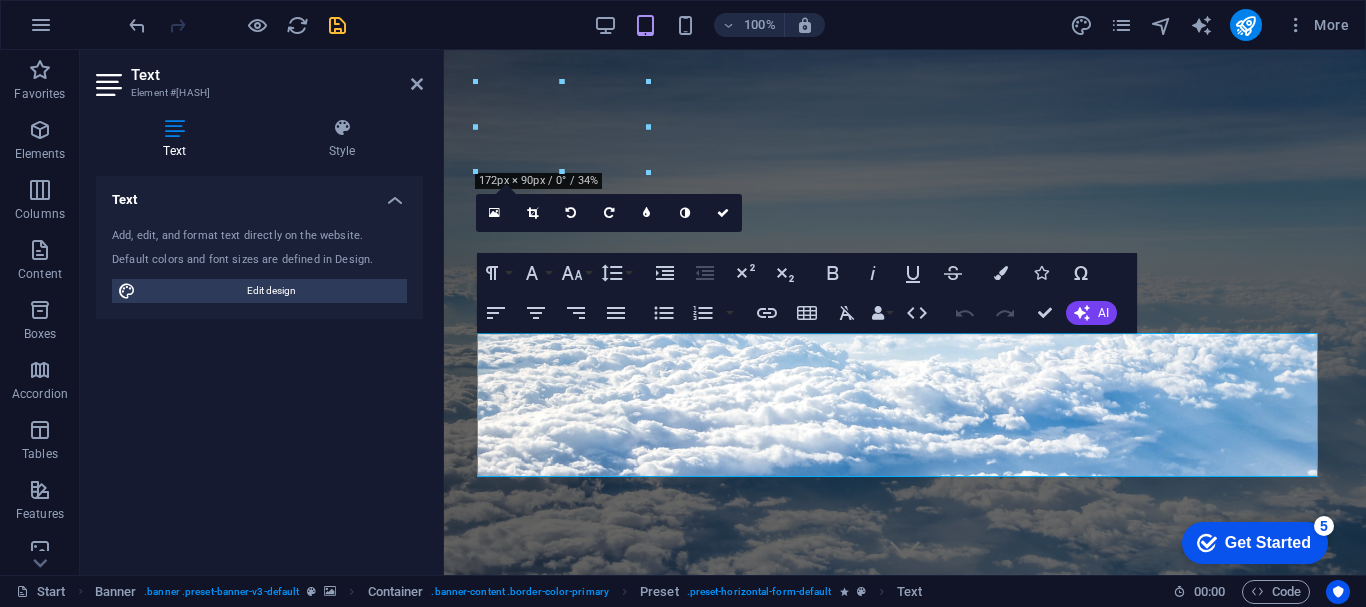 click on "Text Add, edit, and format text directly on the website. Default colors and font sizes are defined in Design. Edit design Alignment Left aligned Centered Right aligned" at bounding box center [259, 367] 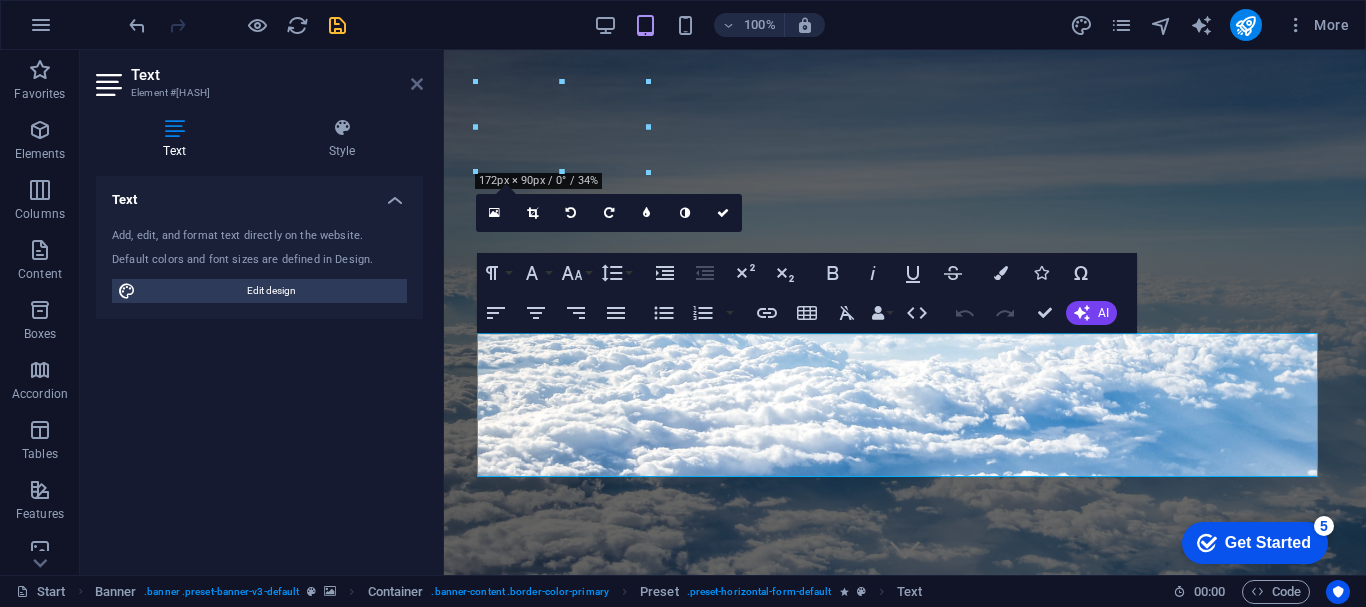 click at bounding box center [417, 84] 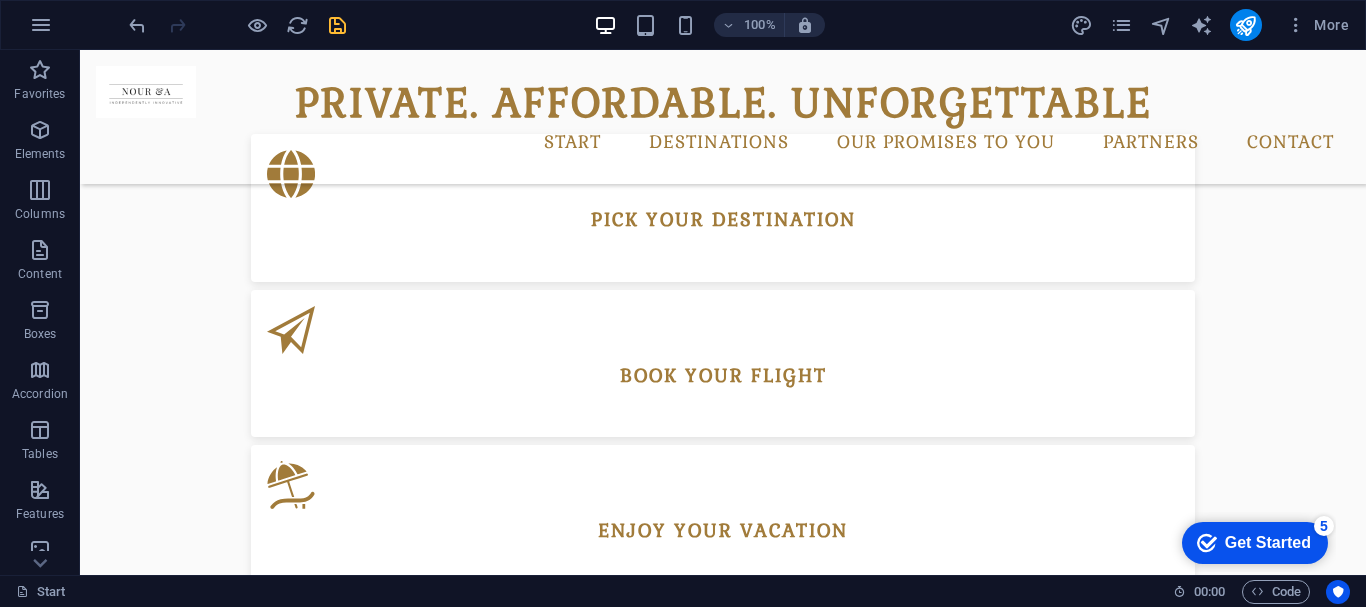 scroll, scrollTop: 886, scrollLeft: 0, axis: vertical 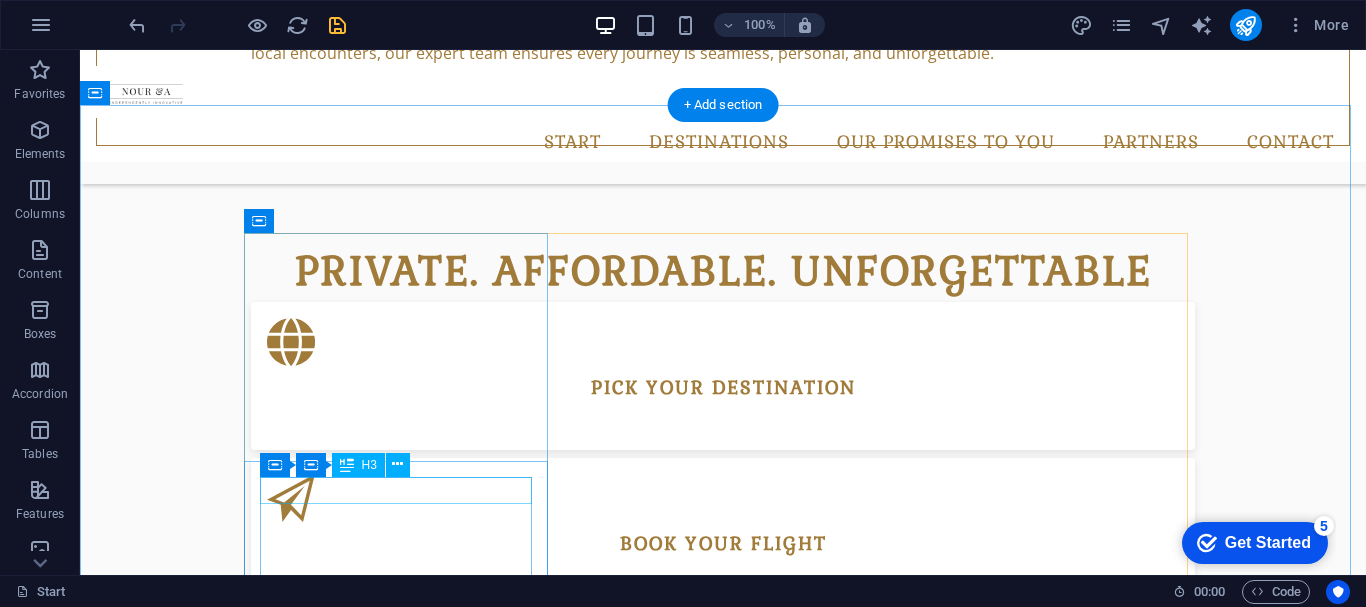 click on "Maldives" at bounding box center [723, 1707] 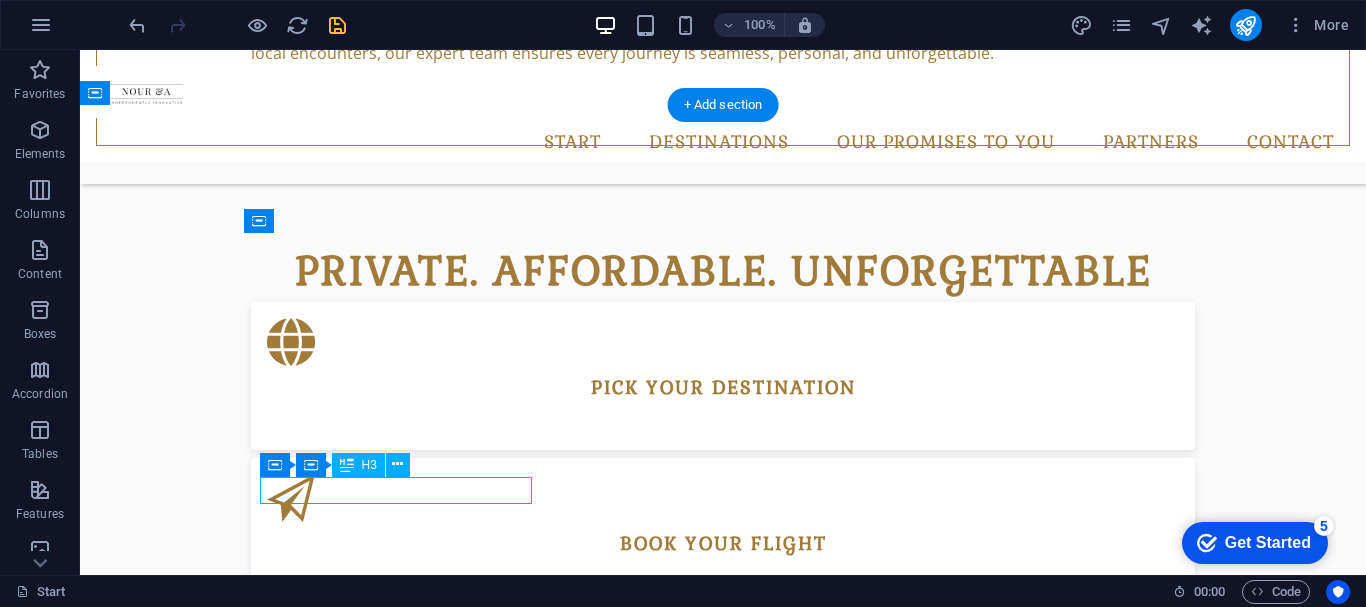 click on "Maldives" at bounding box center [723, 1707] 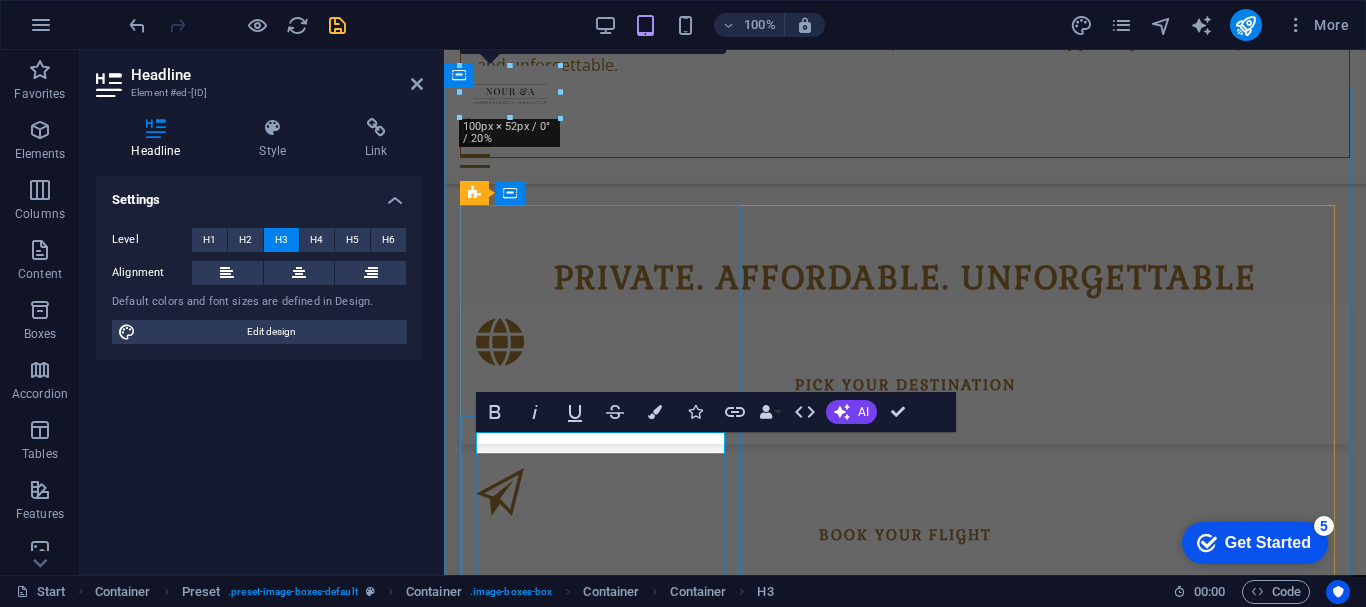 click on "Maldives" at bounding box center (905, 1637) 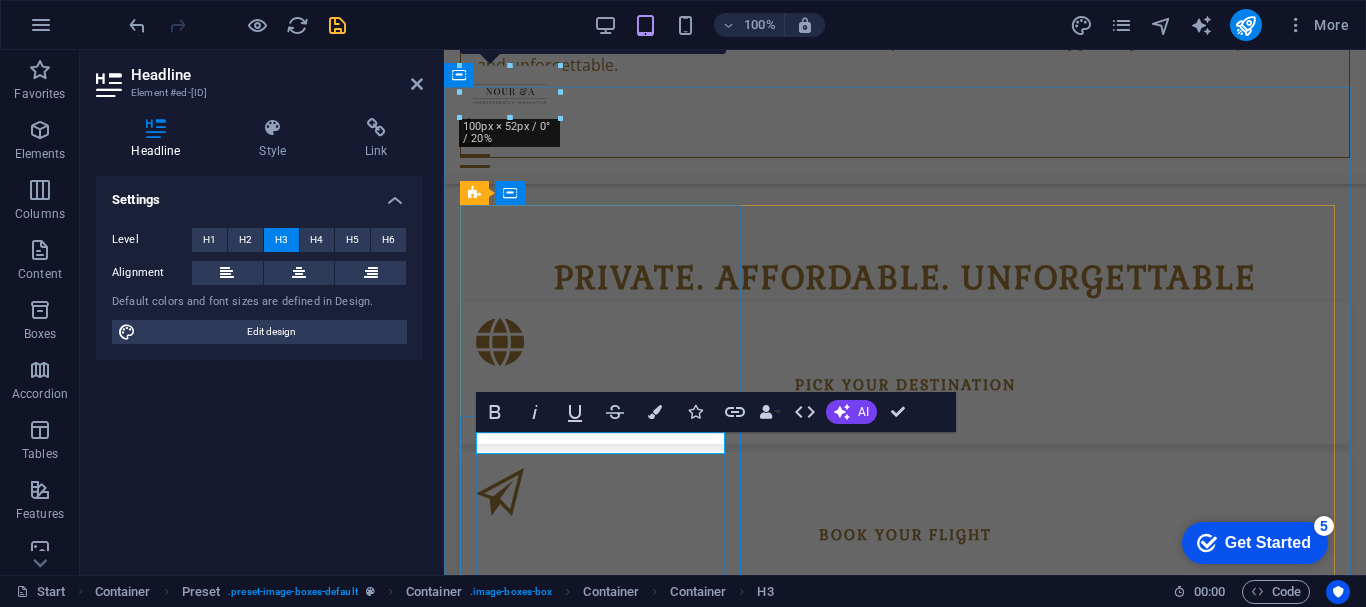 type 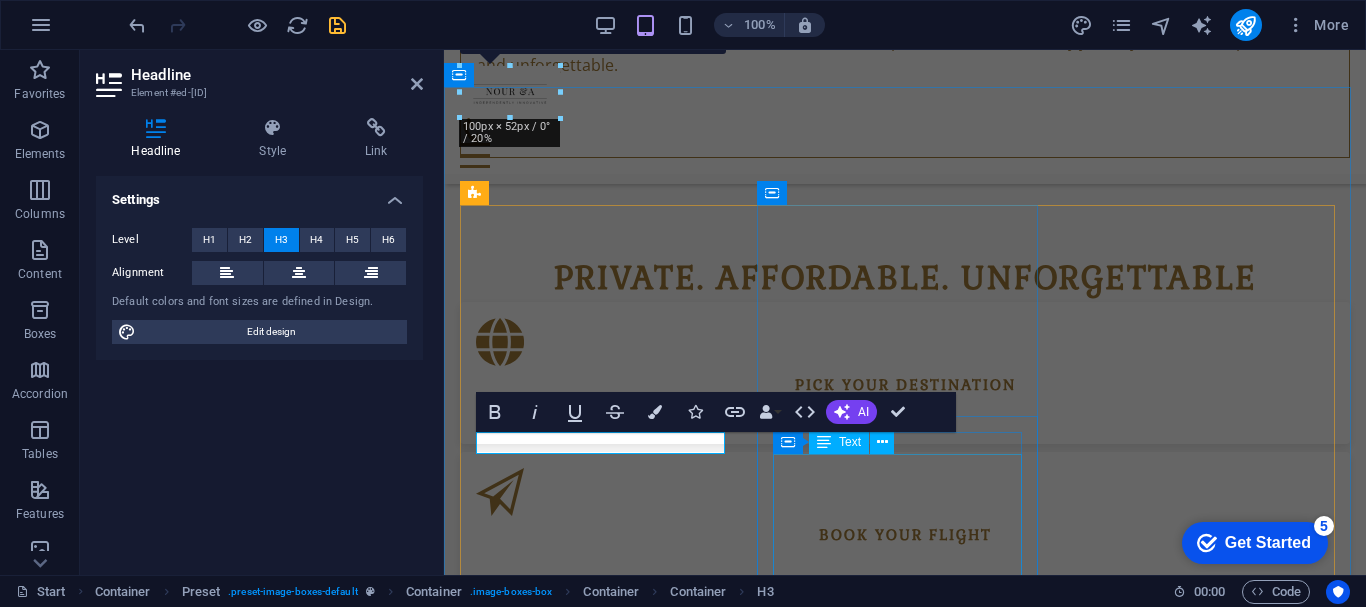 click on "Sit, molestiae et dolor illo cum sunt laborum fugit tempora modi dolores cupiditate saepe totam eveniet pariatur ipsum asperiores aspernatur quam itaque sequi temporibus quia autem ipsam fugiat laudantium obcaecati quidem deserunt praesentium voluptatum ratione vel! Ipsum, modi, accusamus." at bounding box center (905, 2740) 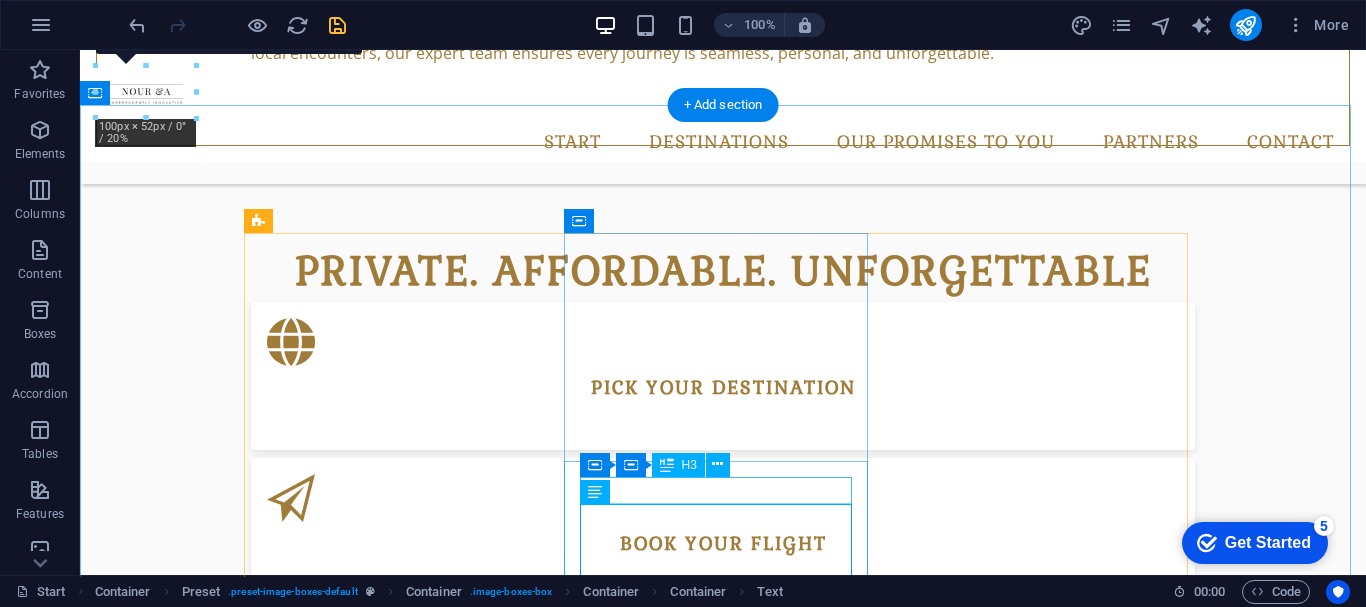 click on "Antarctica" at bounding box center (723, 2808) 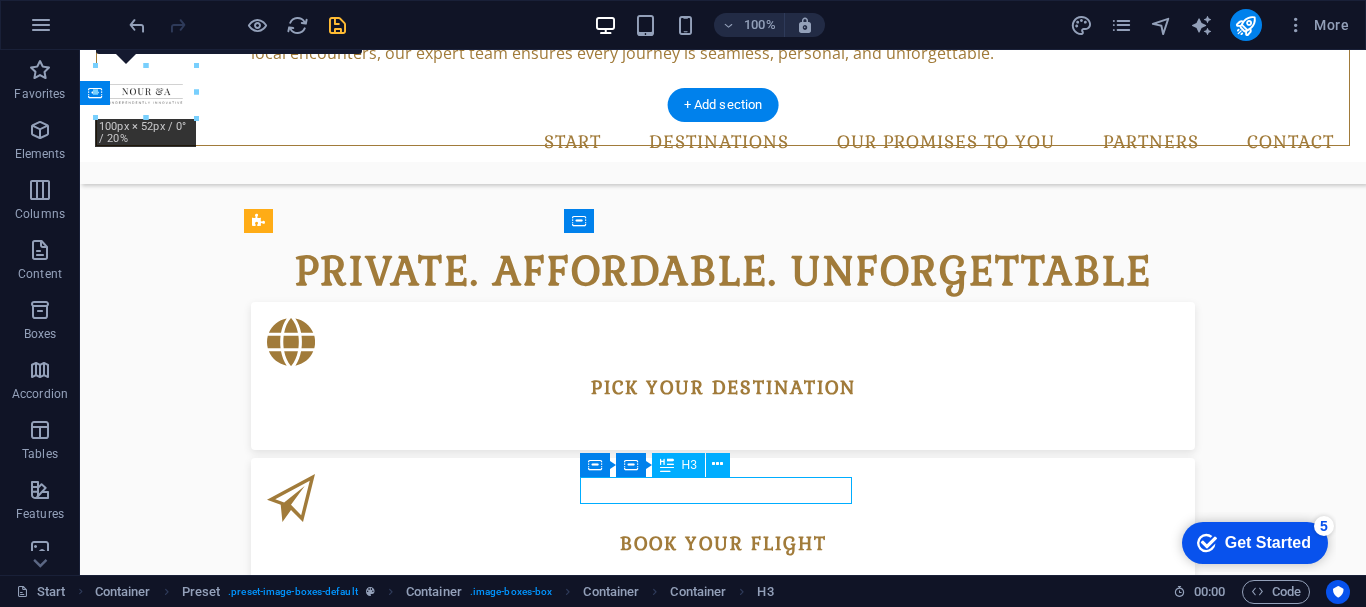 click on "Antarctica" at bounding box center (723, 2808) 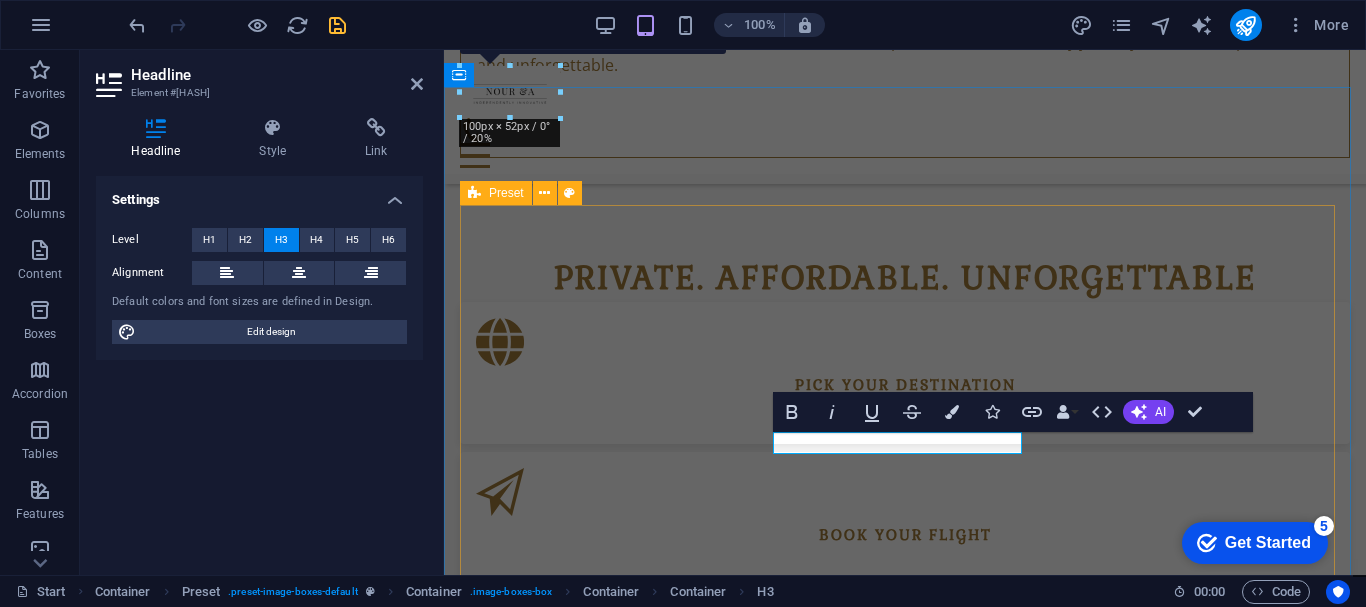 type 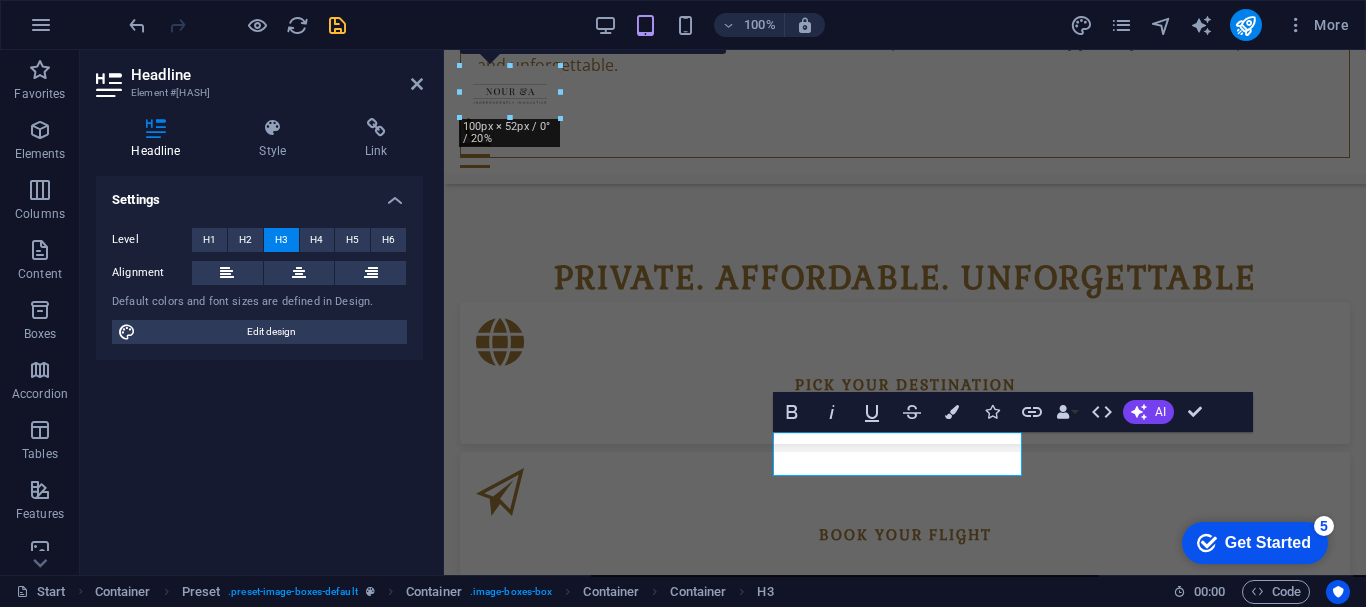 click on "Settings Level H1 H2 H3 H4 H5 H6 Alignment Default colors and font sizes are defined in Design. Edit design" at bounding box center (259, 367) 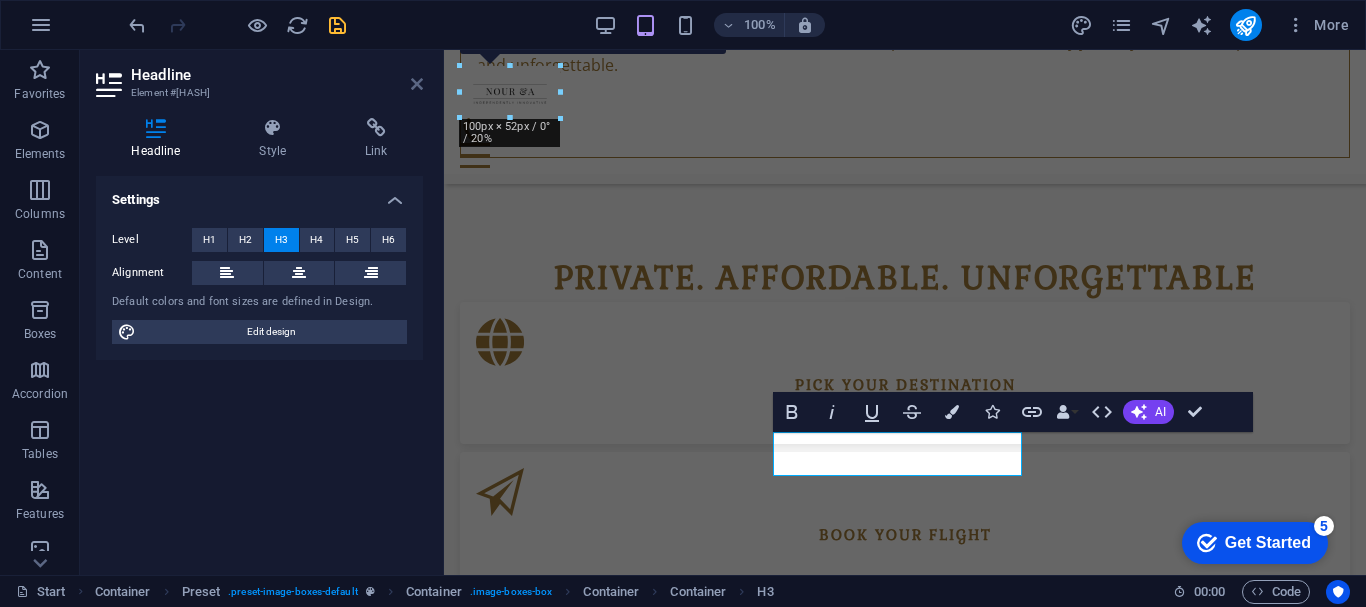 click at bounding box center [417, 84] 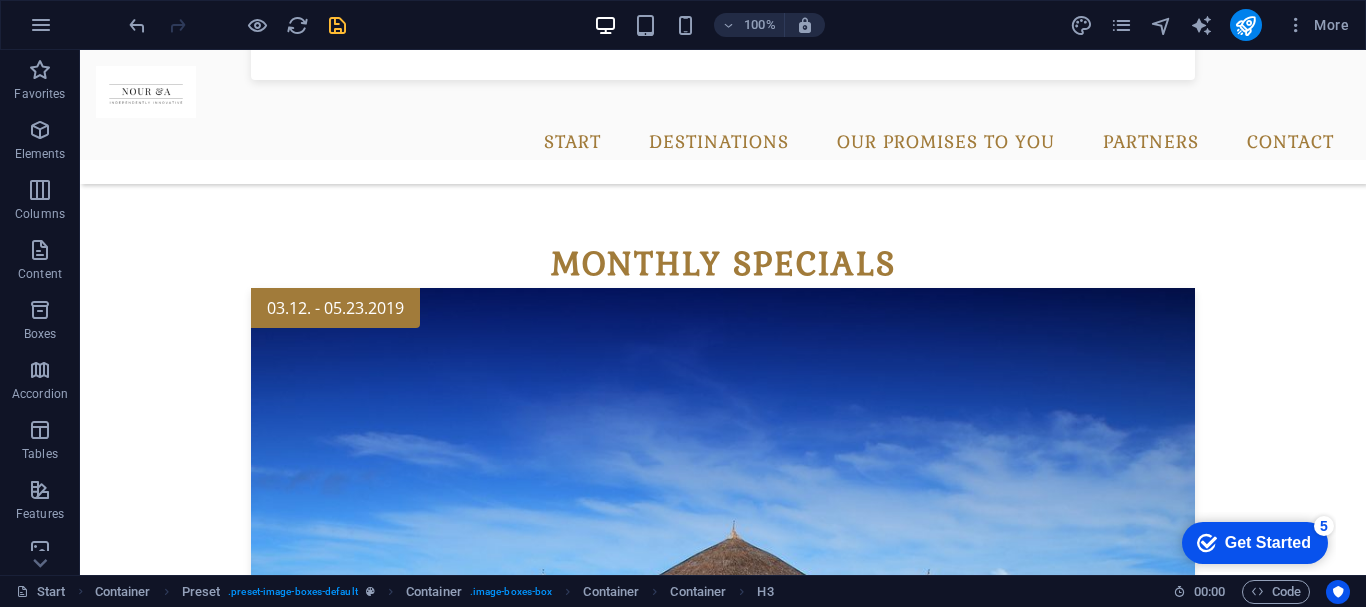 scroll, scrollTop: 1586, scrollLeft: 0, axis: vertical 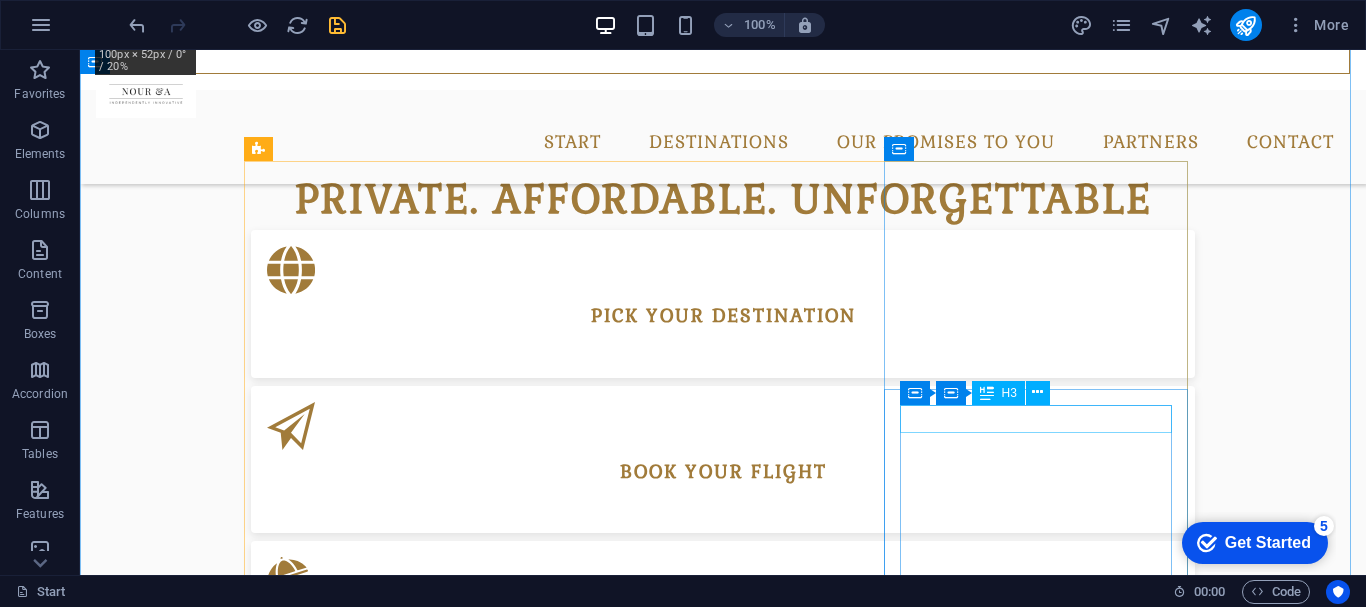 click on "China" at bounding box center (723, 3815) 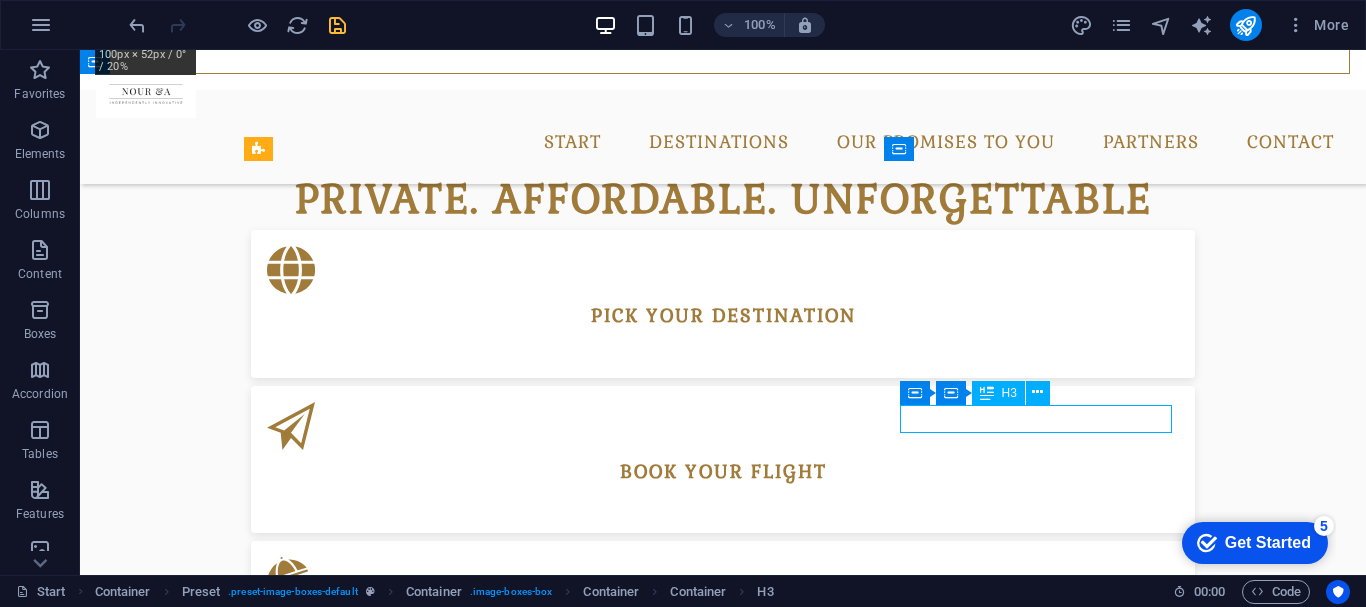 click on "China" at bounding box center (723, 3815) 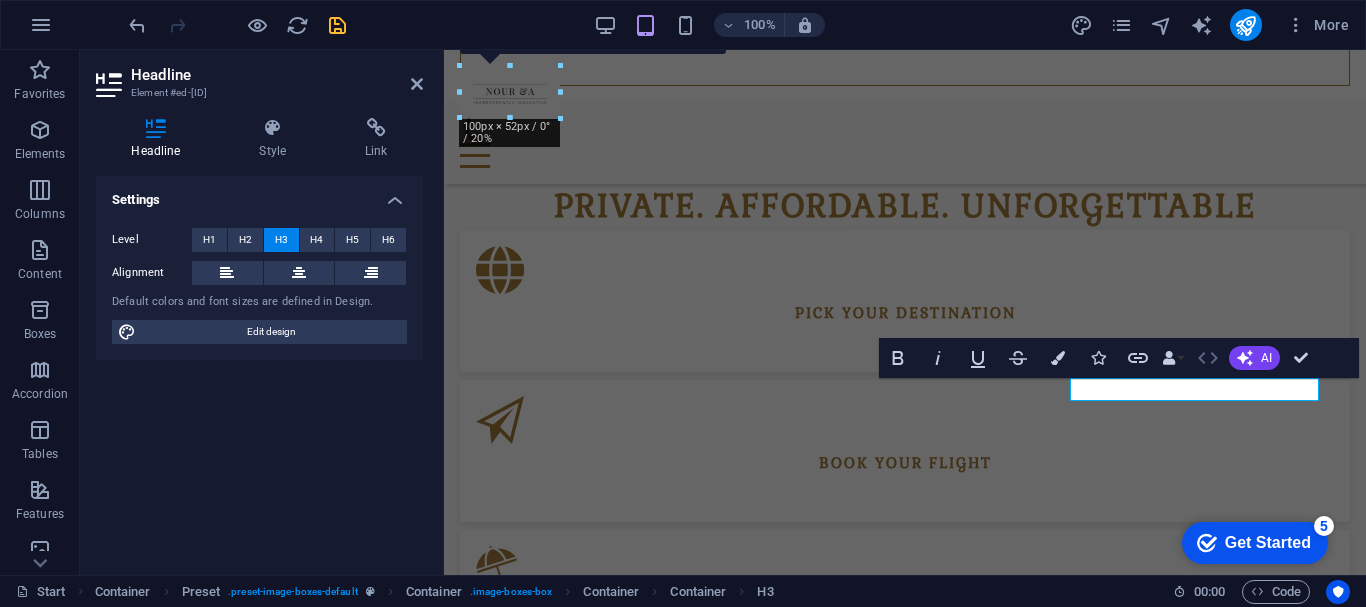 scroll, scrollTop: 940, scrollLeft: 0, axis: vertical 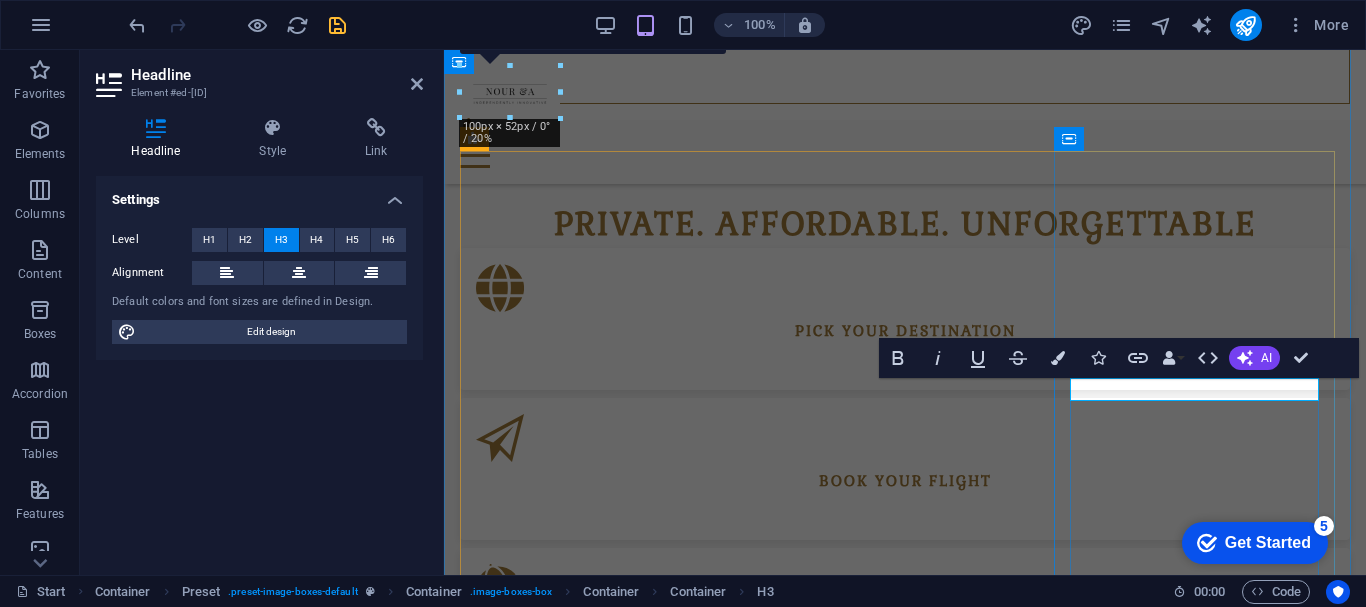click on "China" at bounding box center [905, 3671] 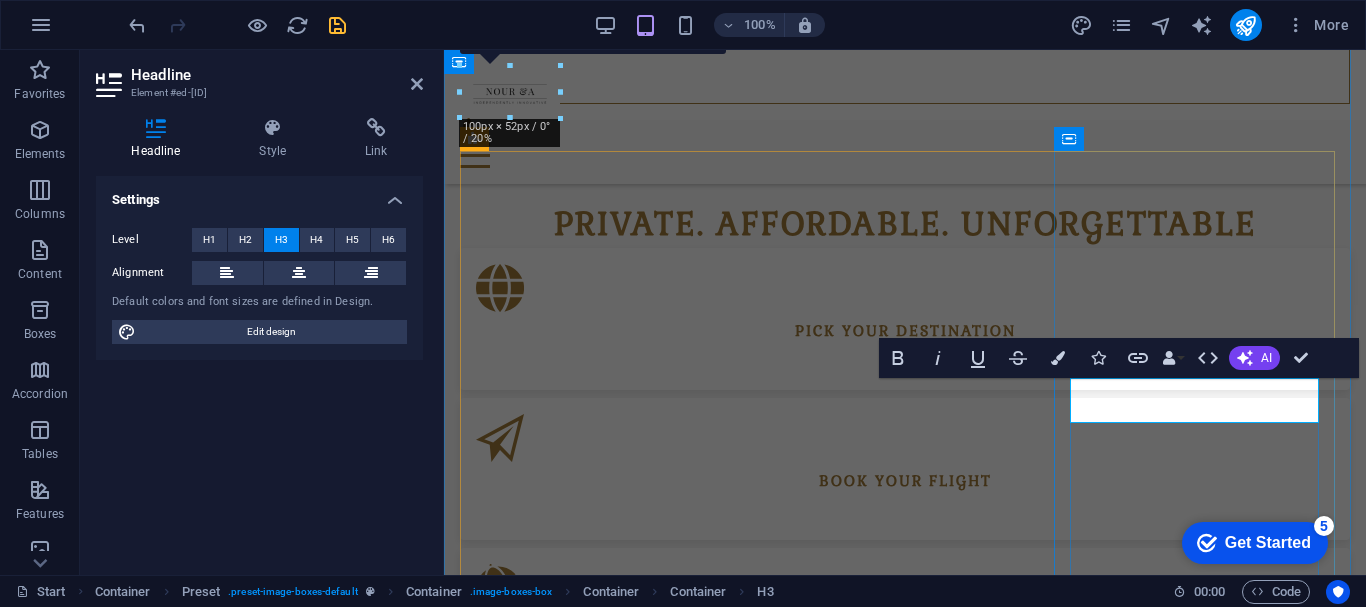 click on "​8d 7n tashkent samarqand bukhora" at bounding box center (905, 3671) 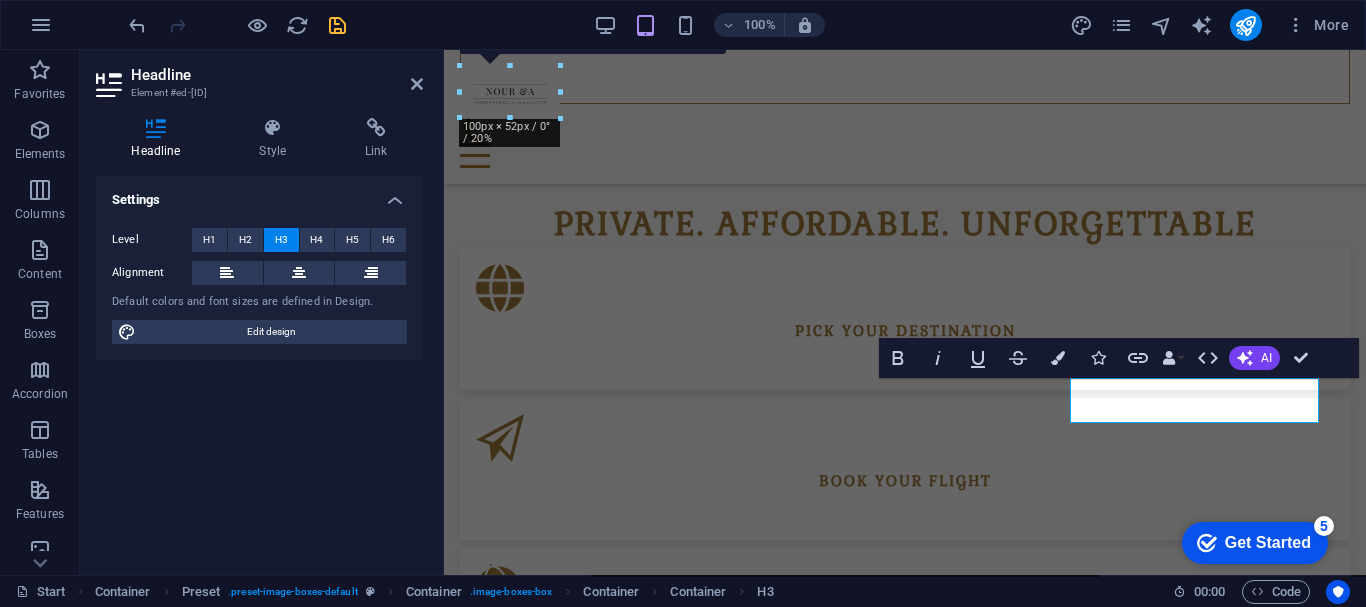 click on "Settings Level H1 H2 H3 H4 H5 H6 Alignment Default colors and font sizes are defined in Design. Edit design" at bounding box center [259, 367] 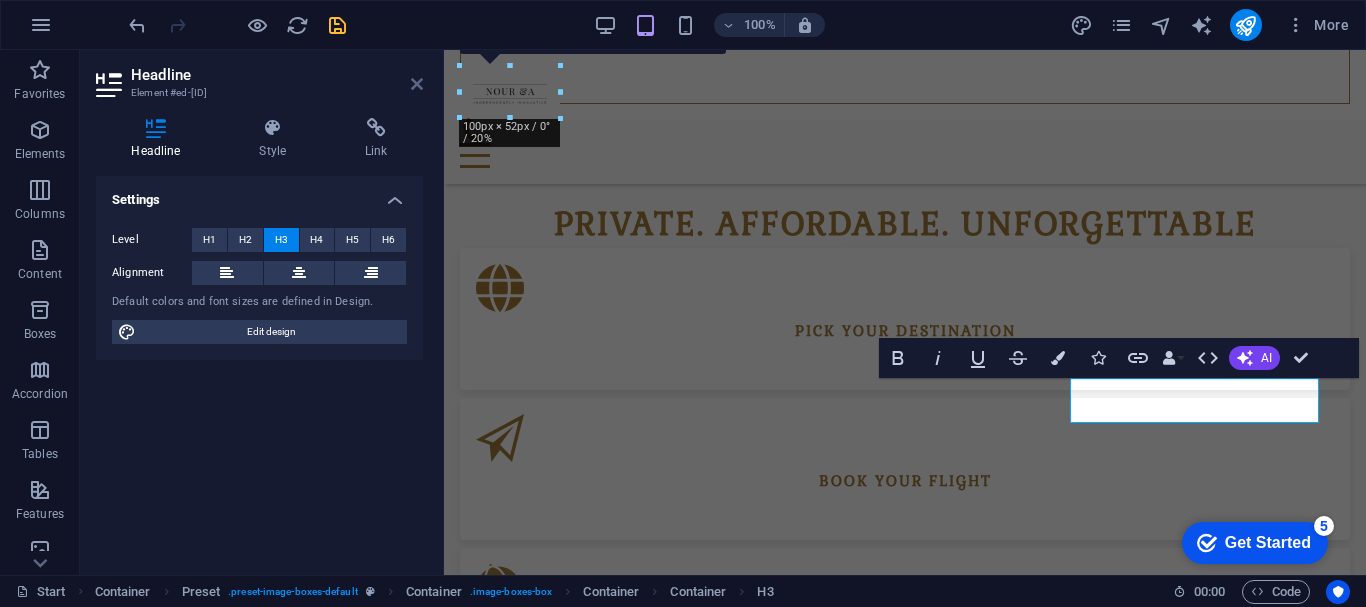 click at bounding box center [417, 84] 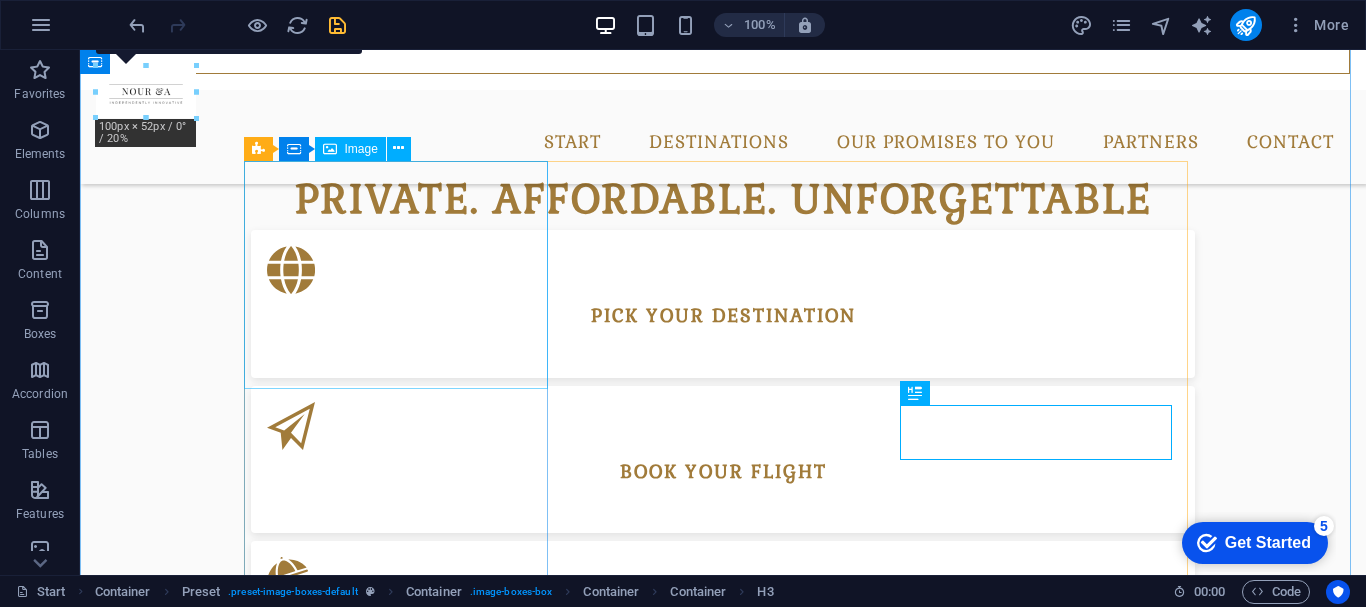 click at bounding box center (723, 1251) 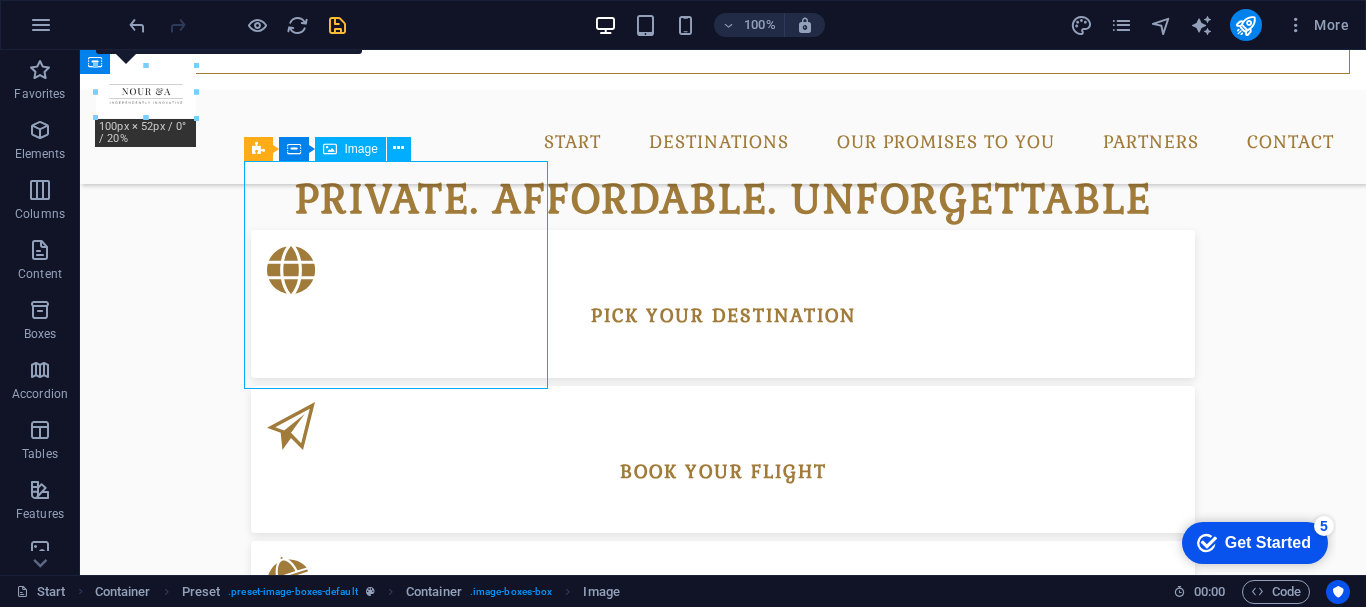 click at bounding box center (723, 1251) 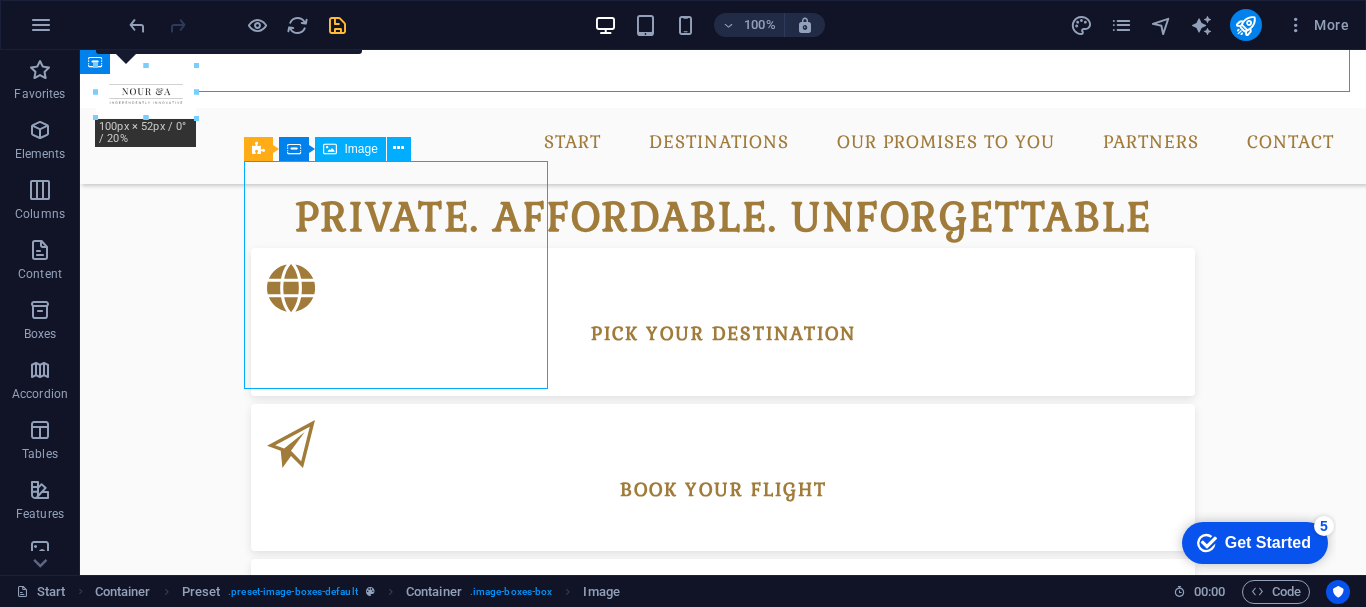 select on "%" 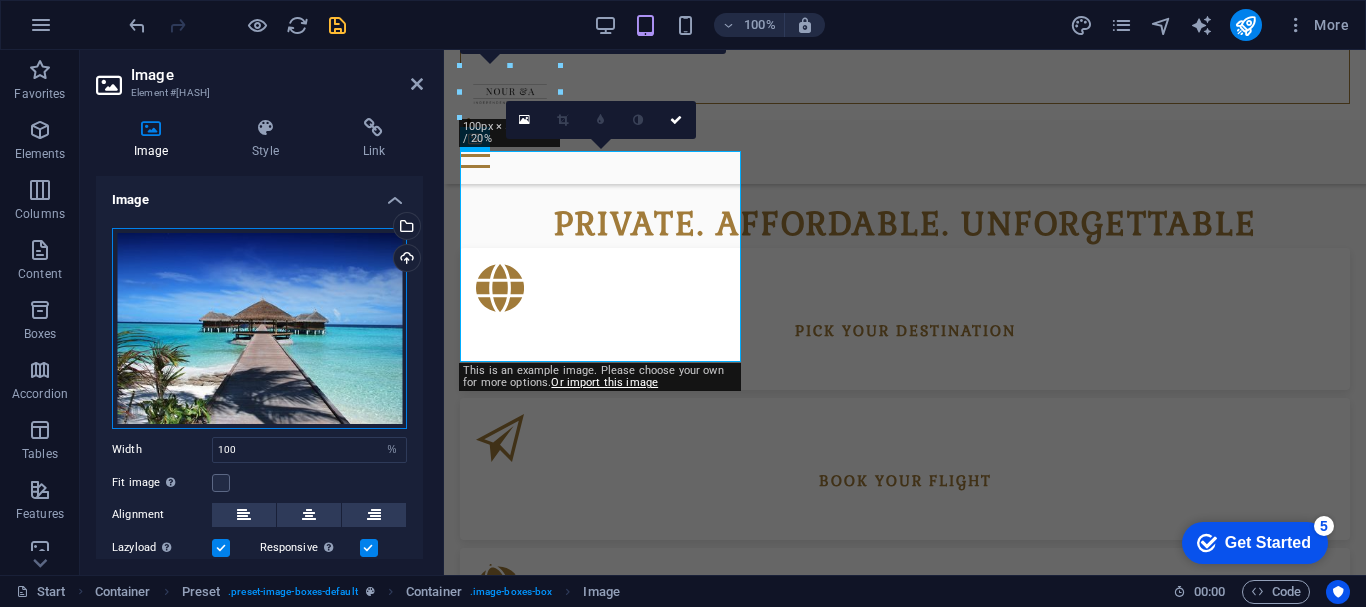click on "Drag files here, click to choose files or select files from Files or our free stock photos & videos" at bounding box center [259, 328] 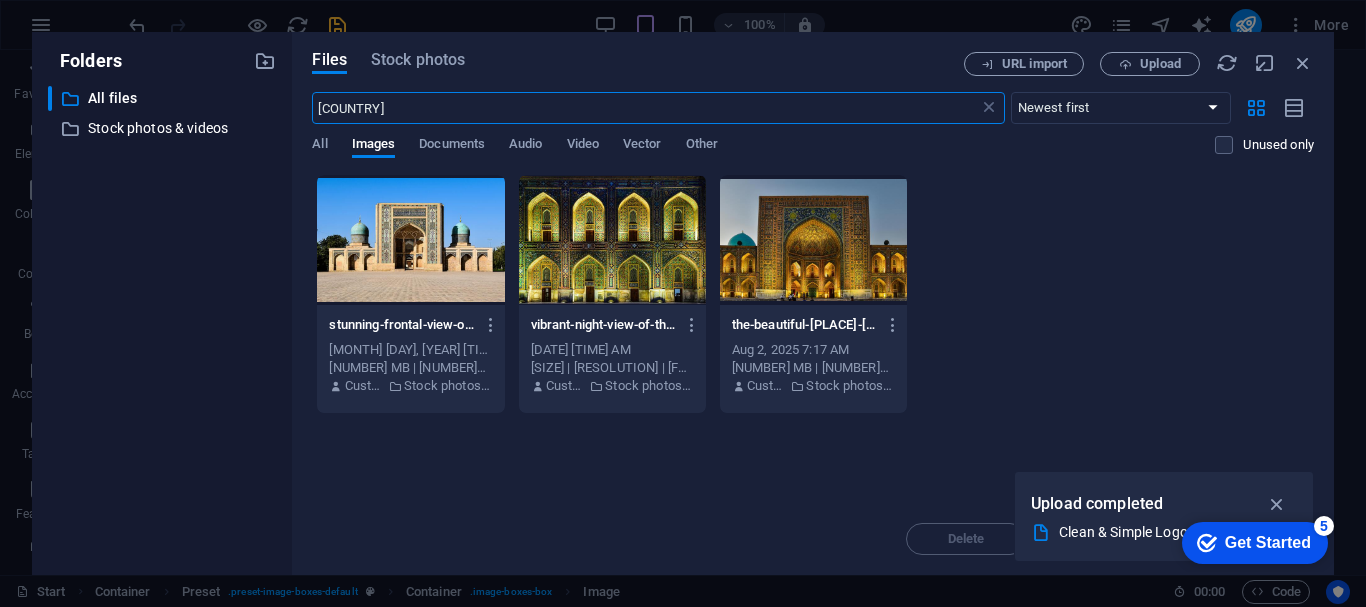 scroll, scrollTop: 1390, scrollLeft: 0, axis: vertical 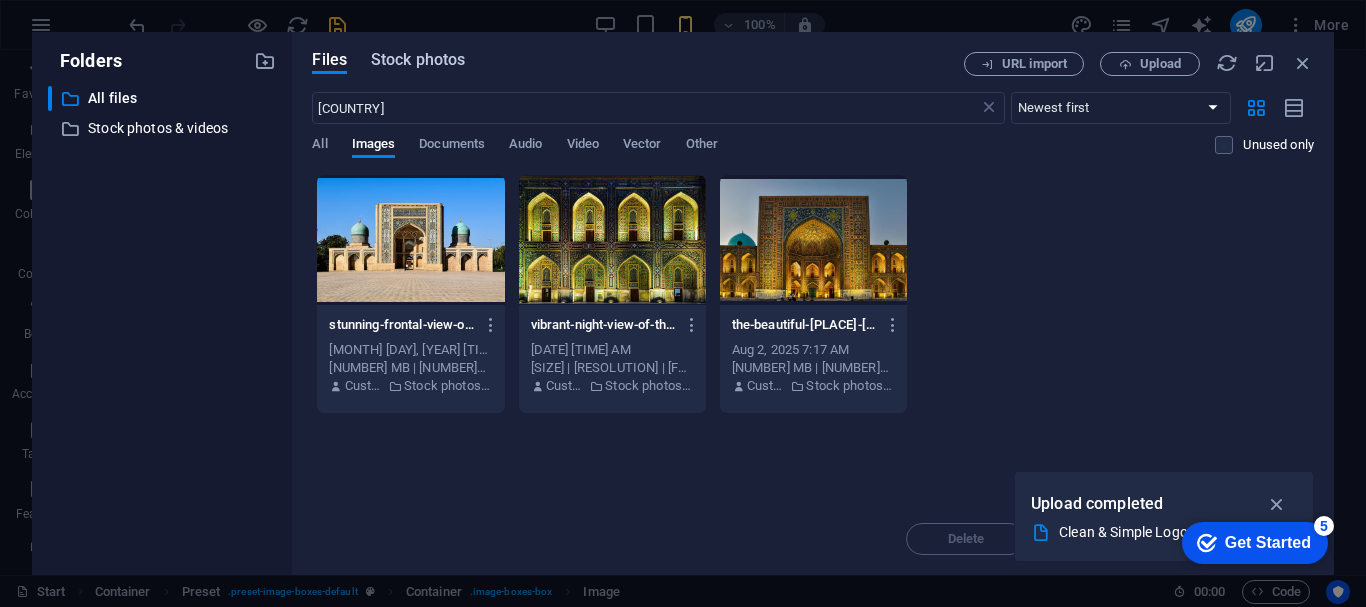 click on "Stock photos" at bounding box center [418, 63] 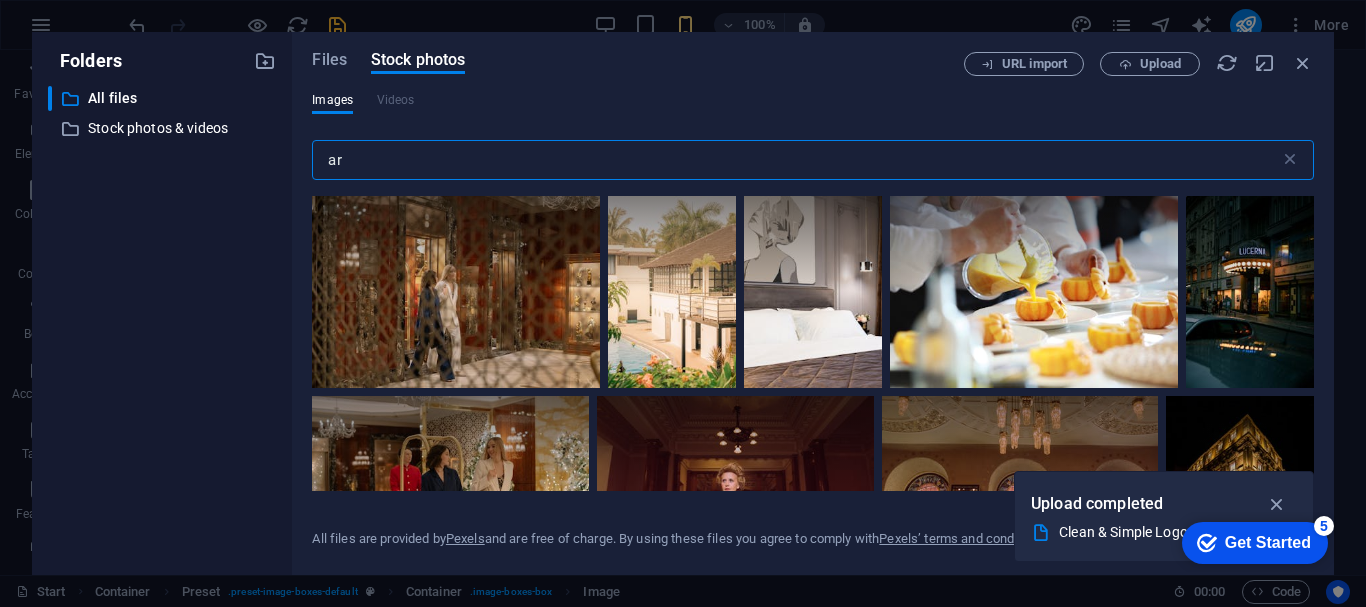 type on "a" 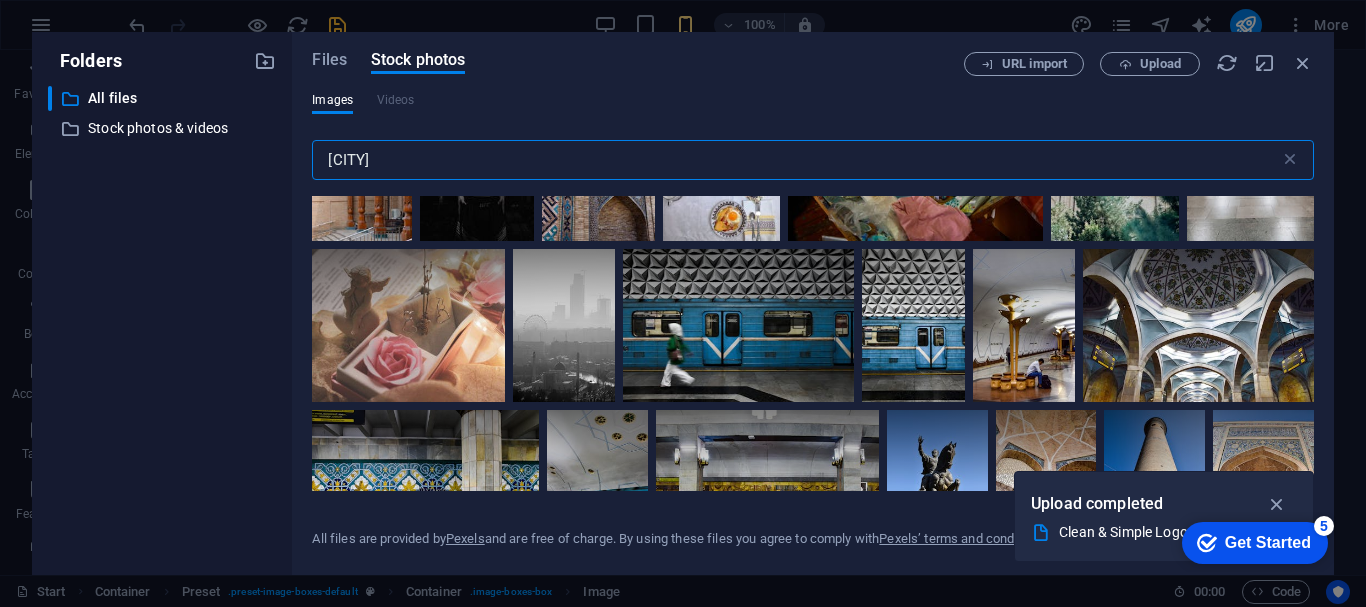 scroll, scrollTop: 1452, scrollLeft: 0, axis: vertical 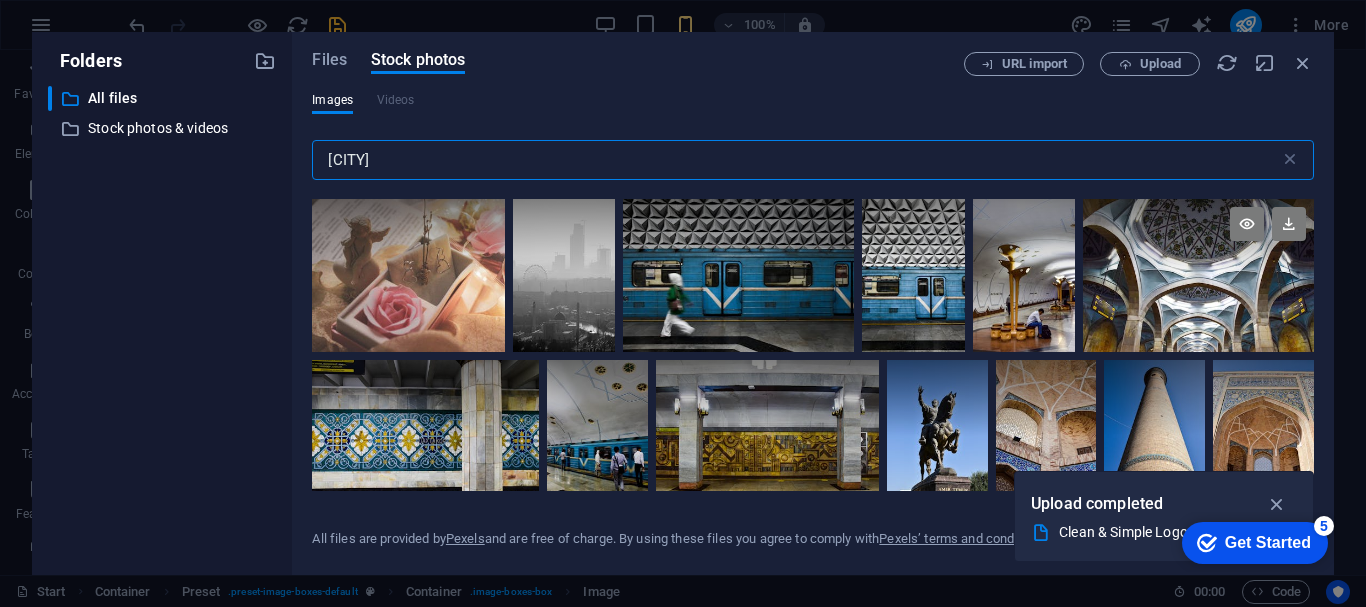 type on "tashkent" 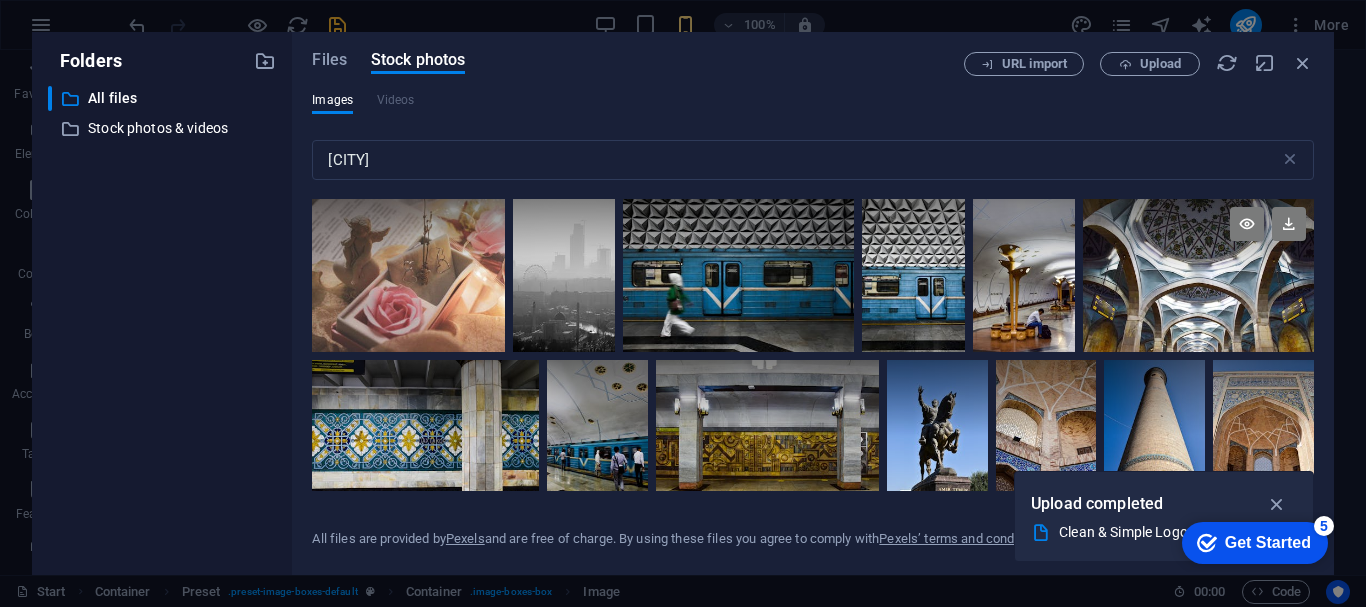 click at bounding box center (1198, 276) 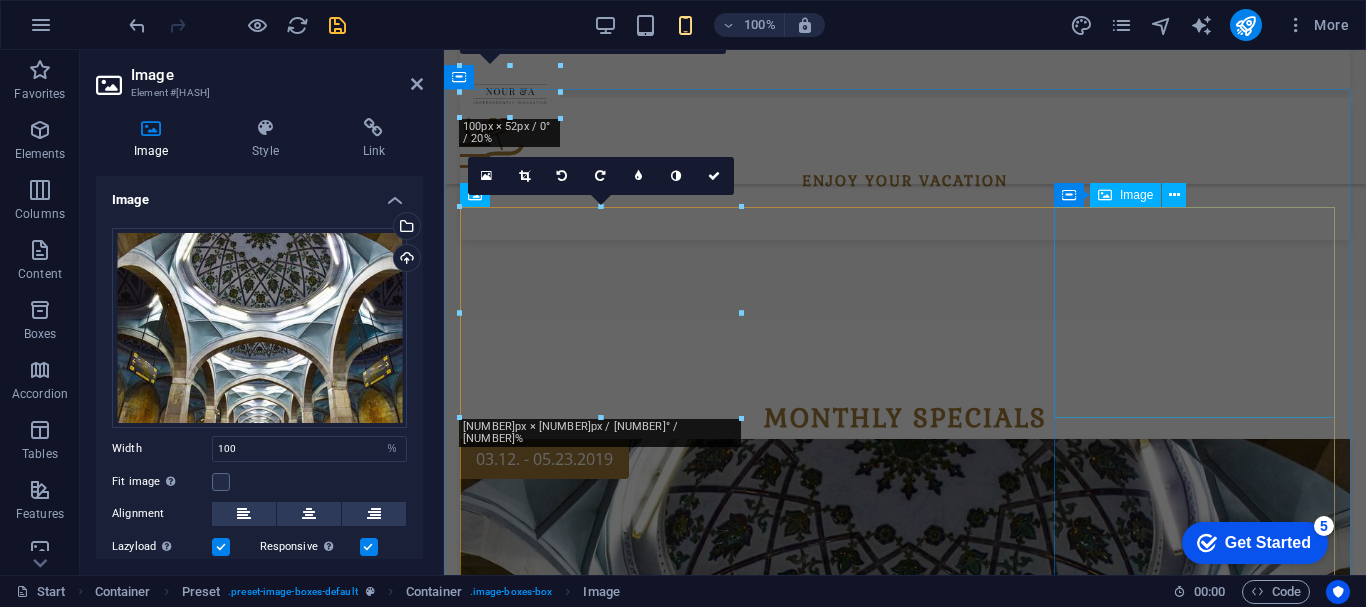 scroll, scrollTop: 884, scrollLeft: 0, axis: vertical 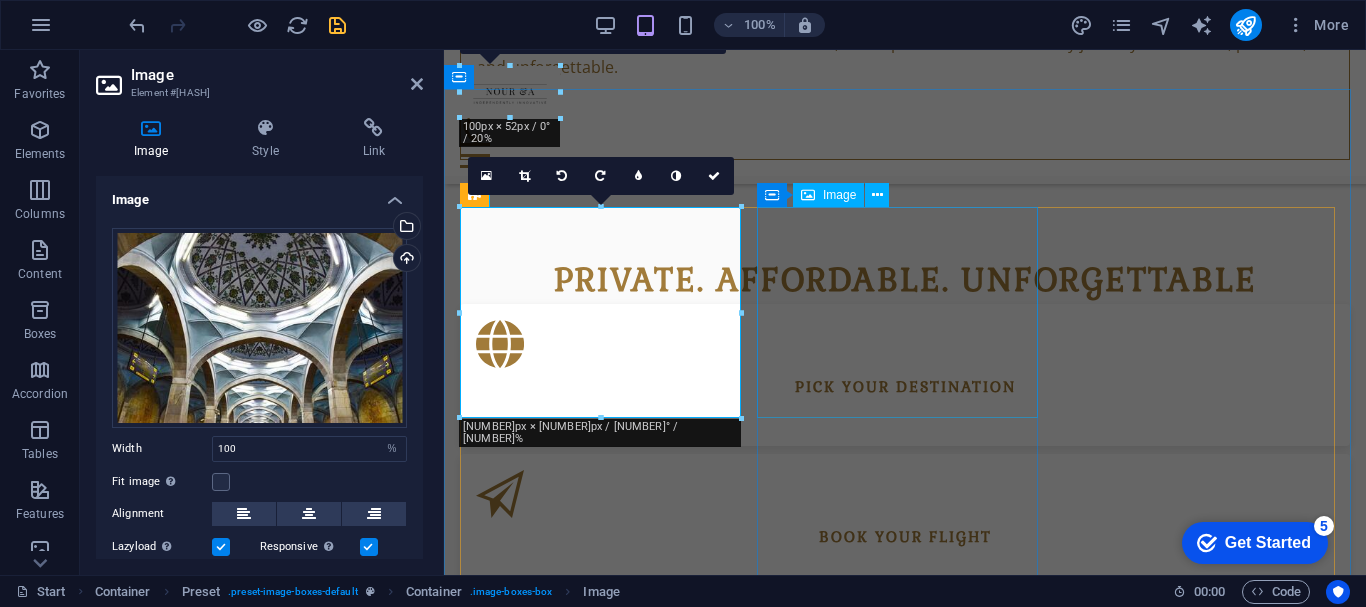 click at bounding box center [905, 2334] 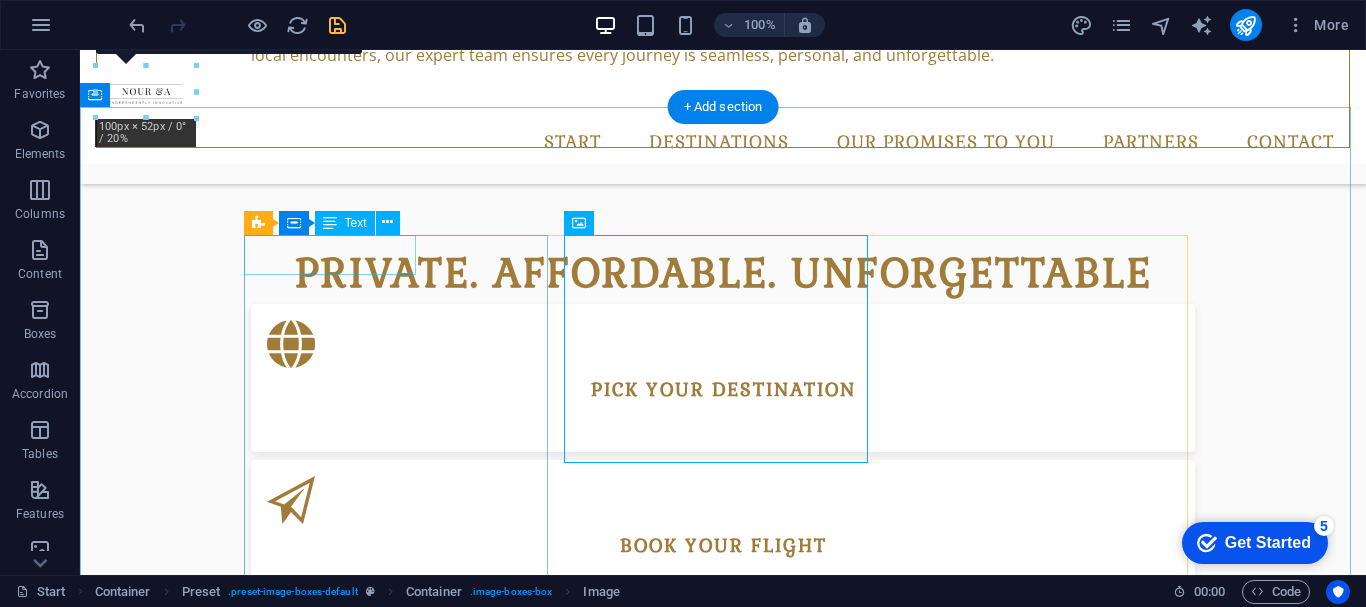 click on "03.12. - 05.23.2019" at bounding box center [335, 991] 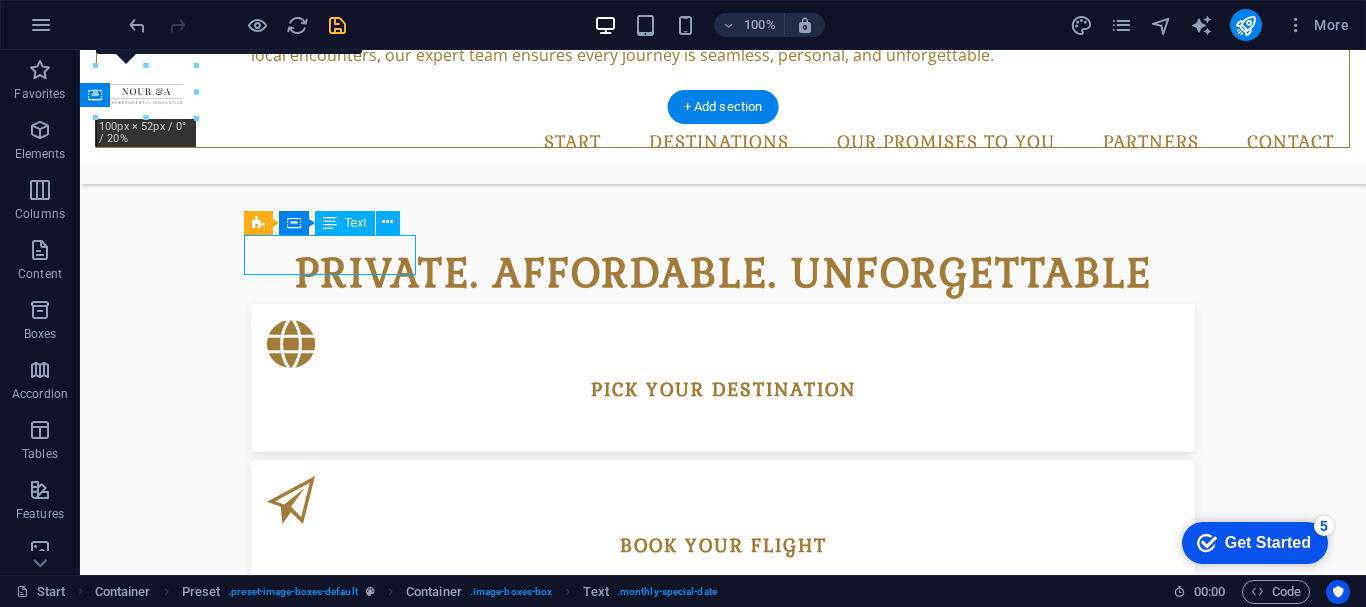 click on "03.12. - 05.23.2019" at bounding box center (335, 991) 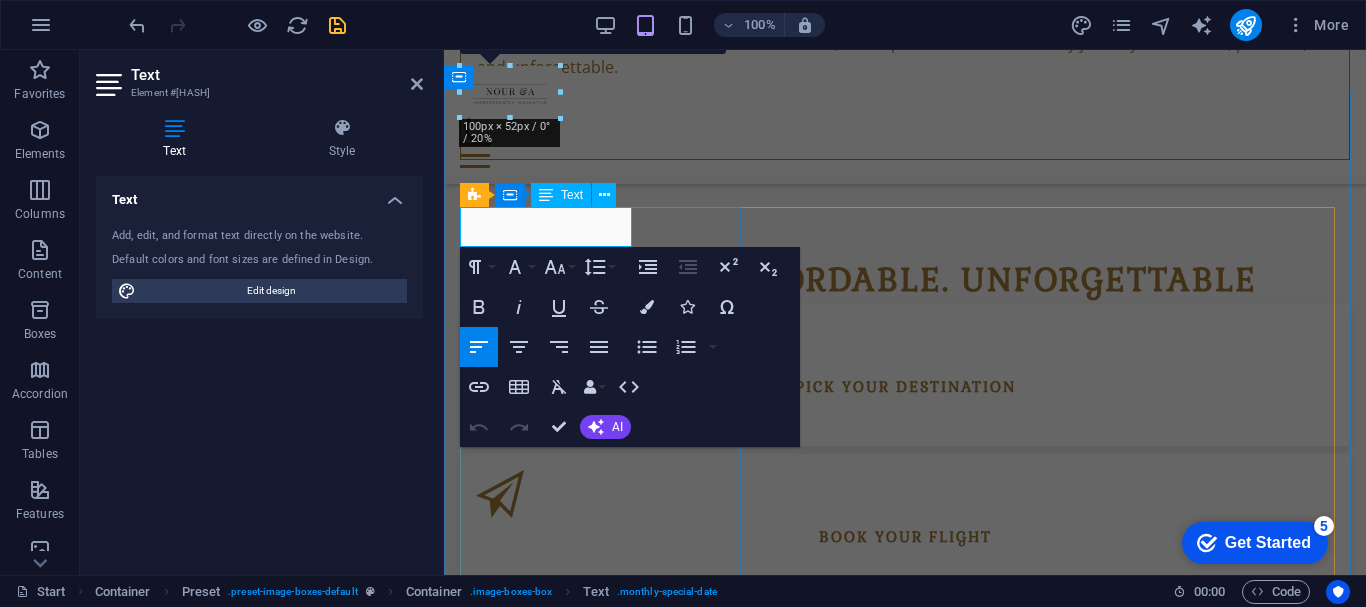 click on "03.12. - 05.23.2019" at bounding box center (544, 965) 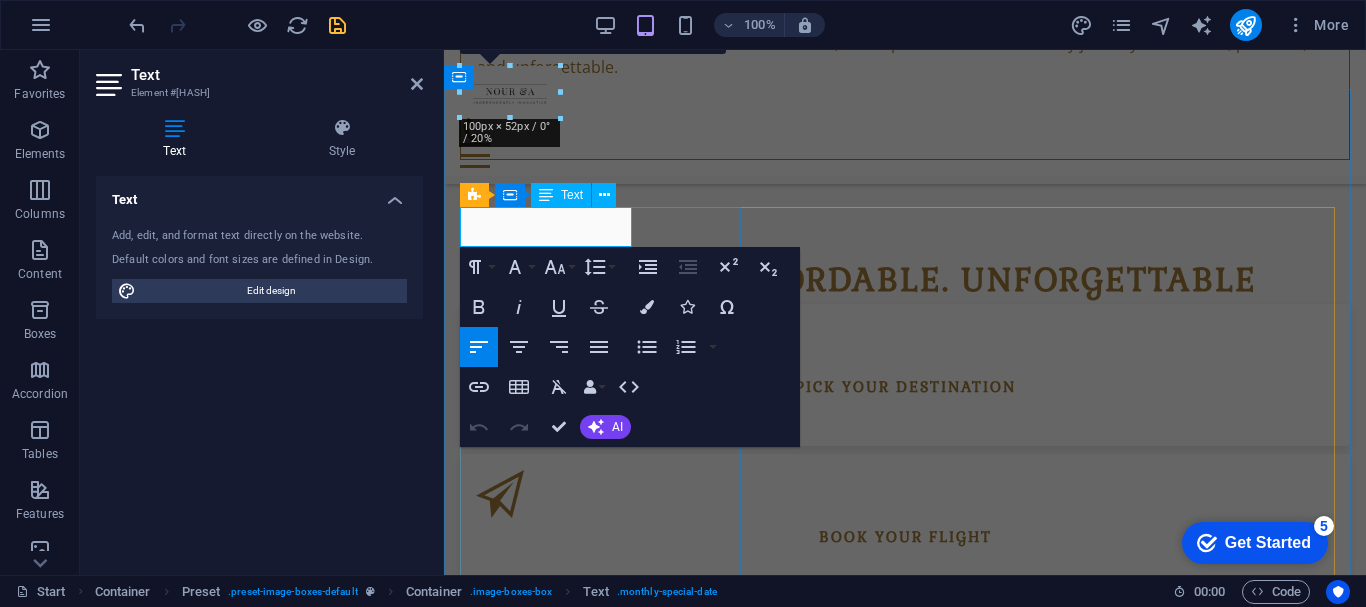 click on "03.12. - 05.23.2019" at bounding box center [544, 965] 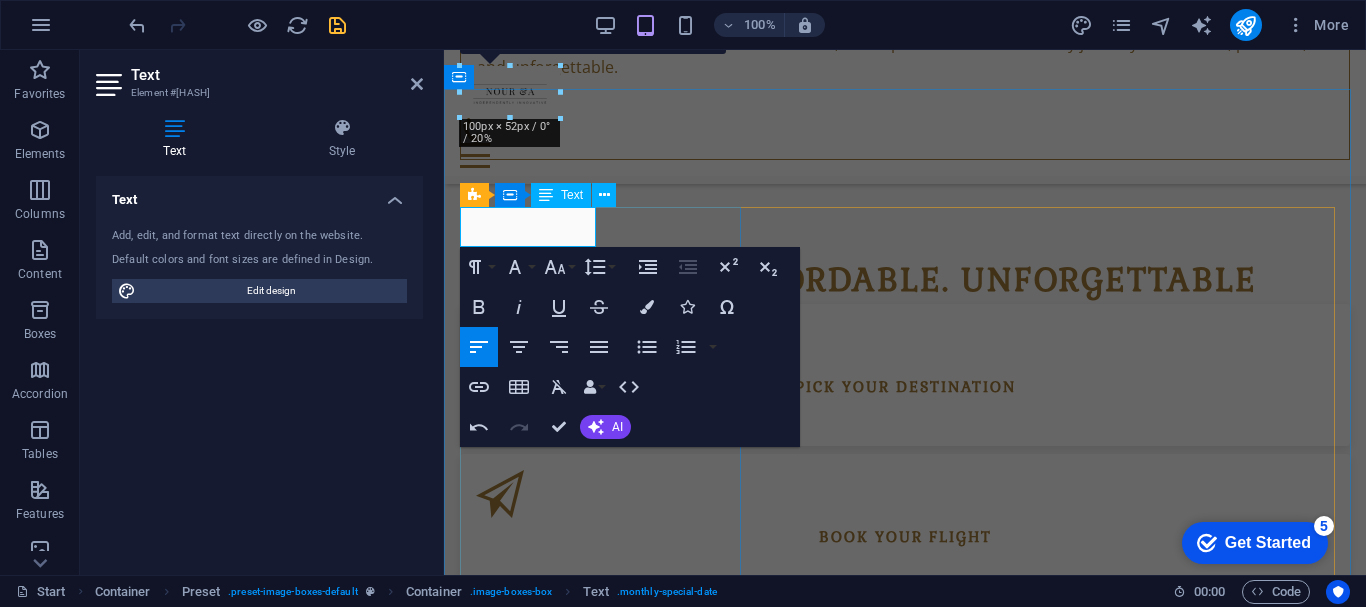 type 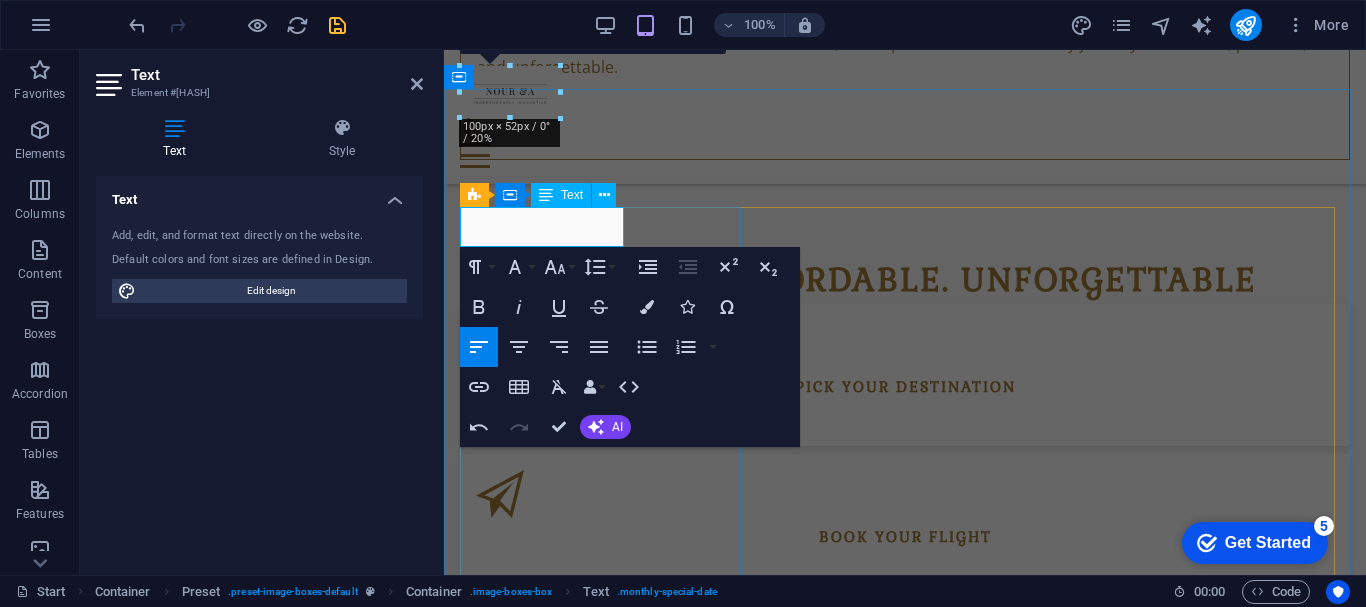 click on "15.10- 05.23.2019" at bounding box center (540, 965) 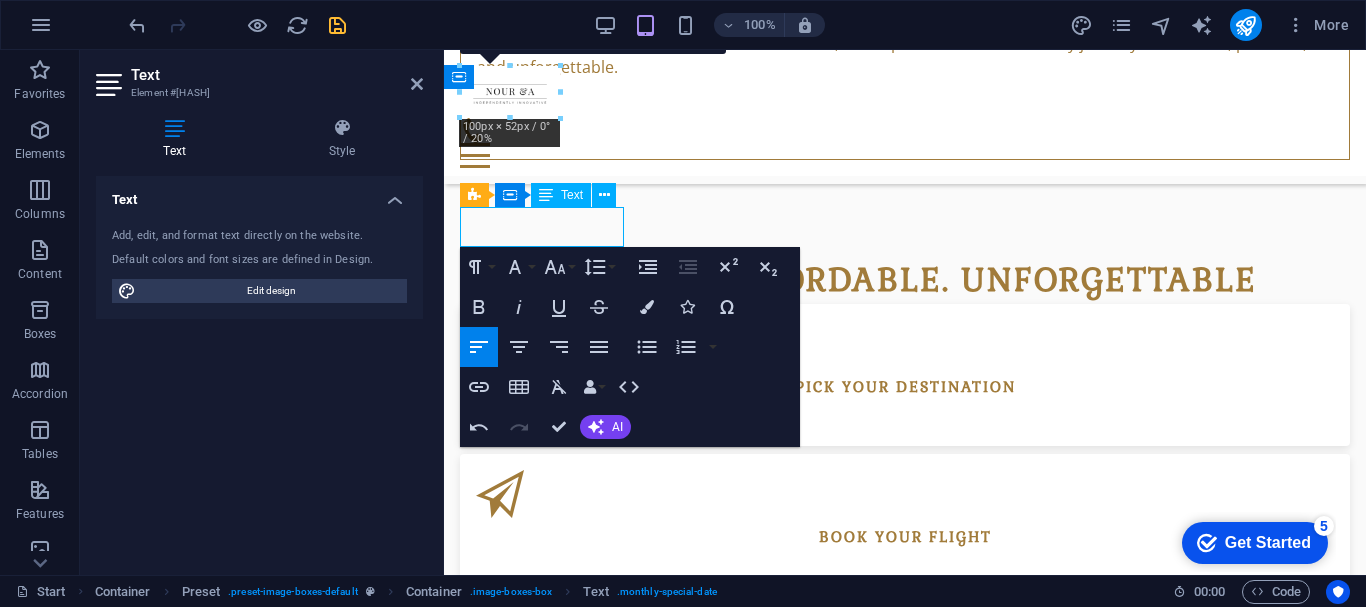click on "15.10- 31.03.2019" at bounding box center [540, 965] 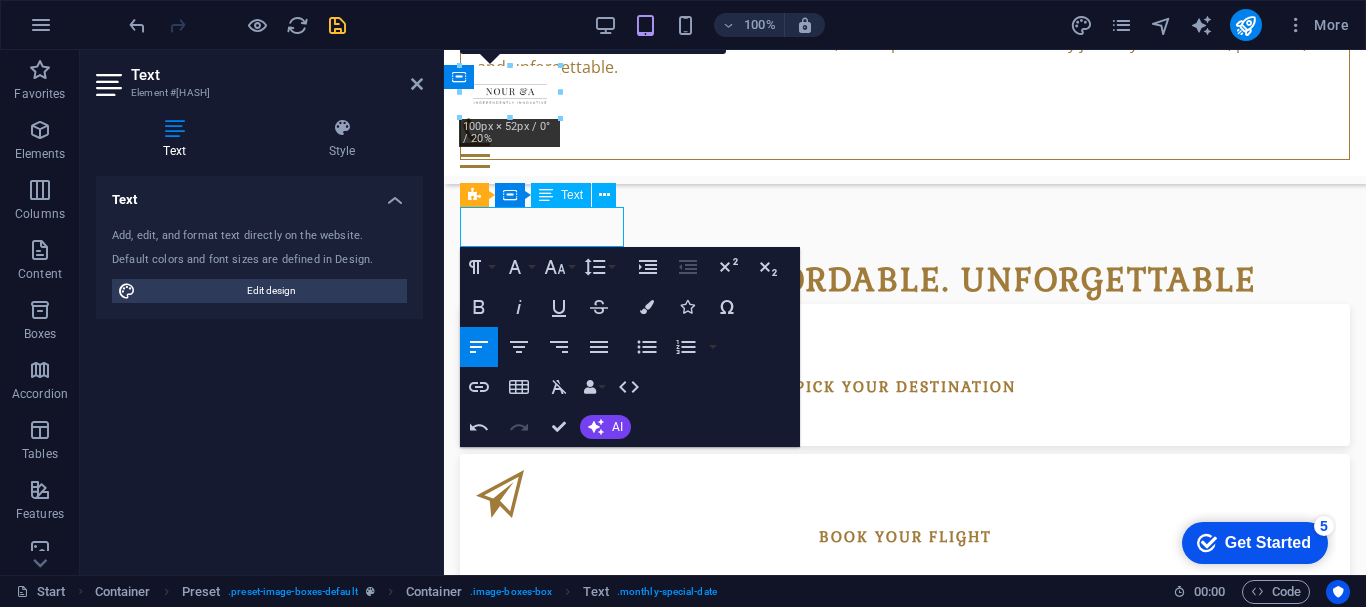 click on "15.10- 31.03.2019" at bounding box center [540, 965] 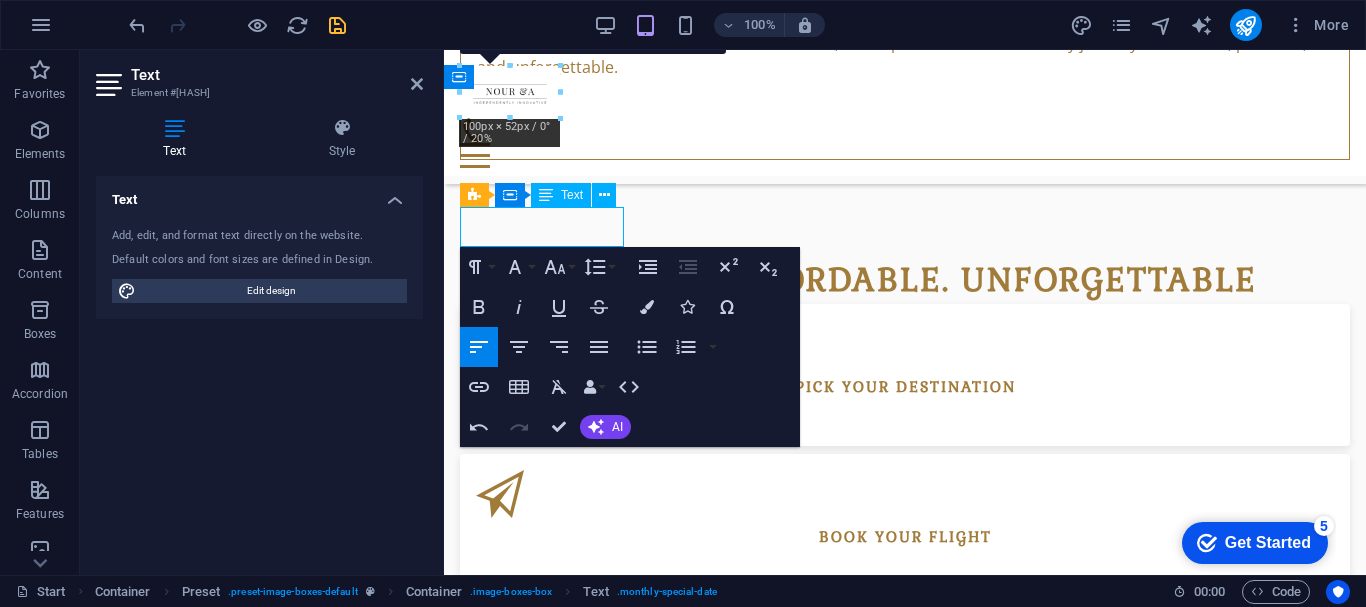 click on "15.10- 31.03.2019" at bounding box center (540, 965) 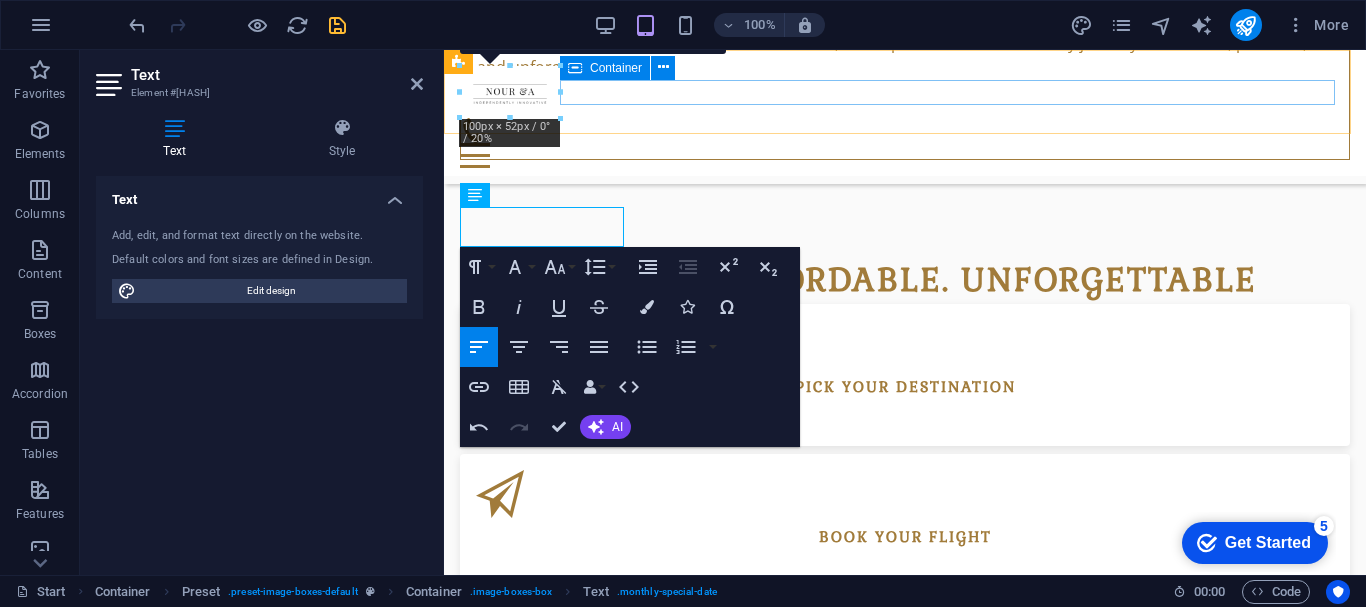 click at bounding box center (905, 143) 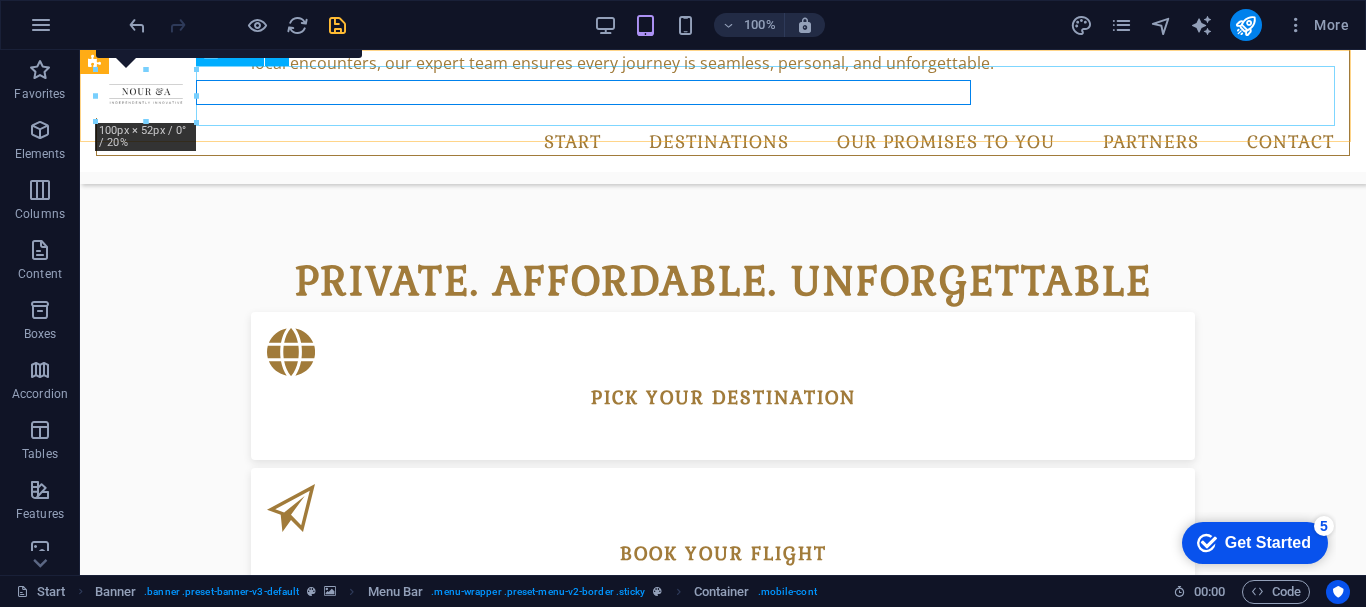 click on "Monthly Specials" at bounding box center [723, 955] 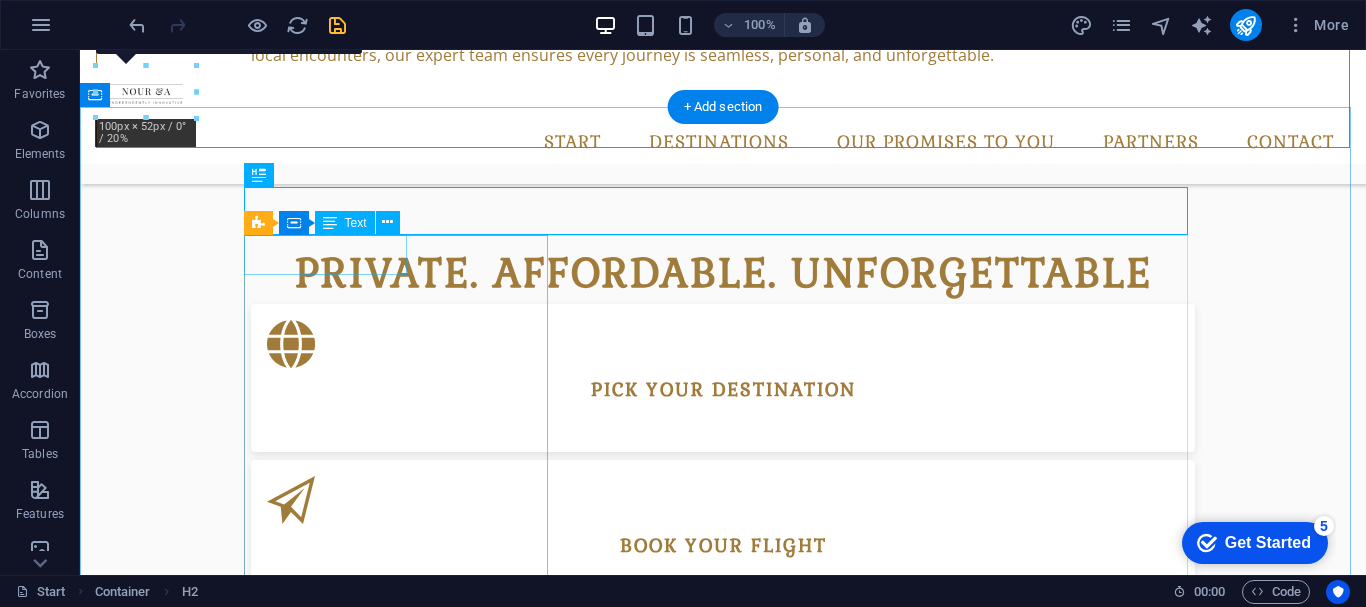 click on "15.10- 31.03.2019" at bounding box center [331, 991] 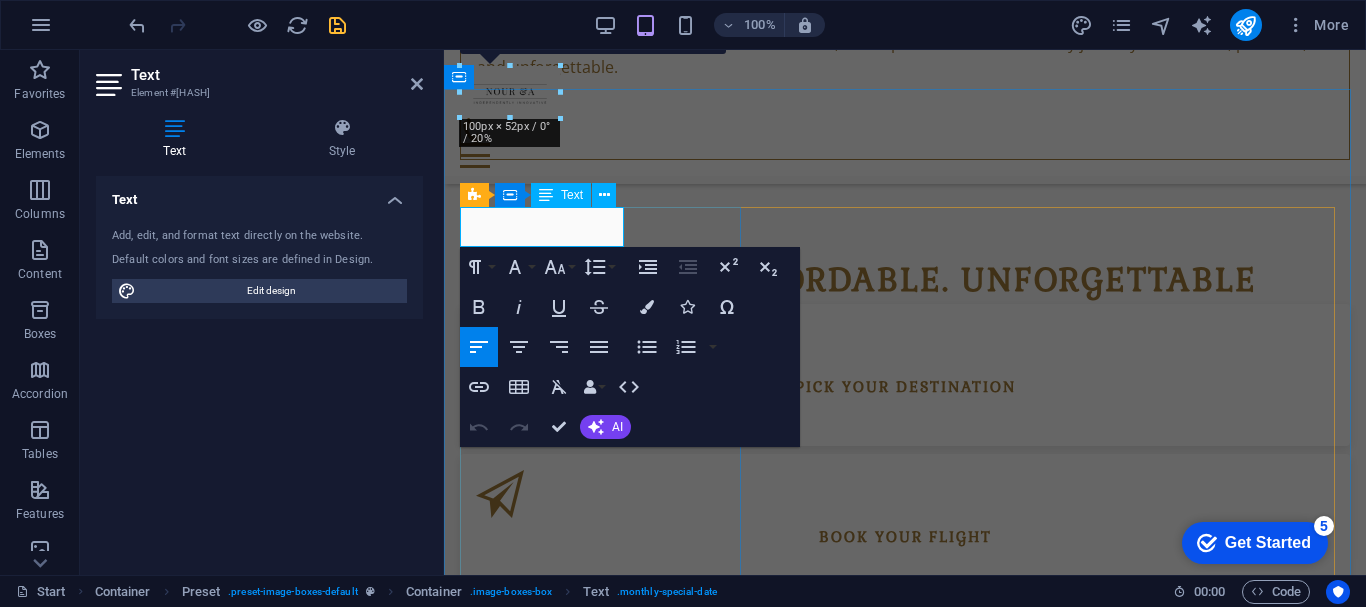 click on "15.10- 31.03.2019" at bounding box center (540, 965) 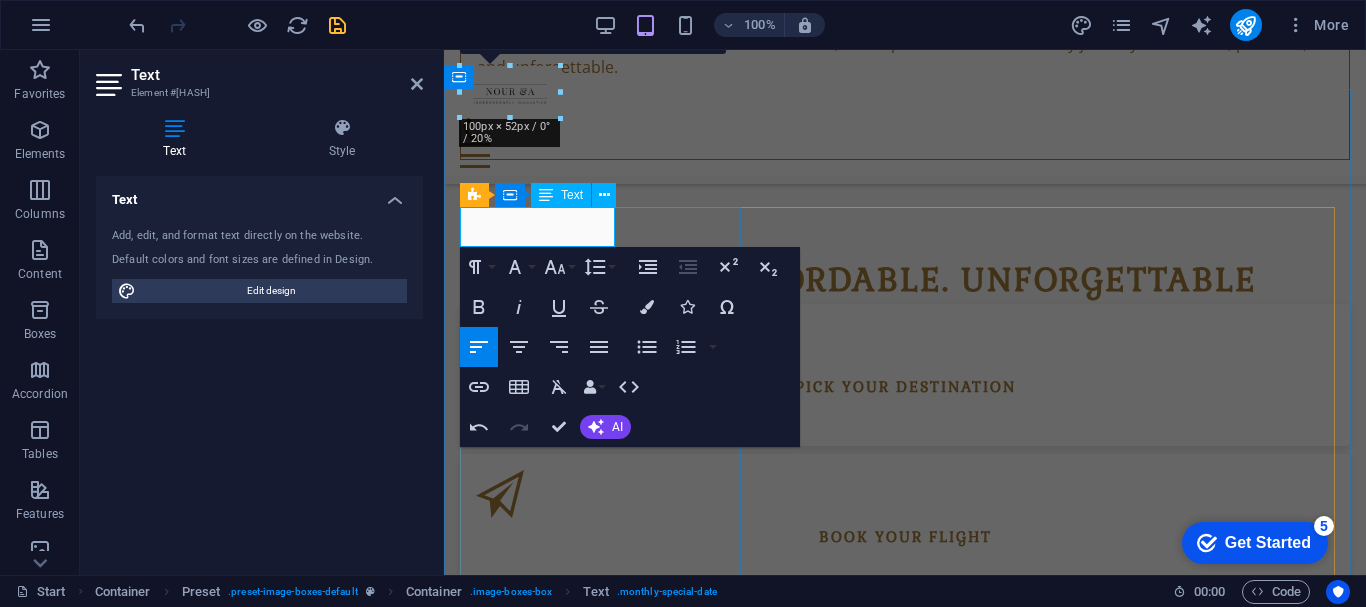 type 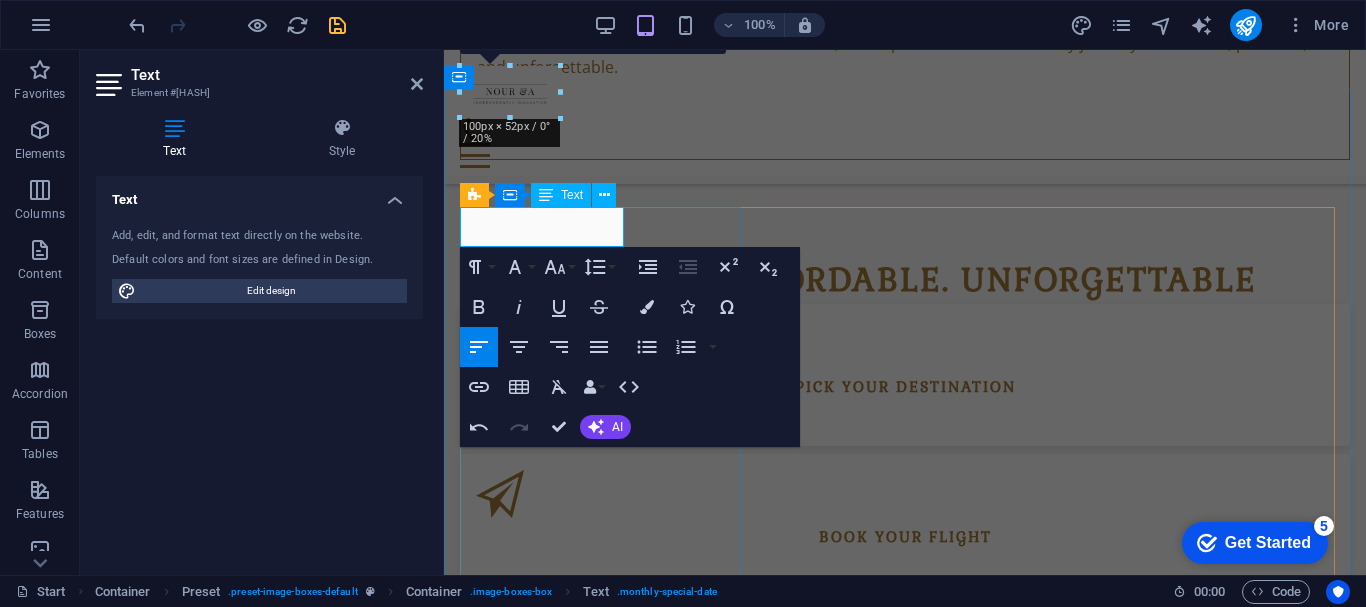 click on "15.10- 31.03.2026" at bounding box center (532, 965) 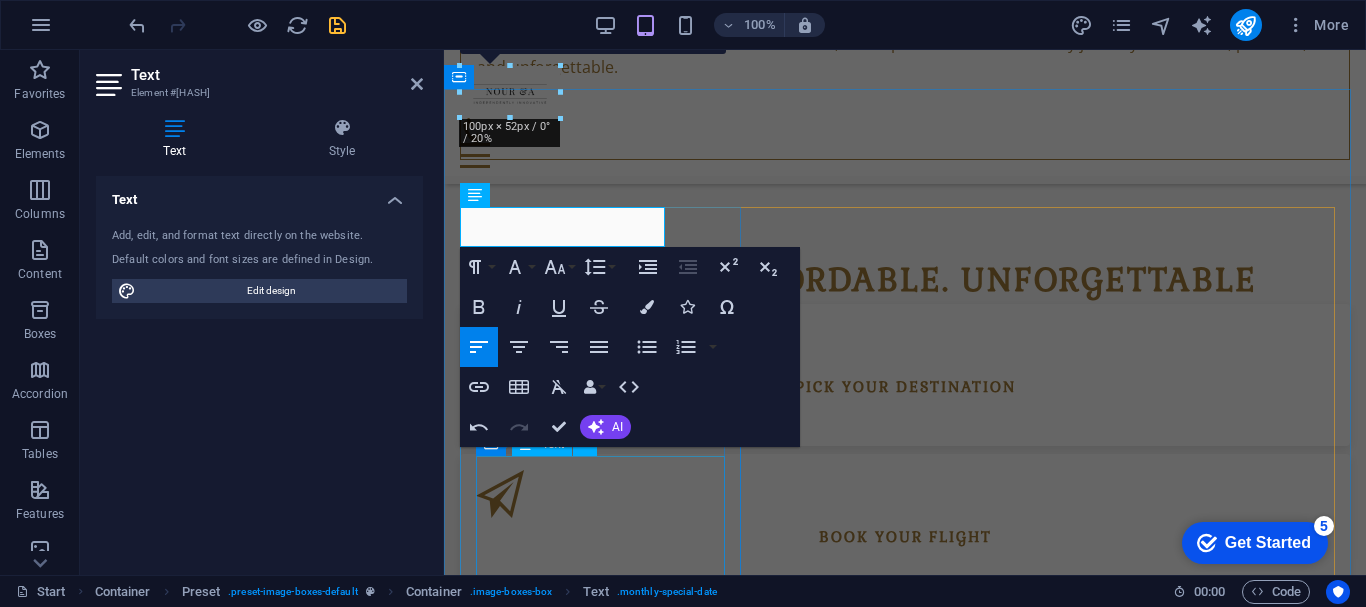 click on "Lorem ipsum dolor sit amet, consectetur adipisicing elit. Est, reprehenderit saepe autem voluptate vel facilis vero similique odio illum blanditiis natus ad facere delectus at laboriosam non itaque. Ea, tempore voluptatibus totam nesciunt debitis ad id non officiis tenetur?" at bounding box center [905, 1687] 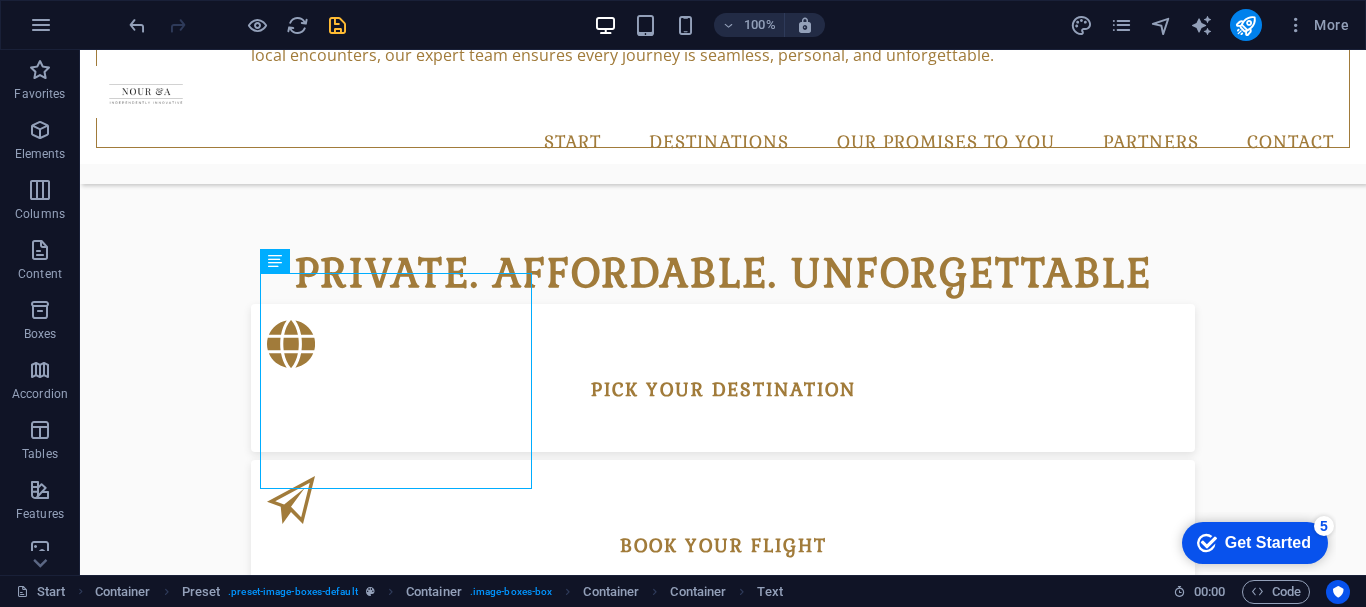 scroll, scrollTop: 1117, scrollLeft: 0, axis: vertical 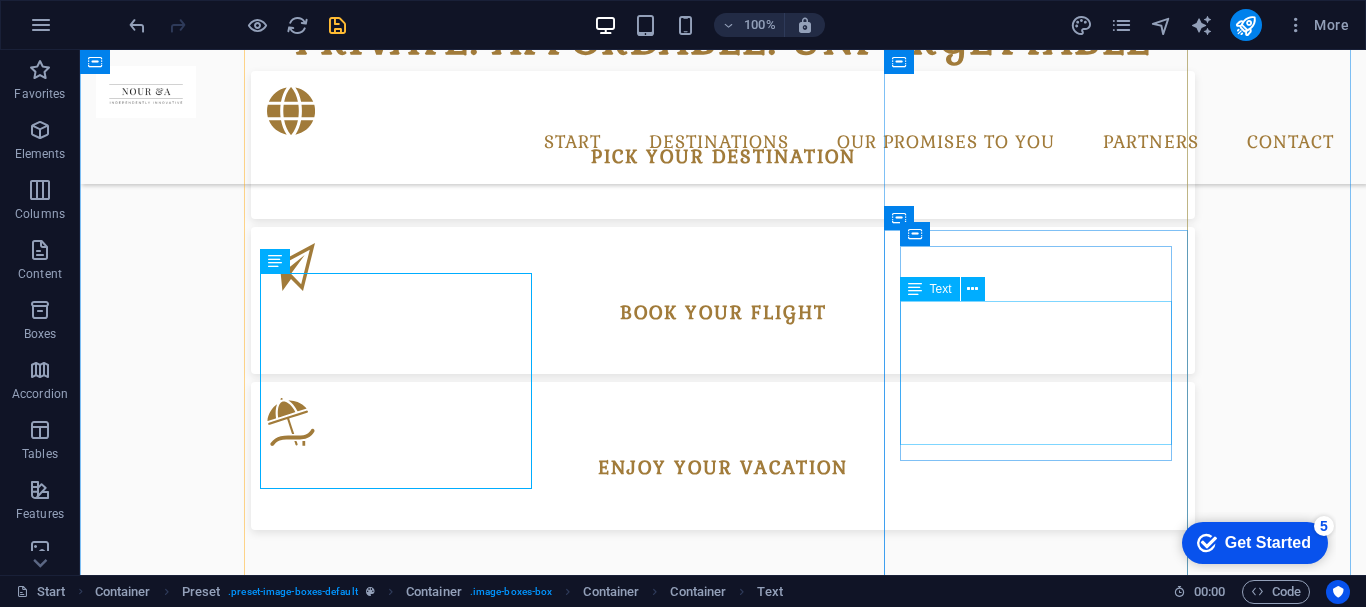 click on "Lorem ipsum dolor sit amet, consectetur adipisicing elit. Est, reprehenderit saepe autem voluptate vel facilis vero similique odio illum blanditiis natus ad facere delectus at laboriosam non itaque." at bounding box center [723, 3694] 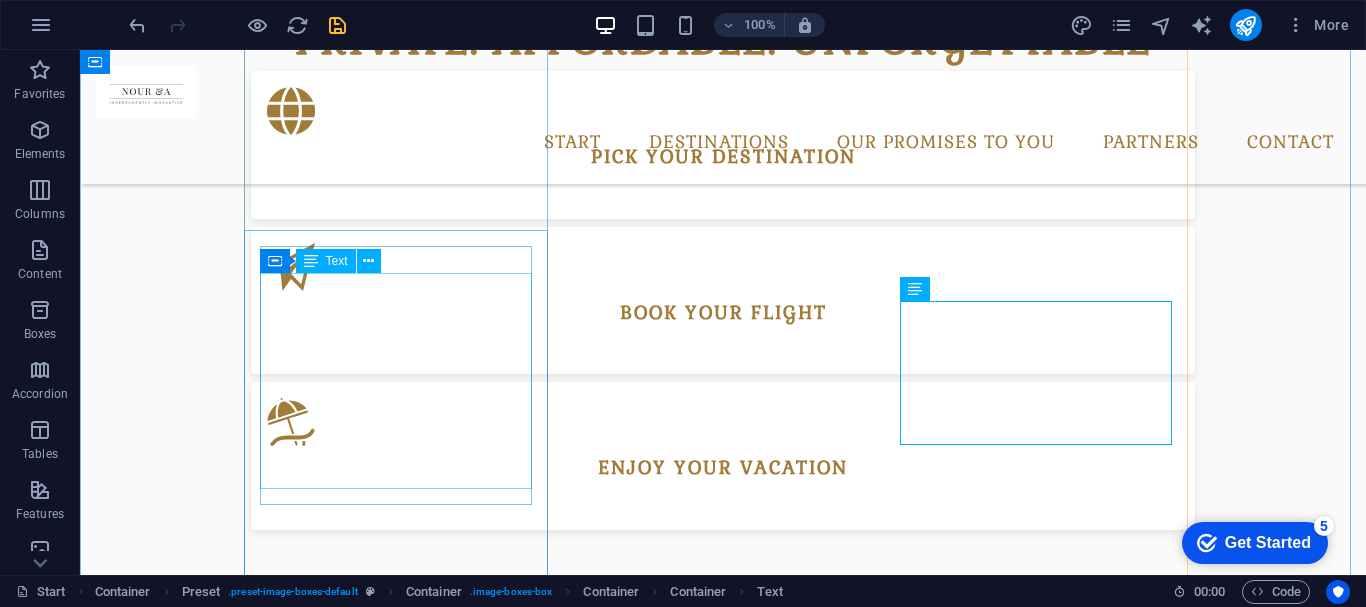 click on "Lorem ipsum dolor sit amet, consectetur adipisicing elit. Est, reprehenderit saepe autem voluptate vel facilis vero similique odio illum blanditiis natus ad facere delectus at laboriosam non itaque. Ea, tempore voluptatibus totam nesciunt debitis ad id non officiis tenetur?" at bounding box center (723, 1526) 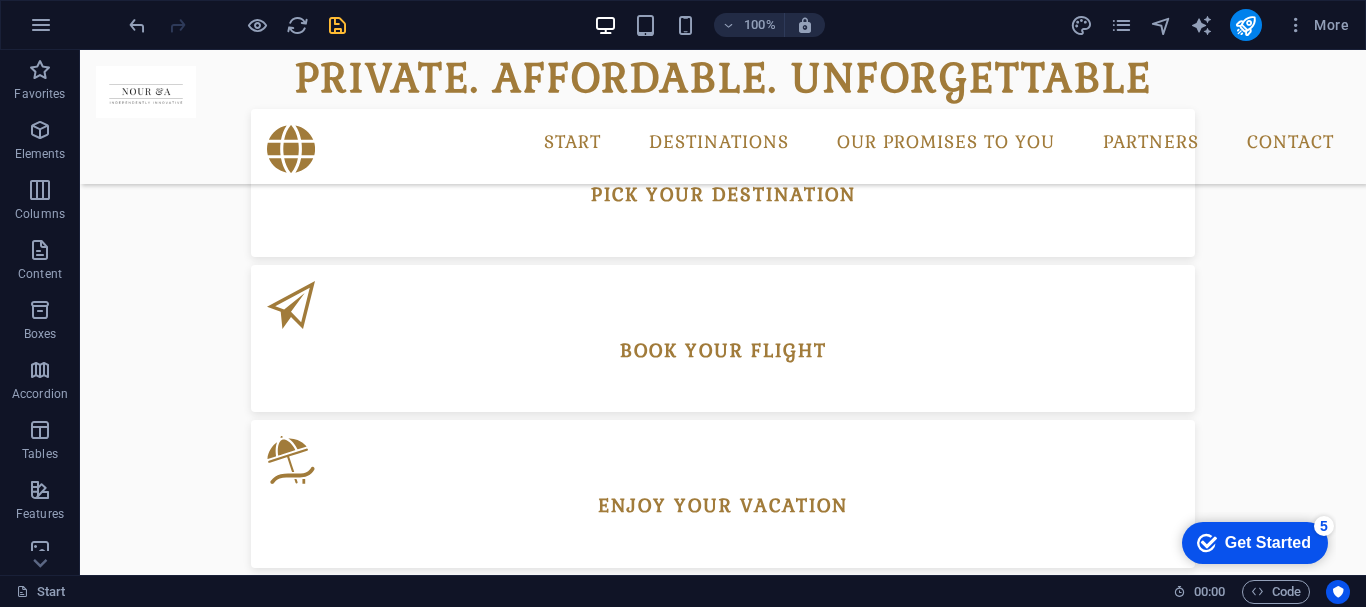 scroll, scrollTop: 1145, scrollLeft: 0, axis: vertical 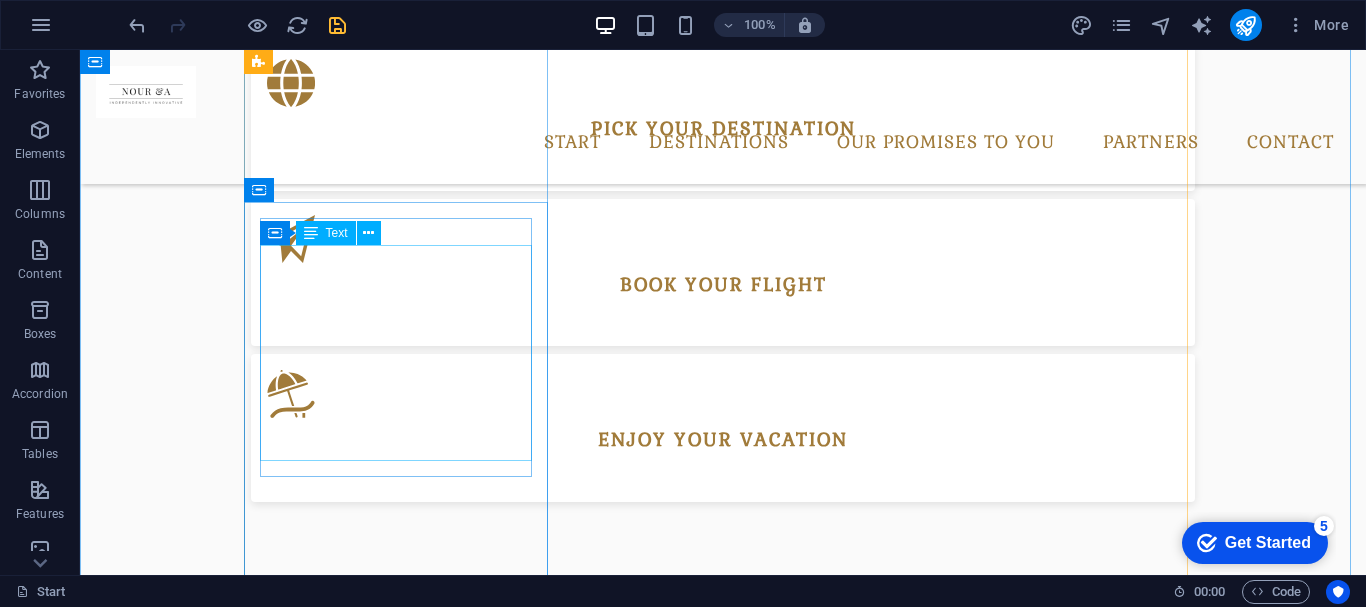 click on "Lorem ipsum dolor sit amet, consectetur adipisicing elit. Est, reprehenderit saepe autem voluptate vel facilis vero similique odio illum blanditiis natus ad facere delectus at laboriosam non itaque. Ea, tempore voluptatibus totam nesciunt debitis ad id non officiis tenetur?" at bounding box center (723, 1498) 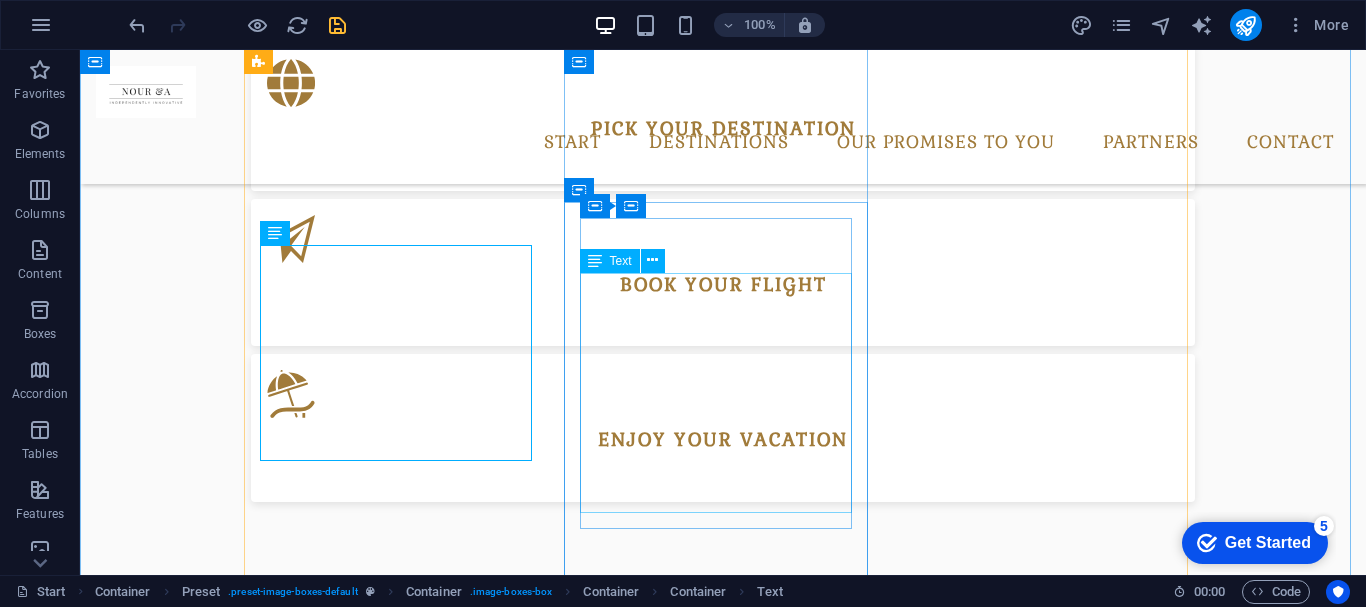 click on "Sit, molestiae et dolor illo cum sunt laborum fugit tempora modi dolores cupiditate saepe totam eveniet pariatur ipsum asperiores aspernatur quam itaque sequi temporibus quia autem ipsam fugiat laudantium obcaecati quidem deserunt praesentium voluptatum ratione vel! Ipsum, modi, accusamus." at bounding box center (723, 2600) 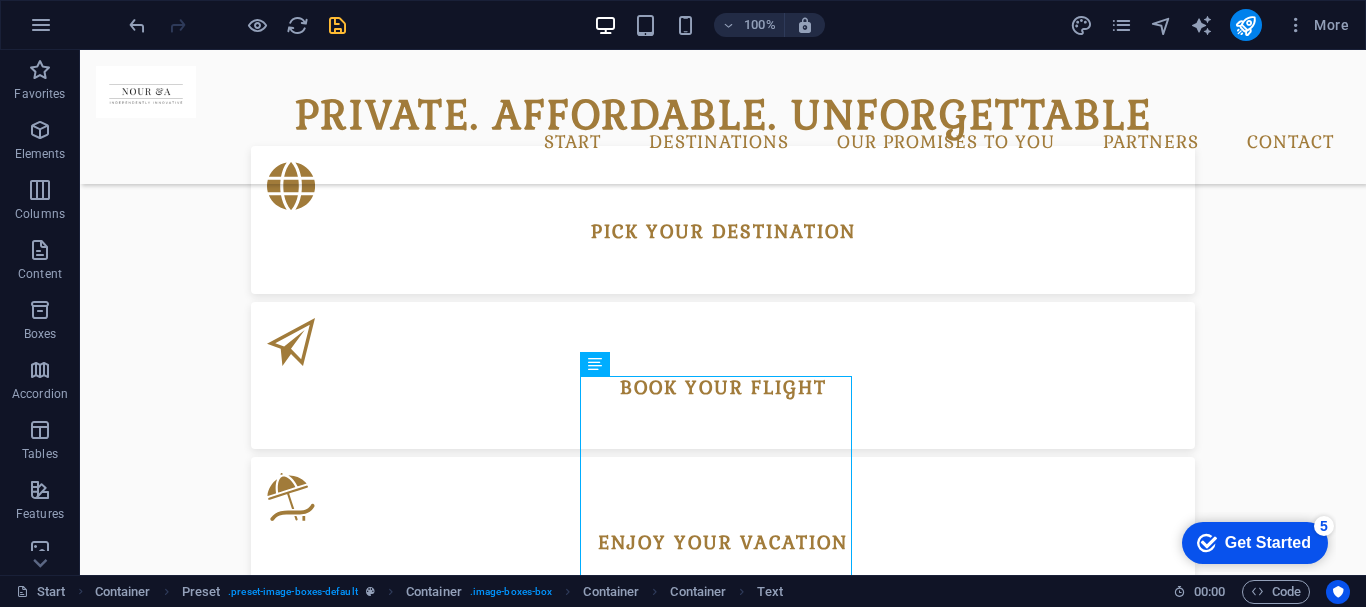 scroll, scrollTop: 1052, scrollLeft: 0, axis: vertical 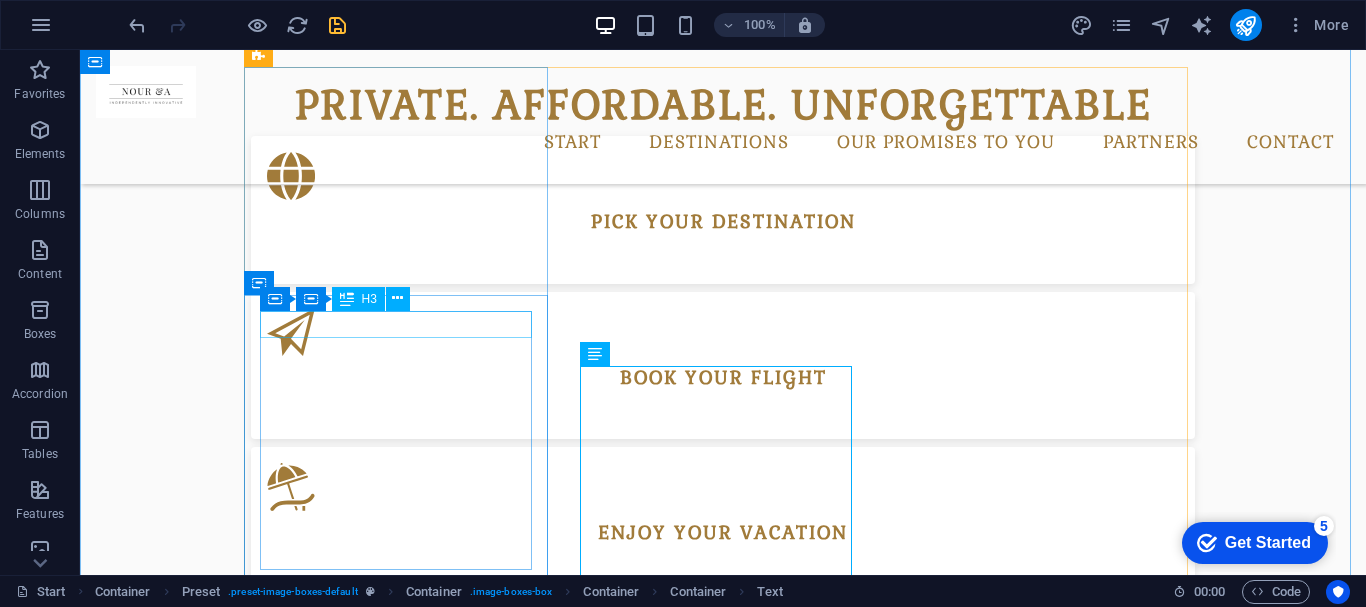 click on "free & easy tashkent" at bounding box center (723, 1541) 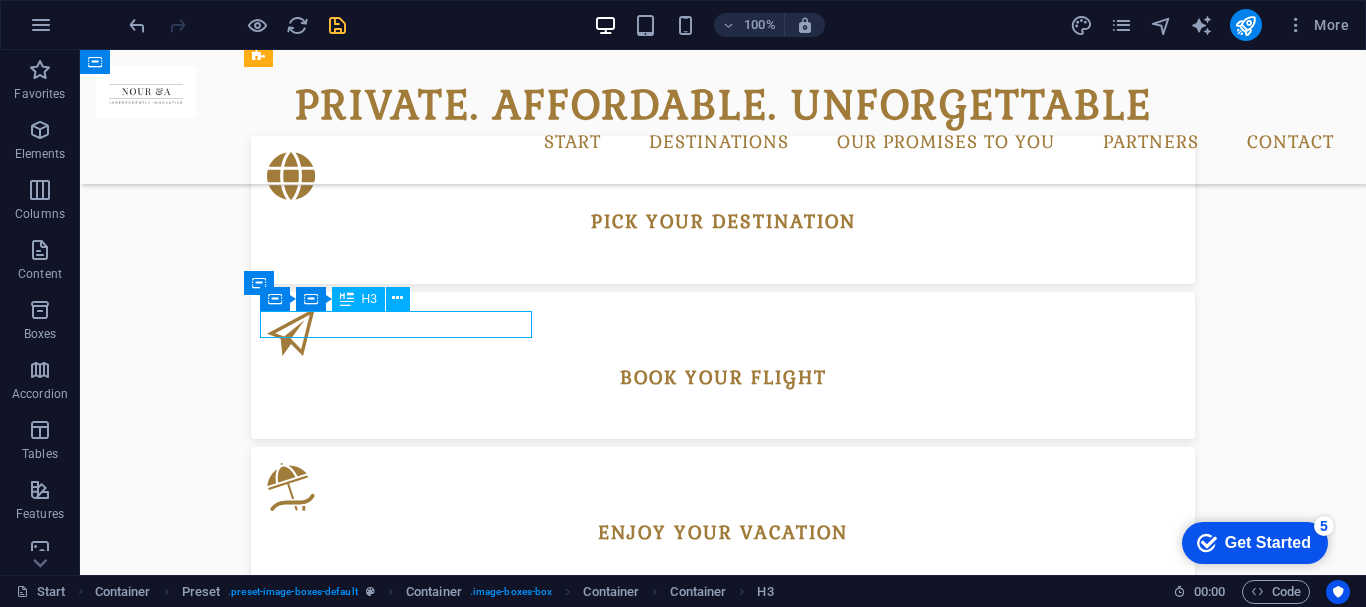 click on "free & easy tashkent" at bounding box center [723, 1541] 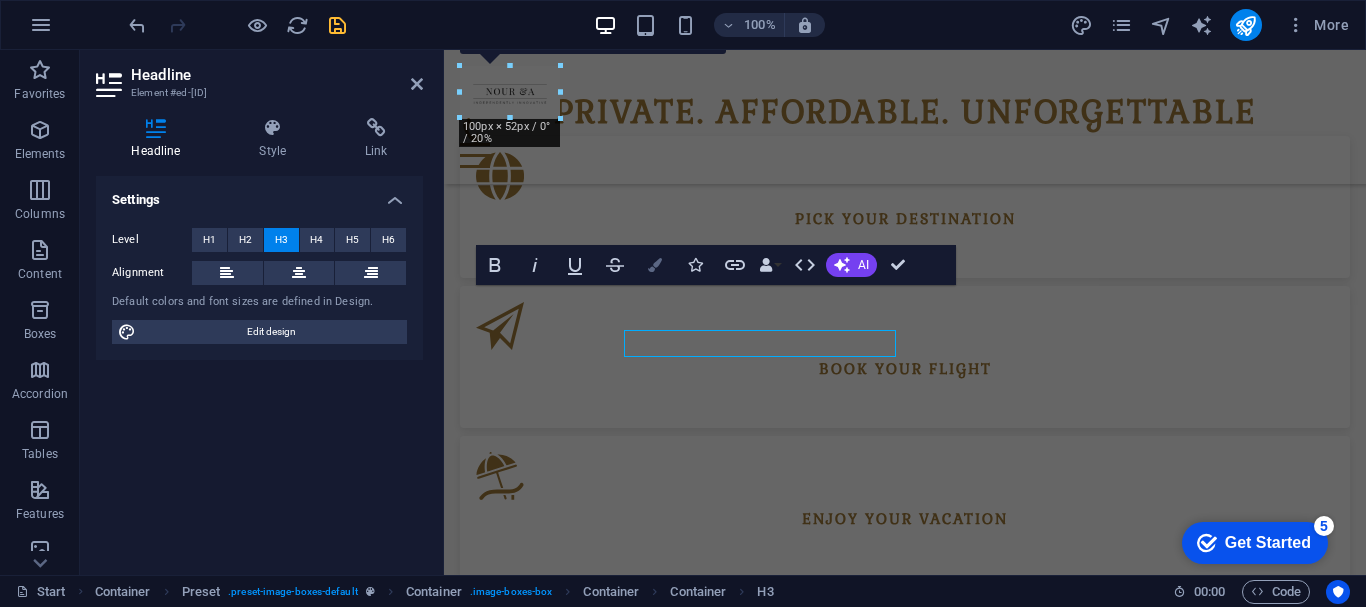 scroll, scrollTop: 1033, scrollLeft: 0, axis: vertical 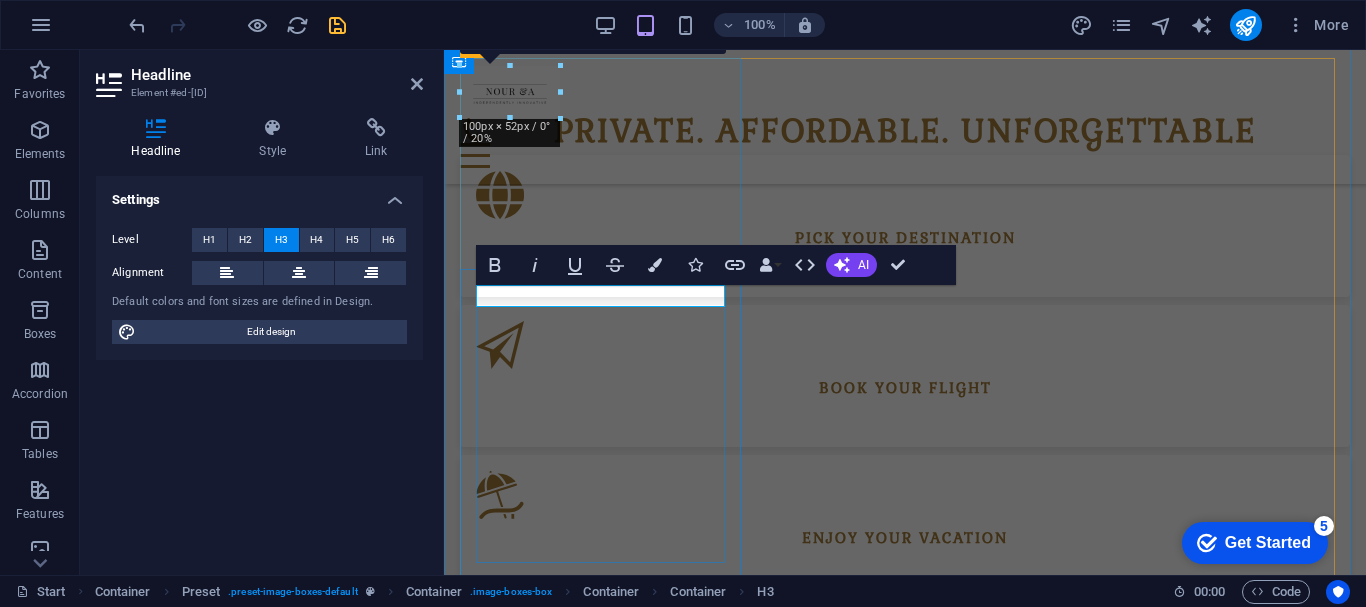 click on "free & easy tashkent" at bounding box center [905, 1491] 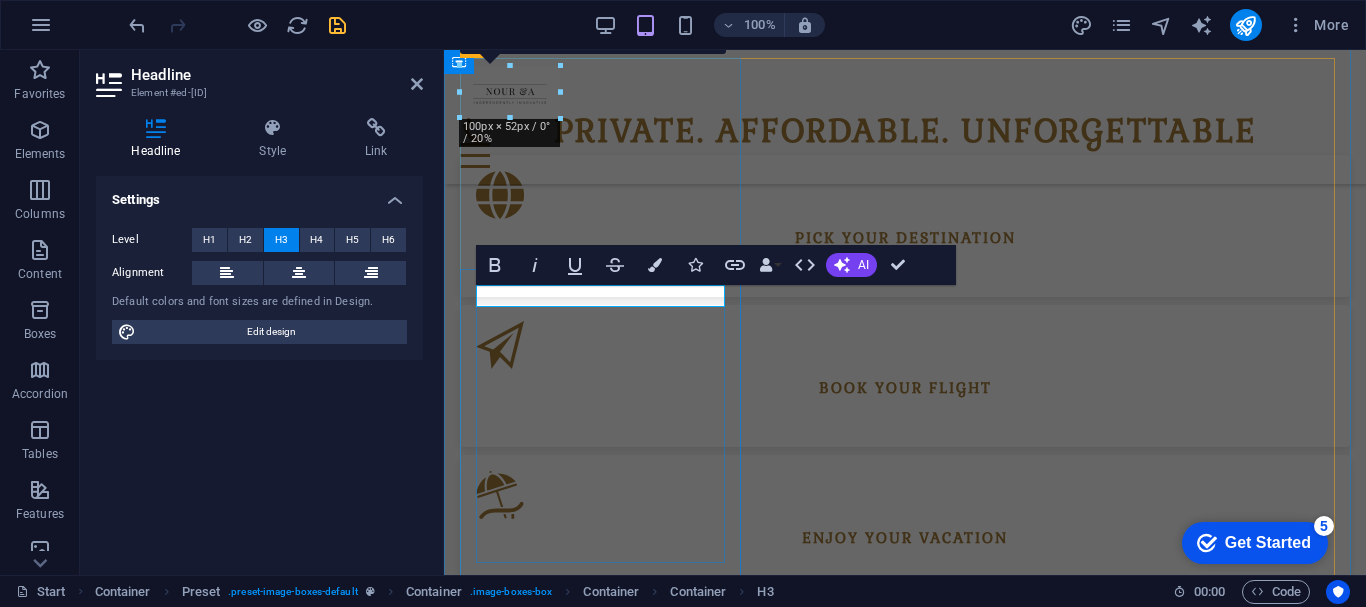 click on "free & easy tashkent" at bounding box center (905, 1491) 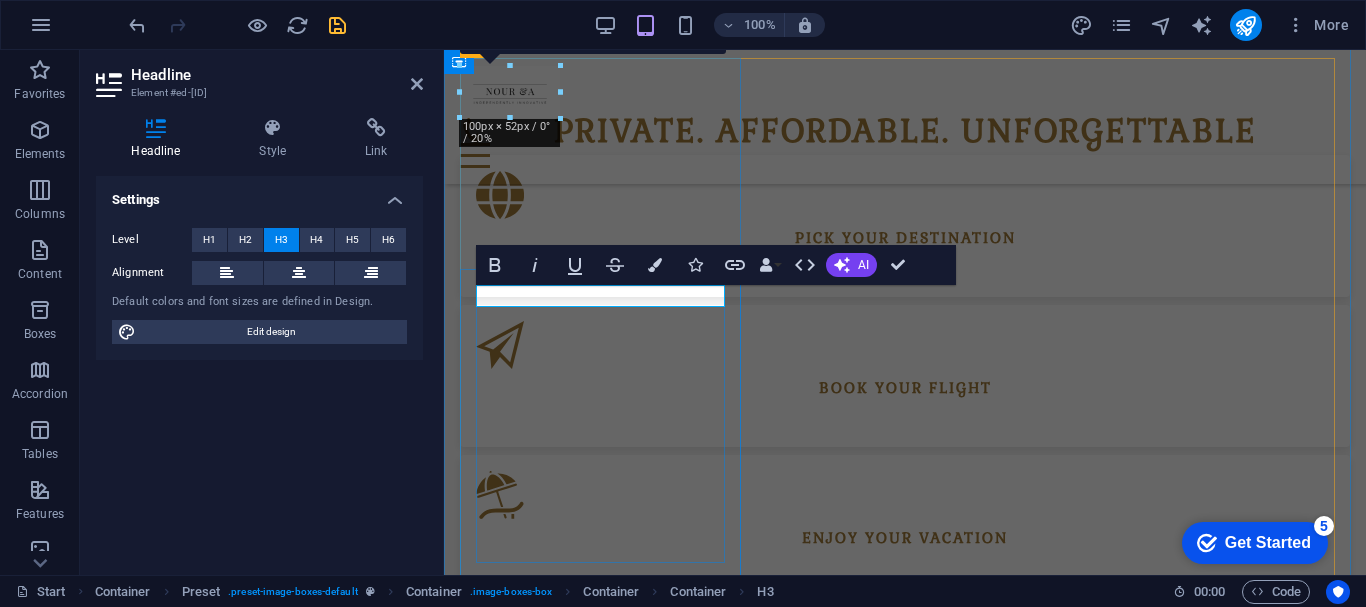 type 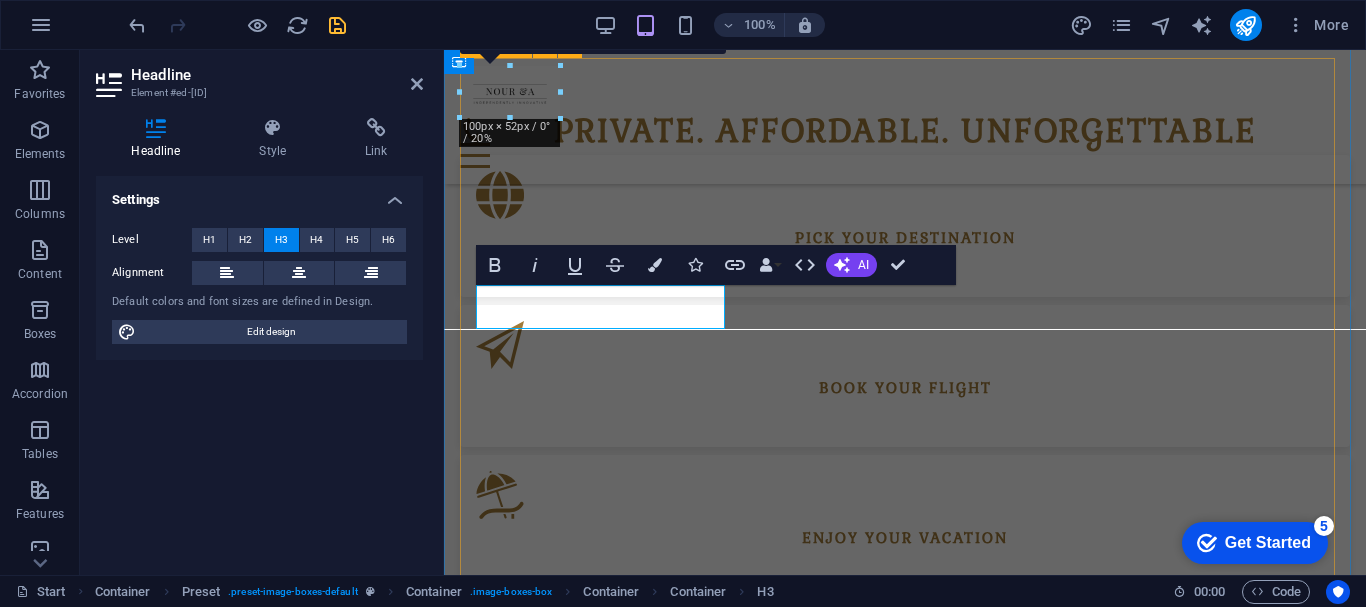 click on "15.10.2025- 31.03.2026 4d 3n tashkent  ‌culinary Lorem ipsum dolor sit amet, consectetur adipisicing elit. Est, reprehenderit saepe autem voluptate vel facilis vero similique odio illum blanditiis natus ad facere delectus at laboriosam non itaque. Ea, tempore voluptatibus totam nesciunt debitis ad id non officiis tenetur?  Key Features All-Inclusive 2h Ferry ride to destination 12 days Snorkling kit inclusive Starting at $1,800.00 p.p Learn more 12.21. - 02.01.2019 6d 5n tashkent samarqand Sit, molestiae et dolor illo cum sunt laborum fugit tempora modi dolores cupiditate saepe totam eveniet pariatur ipsum asperiores aspernatur quam itaque sequi temporibus quia autem ipsam fugiat laudantium obcaecati quidem deserunt praesentium voluptatum ratione vel! Ipsum, modi, accusamus. Key Features All-Inclusive Departure at Cape Town 14 day cruise 2 day explorers camp Starting at $6,400.00 p.p. Learn more 09.04. - 10.16.2019 8d 7n tashkent samarqand bukhara Key Features All-Inclusive 18 day hotel hopping tour" at bounding box center [905, 2351] 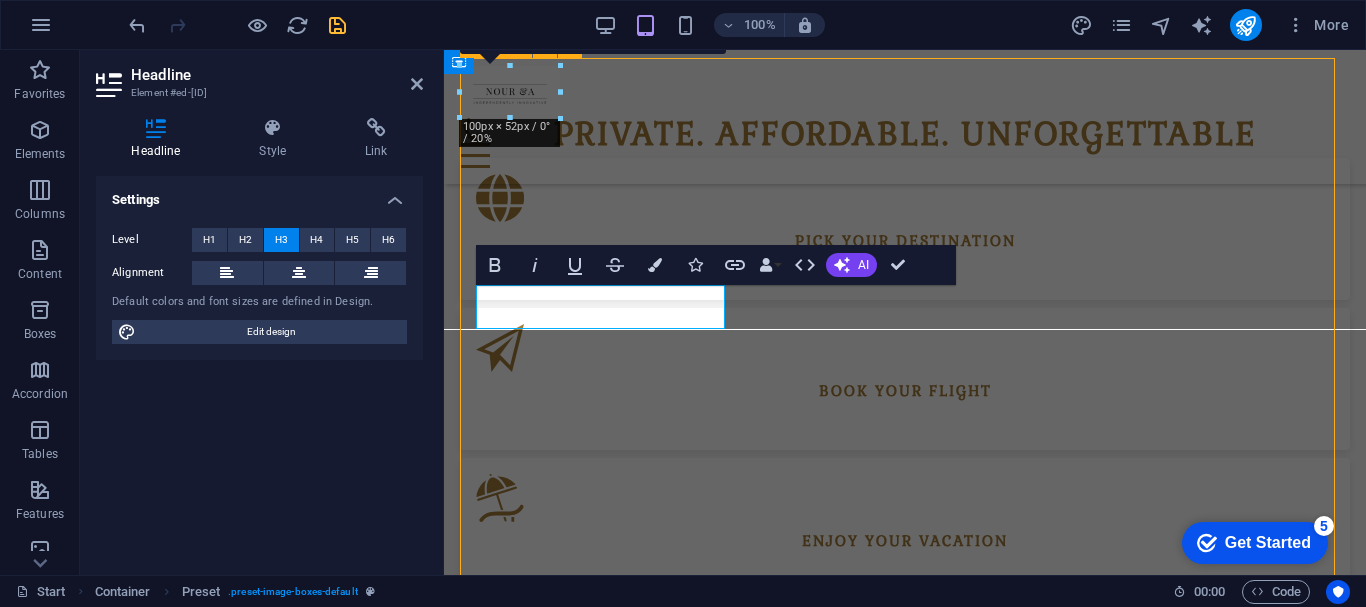 scroll, scrollTop: 1078, scrollLeft: 0, axis: vertical 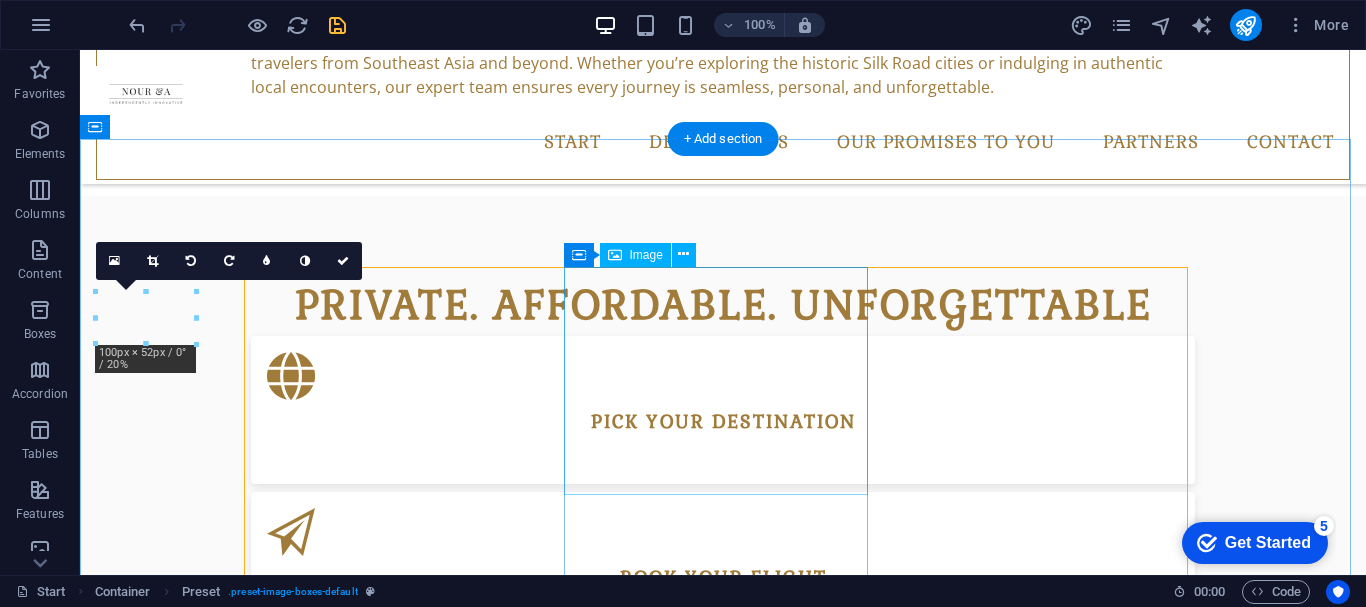 click at bounding box center [723, 2487] 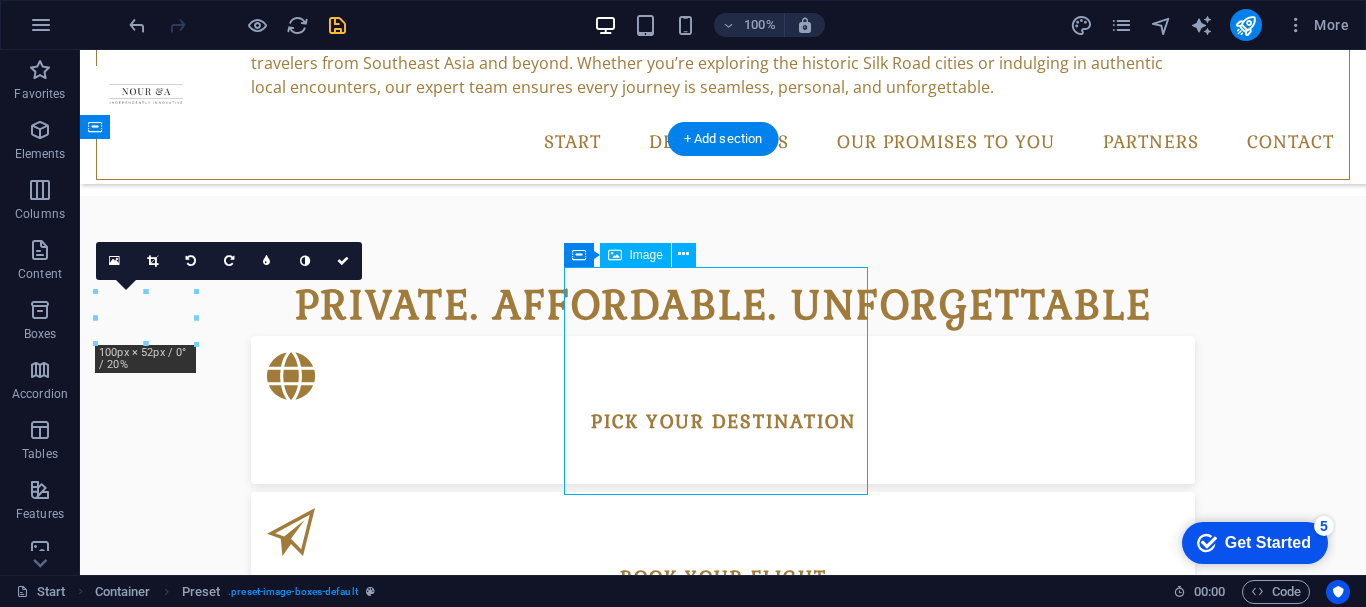 click at bounding box center [723, 2487] 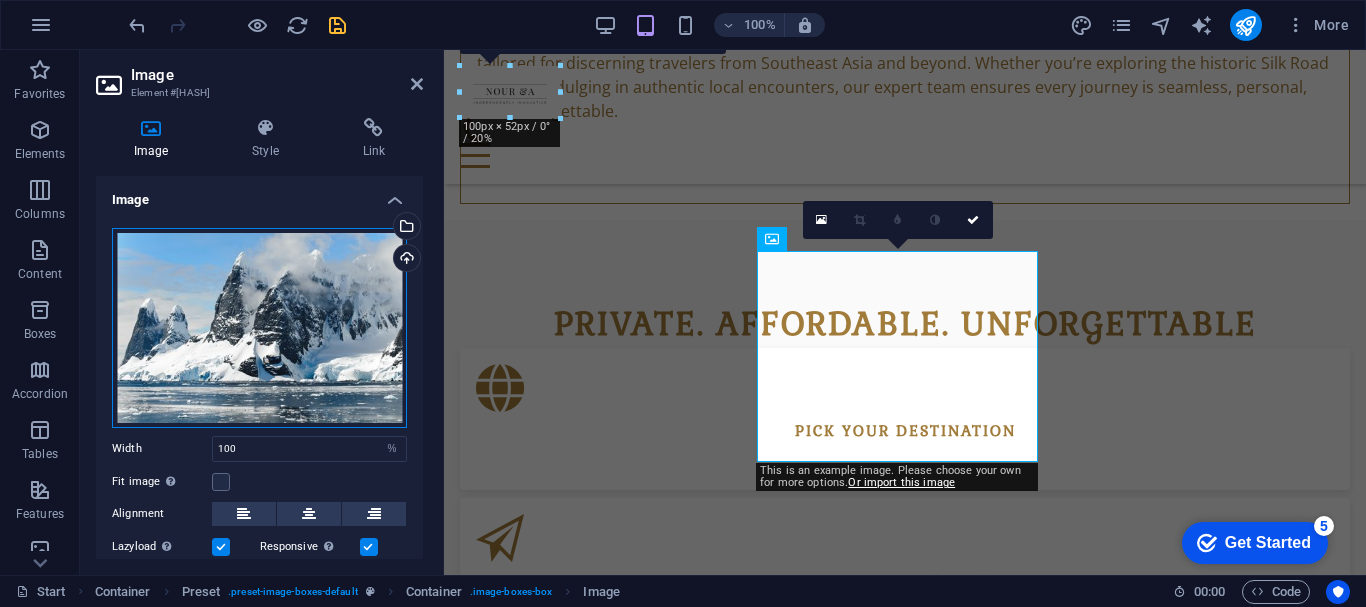 click on "Drag files here, click to choose files or select files from Files or our free stock photos & videos" at bounding box center [259, 328] 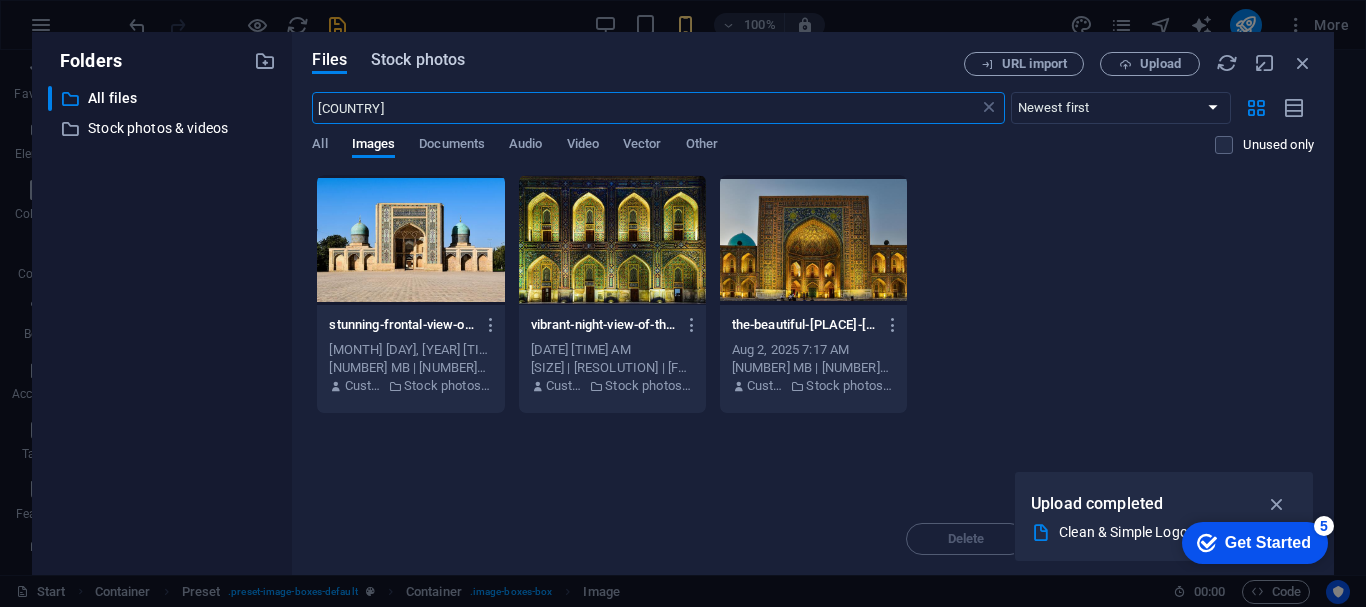 click on "Stock photos" at bounding box center [418, 60] 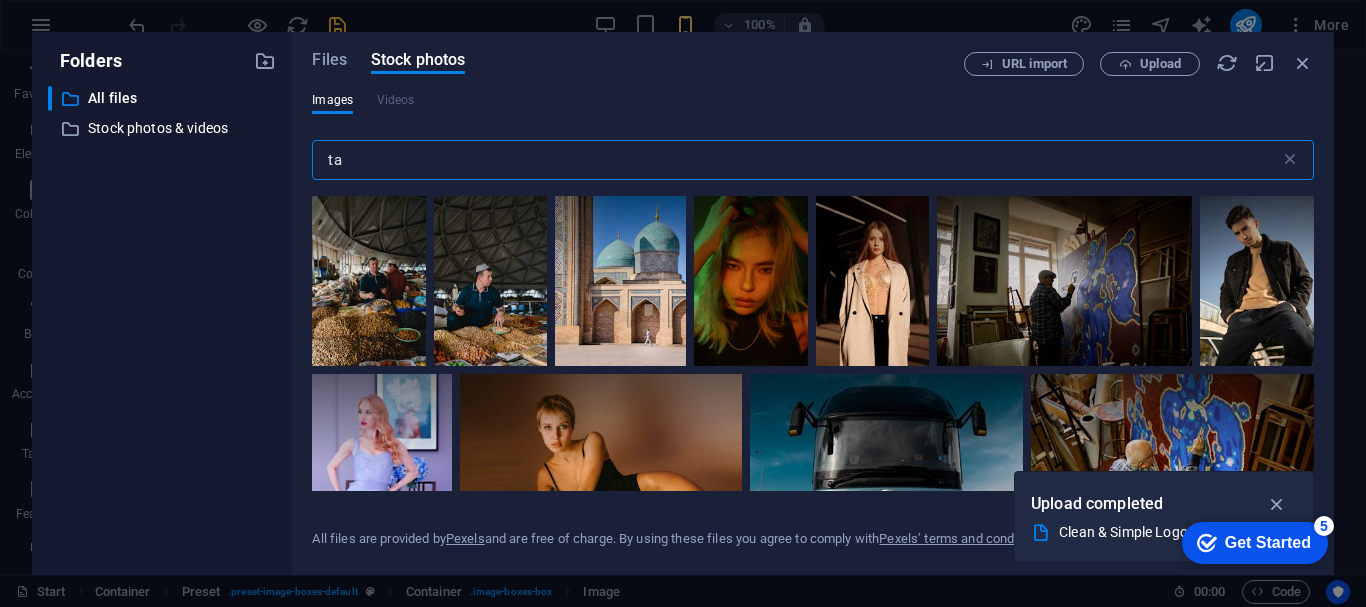 type on "t" 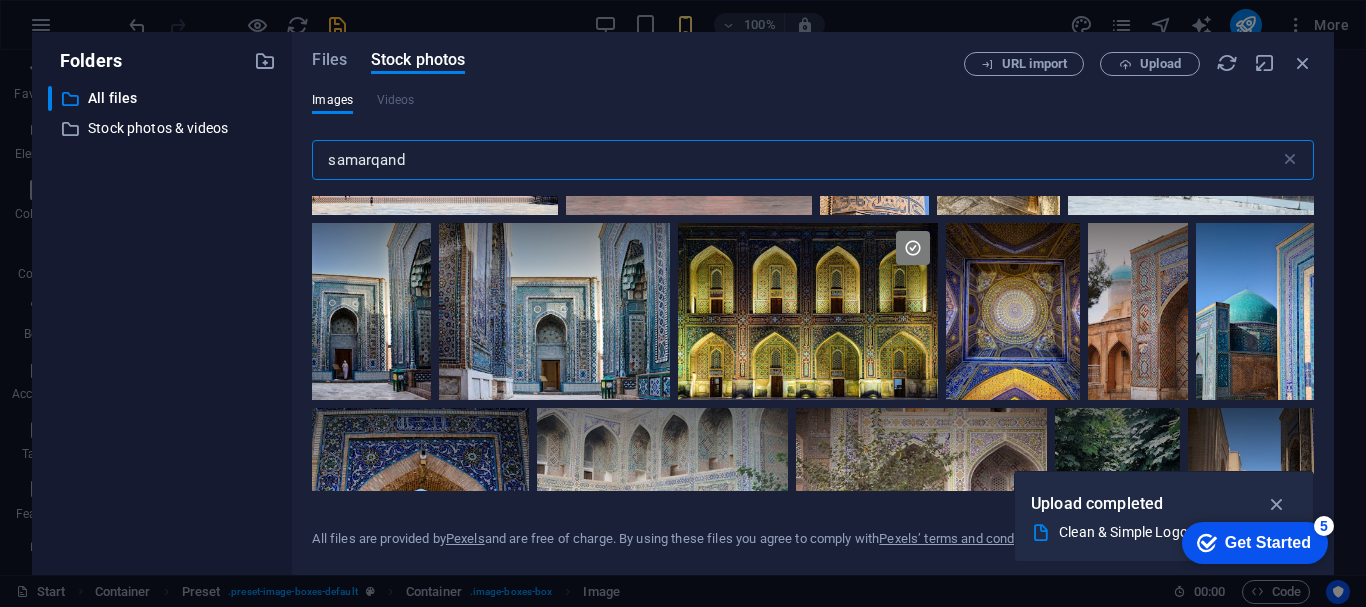 scroll, scrollTop: 458, scrollLeft: 0, axis: vertical 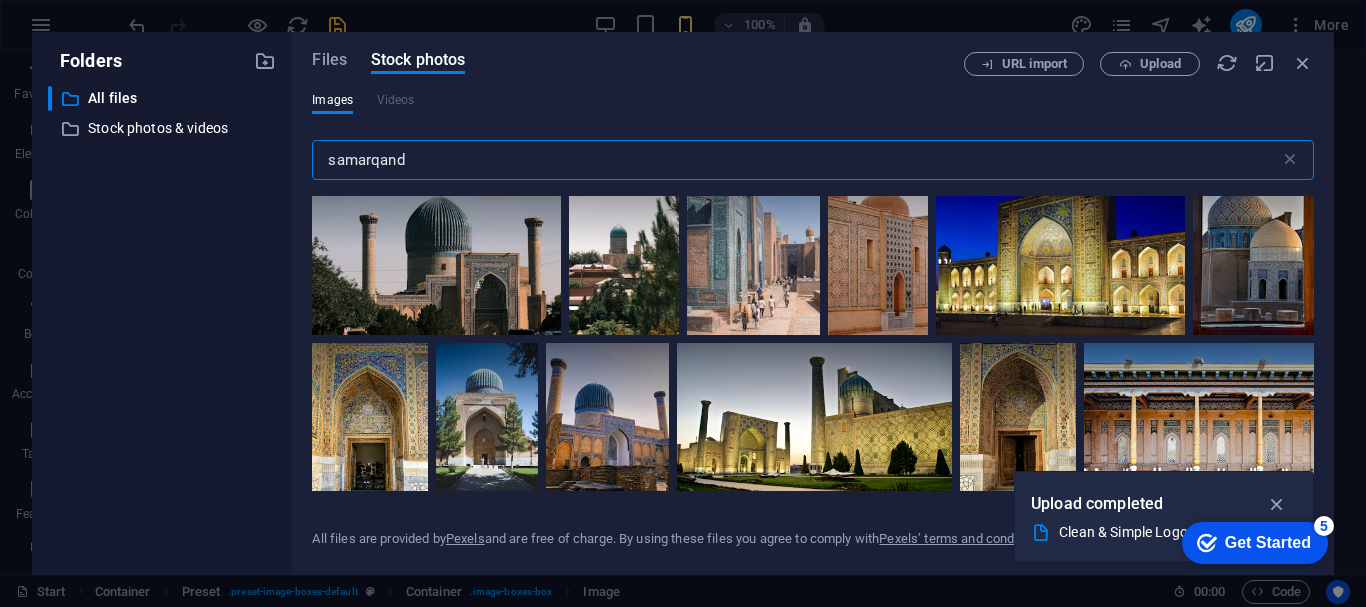 type on "samarqand" 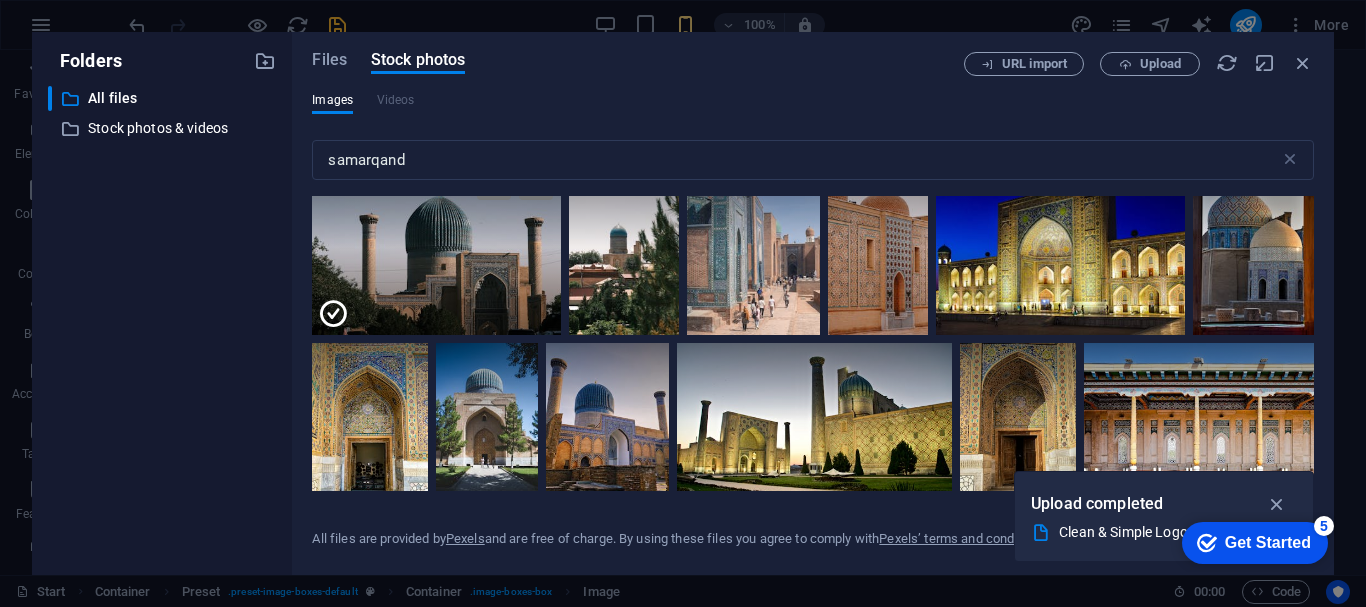 click at bounding box center [436, 291] 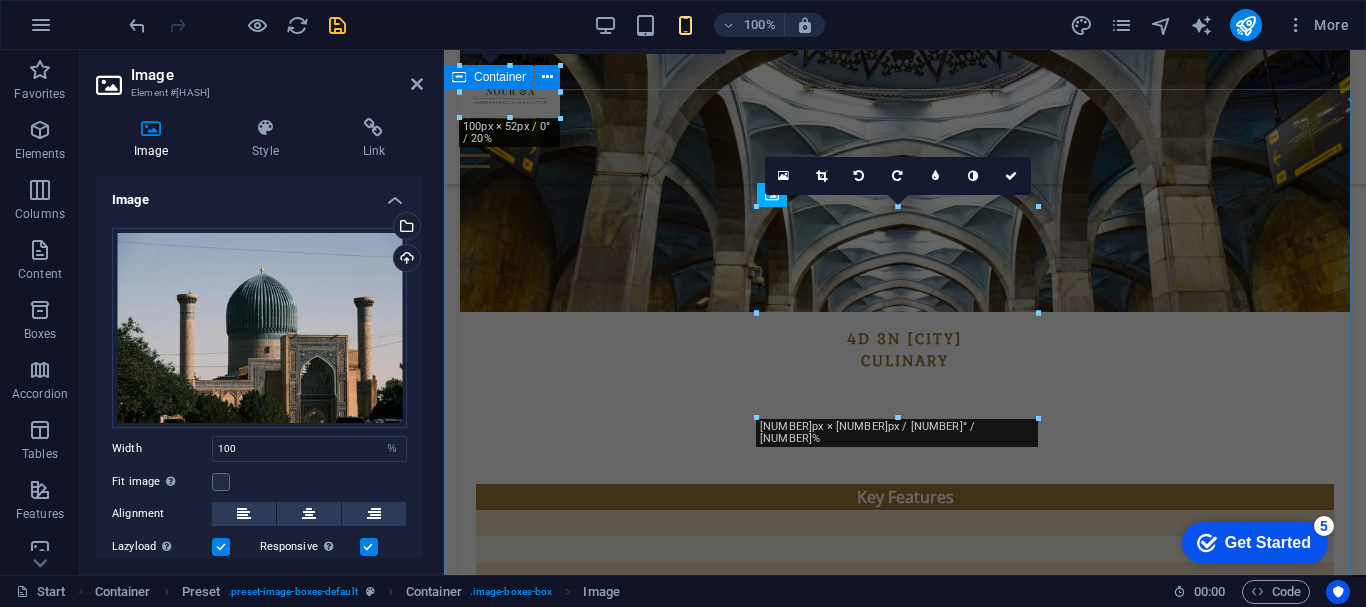 scroll, scrollTop: 884, scrollLeft: 0, axis: vertical 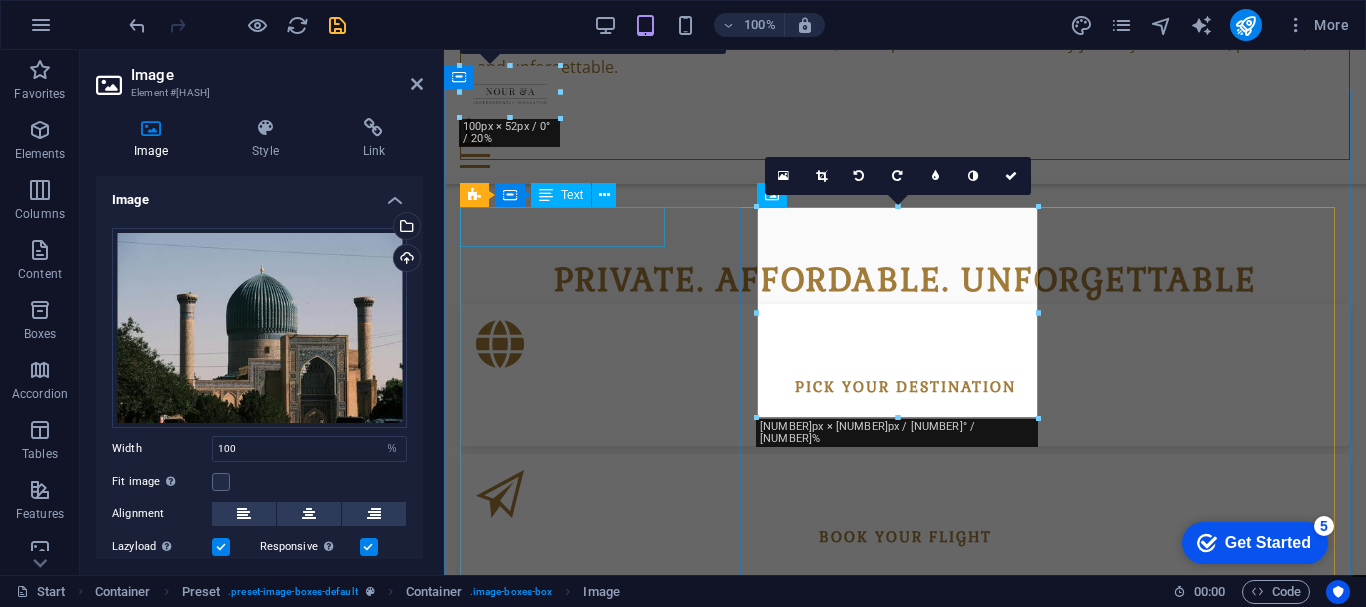 click on "15.10.2025- 31.03.2026" at bounding box center (530, 965) 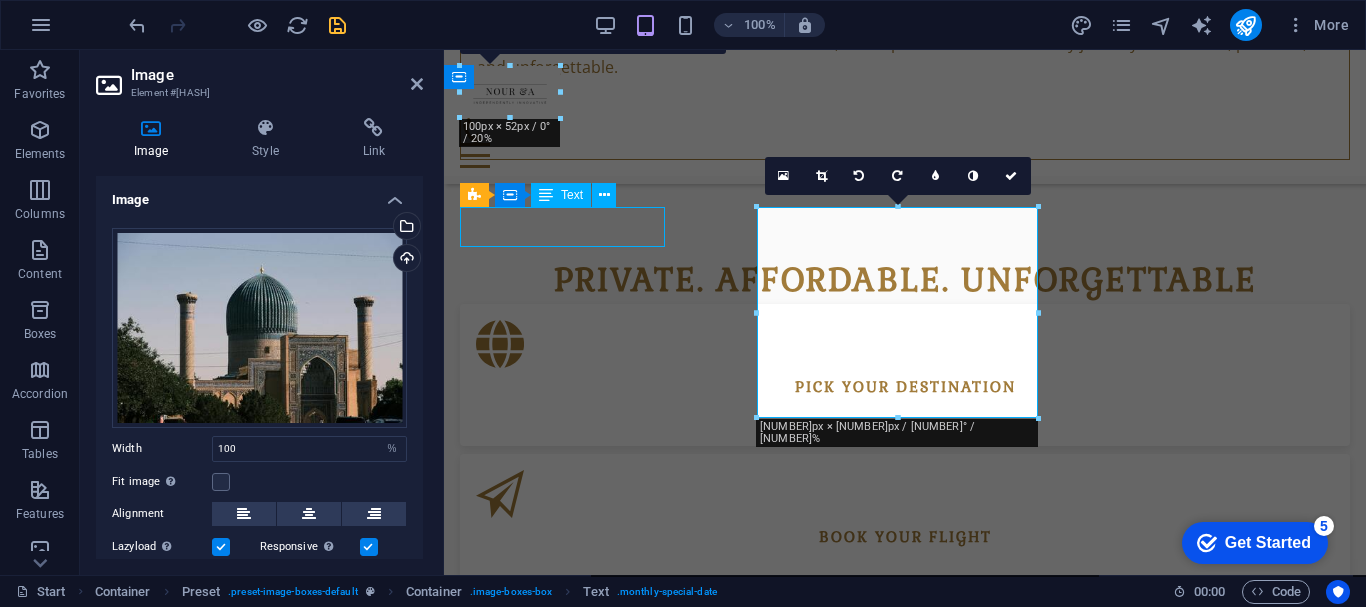 click on "15.10.2025- 31.03.2026" at bounding box center (530, 965) 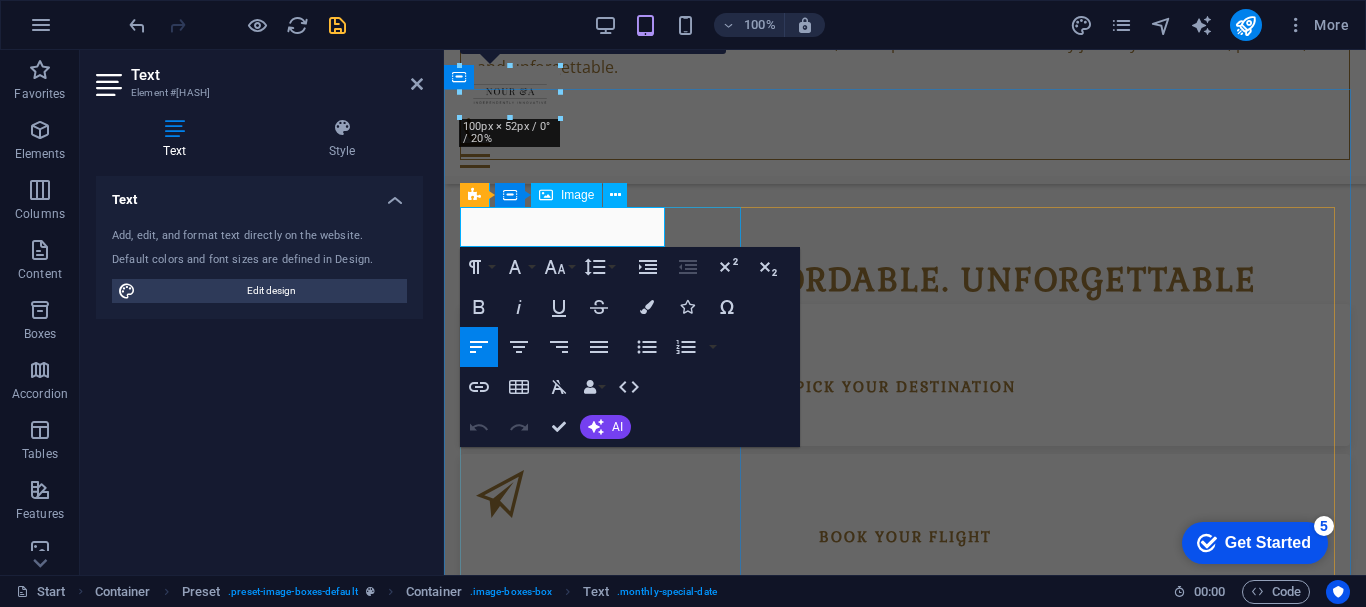 drag, startPoint x: 480, startPoint y: 221, endPoint x: 710, endPoint y: 224, distance: 230.01956 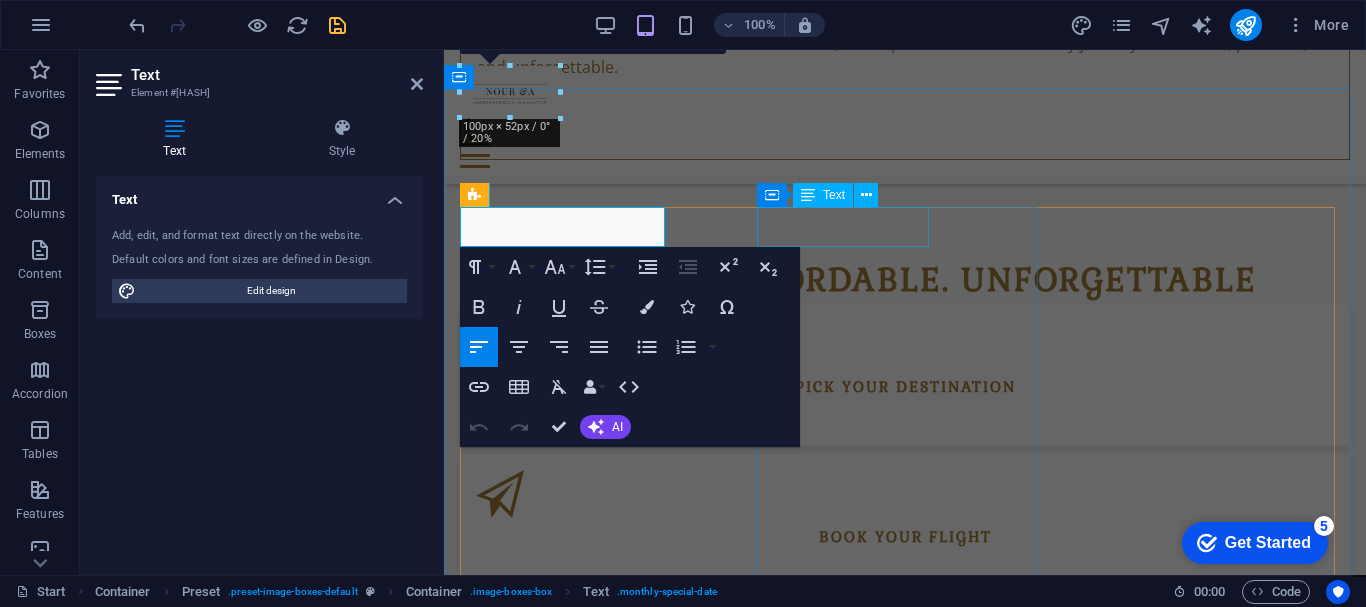 click on "12.21. - 02.01.2019" at bounding box center [544, 2043] 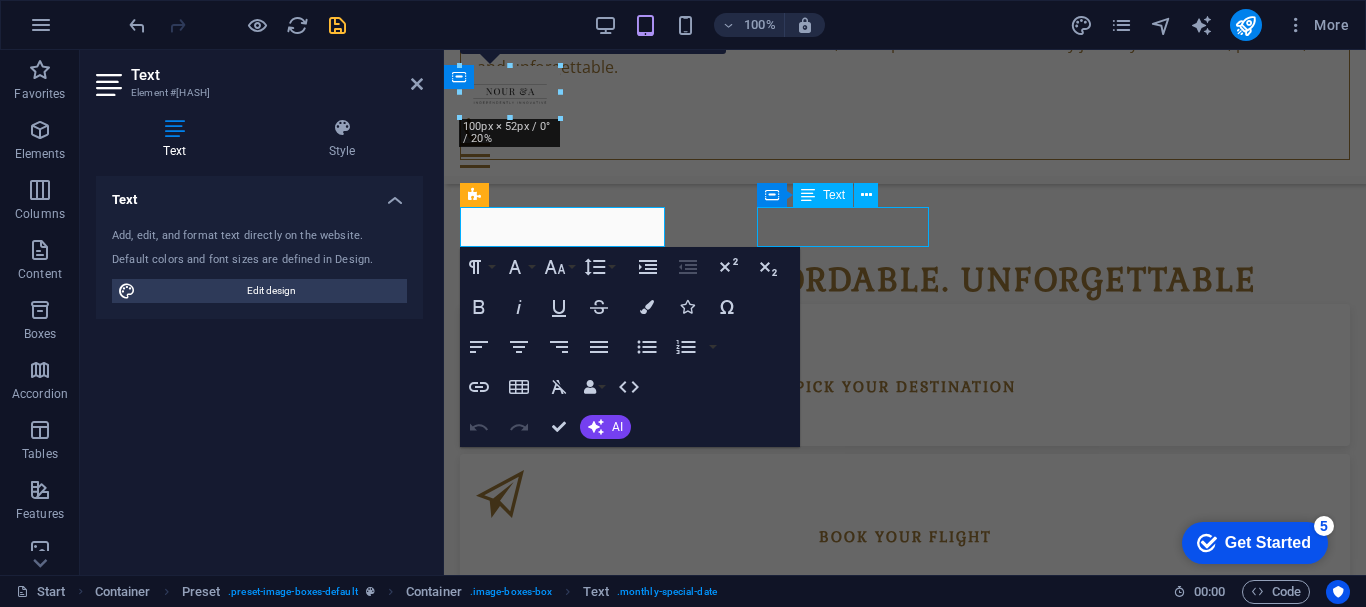 click on "Monthly Specials" at bounding box center [905, 925] 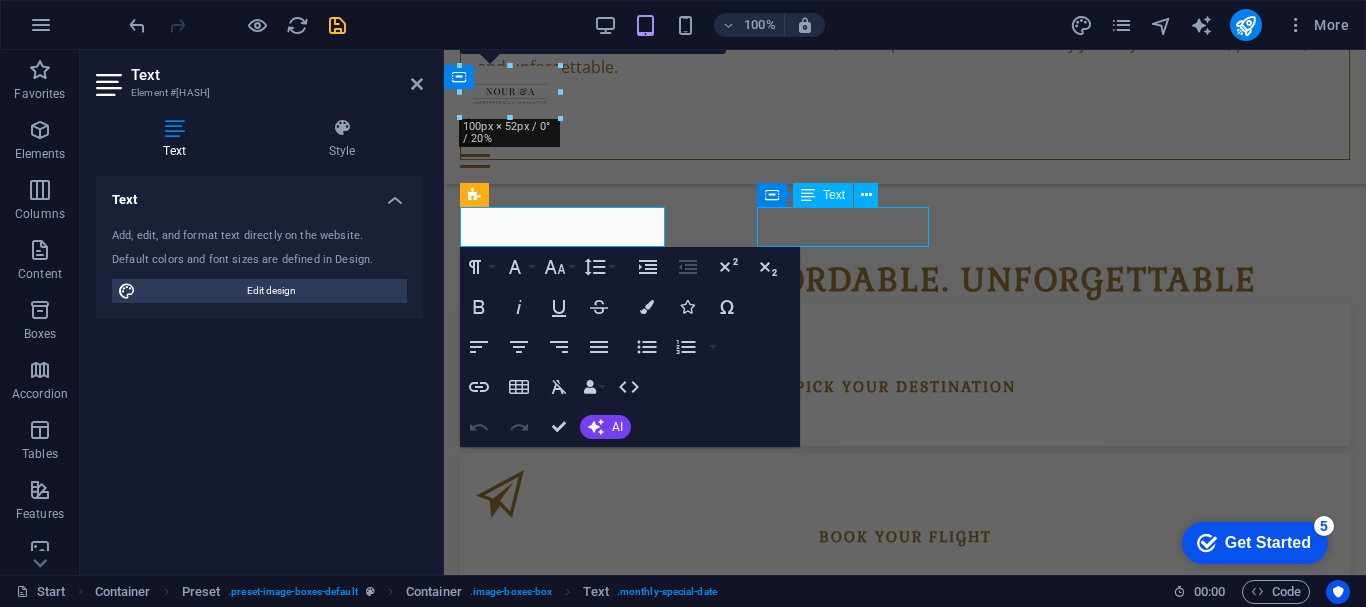 click on "Monthly Specials" at bounding box center (905, 925) 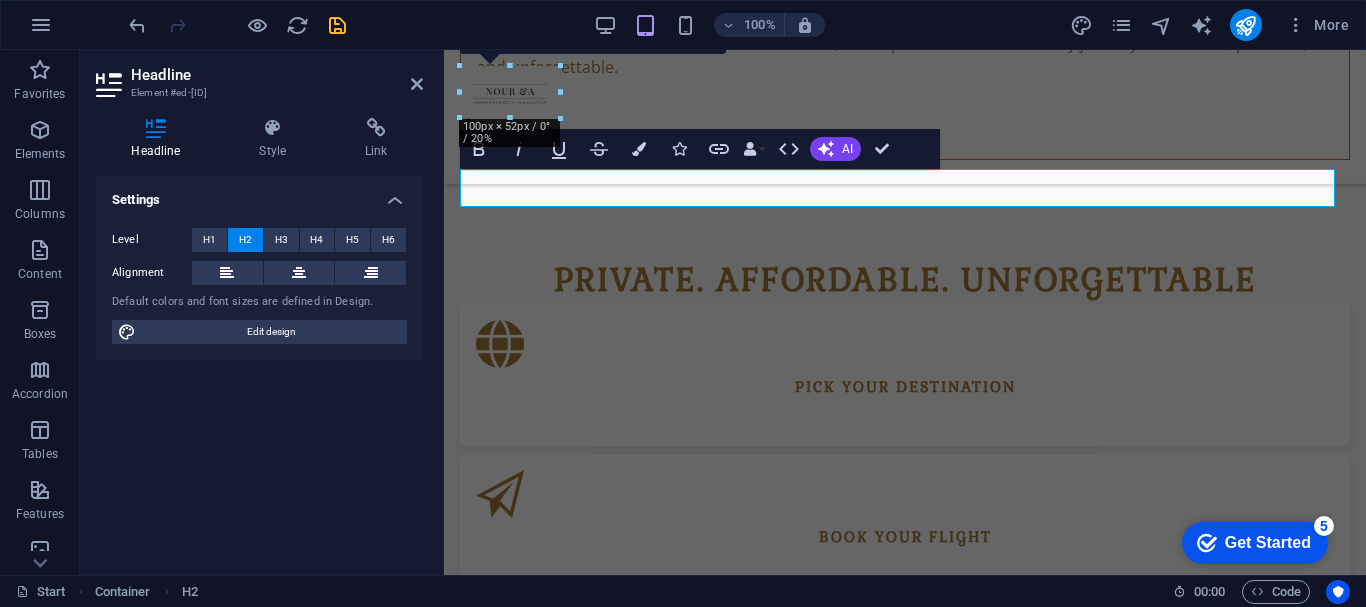 click on "Settings Level H1 H2 H3 H4 H5 H6 Alignment Default colors and font sizes are defined in Design. Edit design" at bounding box center [259, 367] 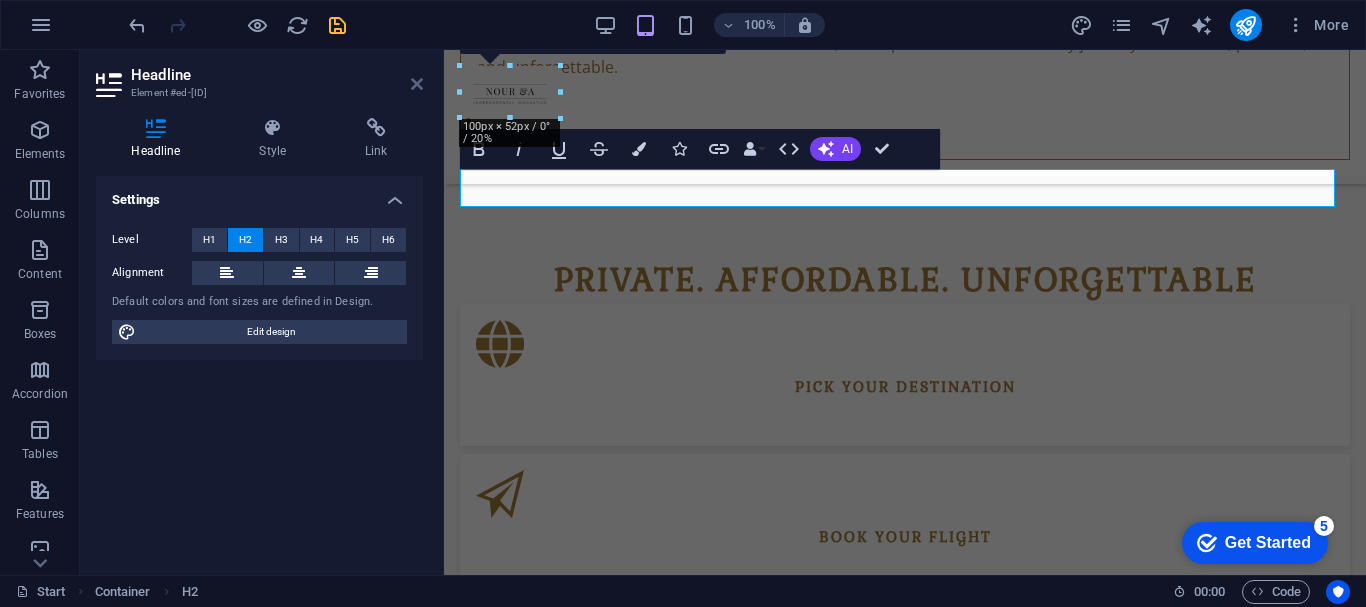 click at bounding box center (417, 84) 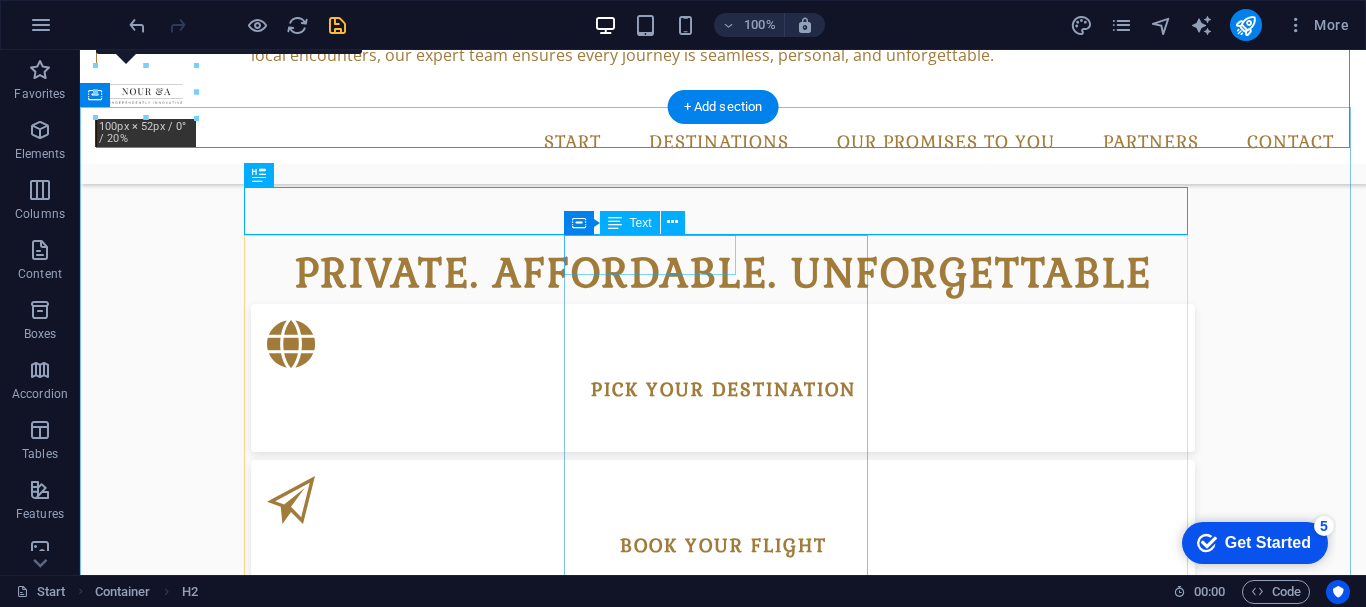 click on "12.21. - 02.01.2019" at bounding box center [335, 2121] 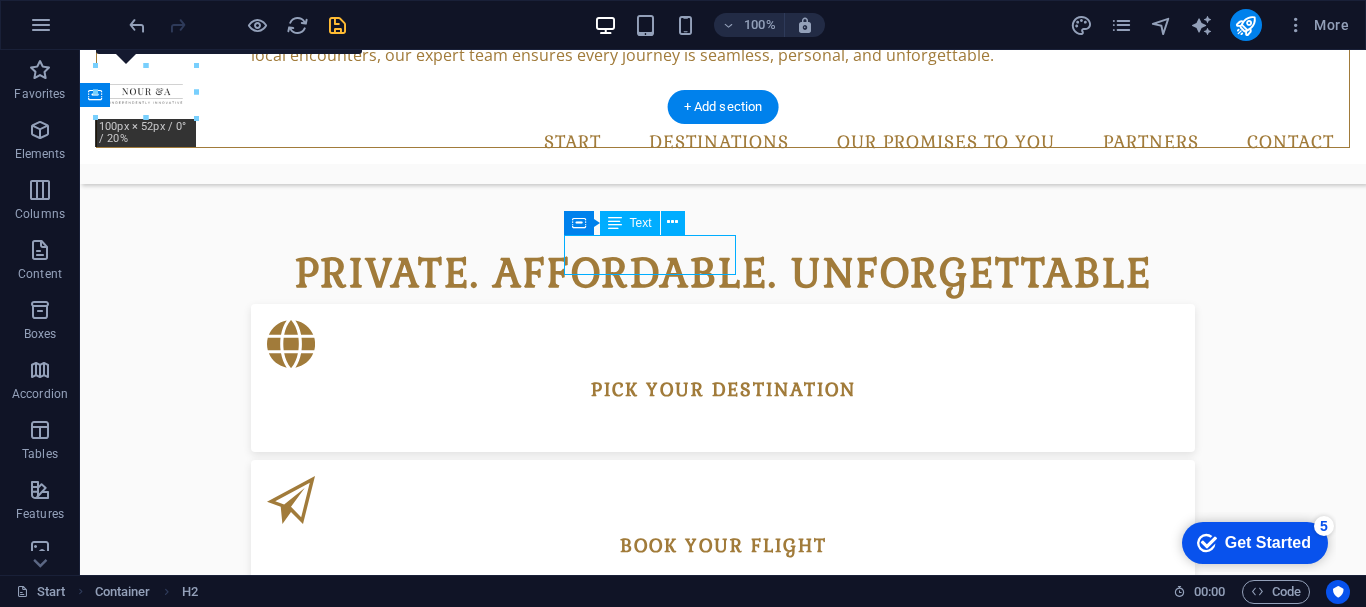 click on "12.21. - 02.01.2019" at bounding box center (335, 2121) 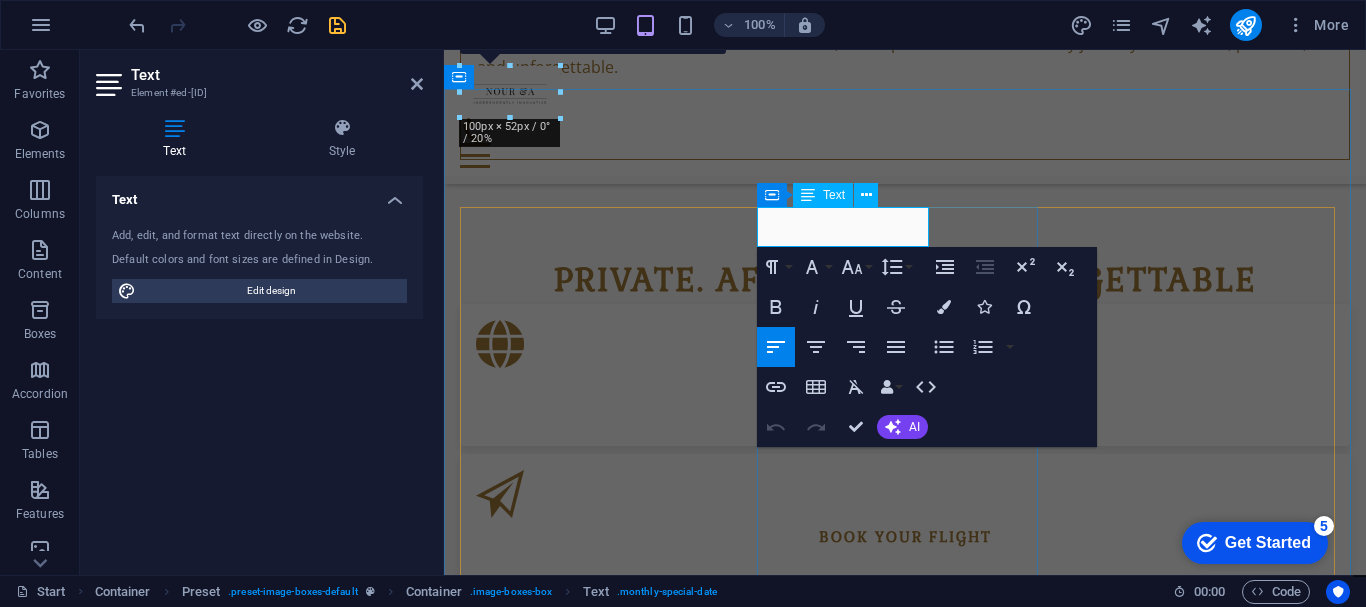 click on "12.21. - 02.01.2019" at bounding box center (544, 2043) 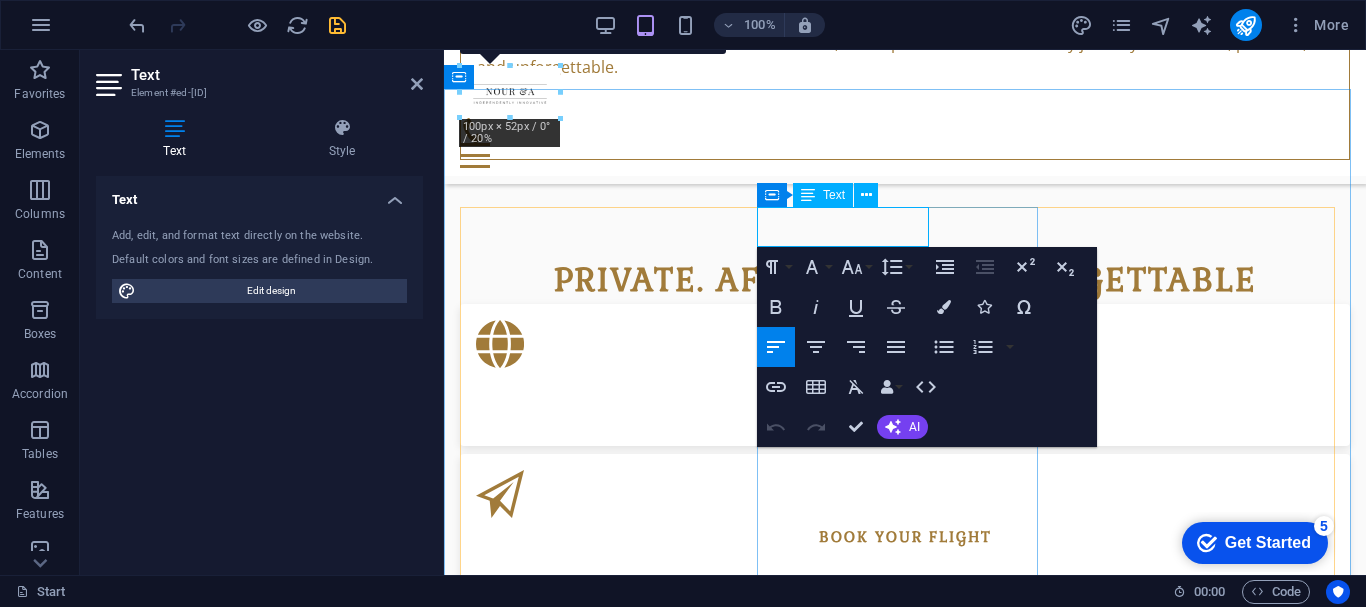 drag, startPoint x: 772, startPoint y: 224, endPoint x: 888, endPoint y: 224, distance: 116 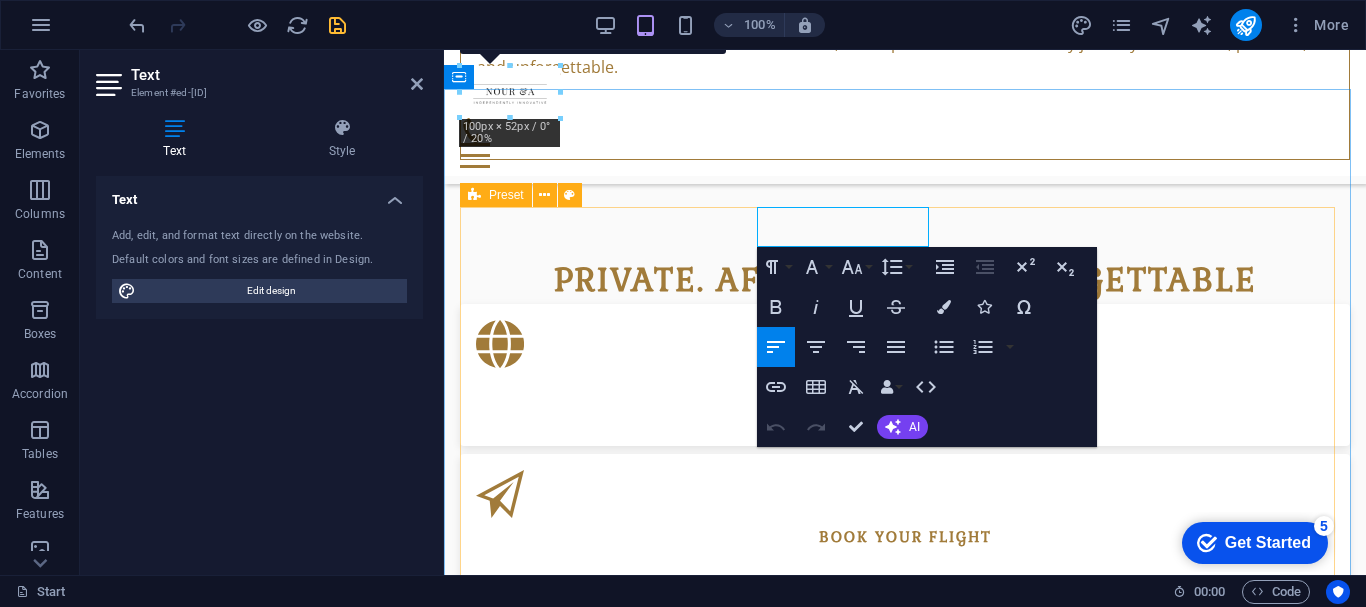 drag, startPoint x: 912, startPoint y: 217, endPoint x: 756, endPoint y: 231, distance: 156.62694 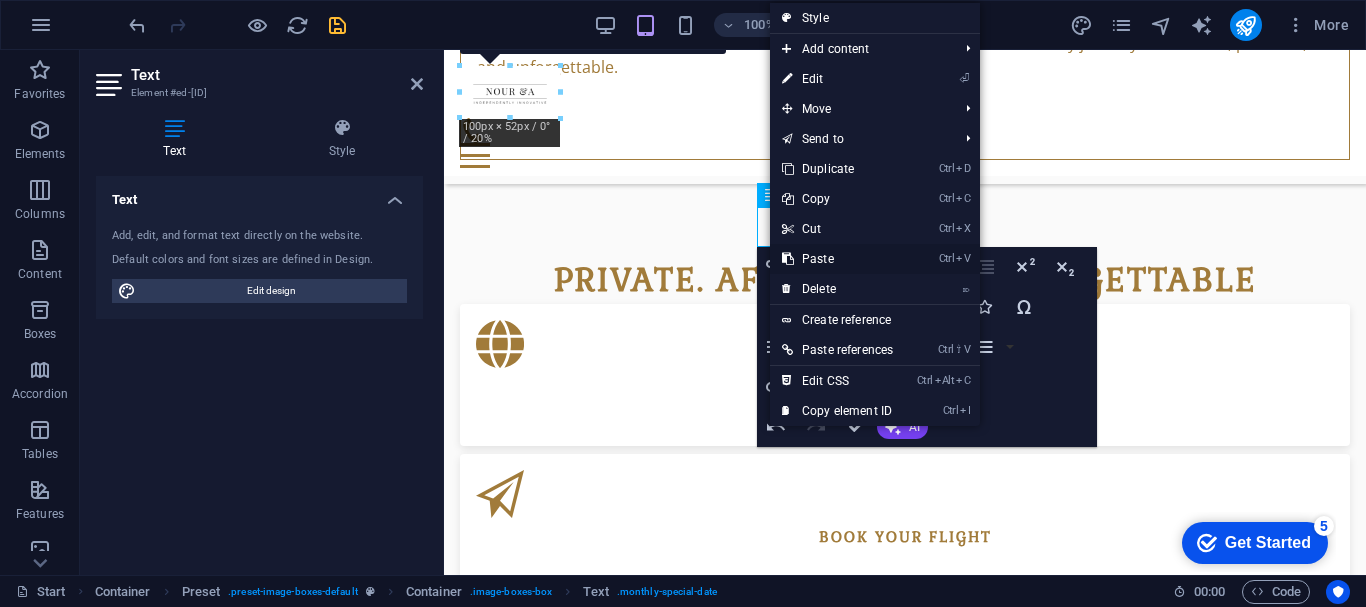 click on "Ctrl V  Paste" at bounding box center (837, 259) 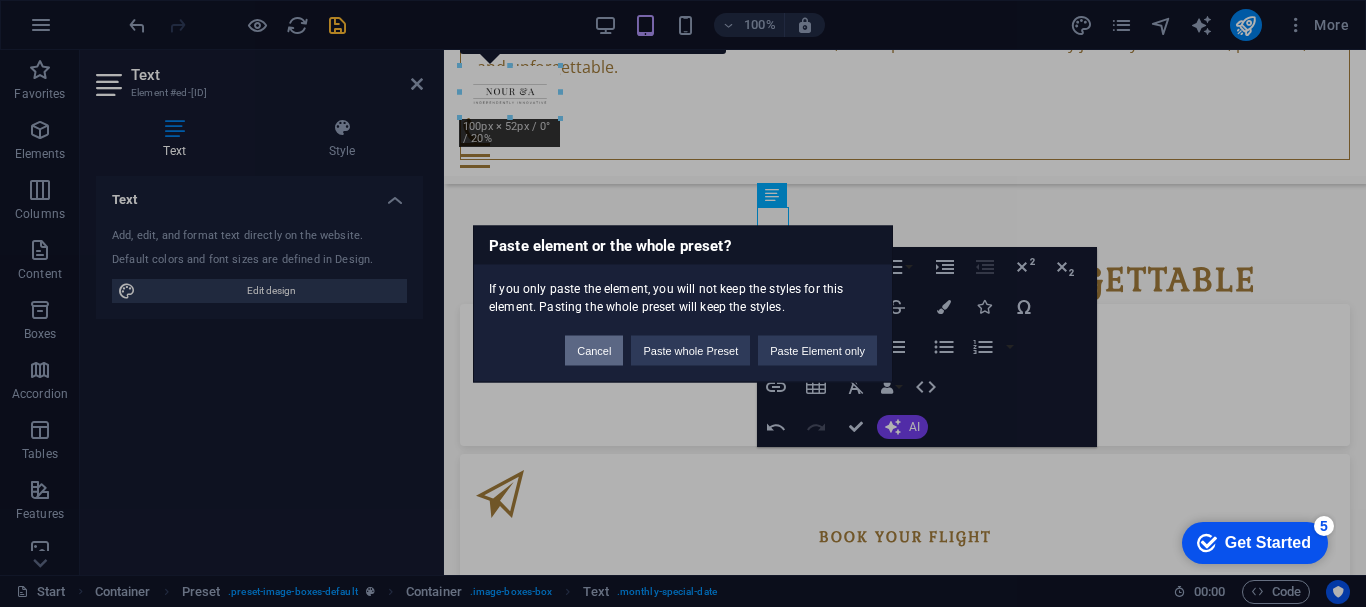 click on "Cancel" at bounding box center (594, 350) 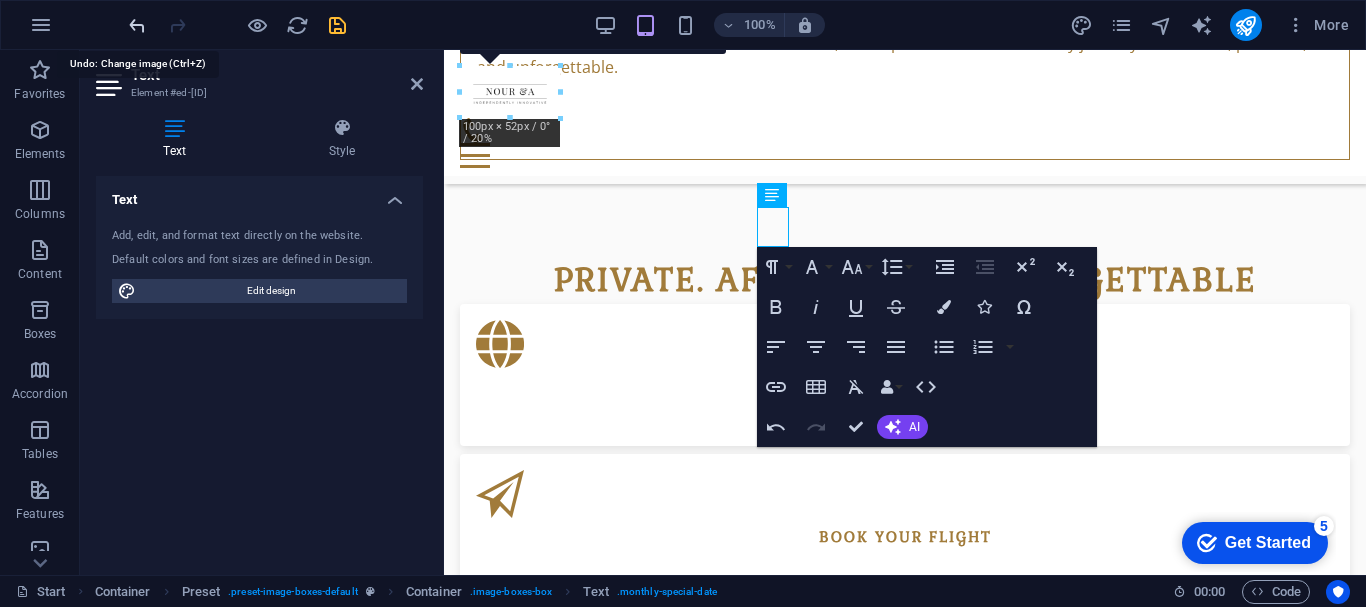 click at bounding box center [137, 25] 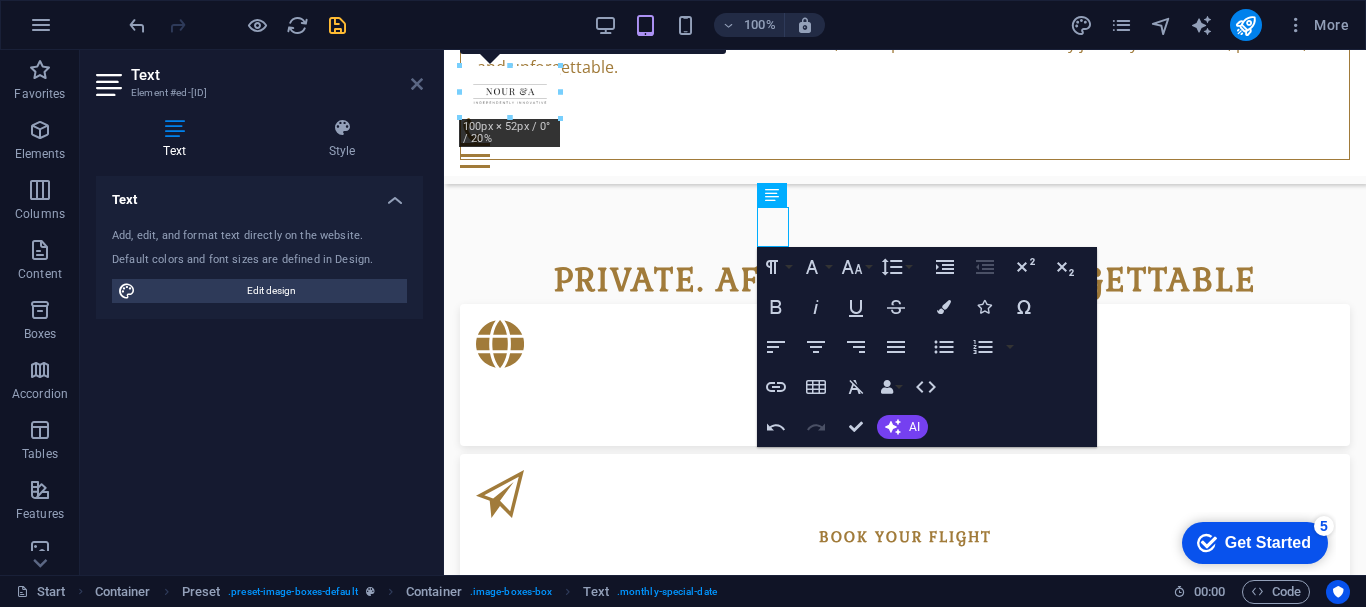 click at bounding box center (417, 84) 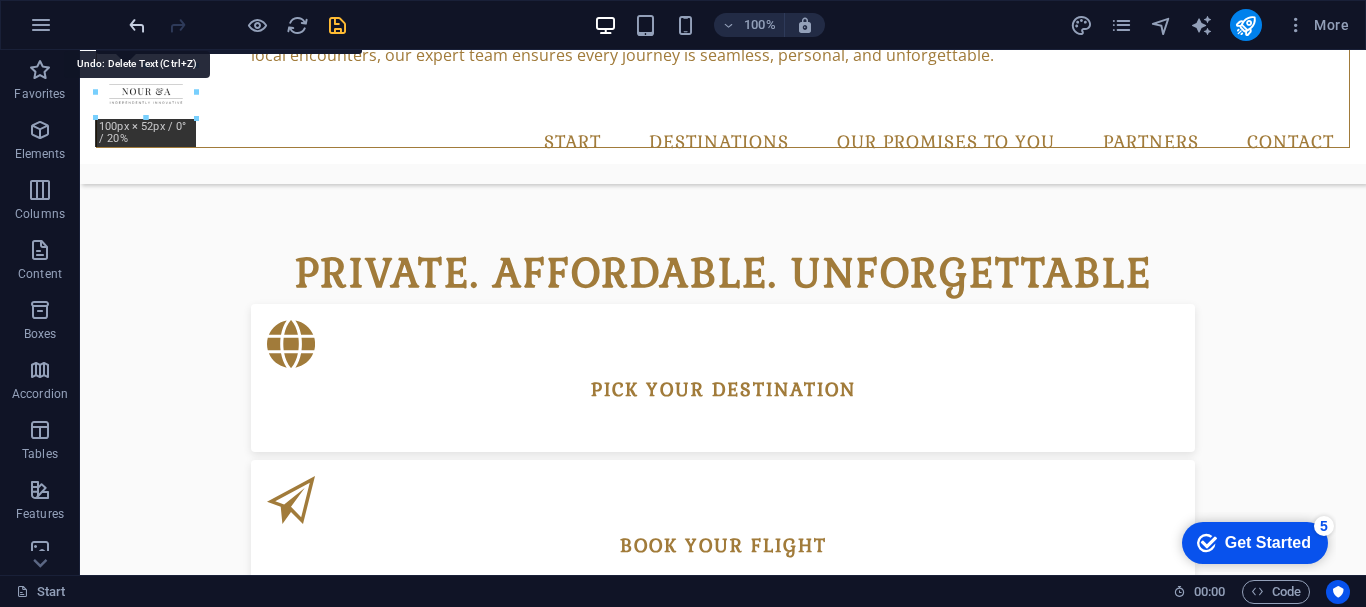 click at bounding box center (137, 25) 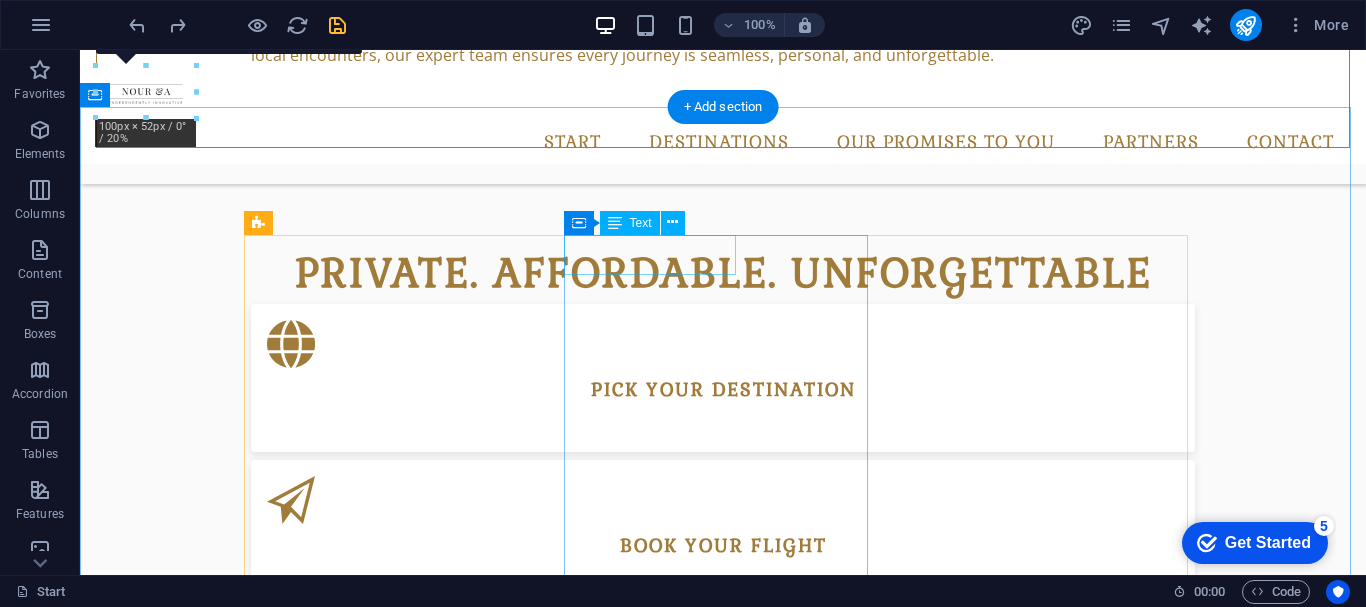 click on "12.21. - 02.01.2019" at bounding box center [335, 2121] 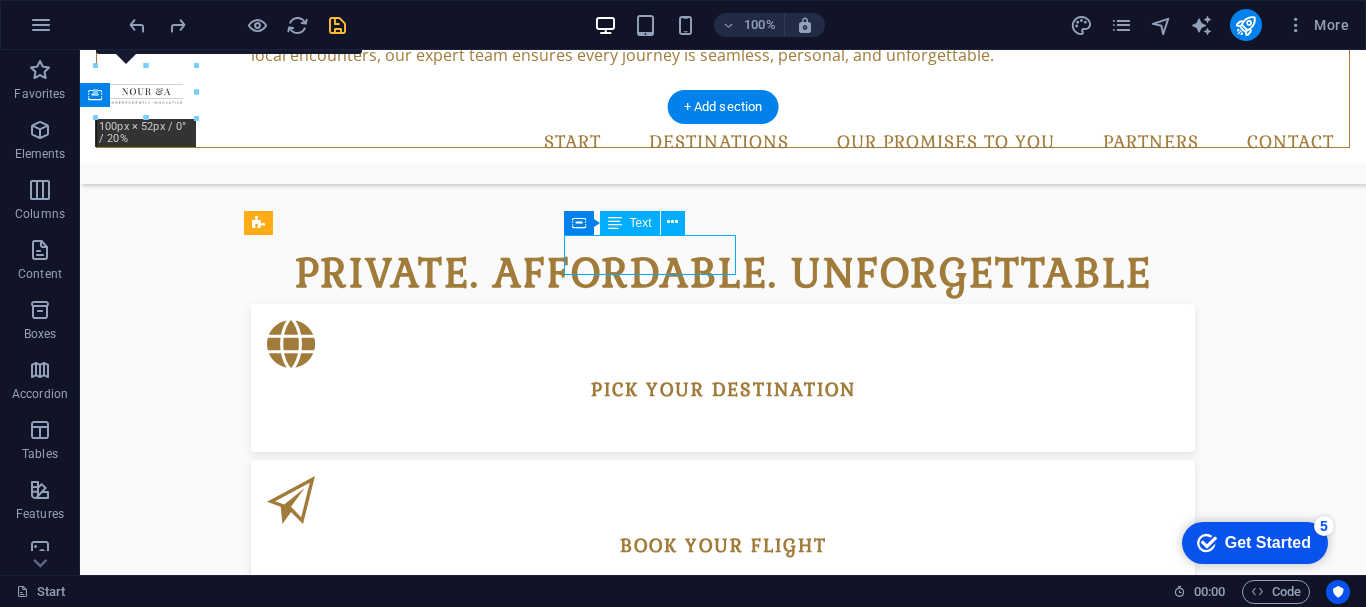 click on "12.21. - 02.01.2019" at bounding box center (335, 2121) 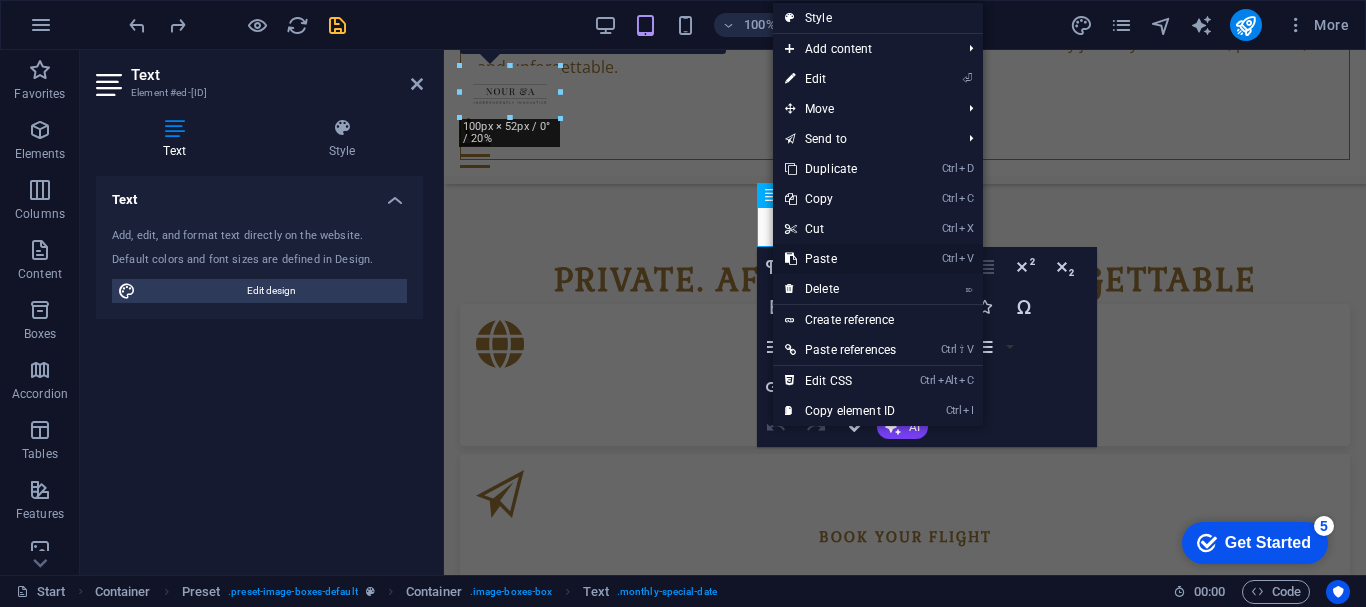click on "Ctrl V  Paste" at bounding box center [840, 259] 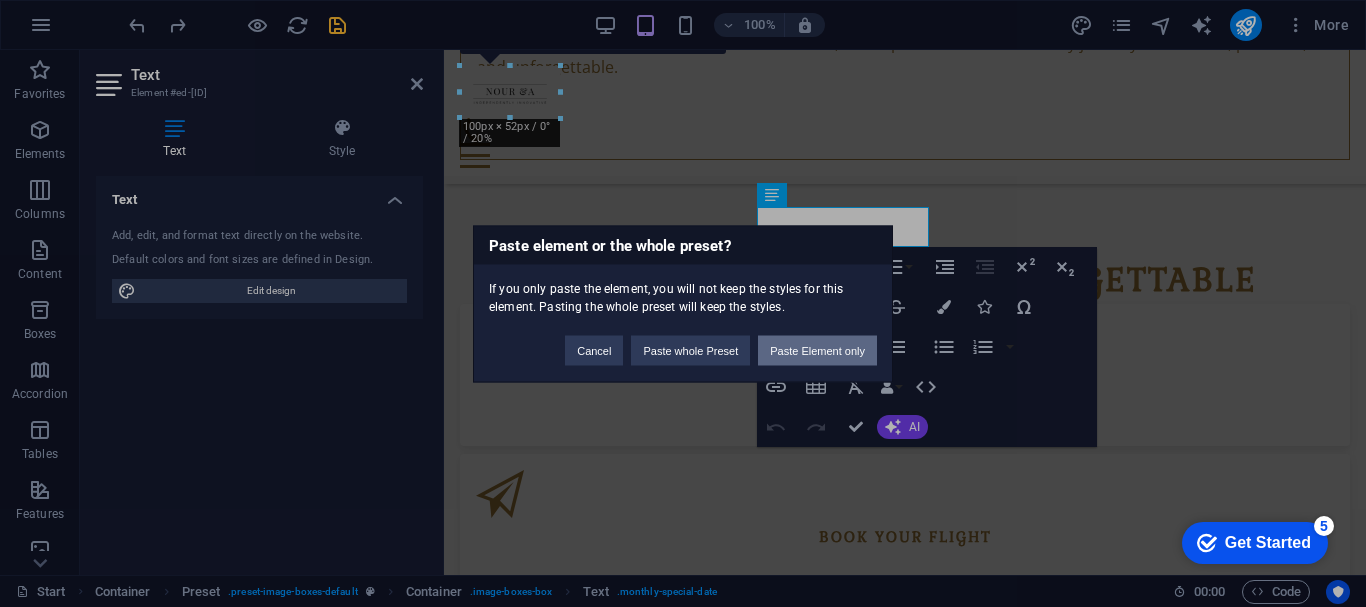 click on "Paste Element only" at bounding box center [817, 350] 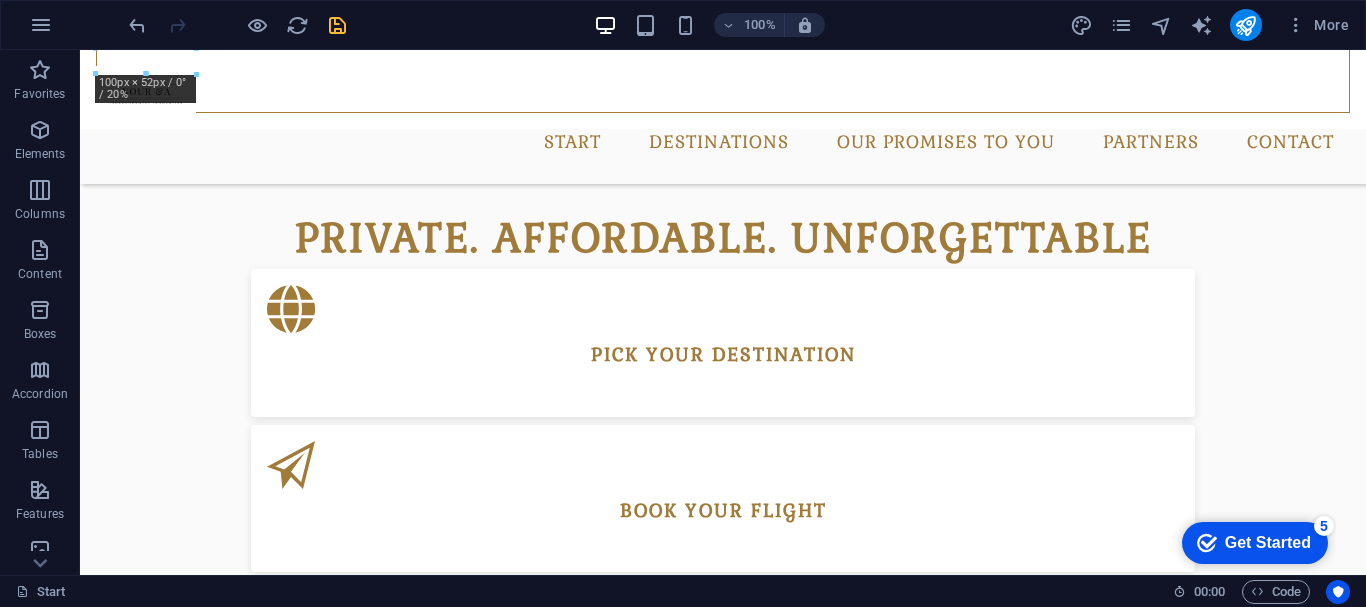 scroll, scrollTop: 928, scrollLeft: 0, axis: vertical 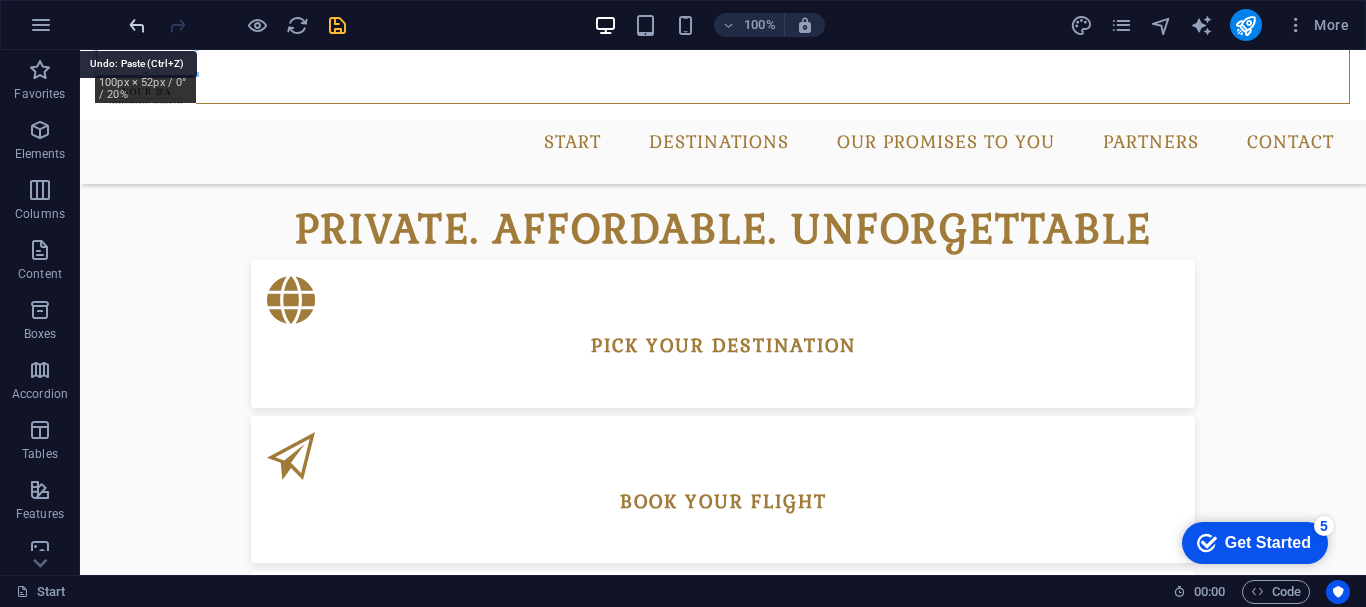 click at bounding box center (137, 25) 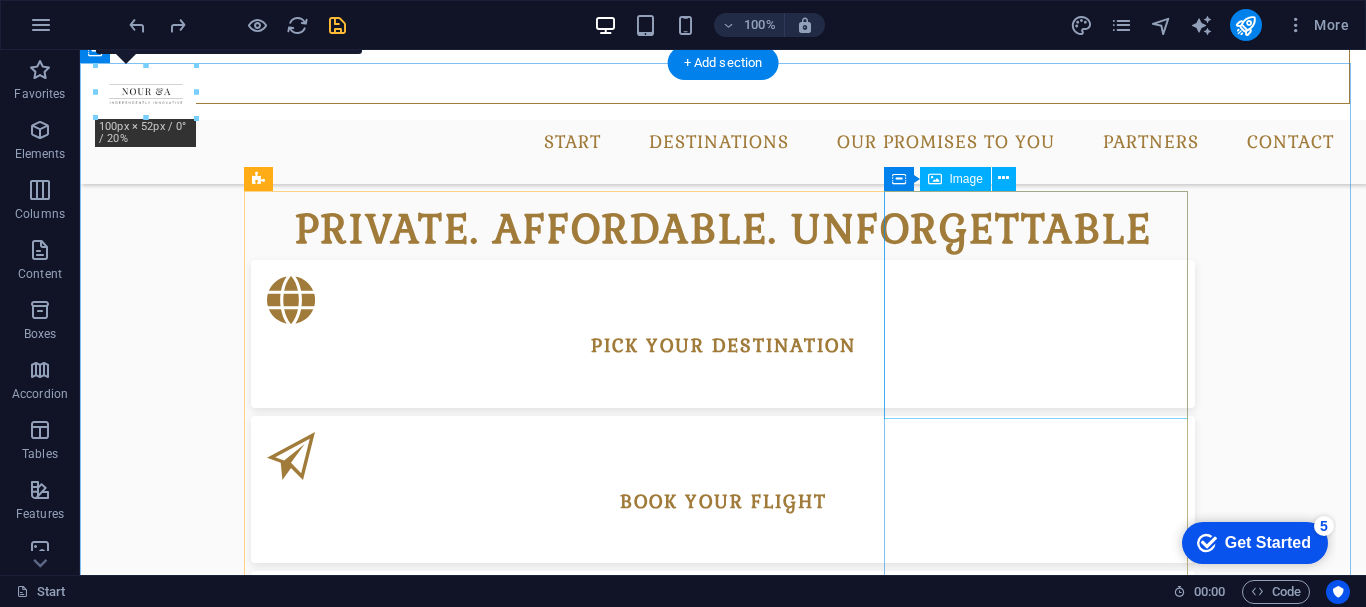 click at bounding box center [723, 3488] 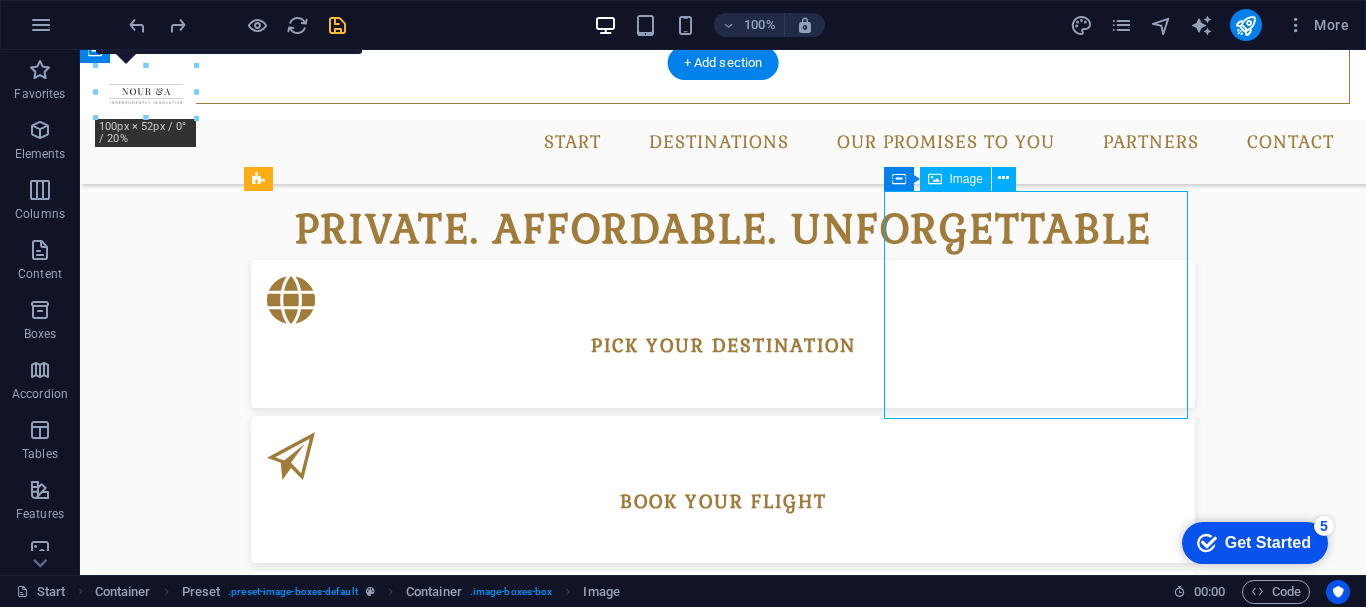 click at bounding box center [723, 3488] 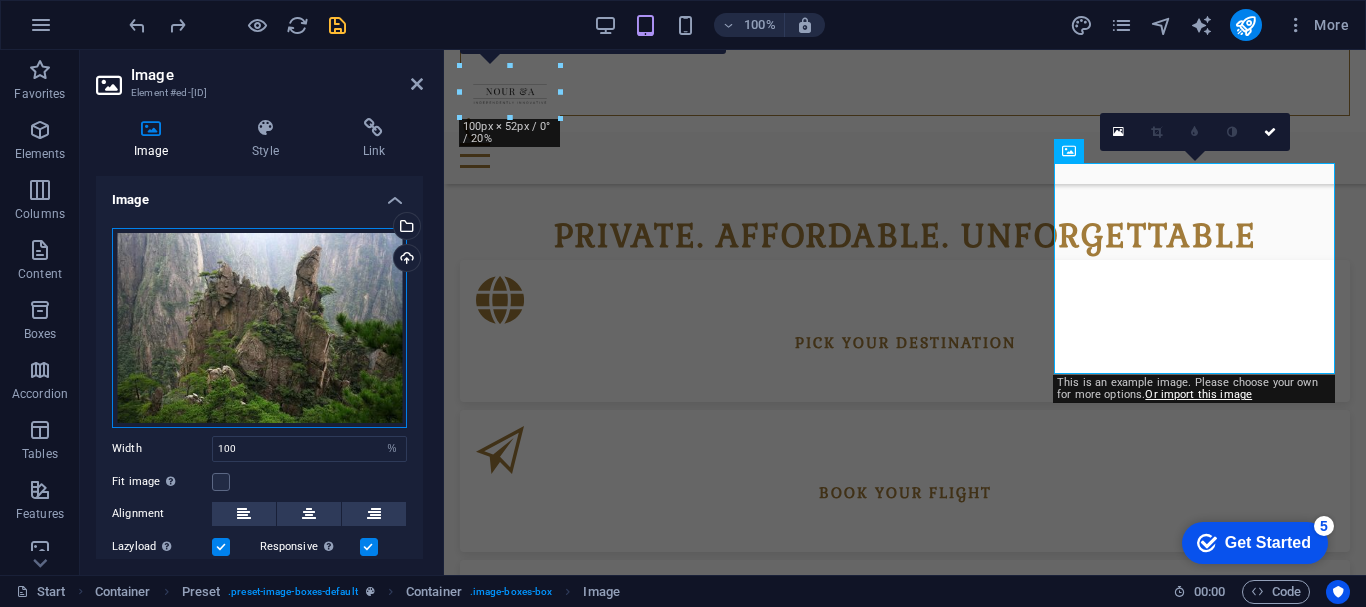 click on "Drag files here, click to choose files or select files from Files or our free stock photos & videos" at bounding box center [259, 328] 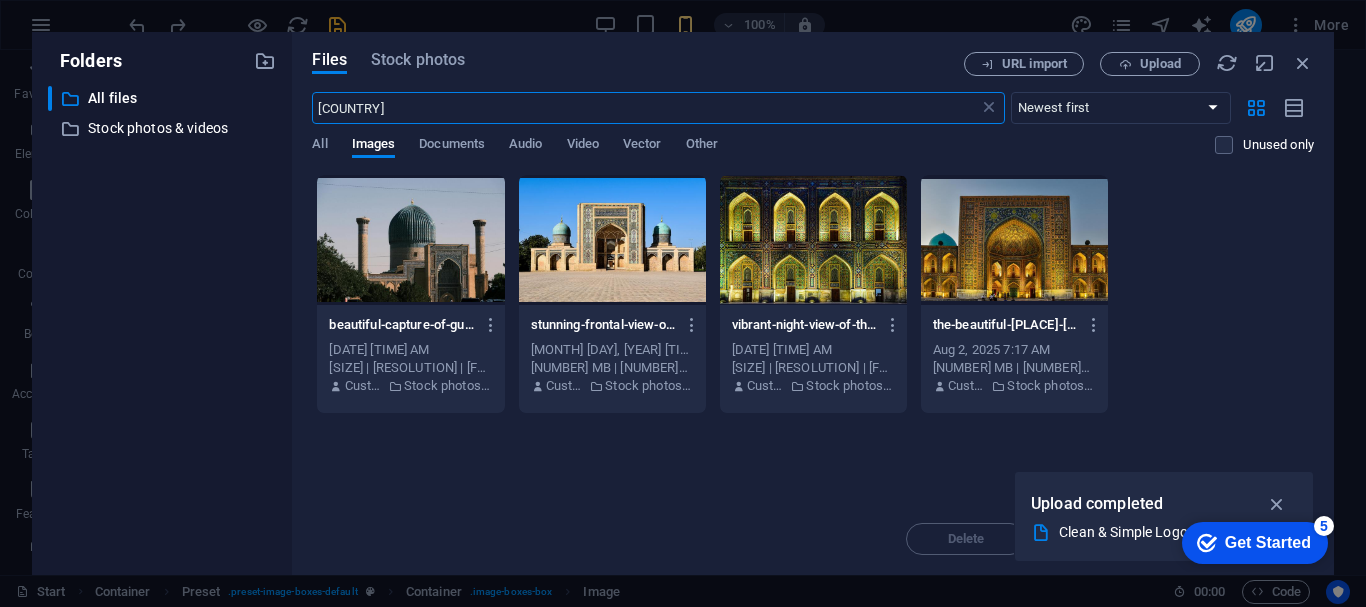 scroll, scrollTop: 2938, scrollLeft: 0, axis: vertical 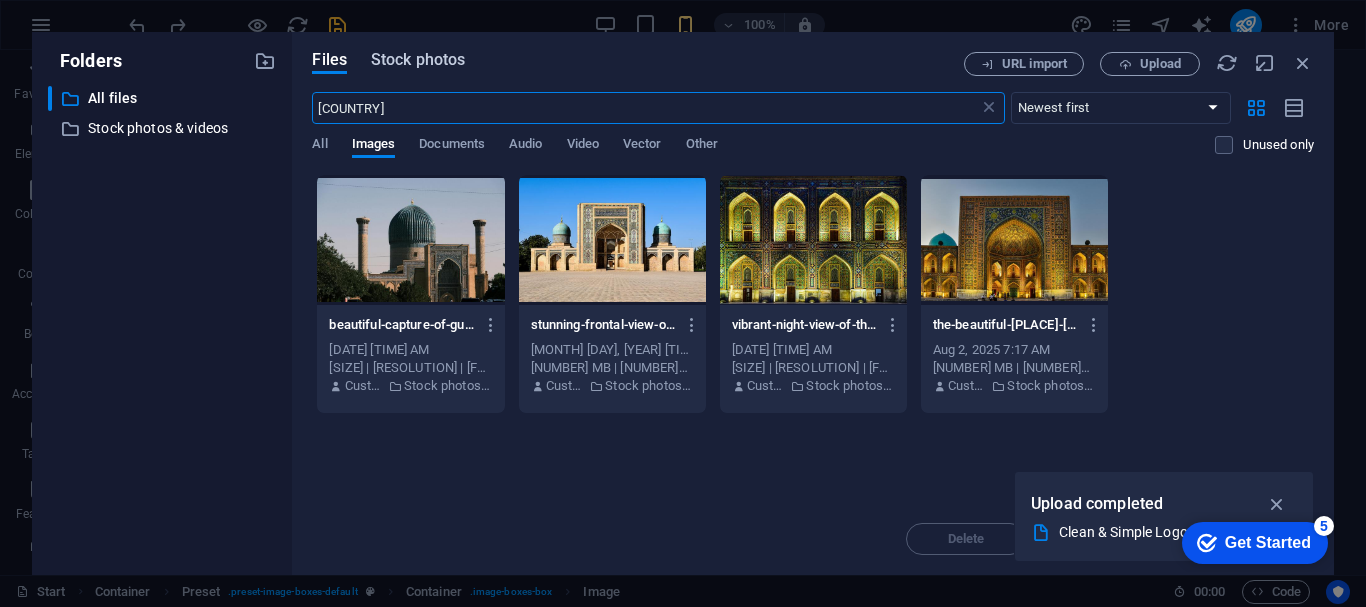 click on "Stock photos" at bounding box center [418, 60] 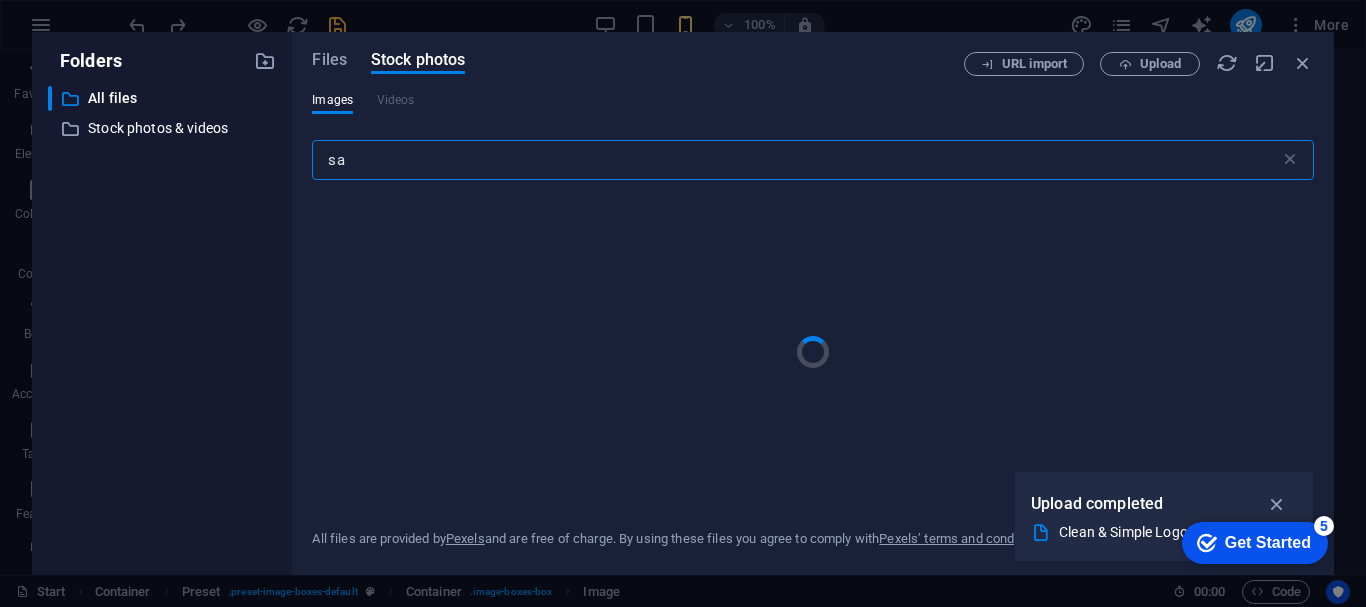 type on "s" 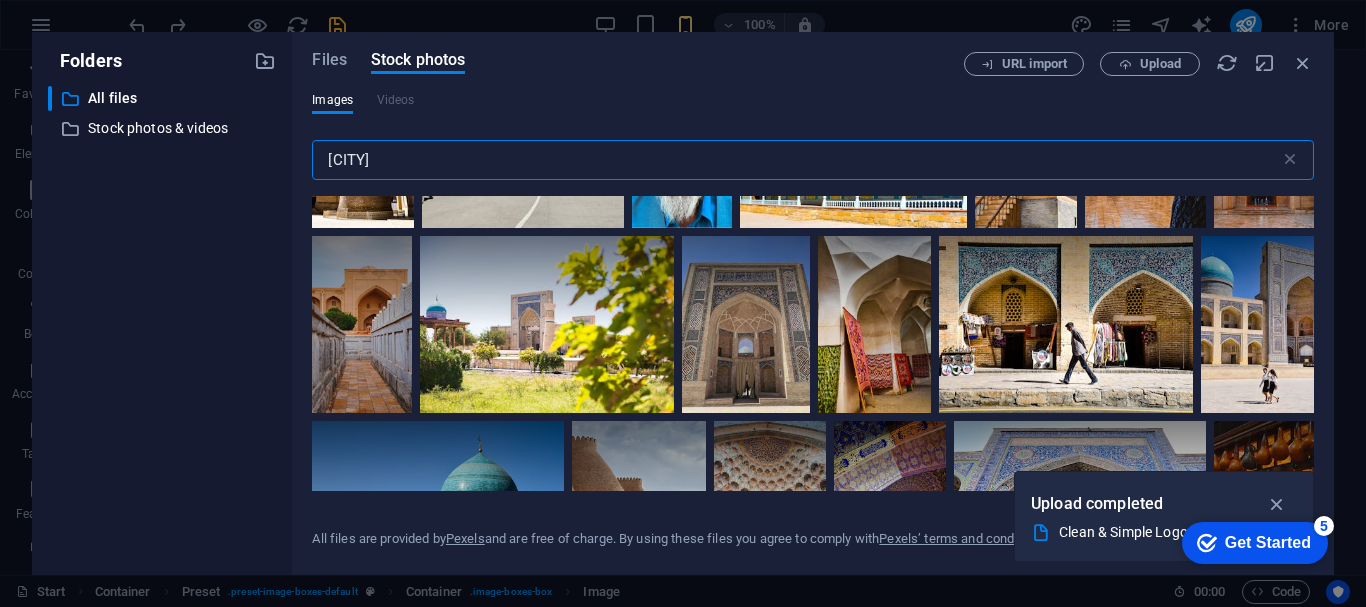 scroll, scrollTop: 760, scrollLeft: 0, axis: vertical 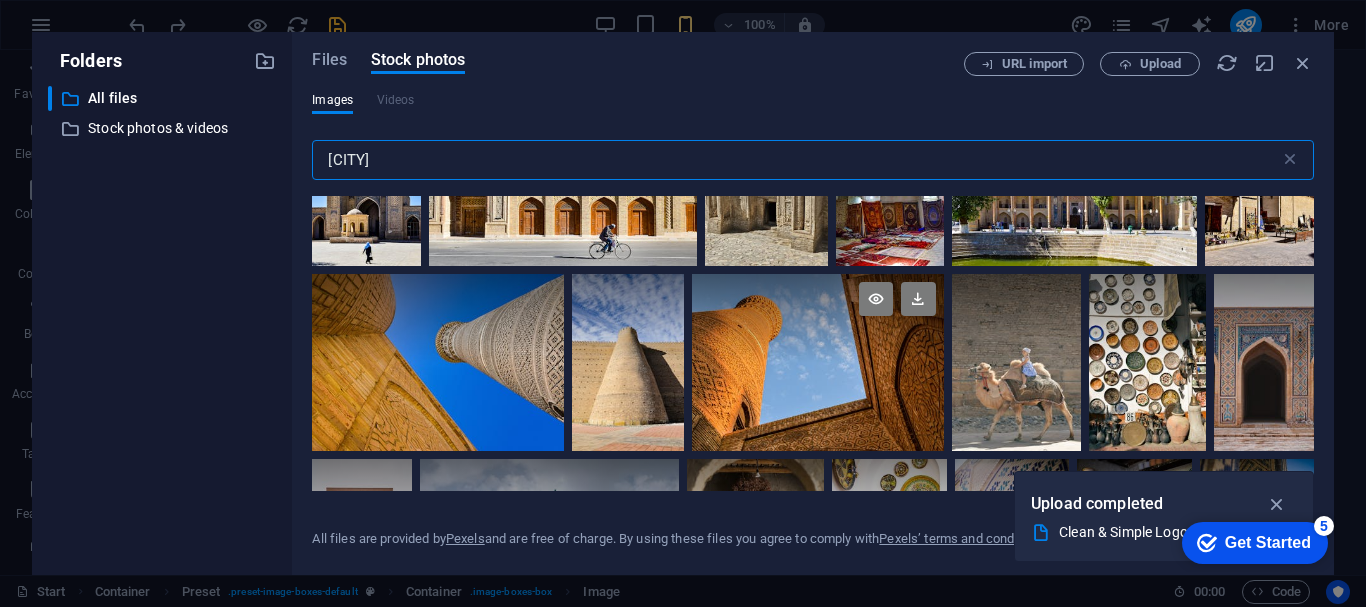type on "bukhara" 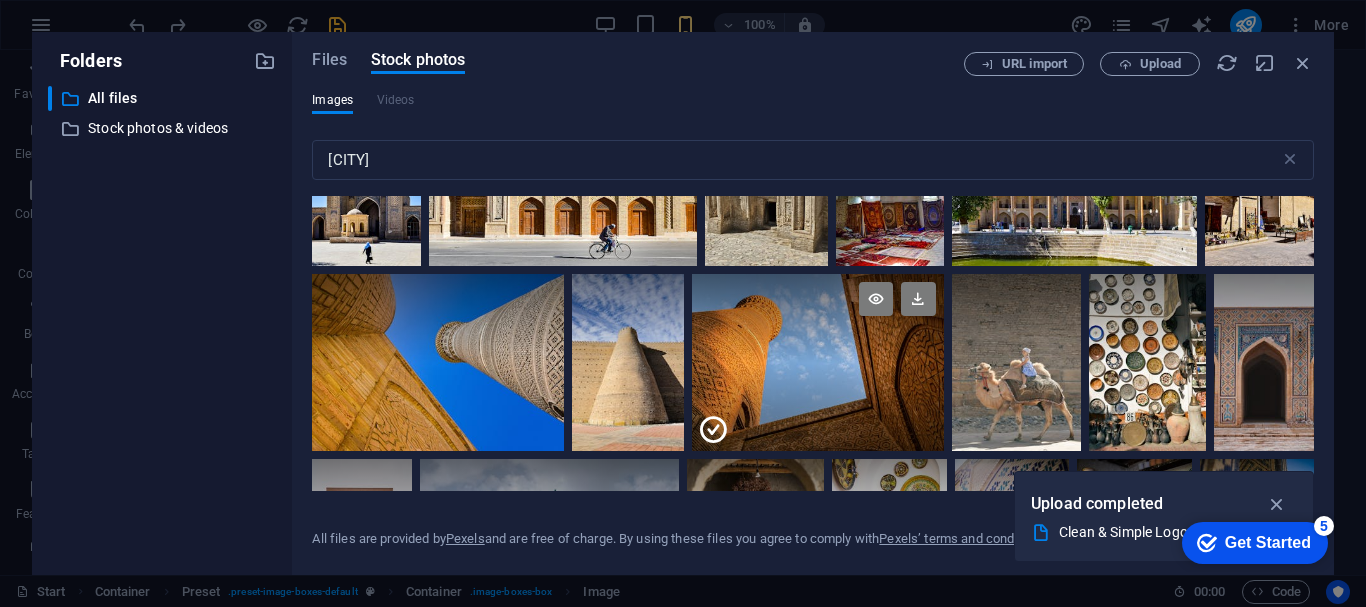 click at bounding box center [818, 318] 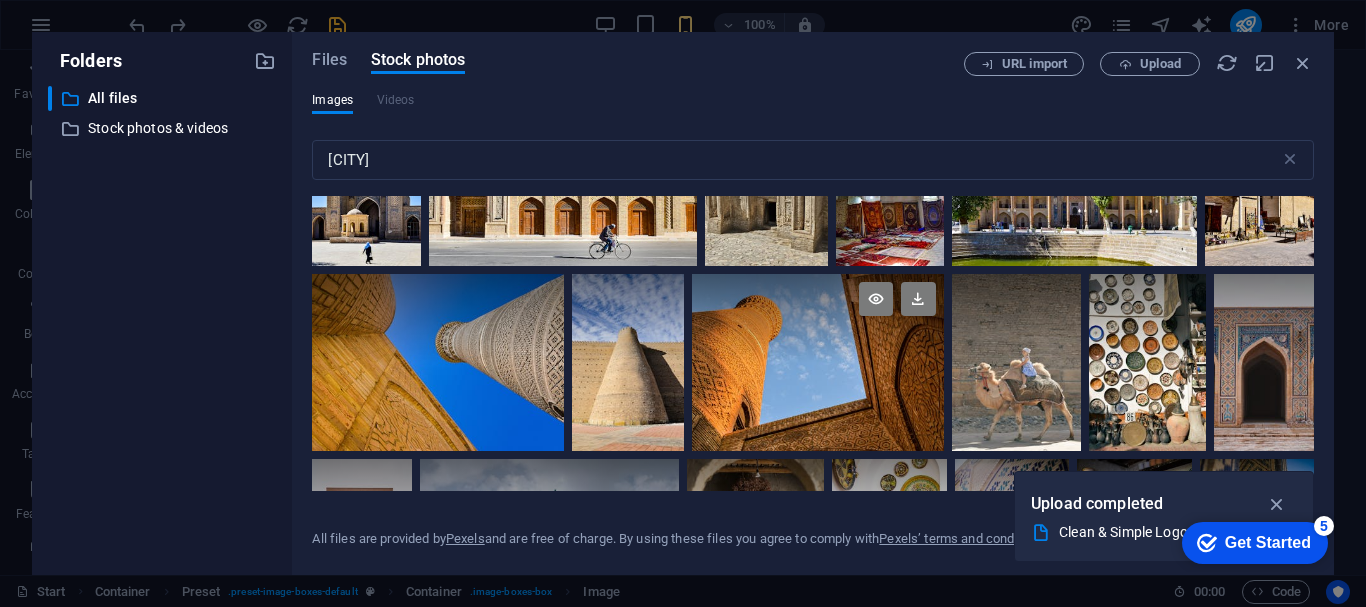 click at bounding box center (818, 318) 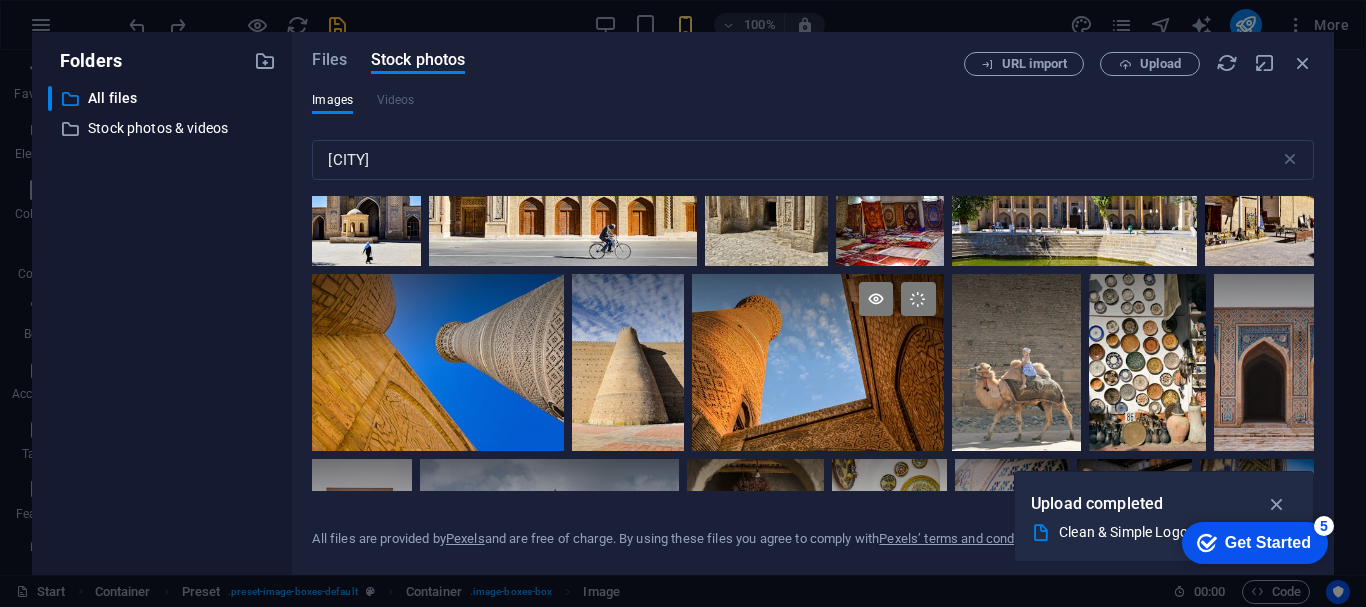 click at bounding box center (818, 362) 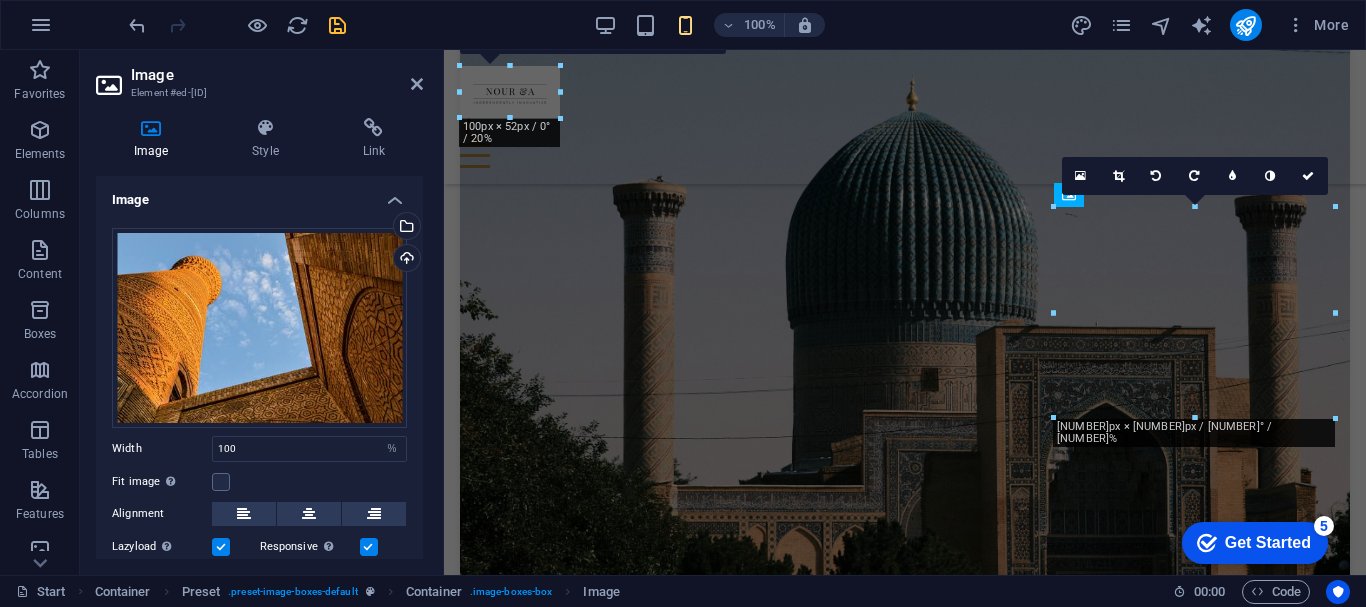 scroll, scrollTop: 884, scrollLeft: 0, axis: vertical 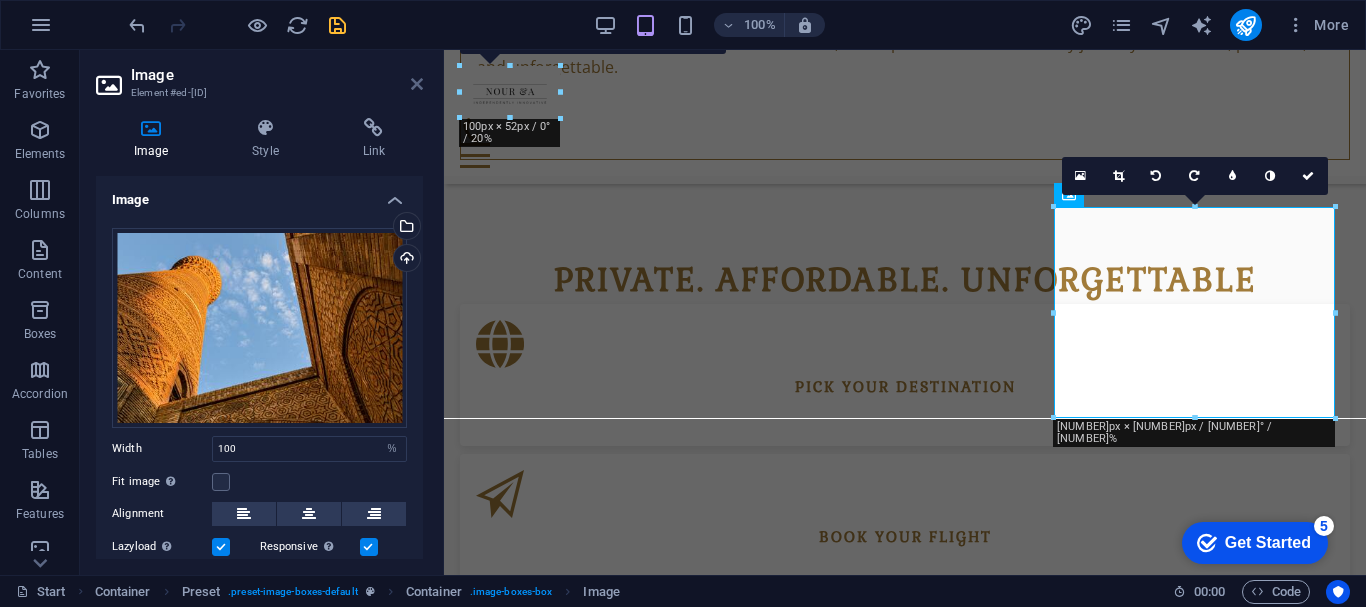 drag, startPoint x: 415, startPoint y: 85, endPoint x: 331, endPoint y: 38, distance: 96.25487 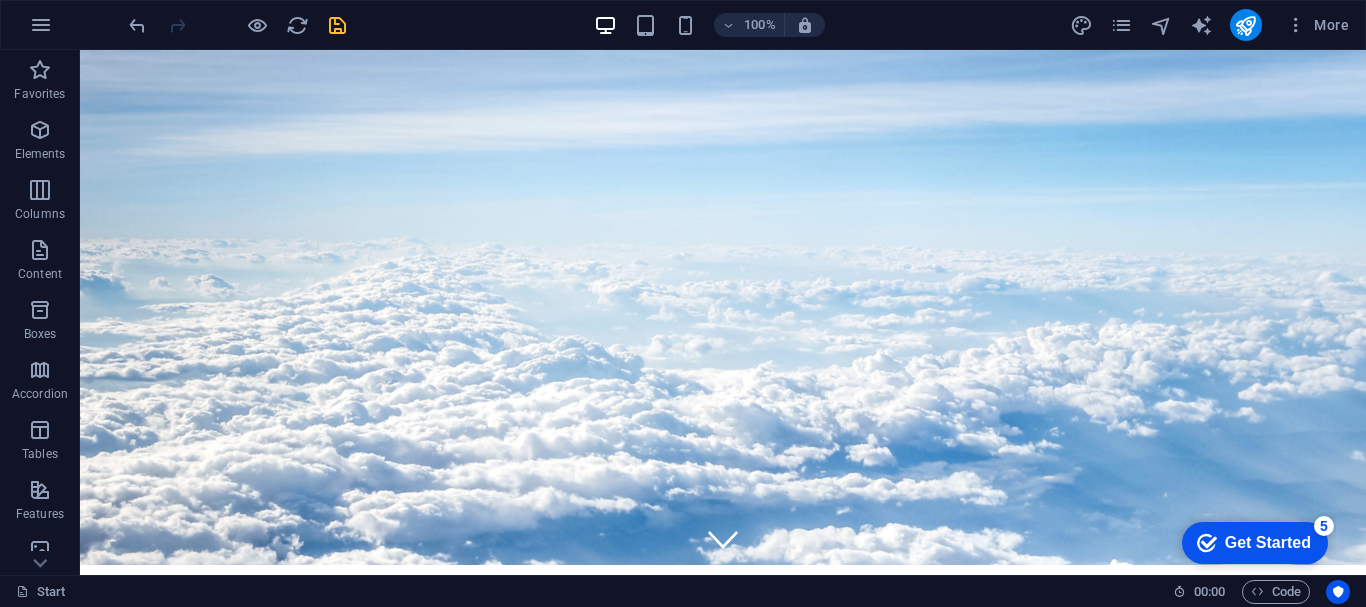 scroll, scrollTop: 0, scrollLeft: 0, axis: both 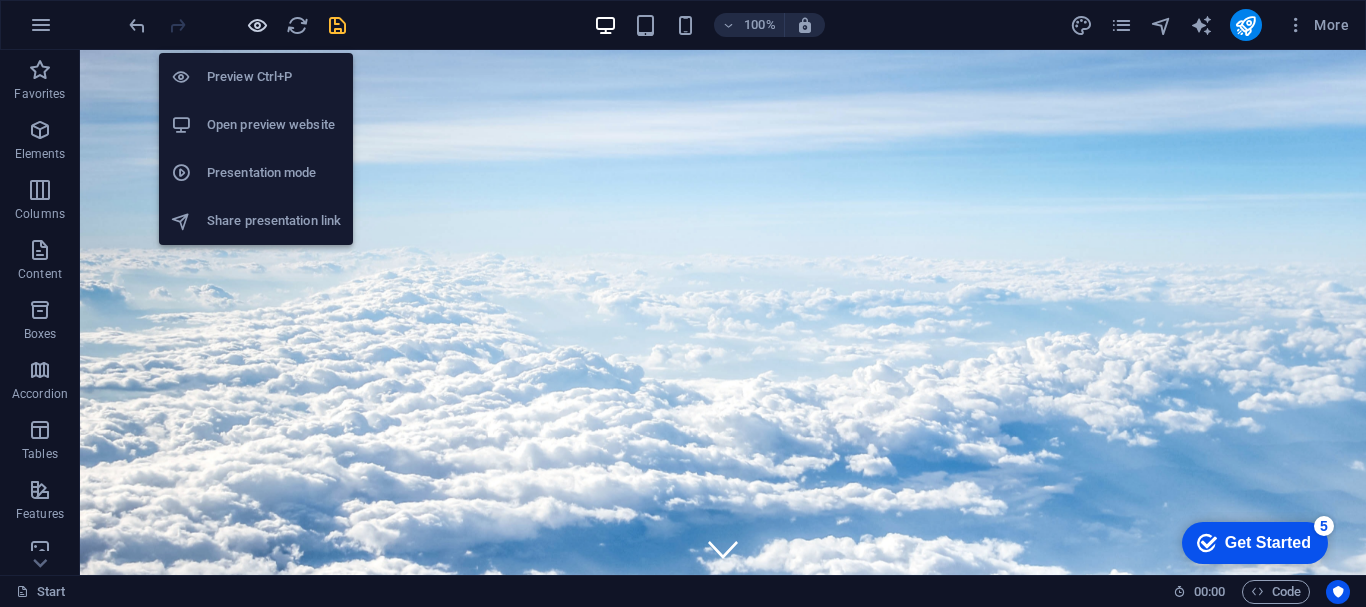 click at bounding box center [257, 25] 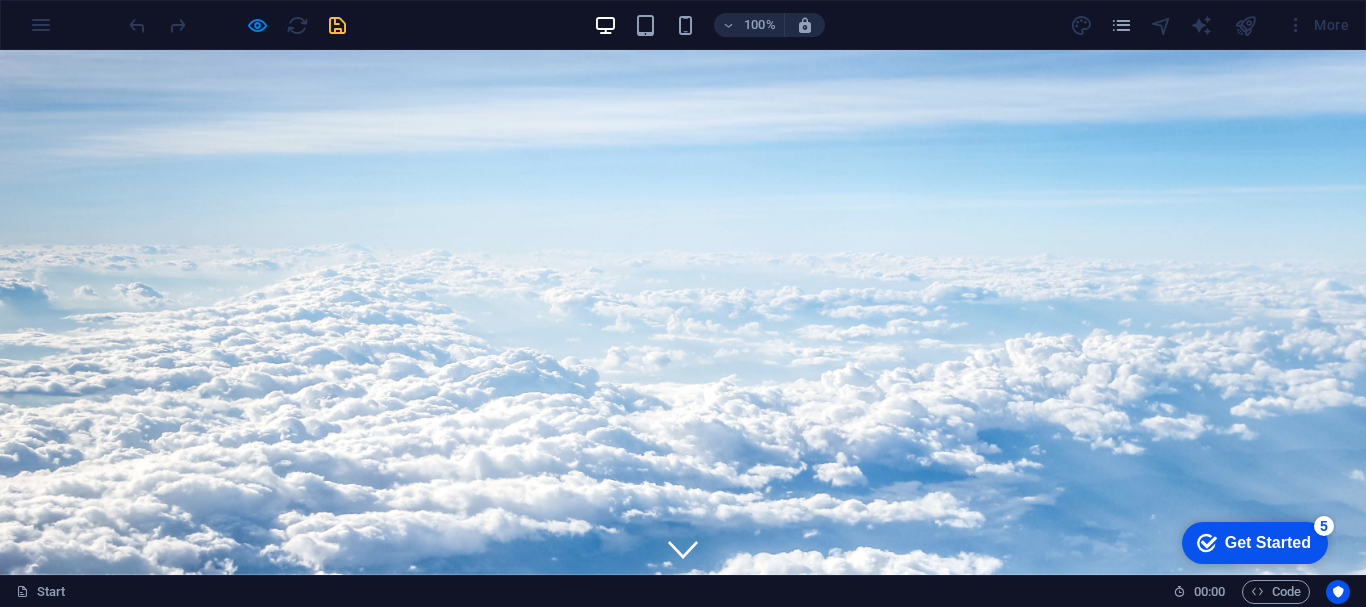 click on "Start" at bounding box center (556, 722) 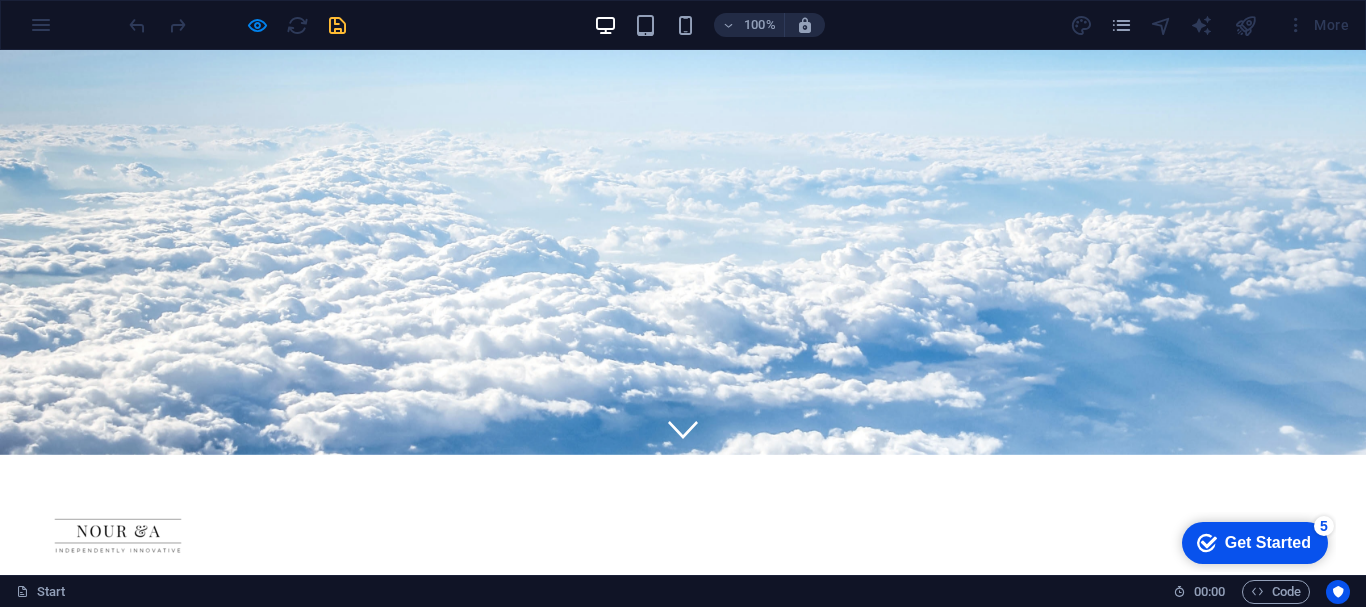 scroll, scrollTop: 138, scrollLeft: 0, axis: vertical 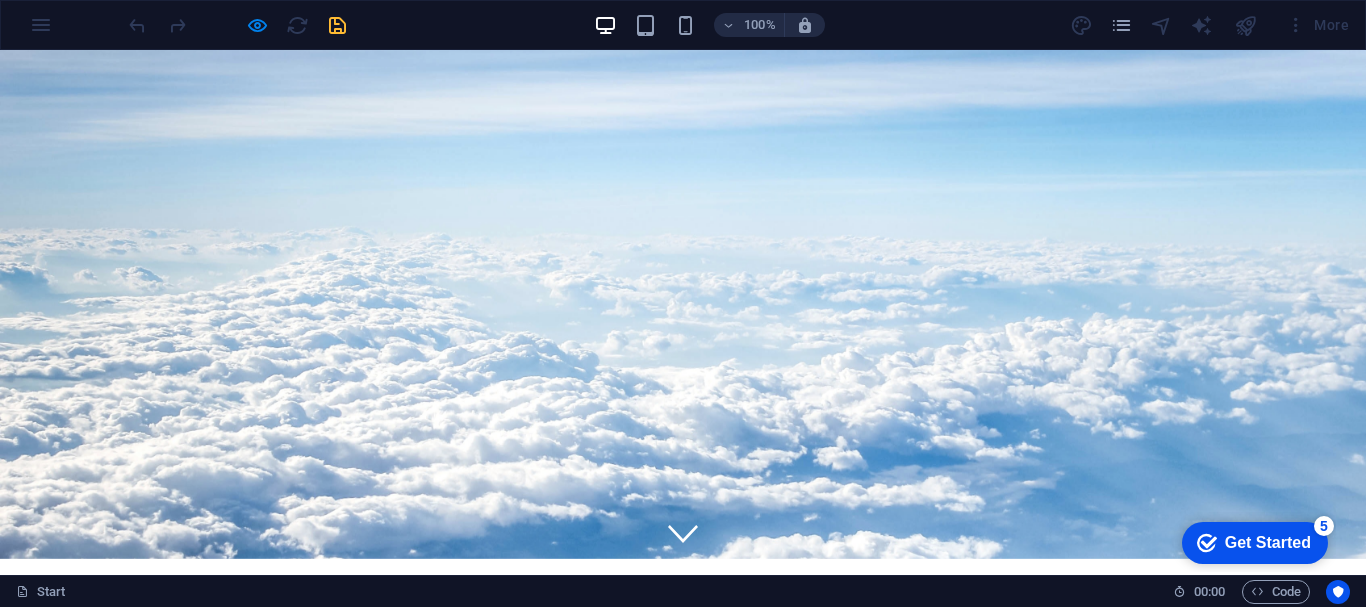 click on "Destinations" at bounding box center (703, 706) 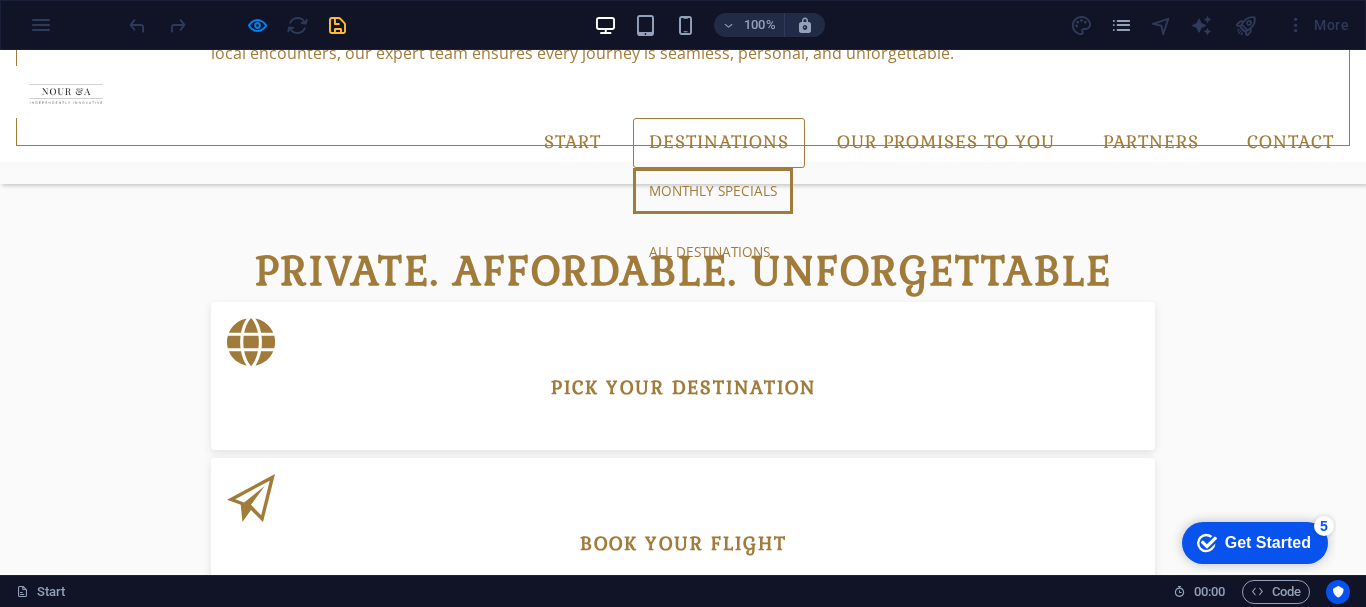 scroll, scrollTop: 857, scrollLeft: 0, axis: vertical 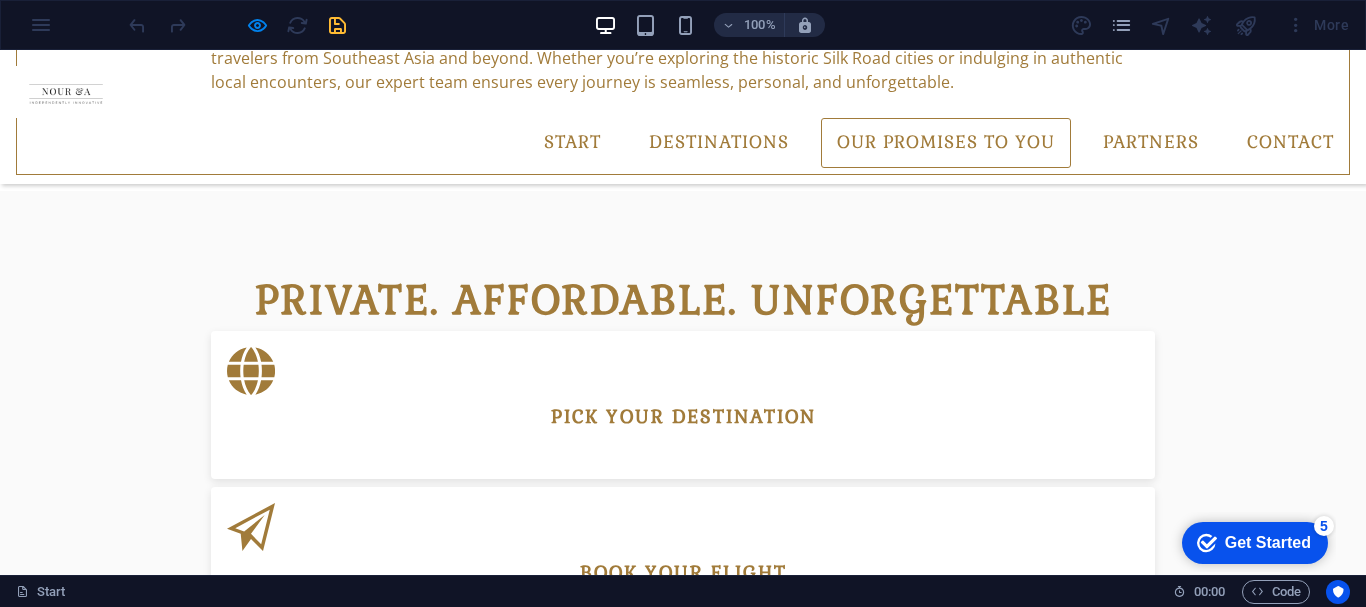 click on "Our promises to you" at bounding box center [946, 143] 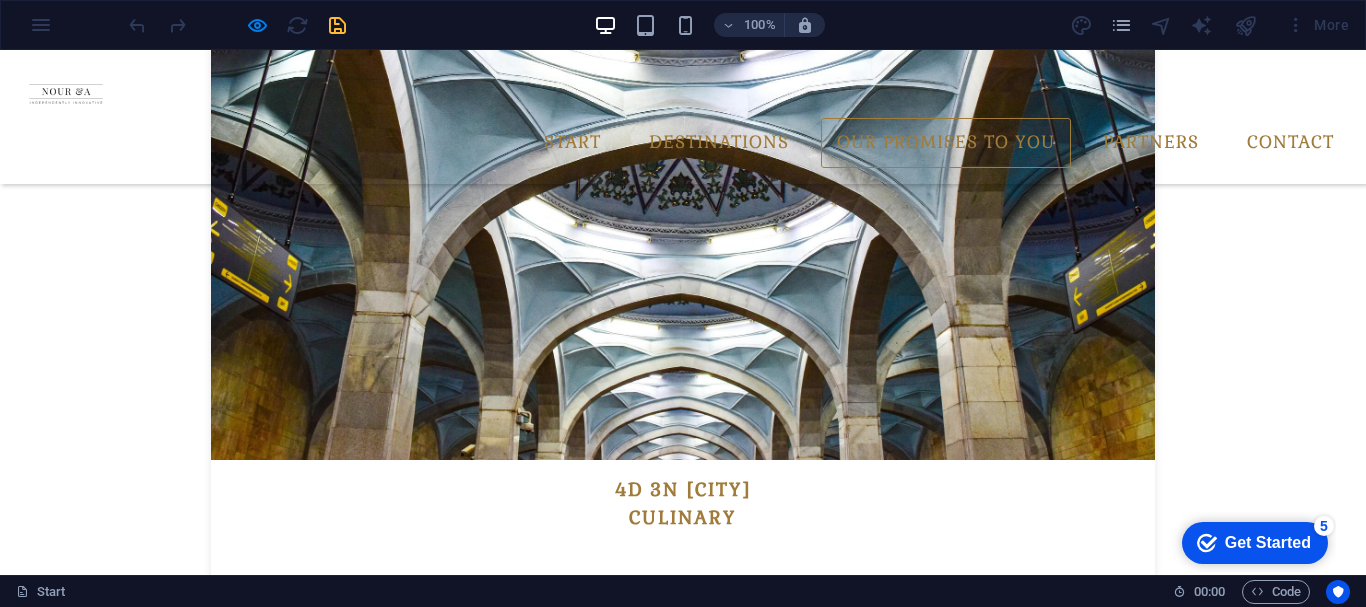 scroll, scrollTop: 2107, scrollLeft: 0, axis: vertical 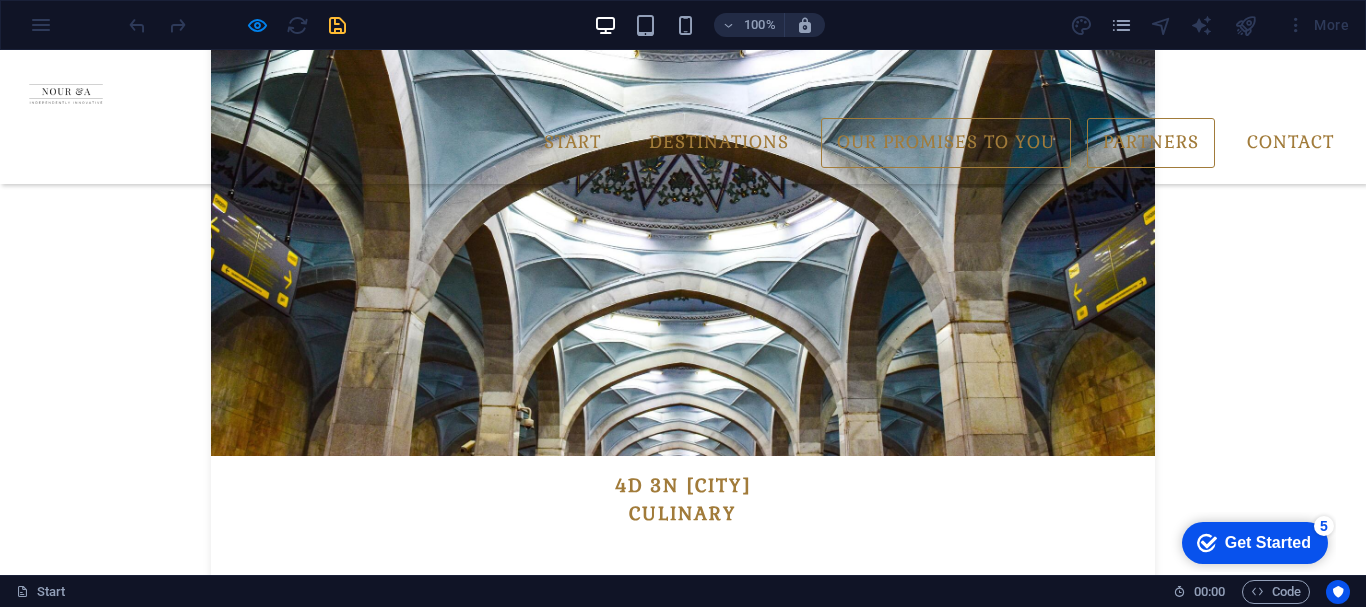 click on "Partners" at bounding box center [1151, 143] 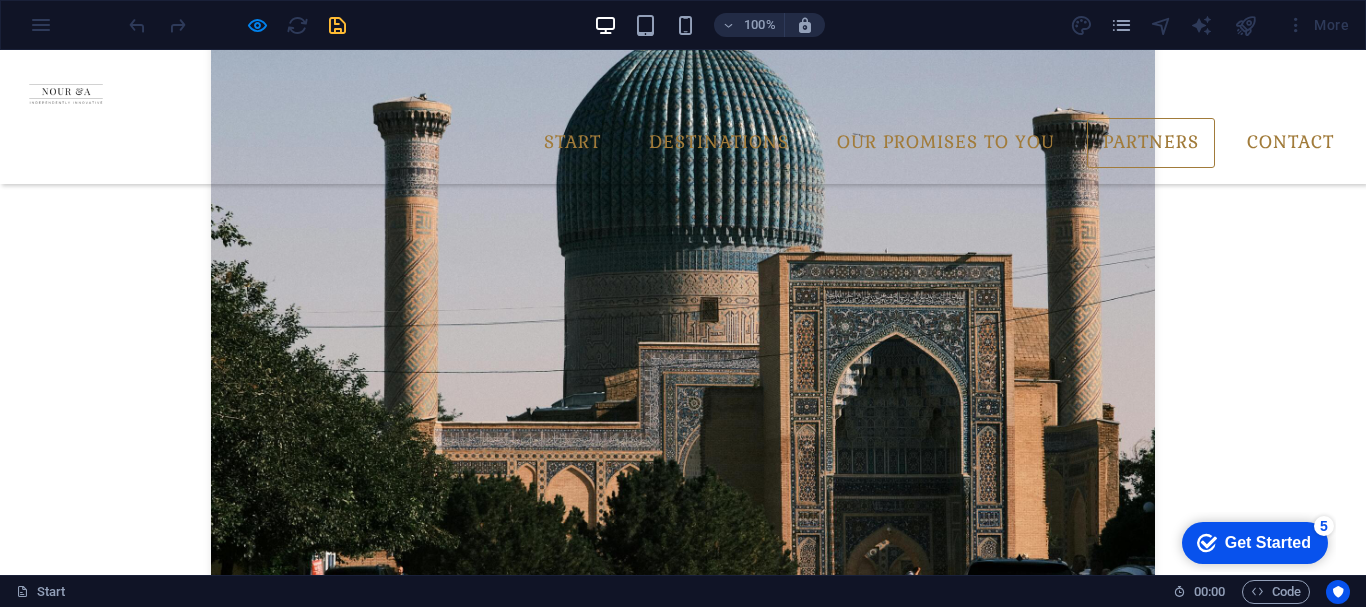 scroll, scrollTop: 3112, scrollLeft: 0, axis: vertical 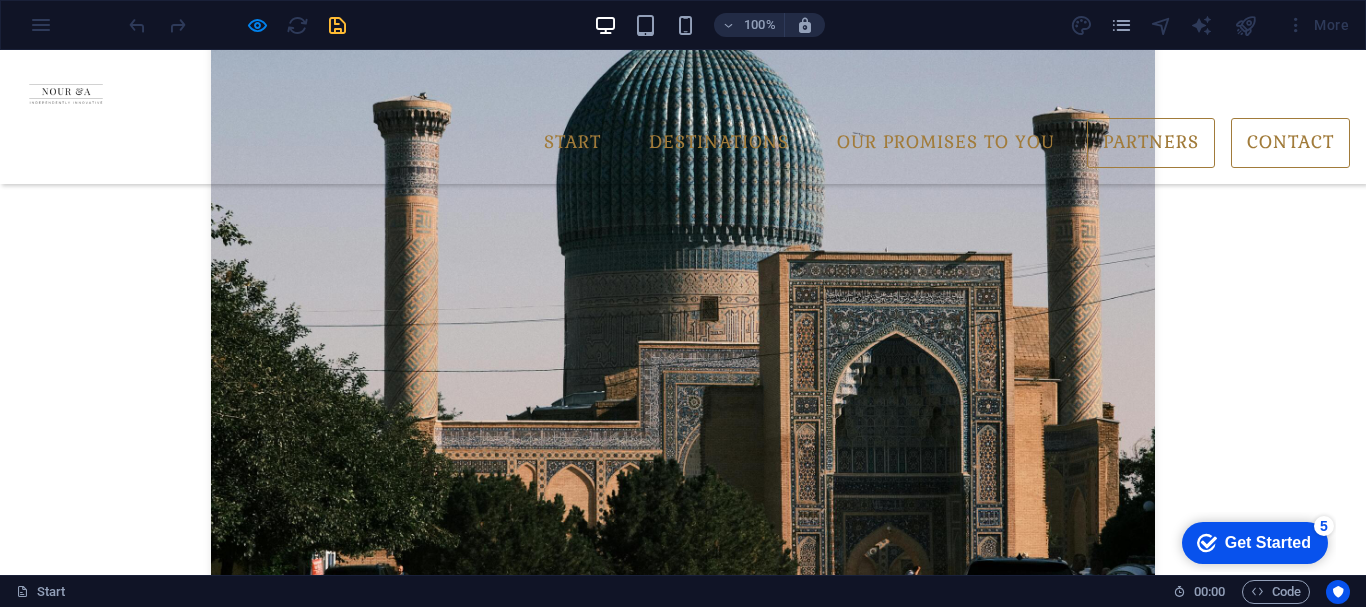 click on "Contact" at bounding box center (1290, 143) 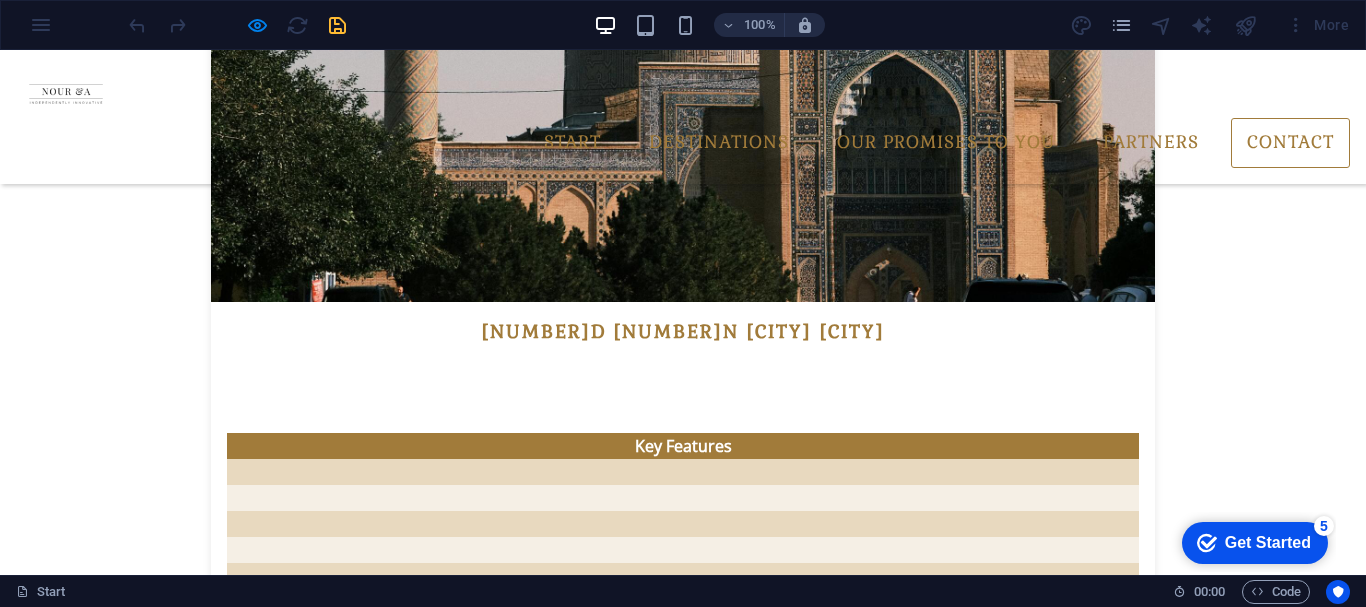 scroll, scrollTop: 3447, scrollLeft: 0, axis: vertical 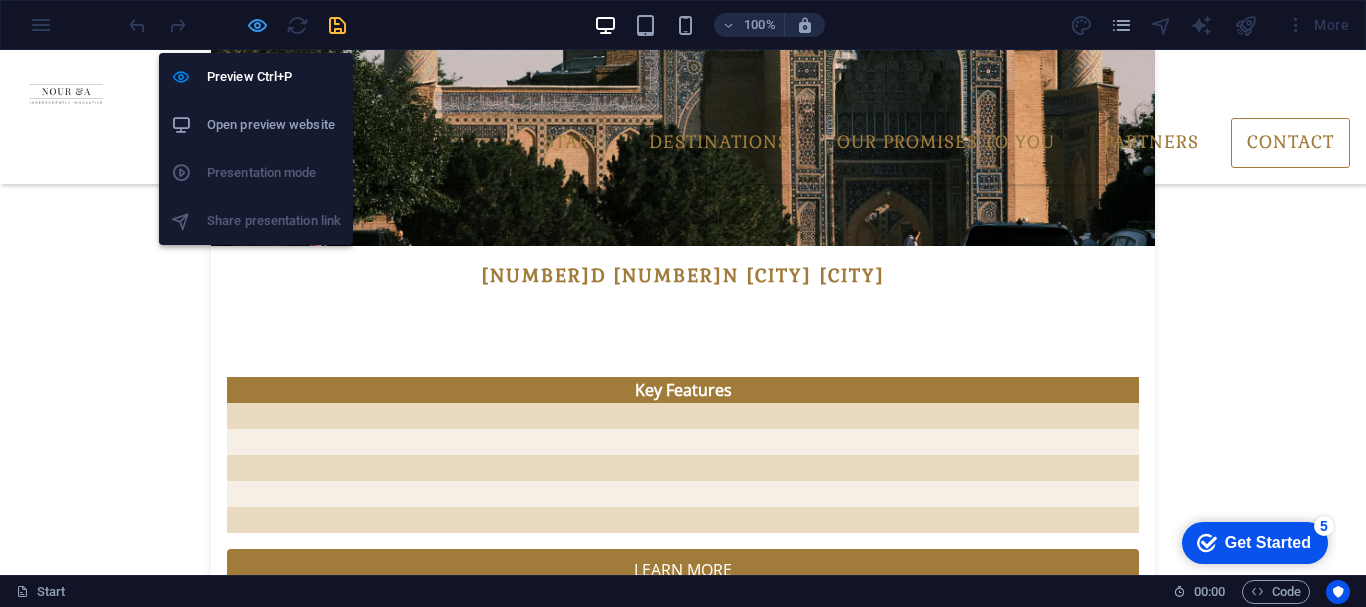 click at bounding box center [257, 25] 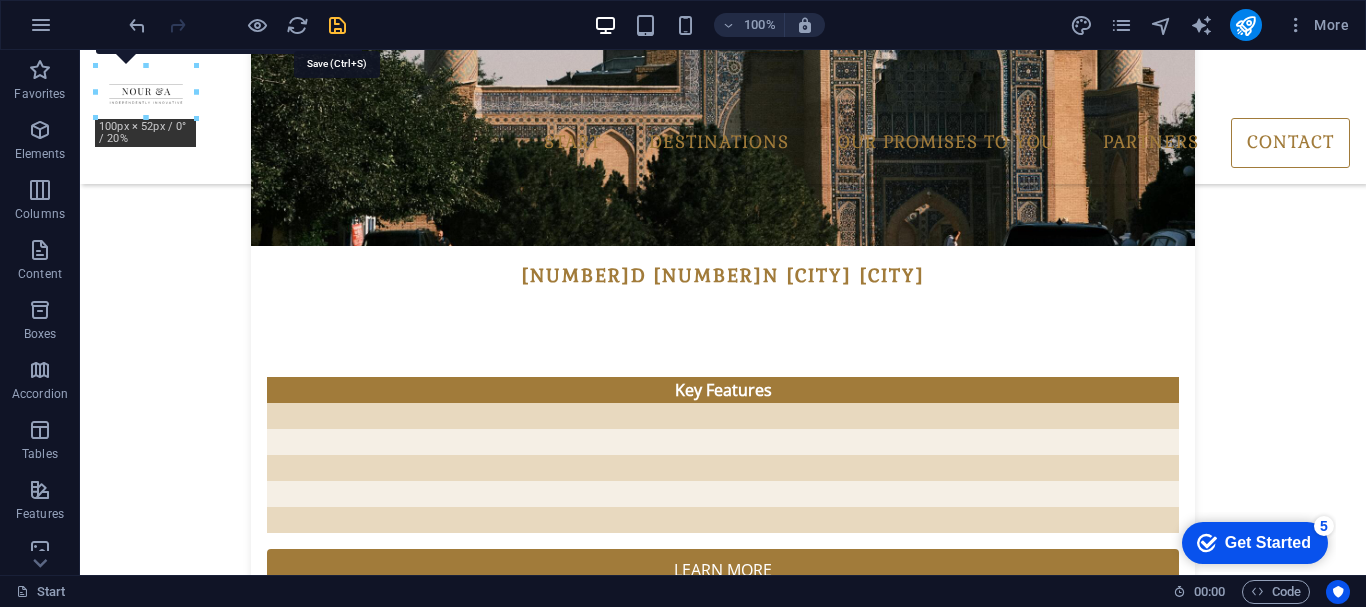 click at bounding box center (337, 25) 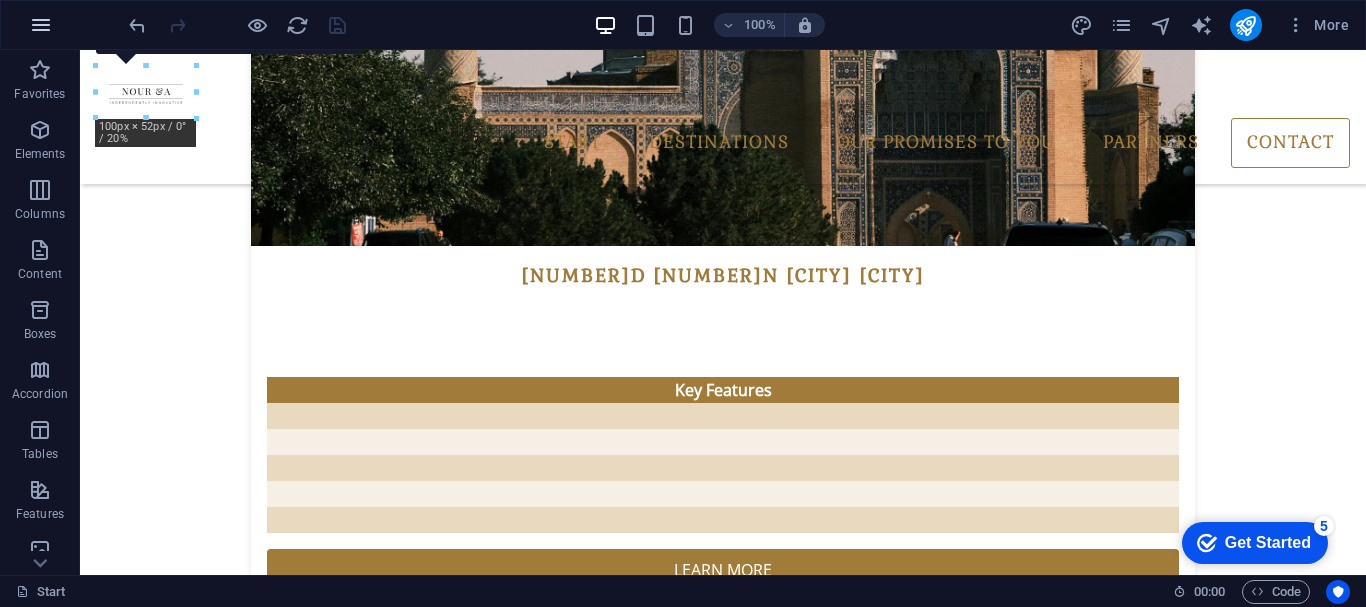 click at bounding box center [41, 25] 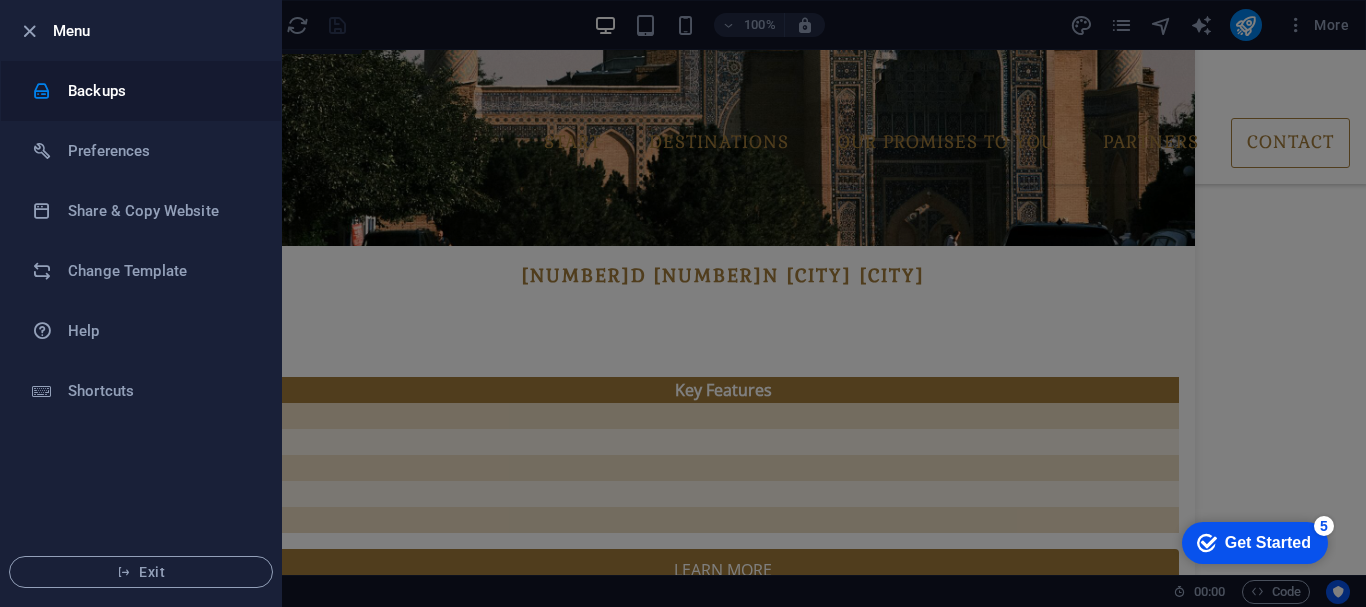 click on "Backups" at bounding box center [160, 91] 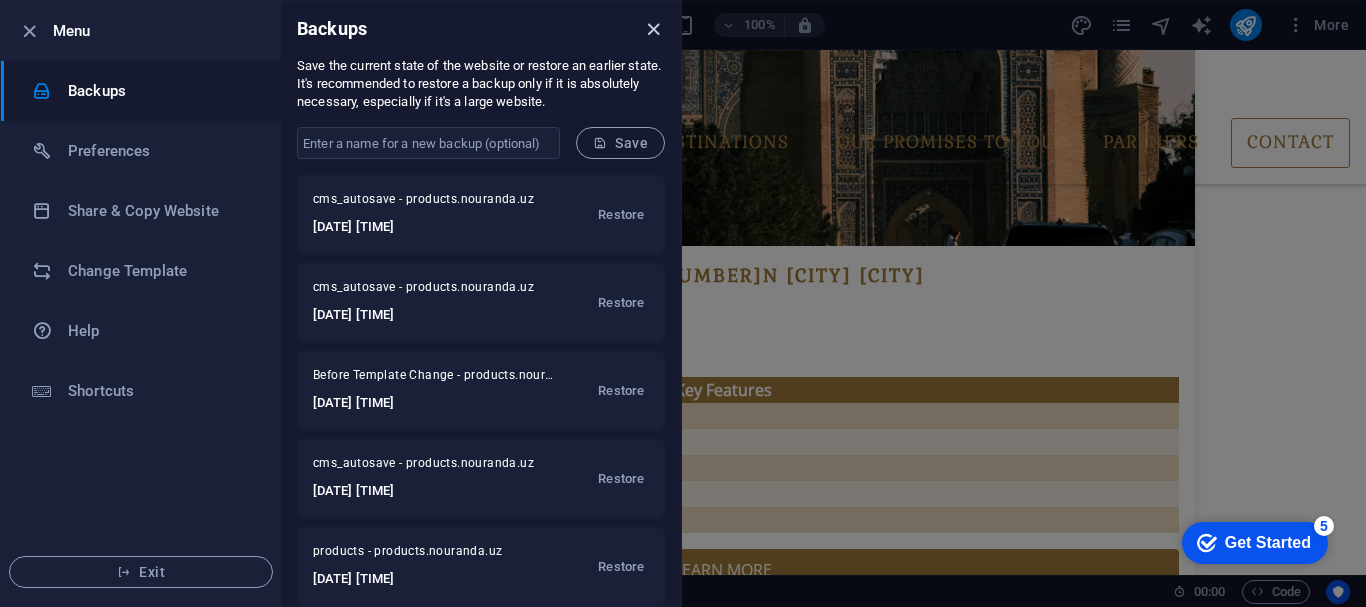 click at bounding box center (653, 29) 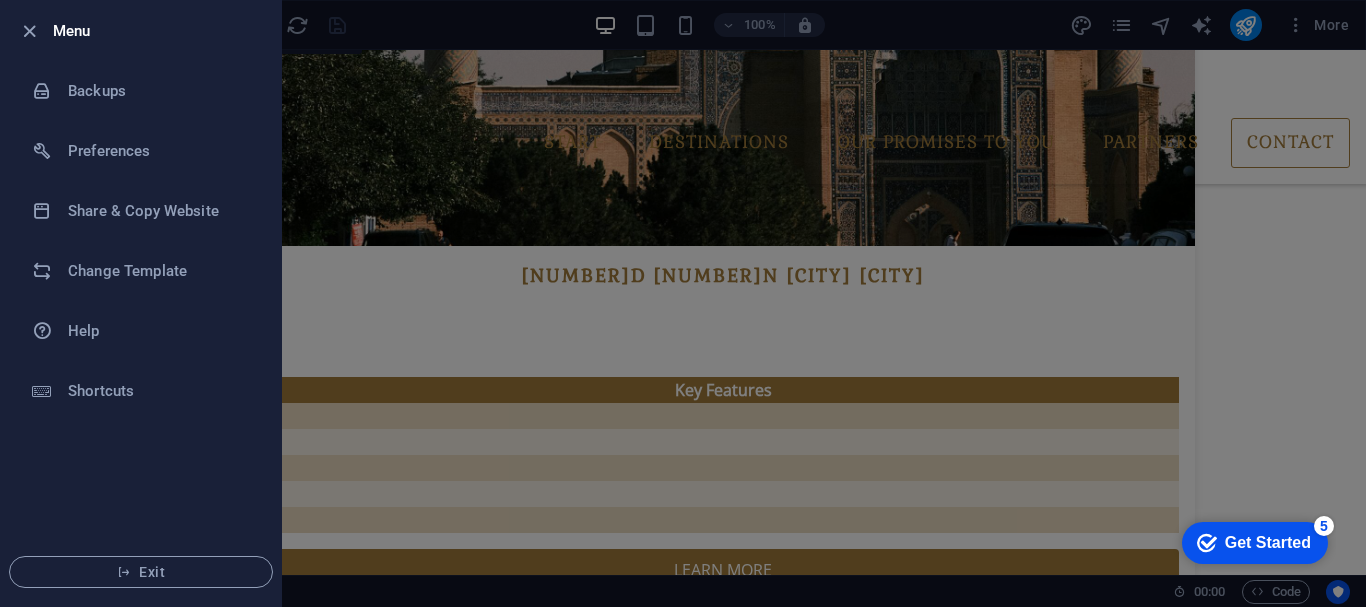 click at bounding box center (683, 303) 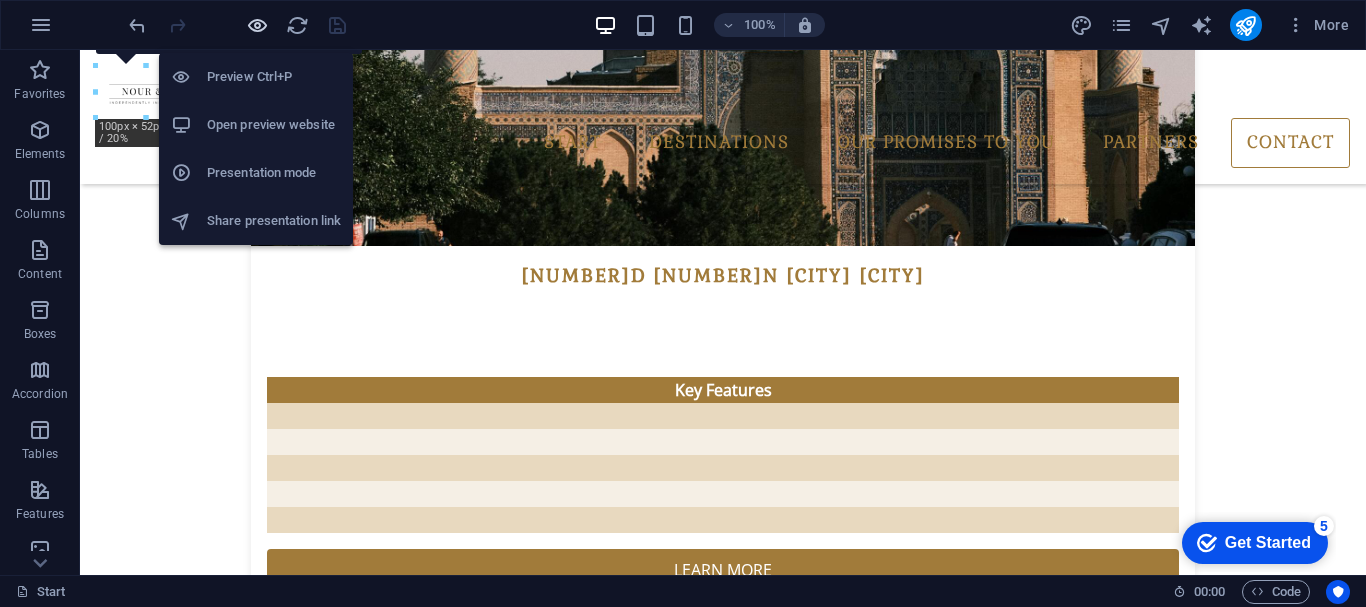 click at bounding box center [257, 25] 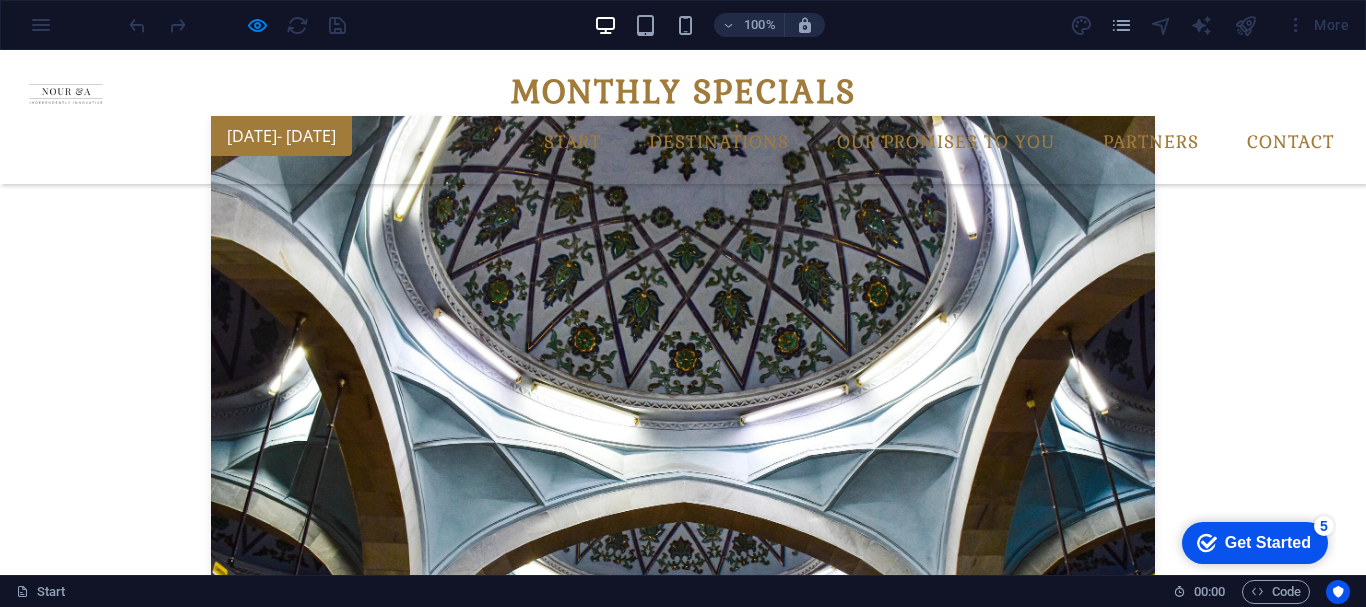 scroll, scrollTop: 1729, scrollLeft: 0, axis: vertical 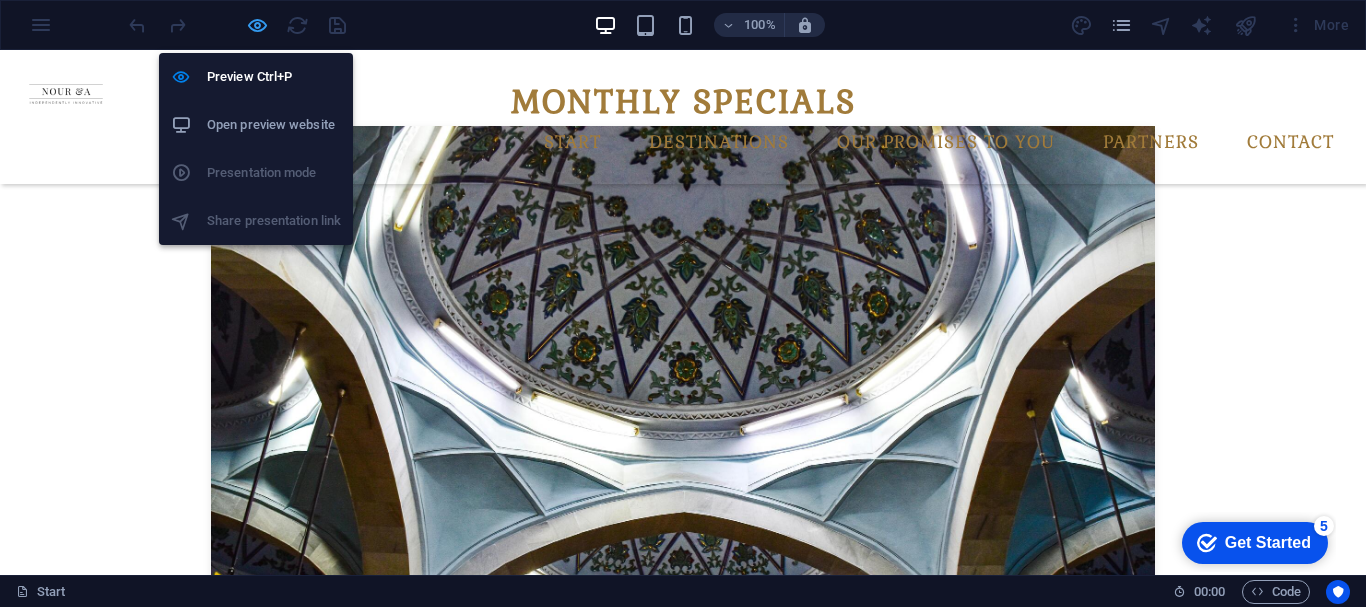 click at bounding box center [257, 25] 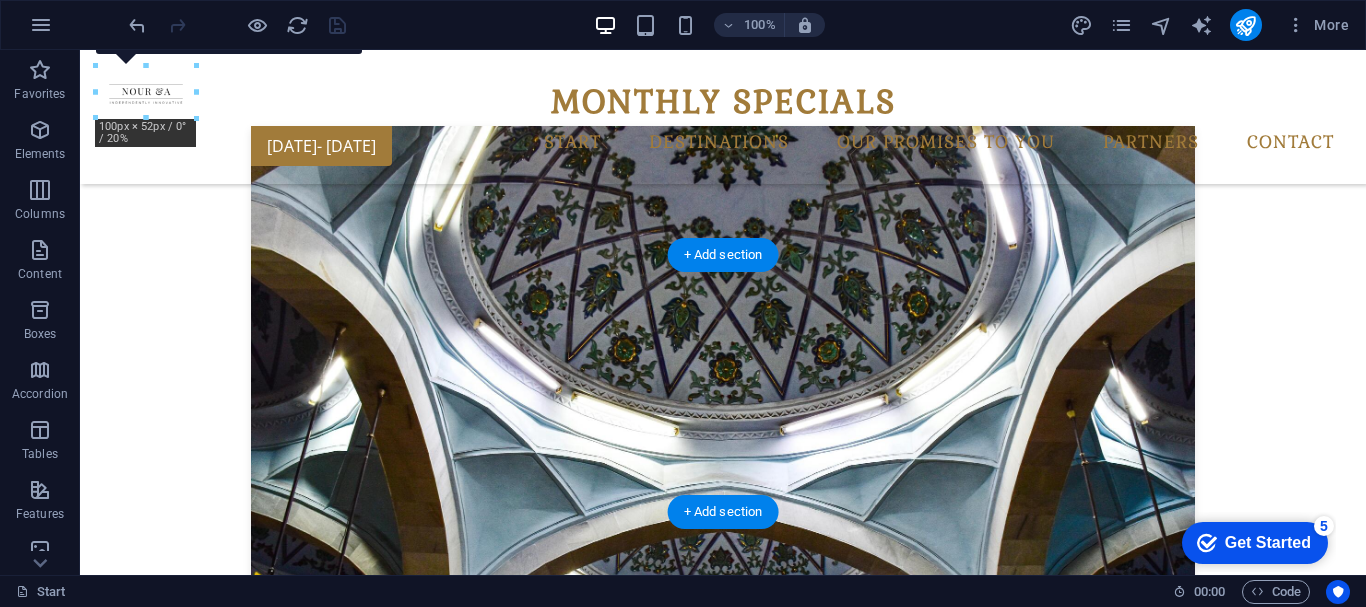 click at bounding box center [723, 3721] 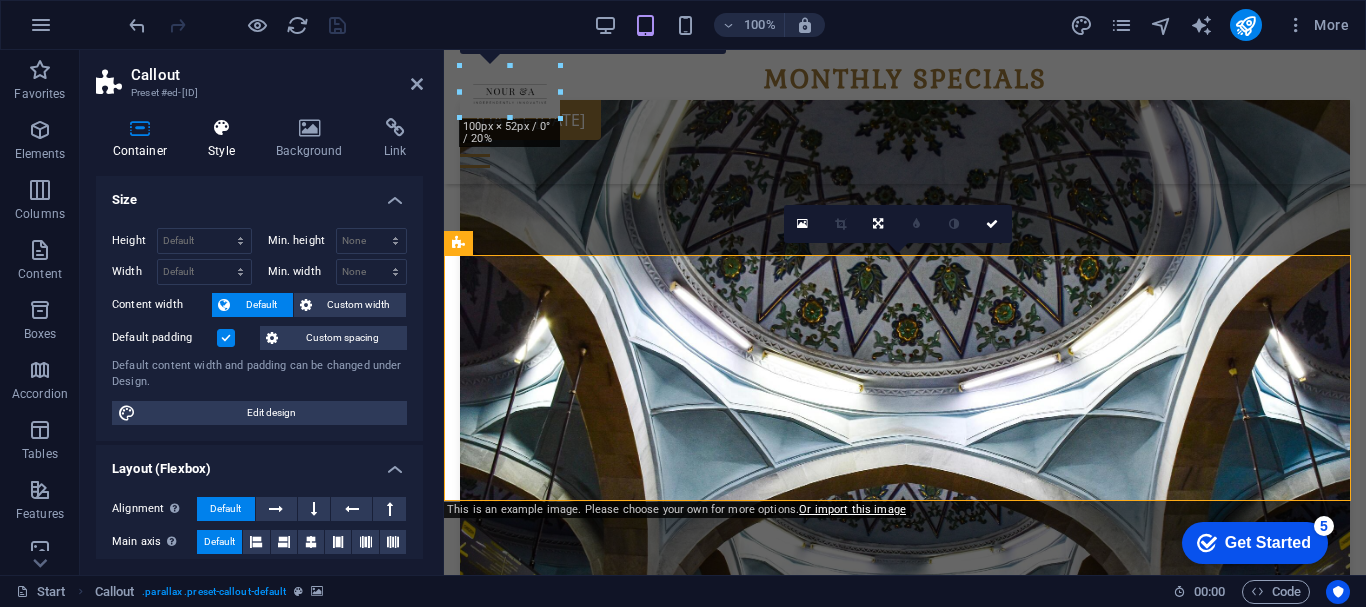 scroll, scrollTop: 1698, scrollLeft: 0, axis: vertical 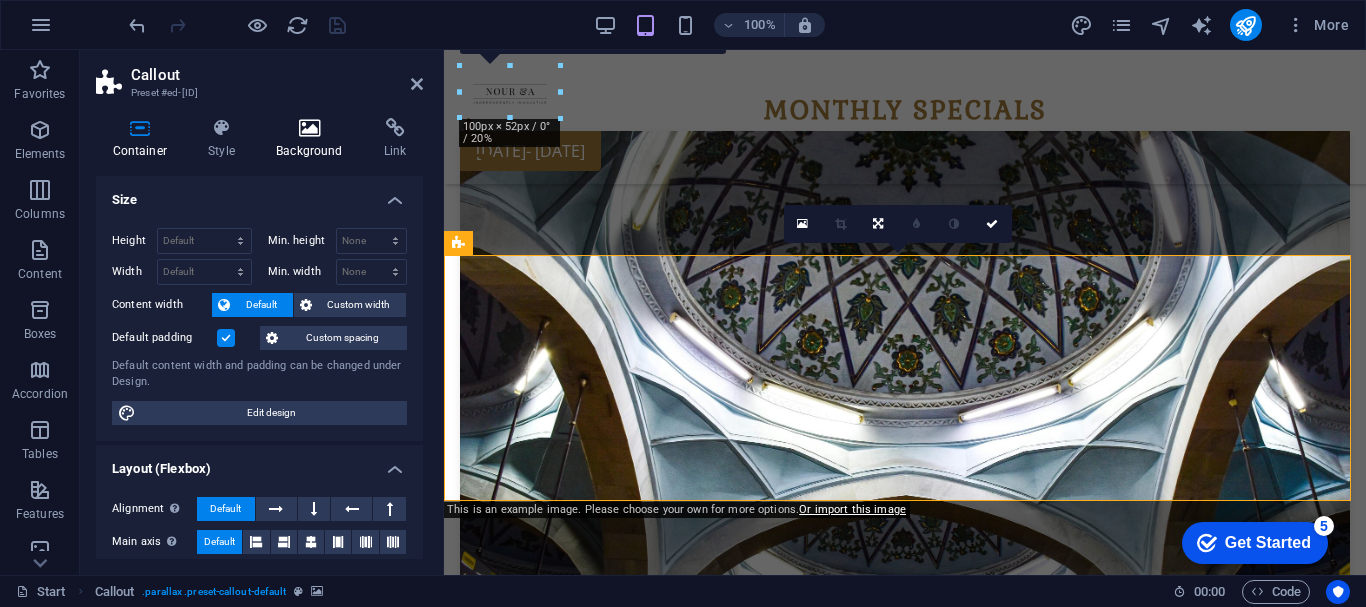 click at bounding box center [310, 128] 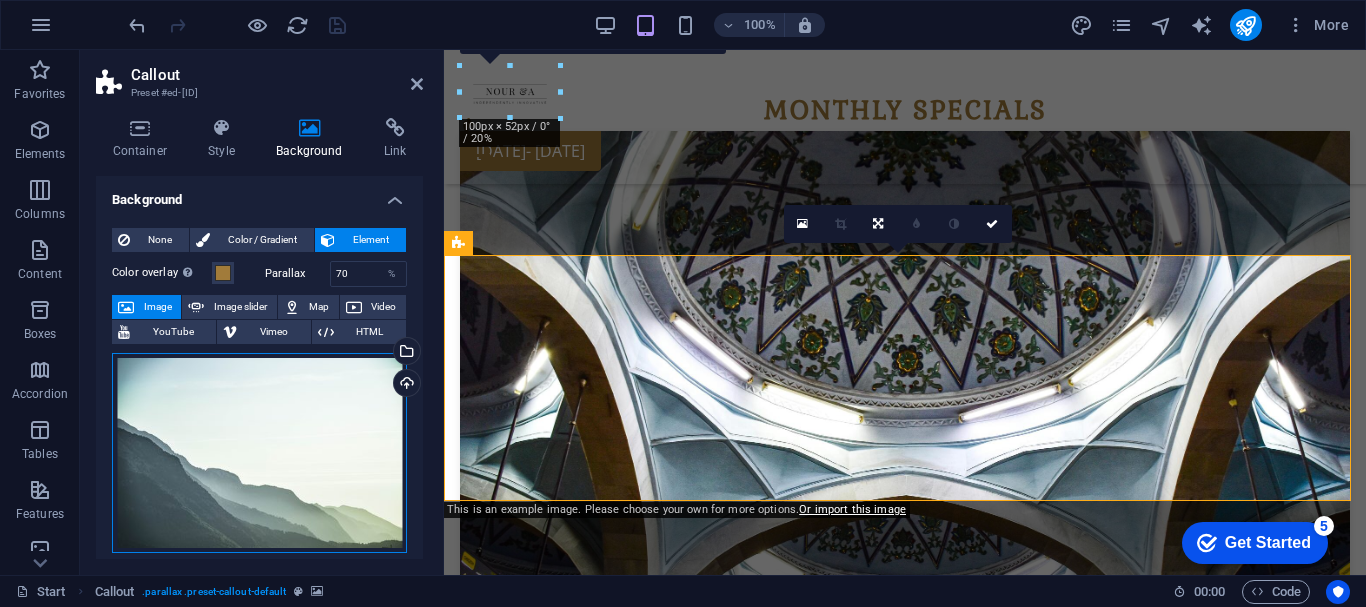 click on "Drag files here, click to choose files or select files from Files or our free stock photos & videos" at bounding box center (259, 453) 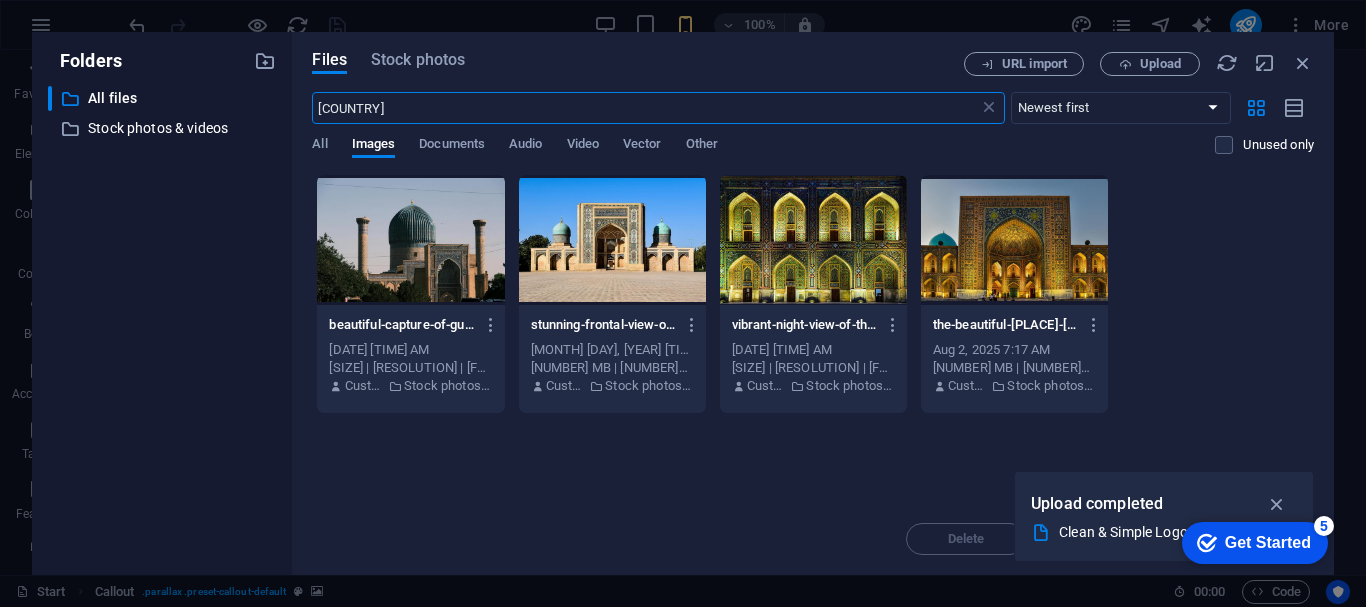 scroll, scrollTop: 3649, scrollLeft: 0, axis: vertical 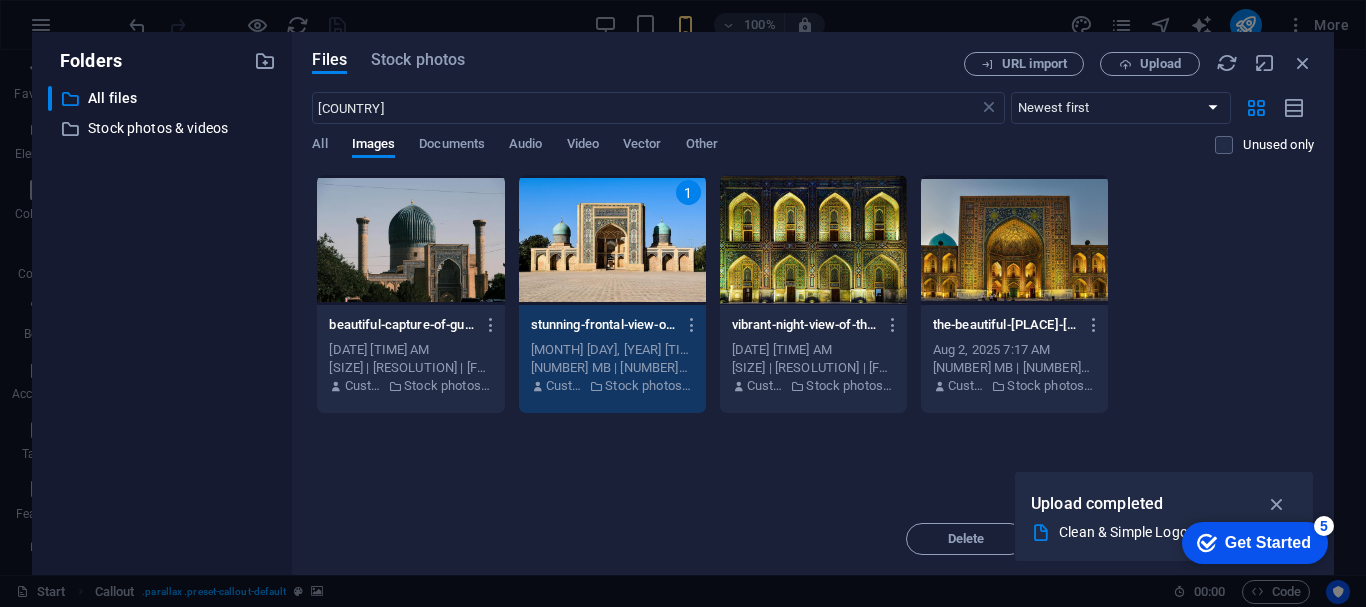 drag, startPoint x: 596, startPoint y: 273, endPoint x: 151, endPoint y: 223, distance: 447.80017 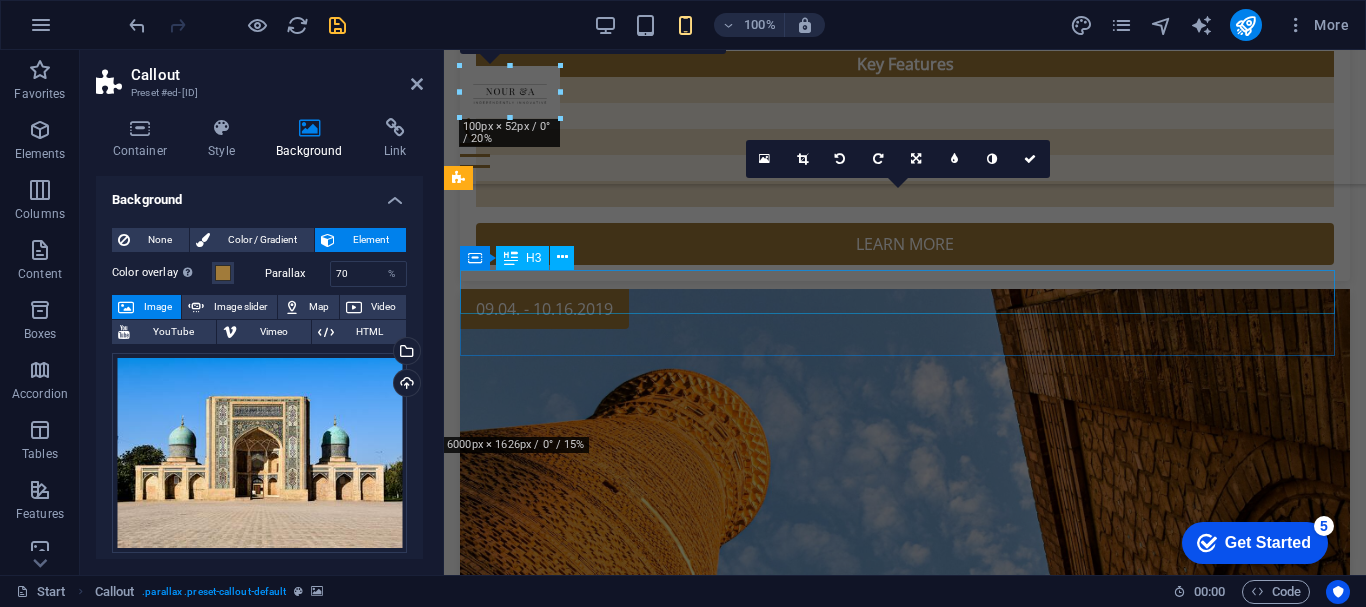 scroll, scrollTop: 1763, scrollLeft: 0, axis: vertical 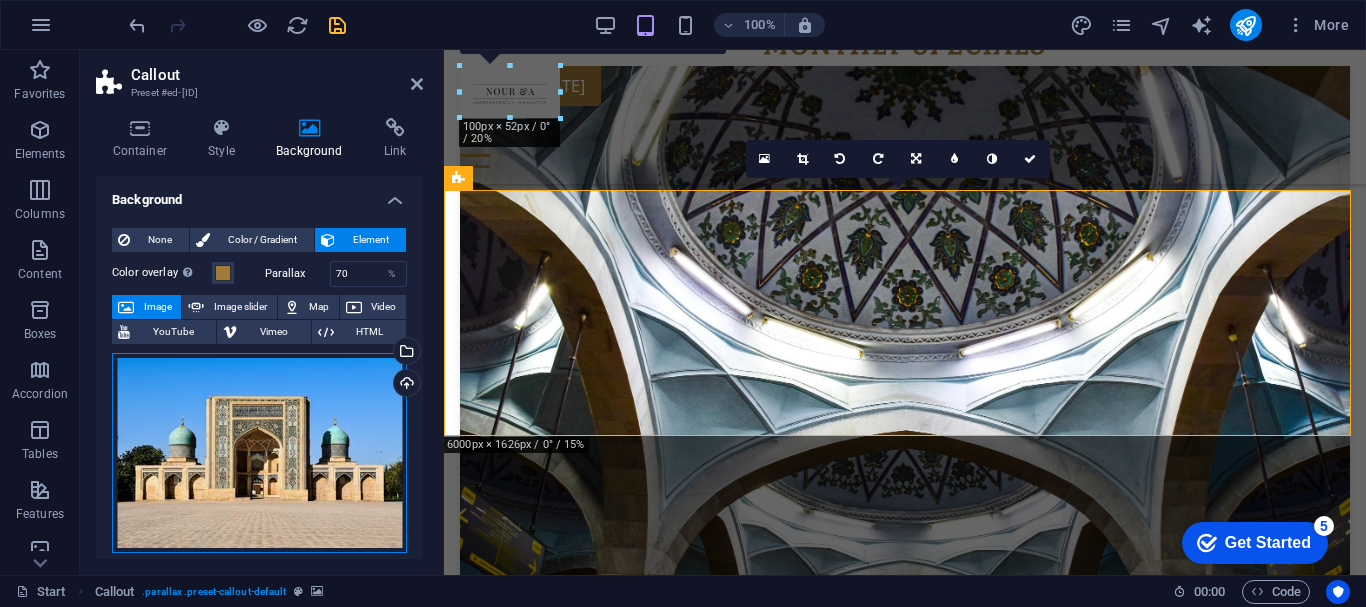 click on "Drag files here, click to choose files or select files from Files or our free stock photos & videos" at bounding box center [259, 453] 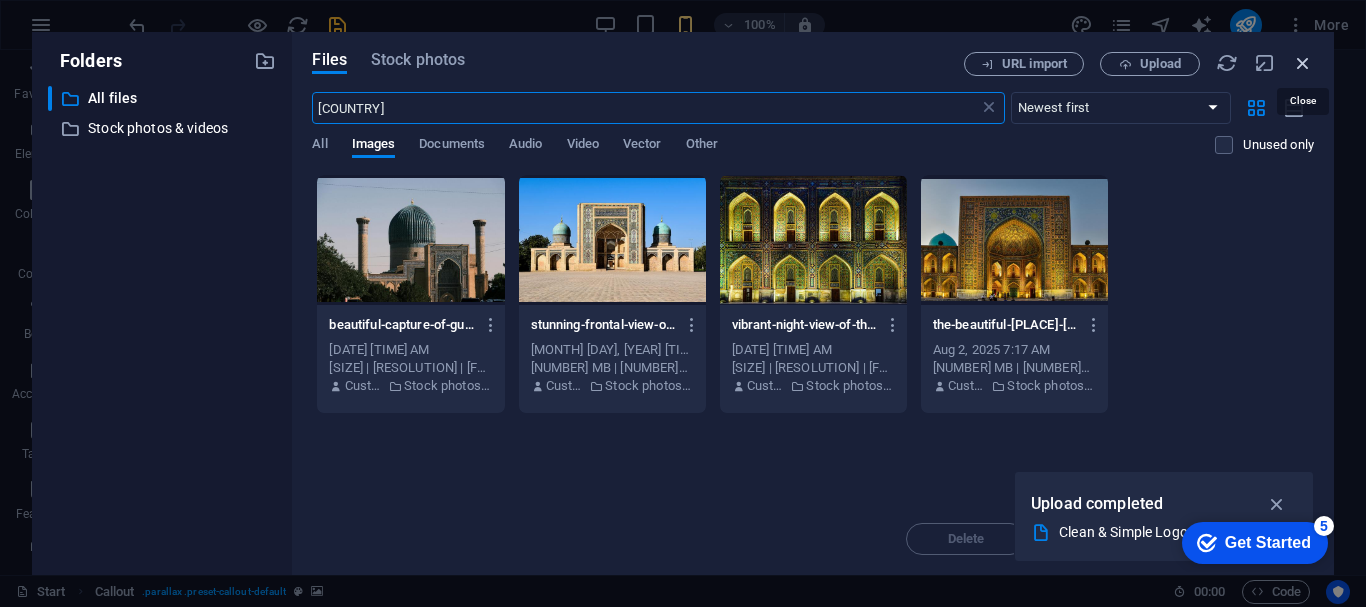 click at bounding box center (1303, 63) 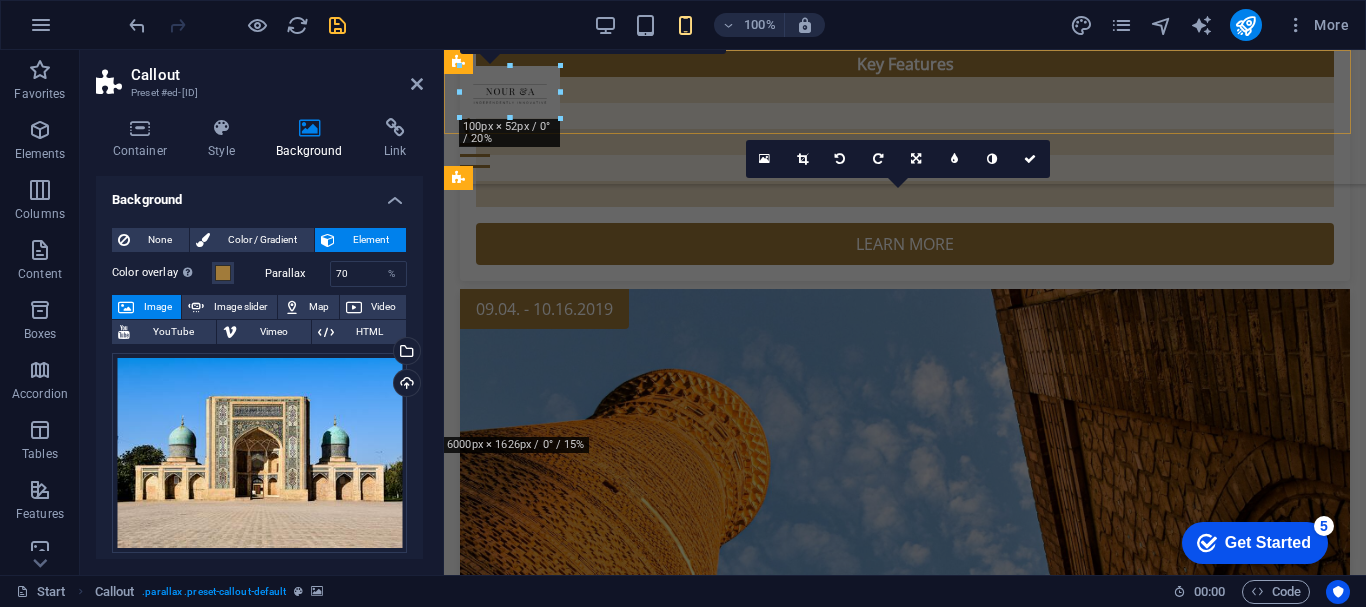 scroll, scrollTop: 1763, scrollLeft: 0, axis: vertical 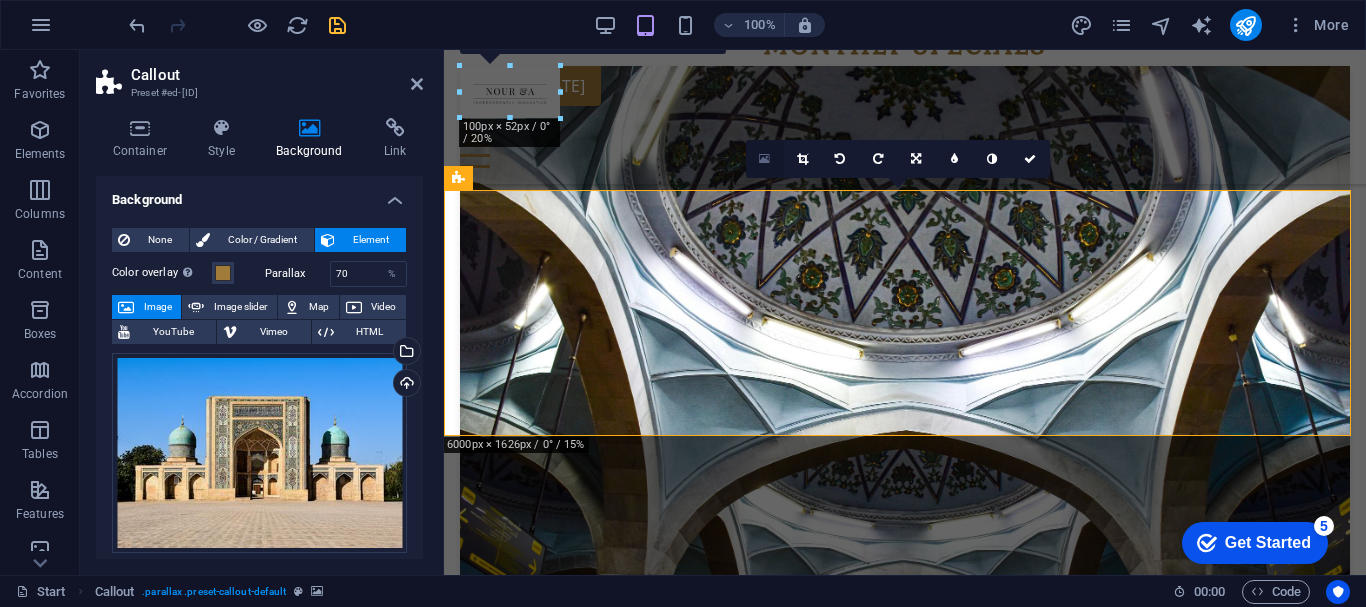 click at bounding box center [764, 159] 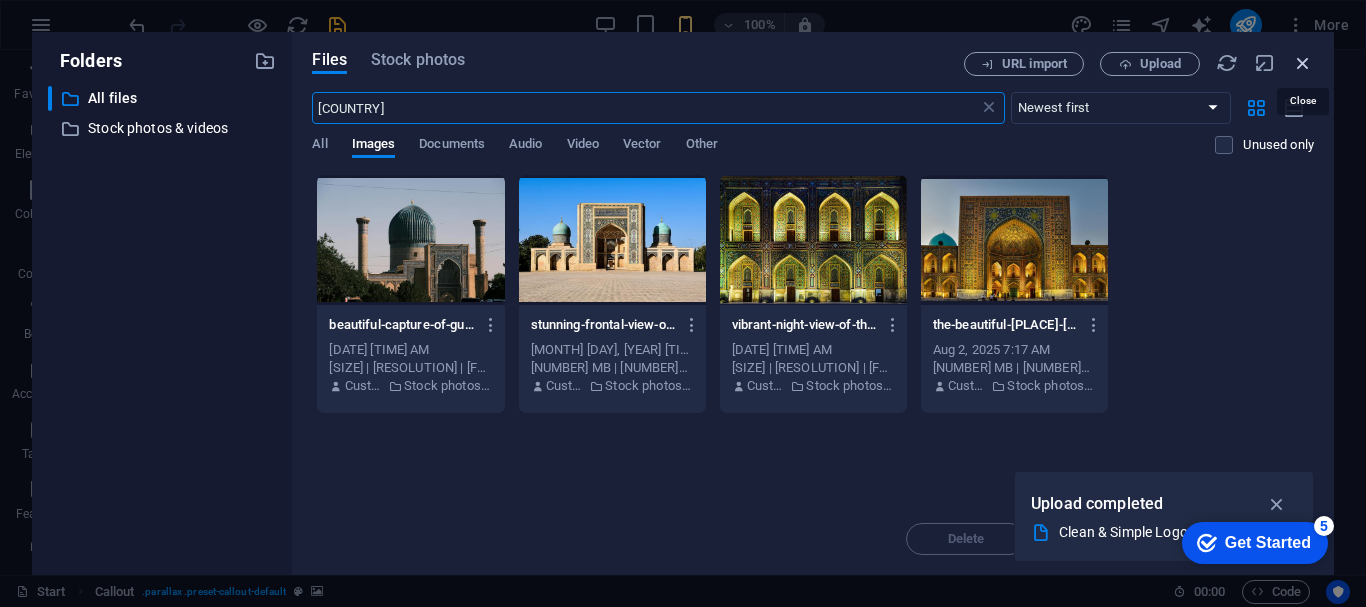 click at bounding box center (1303, 63) 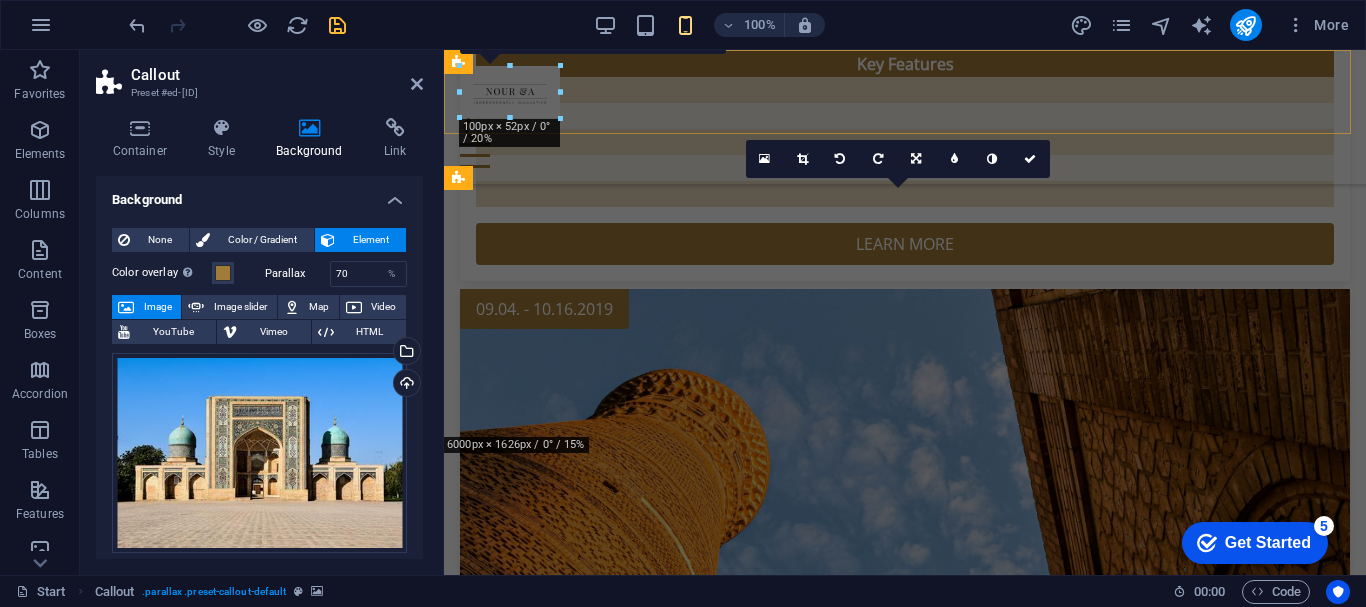 scroll, scrollTop: 1763, scrollLeft: 0, axis: vertical 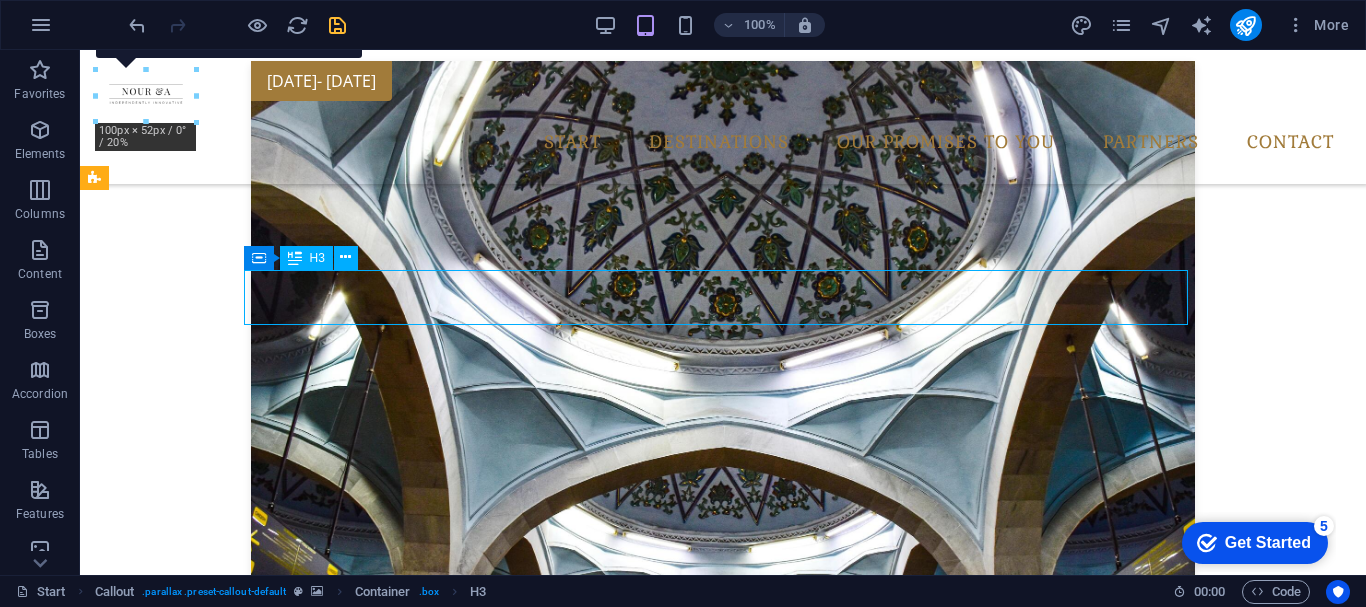 drag, startPoint x: 534, startPoint y: 285, endPoint x: 893, endPoint y: 313, distance: 360.09027 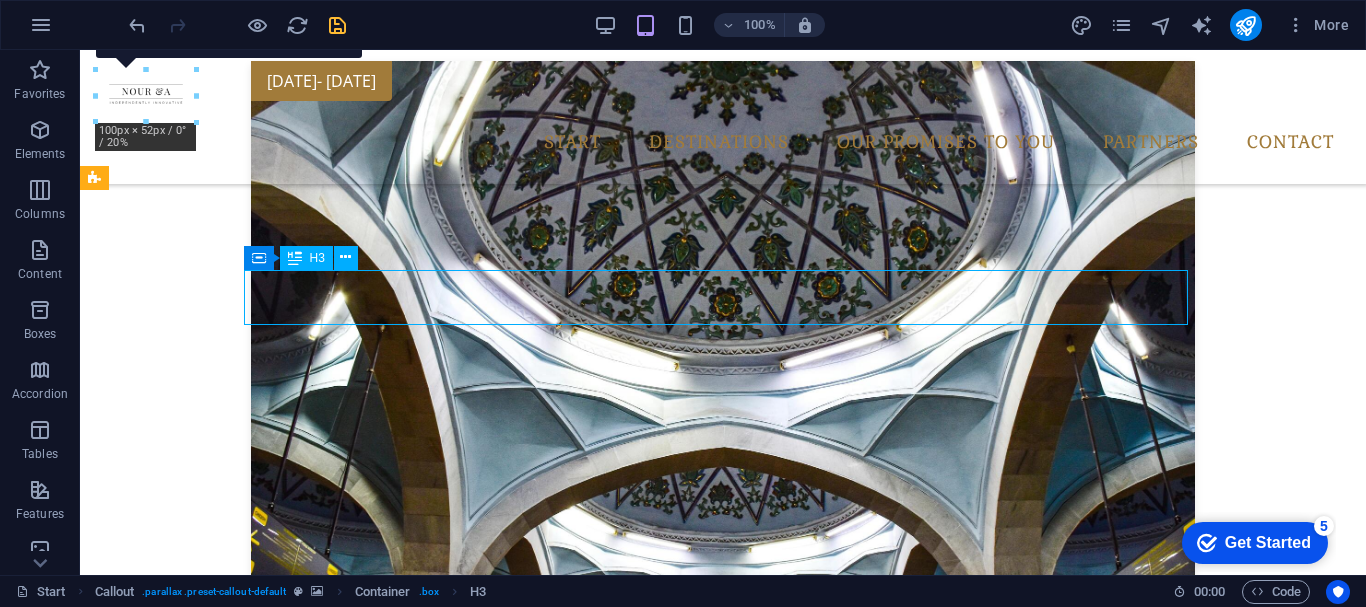 click on "Nothing here for you? take a look at all our destinations." at bounding box center [723, 3946] 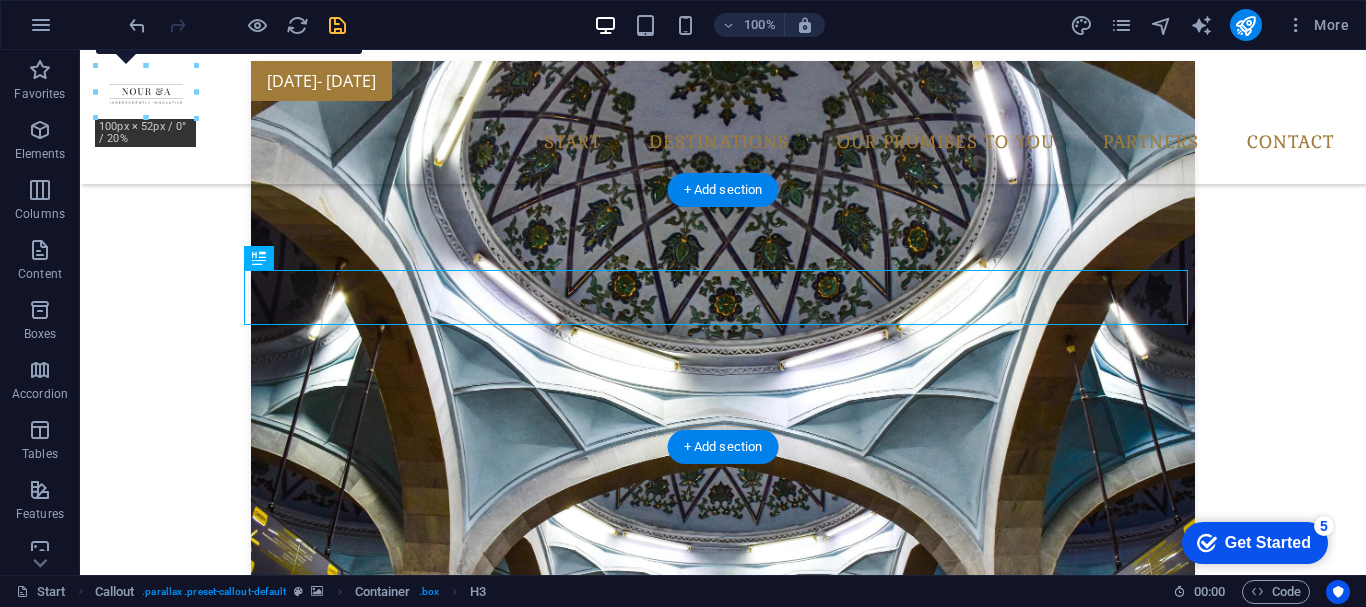 click at bounding box center (723, 3656) 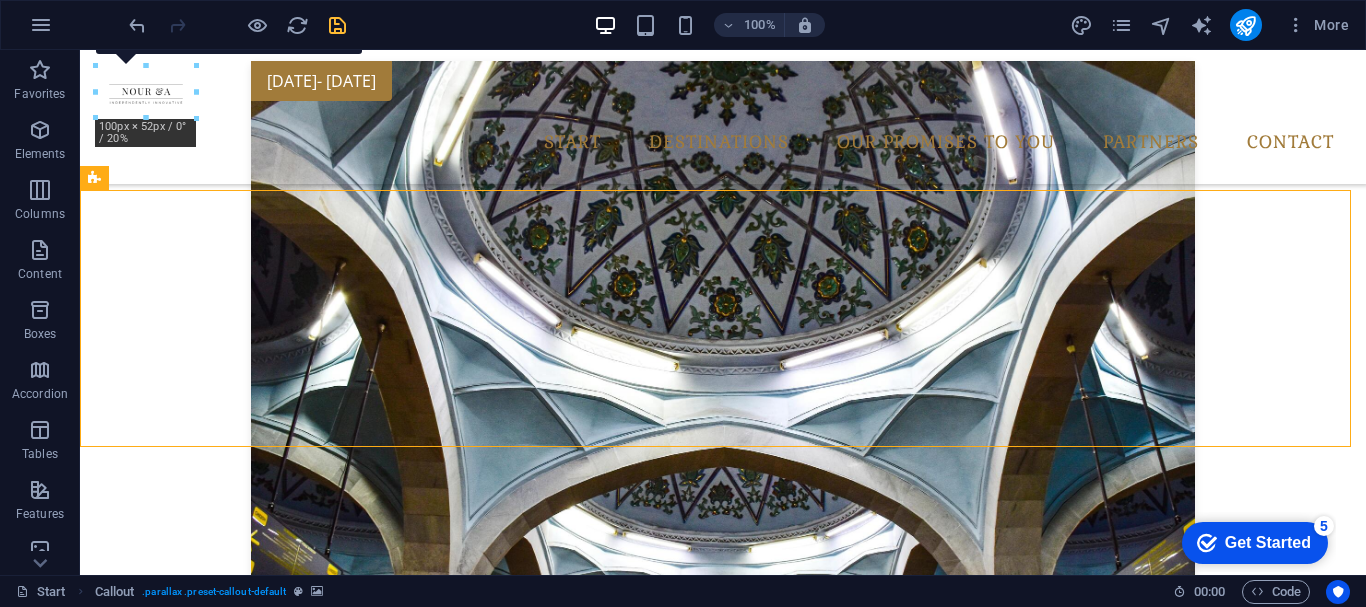 click on "100% More" at bounding box center (683, 25) 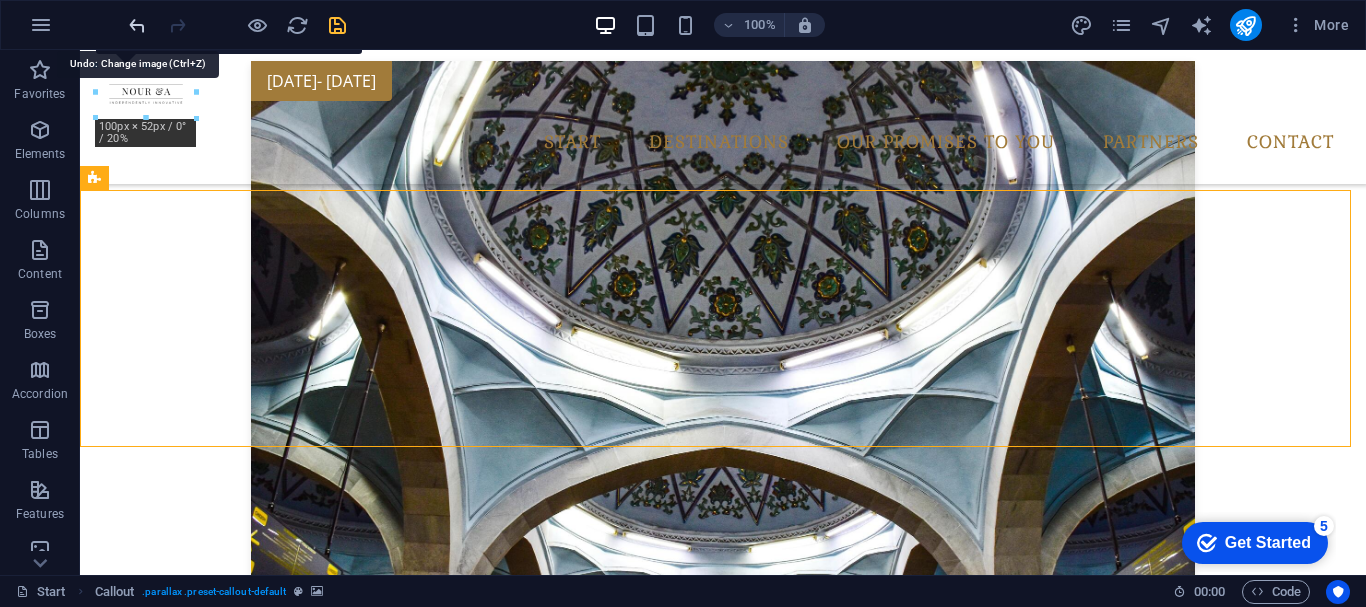 click at bounding box center (137, 25) 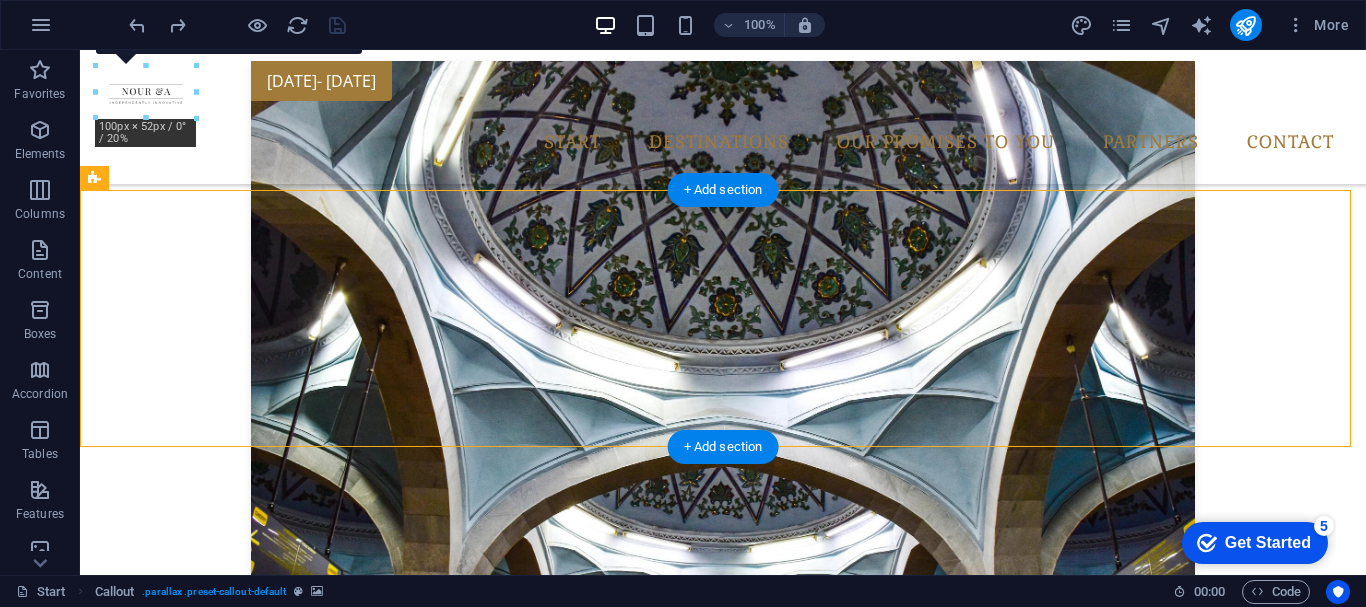 click at bounding box center (723, 3656) 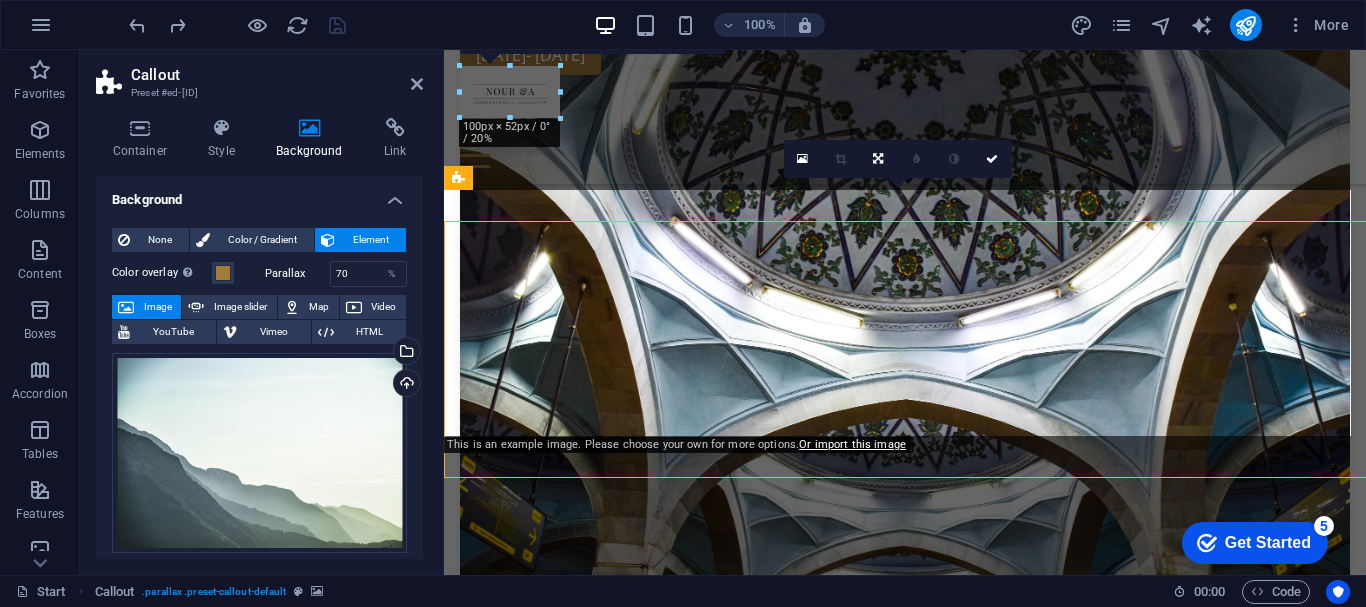 scroll, scrollTop: 1763, scrollLeft: 0, axis: vertical 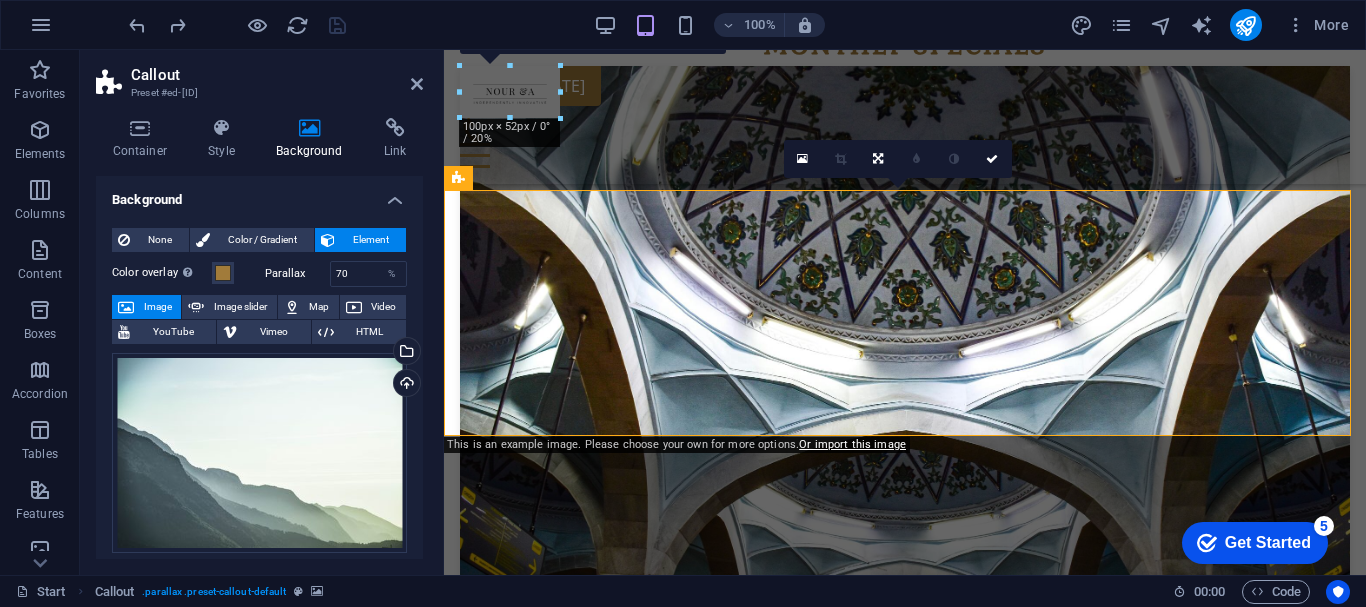 click at bounding box center (905, 3517) 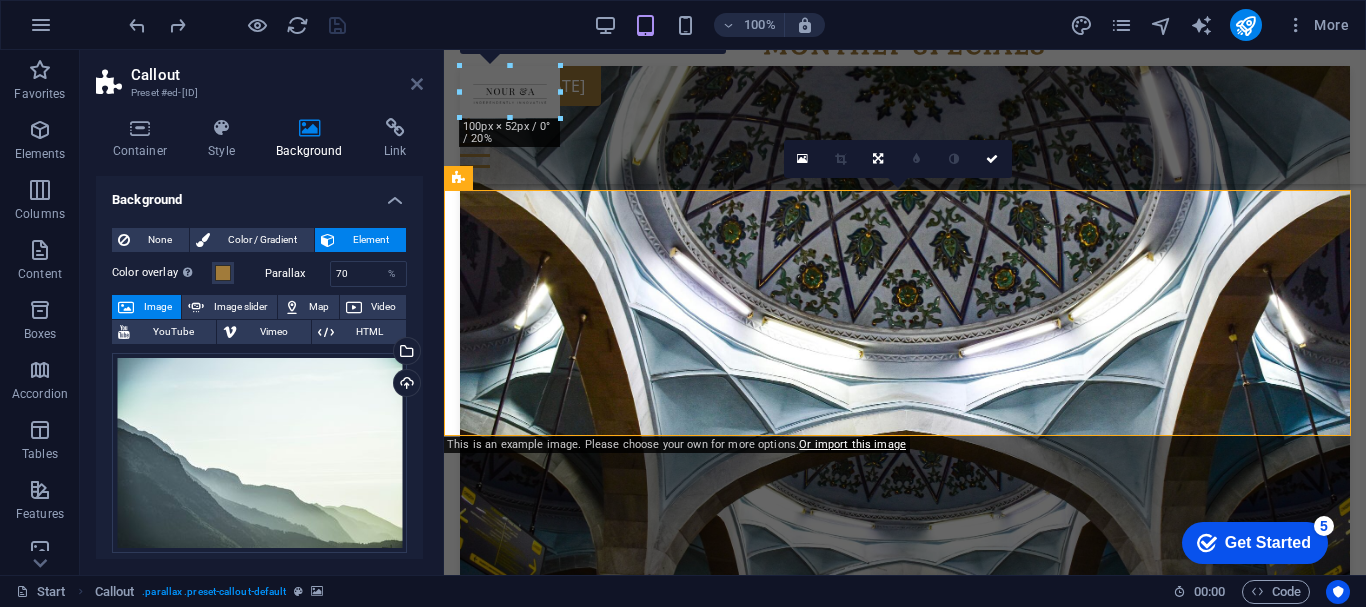 click at bounding box center [417, 84] 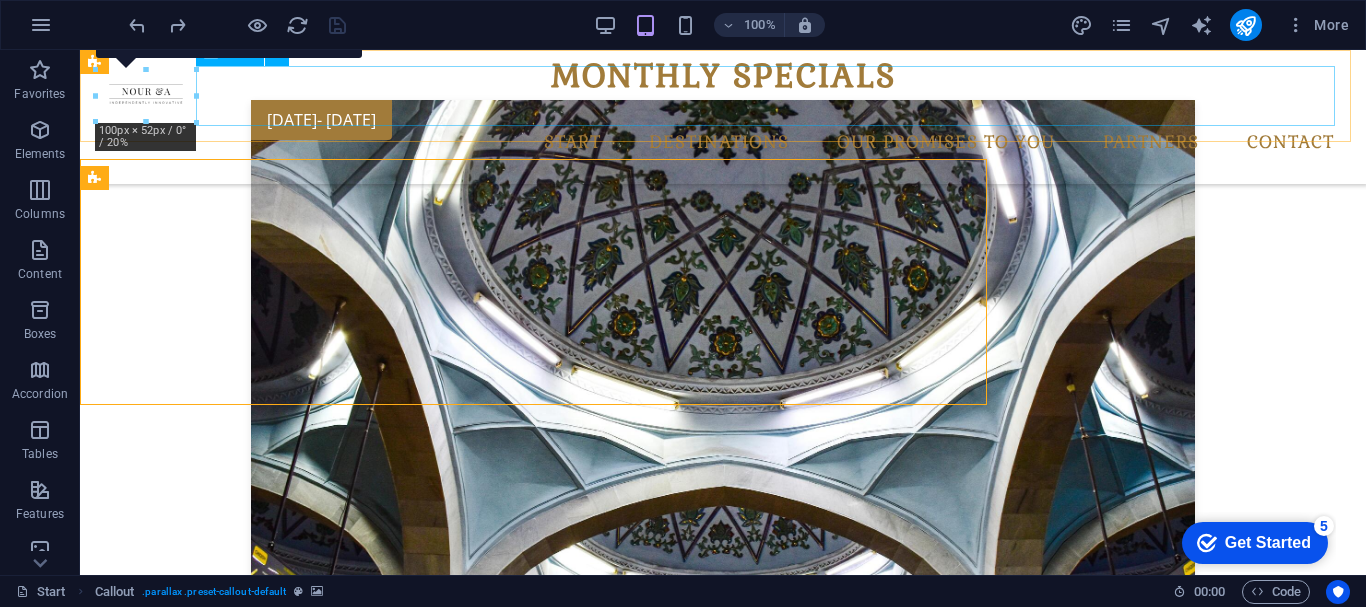 scroll, scrollTop: 1794, scrollLeft: 0, axis: vertical 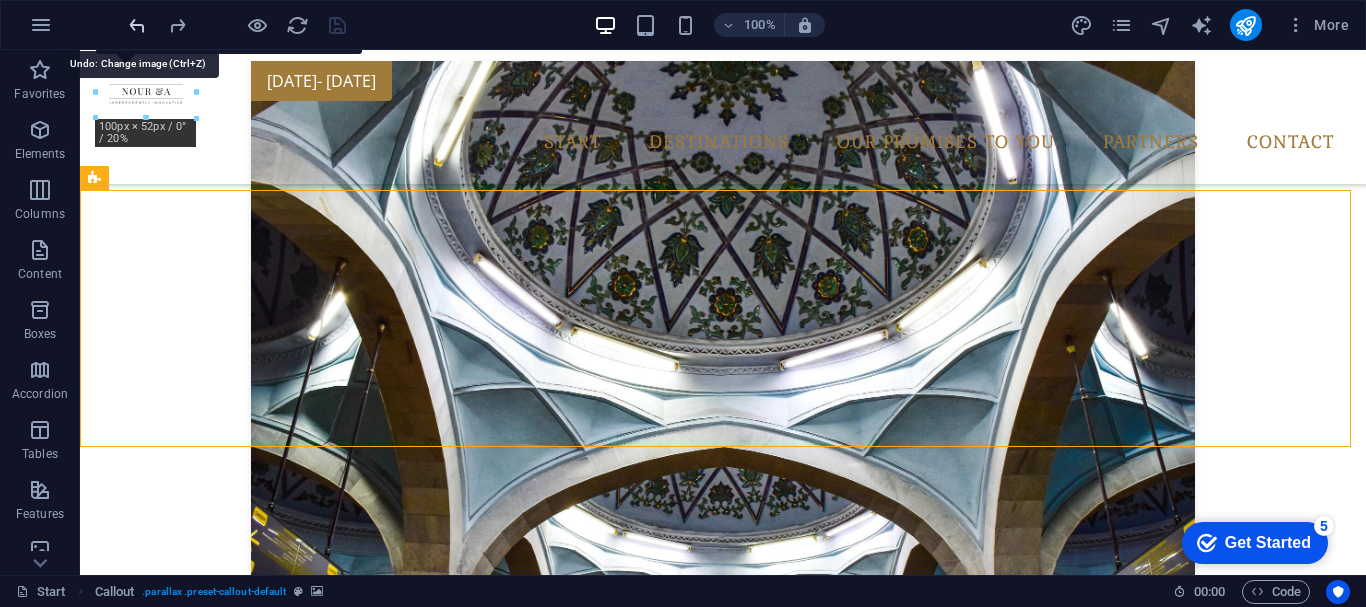 click at bounding box center (137, 25) 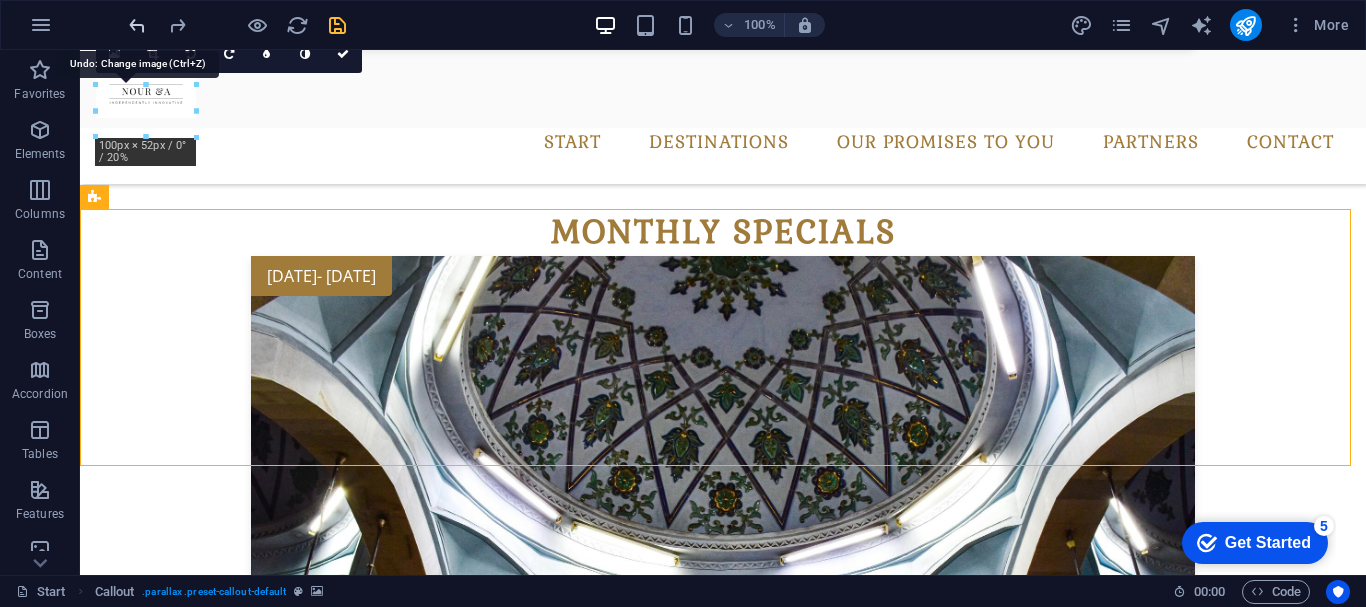 scroll, scrollTop: 920, scrollLeft: 0, axis: vertical 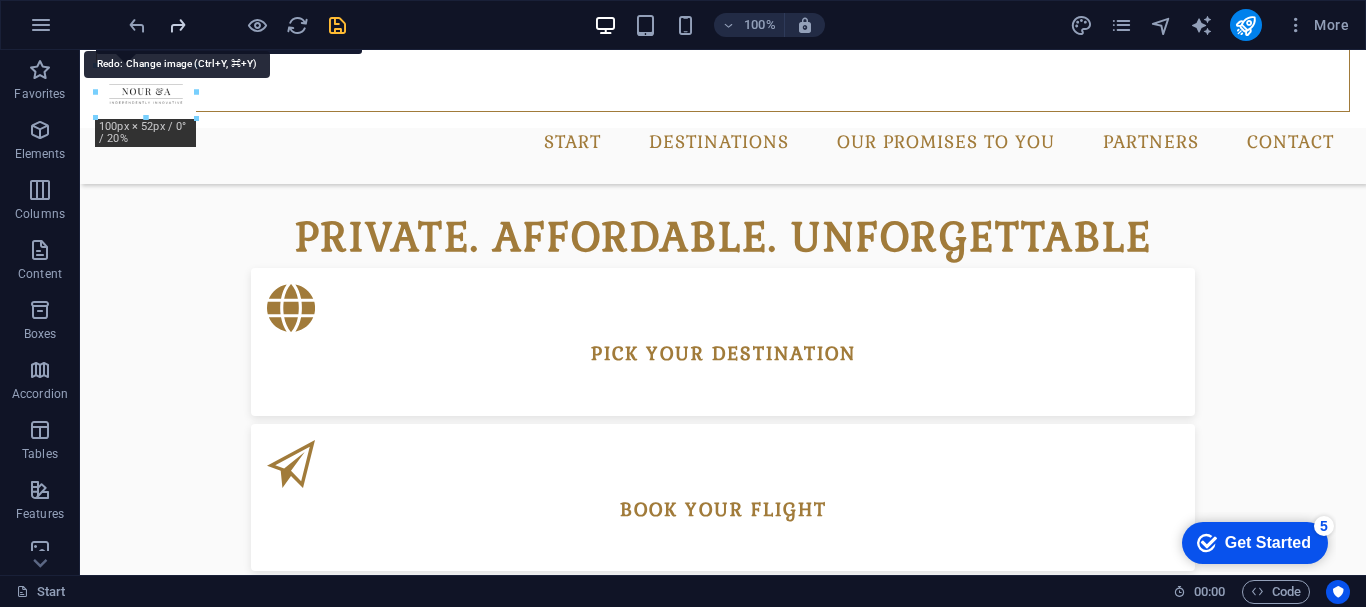 click at bounding box center (177, 25) 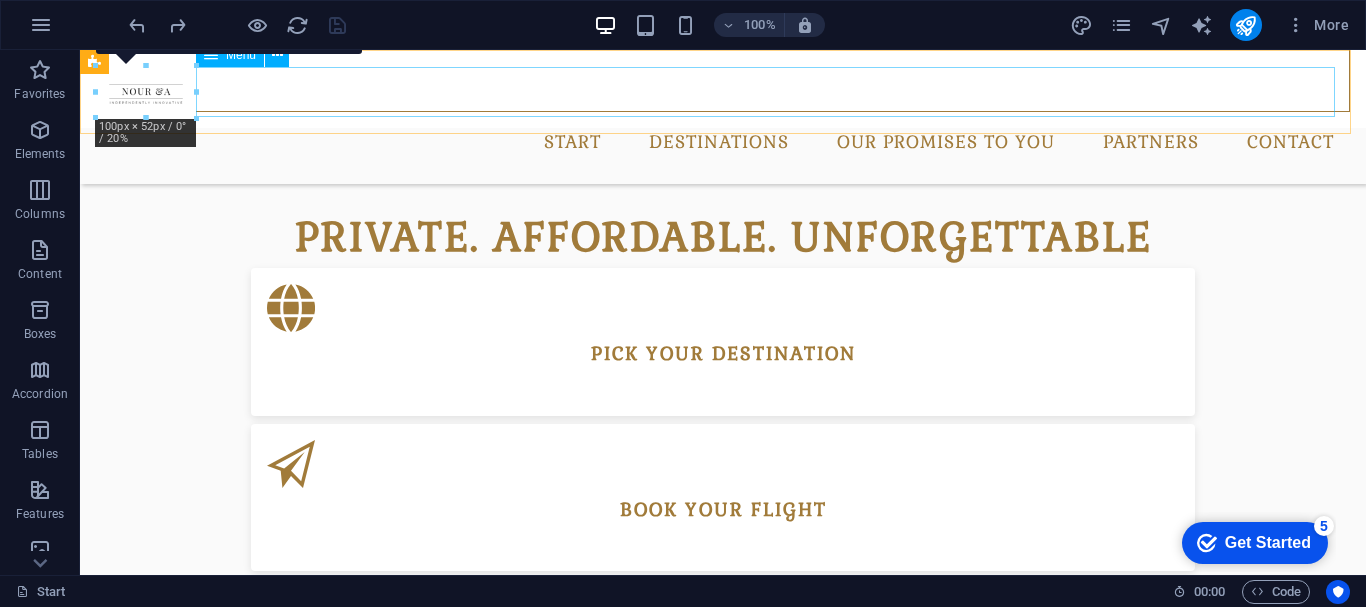 click on "Start Destinations Monthly Specials All Destinations Our promises to you Partners Contact" at bounding box center (723, 143) 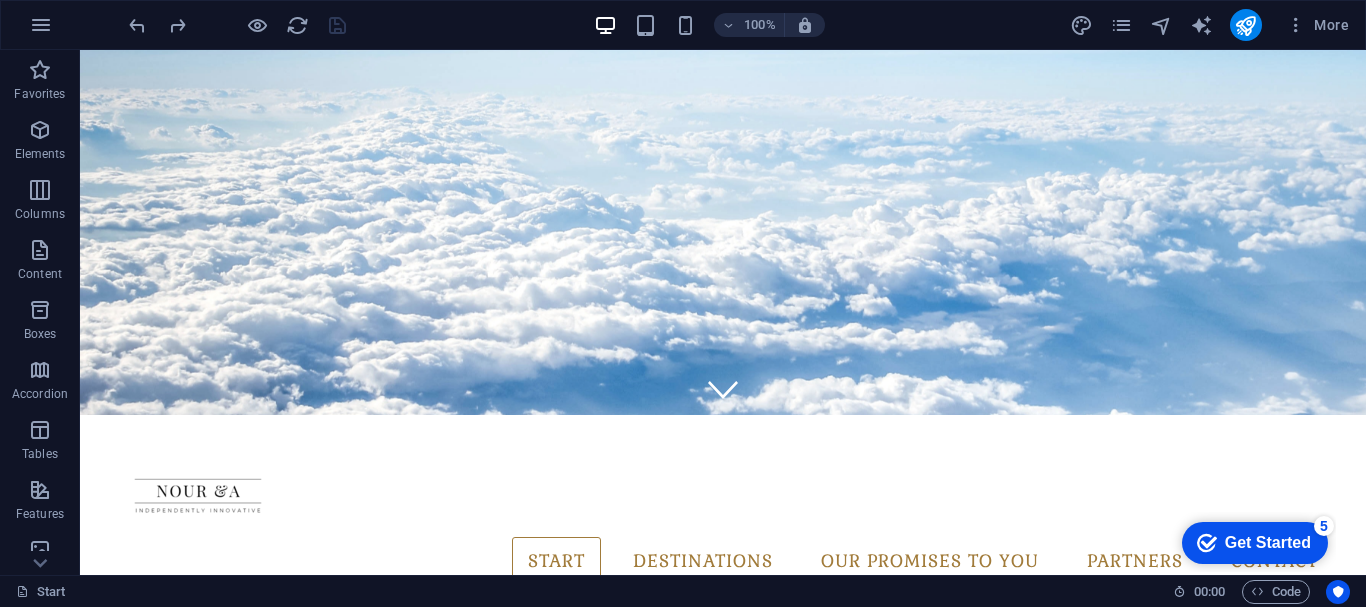 scroll, scrollTop: 276, scrollLeft: 0, axis: vertical 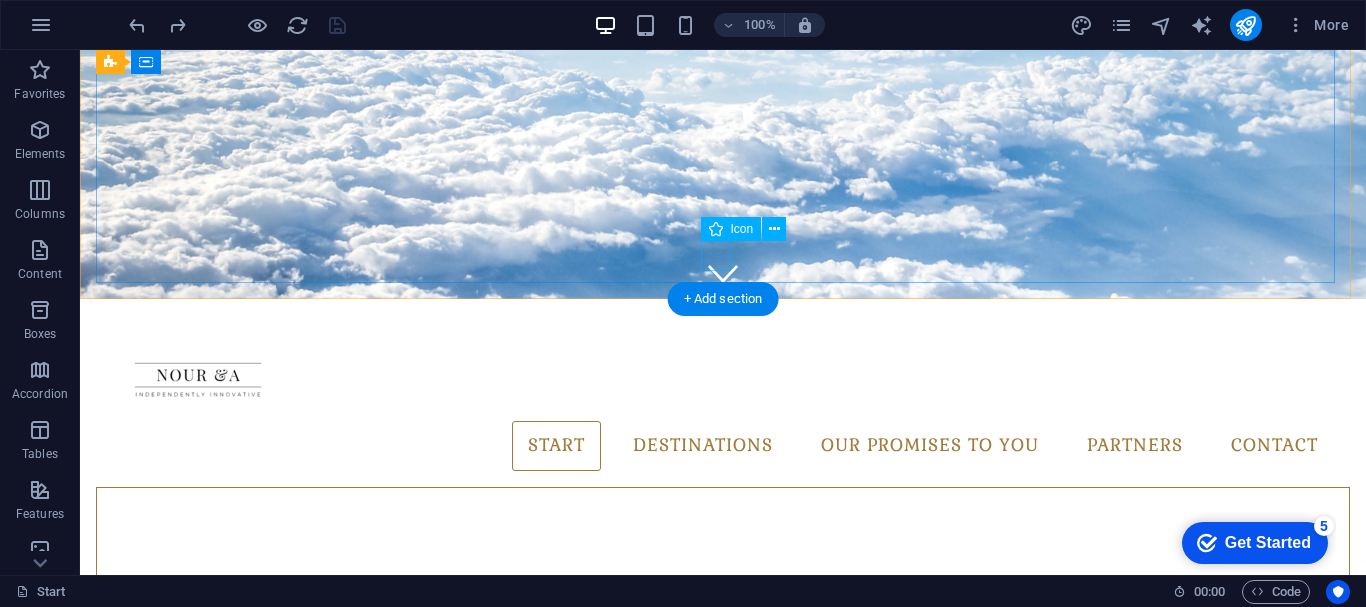 click at bounding box center (723, 273) 